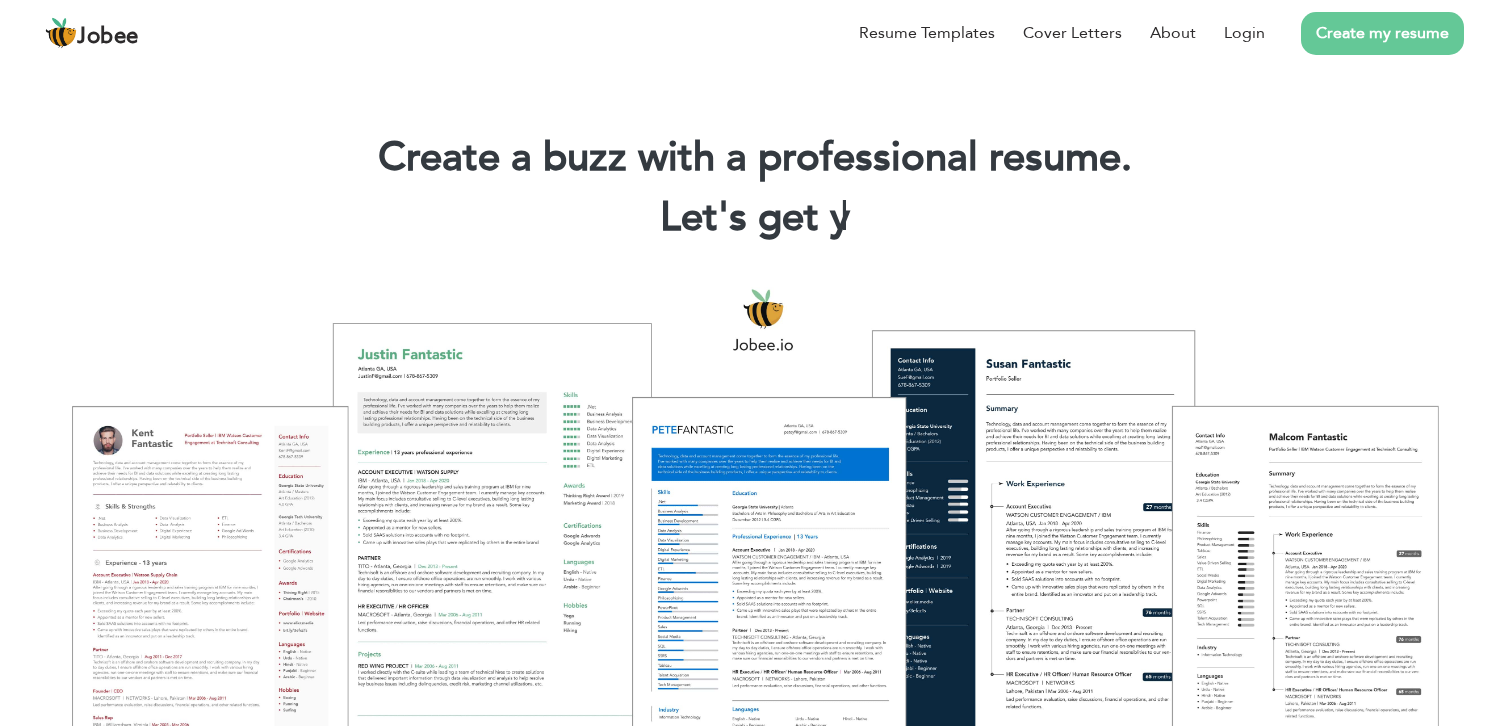 scroll, scrollTop: 0, scrollLeft: 0, axis: both 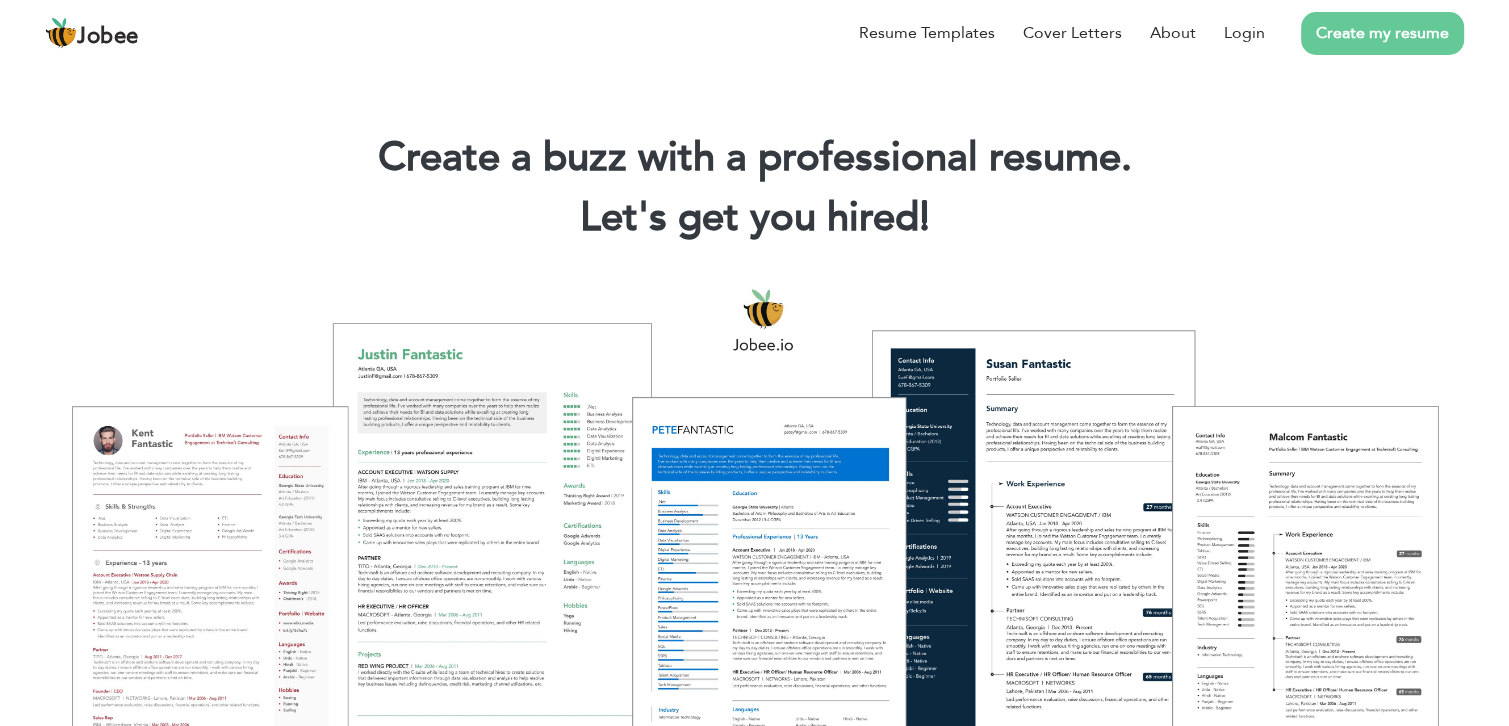 click on "Create my resume" at bounding box center (1382, 33) 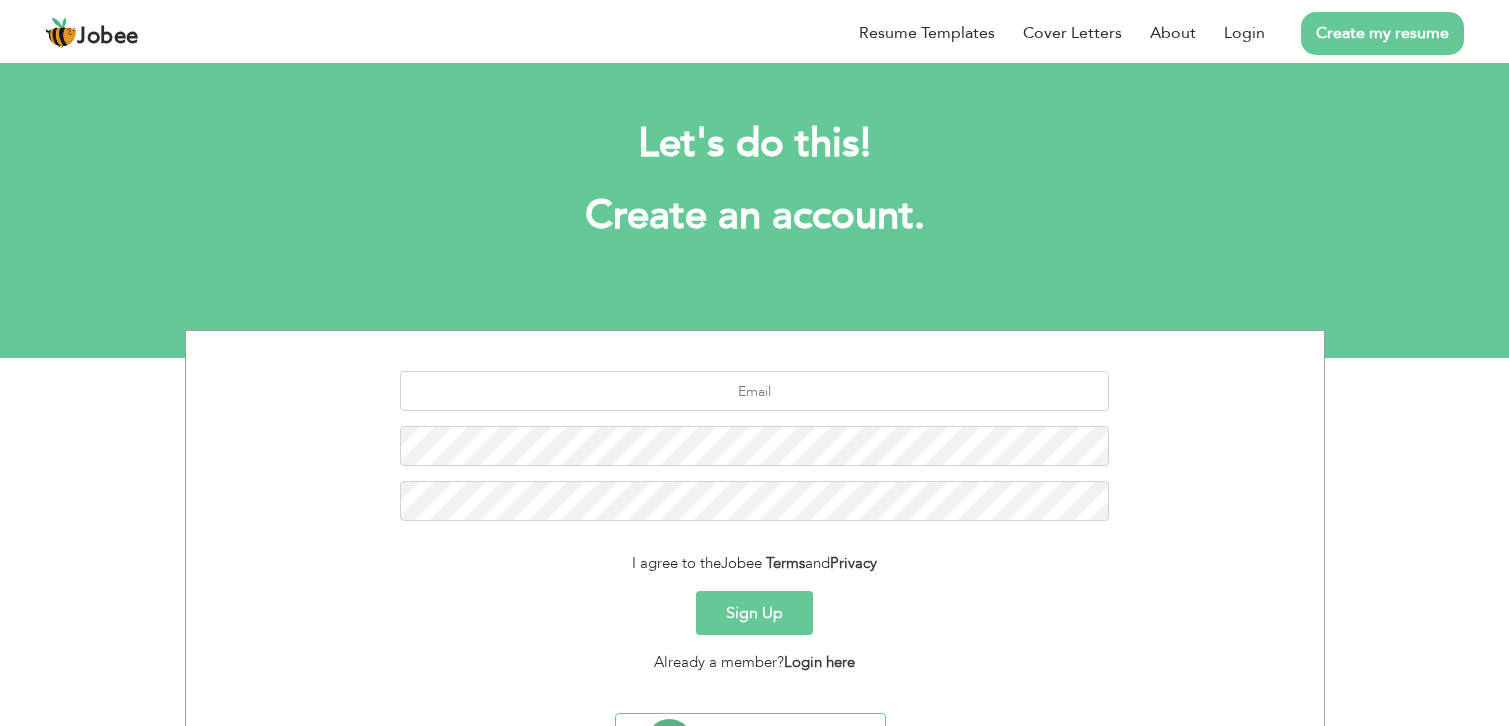 scroll, scrollTop: 0, scrollLeft: 0, axis: both 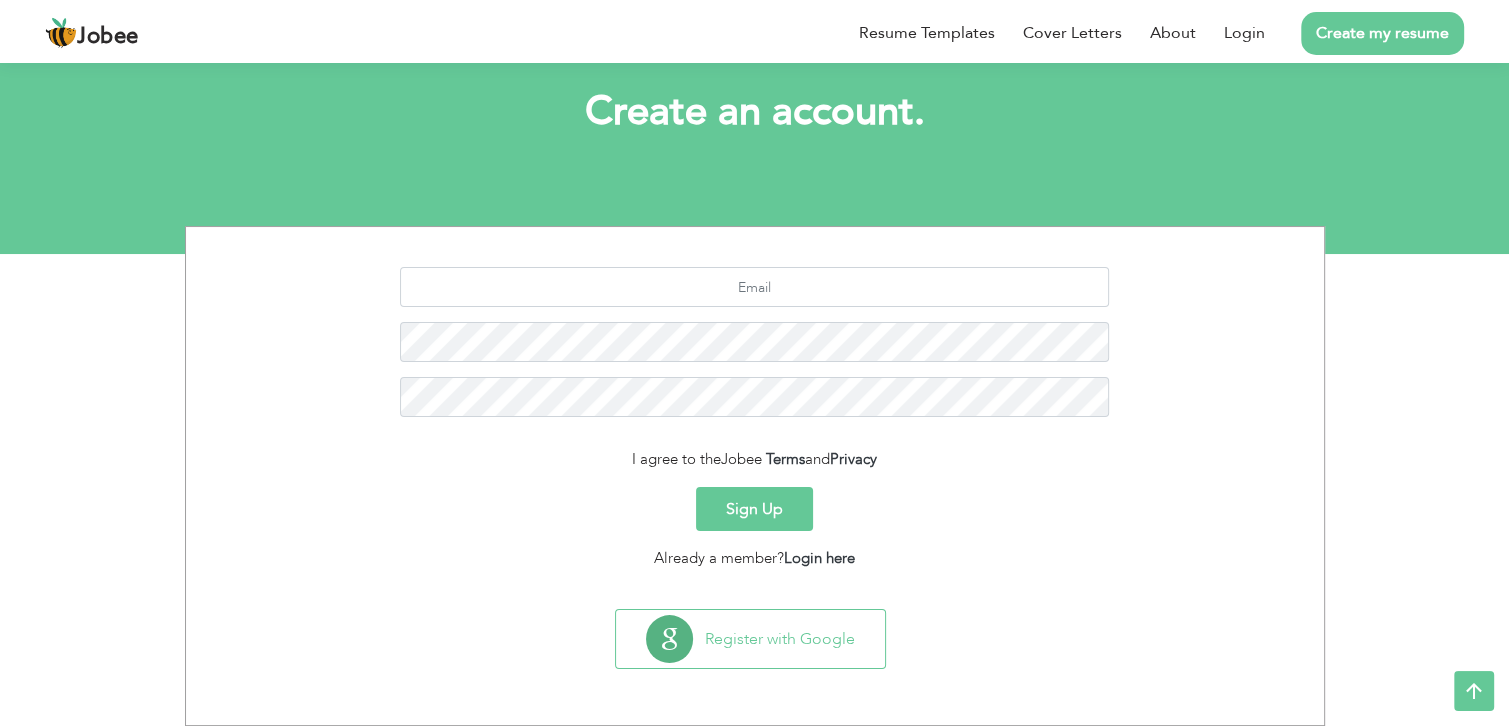 click on "Sign Up" at bounding box center [754, 509] 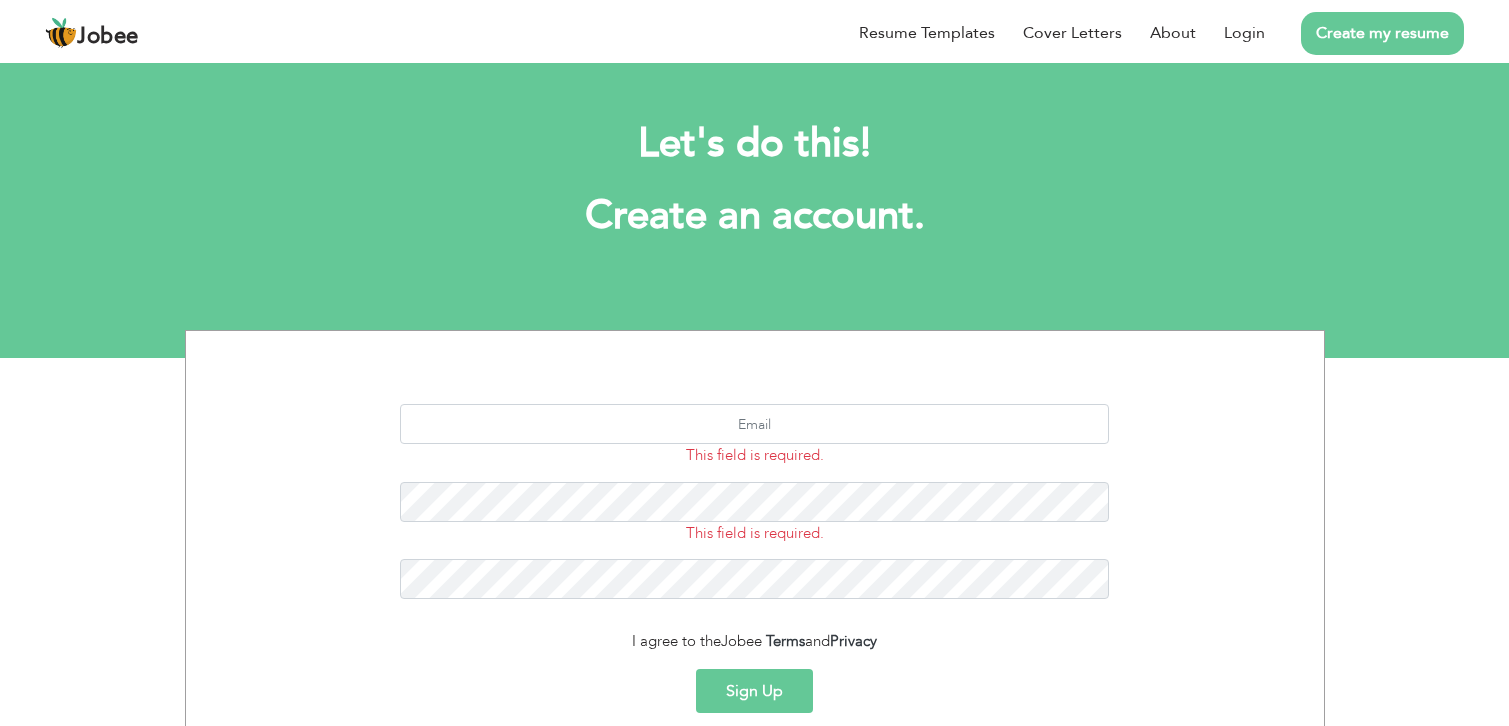 scroll, scrollTop: 0, scrollLeft: 0, axis: both 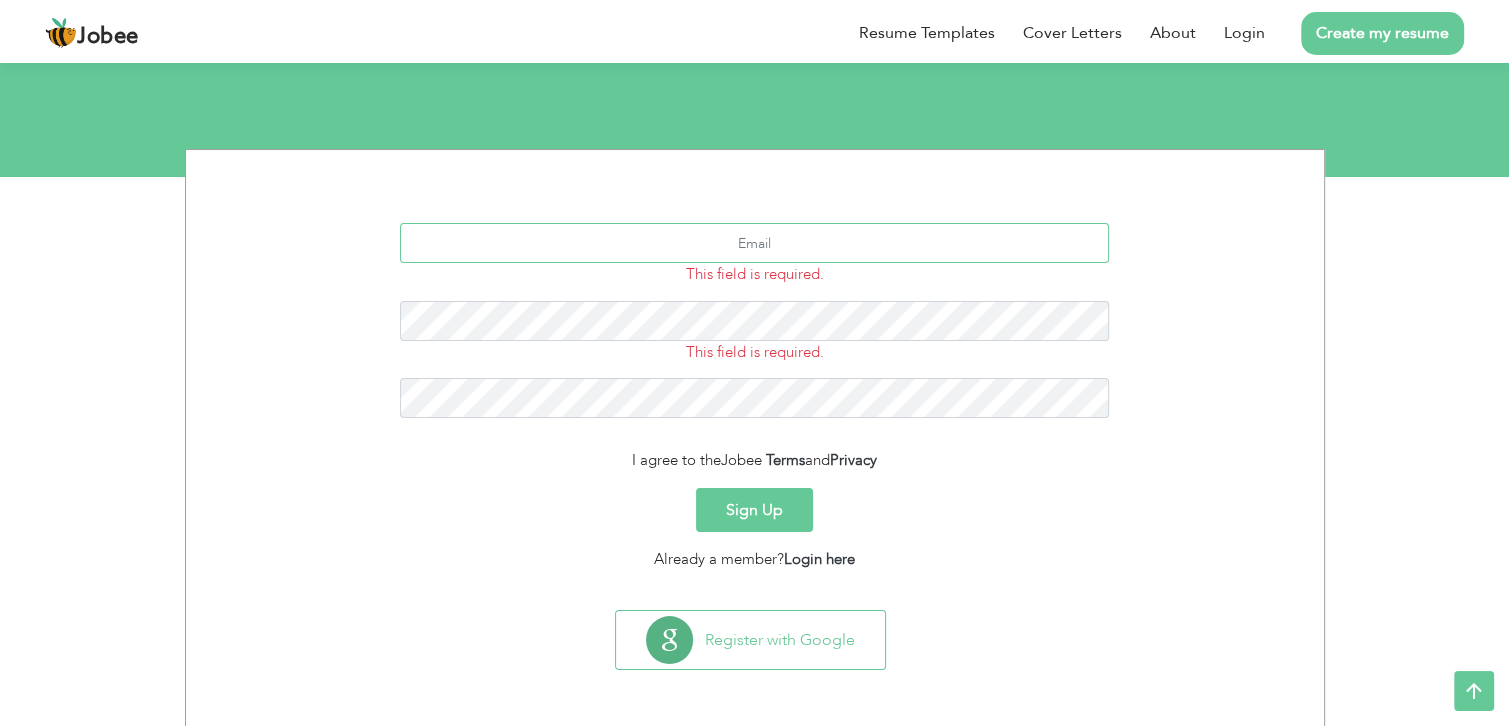 click at bounding box center (754, 243) 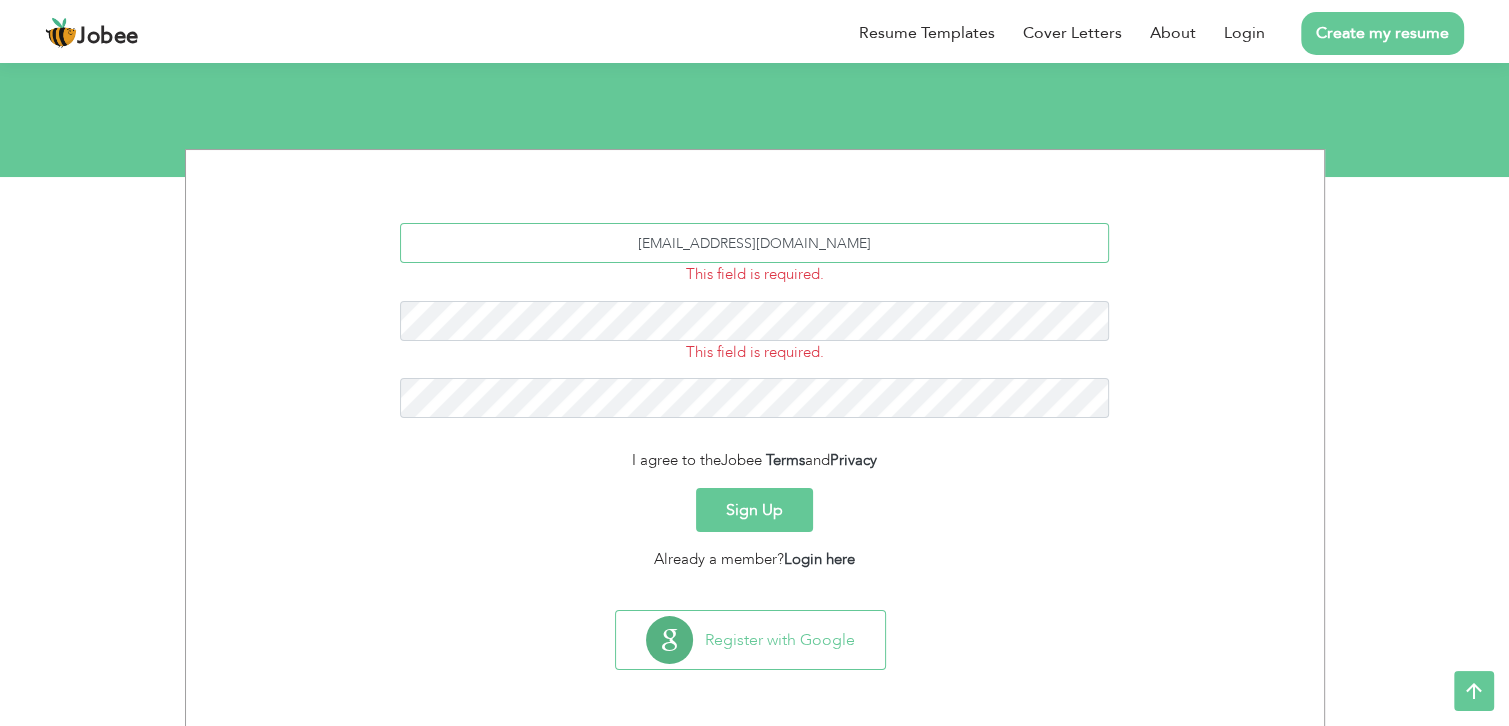 type on "su.samiullah6626@gmail.com" 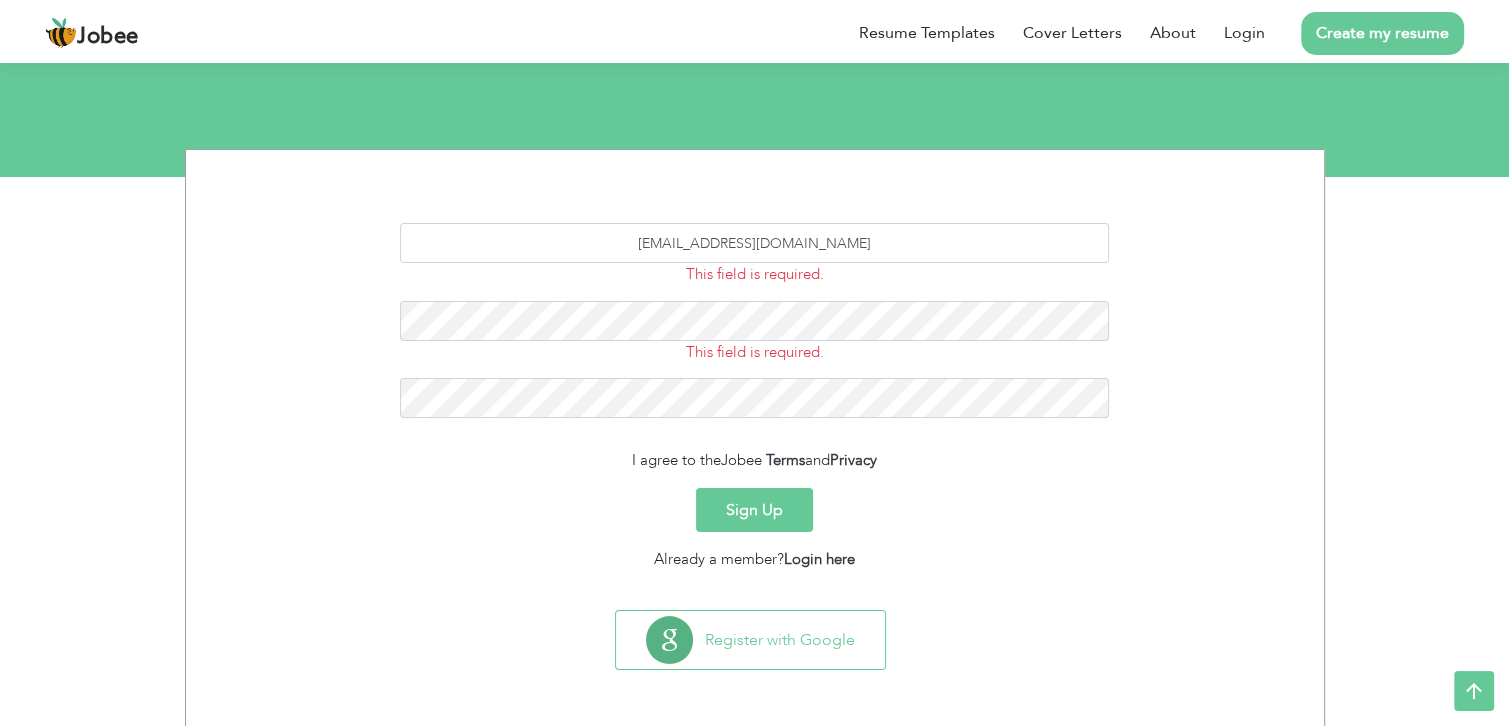 click on "This field is required." at bounding box center [755, 274] 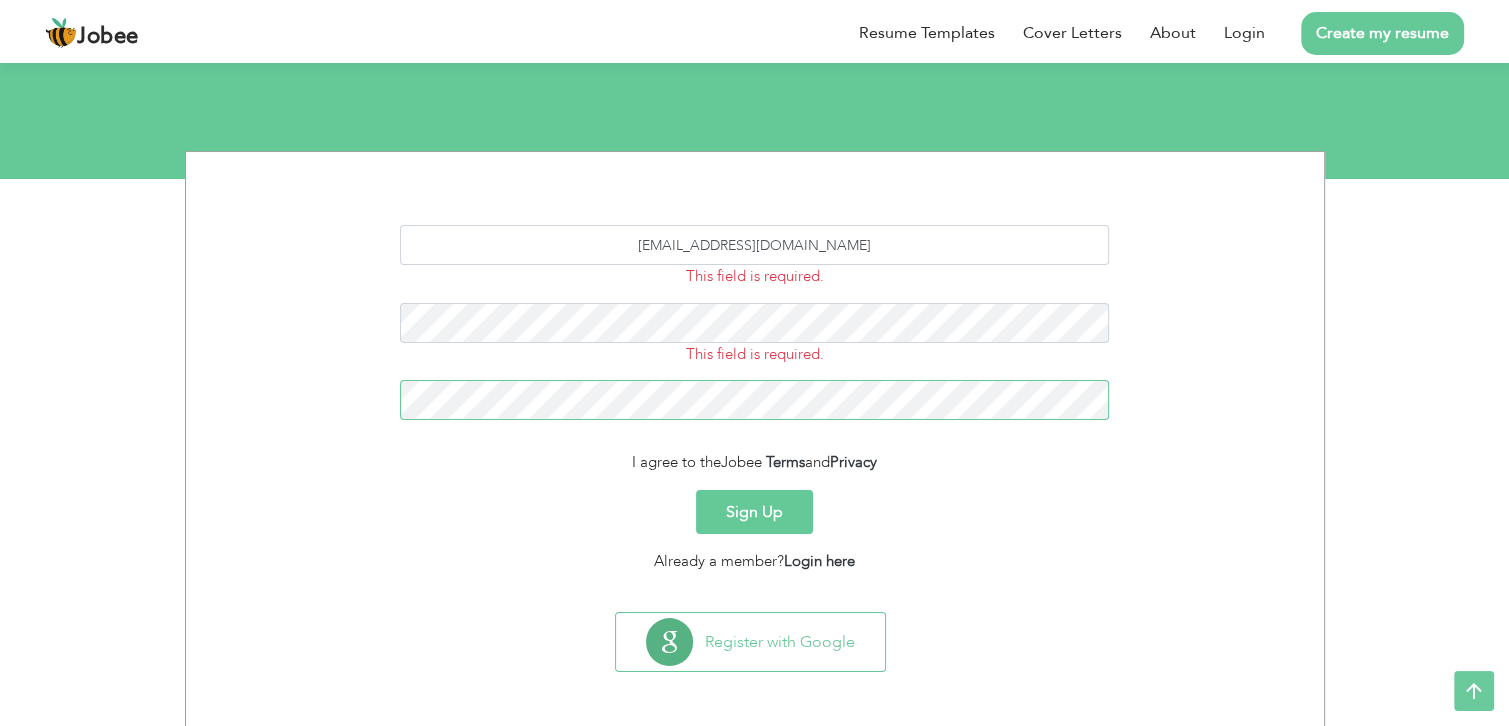scroll, scrollTop: 180, scrollLeft: 0, axis: vertical 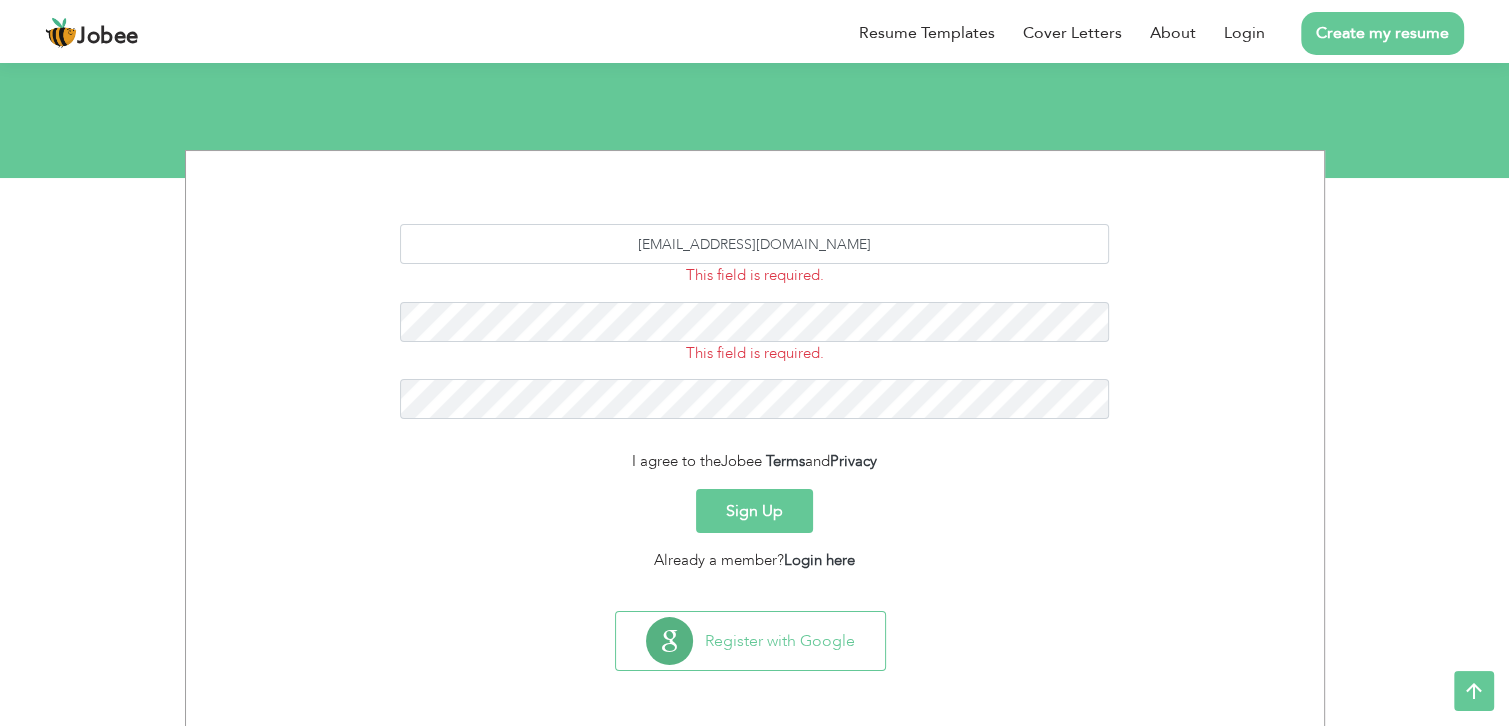 click on "su.samiullah6626@gmail.com
This field is required.
This field is required." at bounding box center [755, 329] 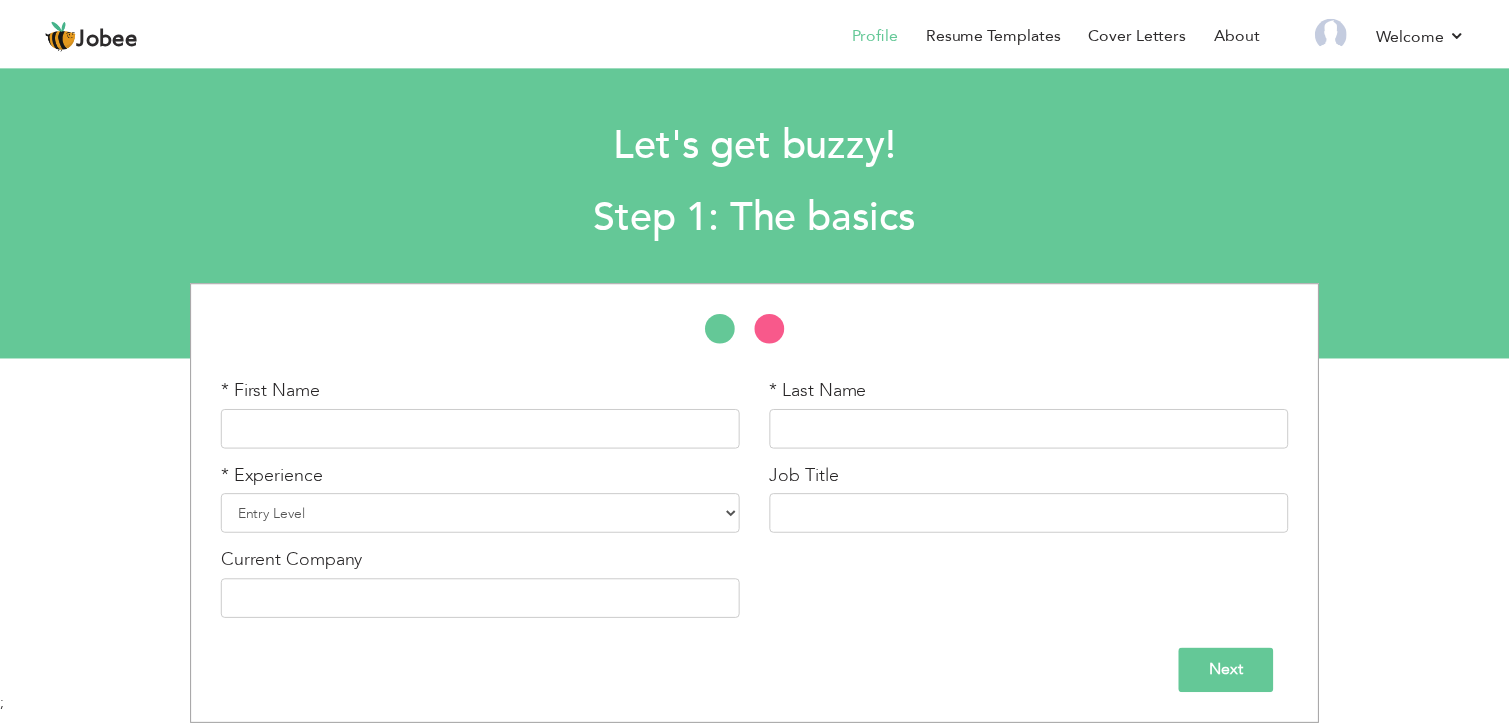 scroll, scrollTop: 0, scrollLeft: 0, axis: both 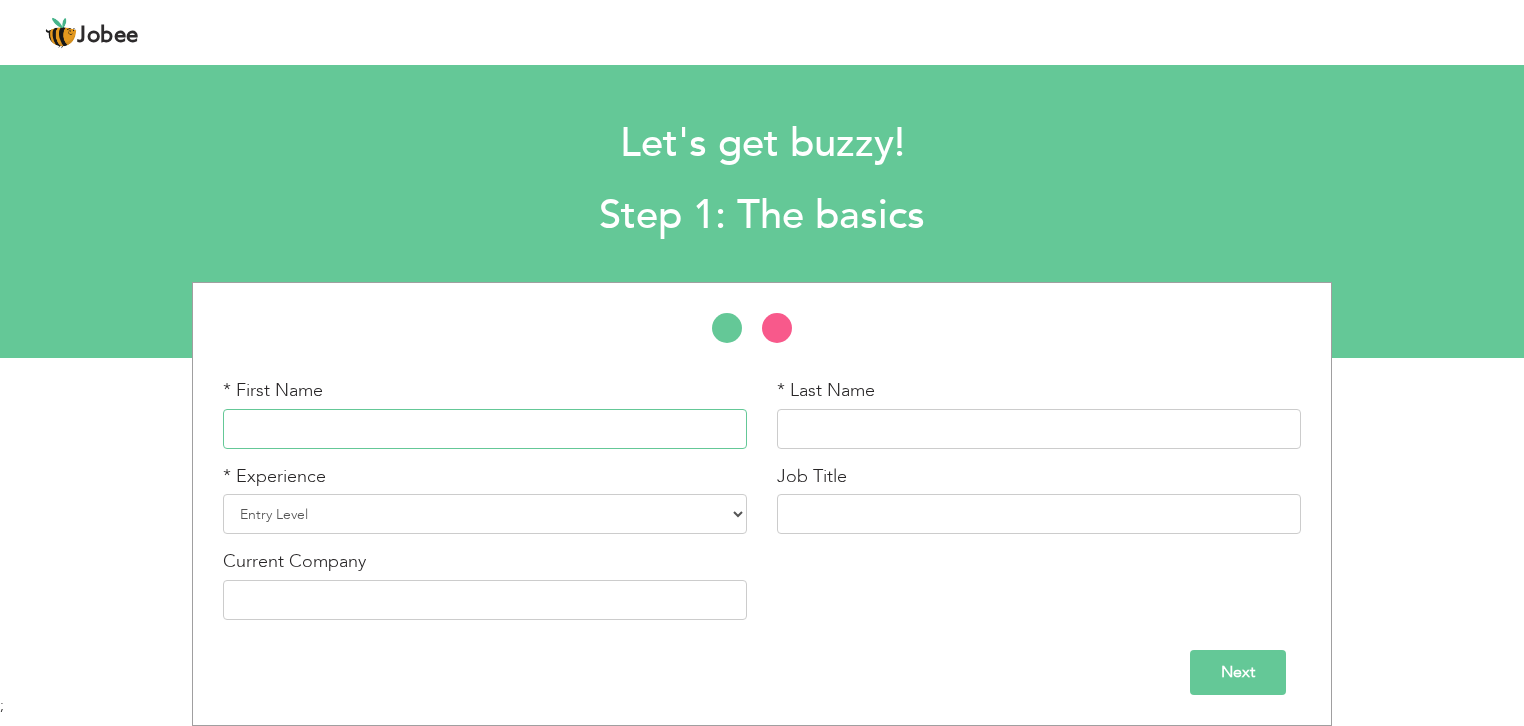 click at bounding box center (485, 429) 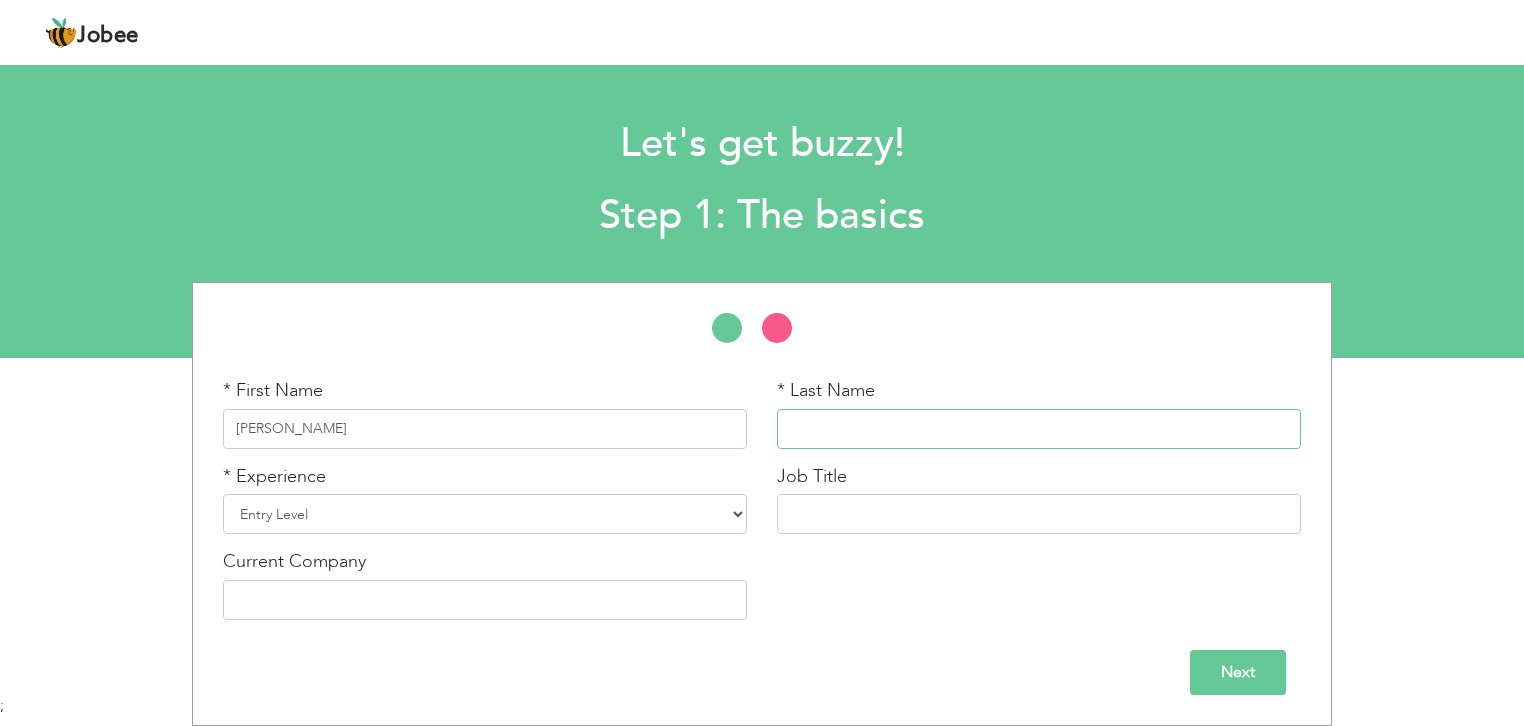 type on "sakhawatali" 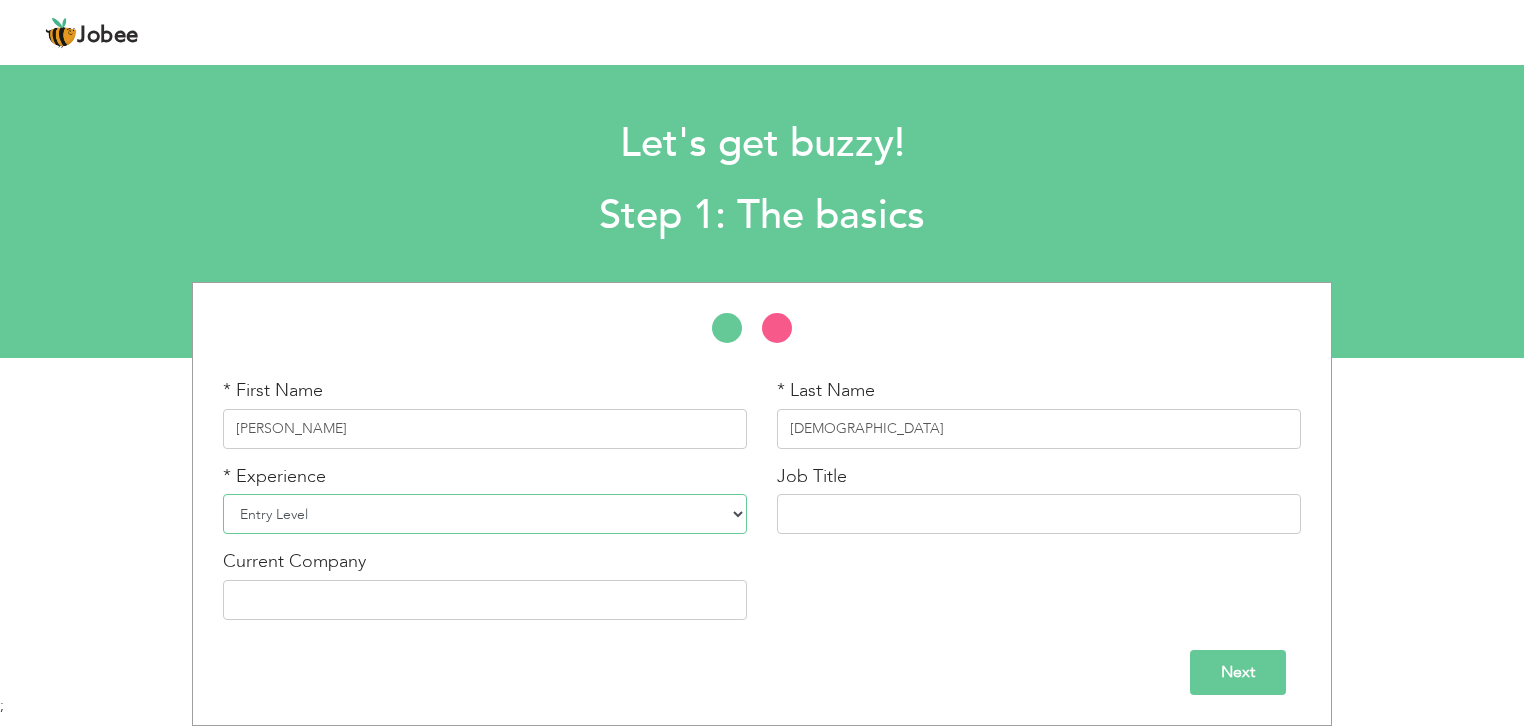 click on "Entry Level
Less than 1 Year
1 Year
2 Years
3 Years
4 Years
5 Years
6 Years
7 Years
8 Years
9 Years
10 Years
11 Years
12 Years
13 Years
14 Years
15 Years
16 Years
17 Years
18 Years
19 Years
20 Years
21 Years
22 Years
23 Years
24 Years
25 Years
26 Years
27 Years
28 Years
29 Years
30 Years
31 Years
32 Years
33 Years
34 Years
35 Years
More than 35 Years" at bounding box center (485, 514) 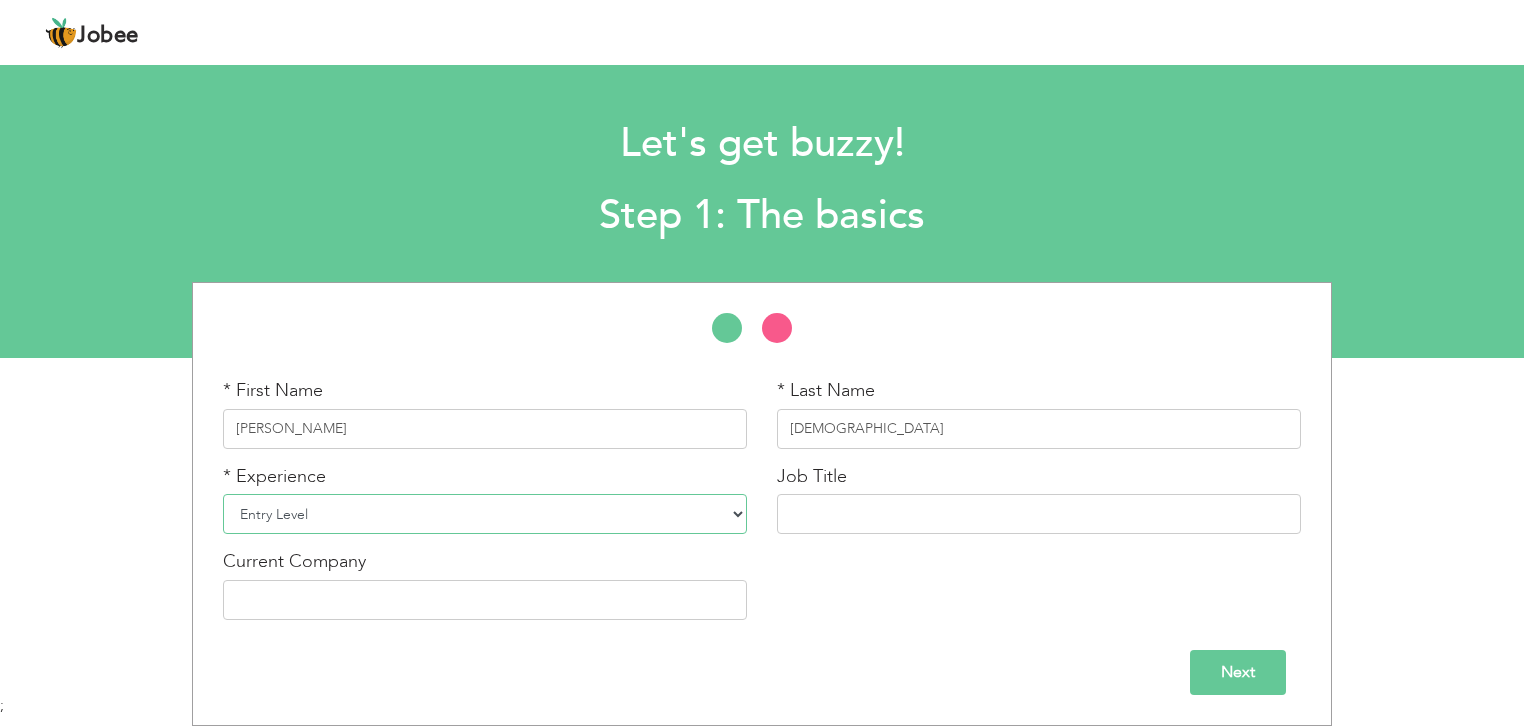 select on "7" 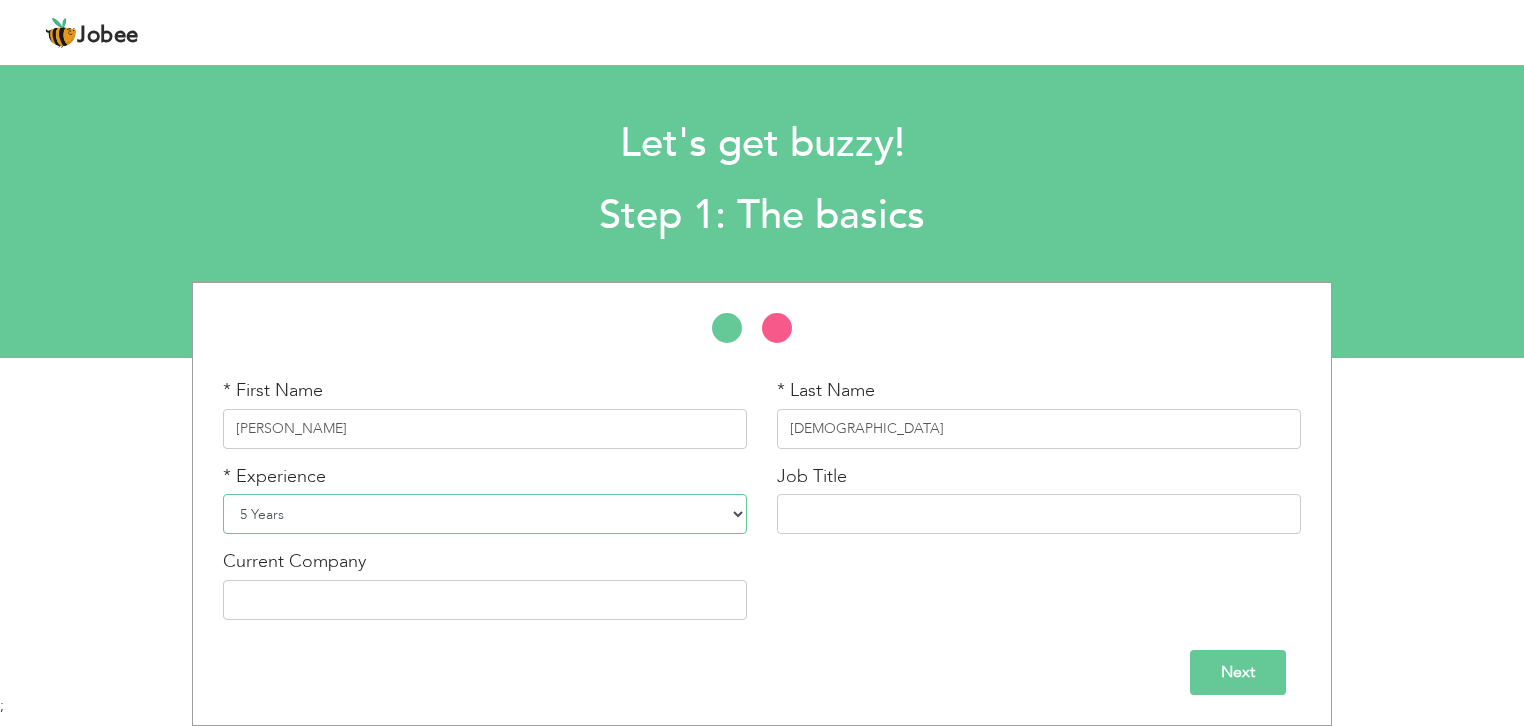 click on "Entry Level
Less than 1 Year
1 Year
2 Years
3 Years
4 Years
5 Years
6 Years
7 Years
8 Years
9 Years
10 Years
11 Years
12 Years
13 Years
14 Years
15 Years
16 Years
17 Years
18 Years
19 Years
20 Years
21 Years
22 Years
23 Years
24 Years
25 Years
26 Years
27 Years
28 Years
29 Years
30 Years
31 Years
32 Years
33 Years
34 Years
35 Years
More than 35 Years" at bounding box center [485, 514] 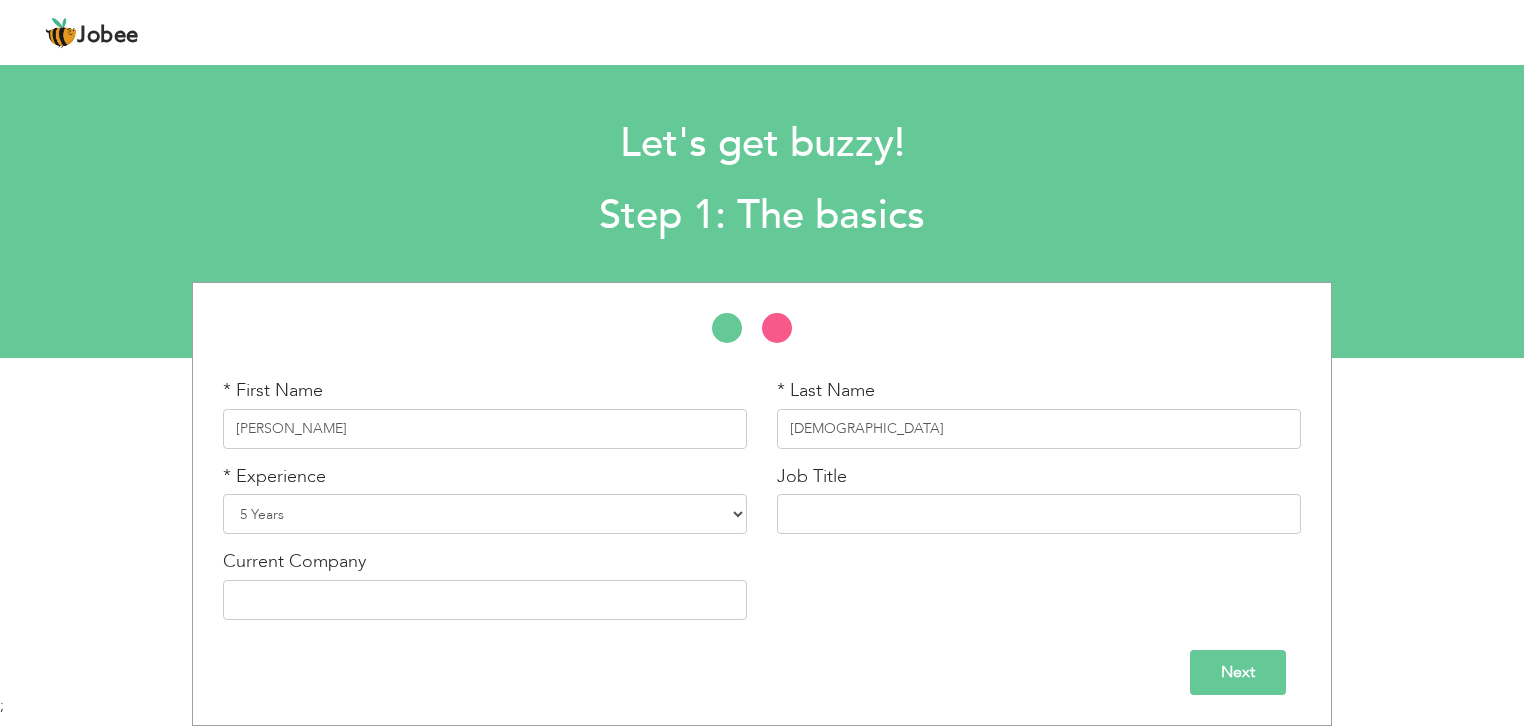 click on "Next" at bounding box center (1238, 672) 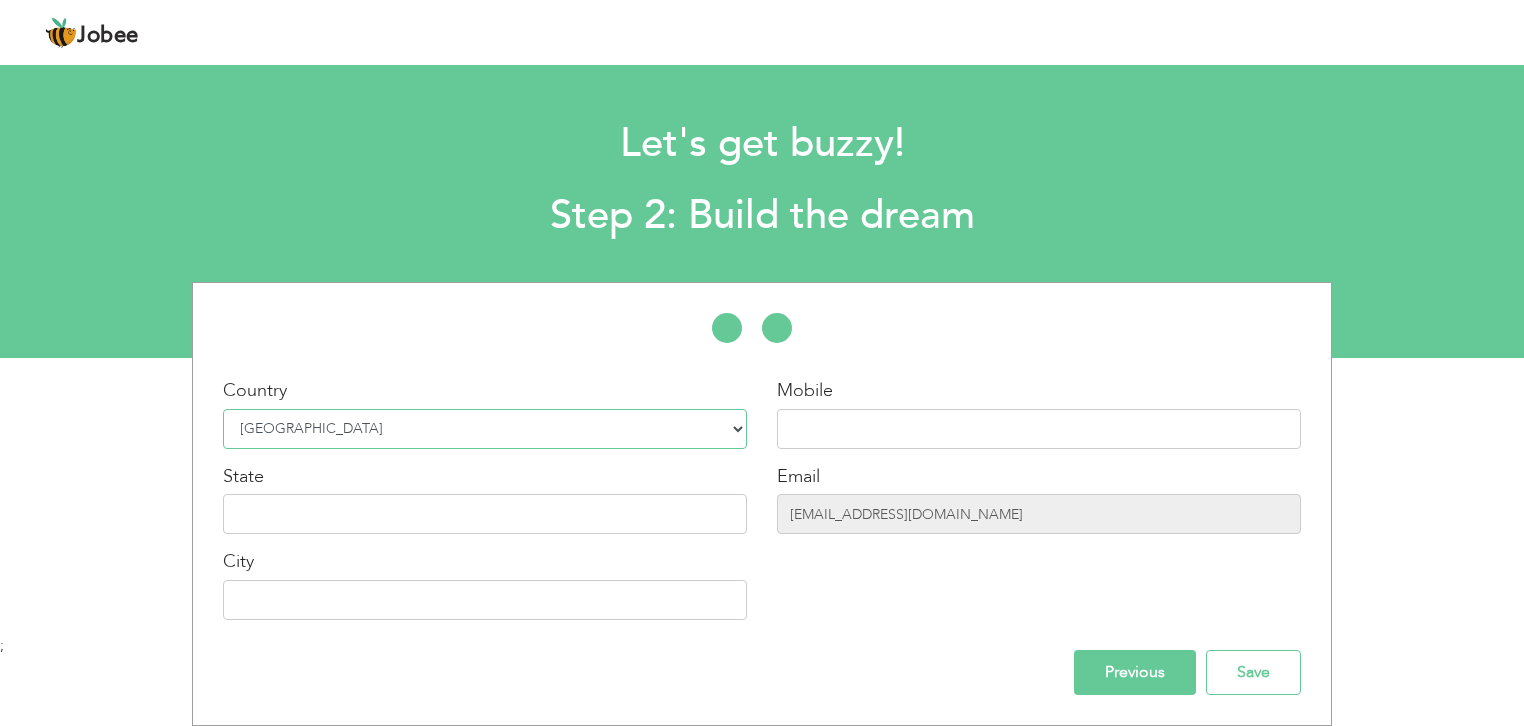 click on "Select Country
Afghanistan
Albania
Algeria
American Samoa
Andorra
Angola
Anguilla
Antarctica
Antigua and Barbuda
Argentina
Armenia
Aruba
Australia
Austria
Azerbaijan
Bahamas
Bahrain
Bangladesh
Barbados
Belarus
Belgium
Belize
Benin
Bermuda
Bhutan
Bolivia
Bosnia-Herzegovina
Botswana
Bouvet Island
Brazil
British Indian Ocean Territory
Brunei Darussalam
Bulgaria
Burkina Faso
Burundi
Cambodia
Cameroon
Canada
Cape Verde
Cayman Islands
Central African Republic
Chad
Chile
China
Christmas Island
Cocos (Keeling) Islands
Colombia
Comoros
Congo
Congo, Dem. Republic
Cook Islands
Costa Rica
Croatia
Cuba
Cyprus
Czech Rep
Denmark
Djibouti
Dominica
Dominican Republic
Ecuador
Egypt
El Salvador
Equatorial Guinea
Eritrea
Estonia
Ethiopia
European Union
Falkland Islands (Malvinas)
Faroe Islands
Fiji
Finland
France
French Guiana
French Southern Territories
Gabon
Gambia
Georgia" at bounding box center (485, 429) 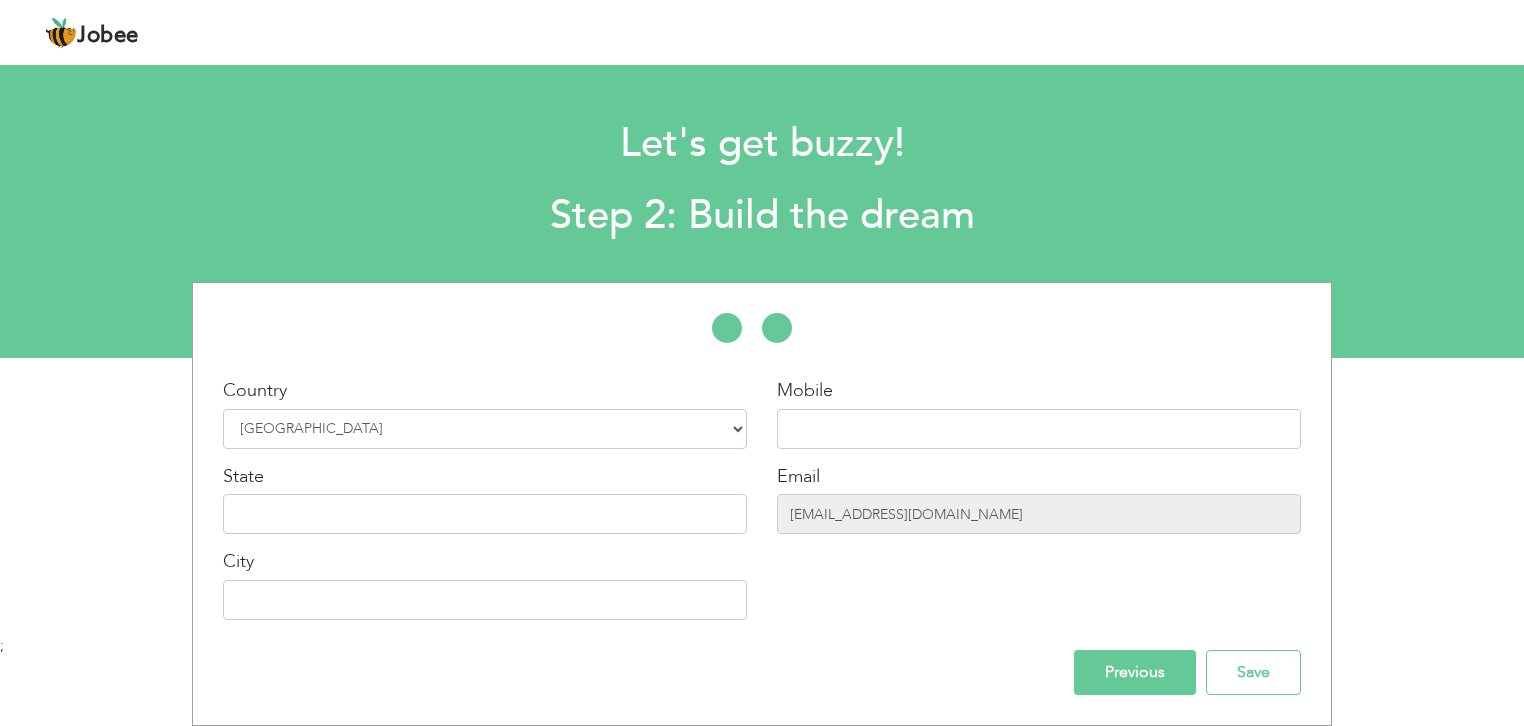 click on "State" at bounding box center (485, 499) 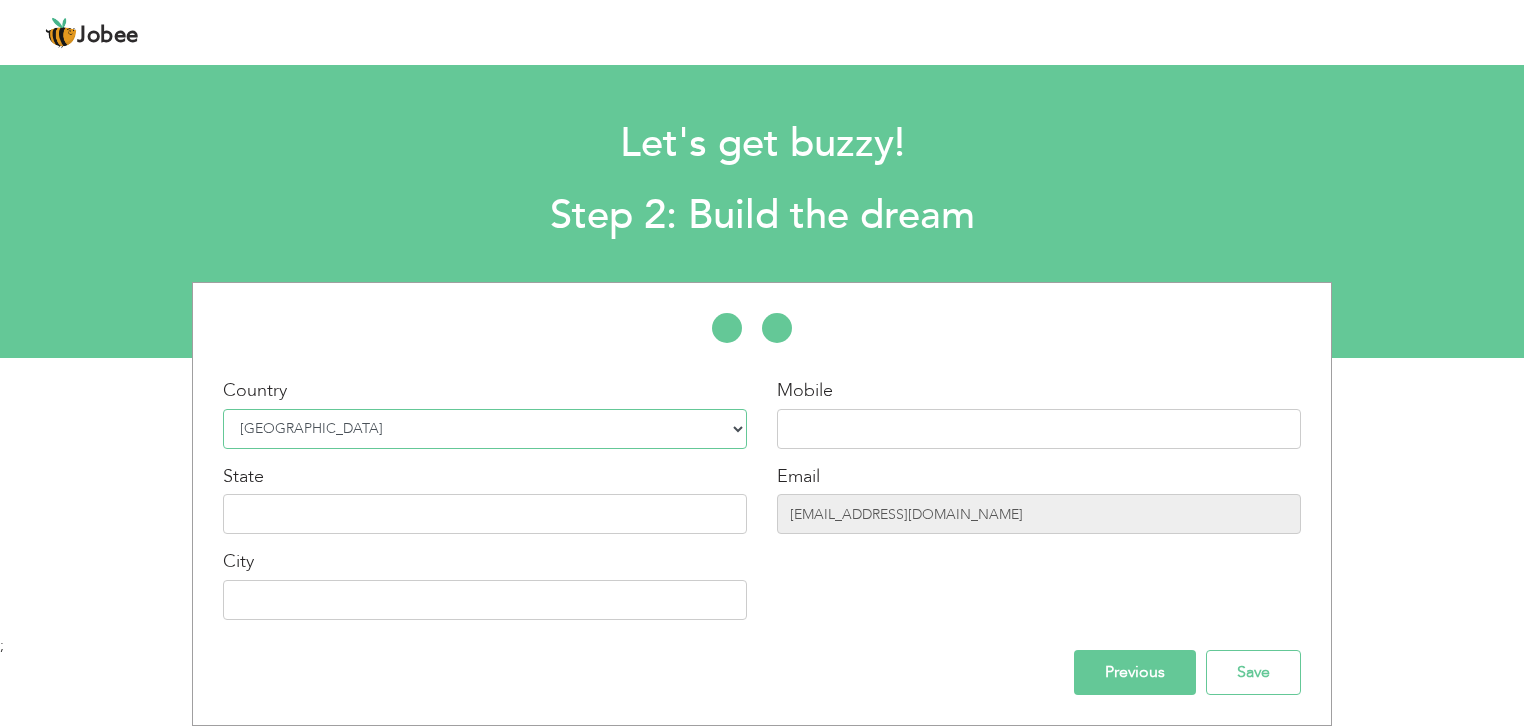 click on "Select Country
Afghanistan
Albania
Algeria
American Samoa
Andorra
Angola
Anguilla
Antarctica
Antigua and Barbuda
Argentina
Armenia
Aruba
Australia
Austria
Azerbaijan
Bahamas
Bahrain
Bangladesh
Barbados
Belarus
Belgium
Belize
Benin
Bermuda
Bhutan
Bolivia
Bosnia-Herzegovina
Botswana
Bouvet Island
Brazil
British Indian Ocean Territory
Brunei Darussalam
Bulgaria
Burkina Faso
Burundi
Cambodia
Cameroon
Canada
Cape Verde
Cayman Islands
Central African Republic
Chad
Chile
China
Christmas Island
Cocos (Keeling) Islands
Colombia
Comoros
Congo
Congo, Dem. Republic
Cook Islands
Costa Rica
Croatia
Cuba
Cyprus
Czech Rep
Denmark
Djibouti
Dominica
Dominican Republic
Ecuador
Egypt
El Salvador
Equatorial Guinea
Eritrea
Estonia
Ethiopia
European Union
Falkland Islands (Malvinas)
Faroe Islands
Fiji
Finland
France
French Guiana
French Southern Territories
Gabon
Gambia
Georgia" at bounding box center [485, 429] 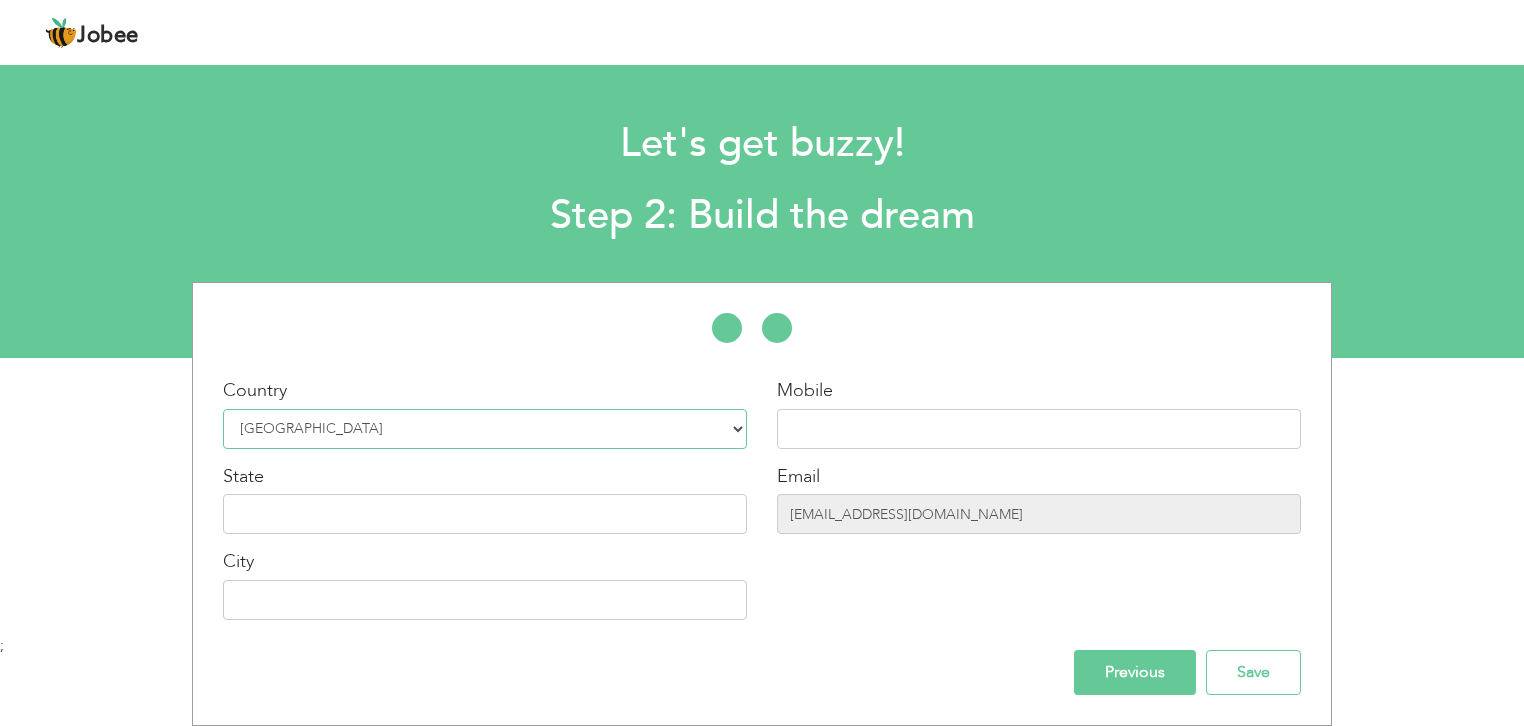 select on "166" 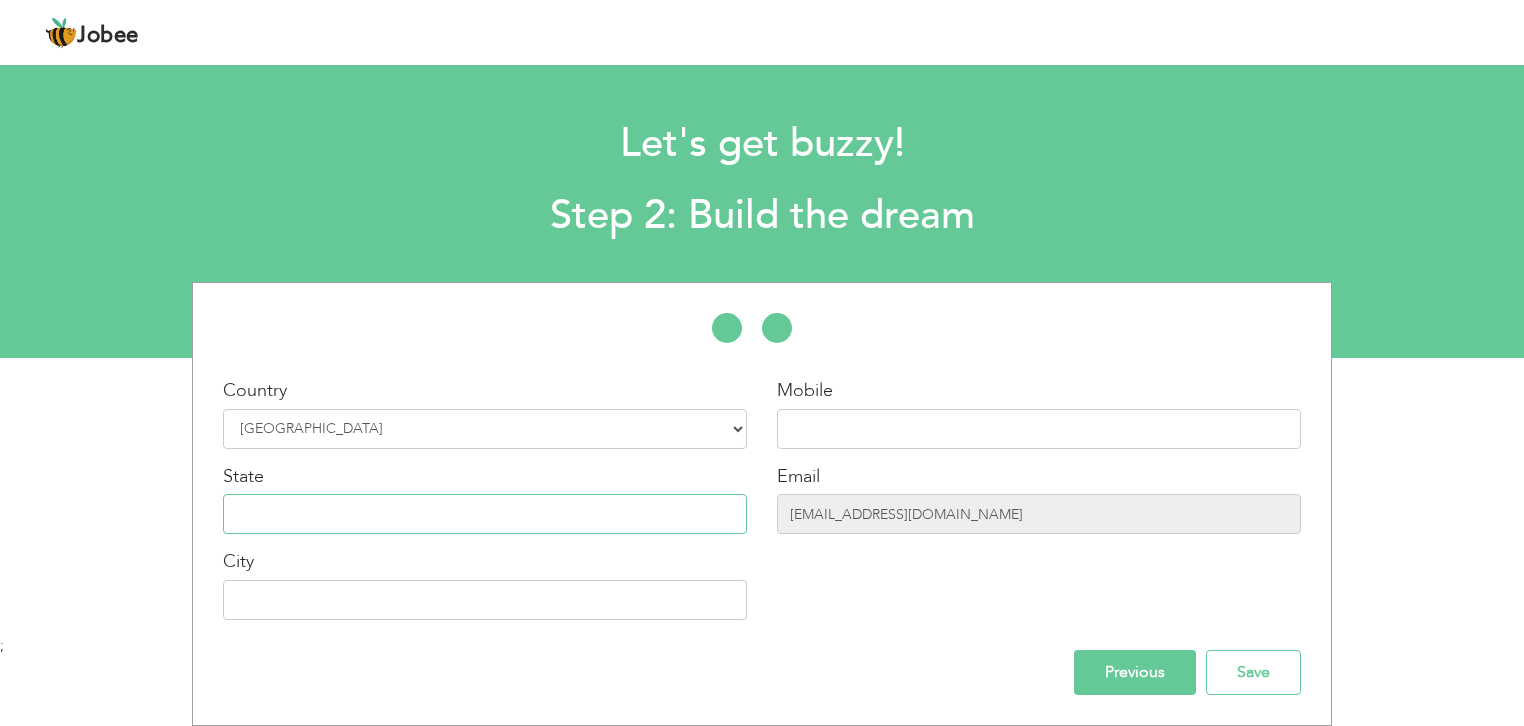 click at bounding box center (485, 514) 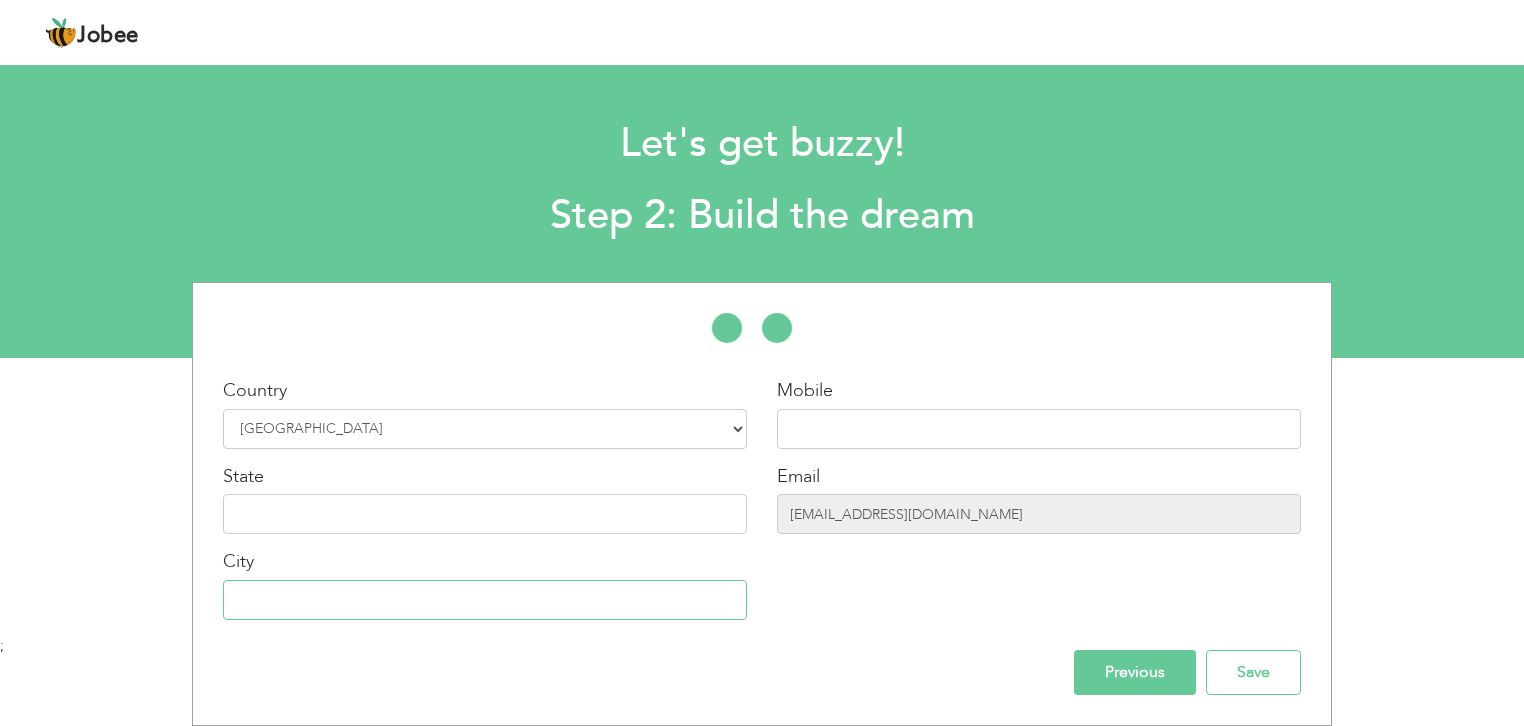 click at bounding box center [485, 600] 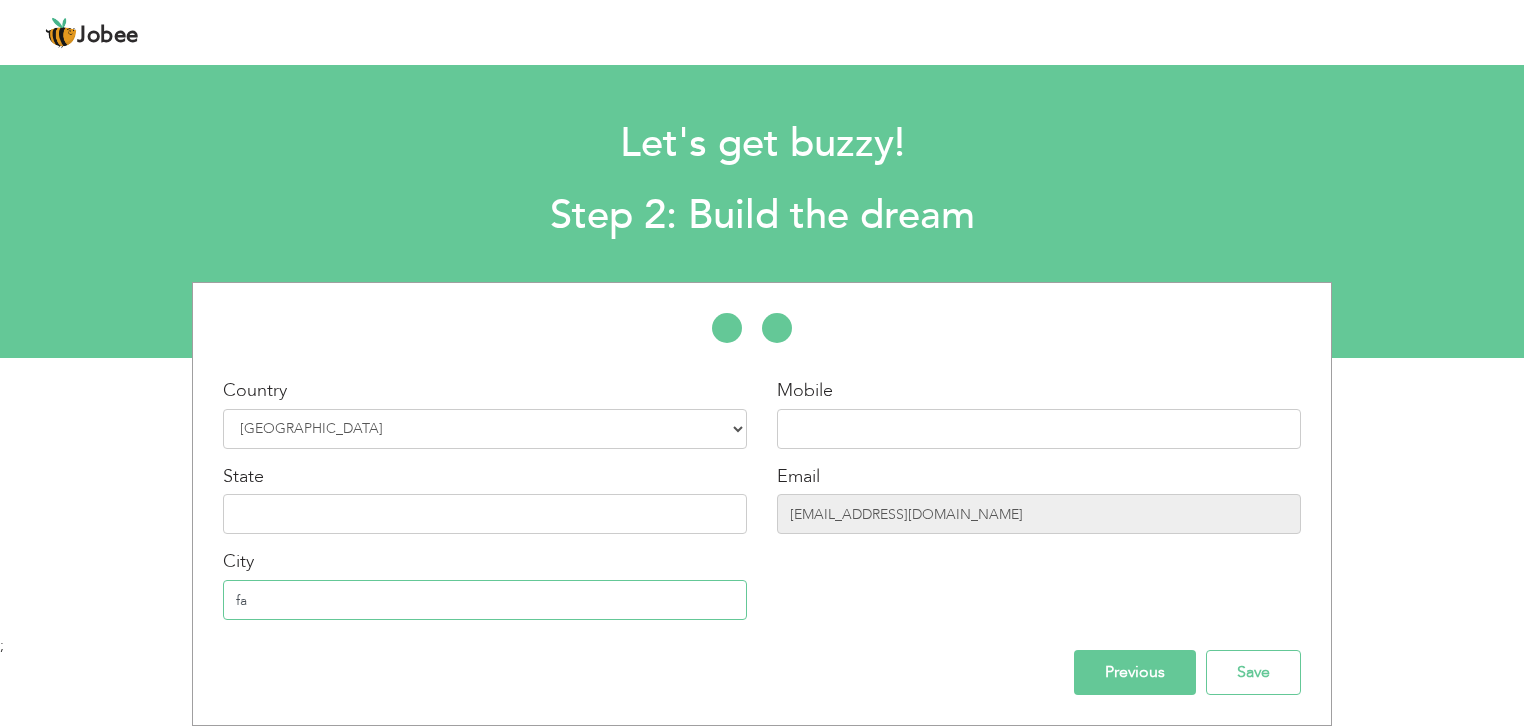 type on "f" 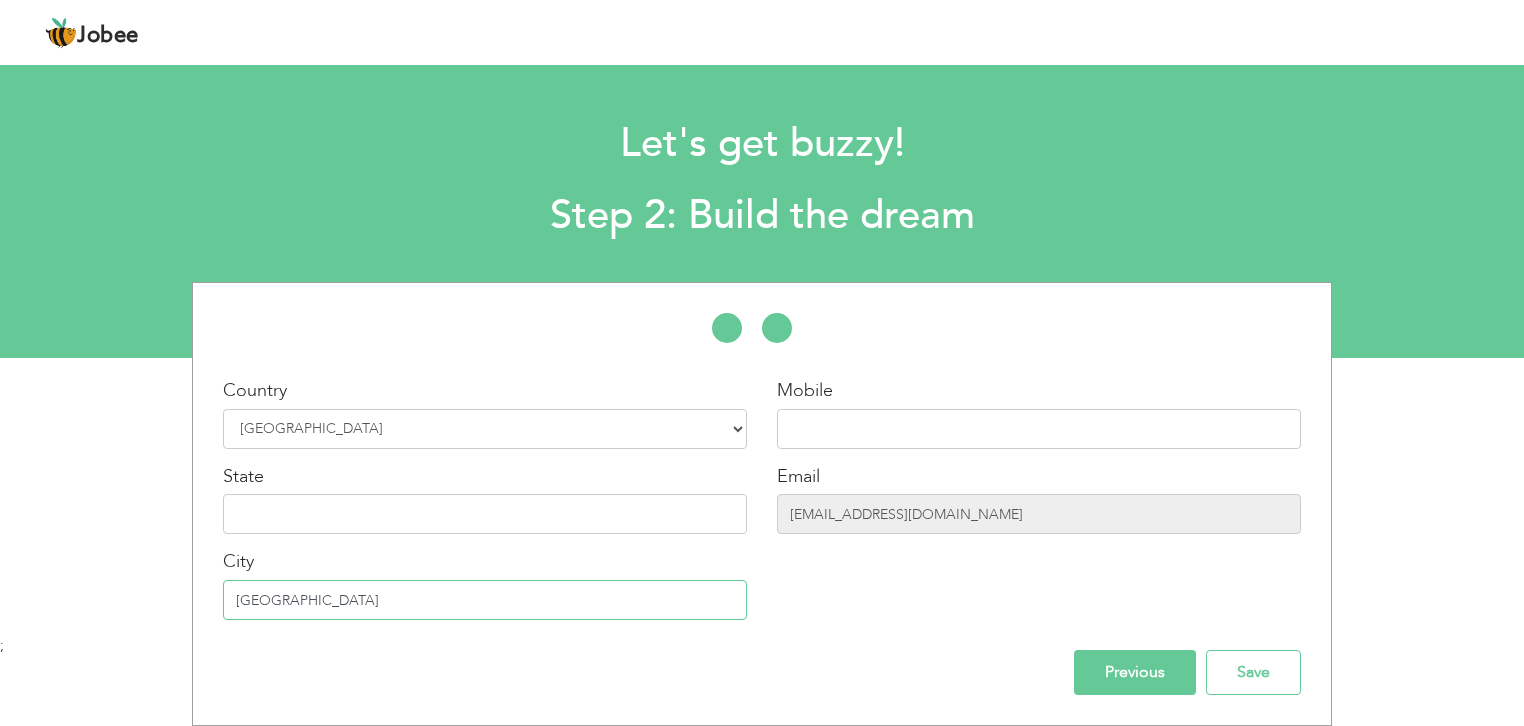 type on "[GEOGRAPHIC_DATA]" 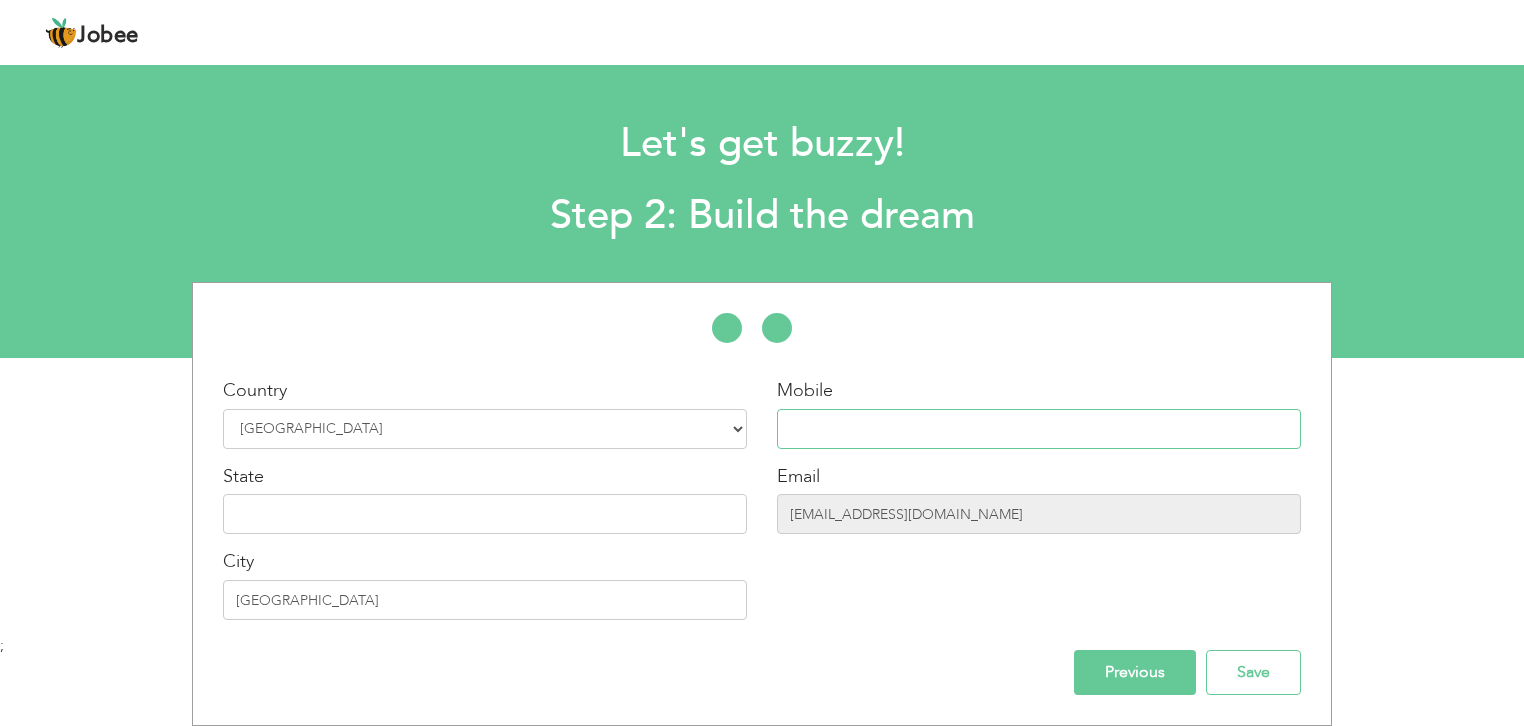 click at bounding box center [1039, 429] 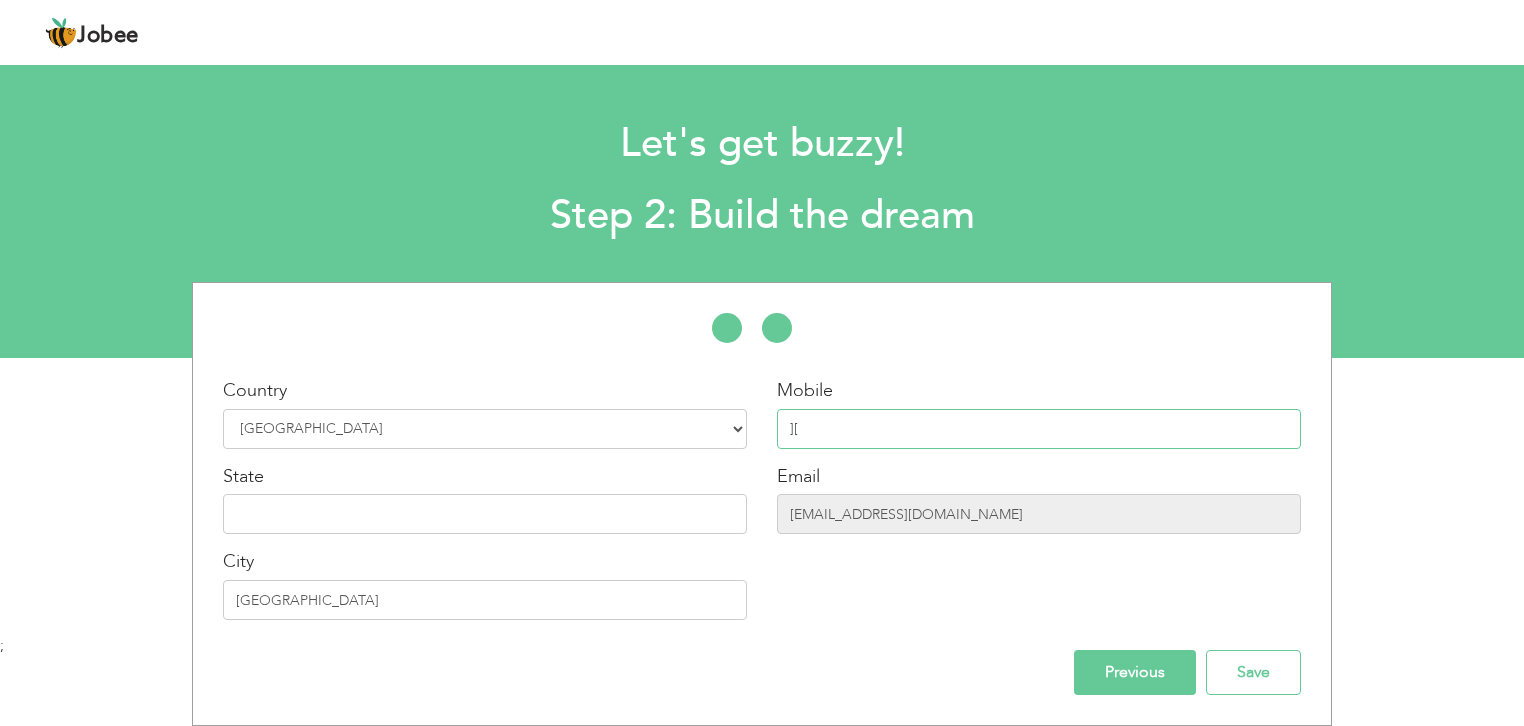 type on "]" 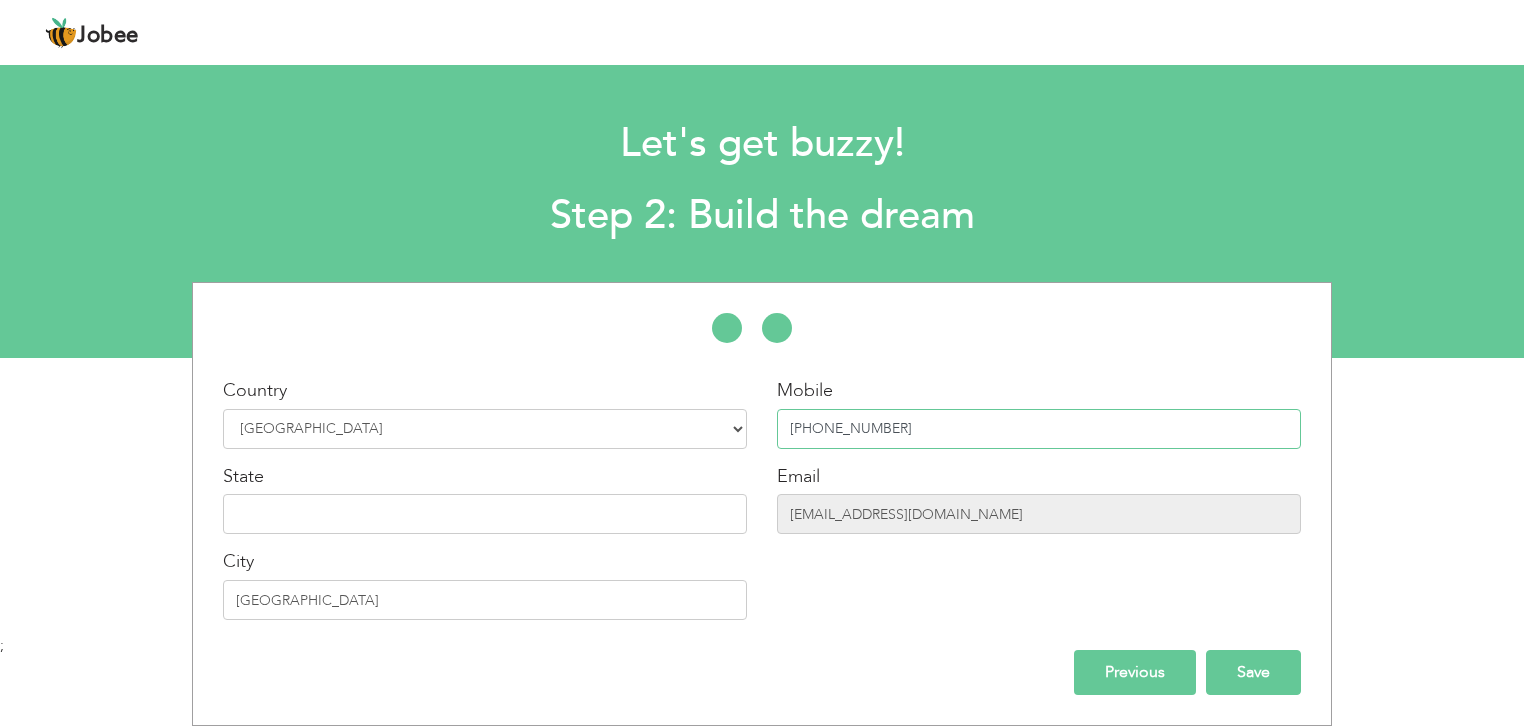 type on "[PHONE_NUMBER]" 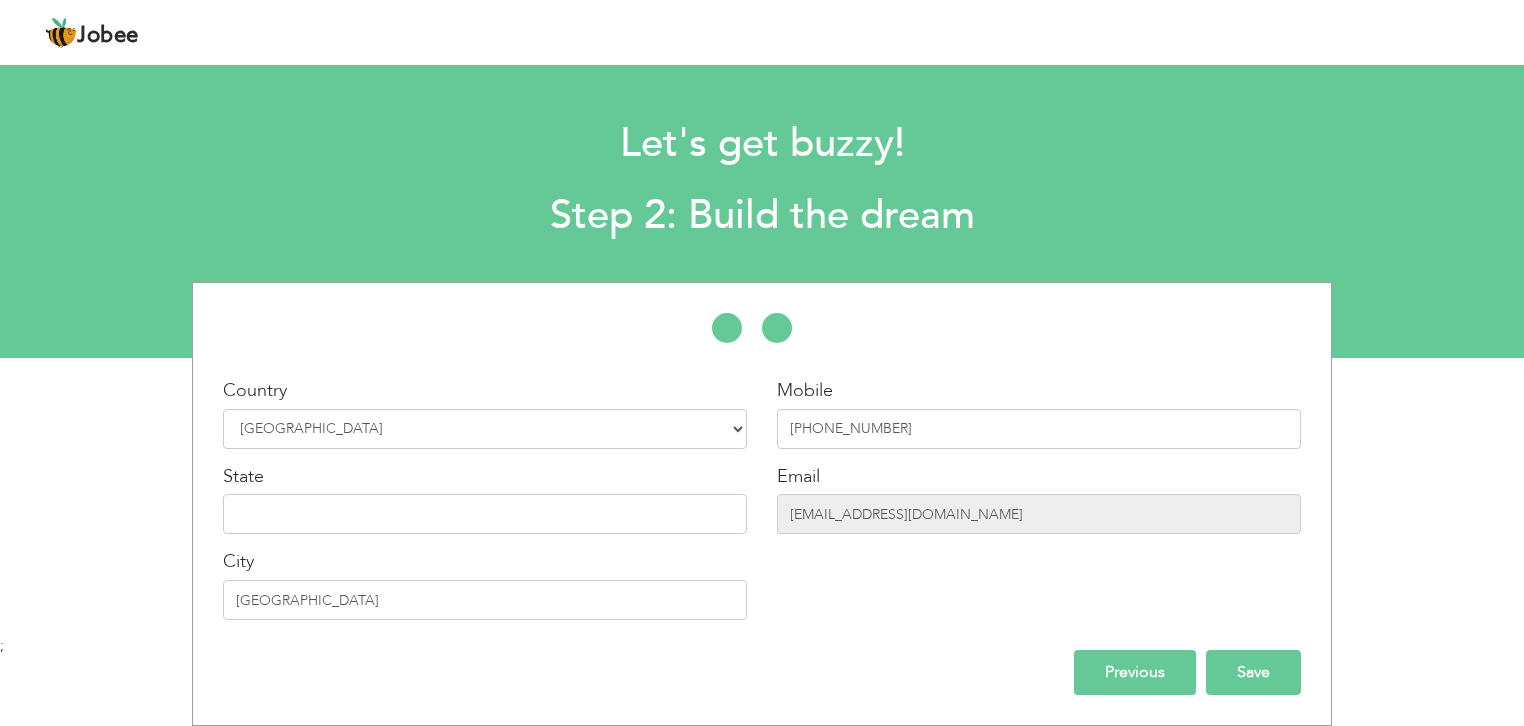 click on "Save" at bounding box center [1253, 672] 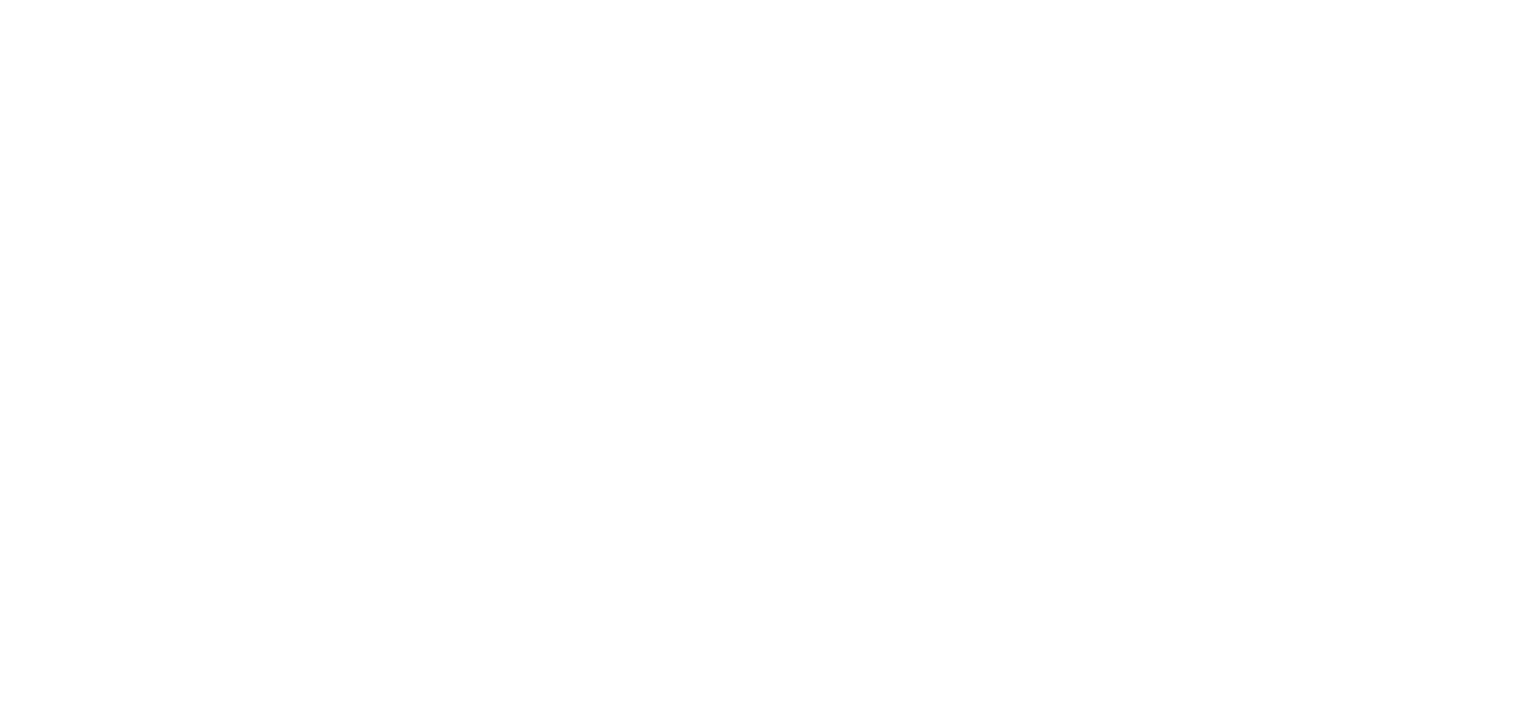 scroll, scrollTop: 0, scrollLeft: 0, axis: both 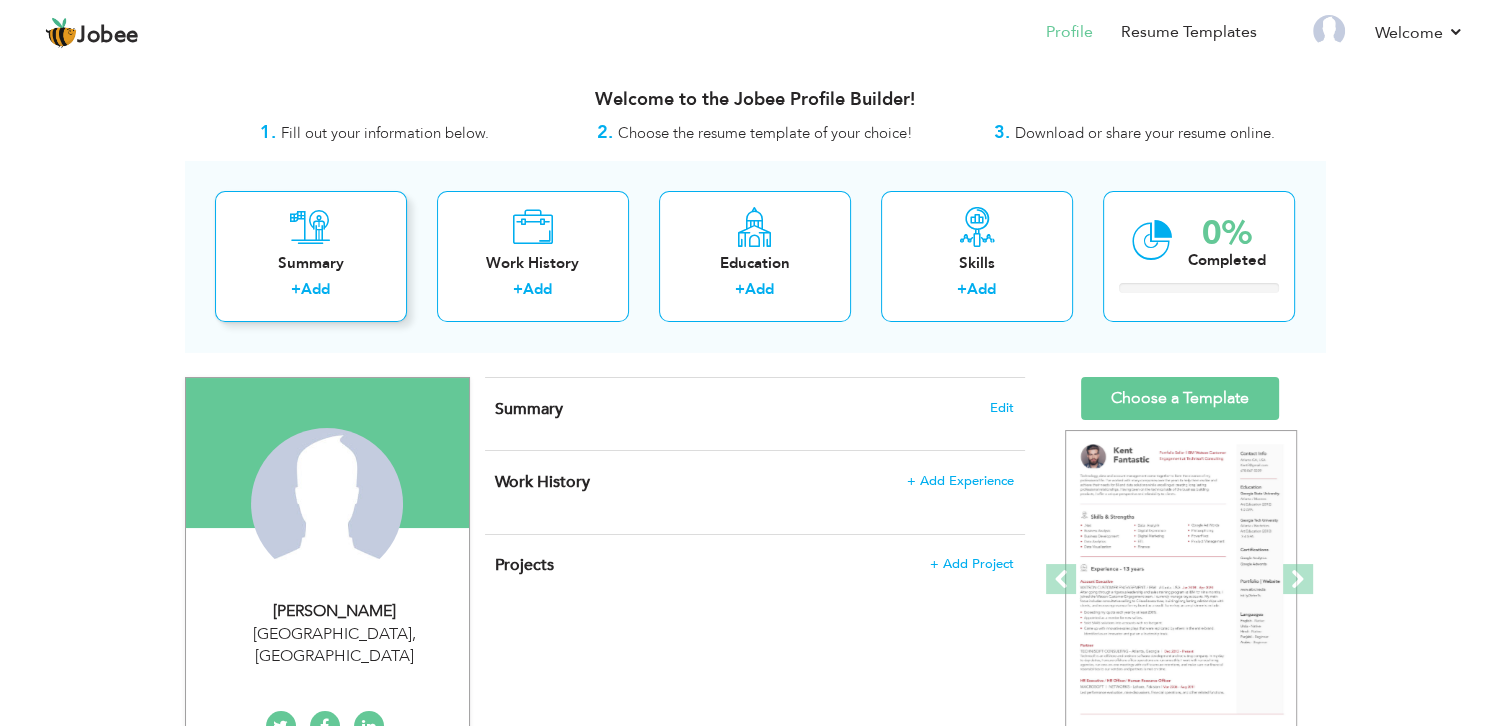 click on "Summary" at bounding box center (311, 263) 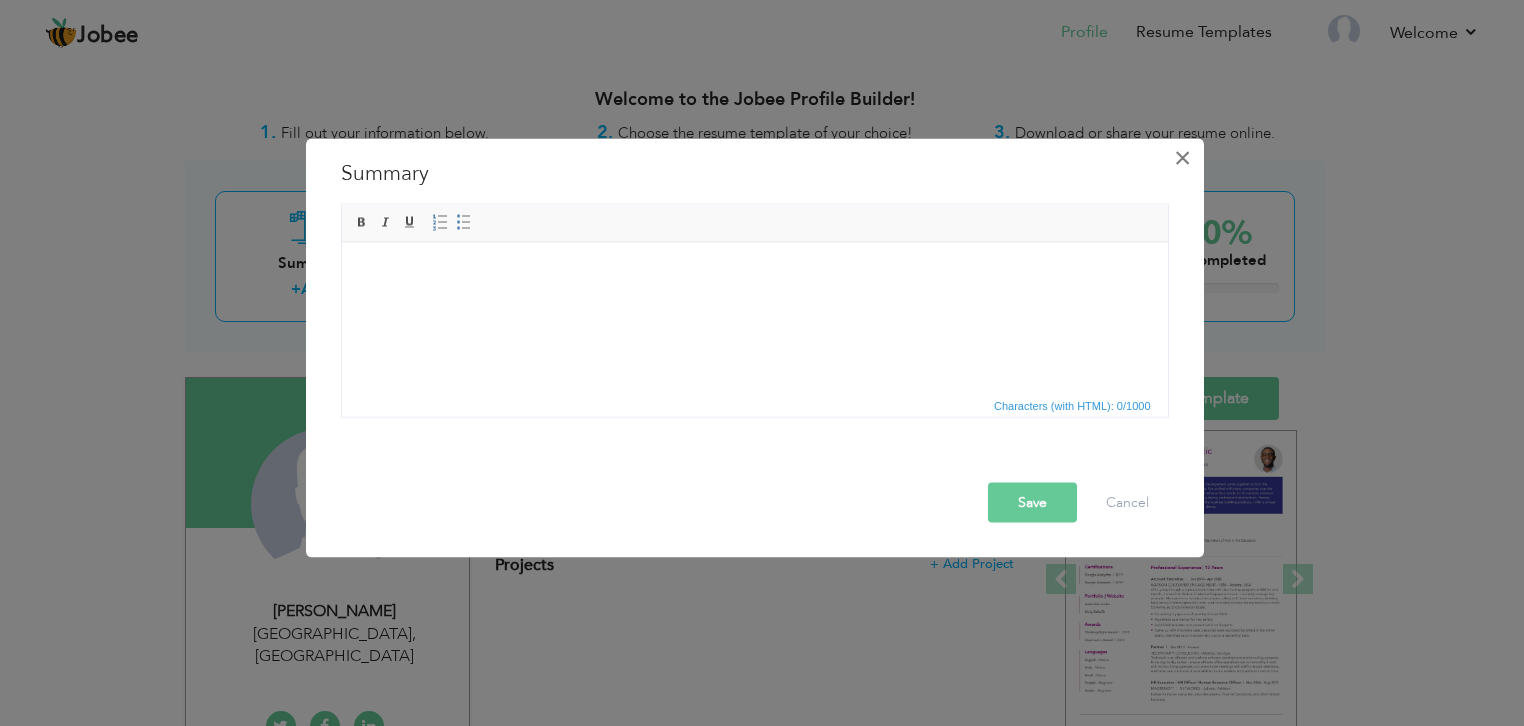 click on "×" at bounding box center (1182, 158) 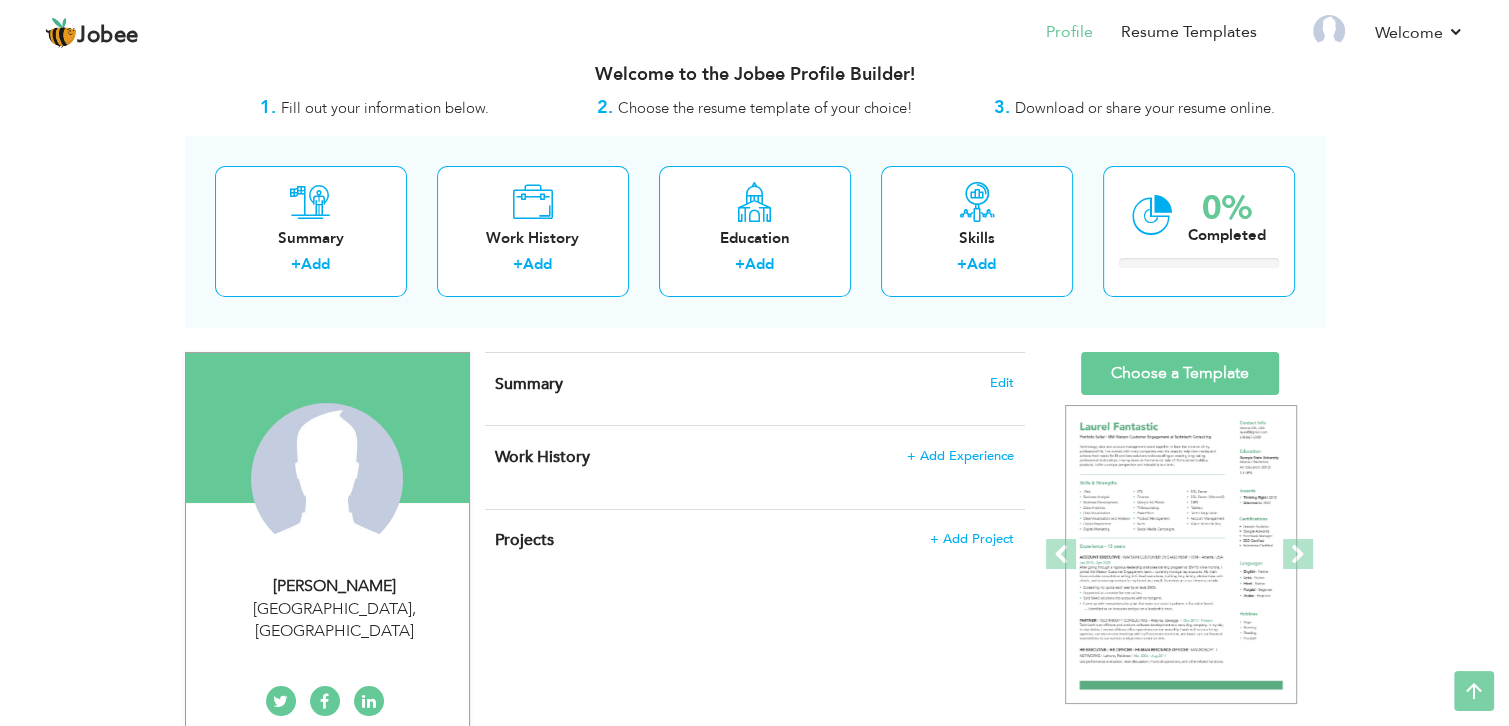 scroll, scrollTop: 0, scrollLeft: 0, axis: both 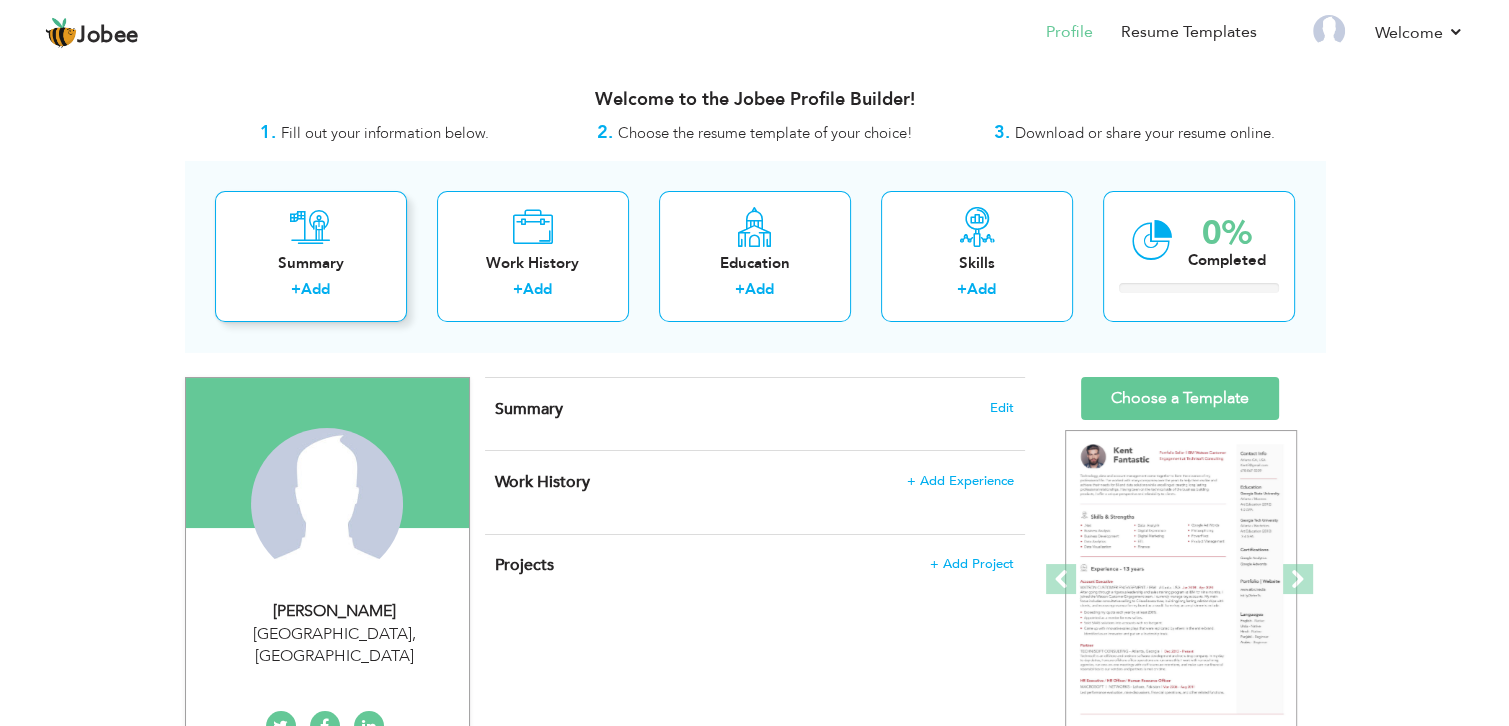 click on "Add" at bounding box center [315, 289] 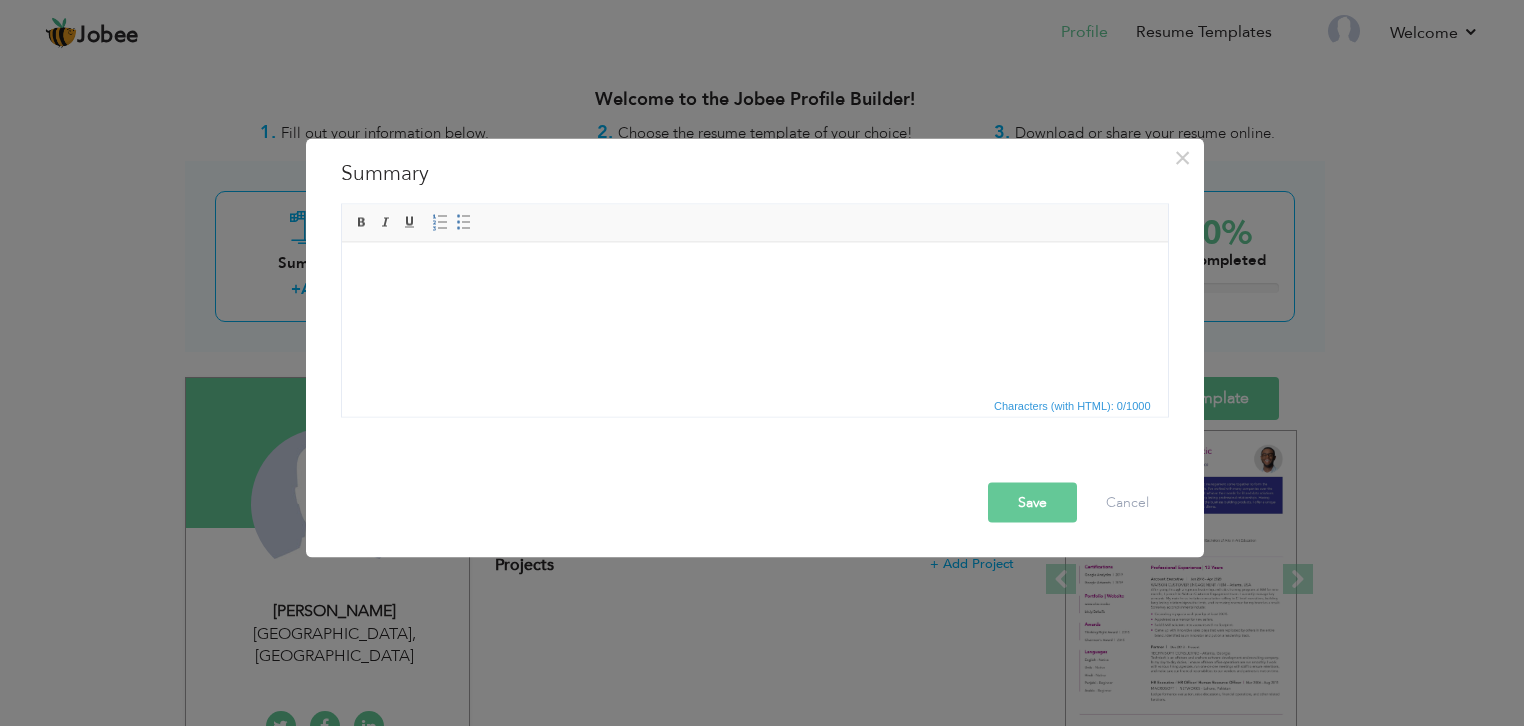 click at bounding box center [754, 272] 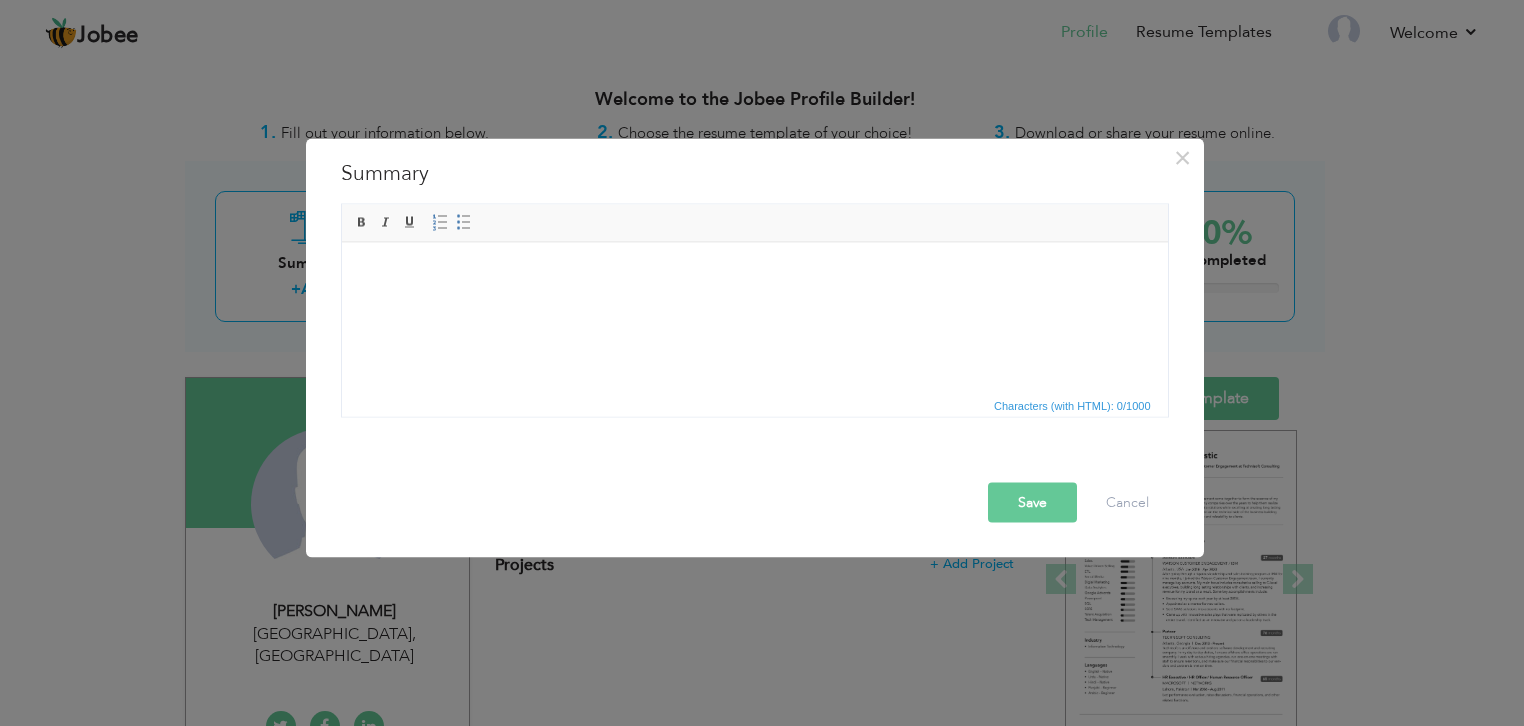 drag, startPoint x: 456, startPoint y: 312, endPoint x: 387, endPoint y: 306, distance: 69.260376 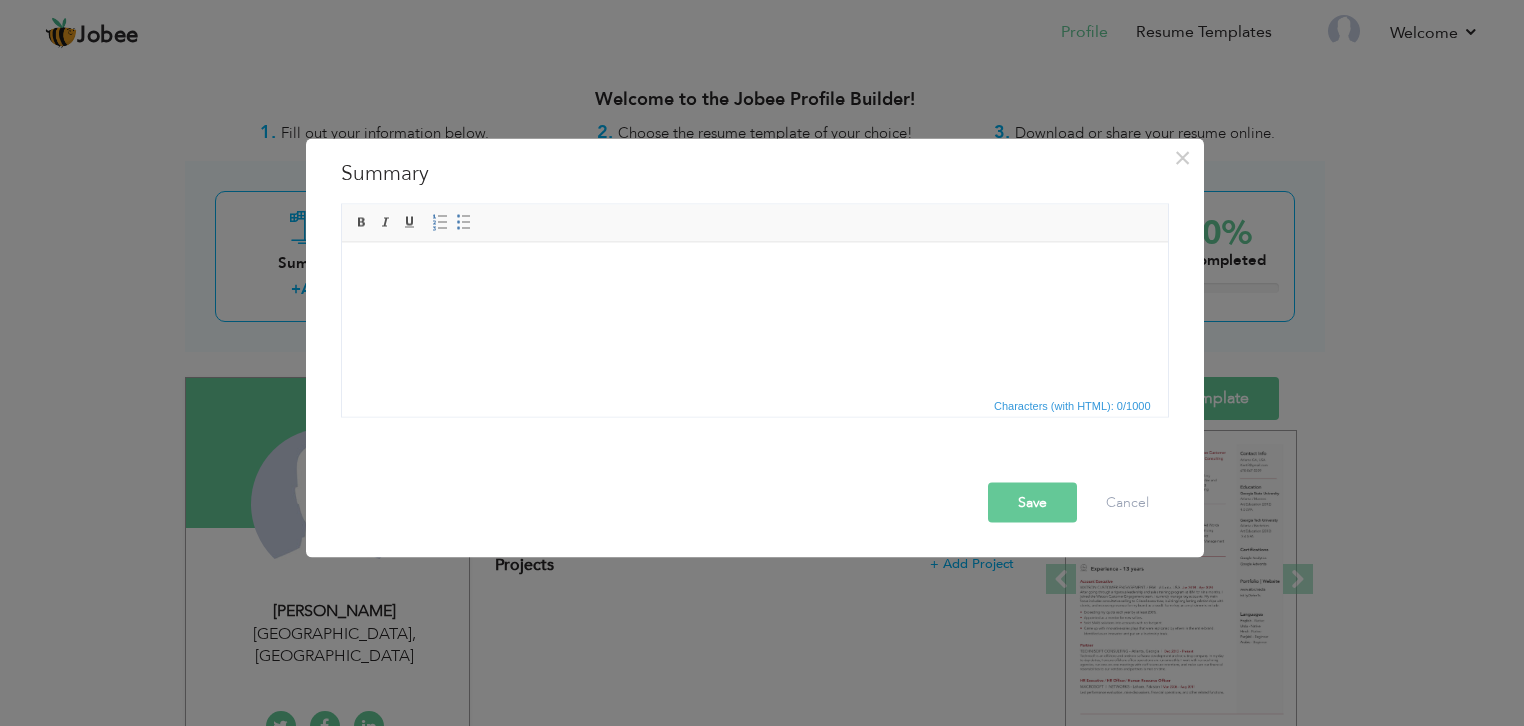 drag, startPoint x: 390, startPoint y: 306, endPoint x: 937, endPoint y: 290, distance: 547.23395 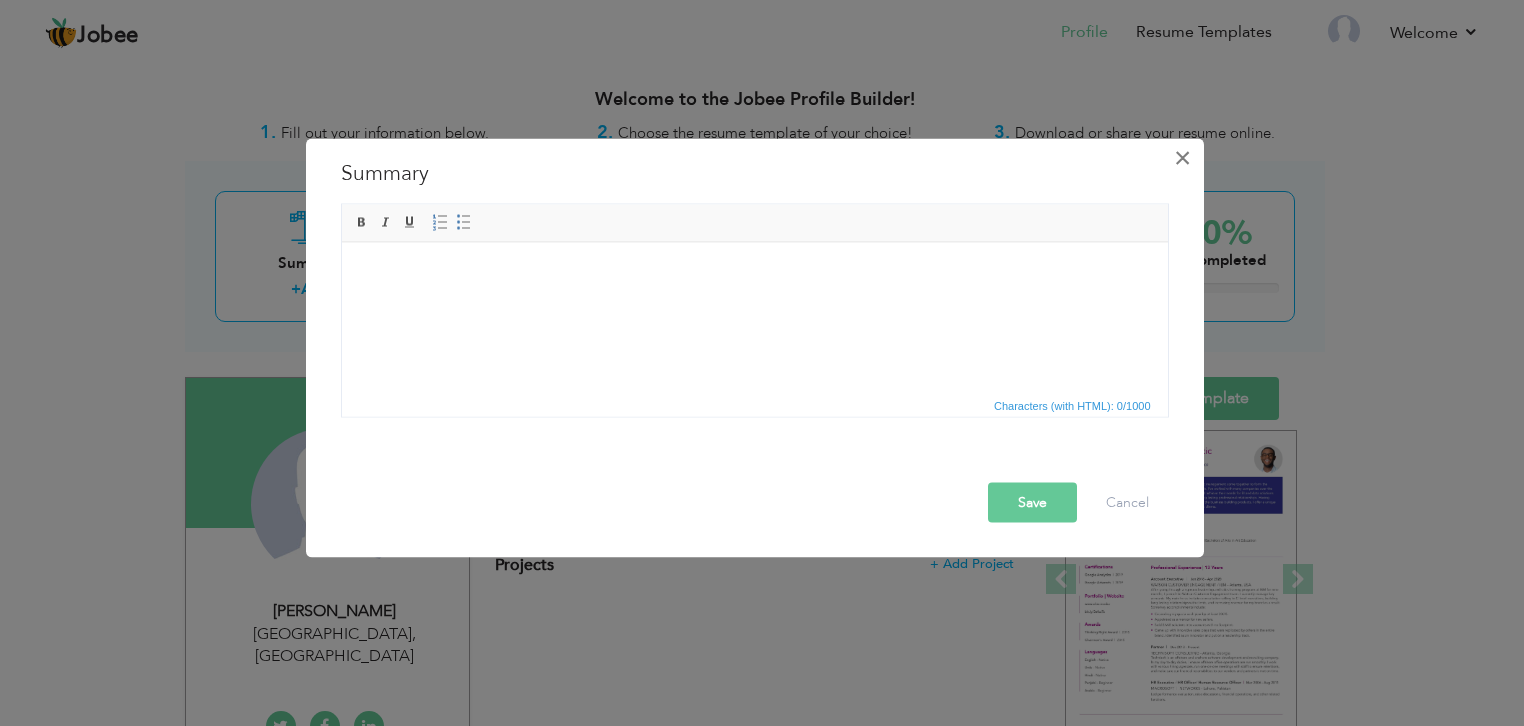 click on "×" at bounding box center [1183, 158] 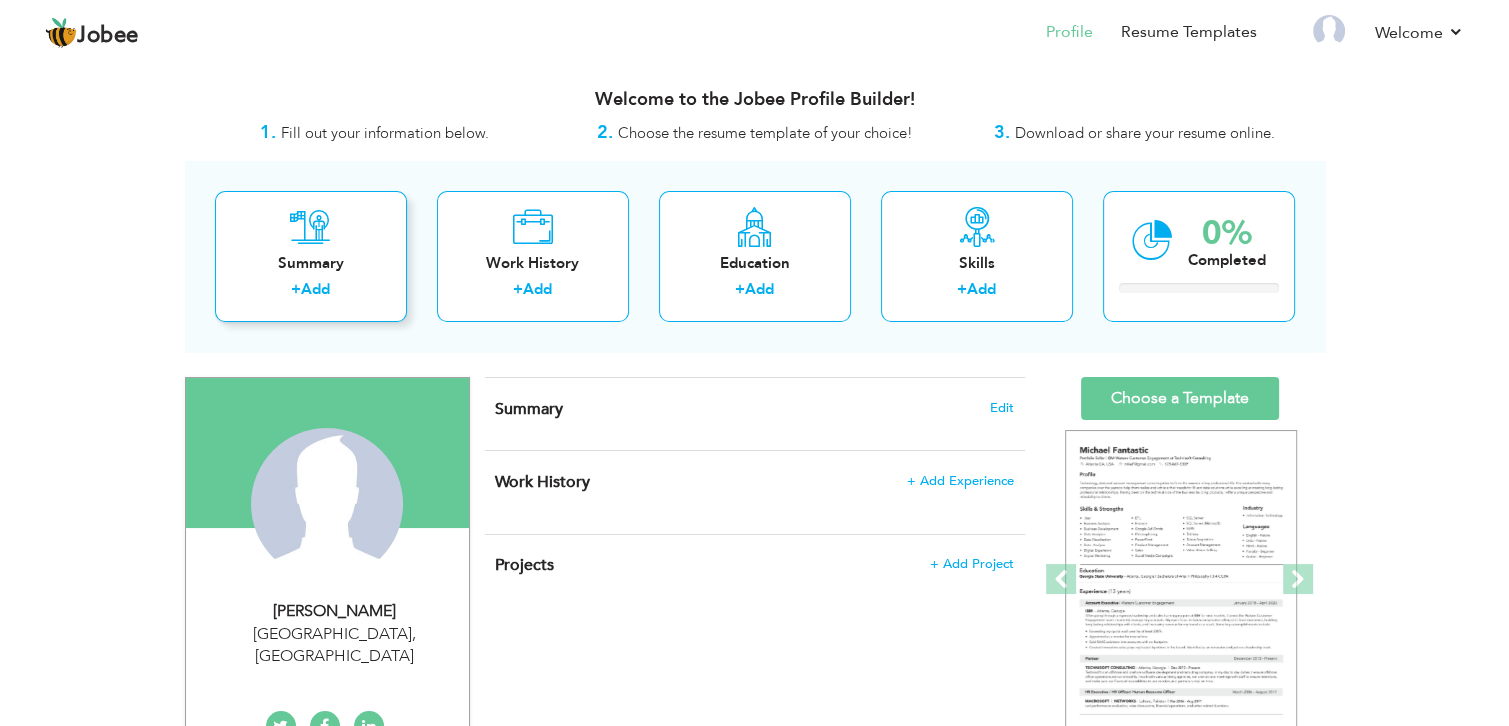 click on "+  Add" at bounding box center (311, 292) 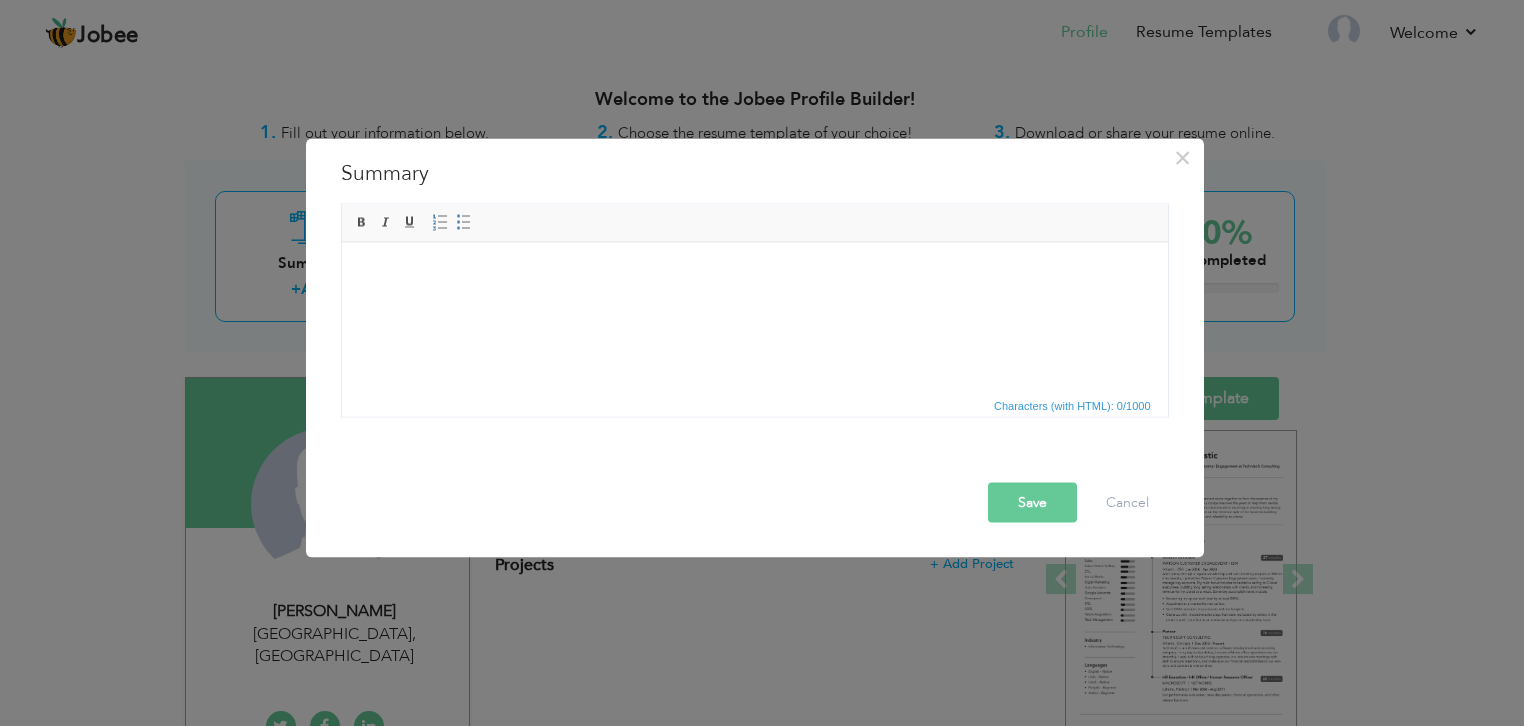 drag, startPoint x: 447, startPoint y: 323, endPoint x: 863, endPoint y: 372, distance: 418.8759 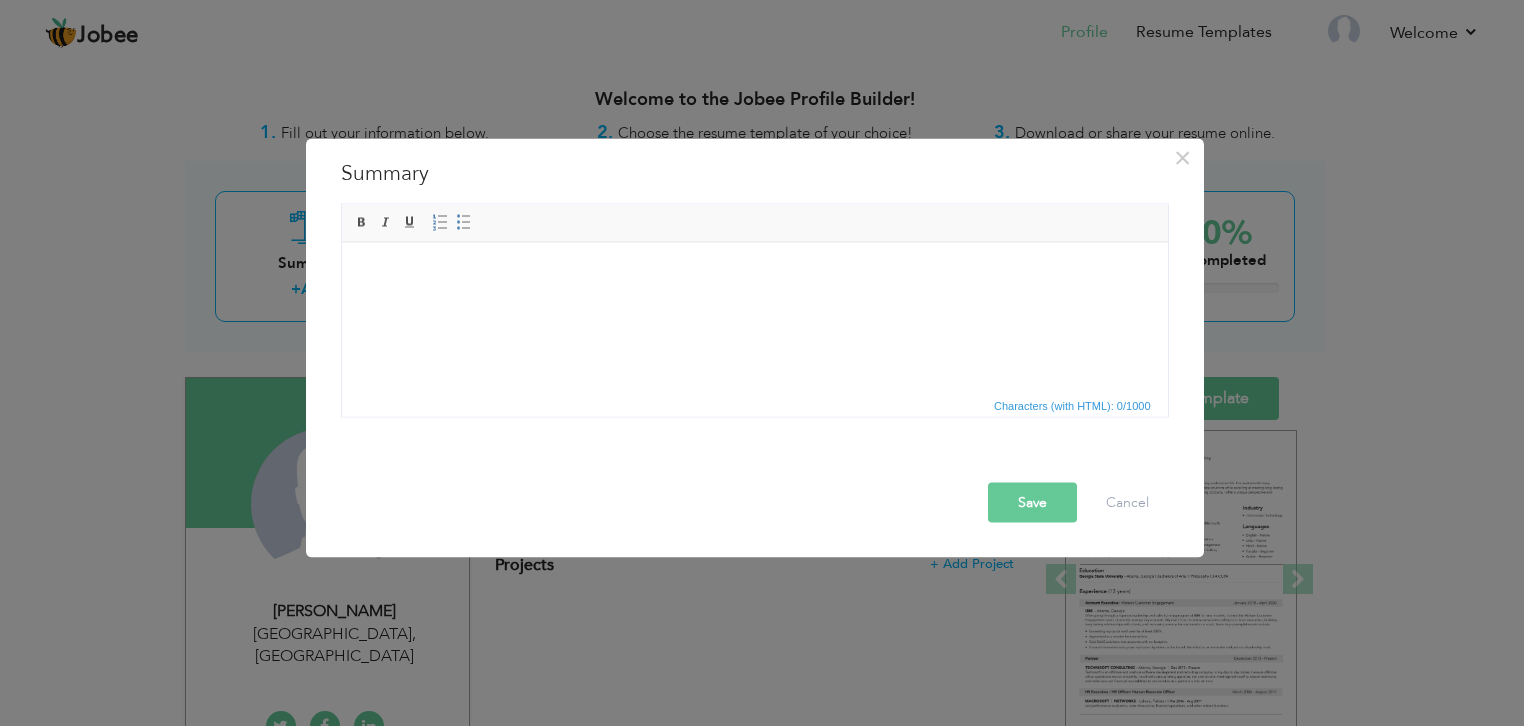 click at bounding box center (754, 272) 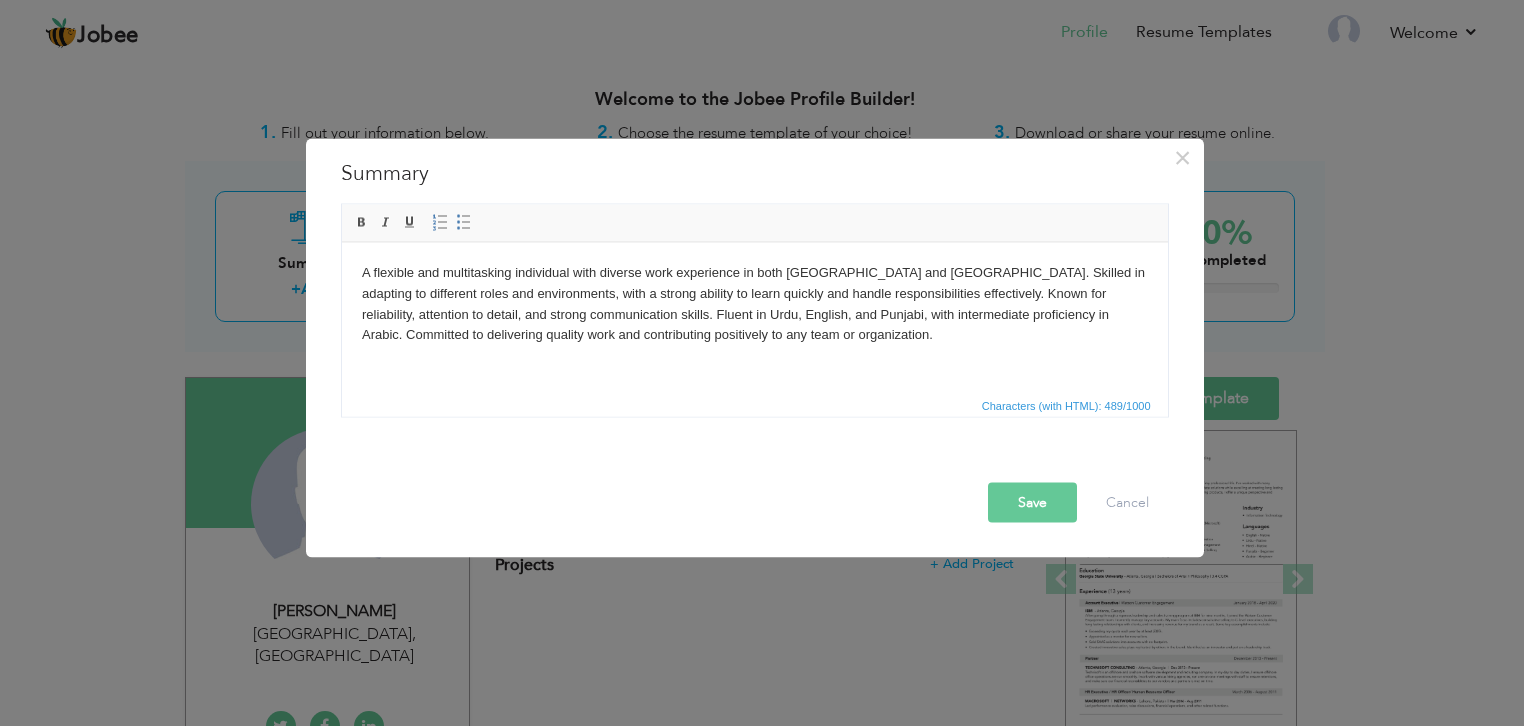 click on "Save" at bounding box center [1032, 503] 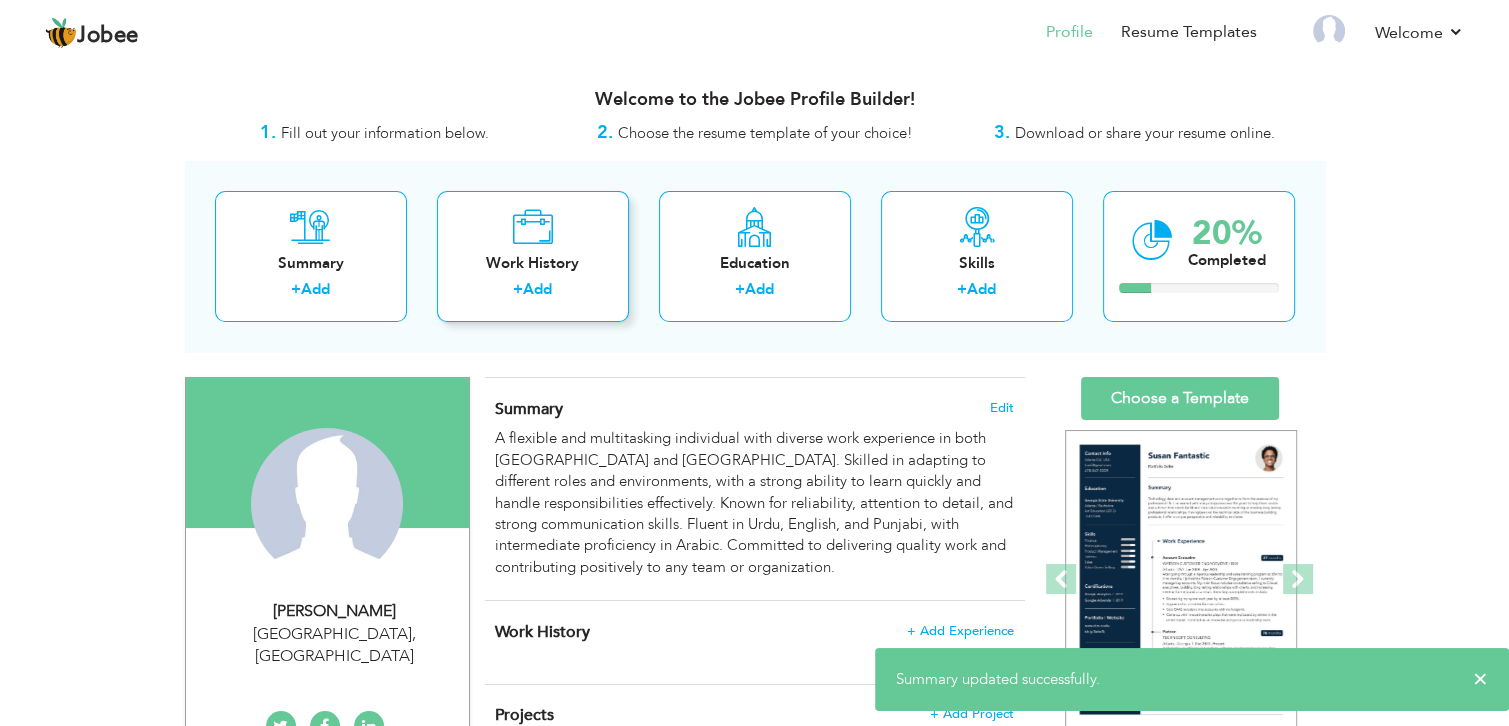 click on "Work History" at bounding box center (533, 263) 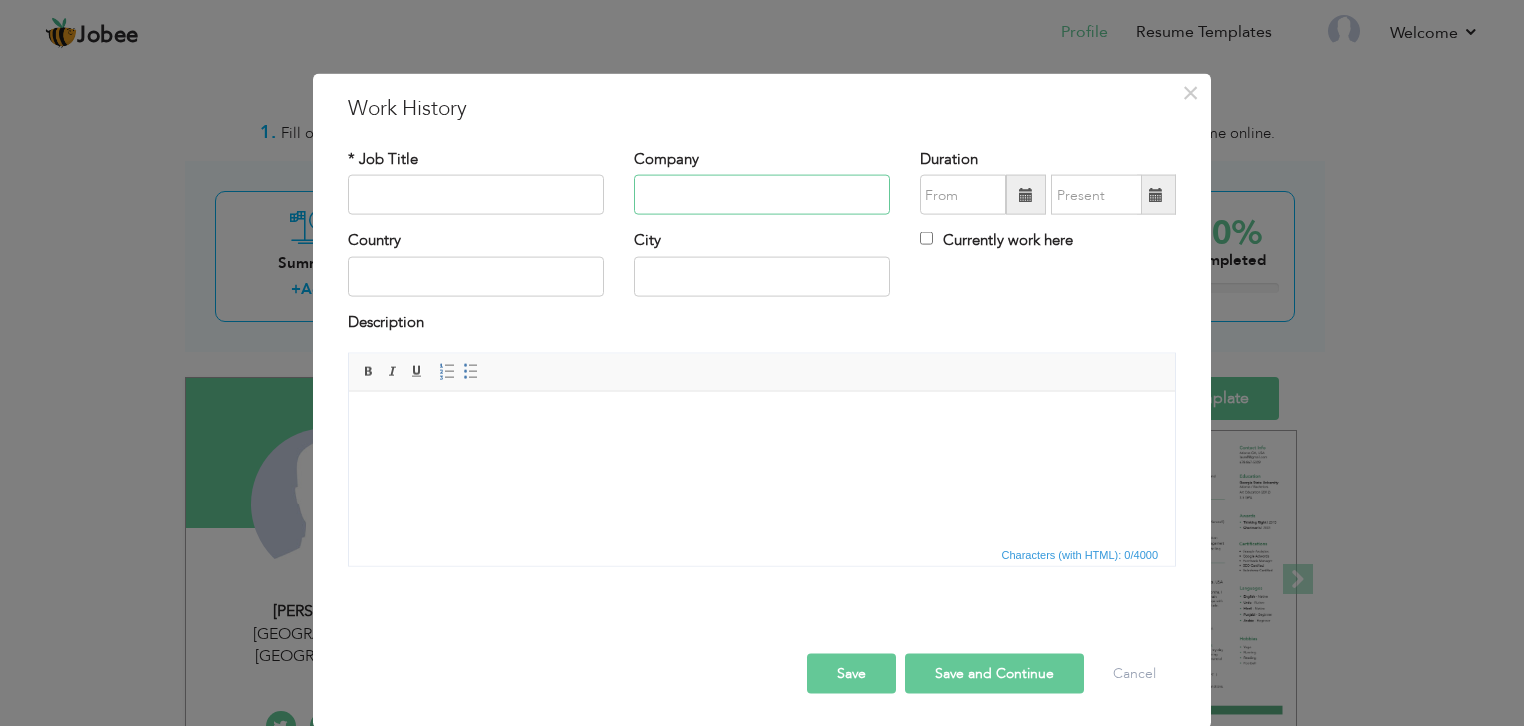 click at bounding box center (762, 195) 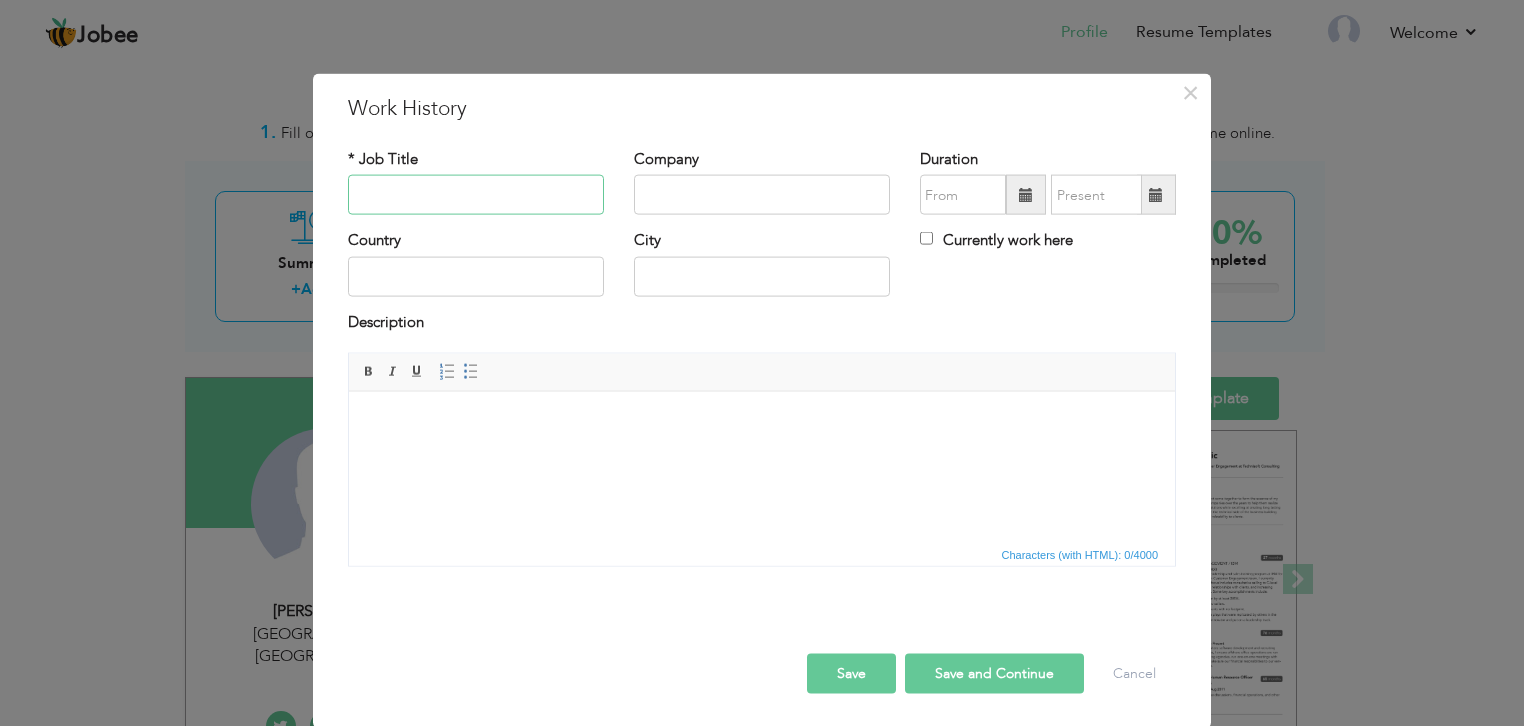 click at bounding box center (476, 195) 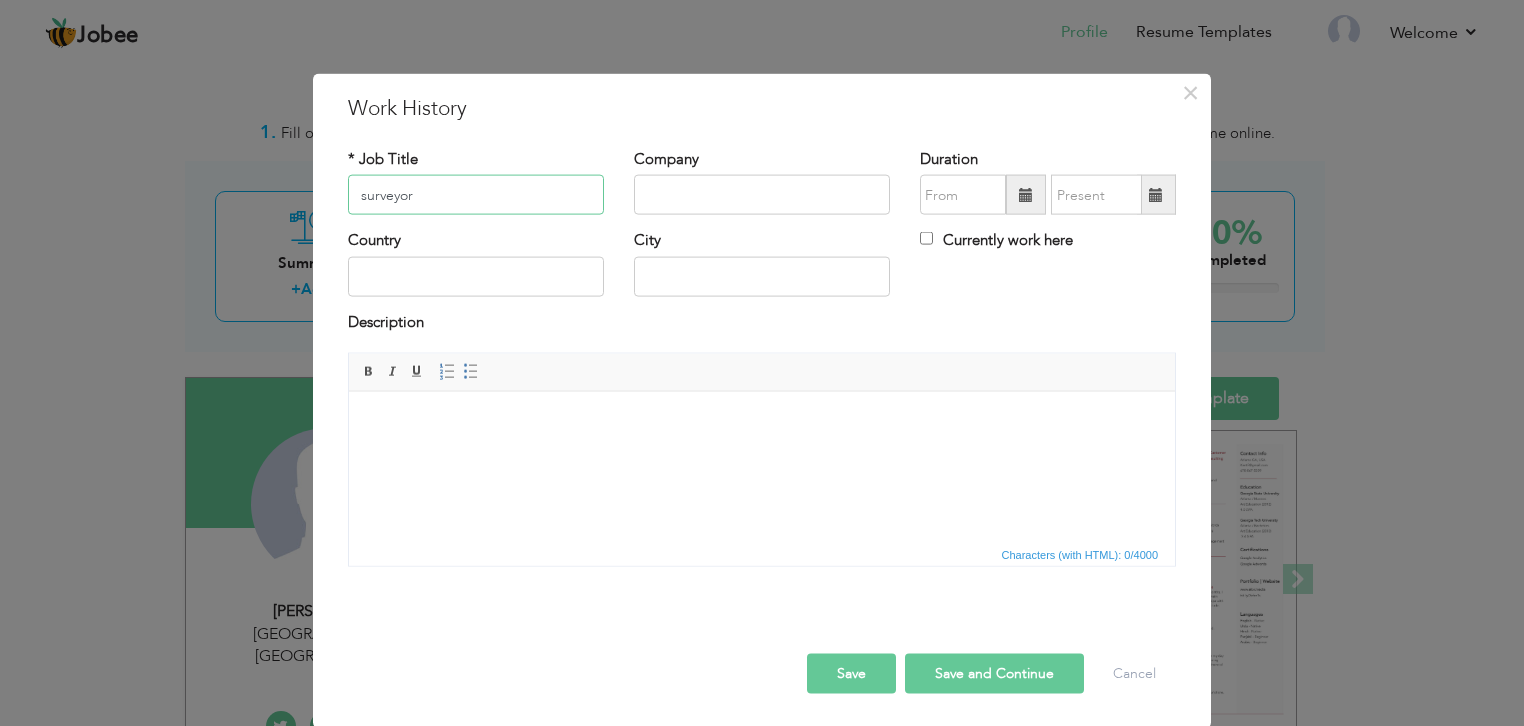 type on "surveyor" 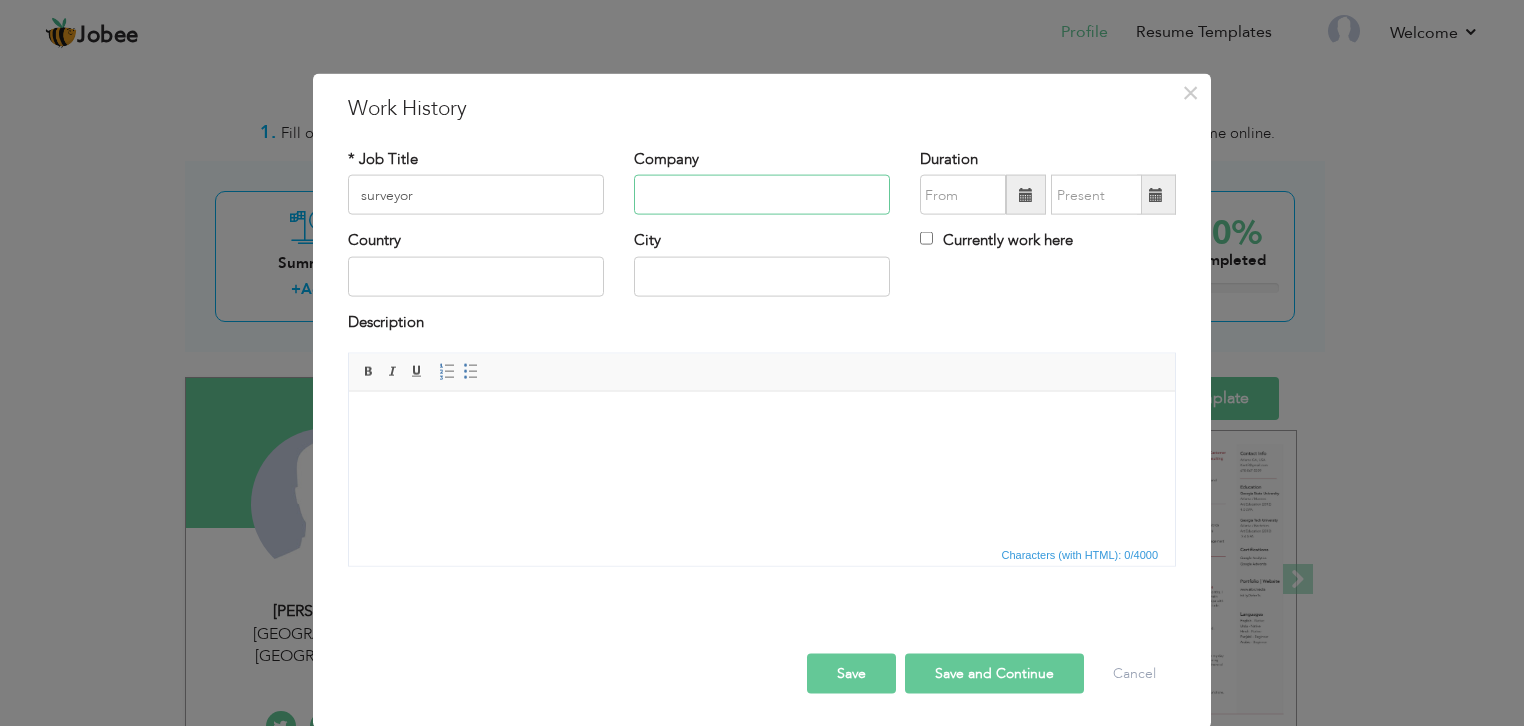 click at bounding box center (762, 195) 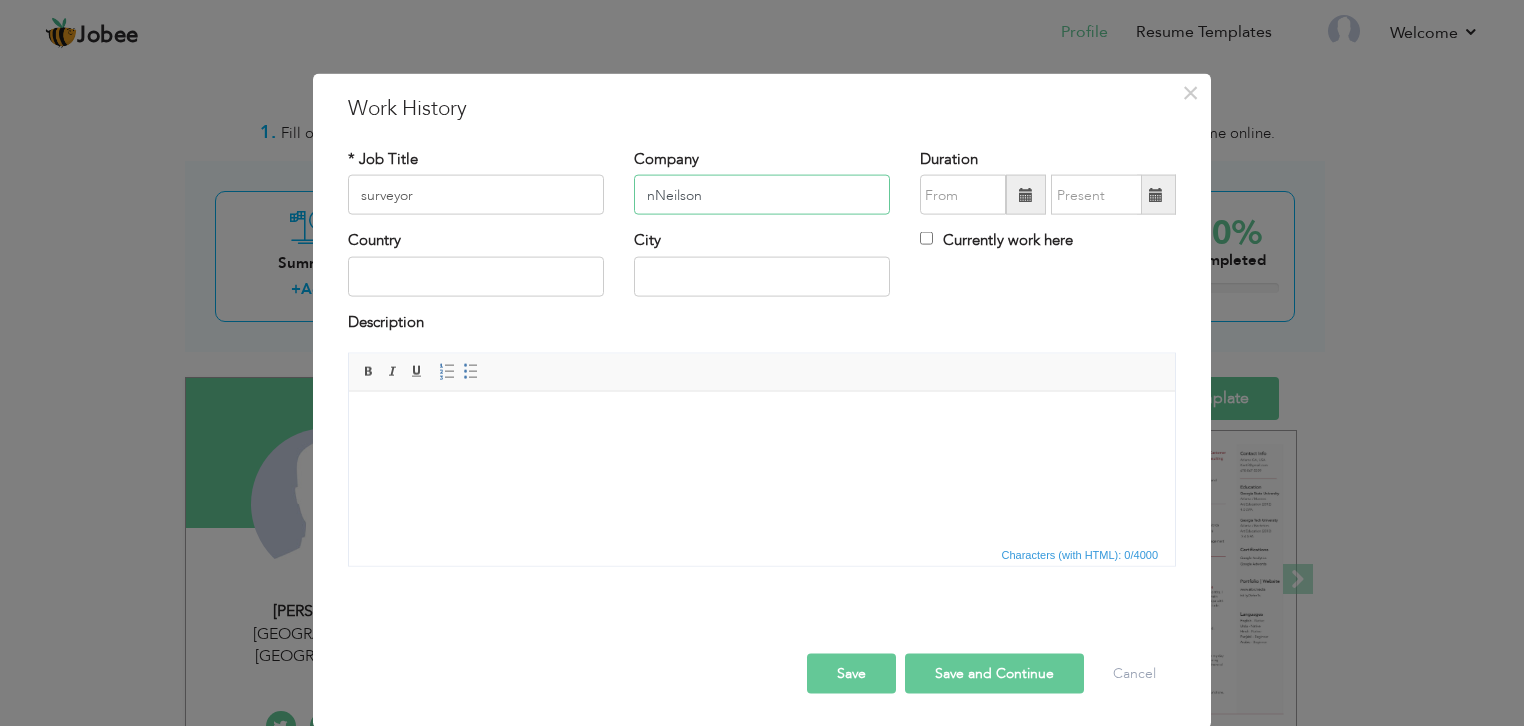 click on "nNeilson" at bounding box center (762, 195) 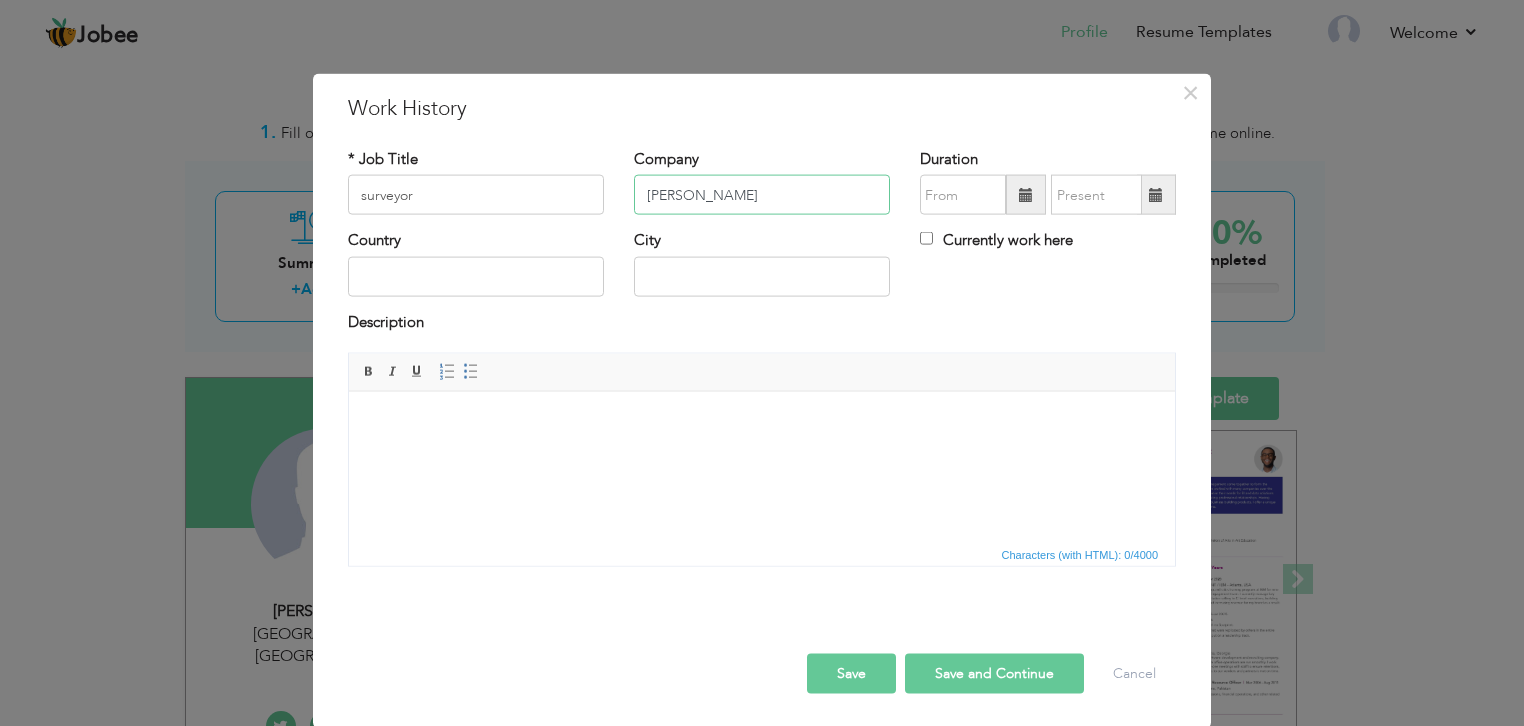 click on "[PERSON_NAME]" at bounding box center (762, 195) 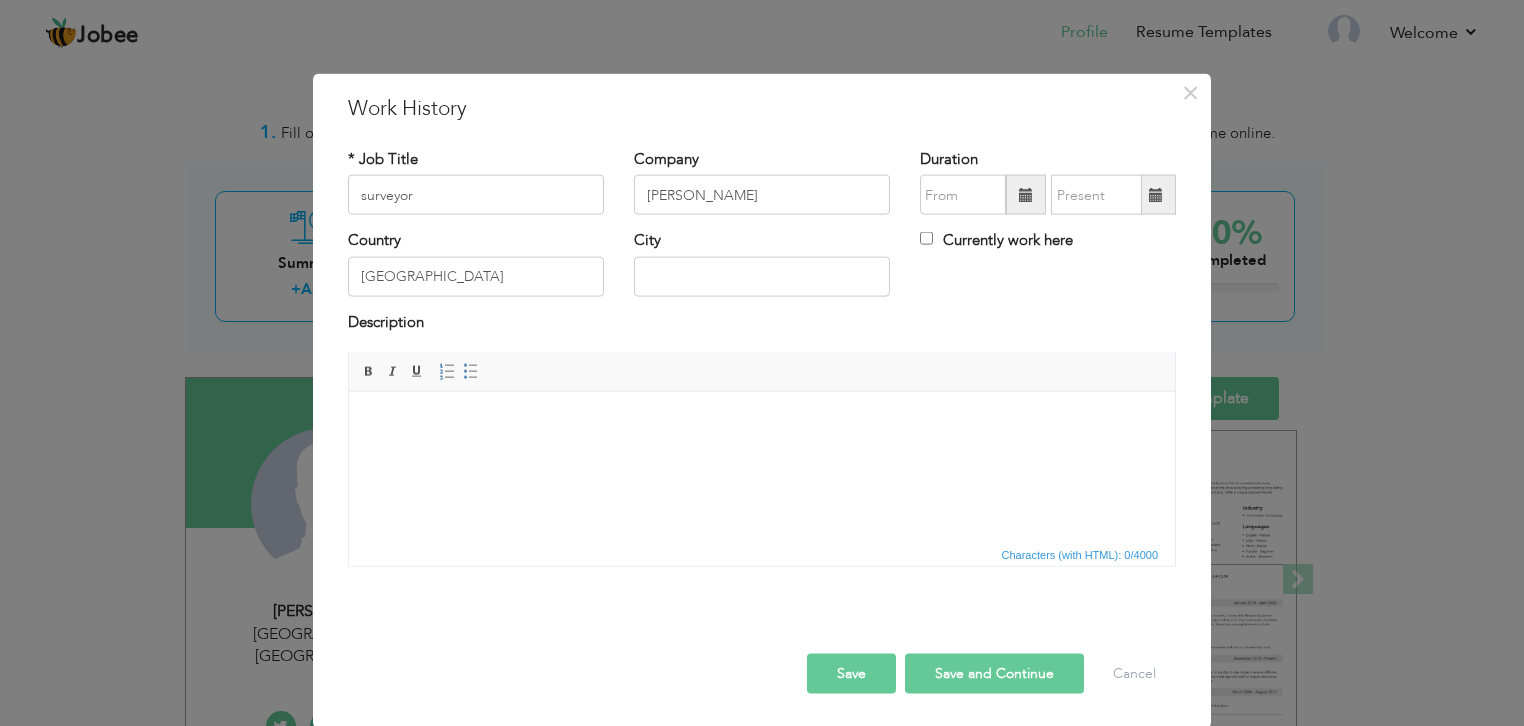 click on "Save" at bounding box center (851, 674) 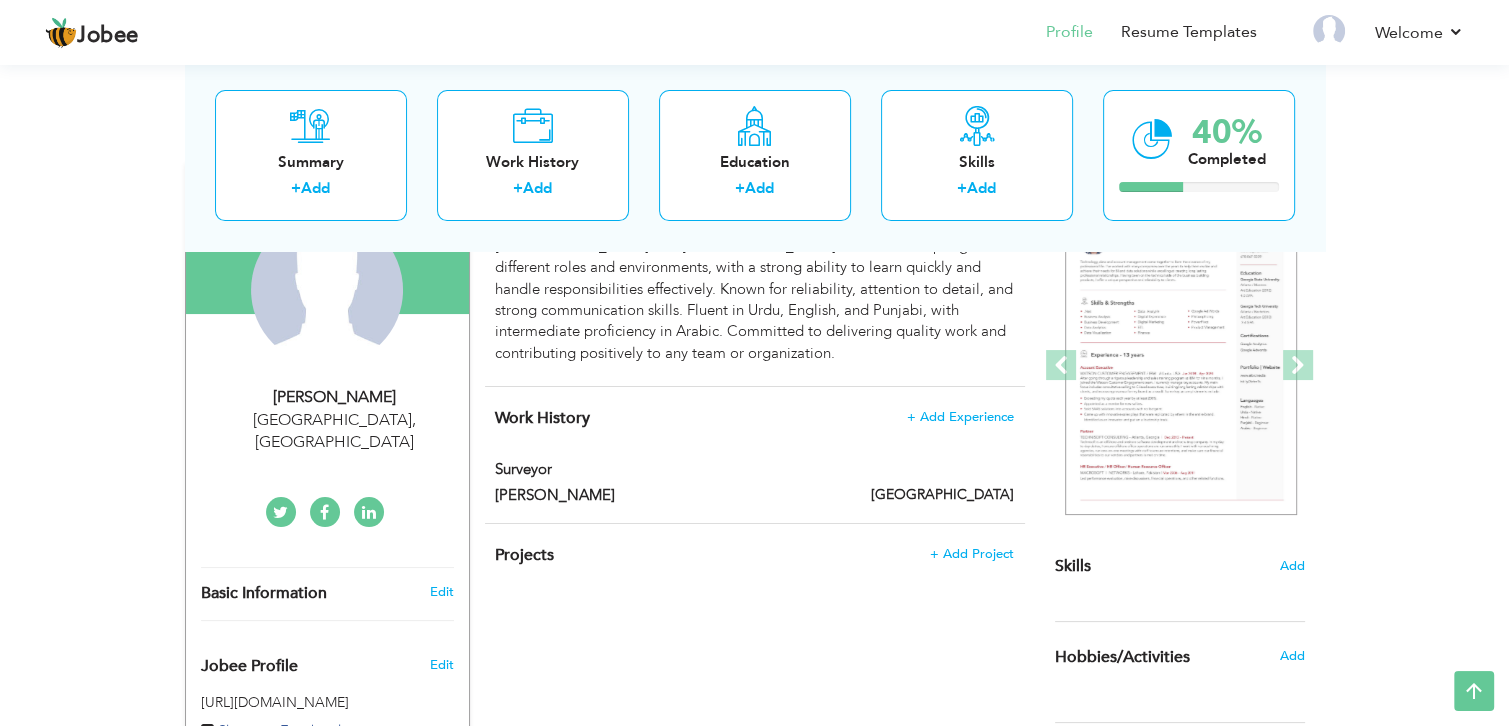 scroll, scrollTop: 198, scrollLeft: 0, axis: vertical 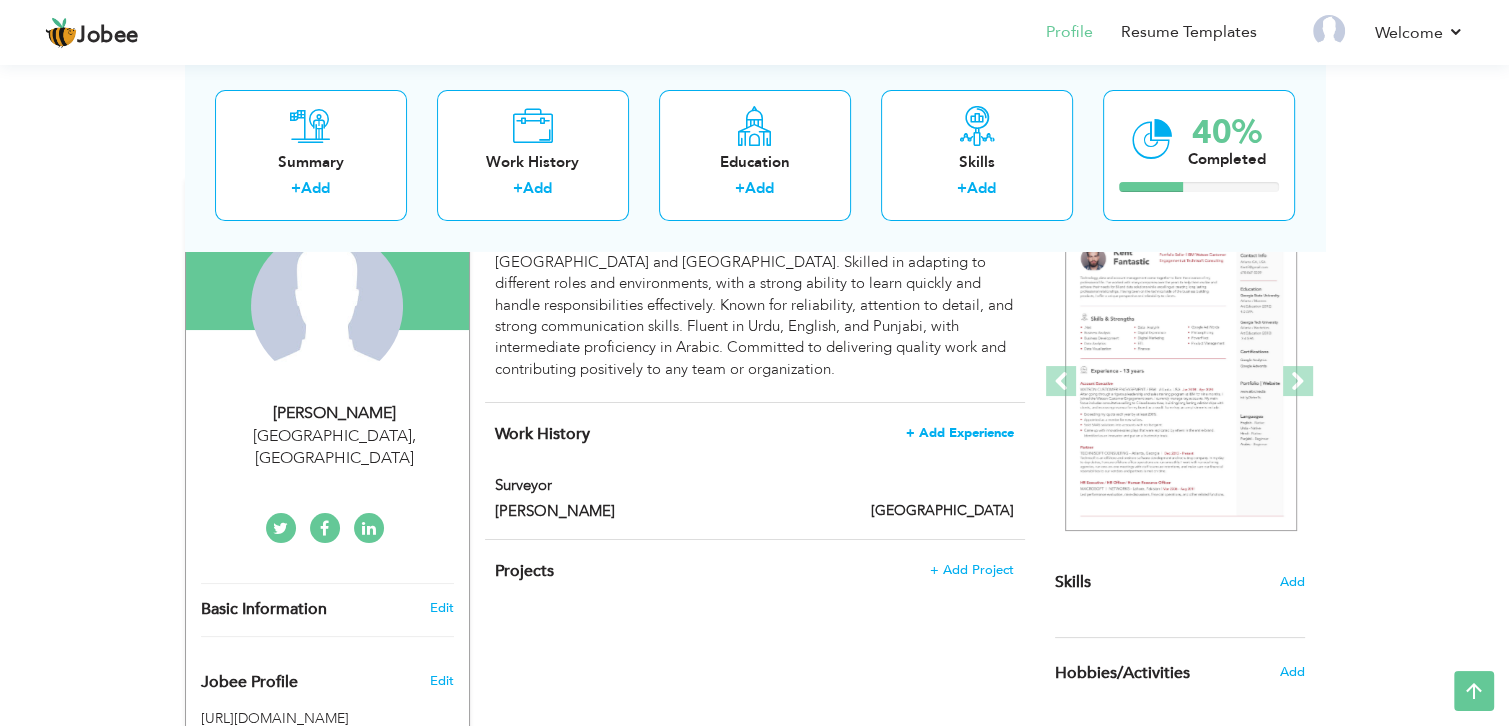 click on "+ Add Experience" at bounding box center [960, 433] 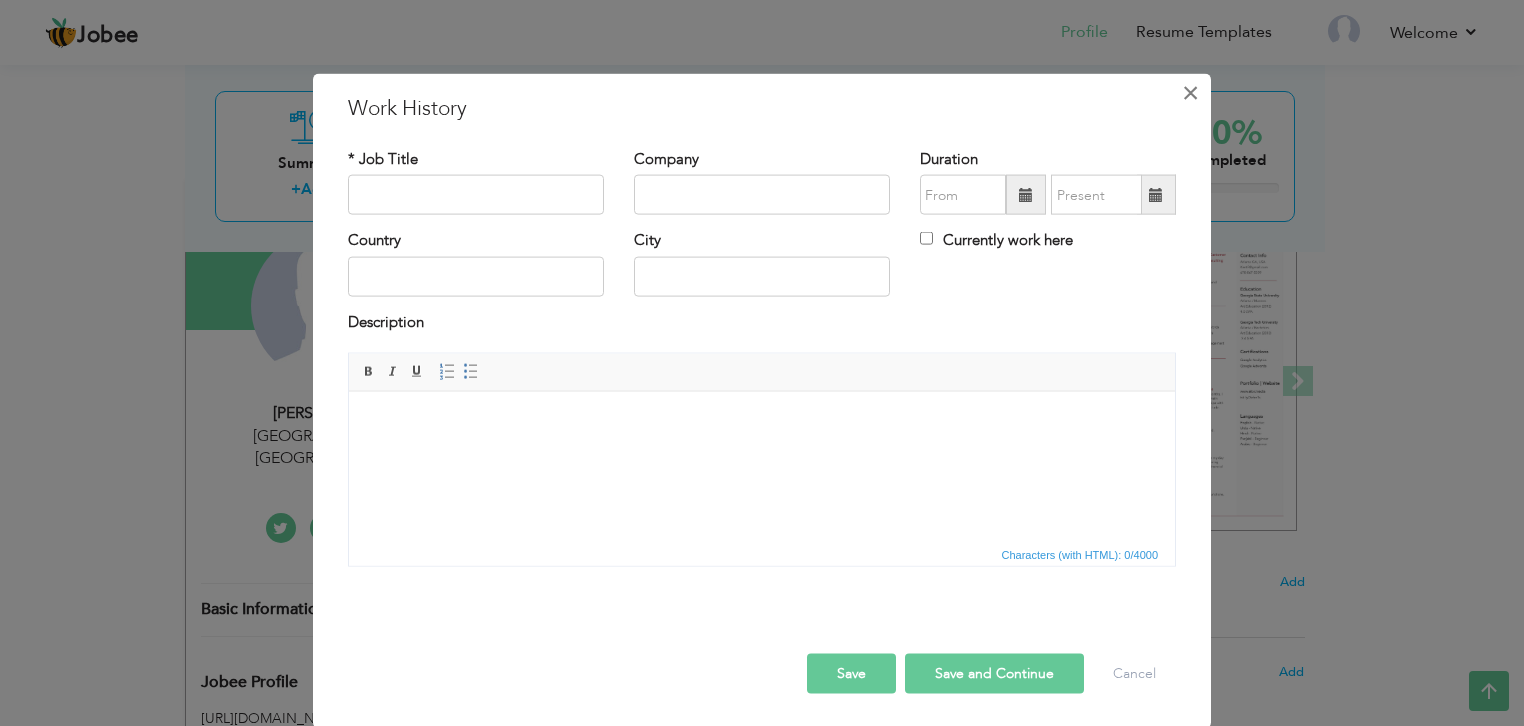 click on "×" at bounding box center (1190, 93) 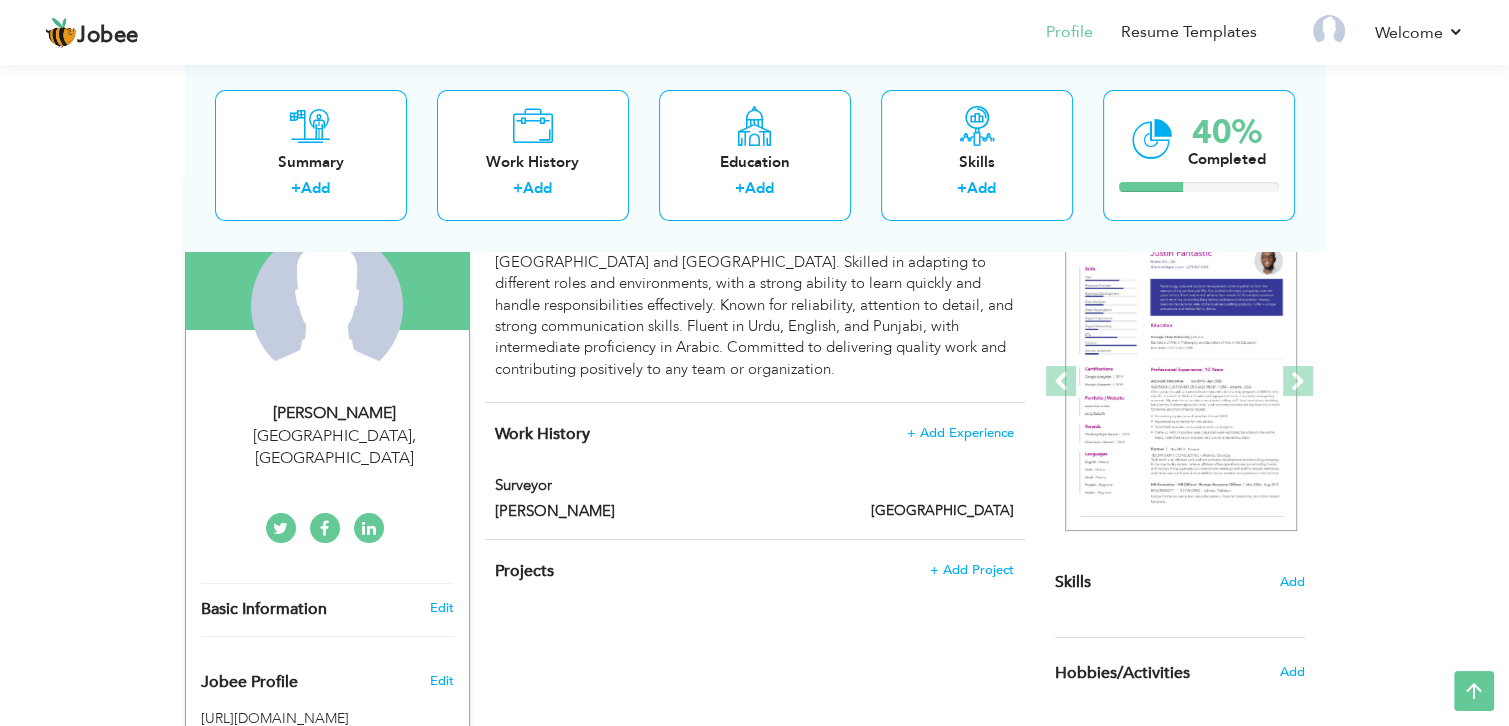 click at bounding box center (937, 477) 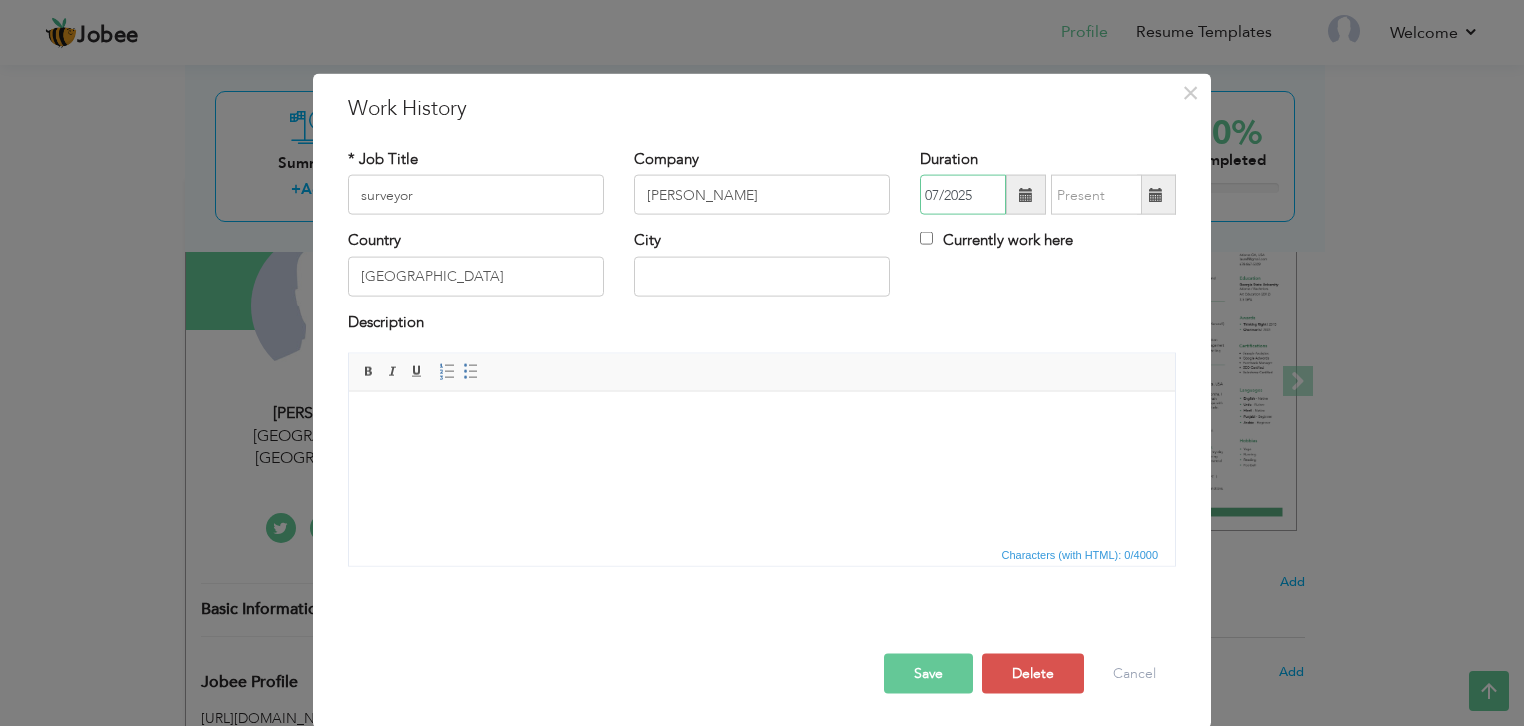 click on "07/2025" at bounding box center [963, 195] 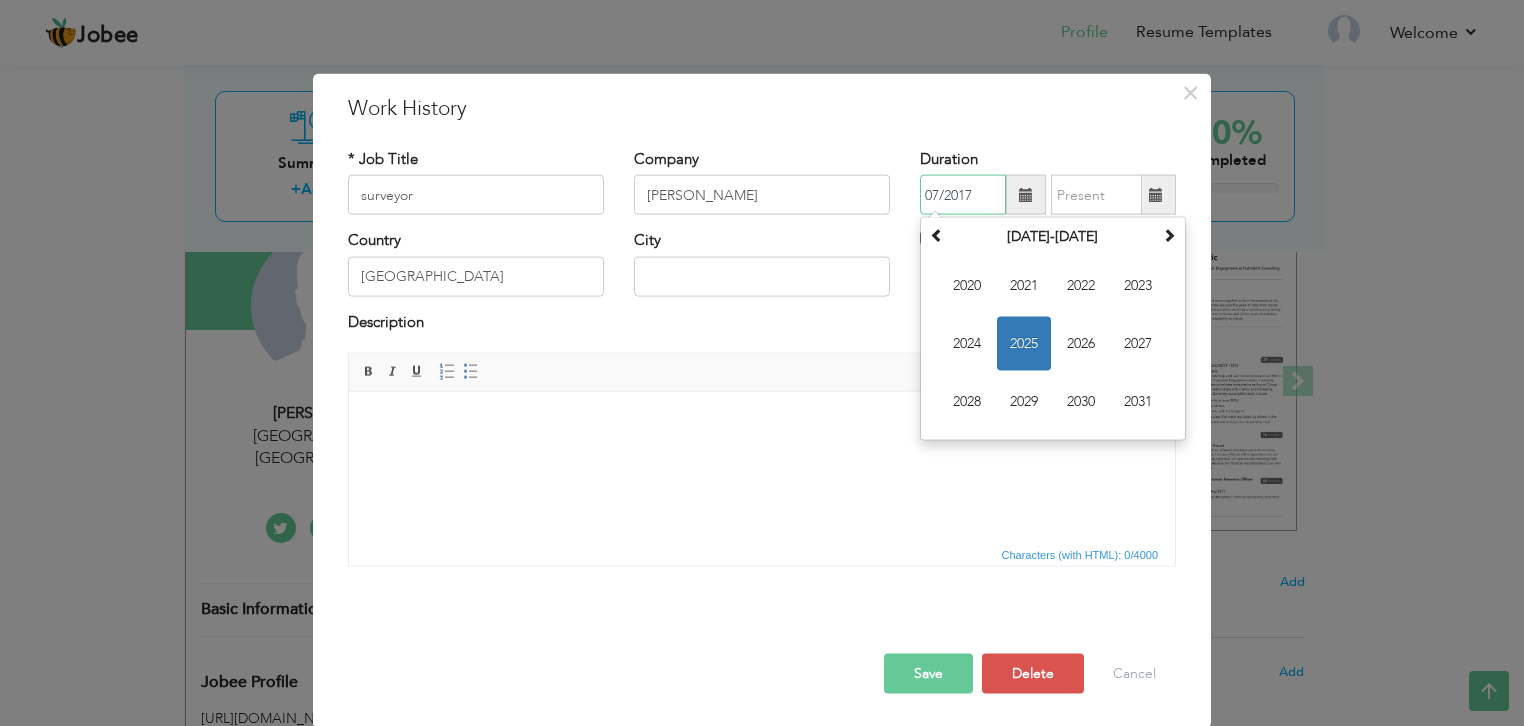 type on "07/2017" 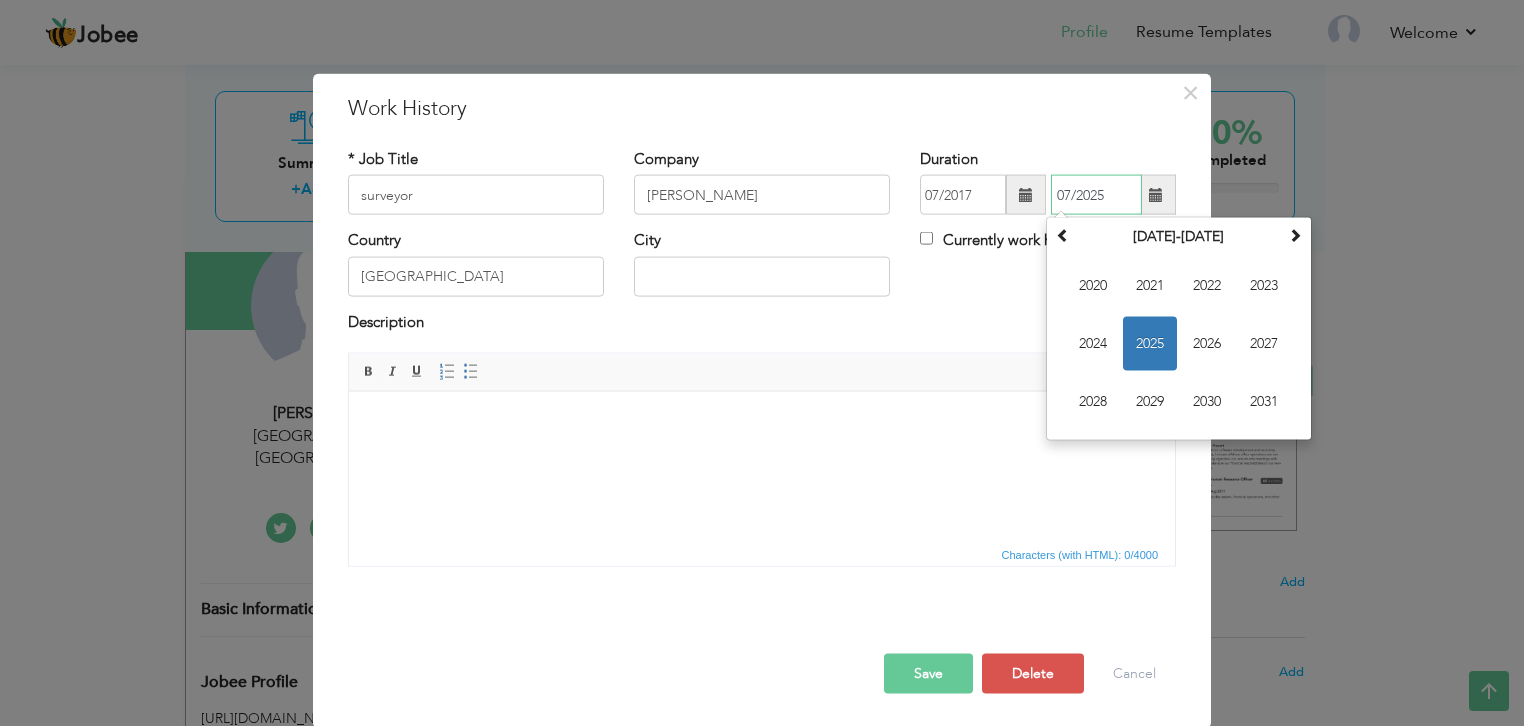 click on "07/2025" at bounding box center (1096, 195) 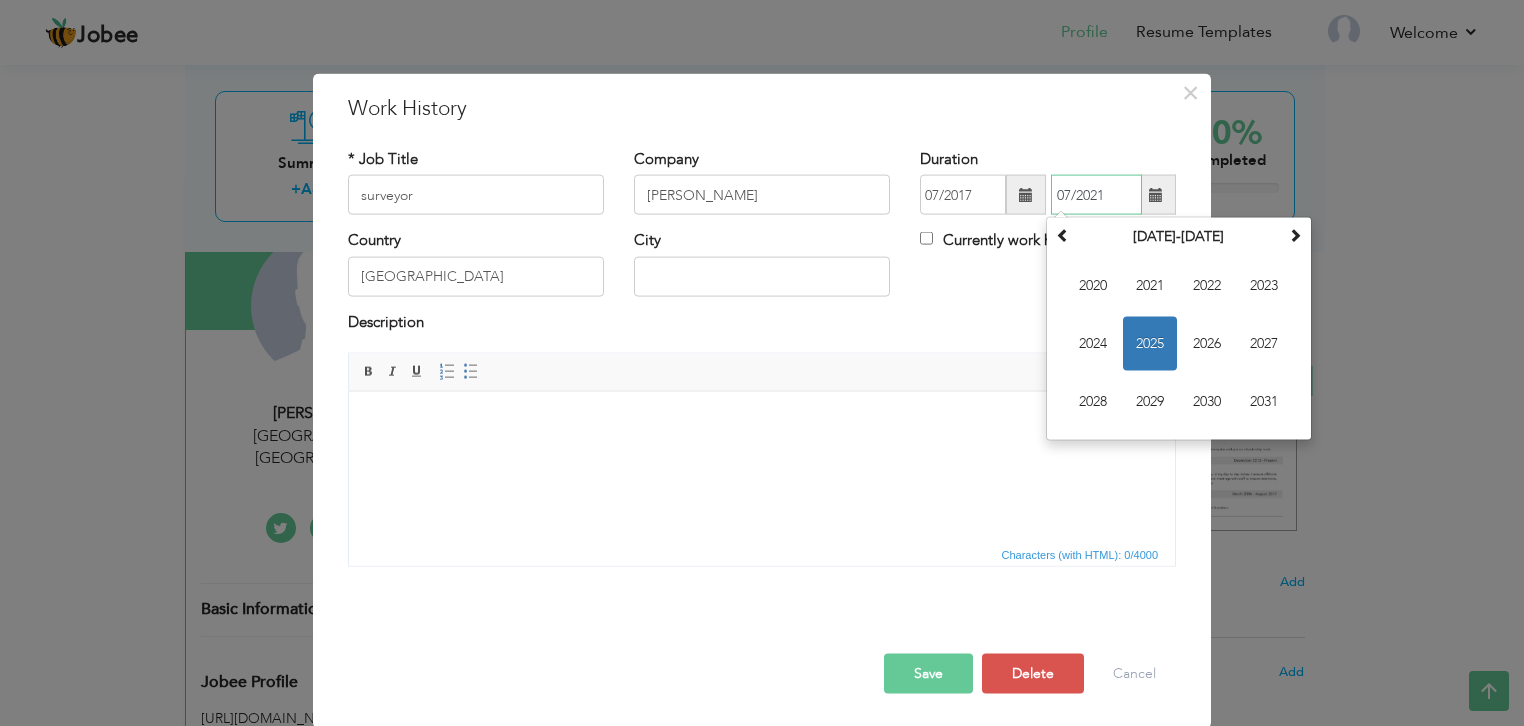 type on "07/2021" 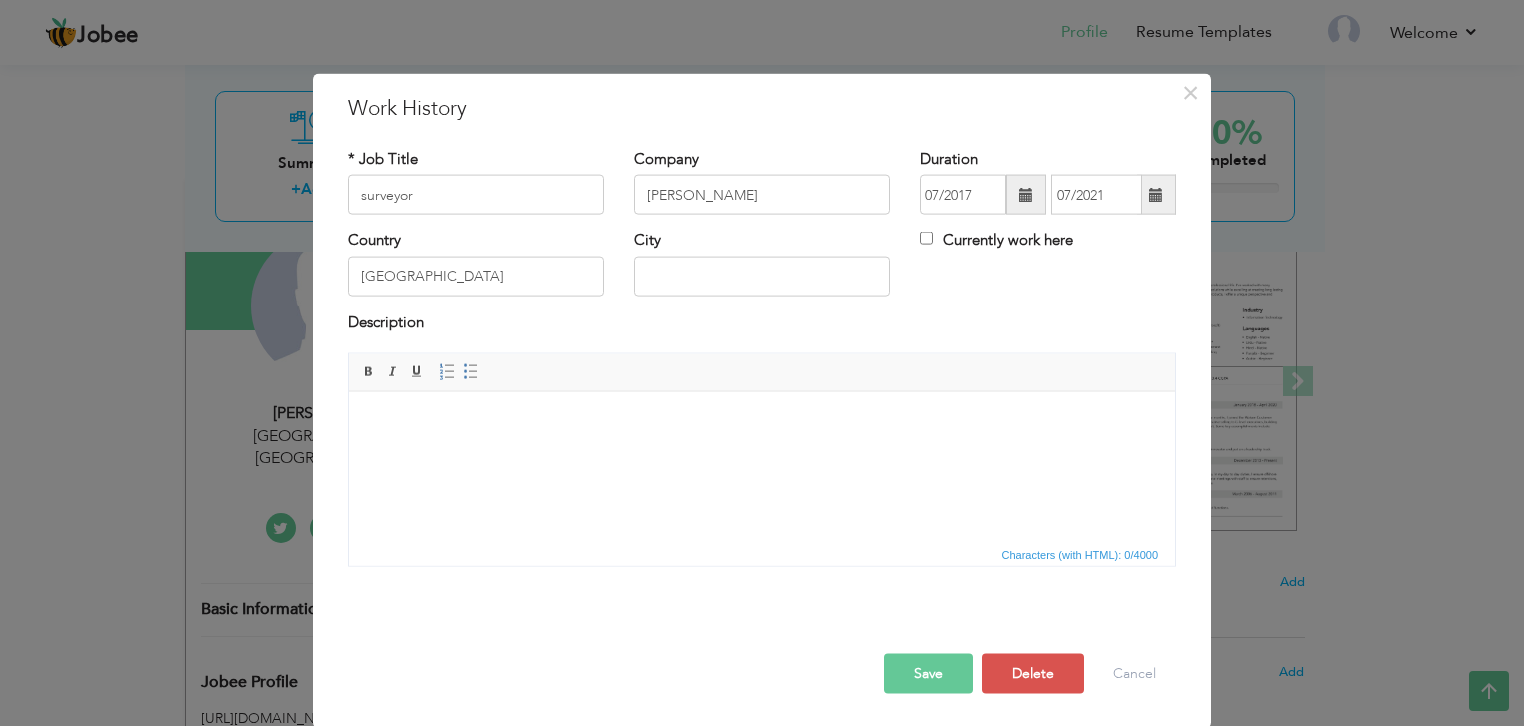 click at bounding box center (762, 421) 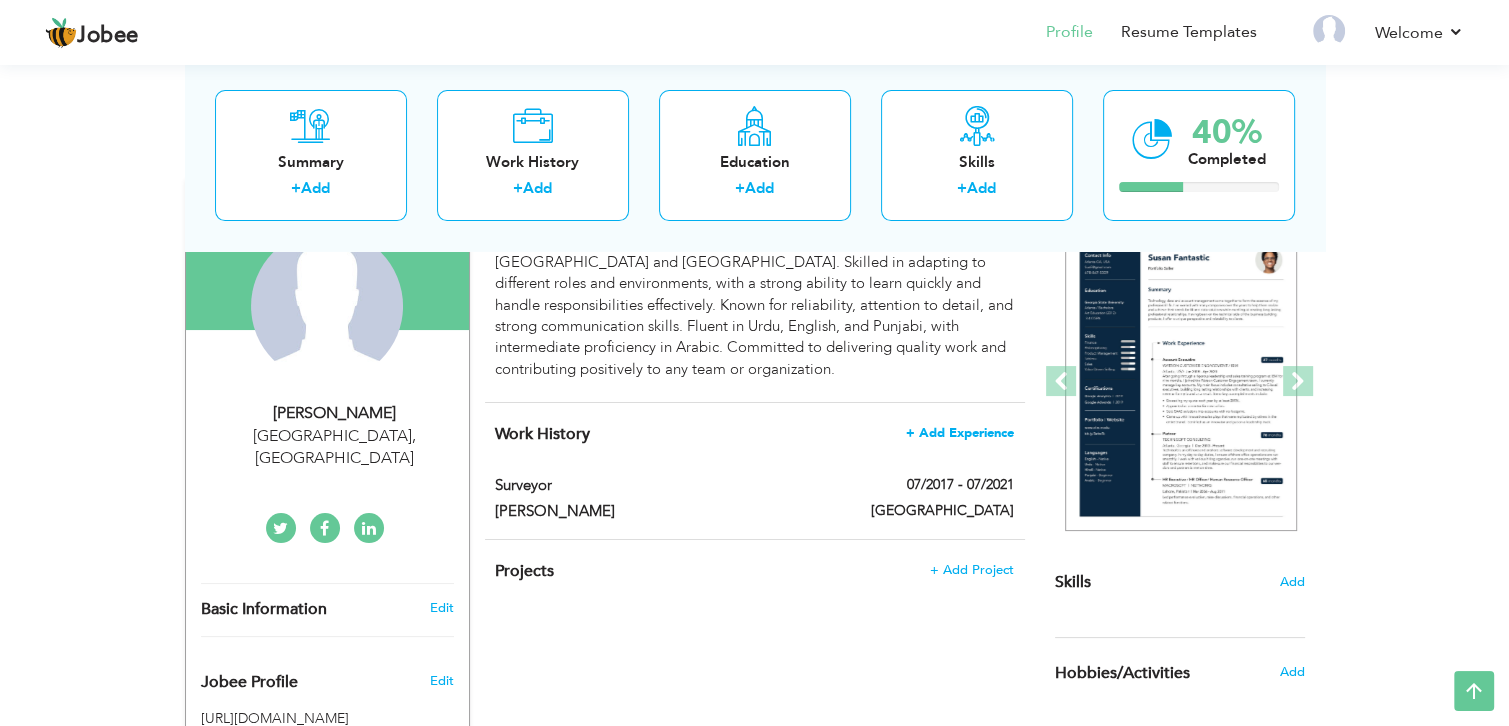 click on "+ Add Experience" at bounding box center [960, 433] 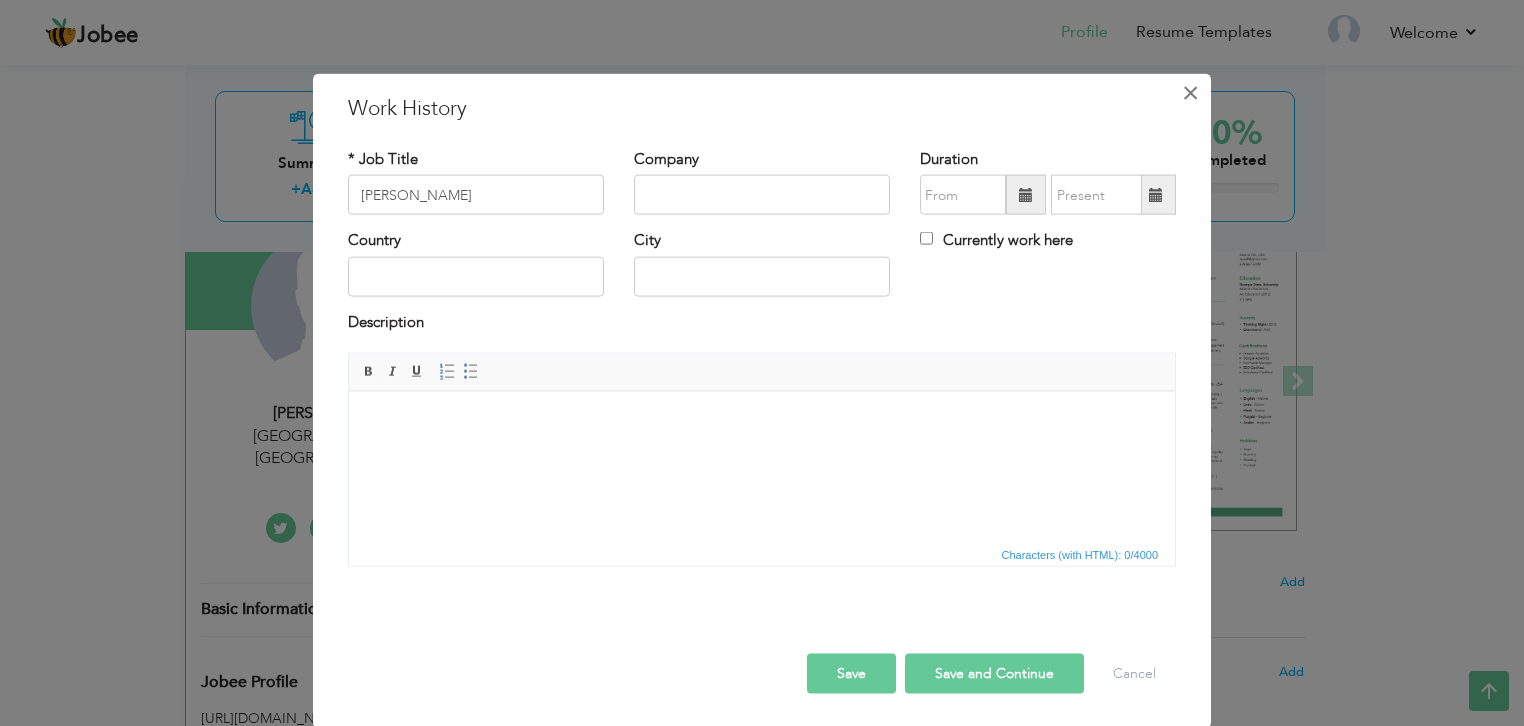 click on "×" at bounding box center [1190, 93] 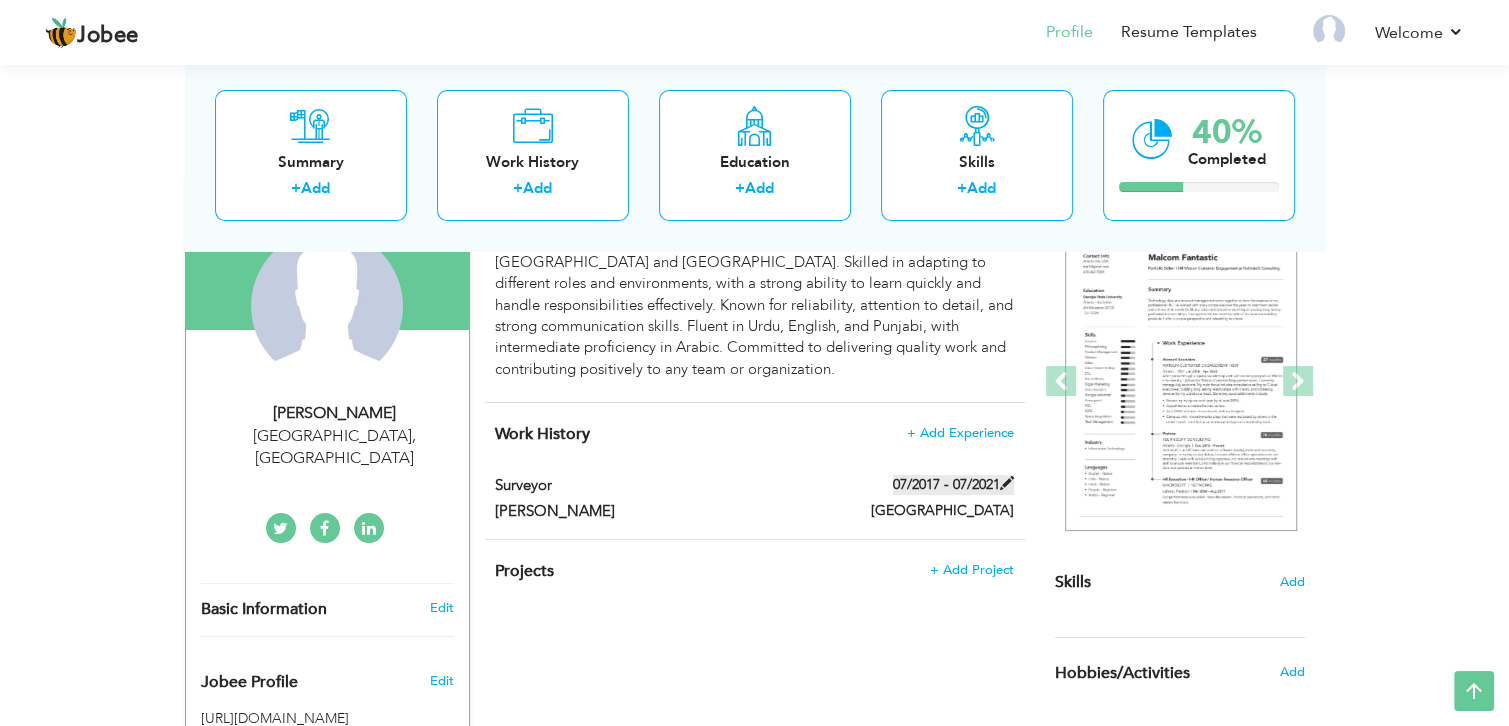 click on "07/2017 - 07/2021" at bounding box center (953, 485) 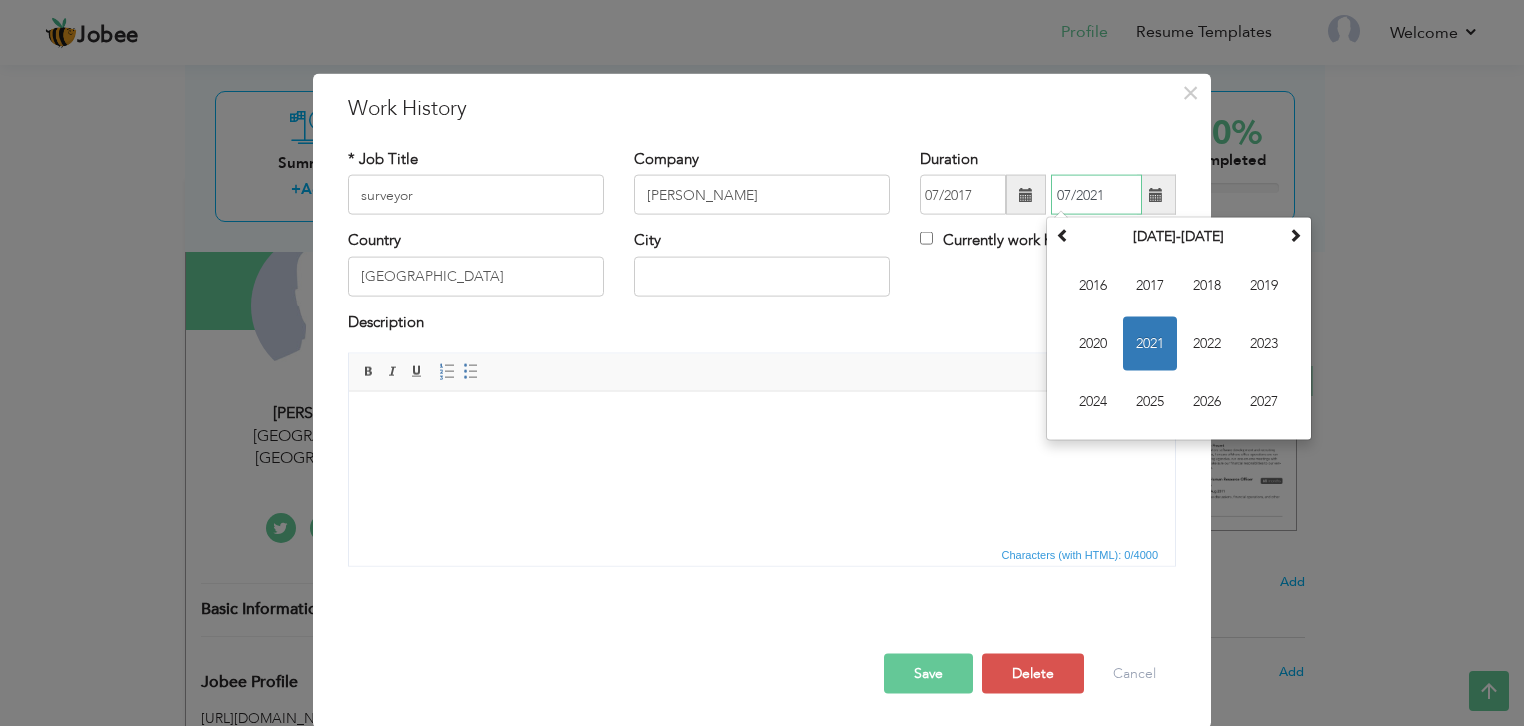 click on "07/2021" at bounding box center [1096, 195] 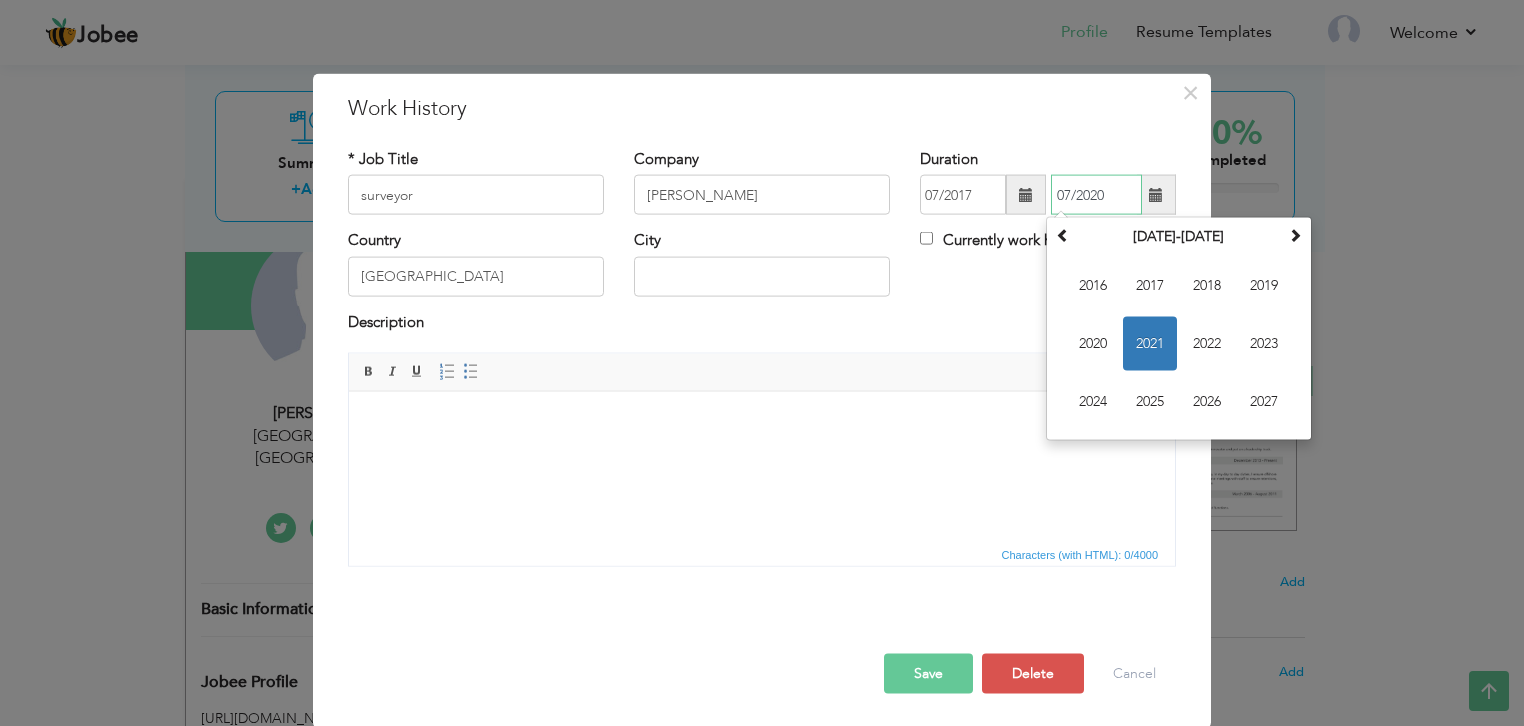 type on "07/2020" 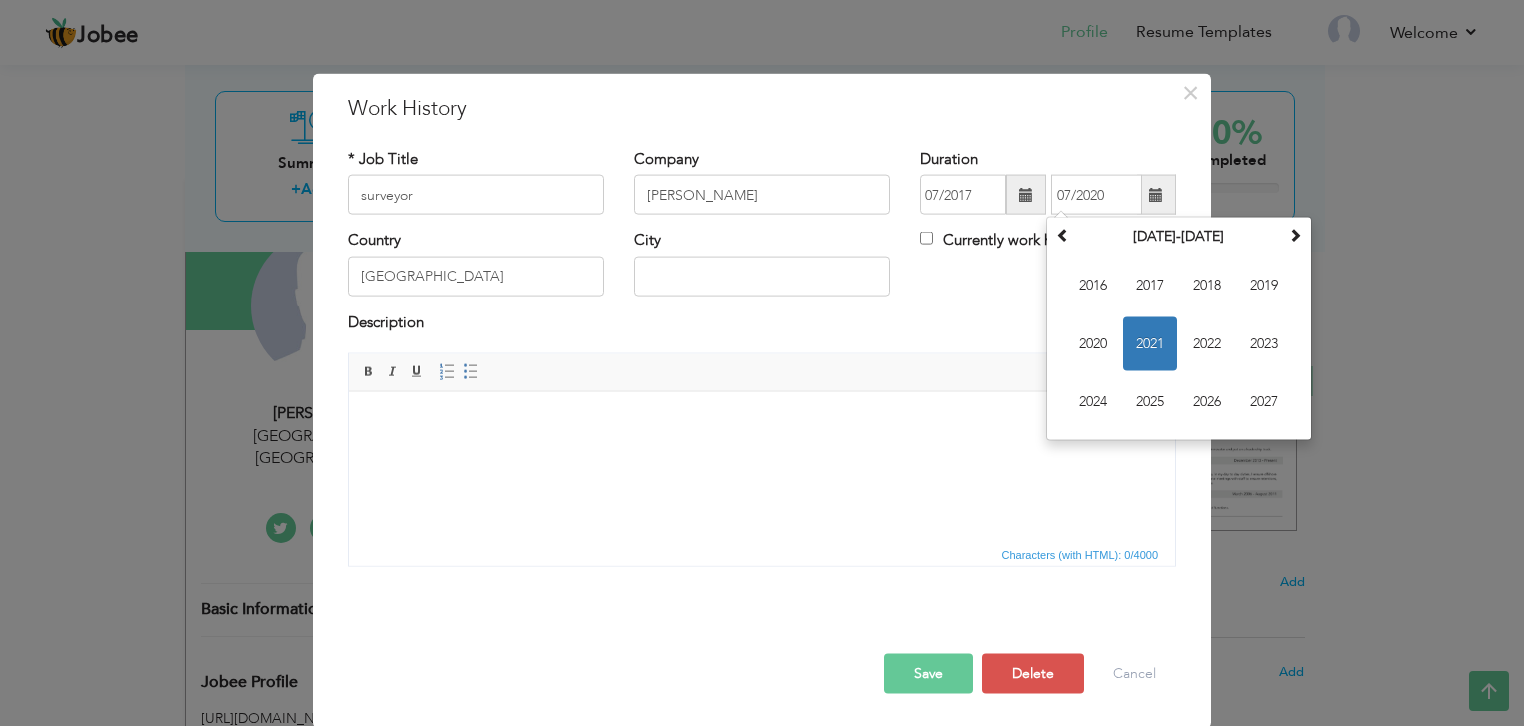 click on "Save" at bounding box center [928, 674] 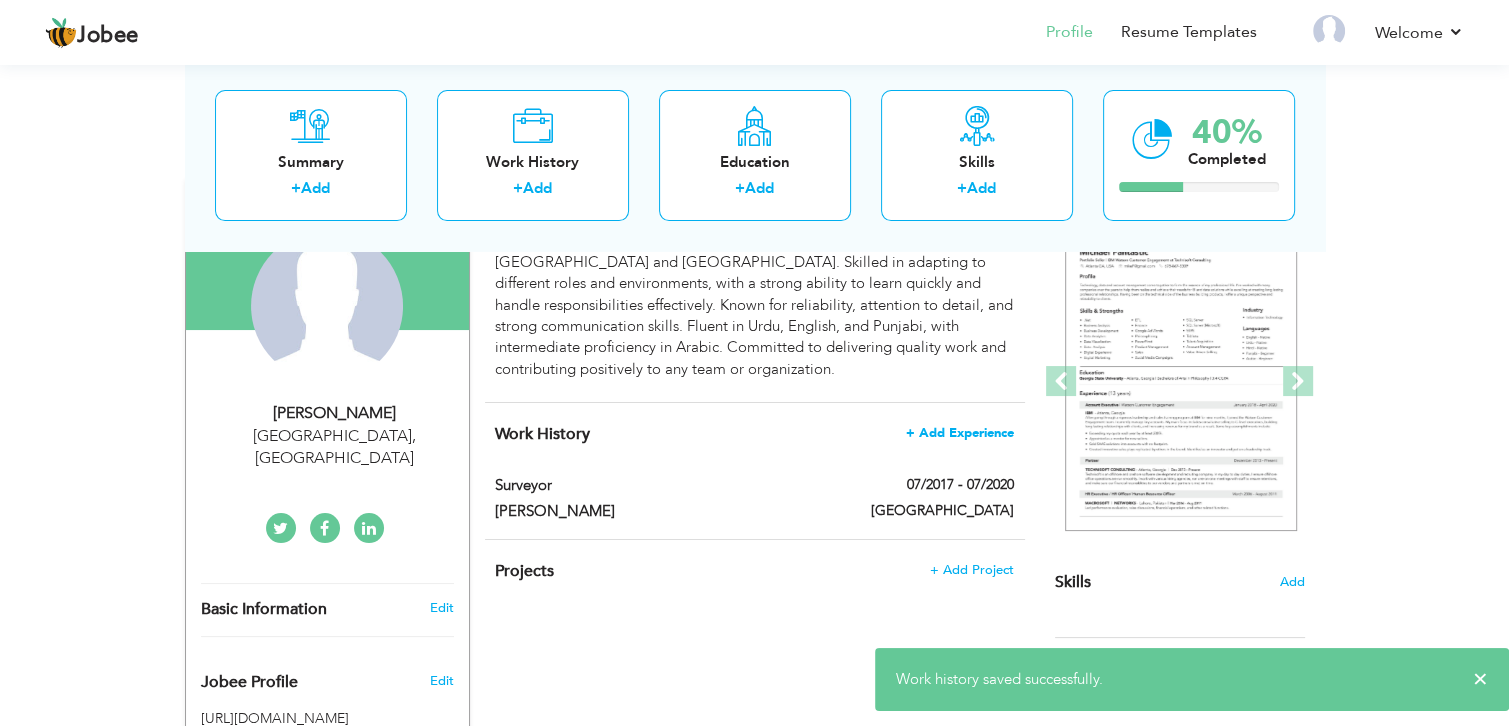 click on "+ Add Experience" at bounding box center (960, 433) 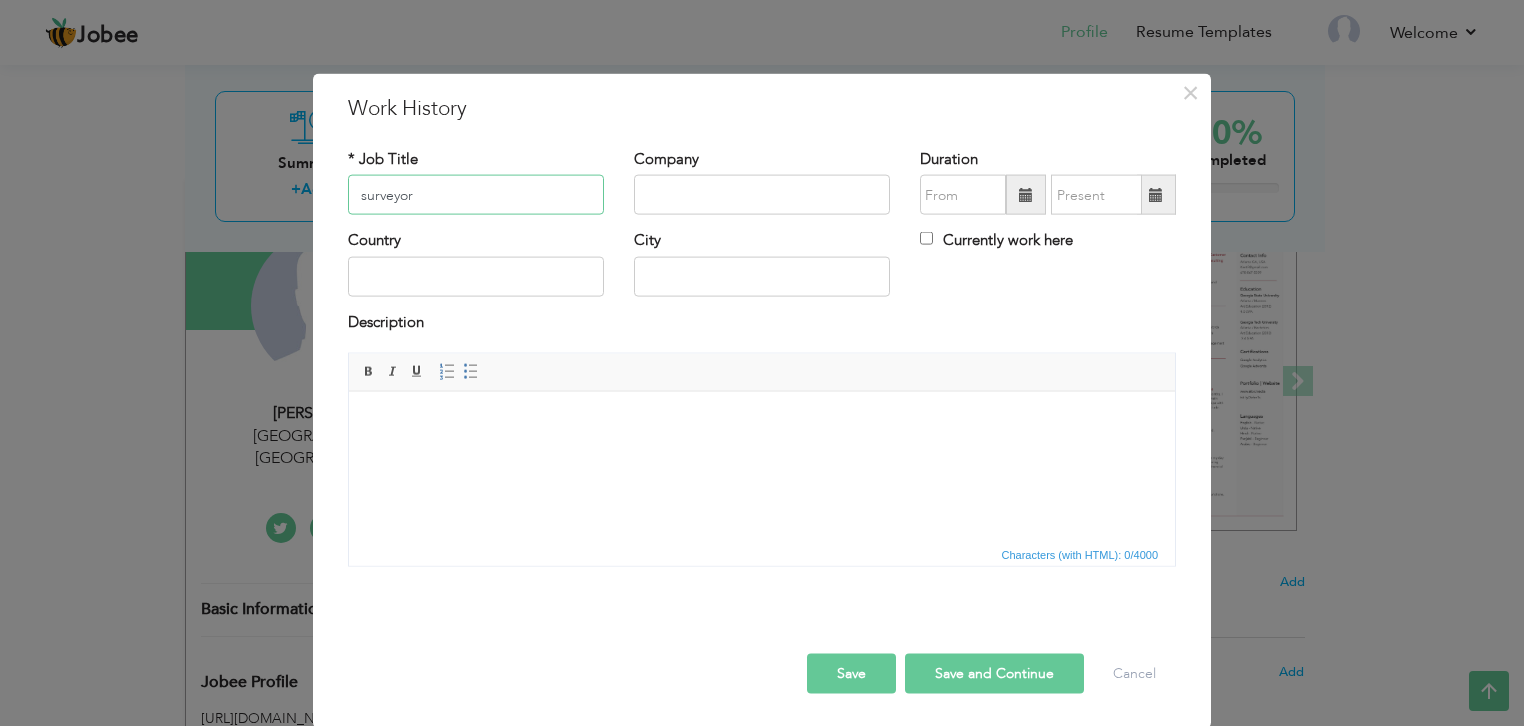 type on "surveyor" 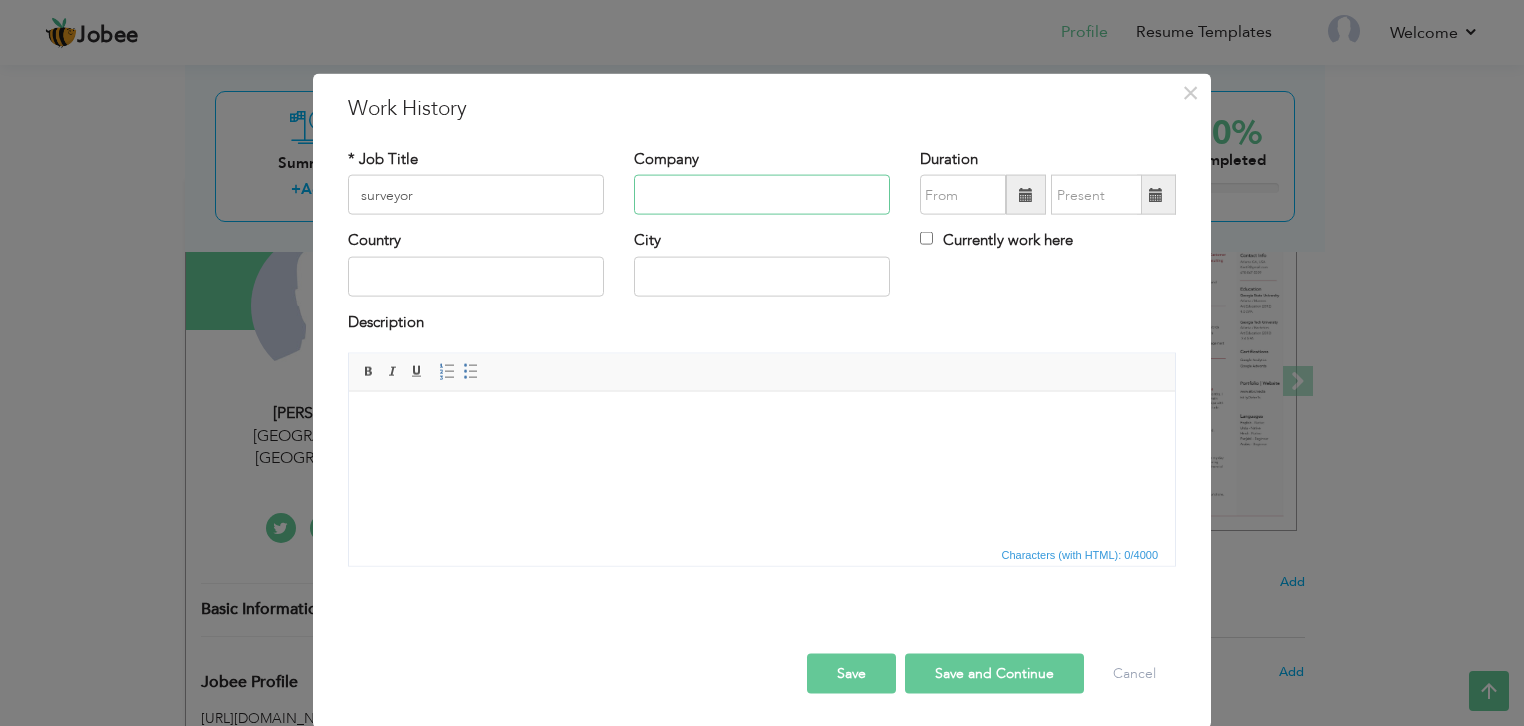 click at bounding box center (762, 195) 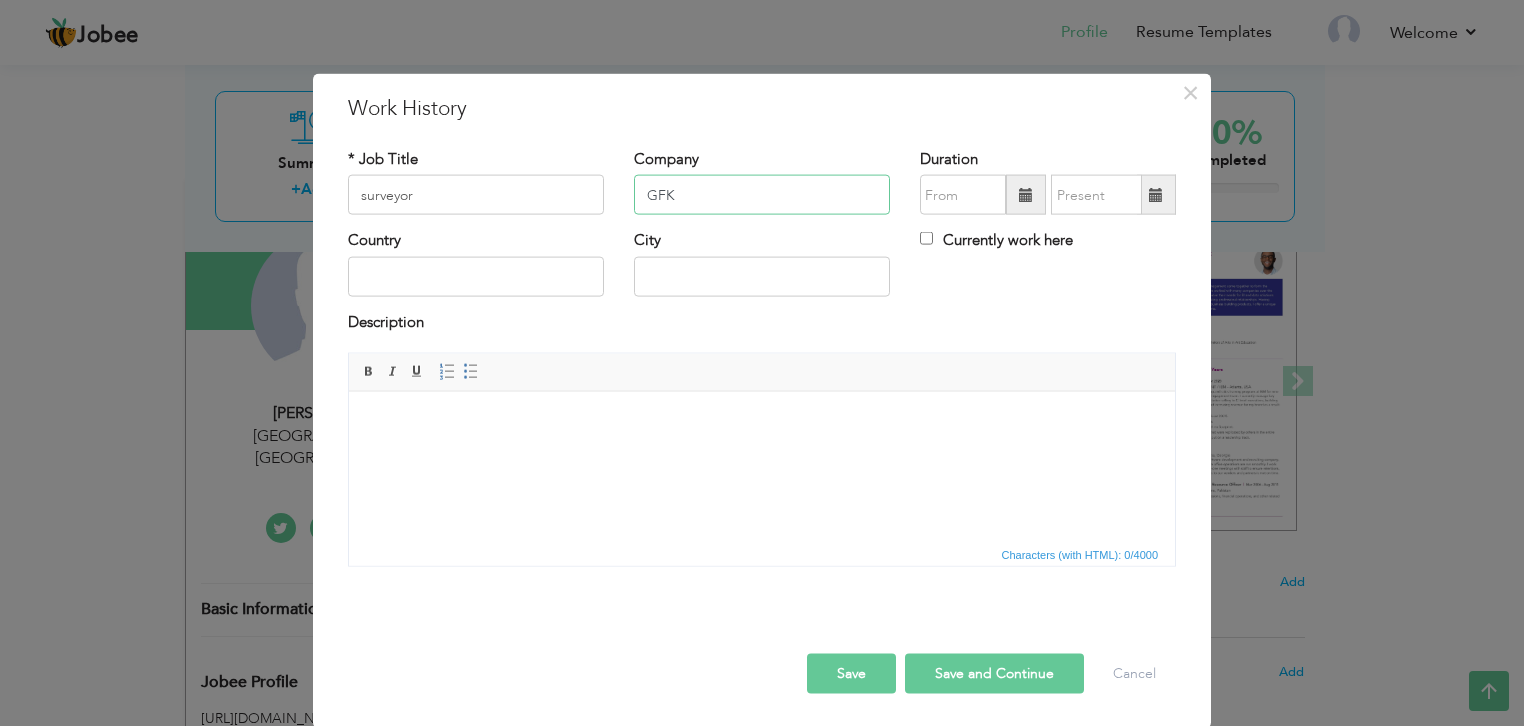 type on "GFK" 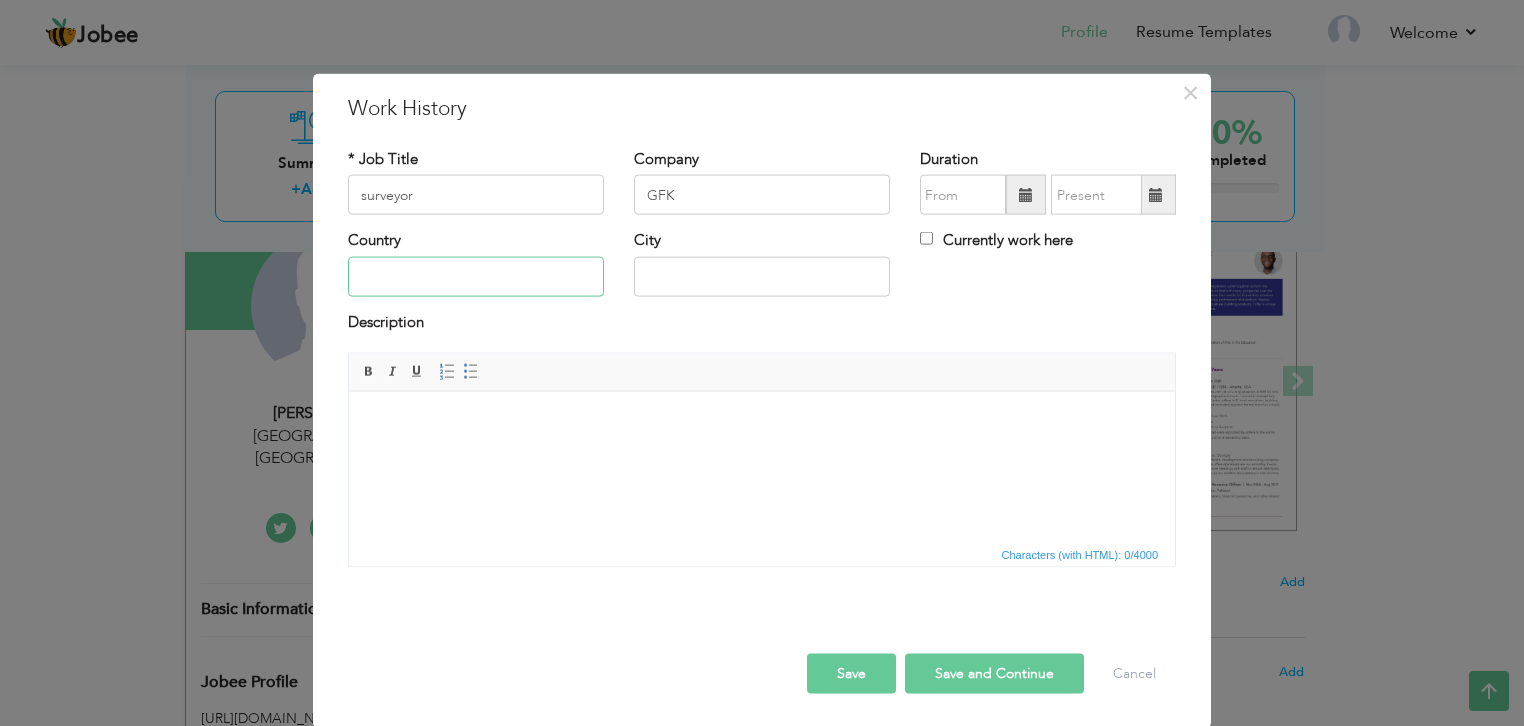 click at bounding box center [476, 276] 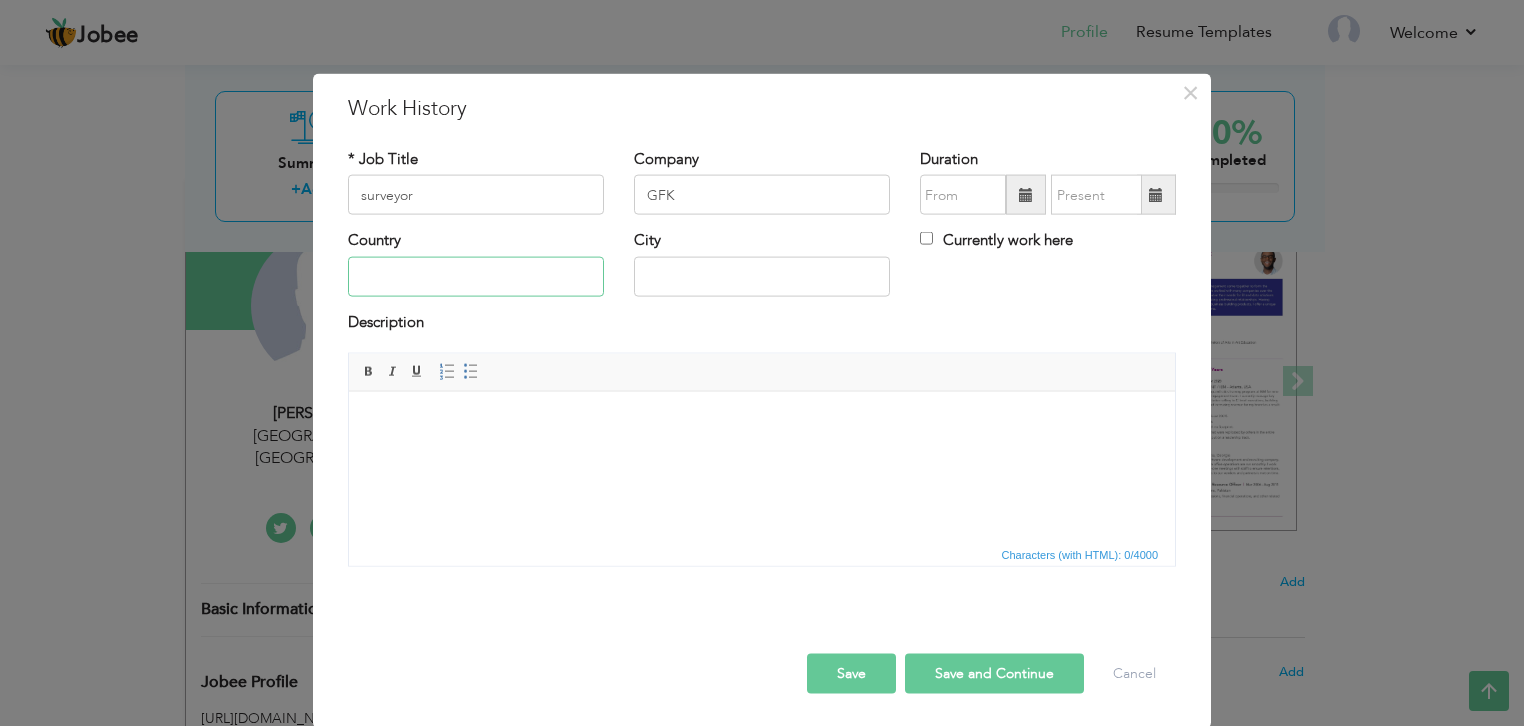 type on "p" 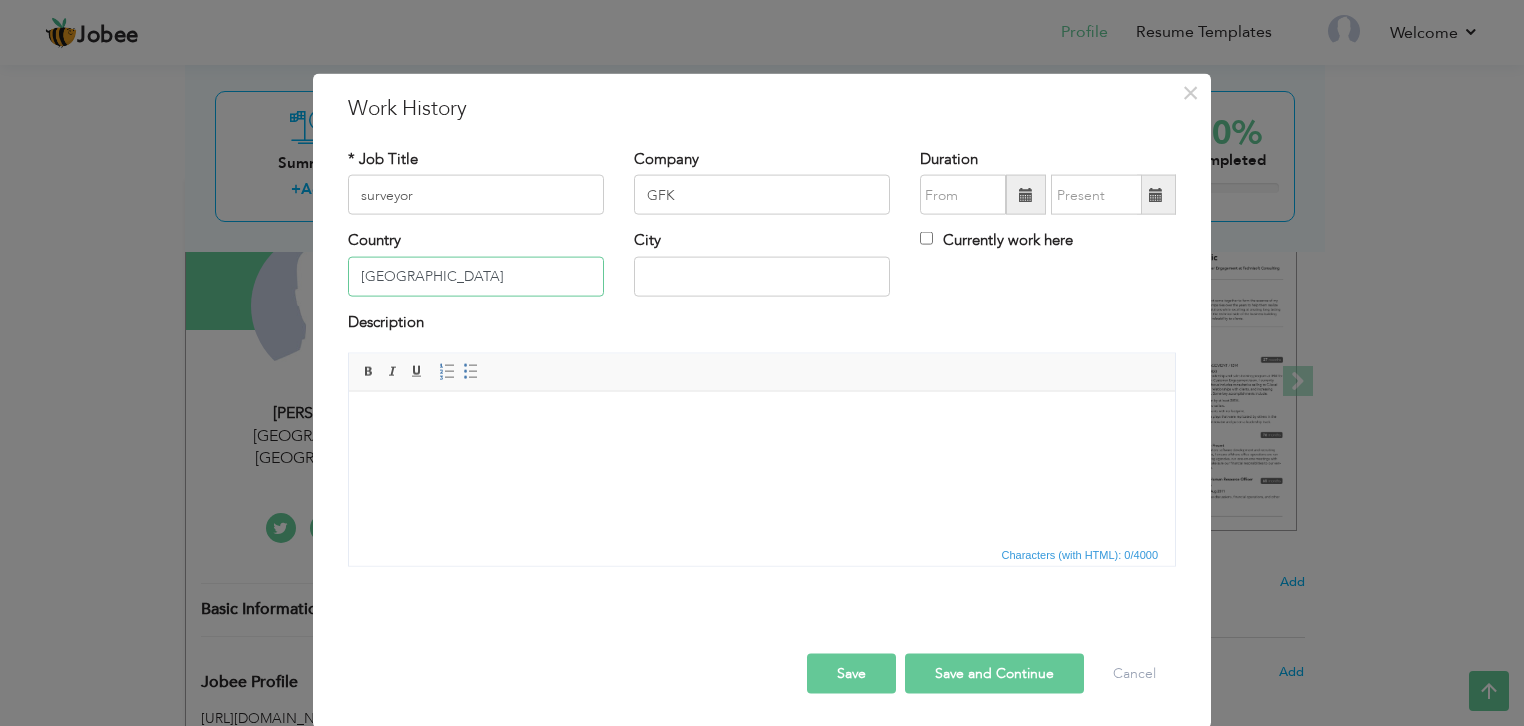 type on "[GEOGRAPHIC_DATA]" 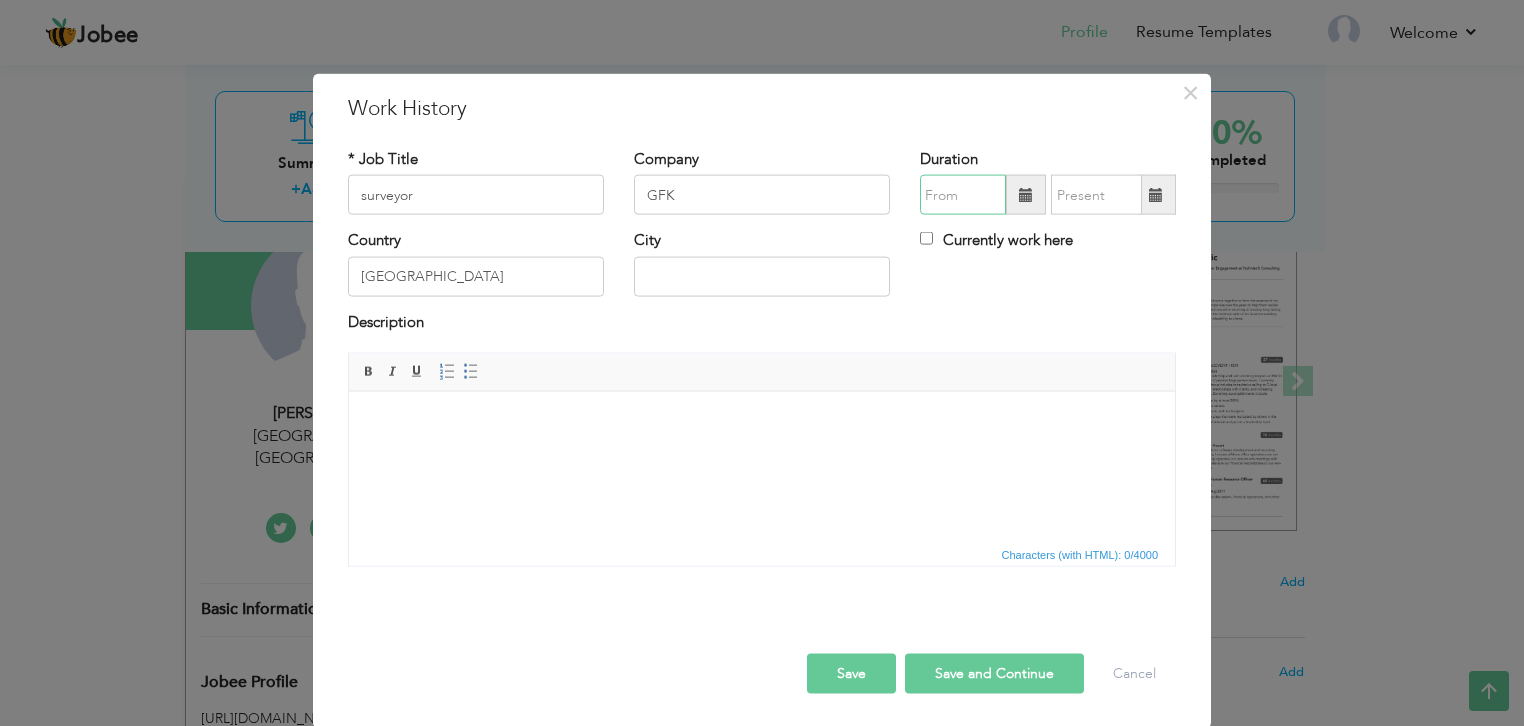 click at bounding box center [963, 195] 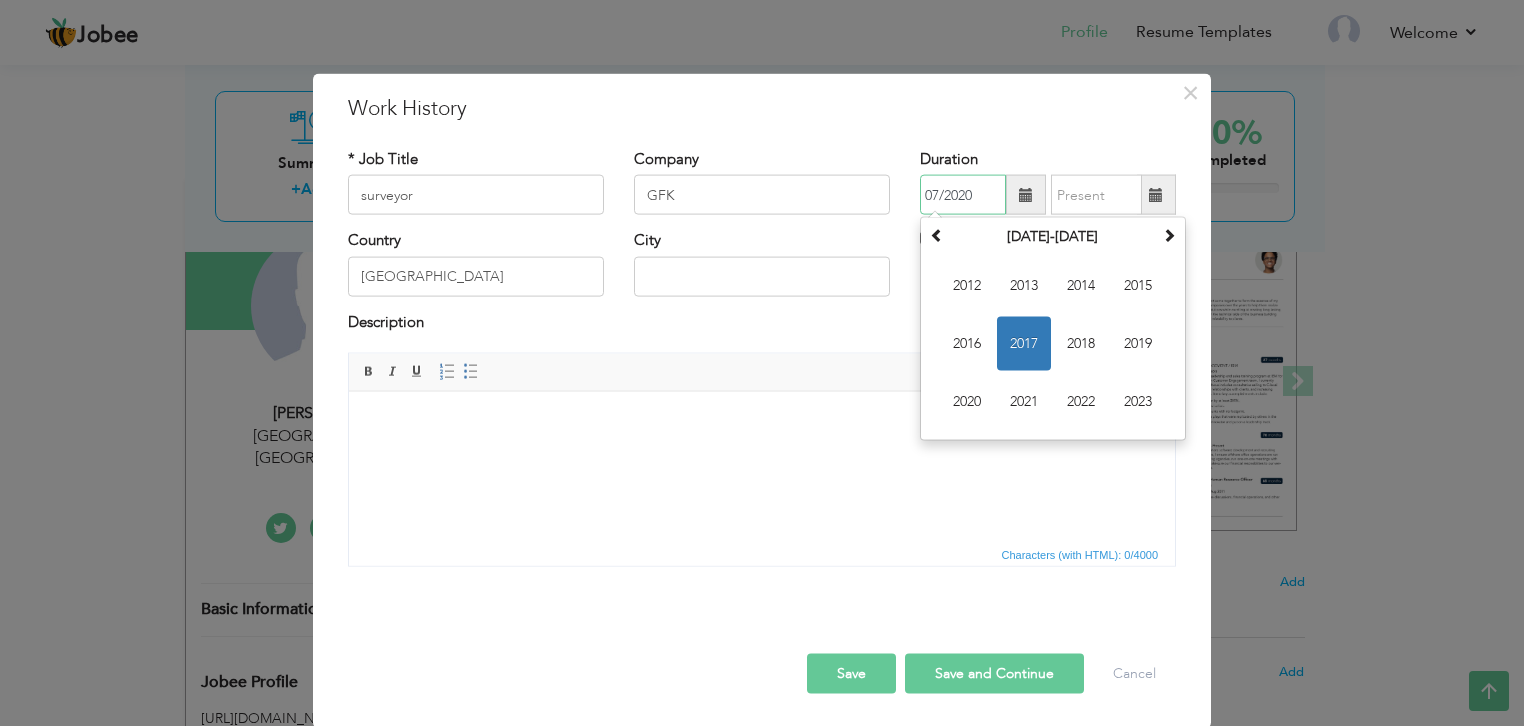 type on "07/2020" 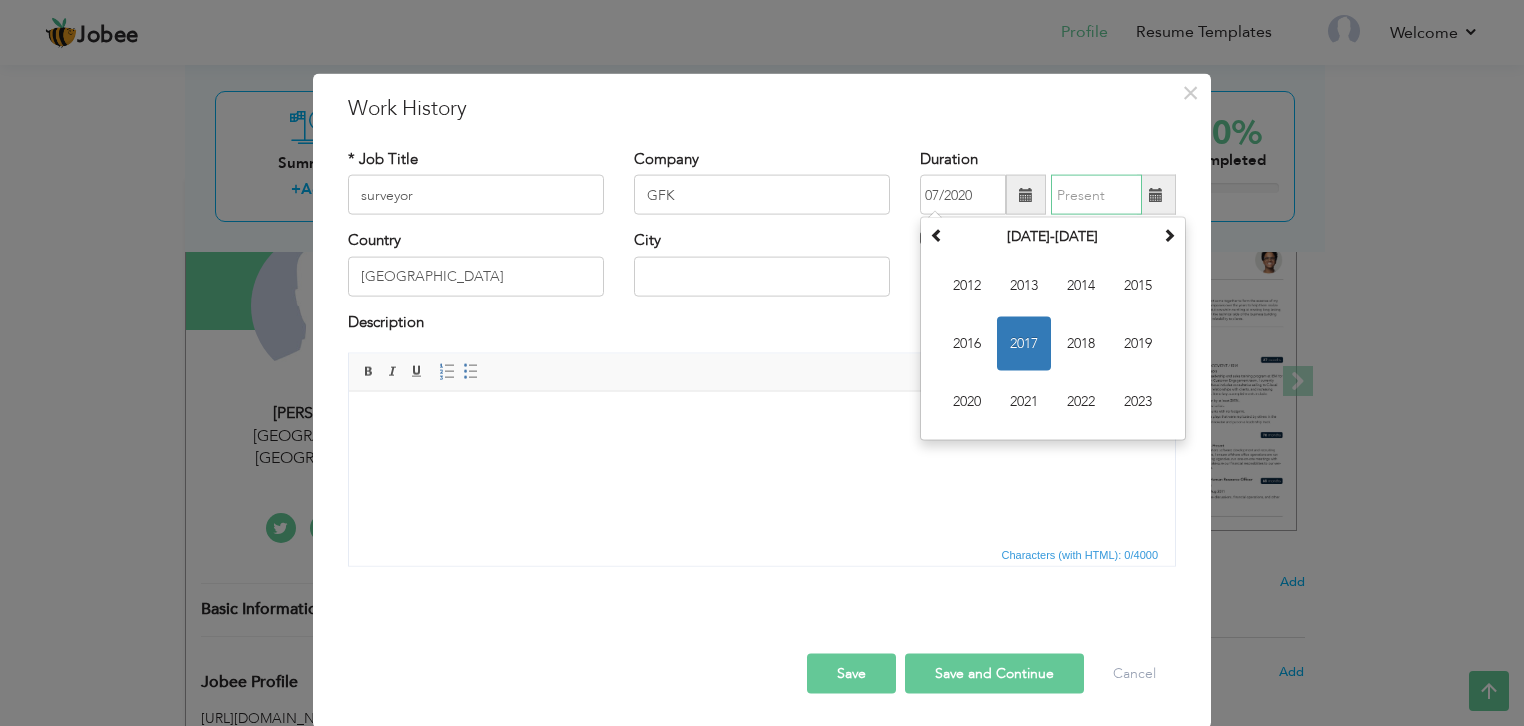 click at bounding box center [1096, 195] 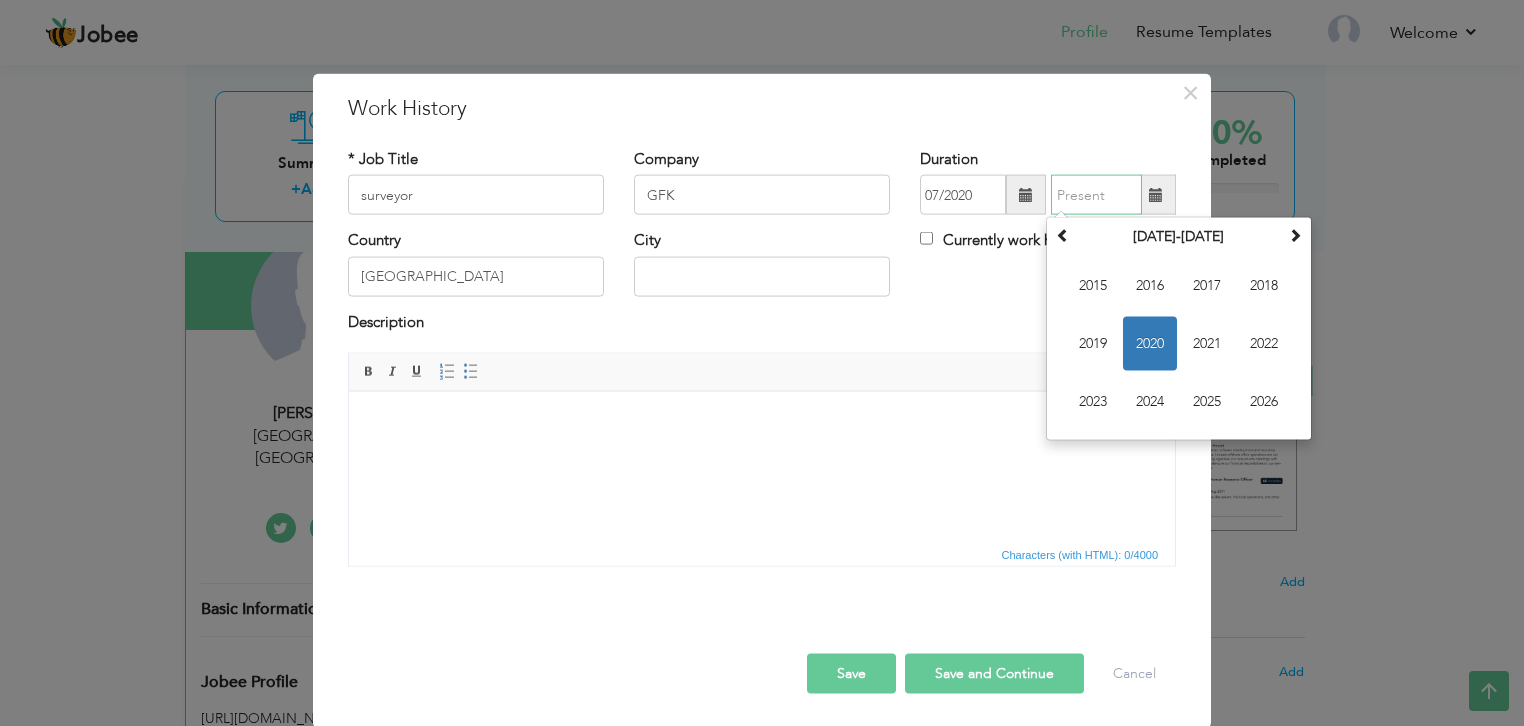type on "07/2021" 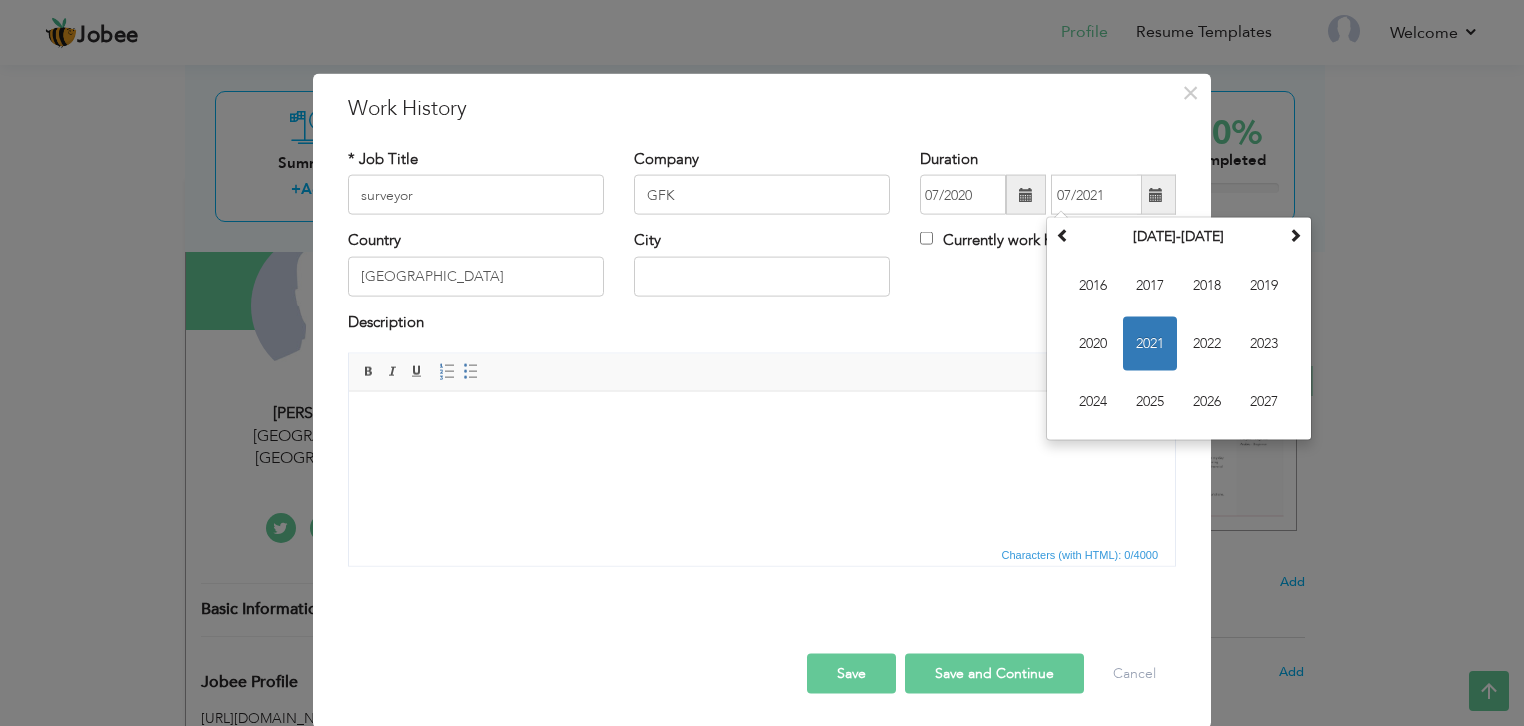 click on "Save" at bounding box center (851, 674) 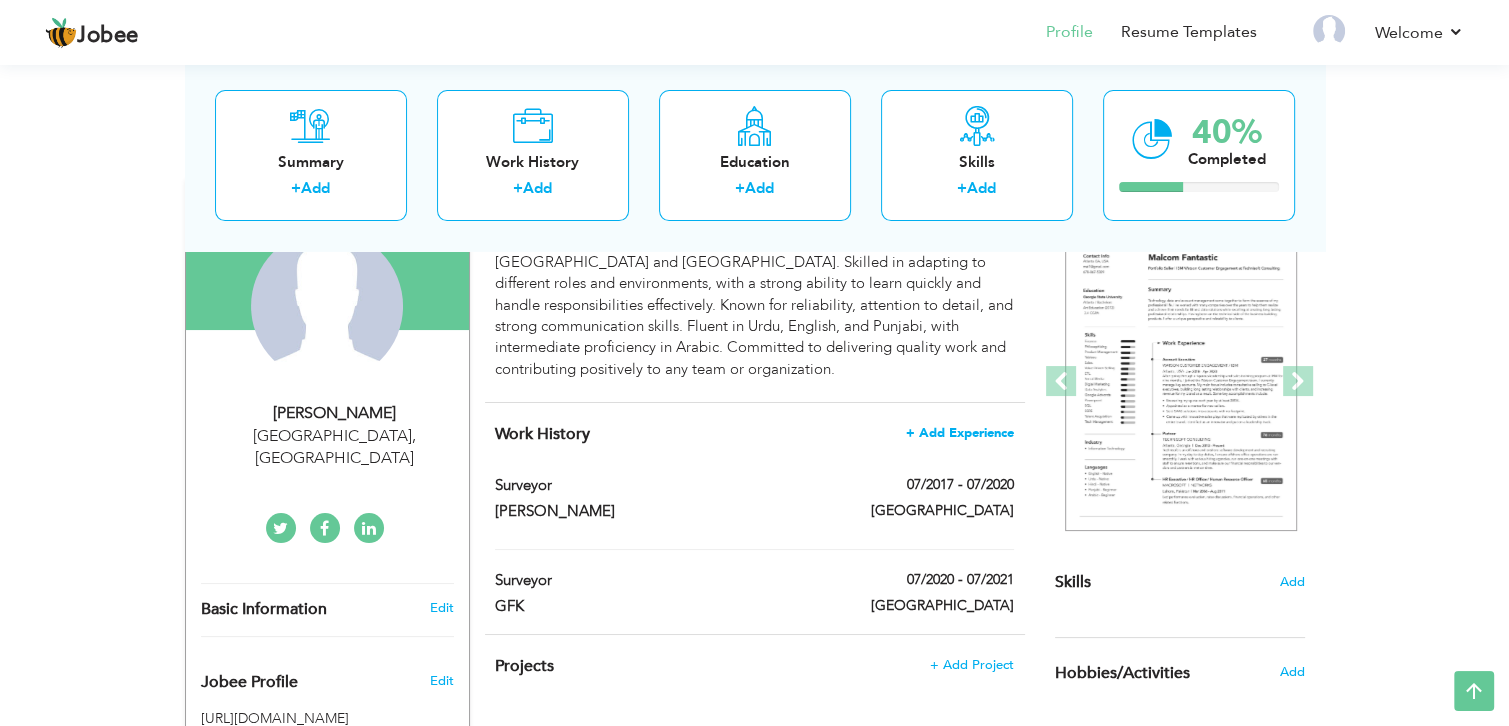 click on "+ Add Experience" at bounding box center [960, 433] 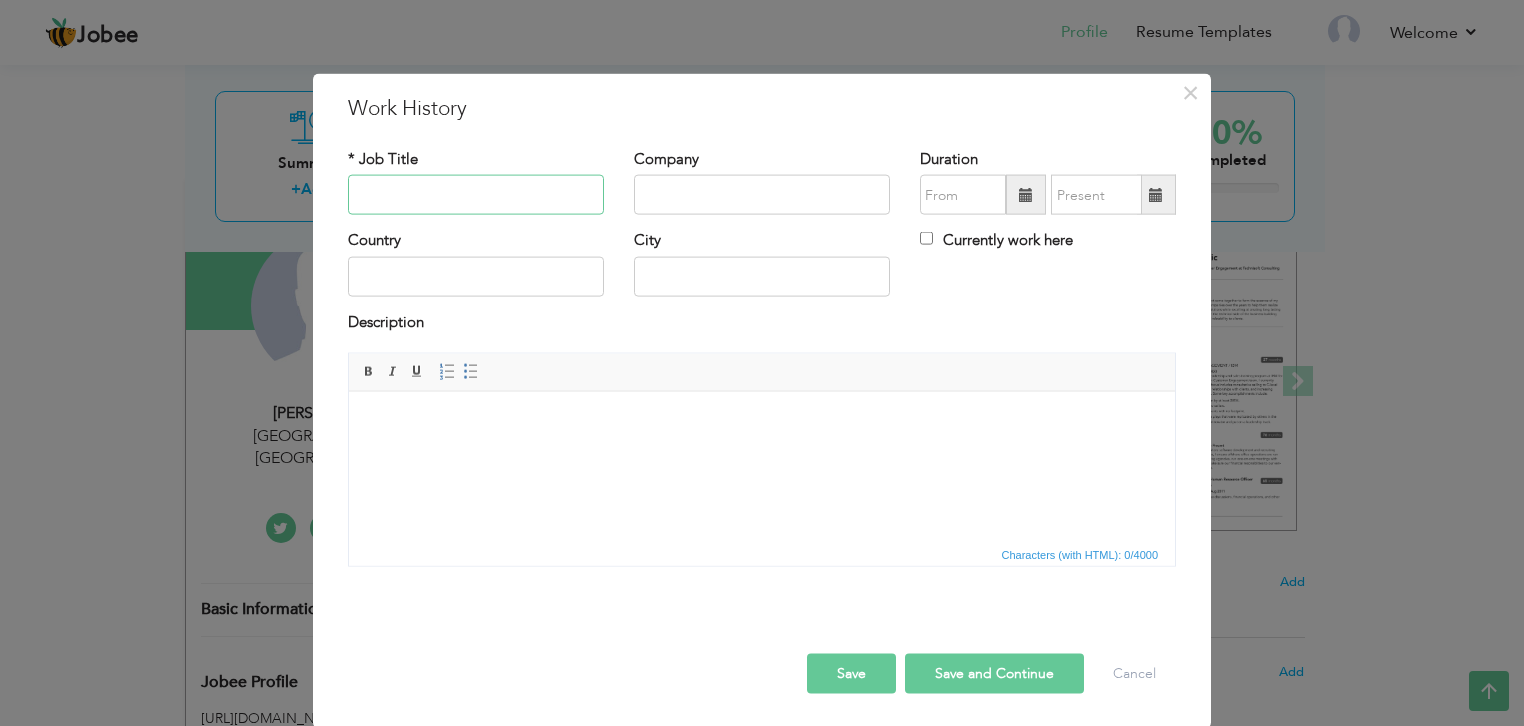 click at bounding box center [476, 195] 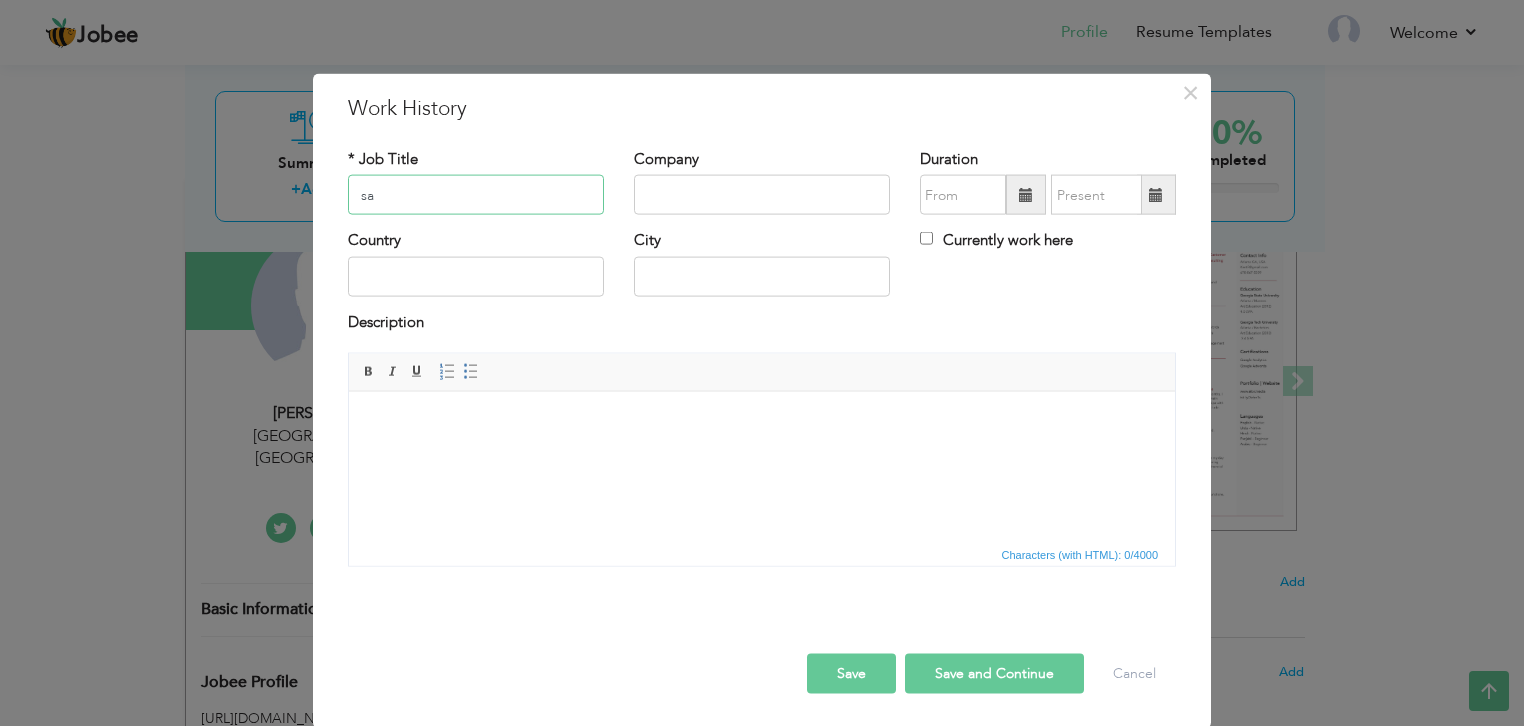type on "s" 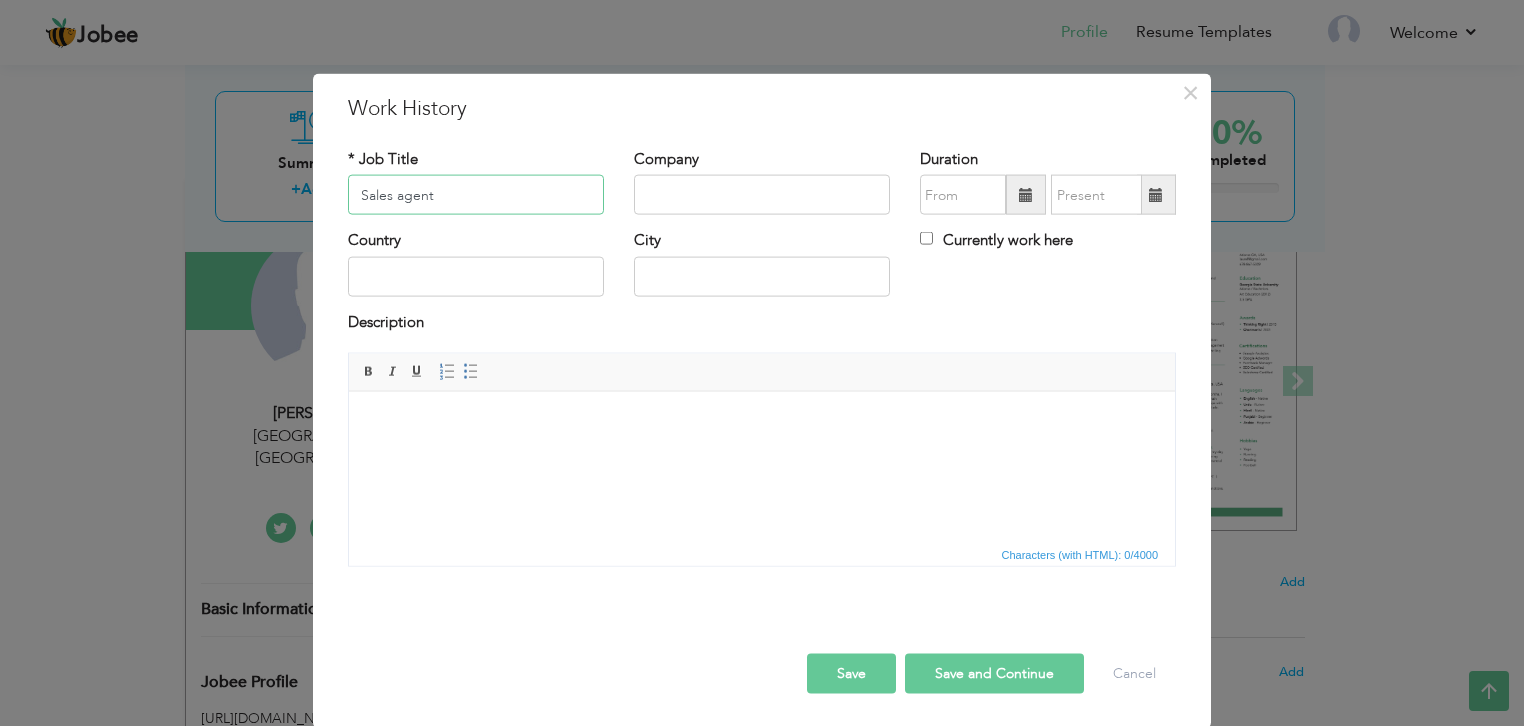 type on "Sales agent" 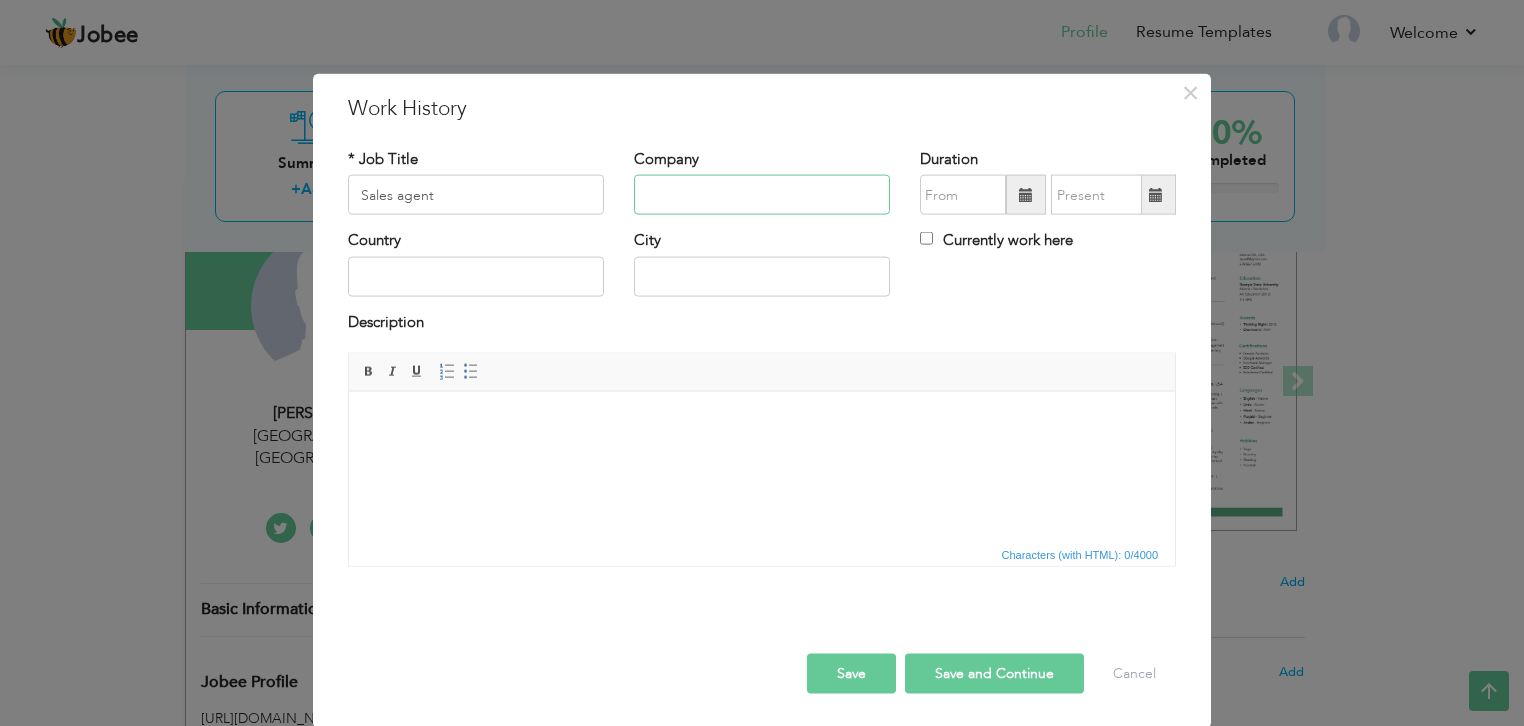 click at bounding box center [762, 195] 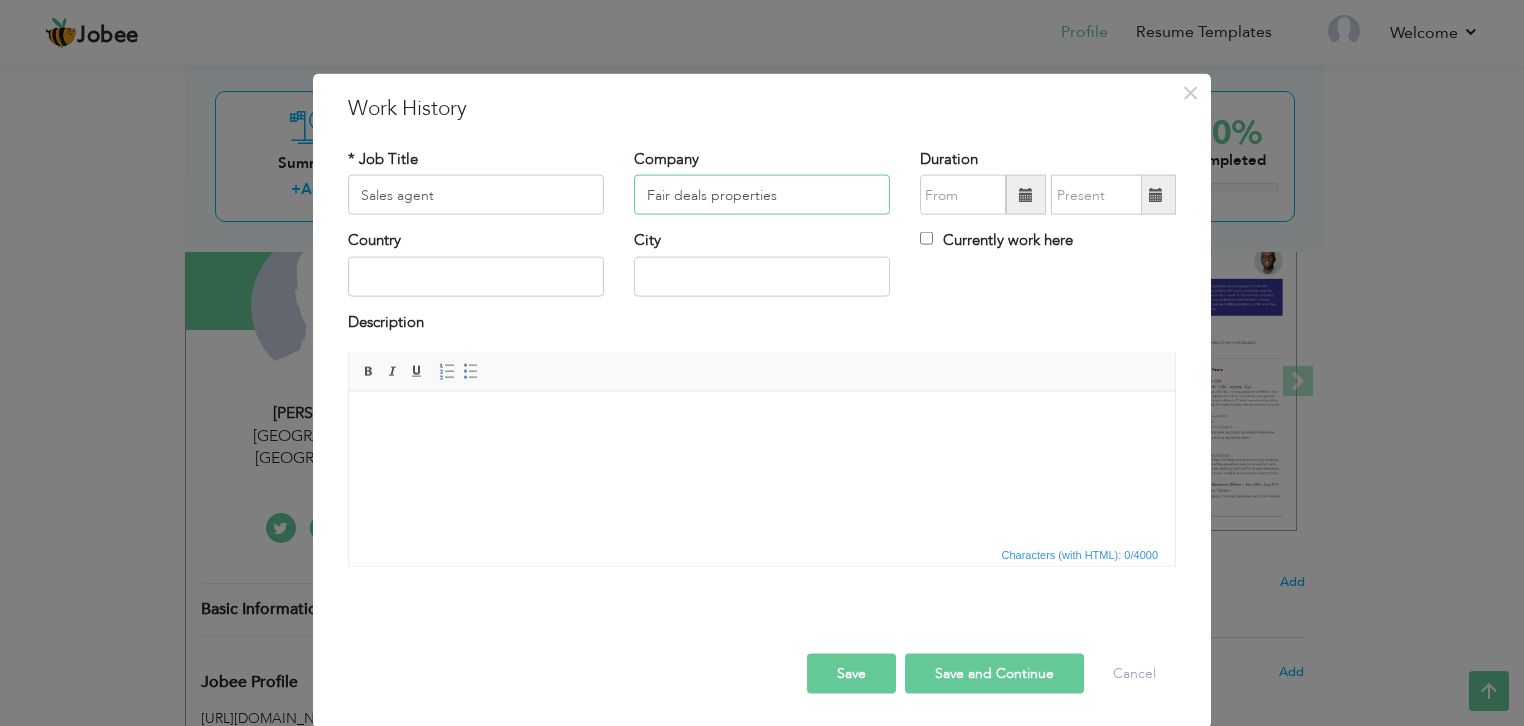 type on "Fair deals properties" 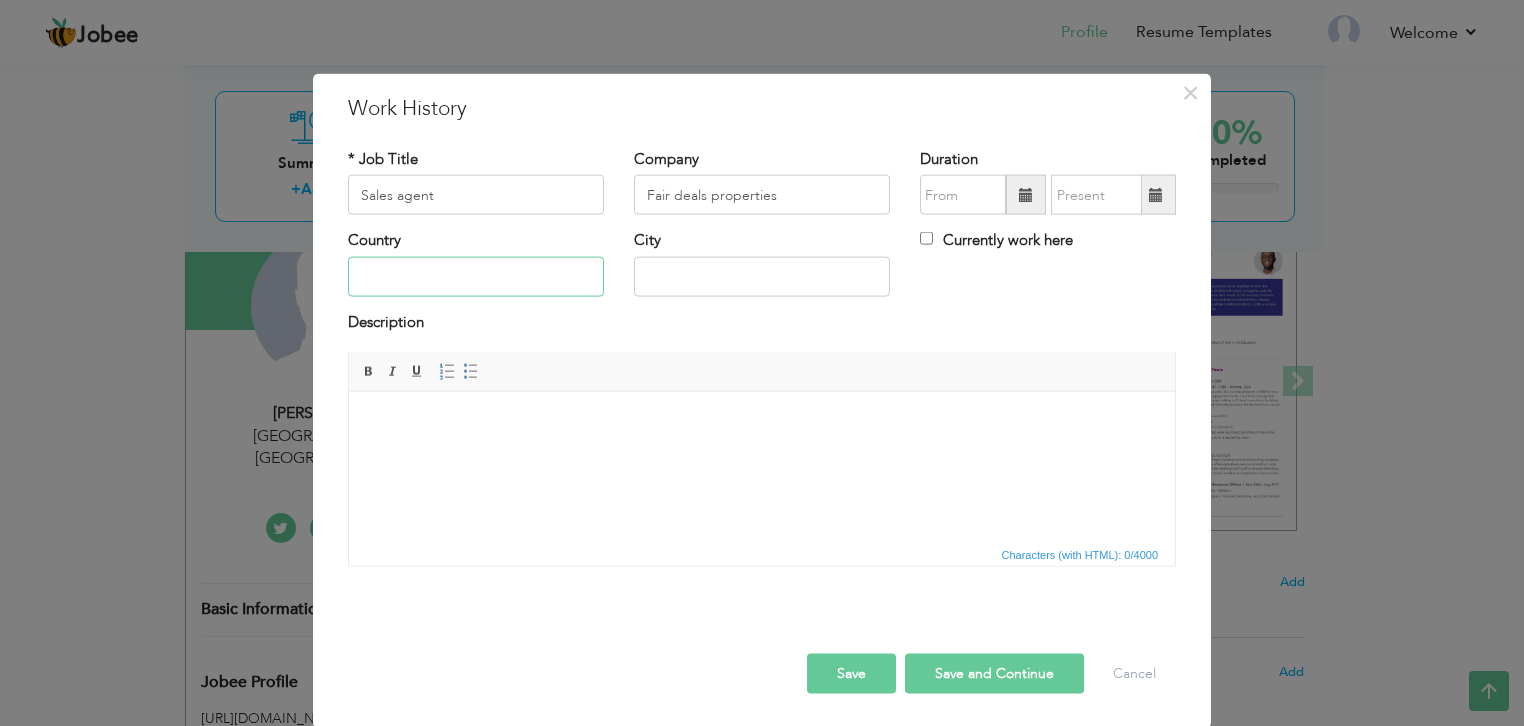 click at bounding box center [476, 276] 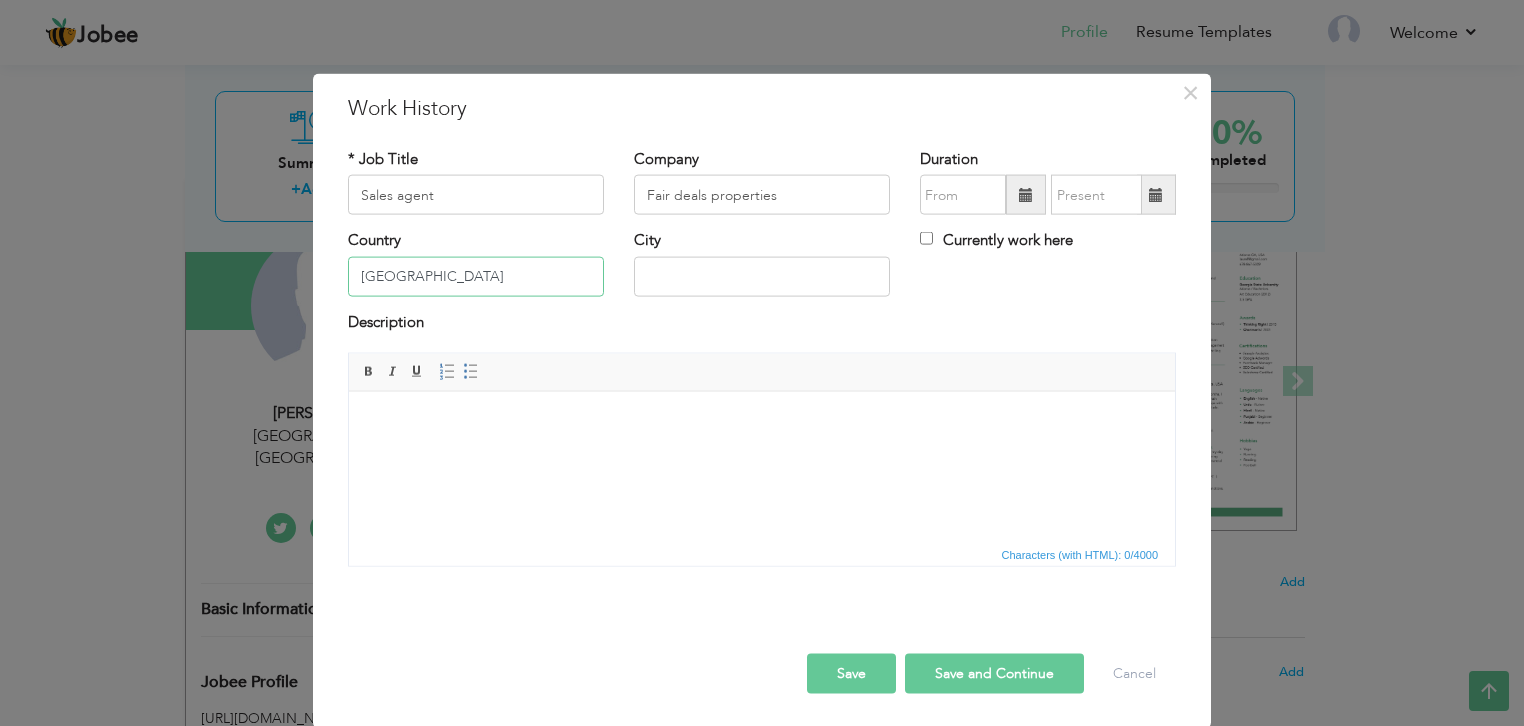 type on "pakistan" 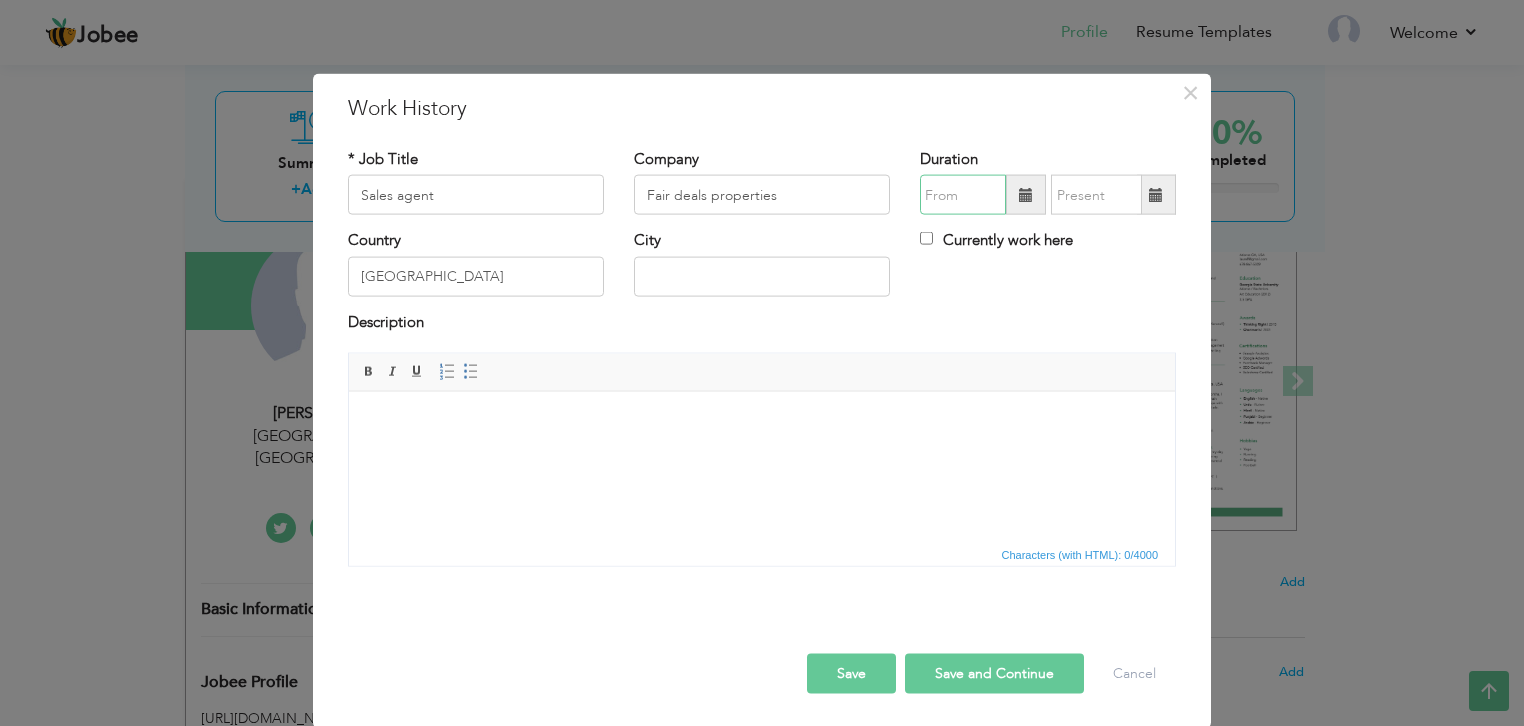 click at bounding box center (963, 195) 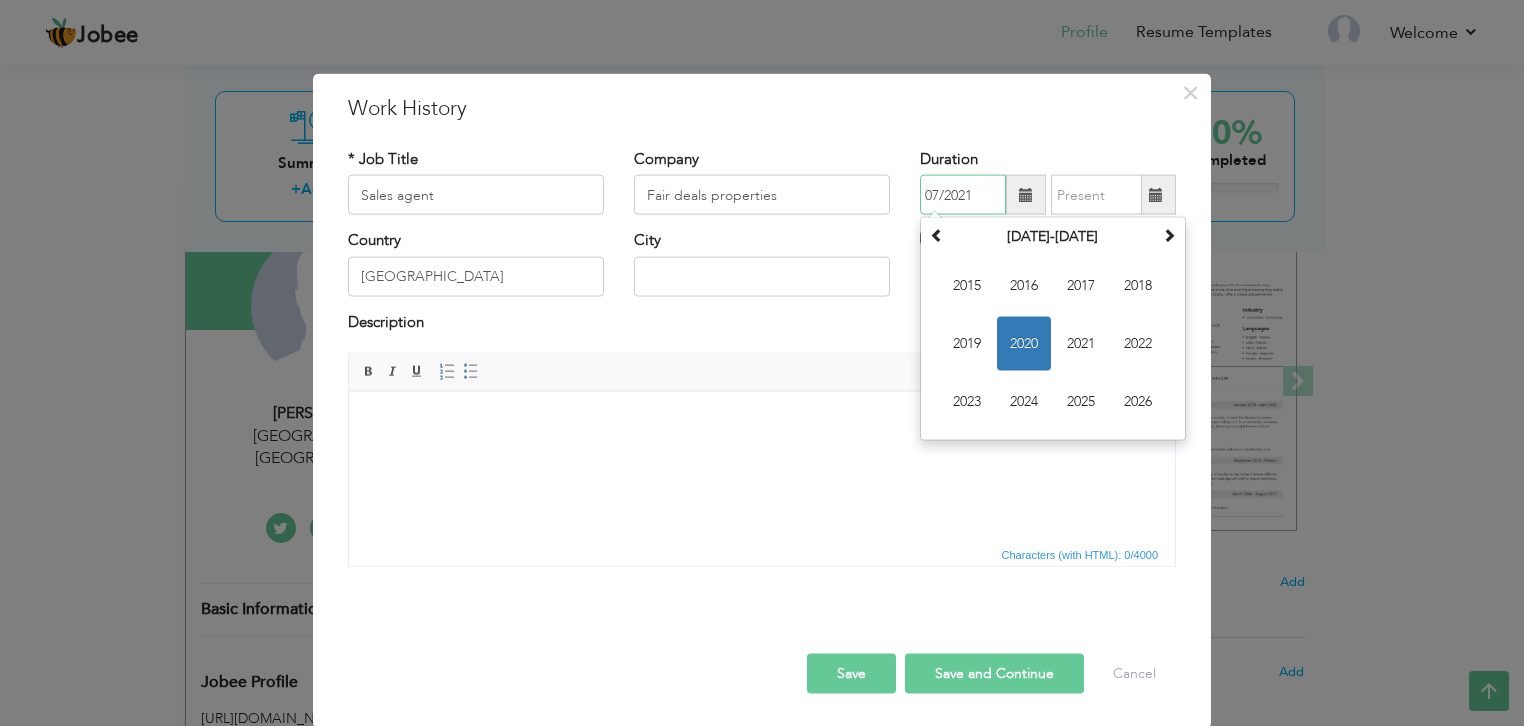 type on "07/2021" 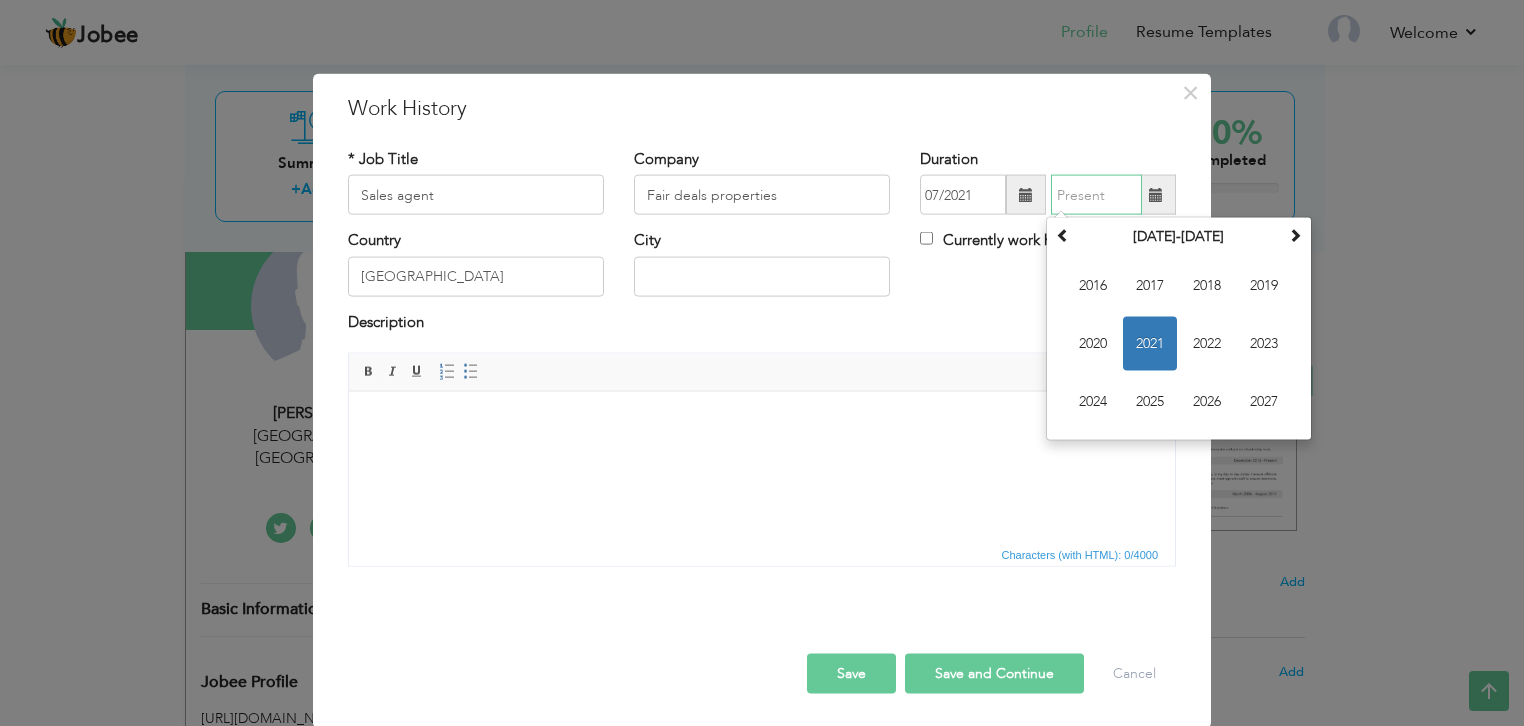 click at bounding box center (1096, 195) 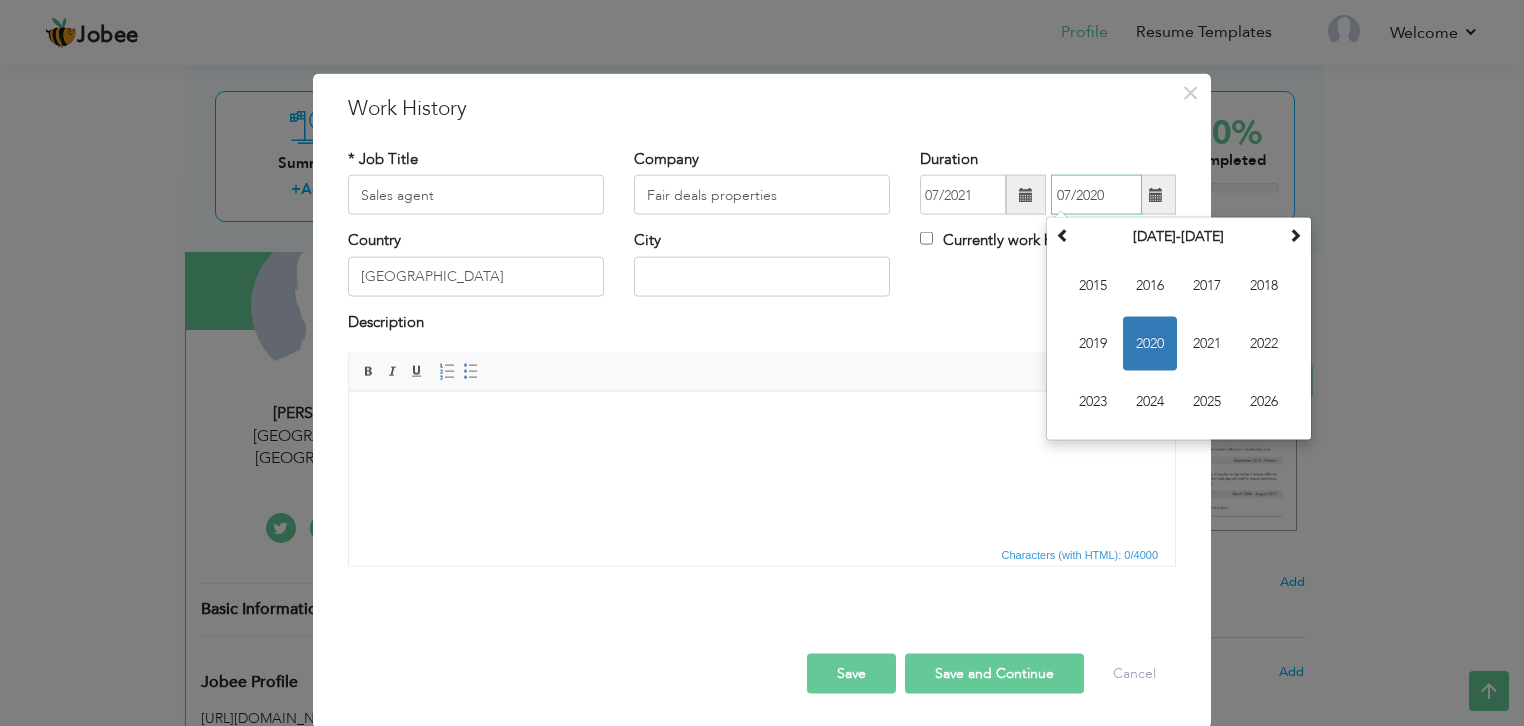 click on "2015 2016 2017 2018 2019 2020 2021 2022 2023 2024 2025 2026" at bounding box center (1179, 344) 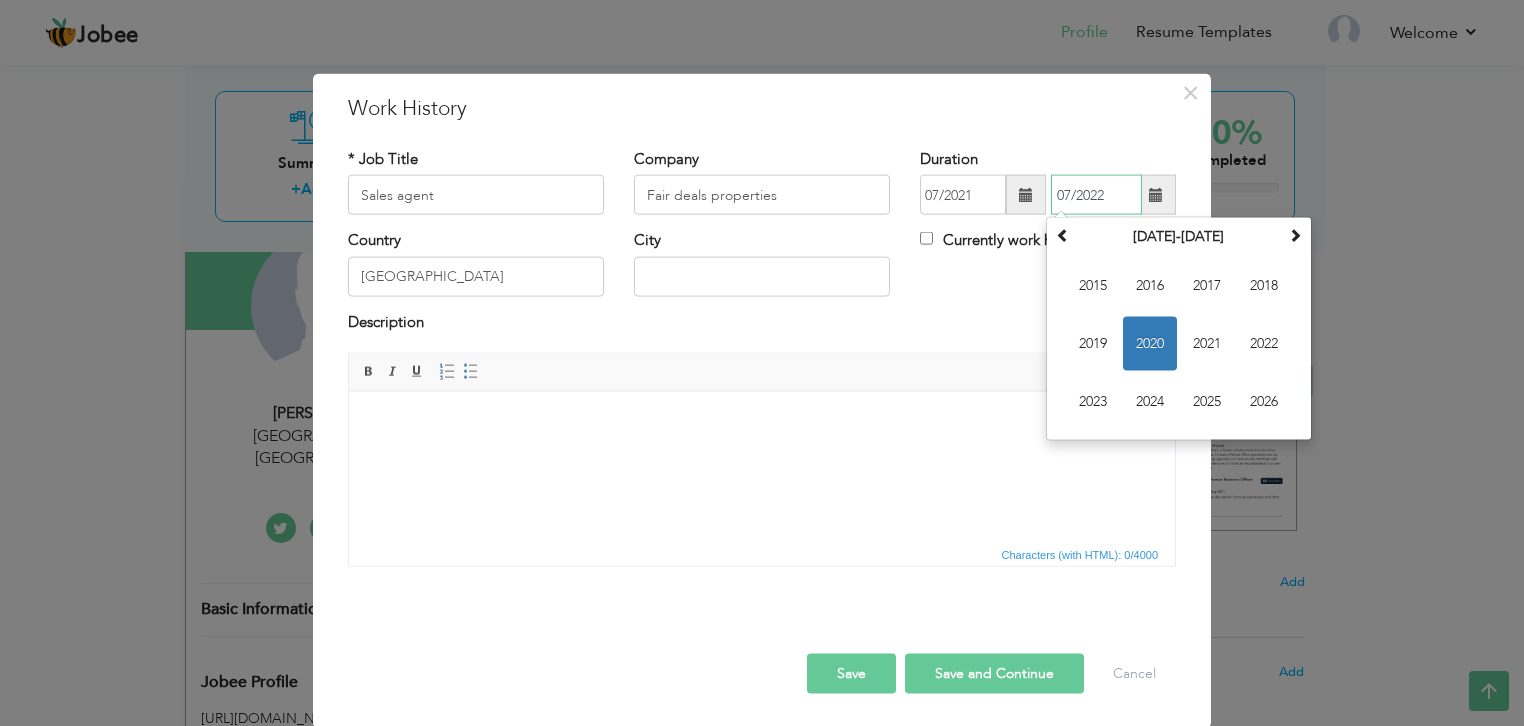 type on "07/2022" 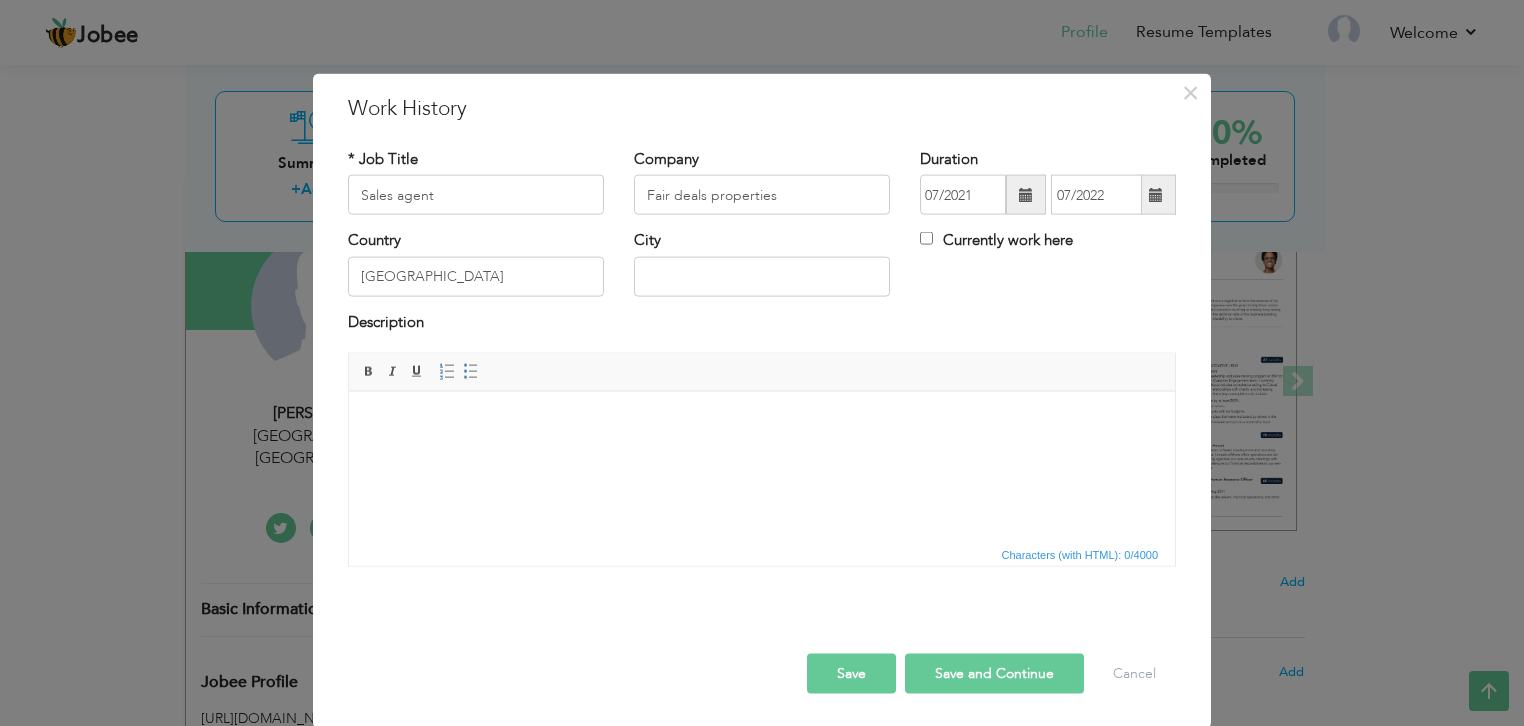 click at bounding box center [762, 421] 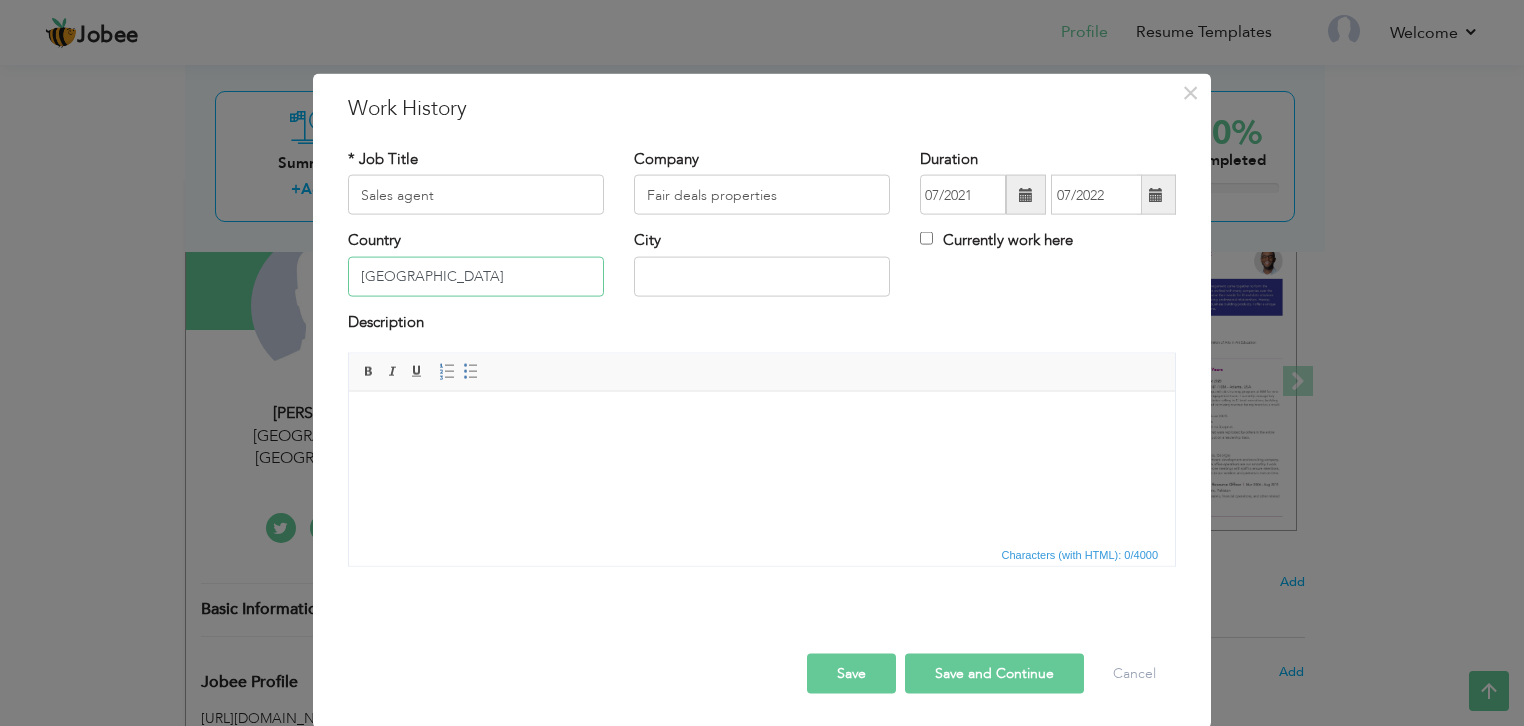 click on "pakistan" at bounding box center (476, 276) 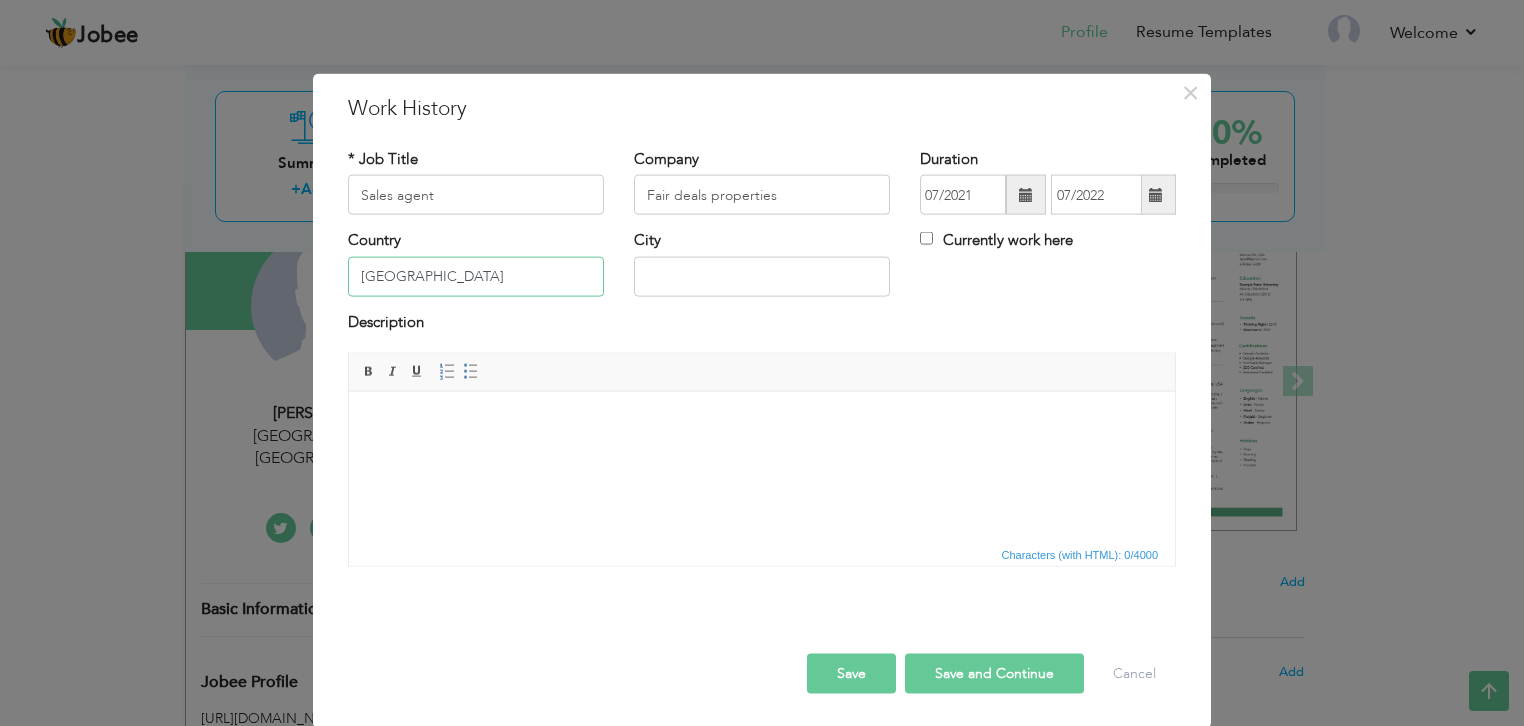 type on "[GEOGRAPHIC_DATA]" 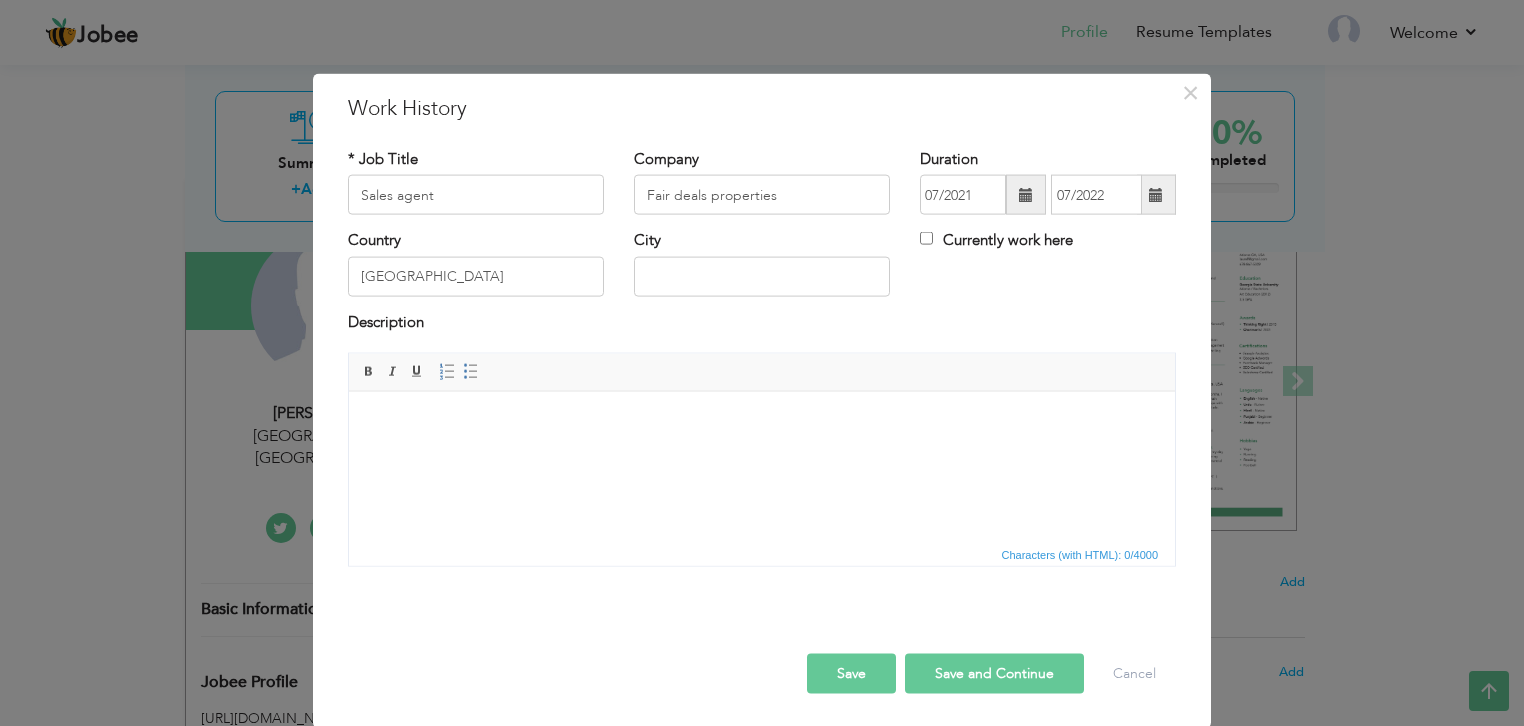 click on "Description" at bounding box center [762, 331] 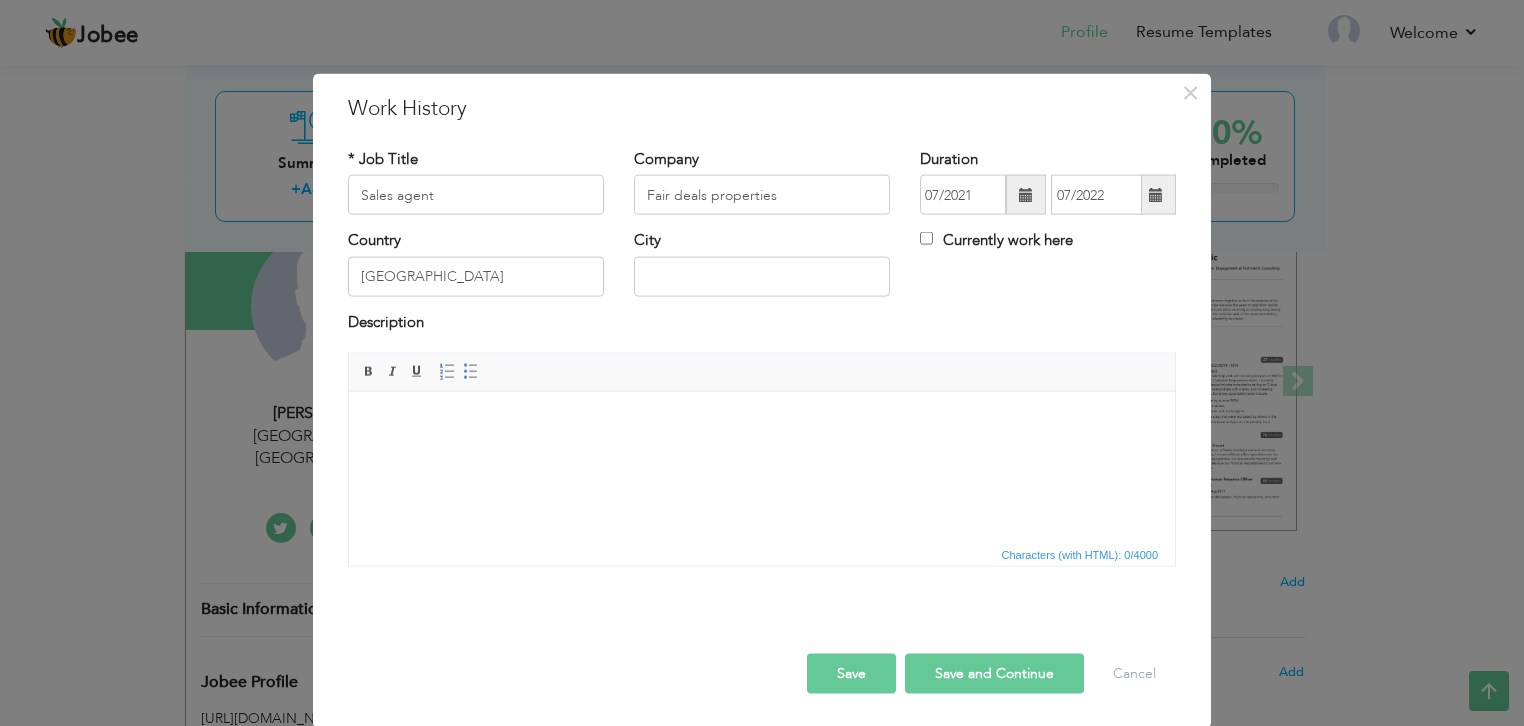 click on "Save" at bounding box center (851, 674) 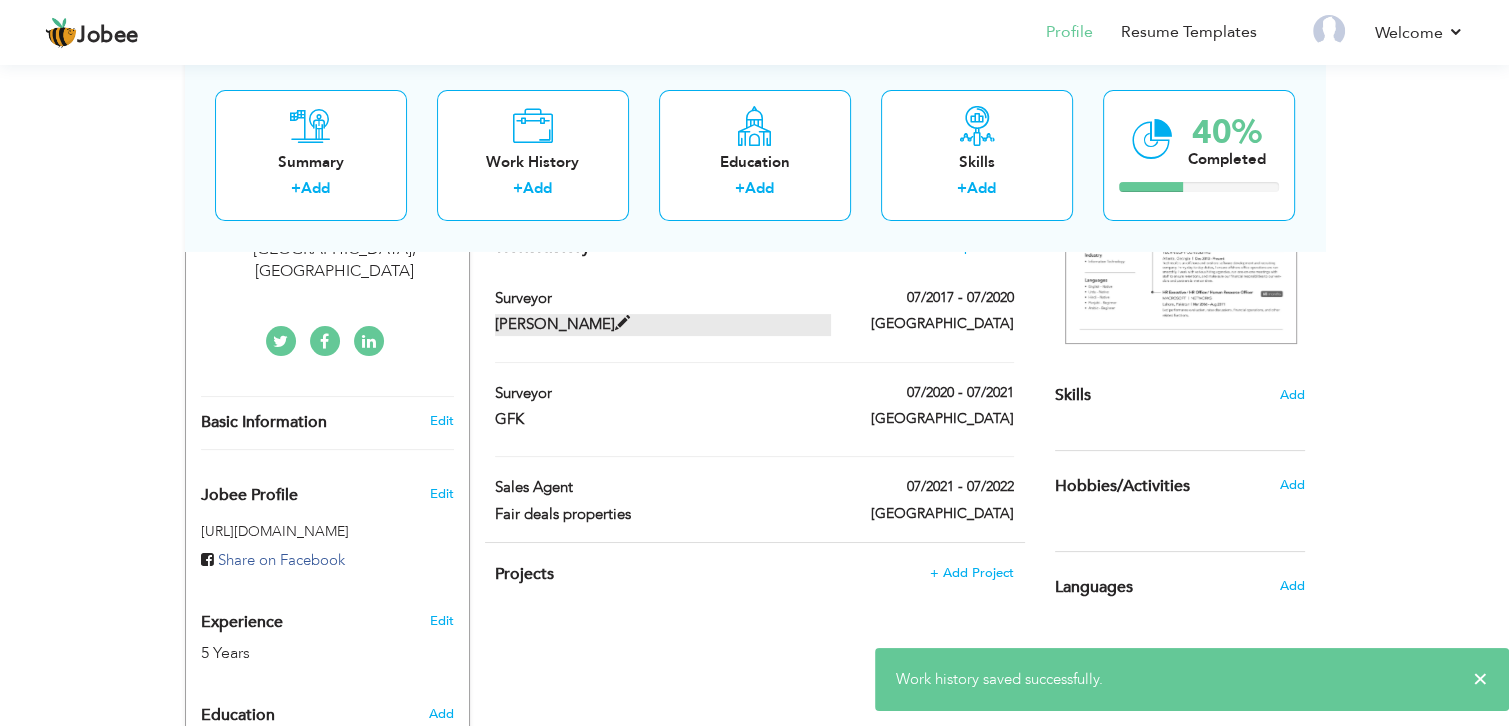 scroll, scrollTop: 382, scrollLeft: 0, axis: vertical 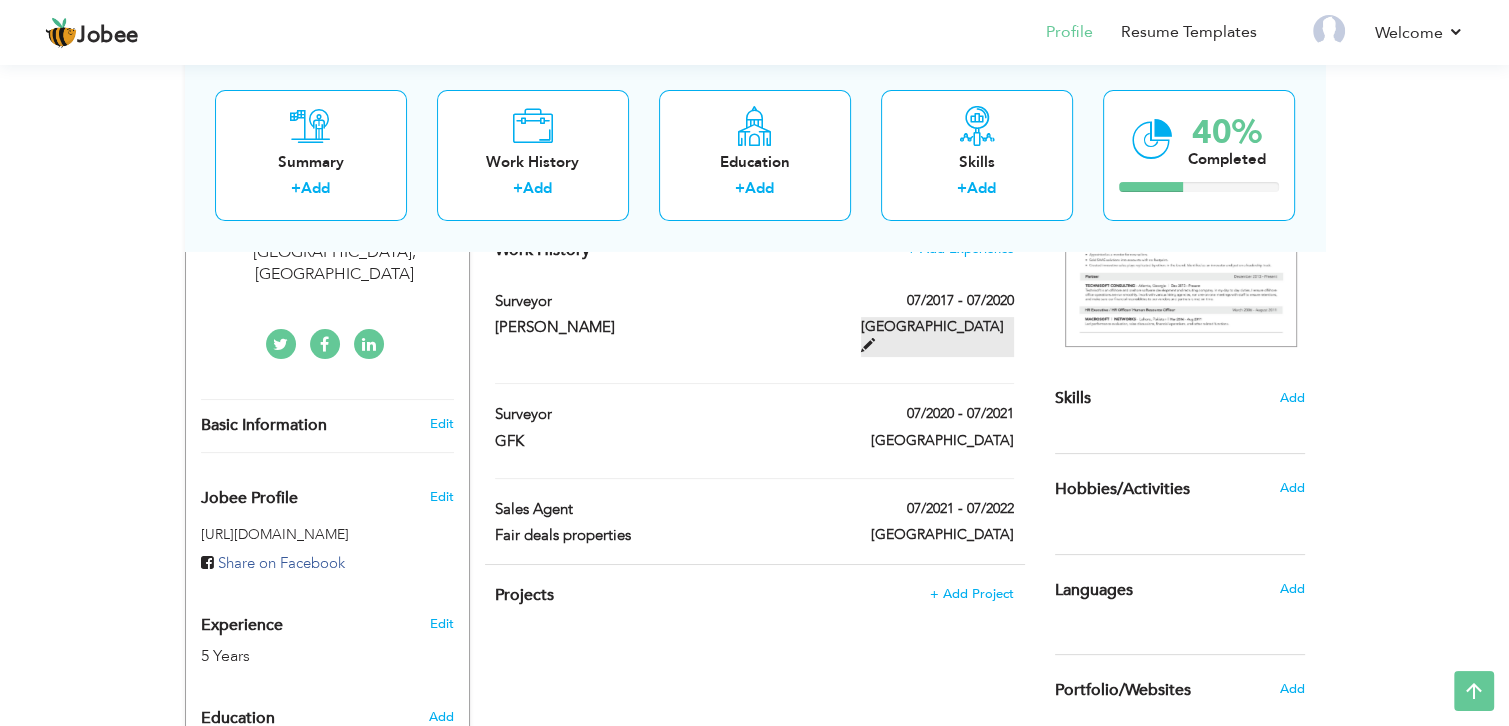 click at bounding box center [868, 345] 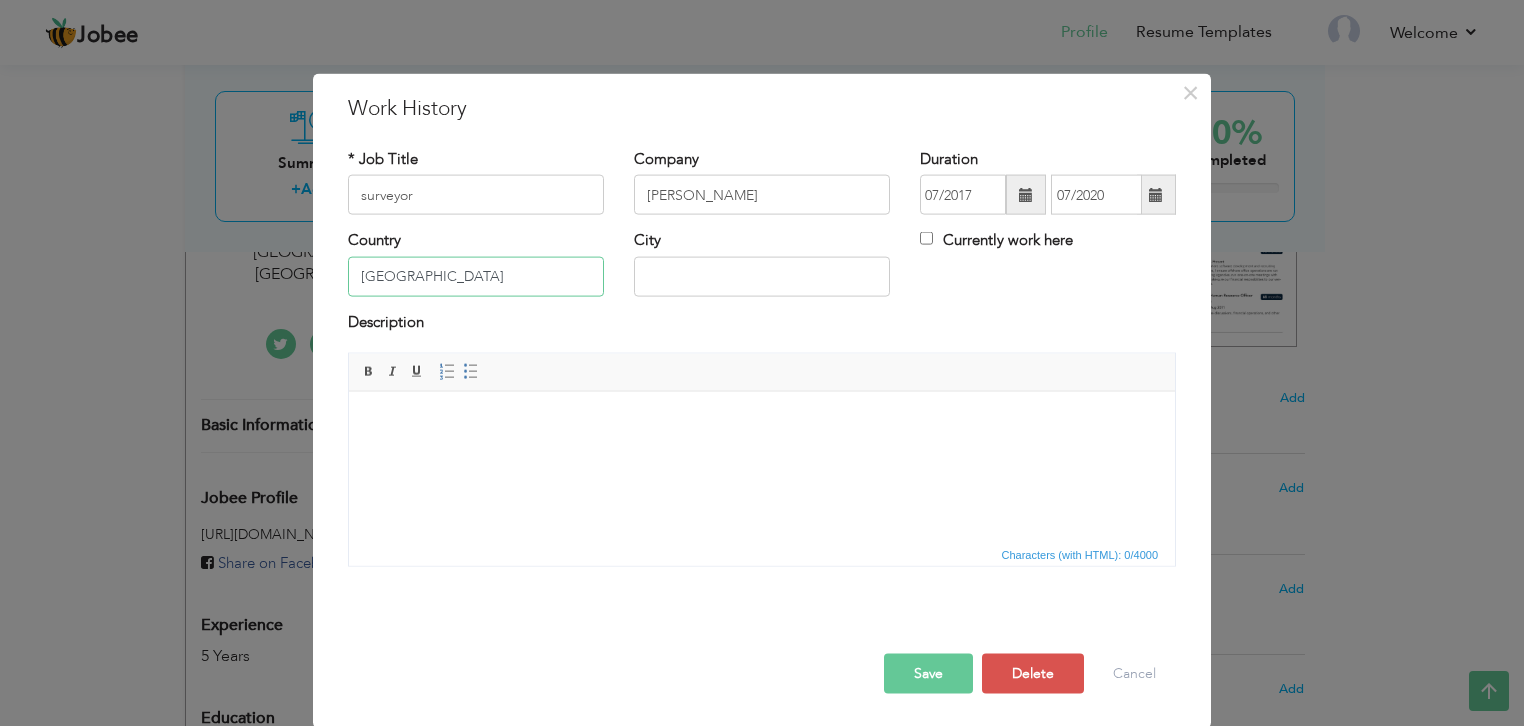 click on "pakistan" at bounding box center (476, 276) 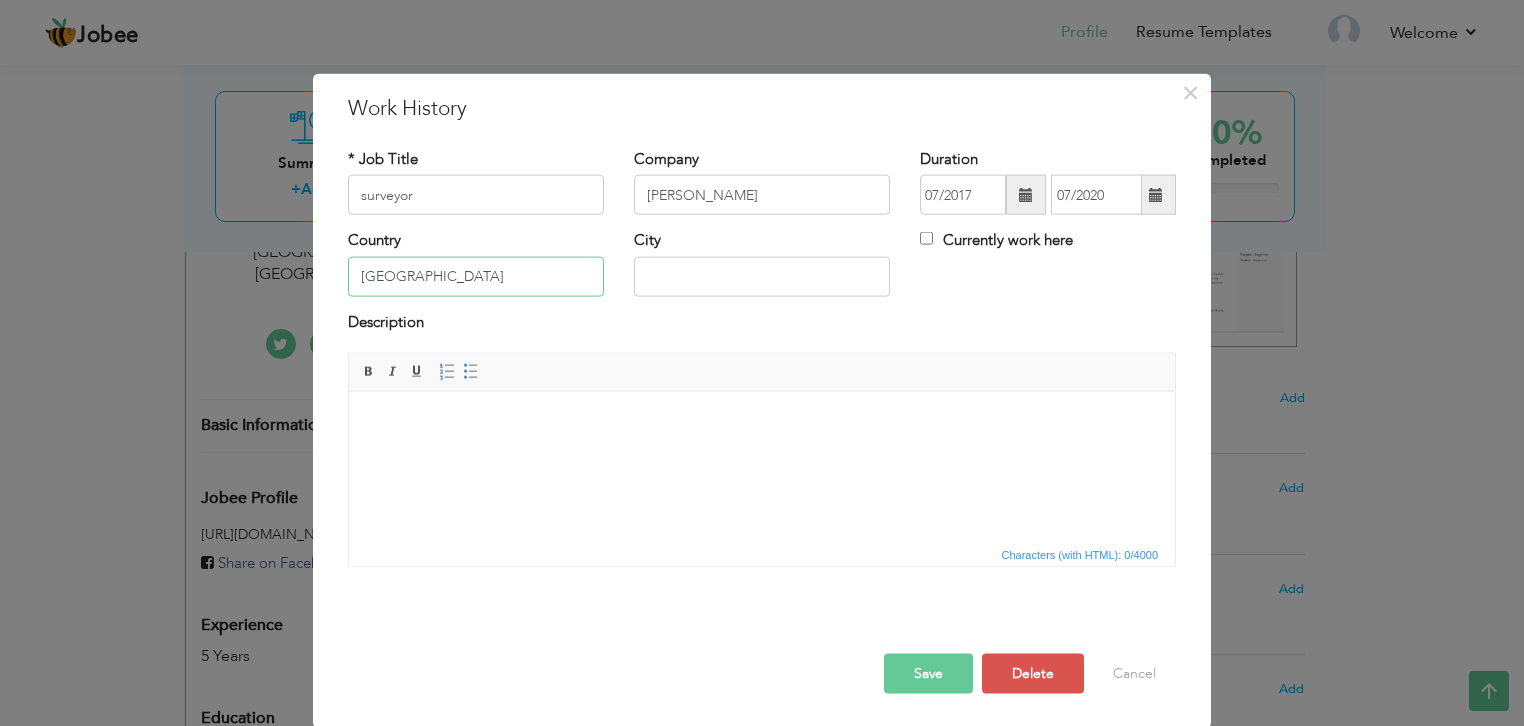 type on "[GEOGRAPHIC_DATA]" 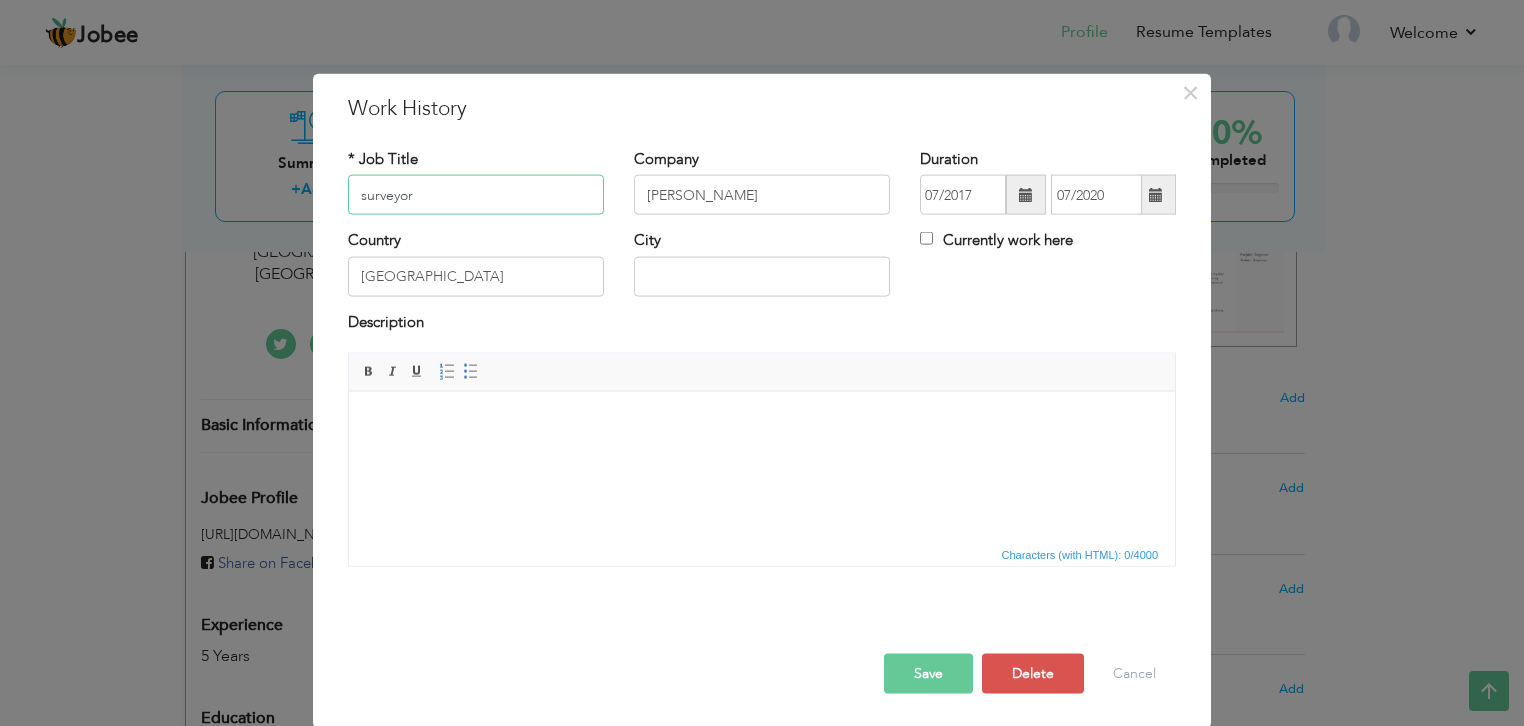 click on "surveyor" at bounding box center [476, 195] 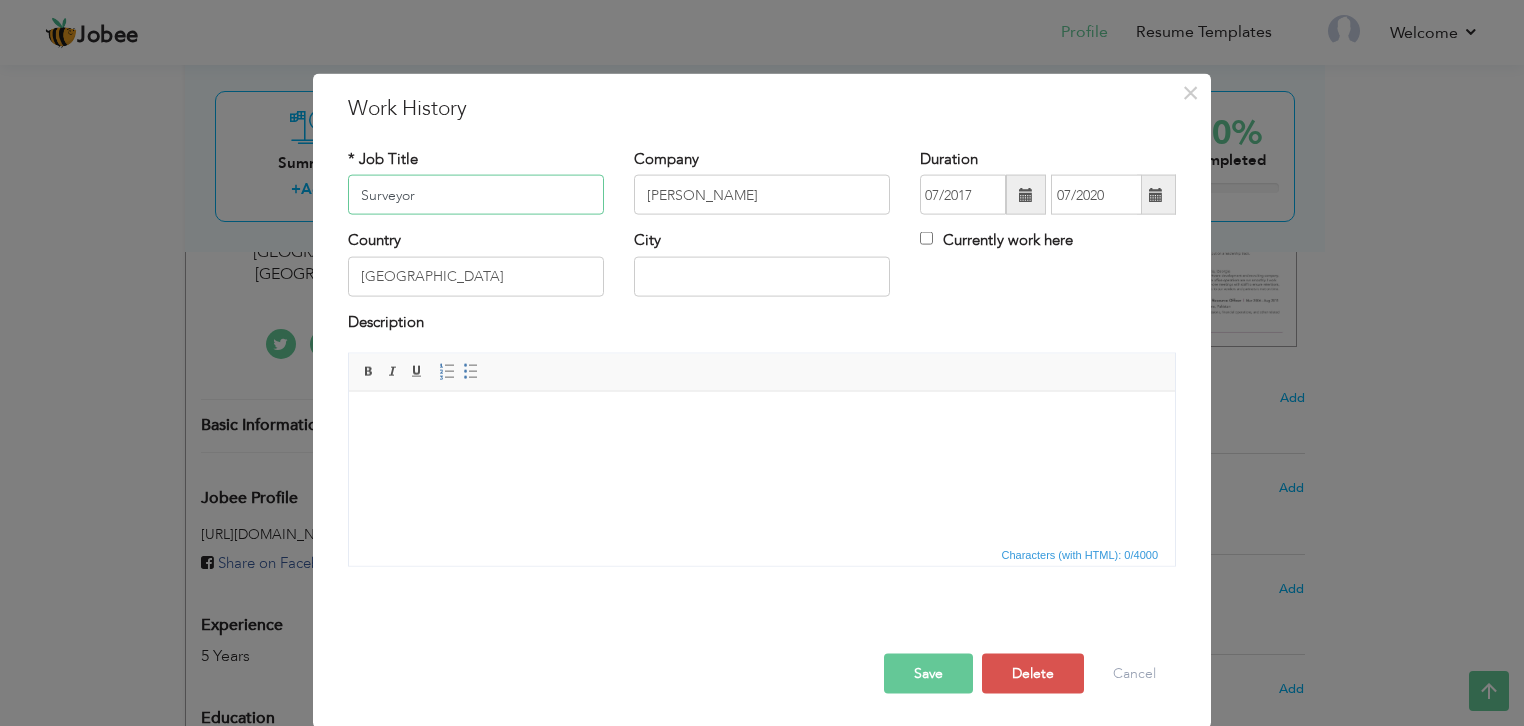 type on "Surveyor" 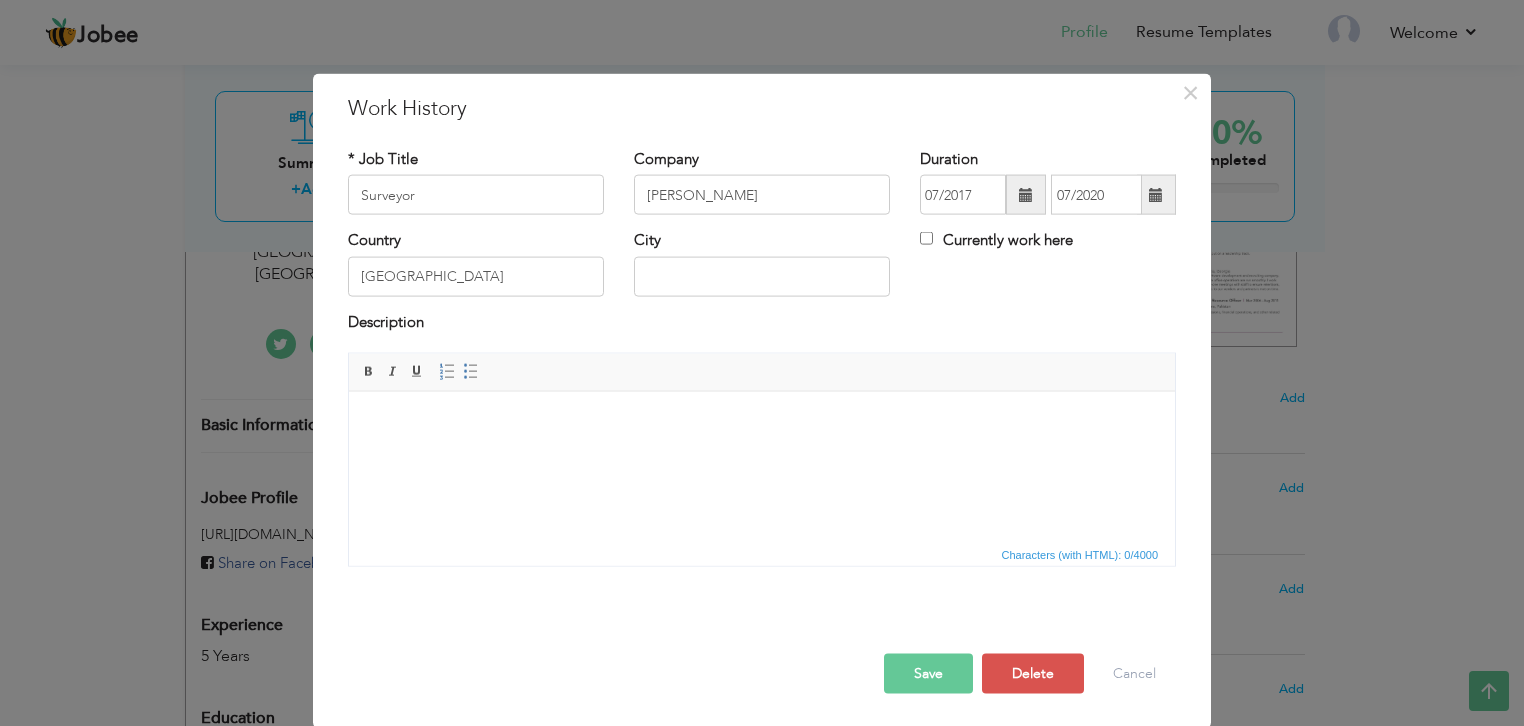 click on "Save" at bounding box center [928, 674] 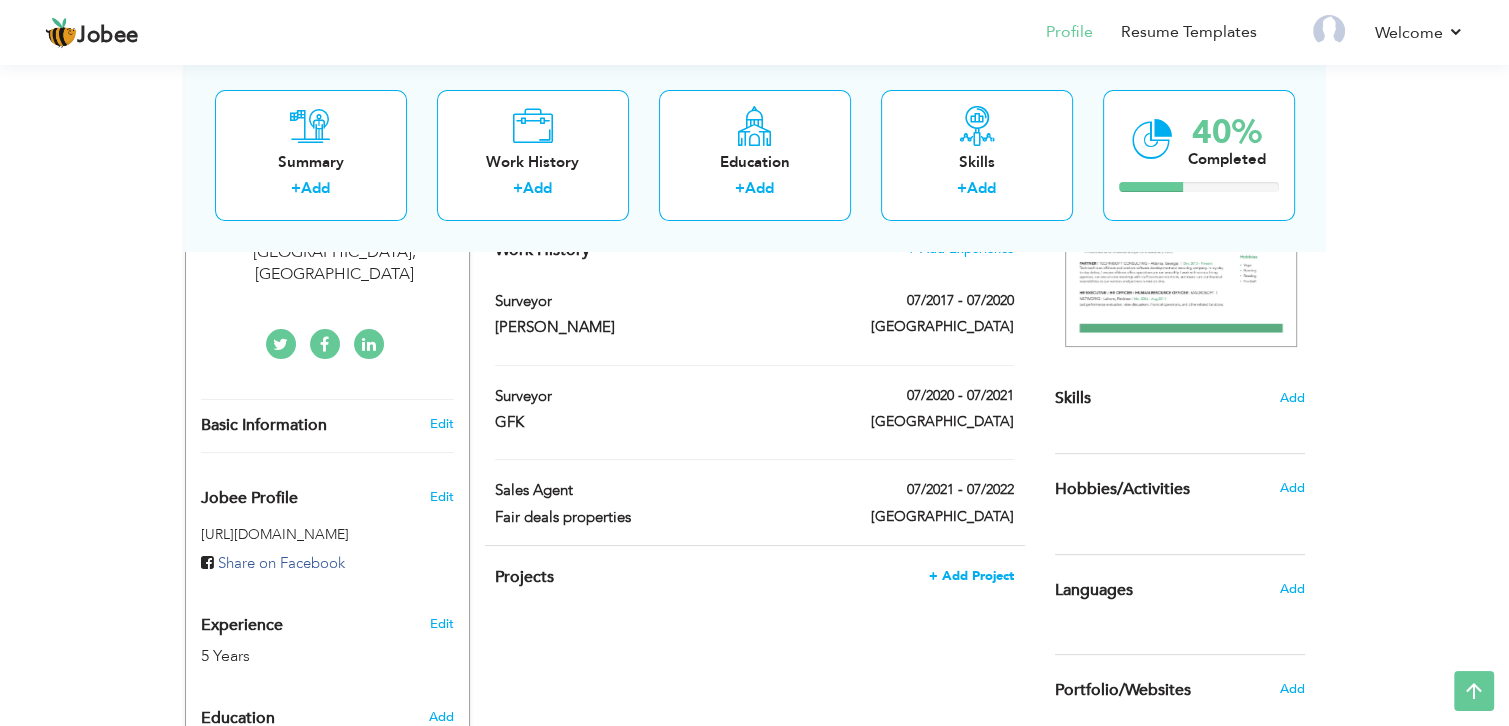 click on "+ Add Project" at bounding box center [971, 576] 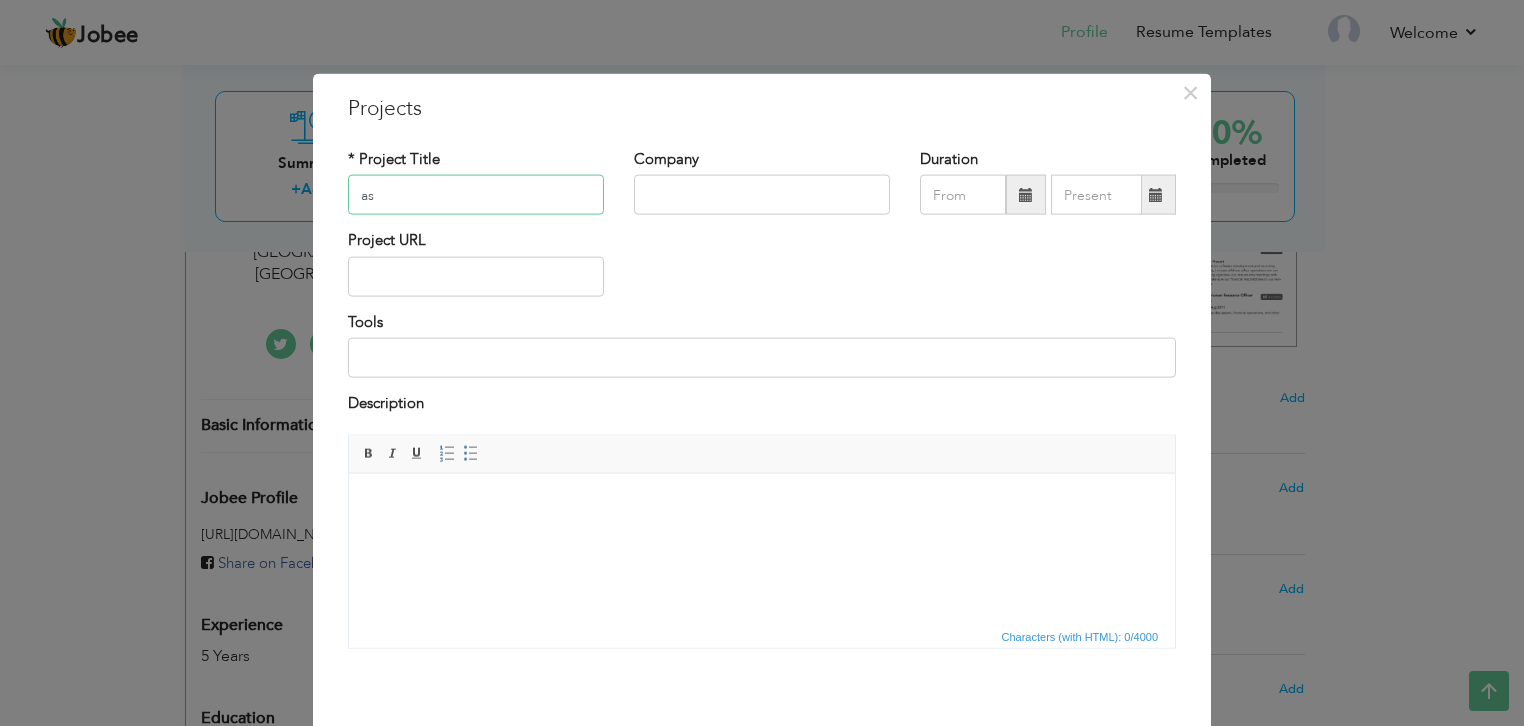 type on "a" 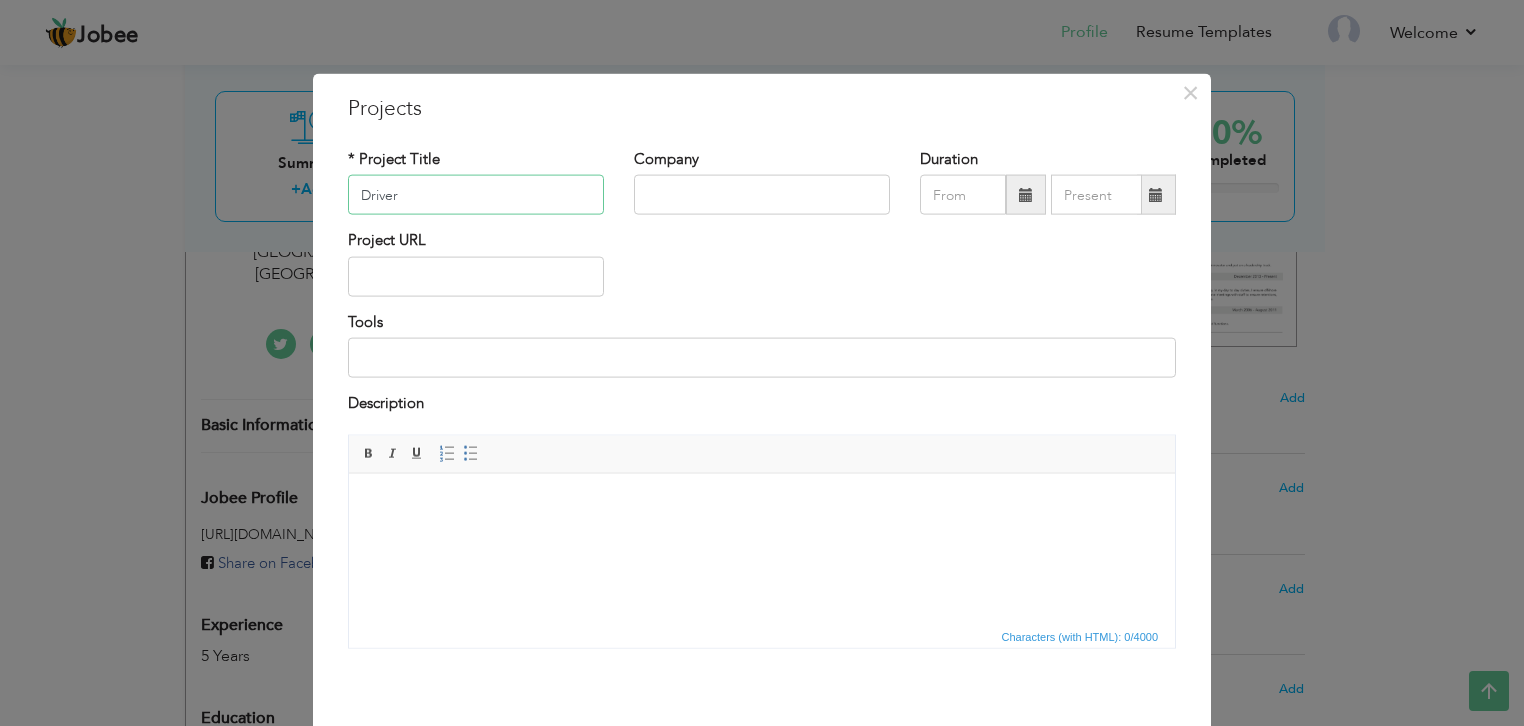 type on "Driver" 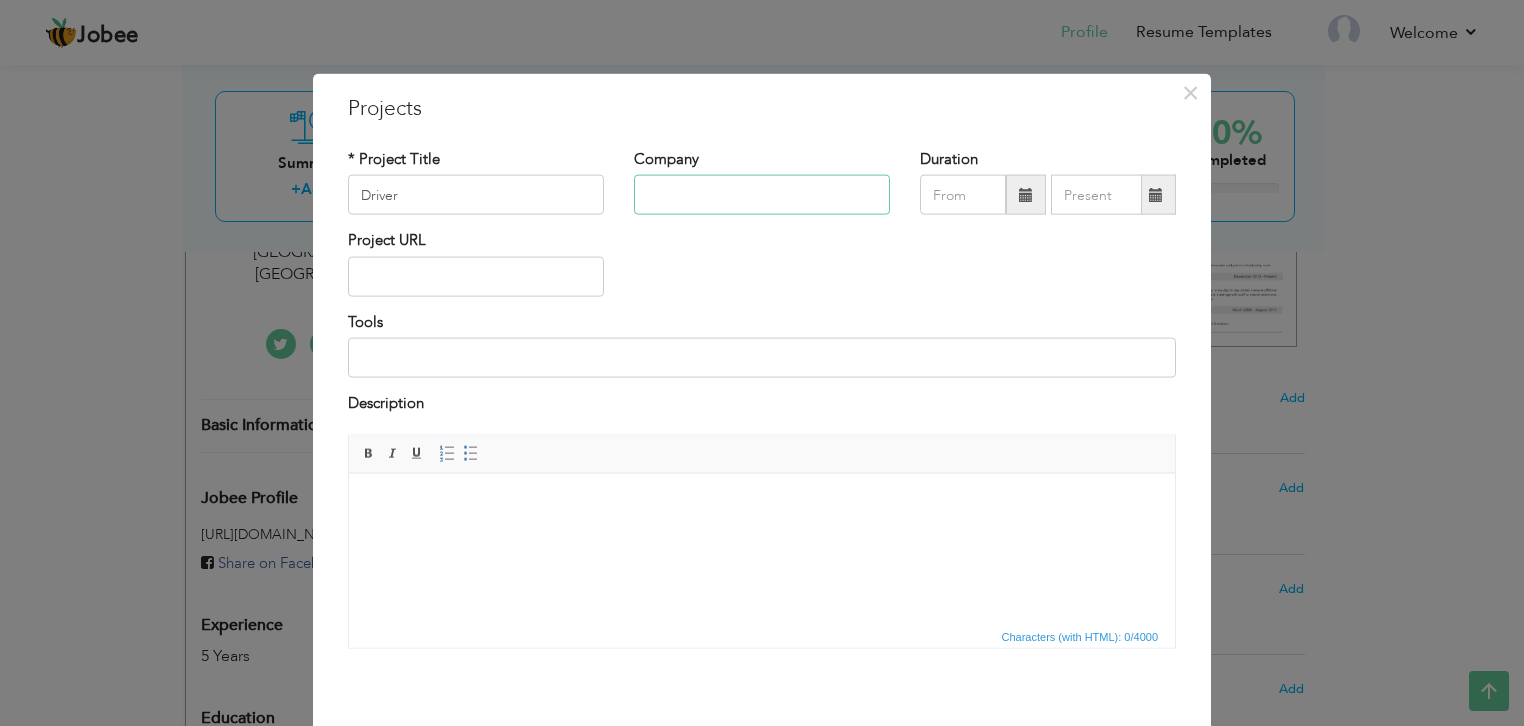 click at bounding box center [762, 195] 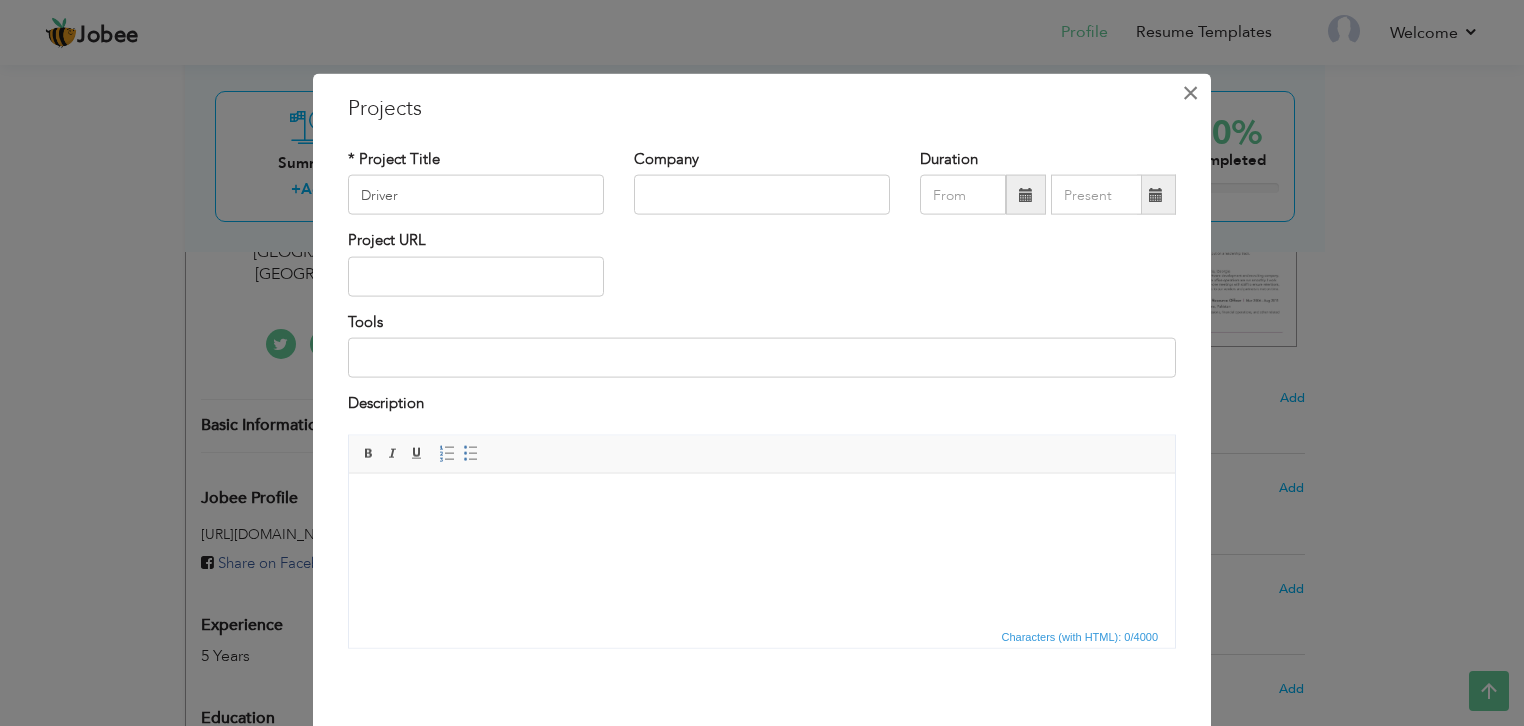 click on "×" at bounding box center [1190, 93] 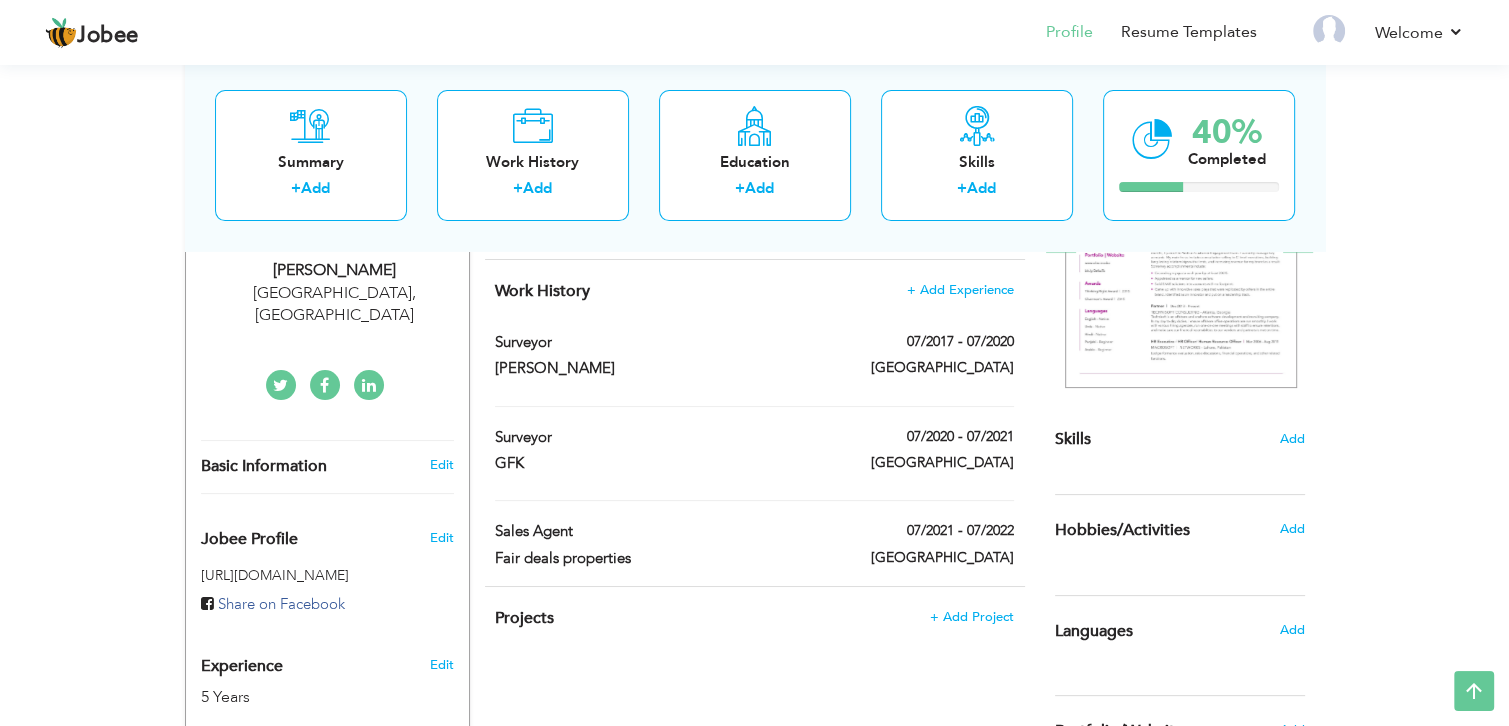 scroll, scrollTop: 339, scrollLeft: 0, axis: vertical 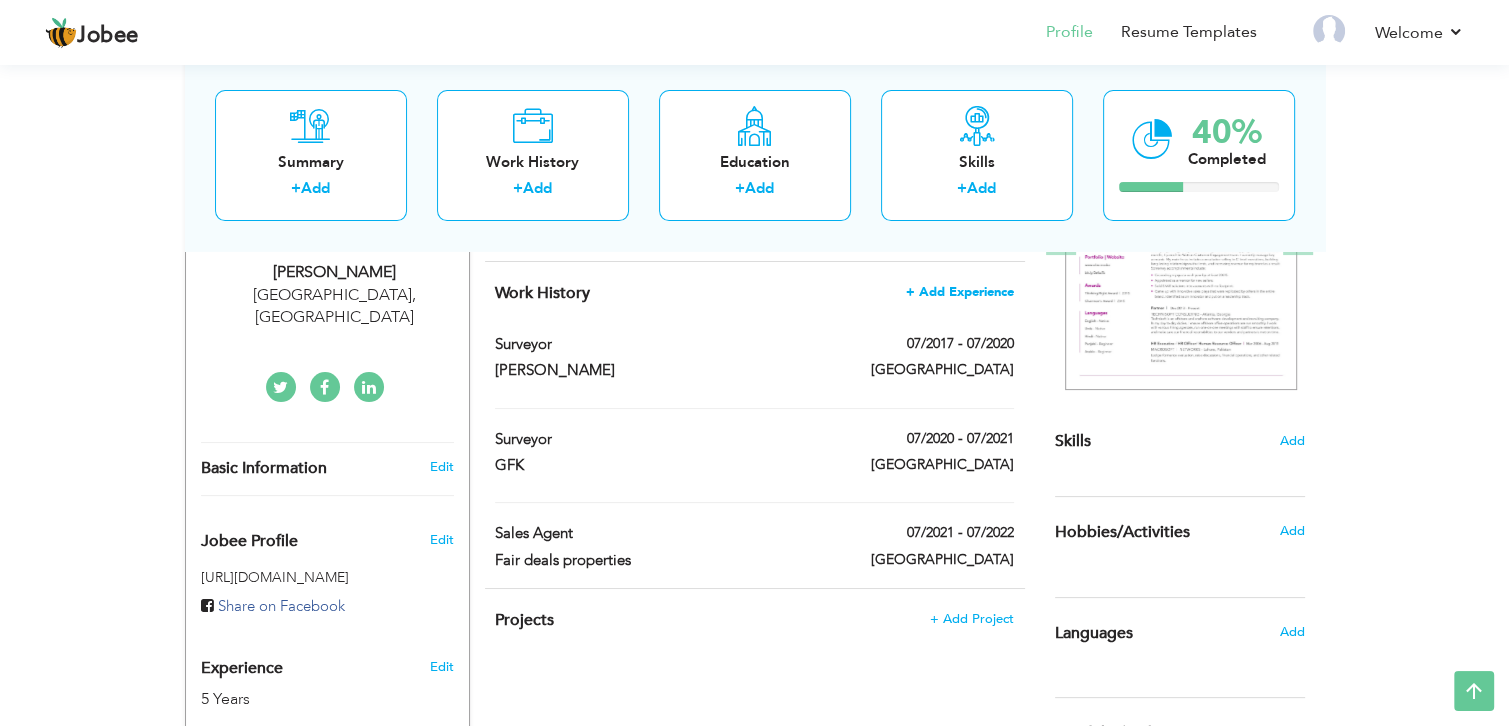 click on "+ Add Experience" at bounding box center [960, 292] 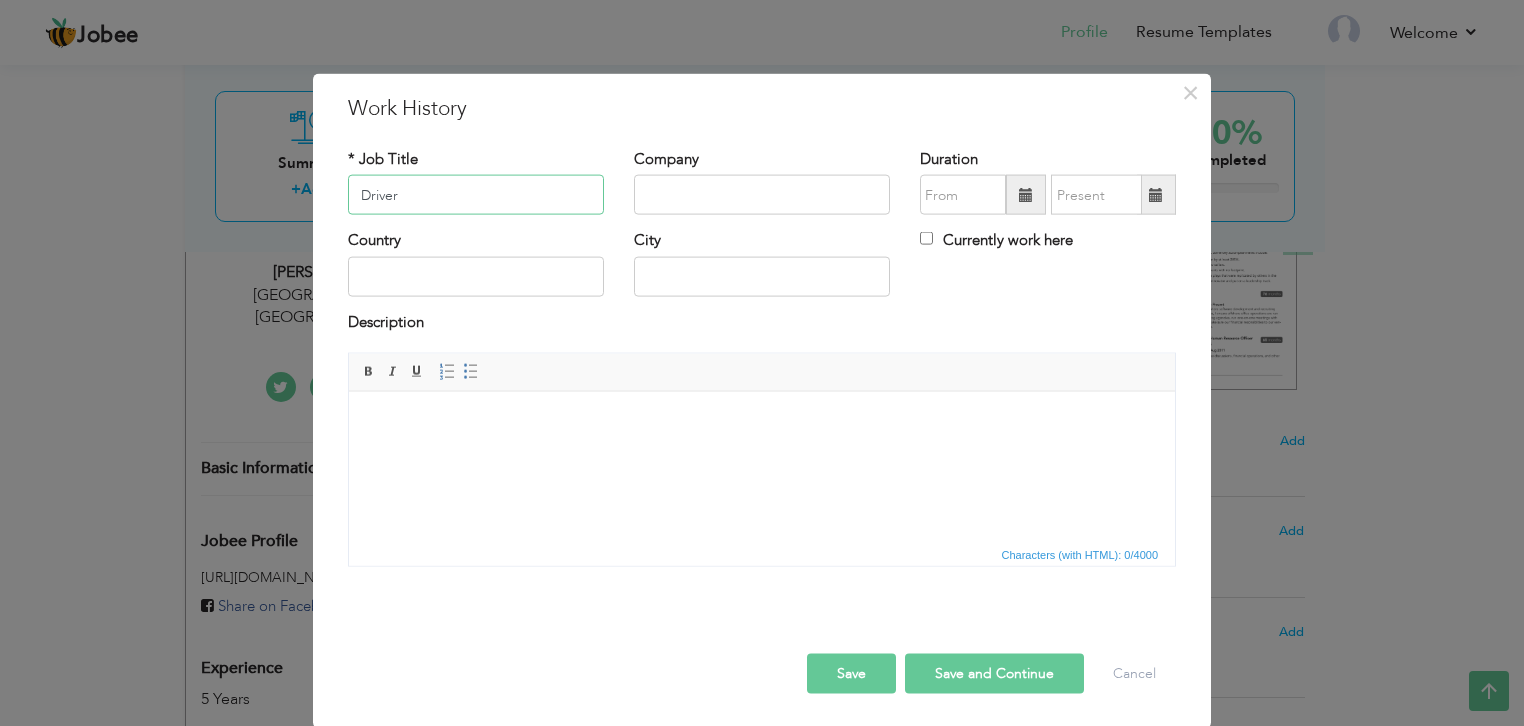 type on "Driver" 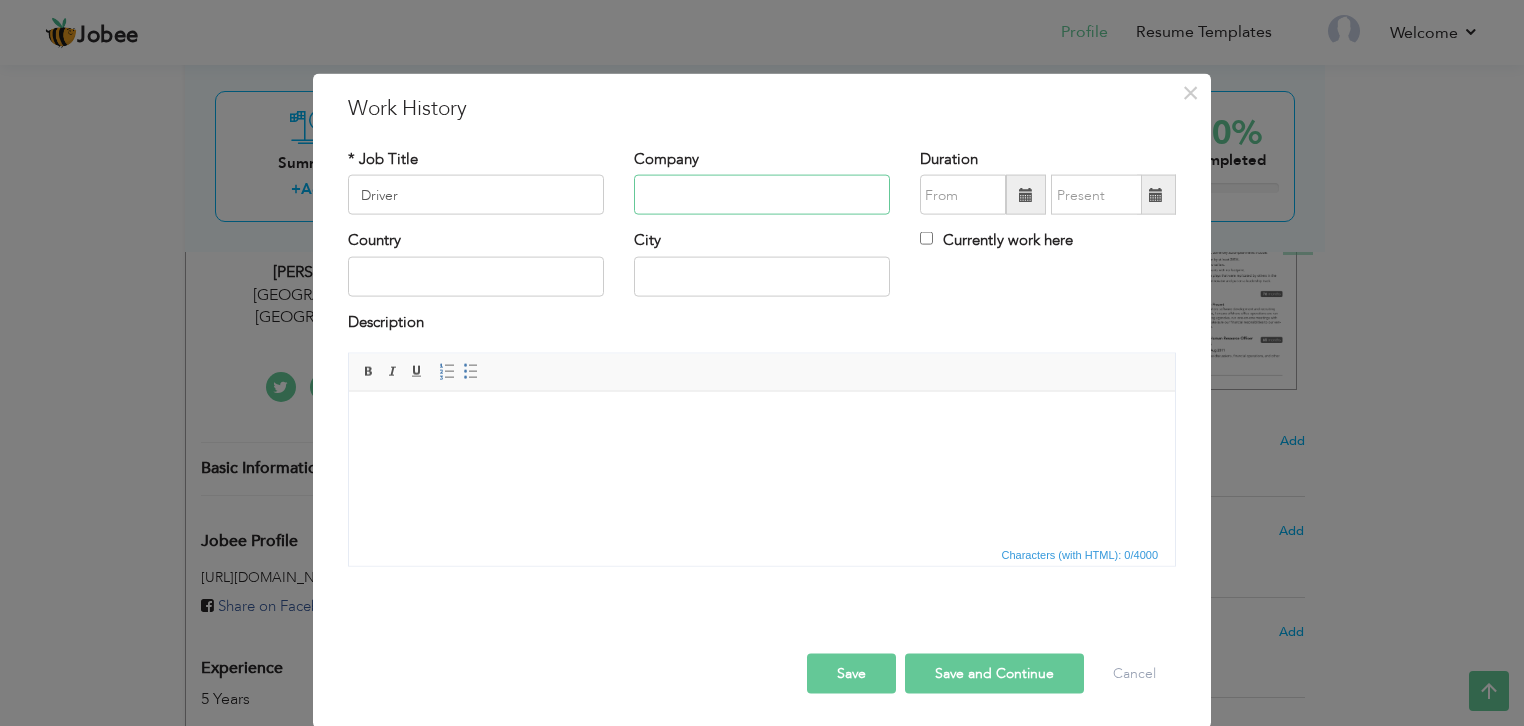 click at bounding box center (762, 195) 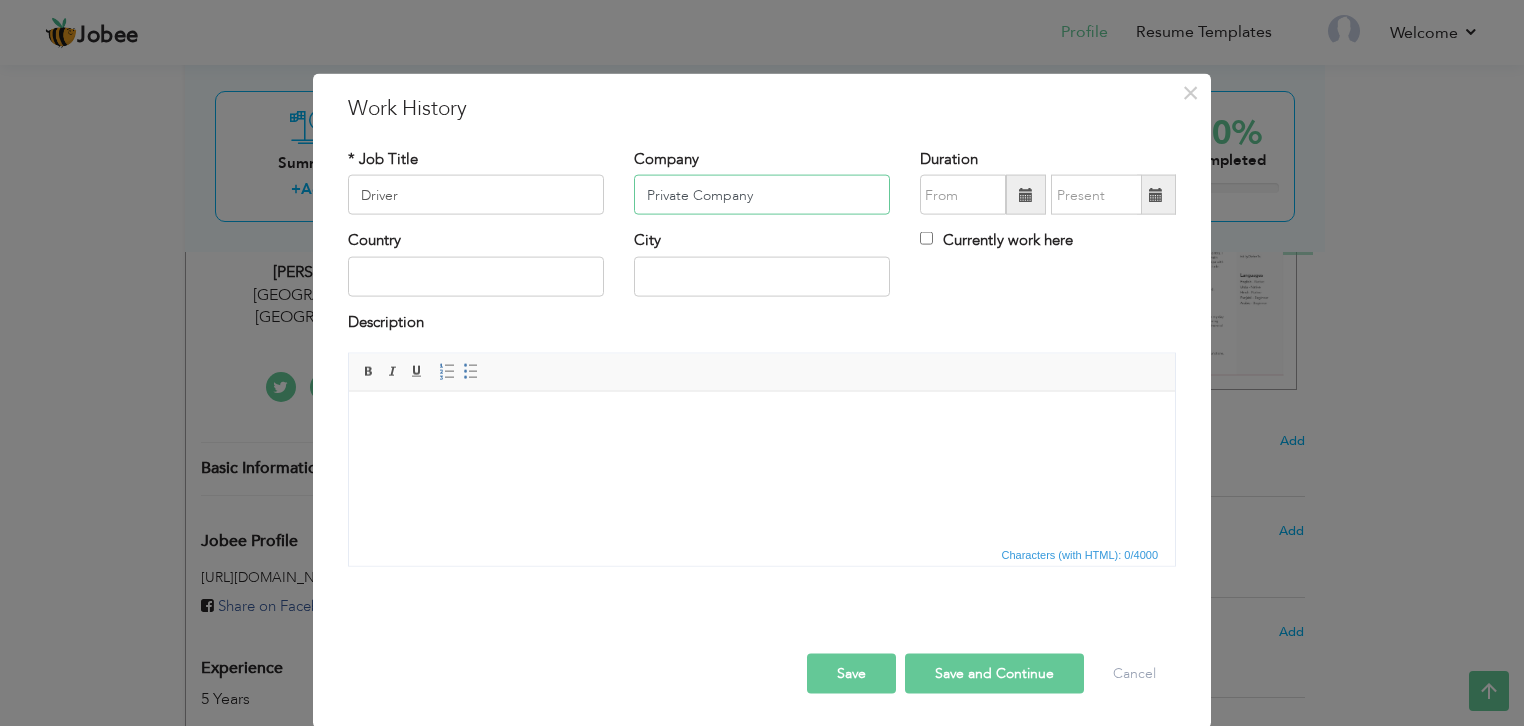 type on "Private Company" 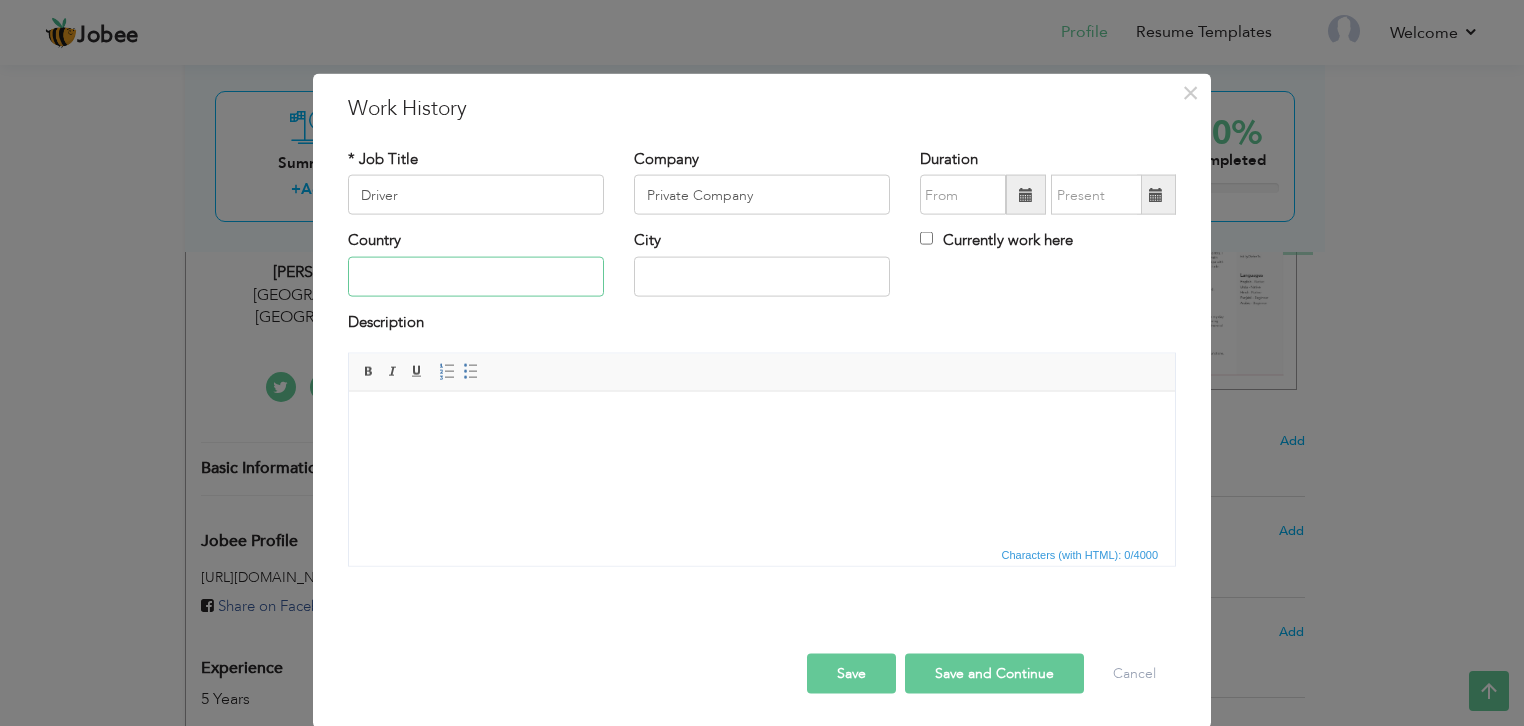 click at bounding box center [476, 276] 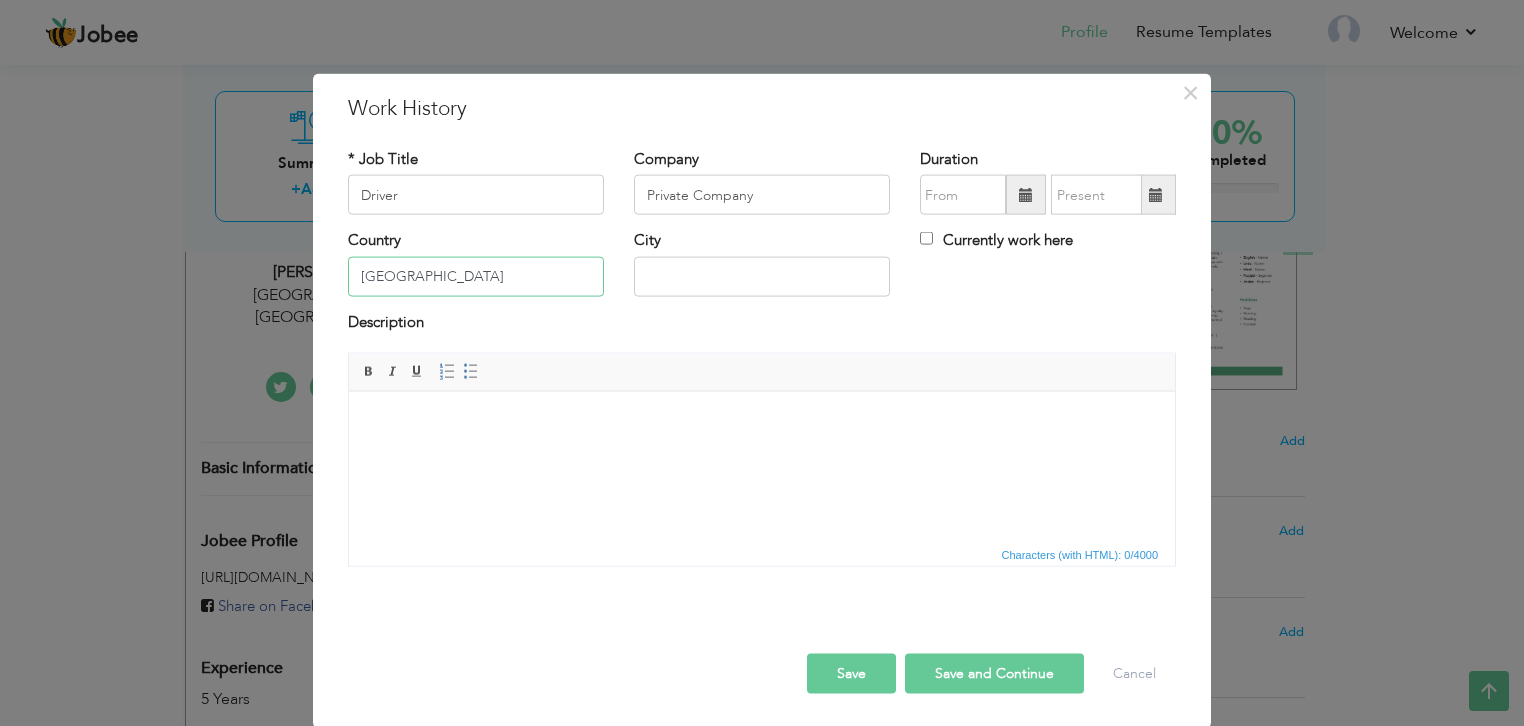 type on "[GEOGRAPHIC_DATA]" 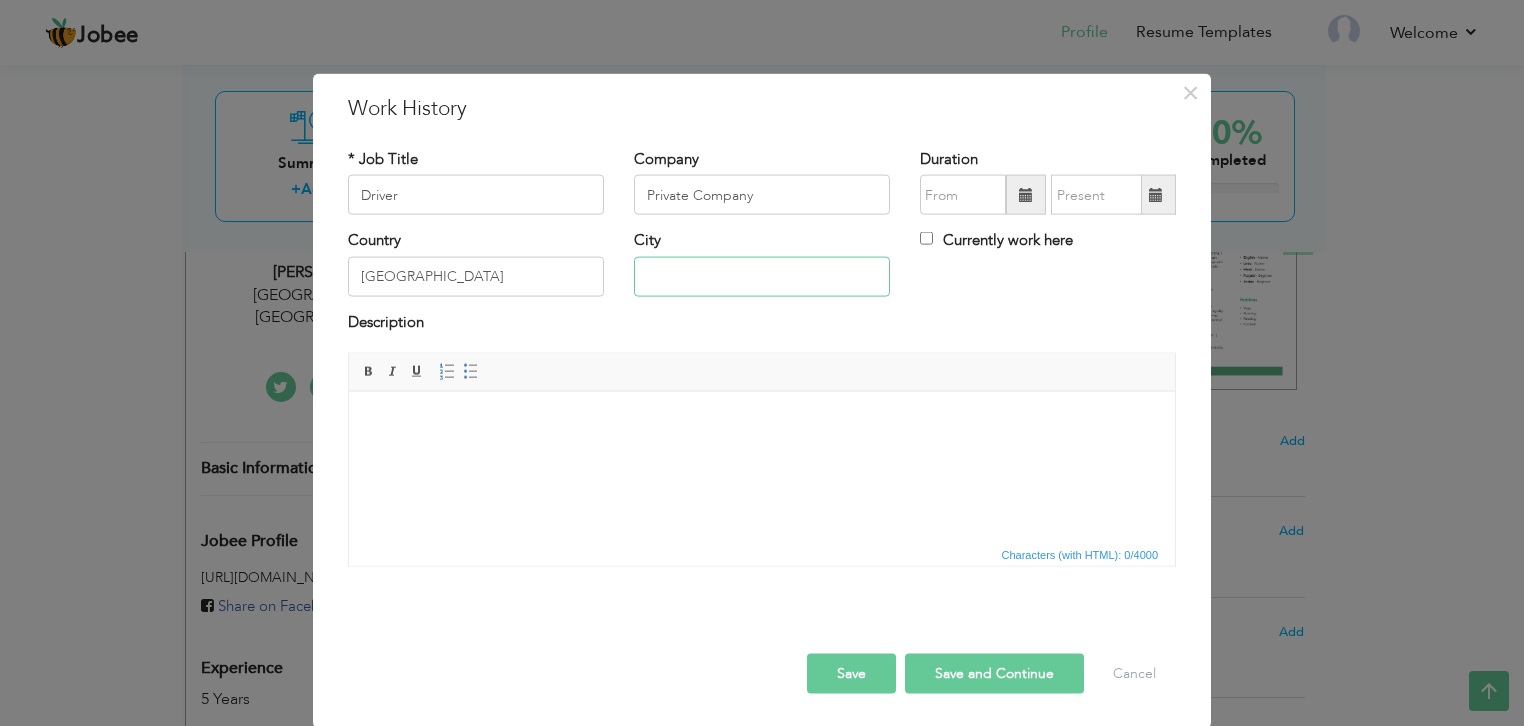 click at bounding box center (762, 276) 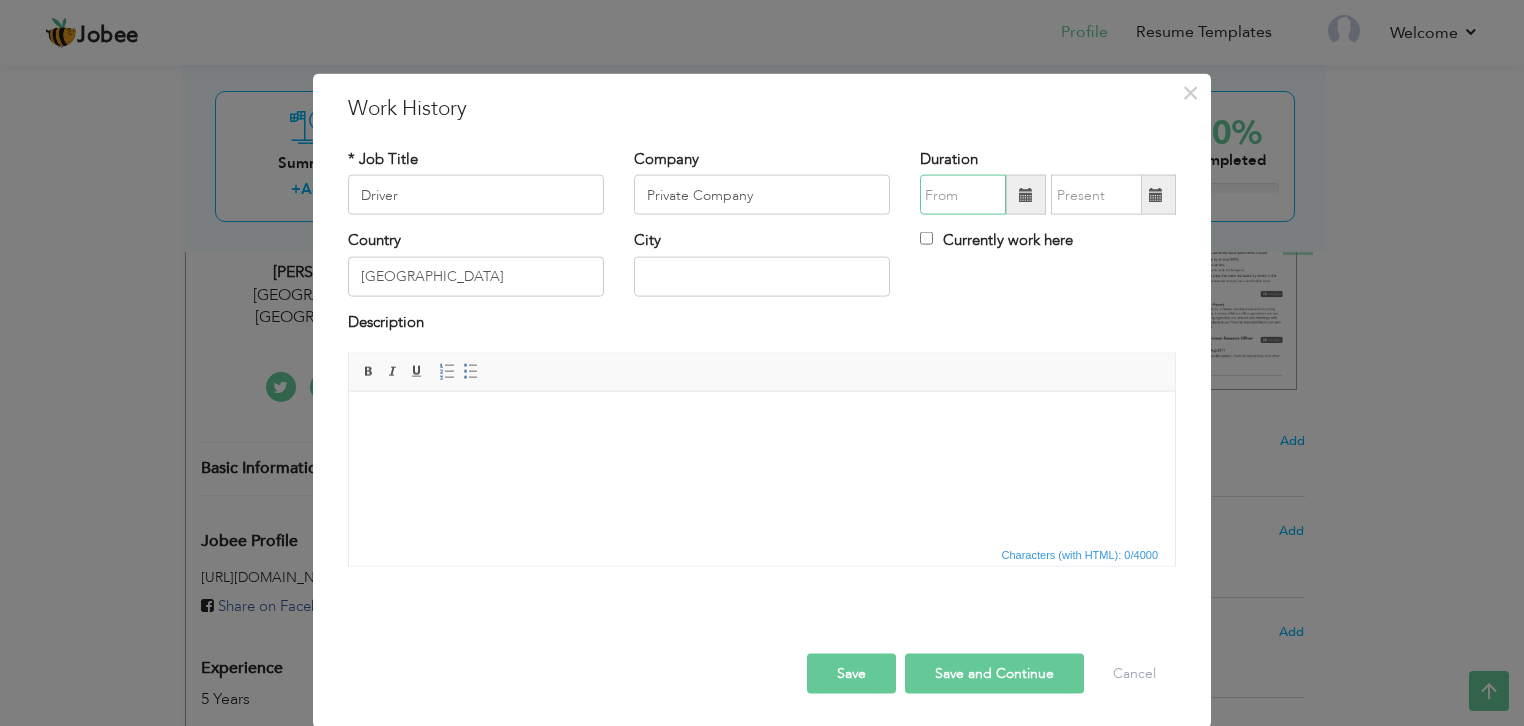click at bounding box center (963, 195) 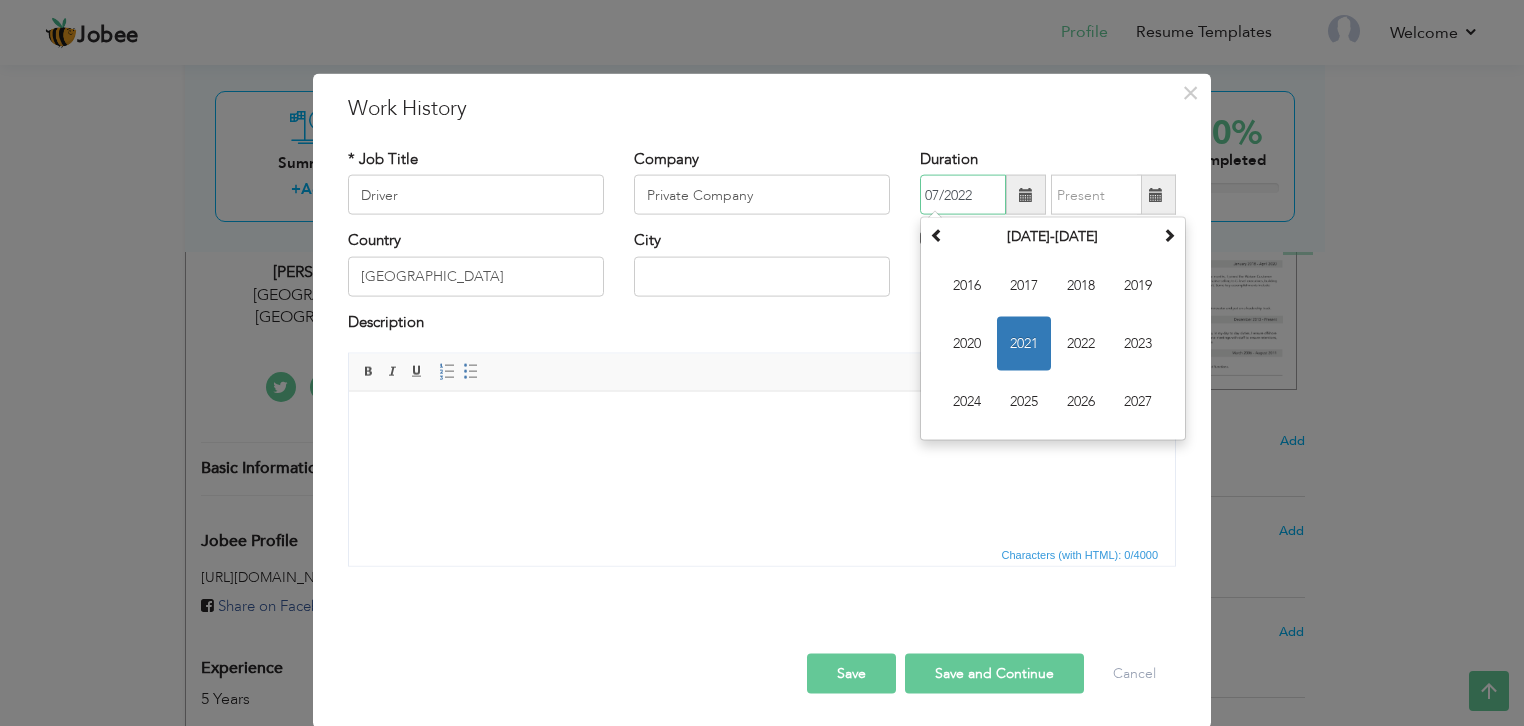 type on "07/2022" 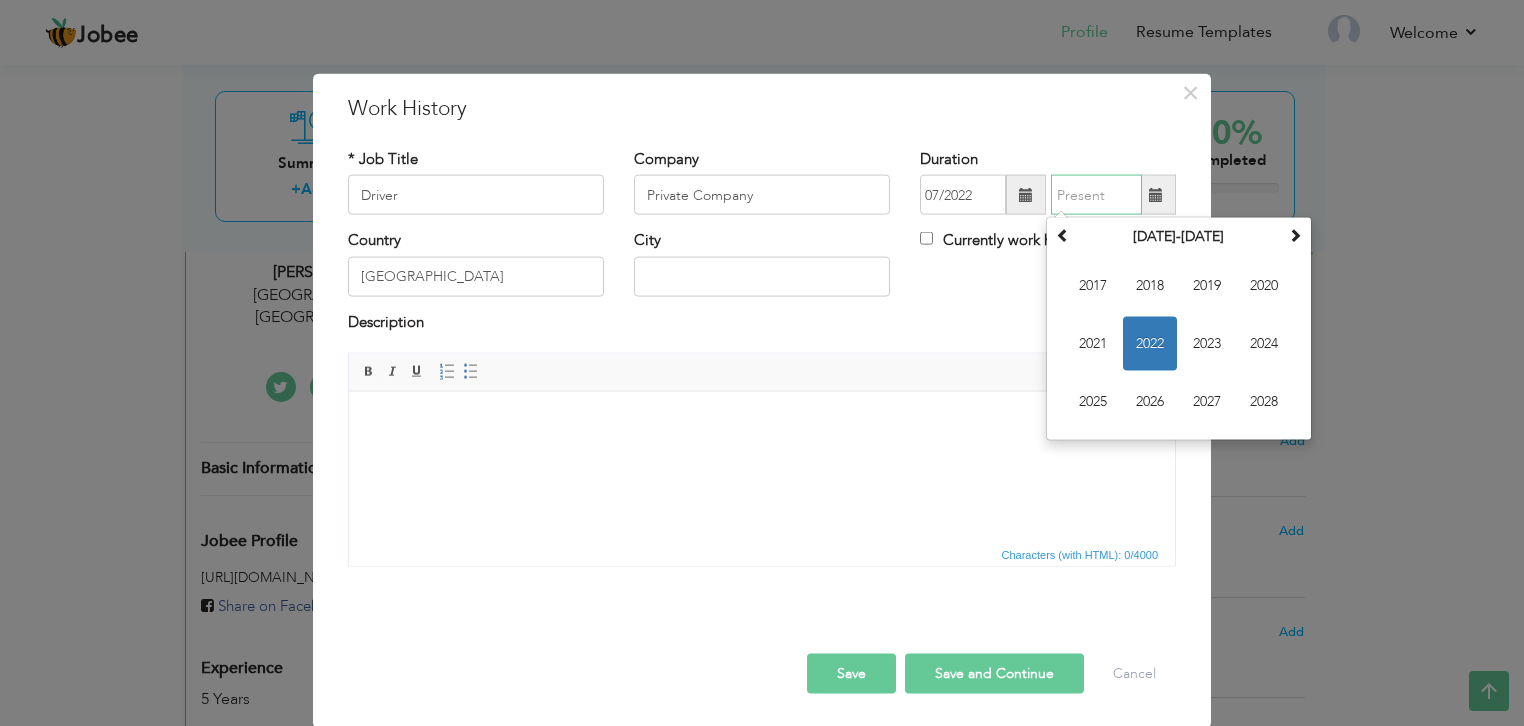 click at bounding box center [1096, 195] 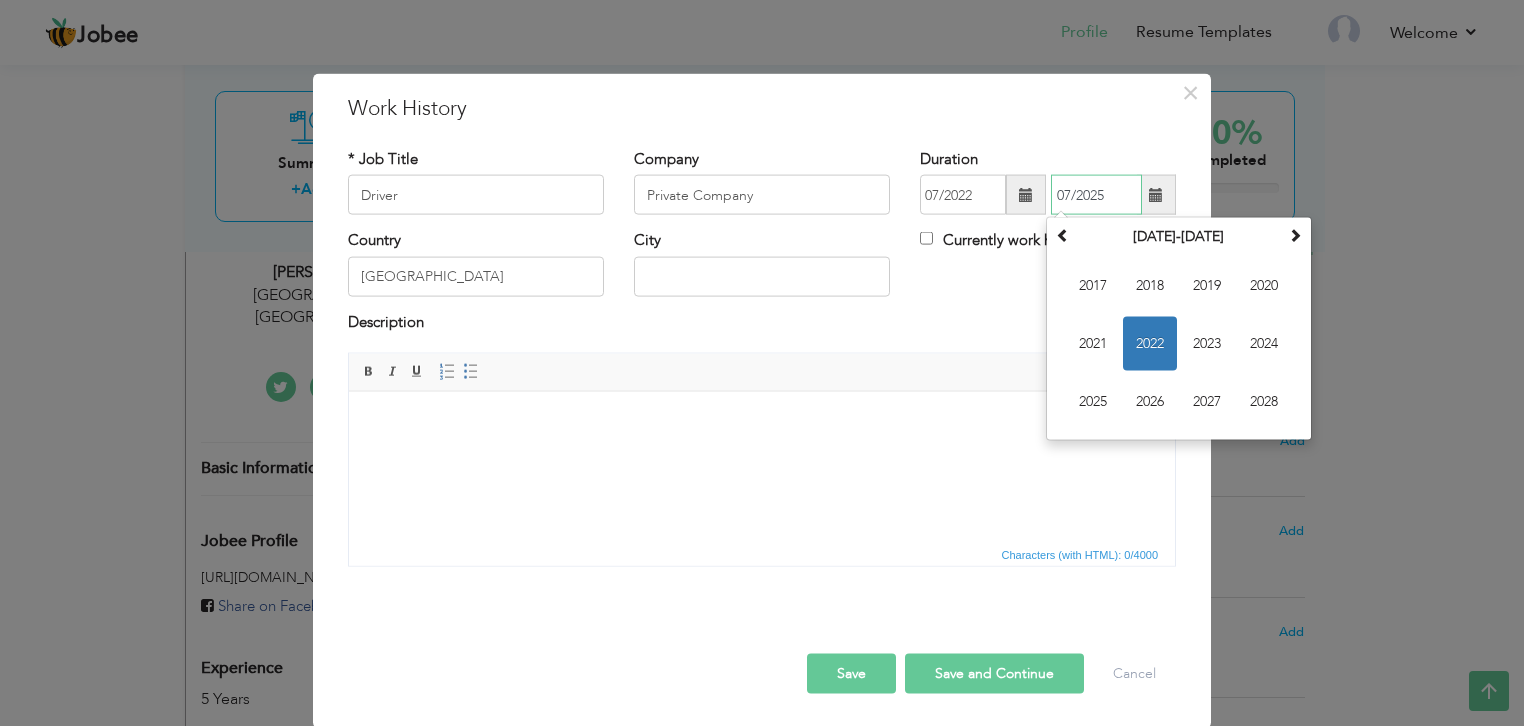 type on "07/2025" 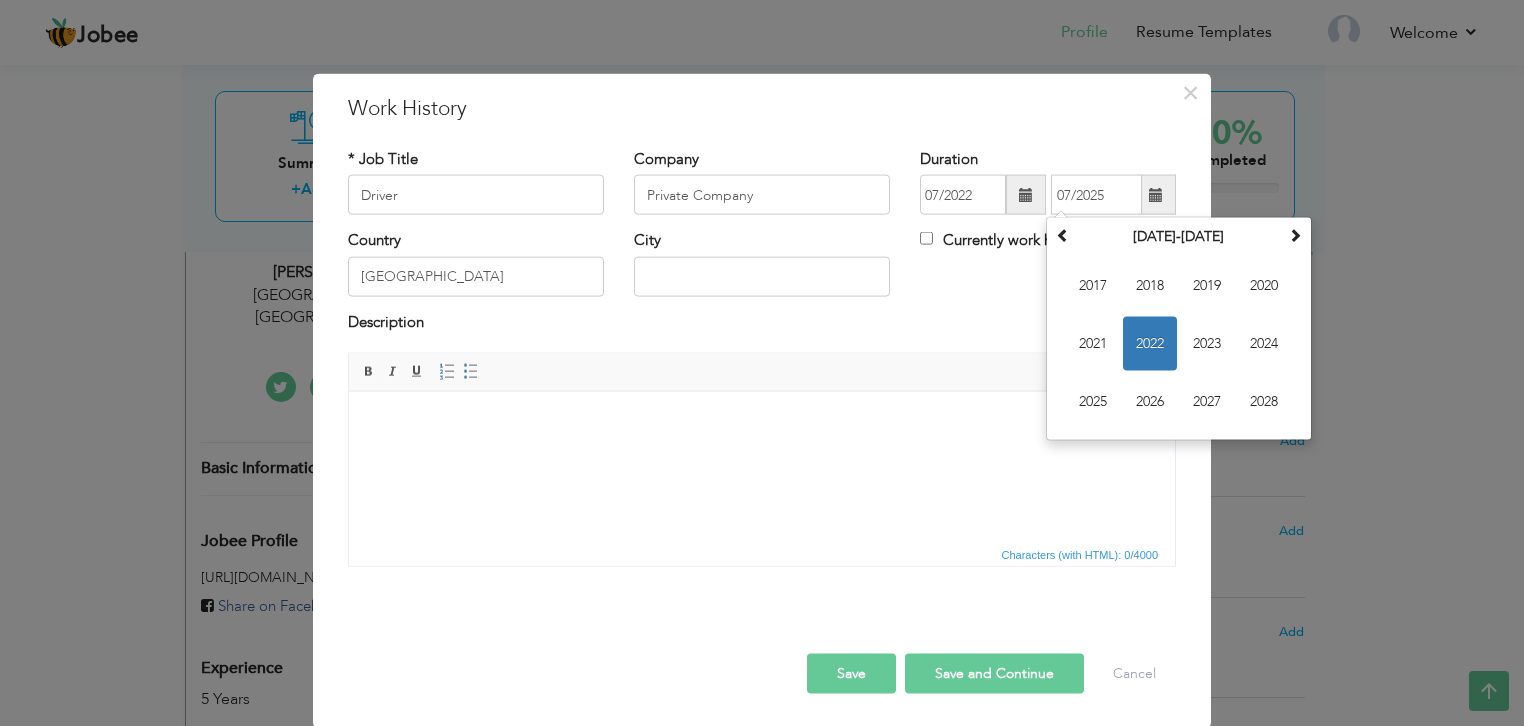 click on "×
Work History
* Job Title
Driver
Company
Private Company
Duration Su Mo" at bounding box center [762, 363] 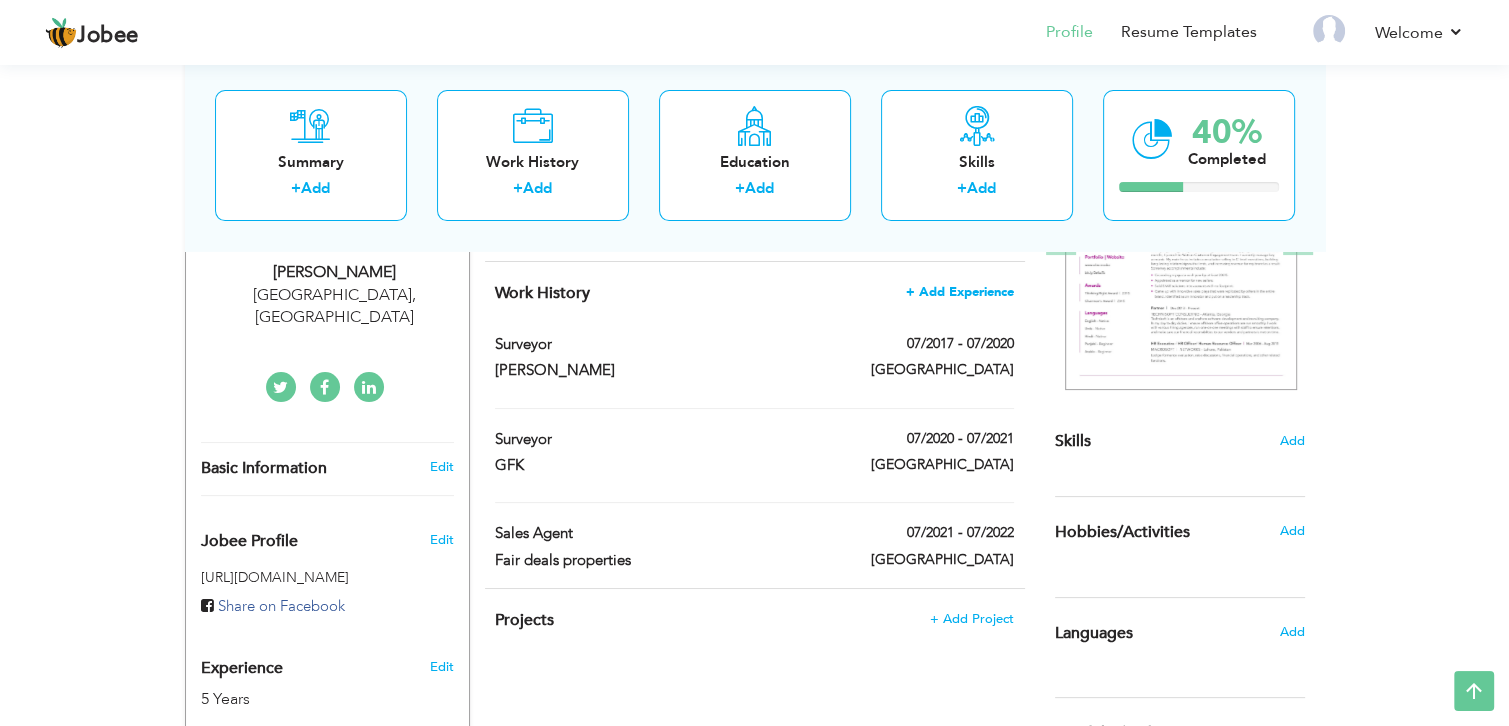 click on "+ Add Experience" at bounding box center (960, 292) 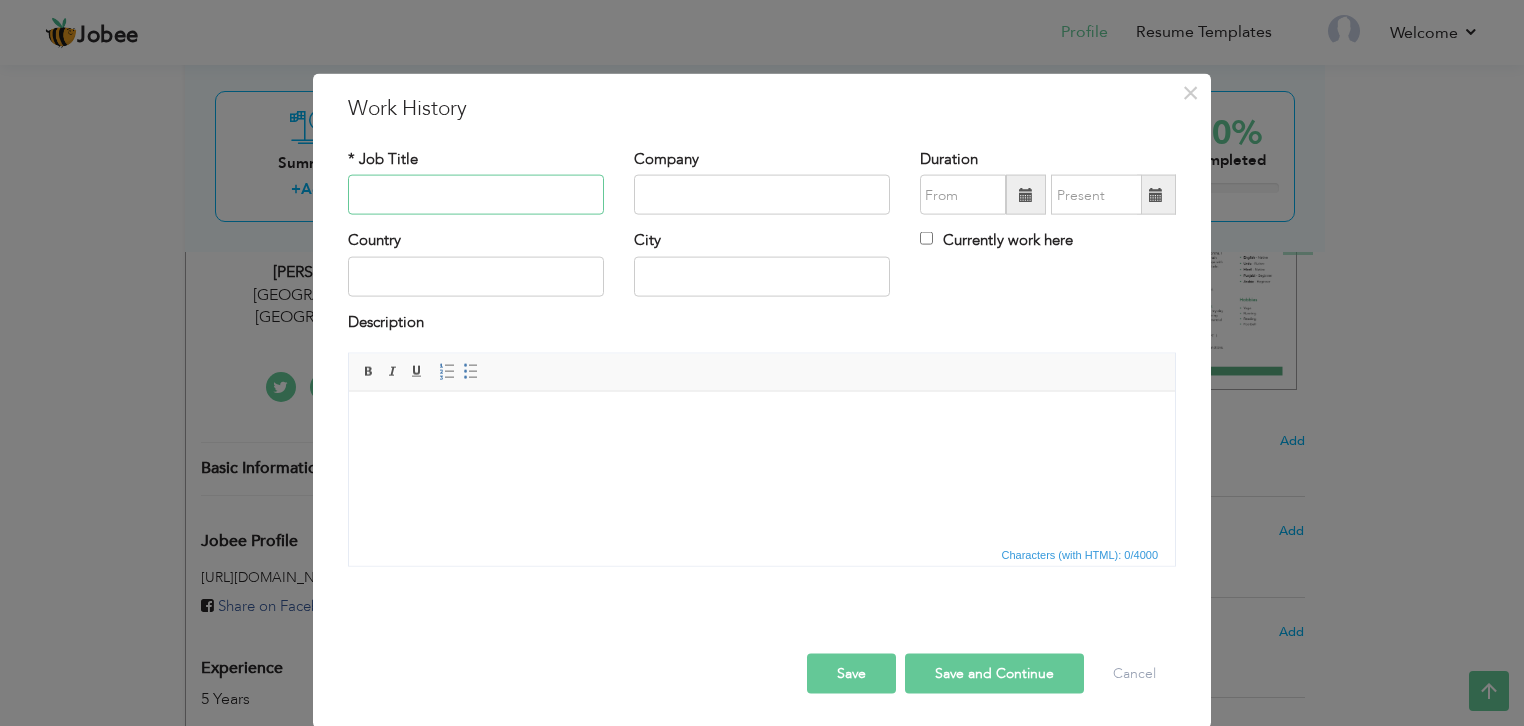 type on "d" 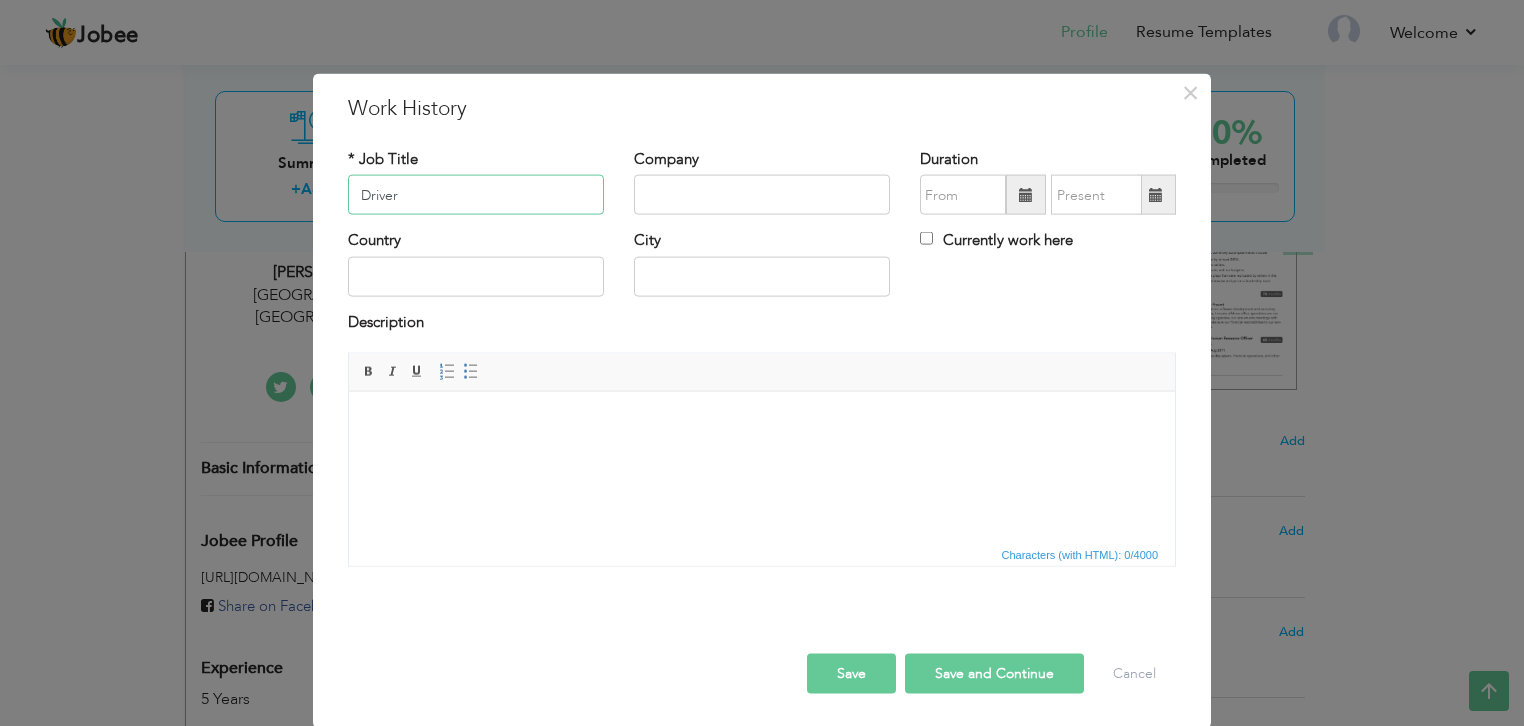 type on "Driver" 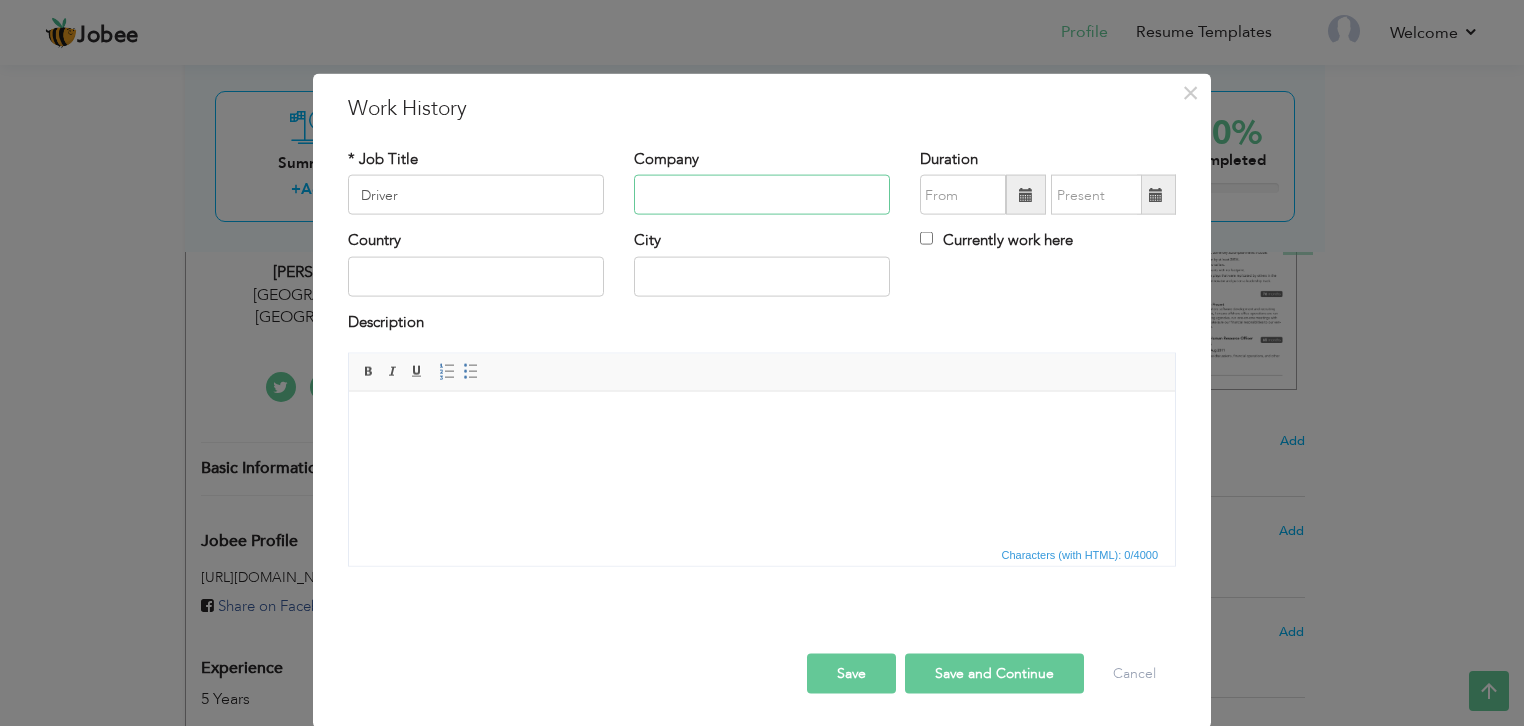click at bounding box center [762, 195] 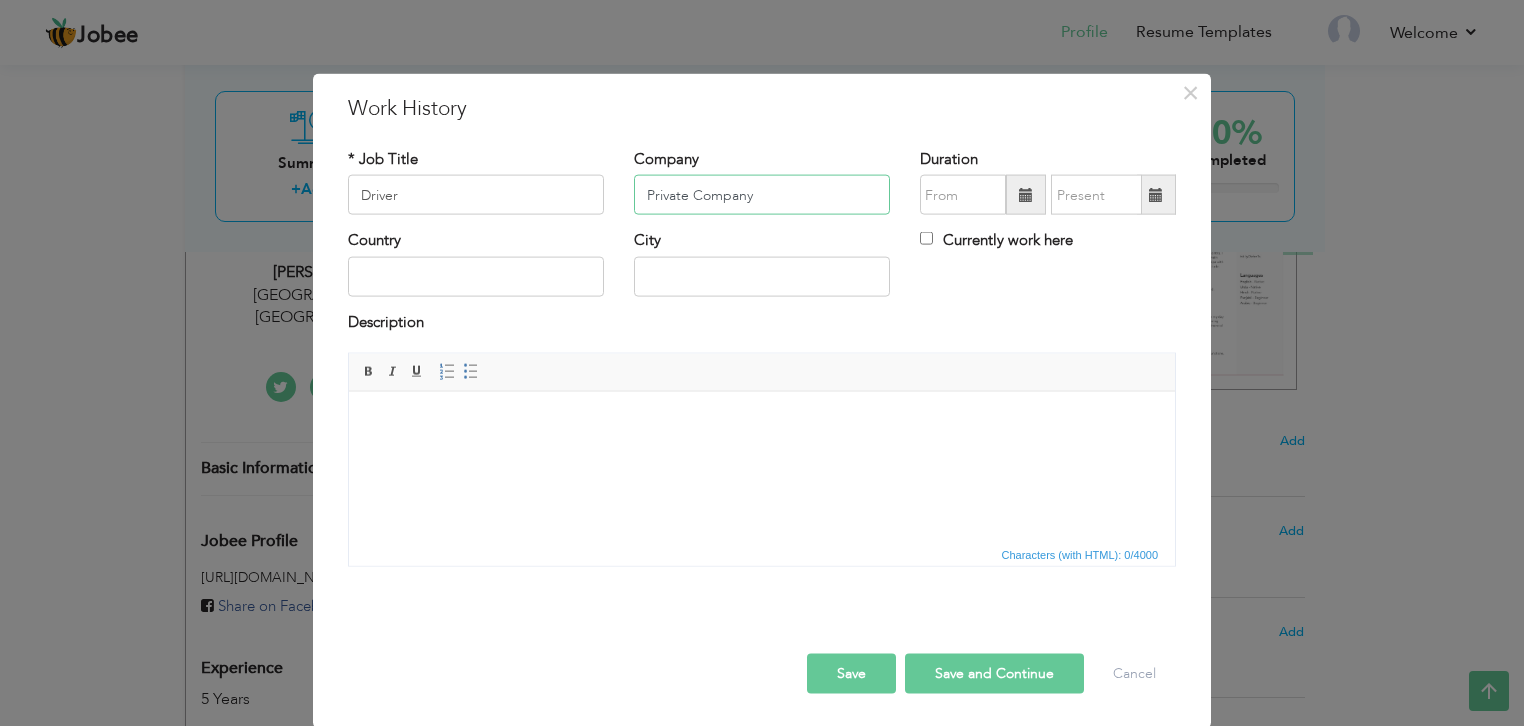 type on "Private Company" 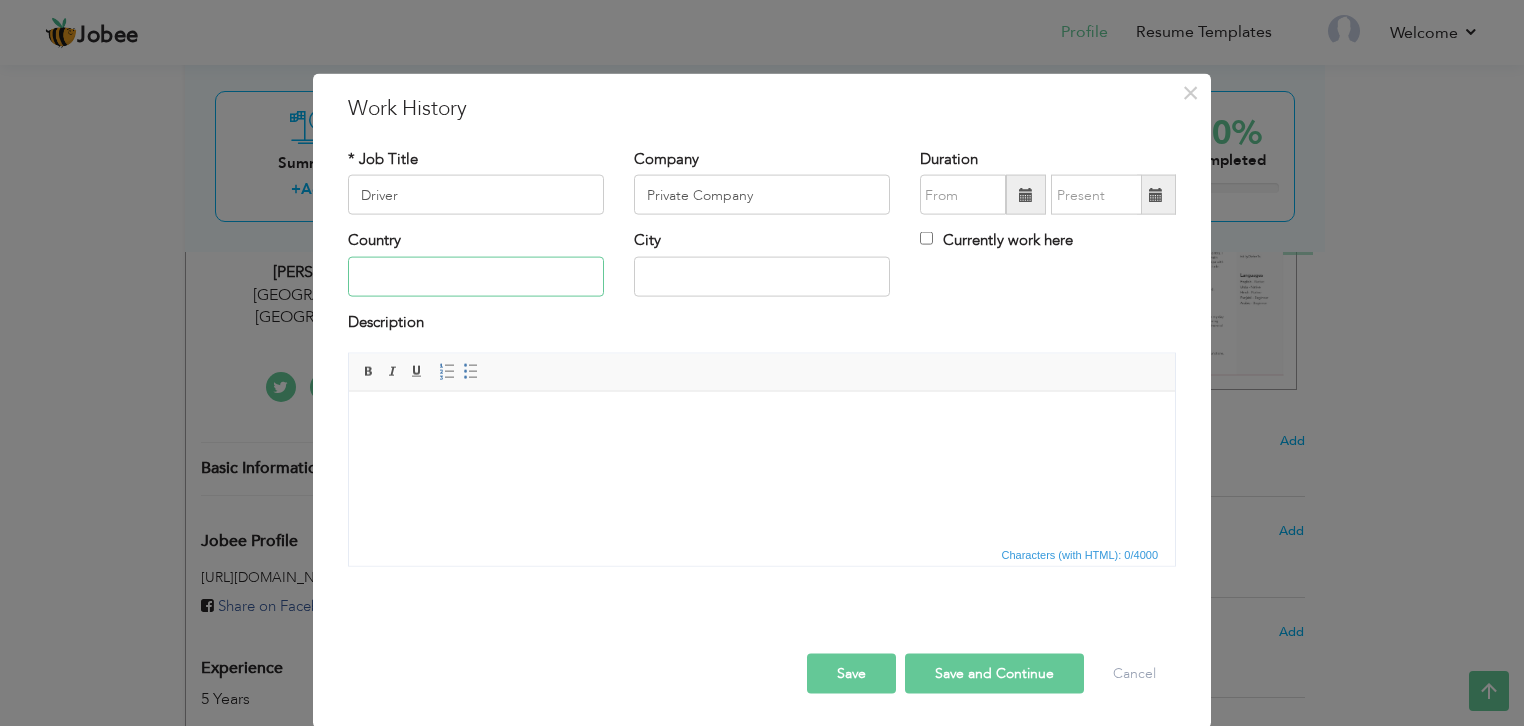 click at bounding box center [476, 276] 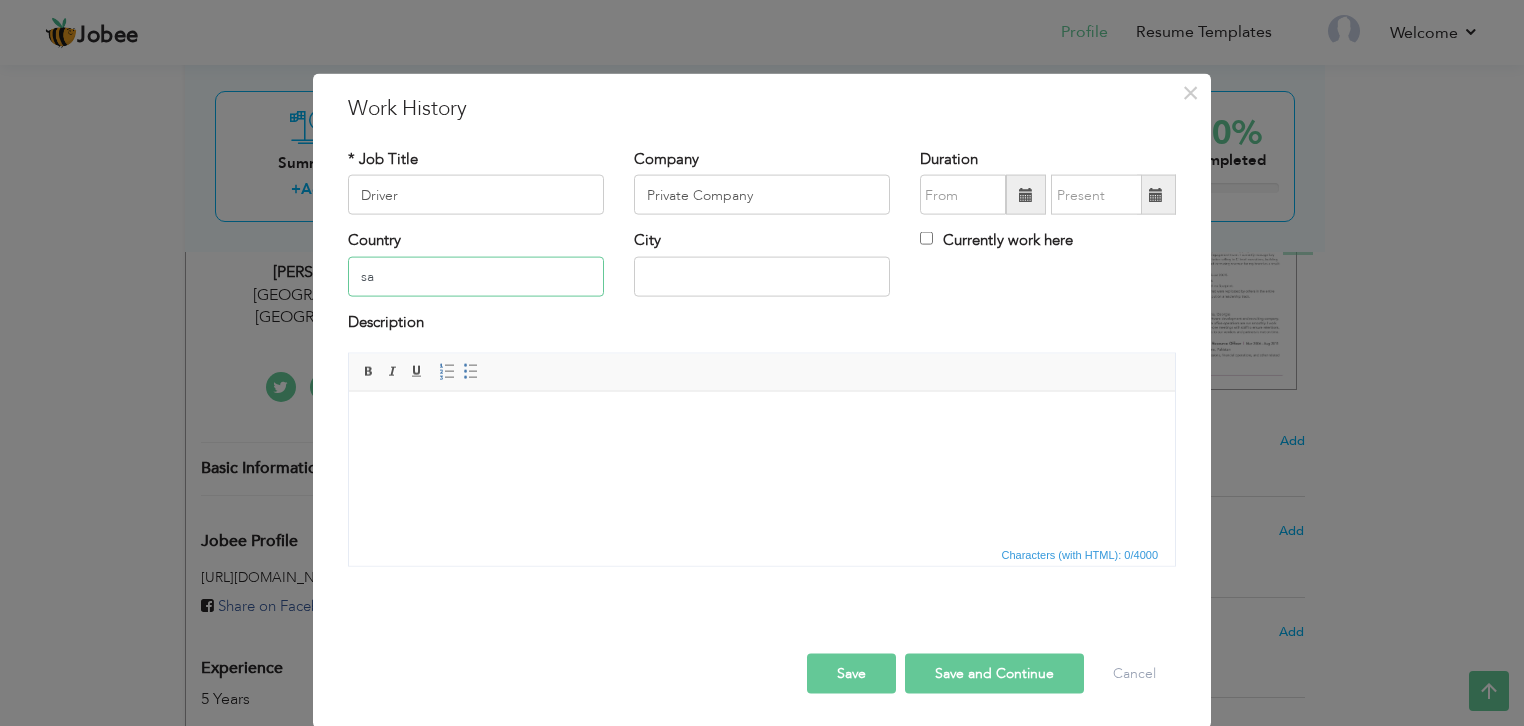 type on "s" 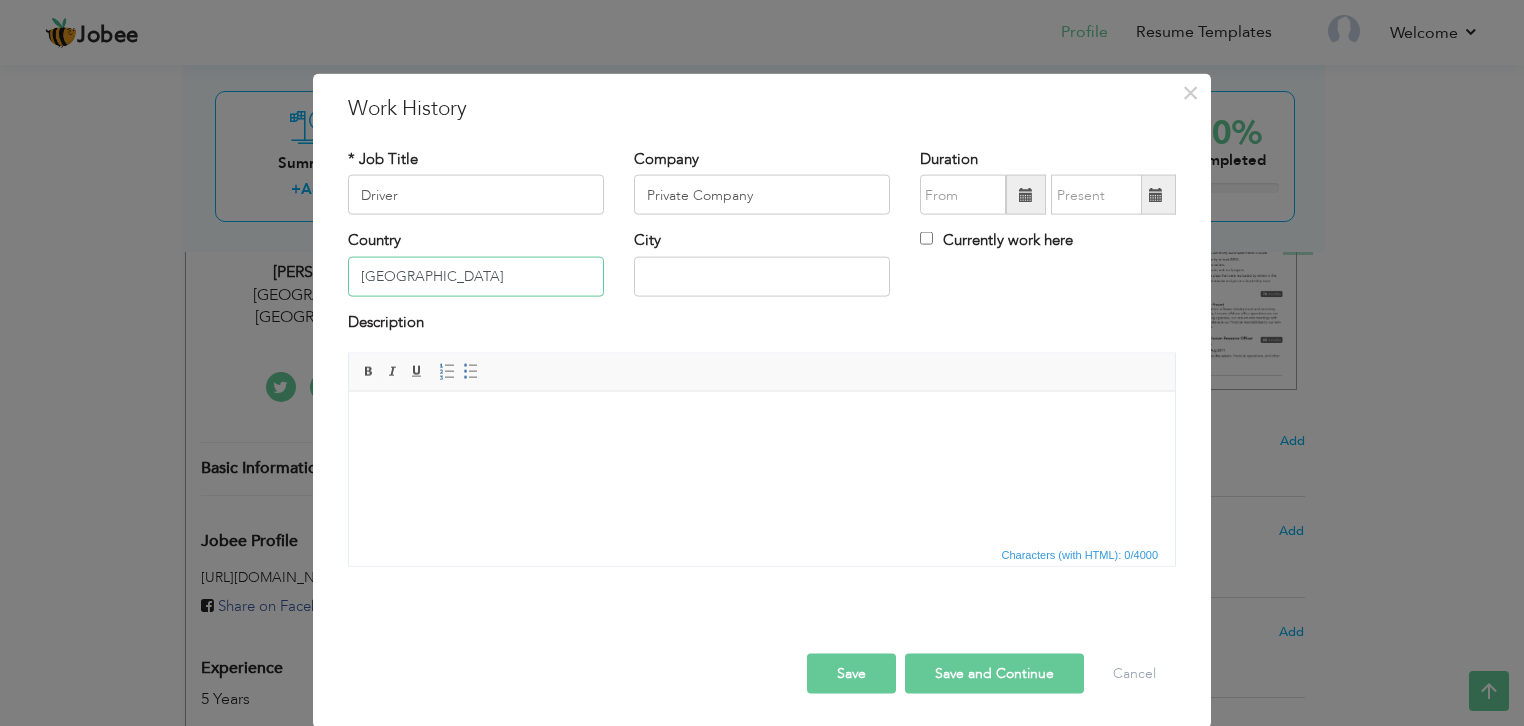 type on "[GEOGRAPHIC_DATA]" 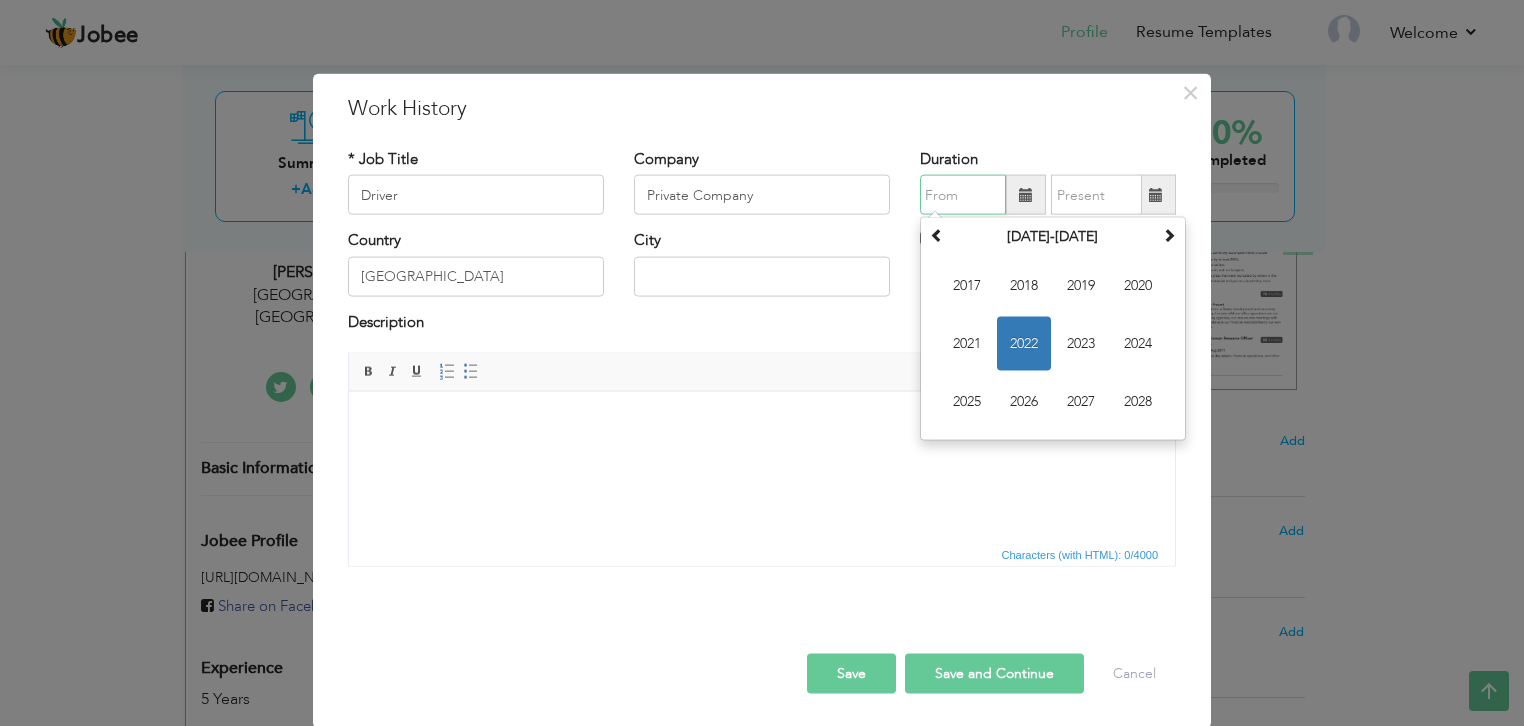 click at bounding box center [963, 195] 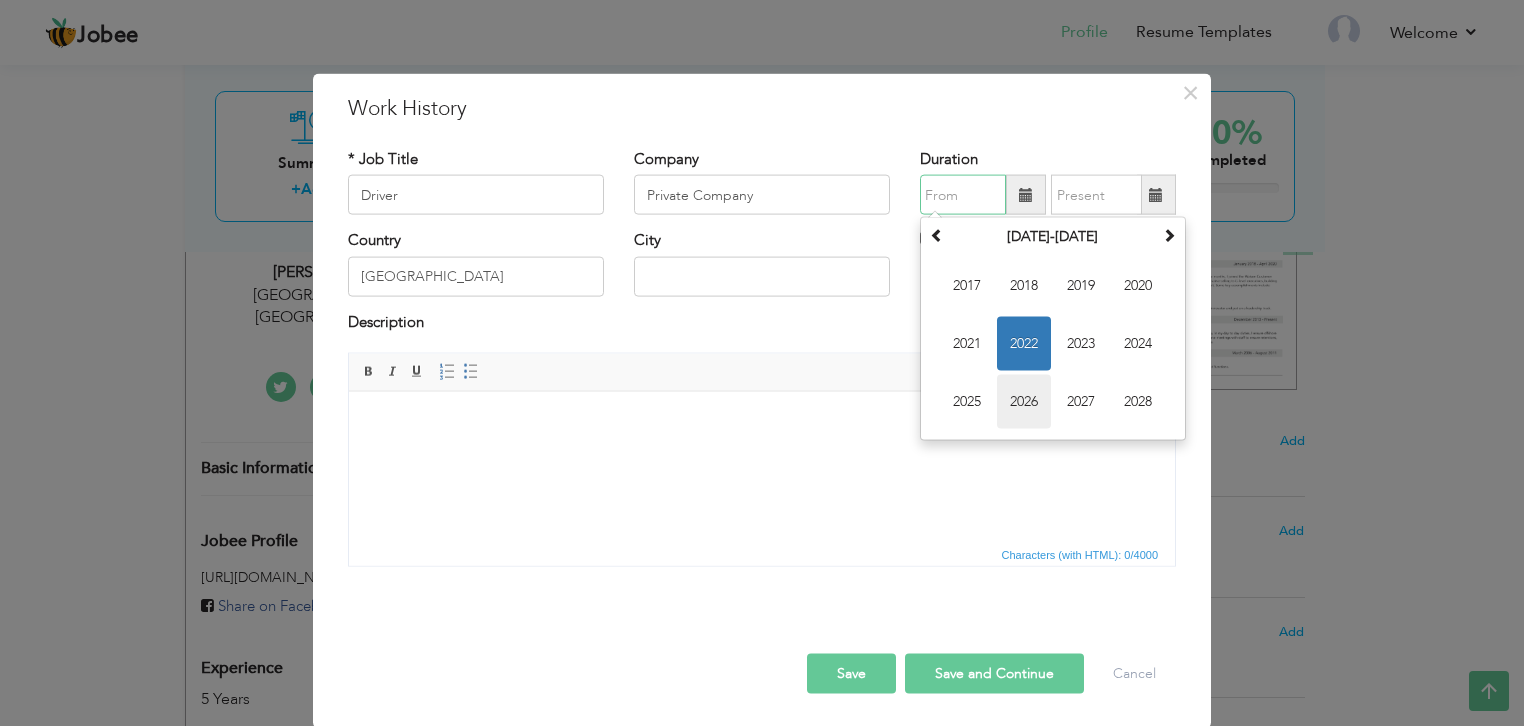 type on "07/2022" 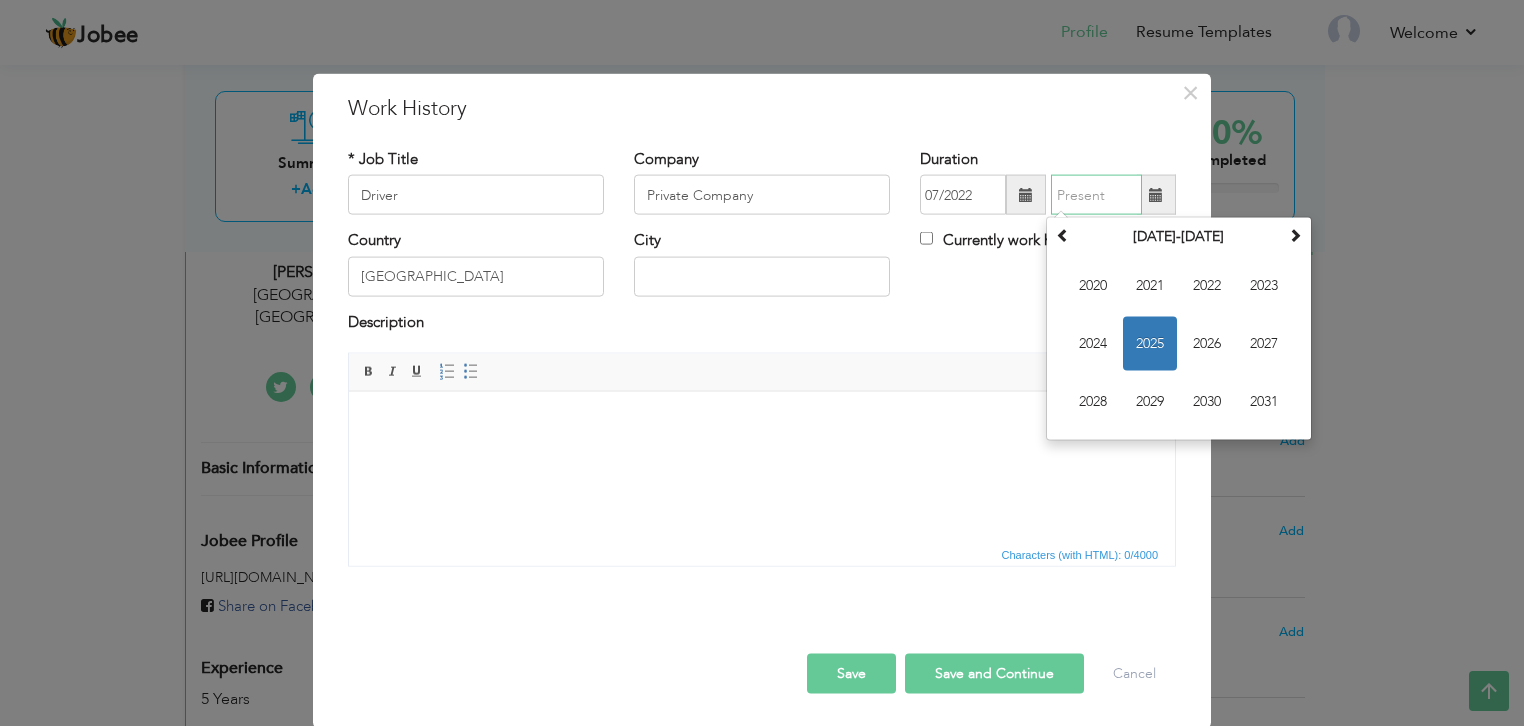 click at bounding box center [1096, 195] 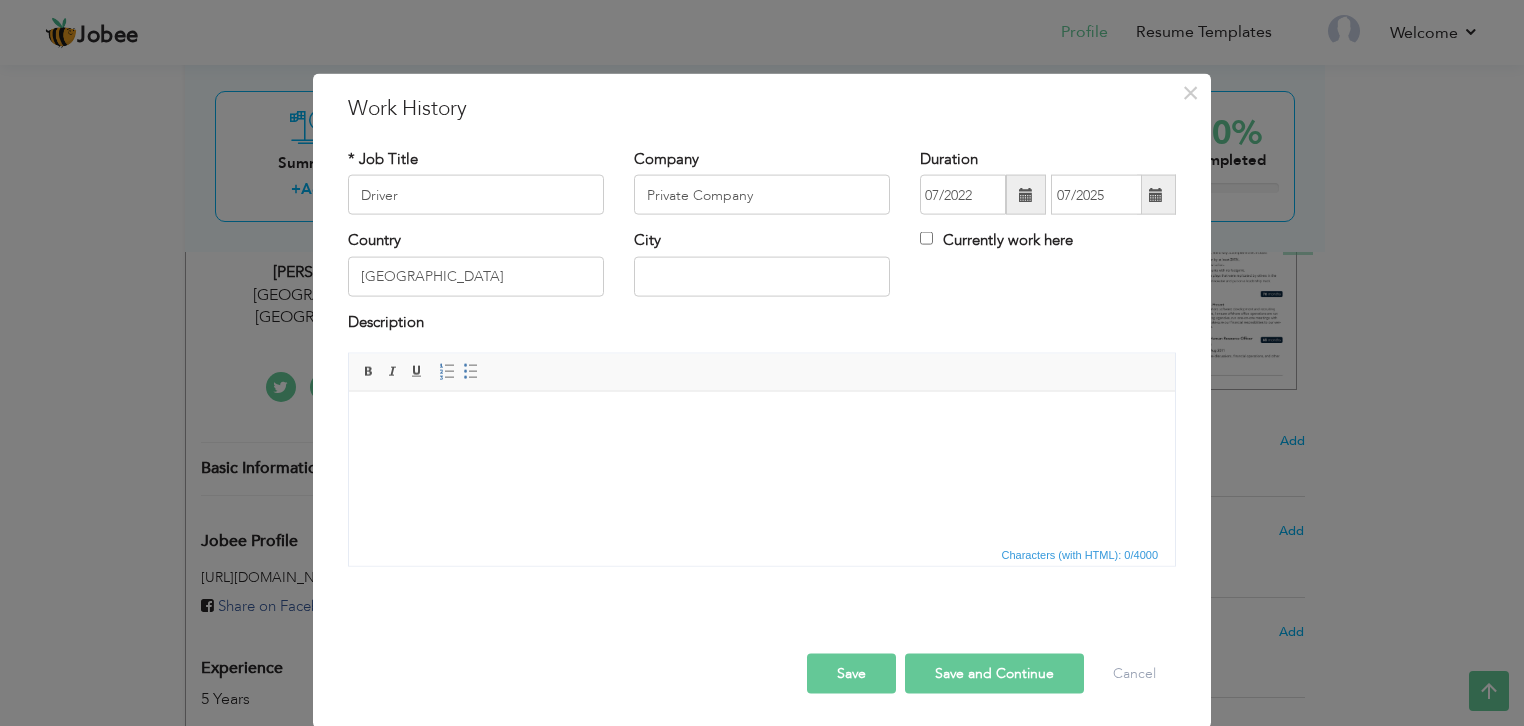 click at bounding box center (762, 633) 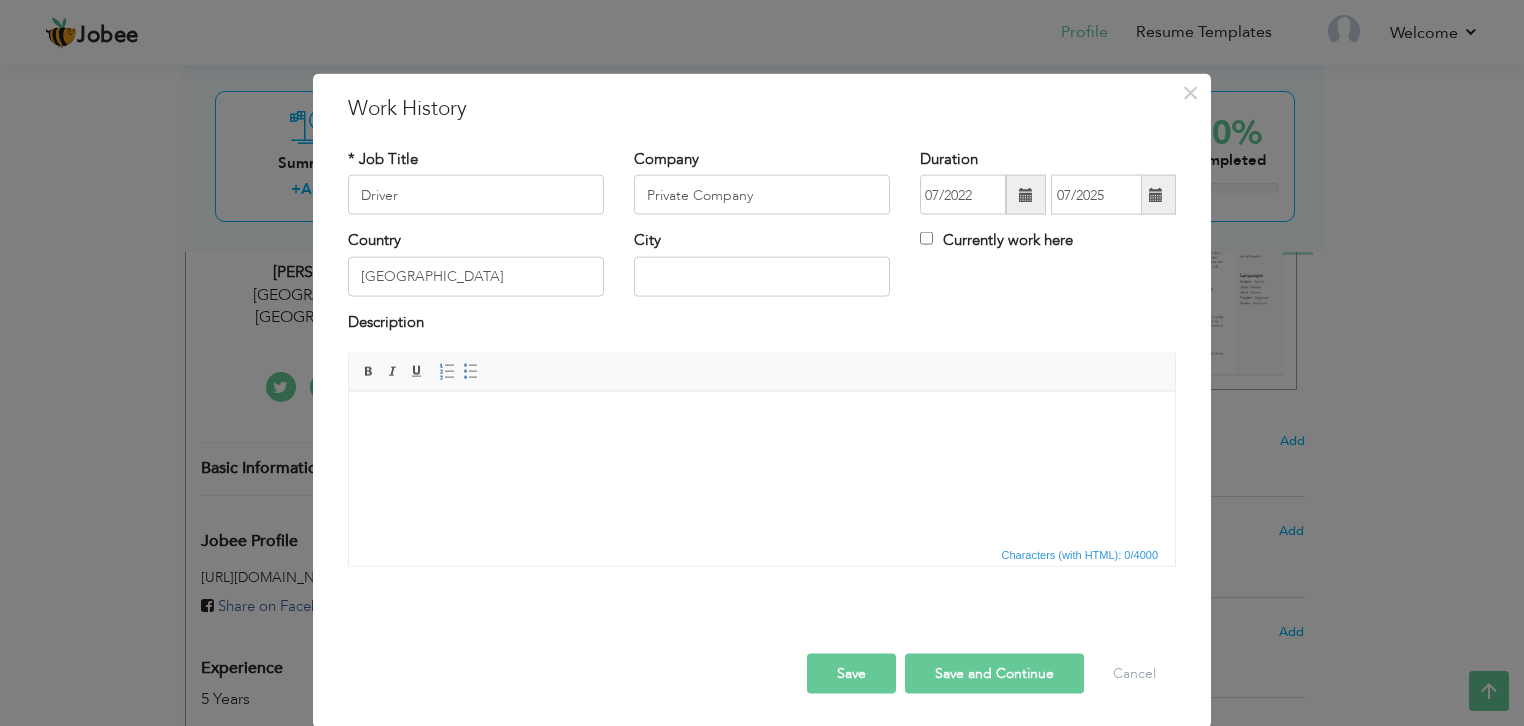 click on "Save" at bounding box center (851, 674) 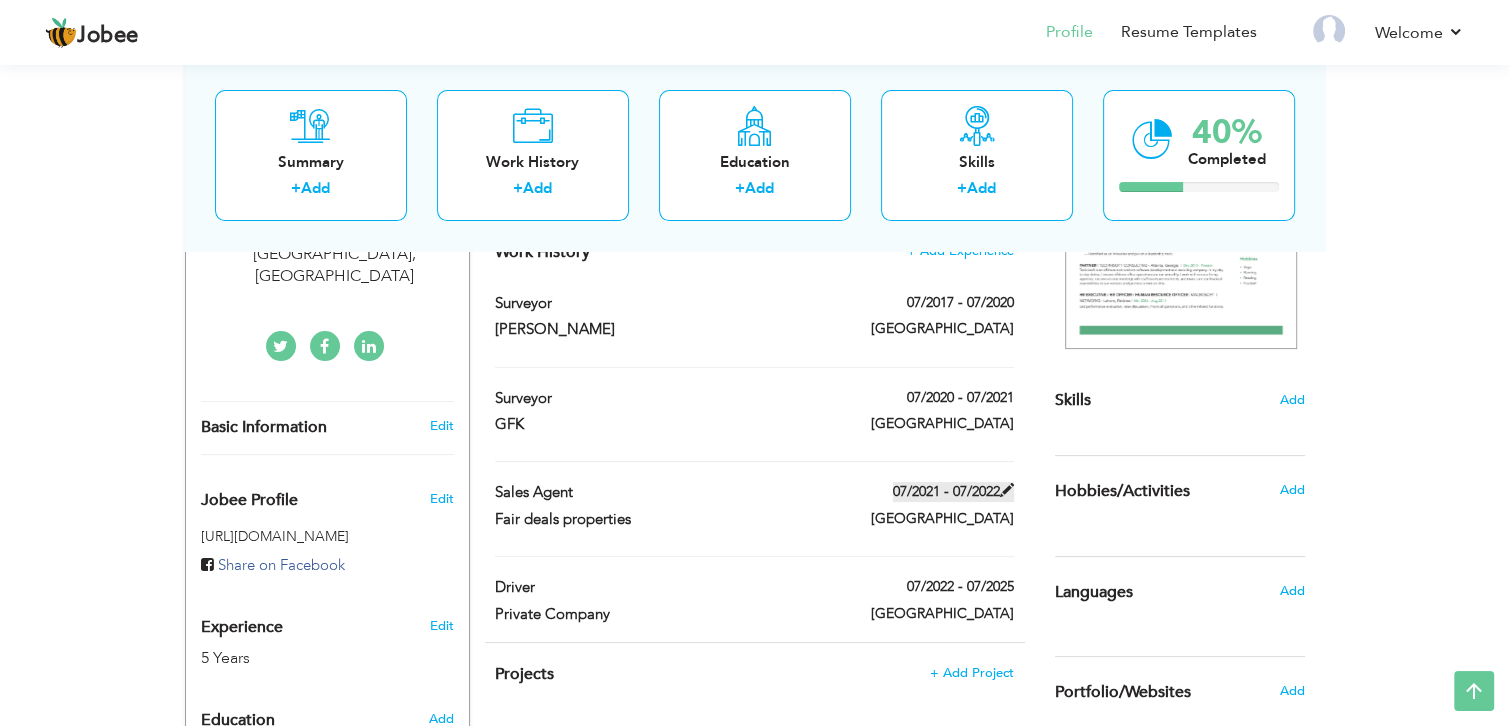 scroll, scrollTop: 392, scrollLeft: 0, axis: vertical 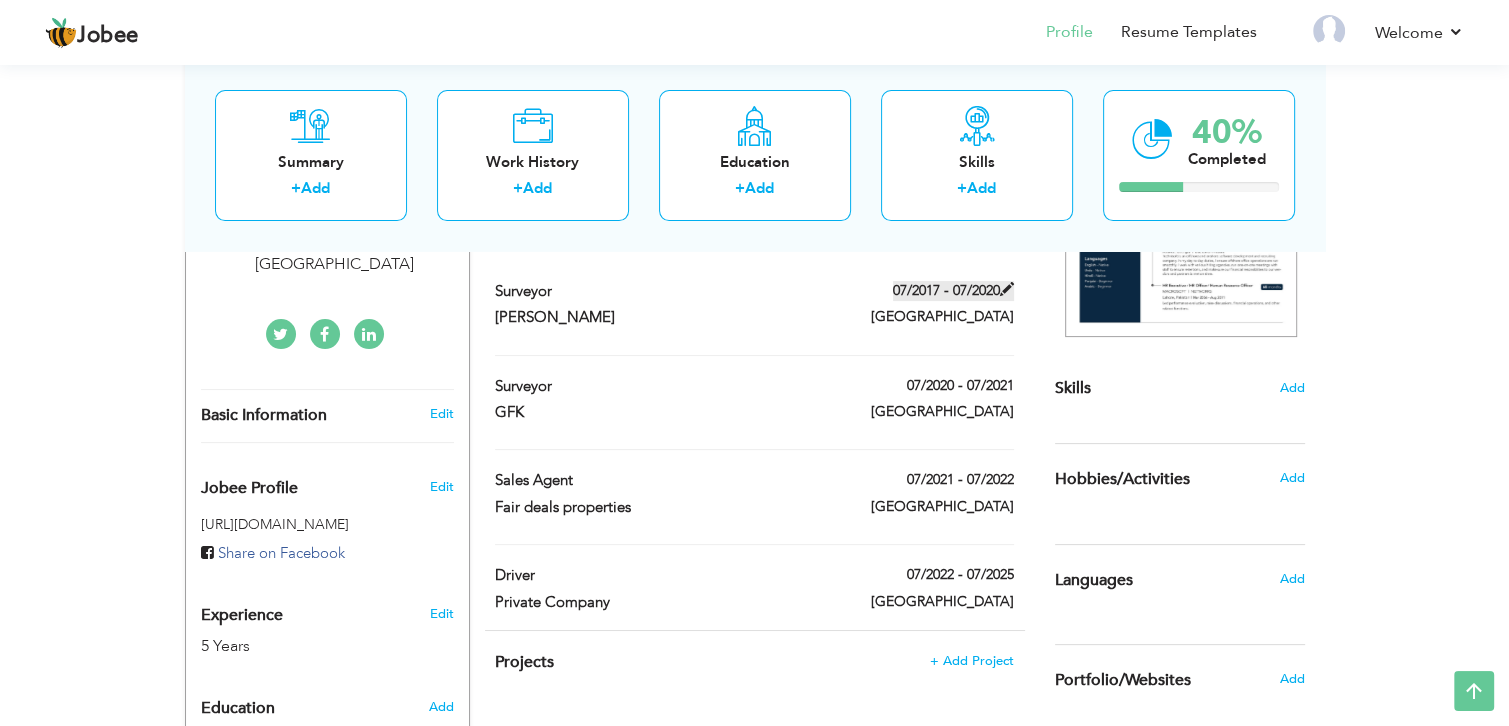 click on "07/2017 - 07/2020" at bounding box center (953, 291) 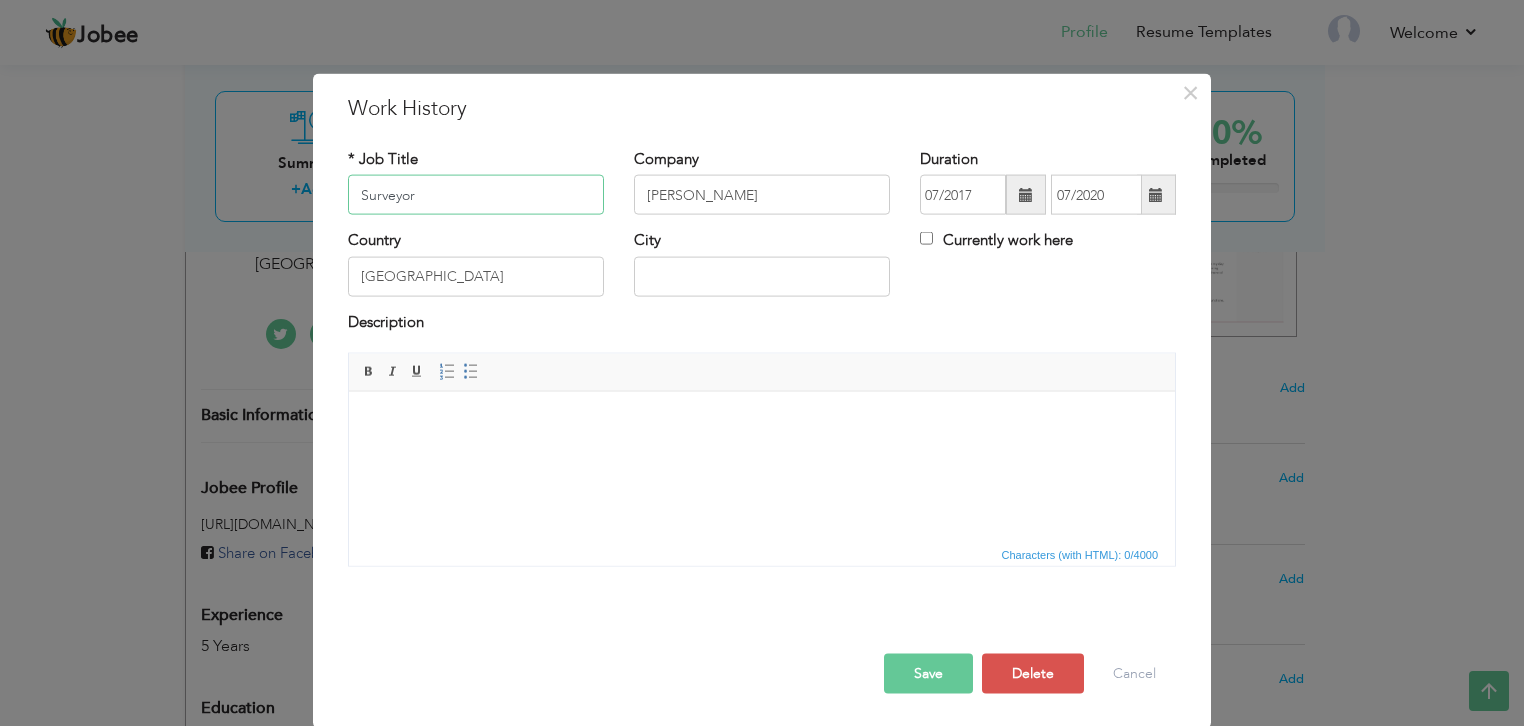 click on "Surveyor" at bounding box center (476, 195) 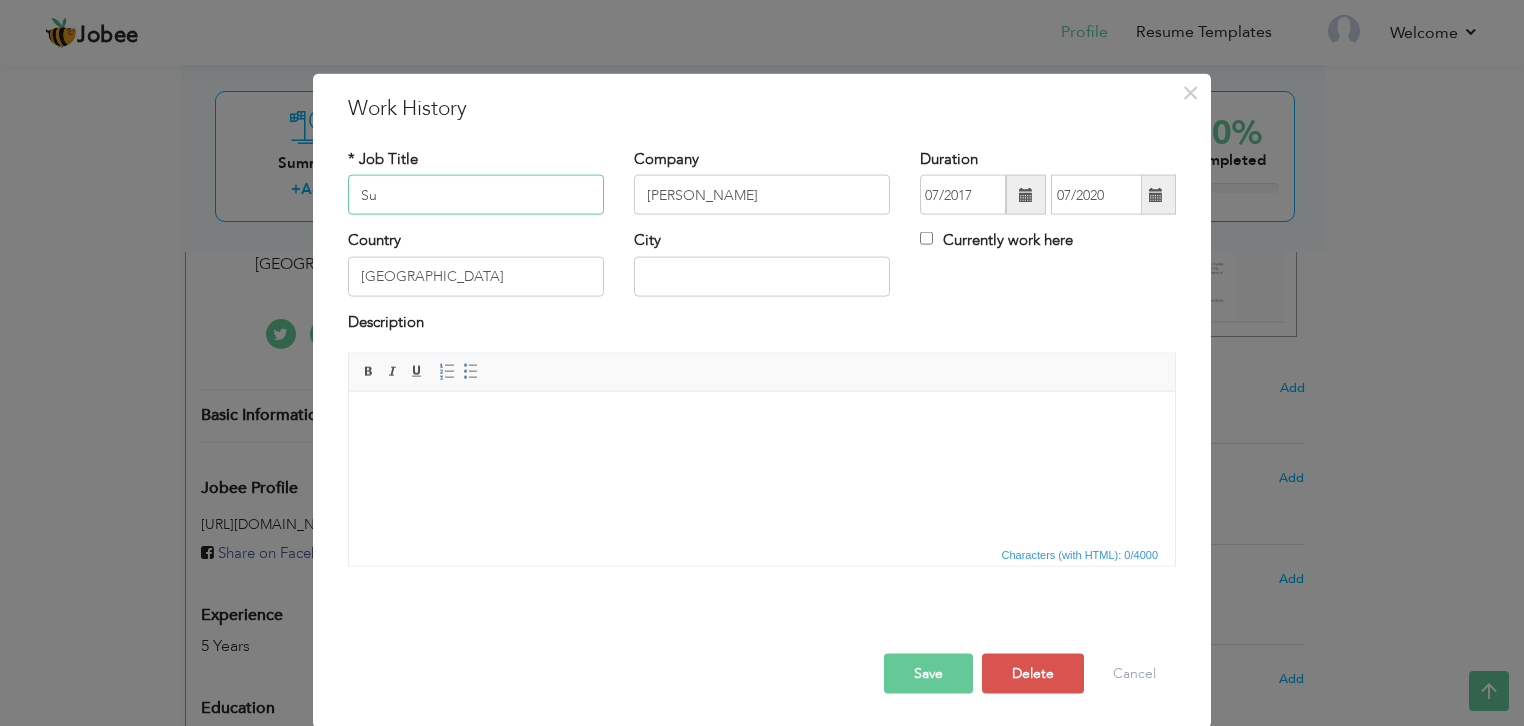 type on "S" 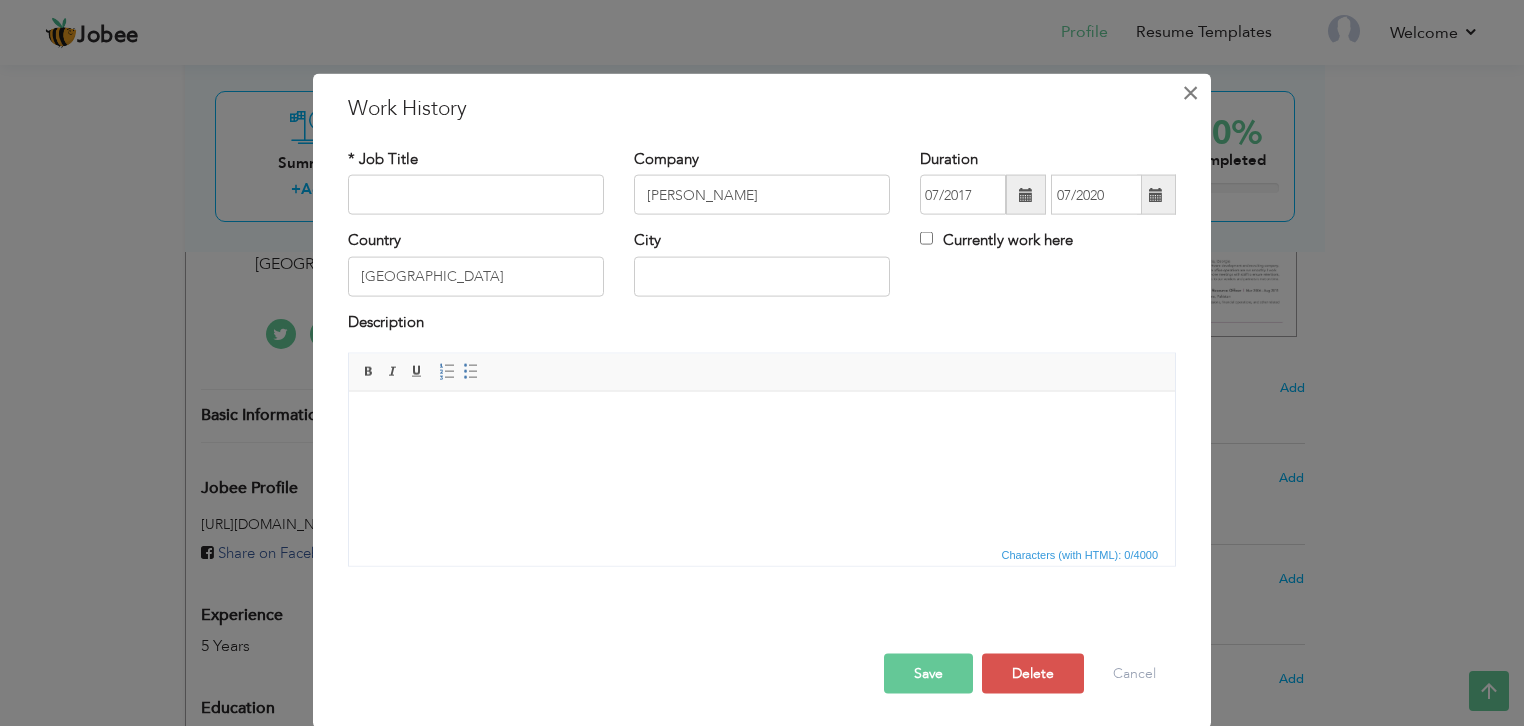 click on "×" at bounding box center [1190, 93] 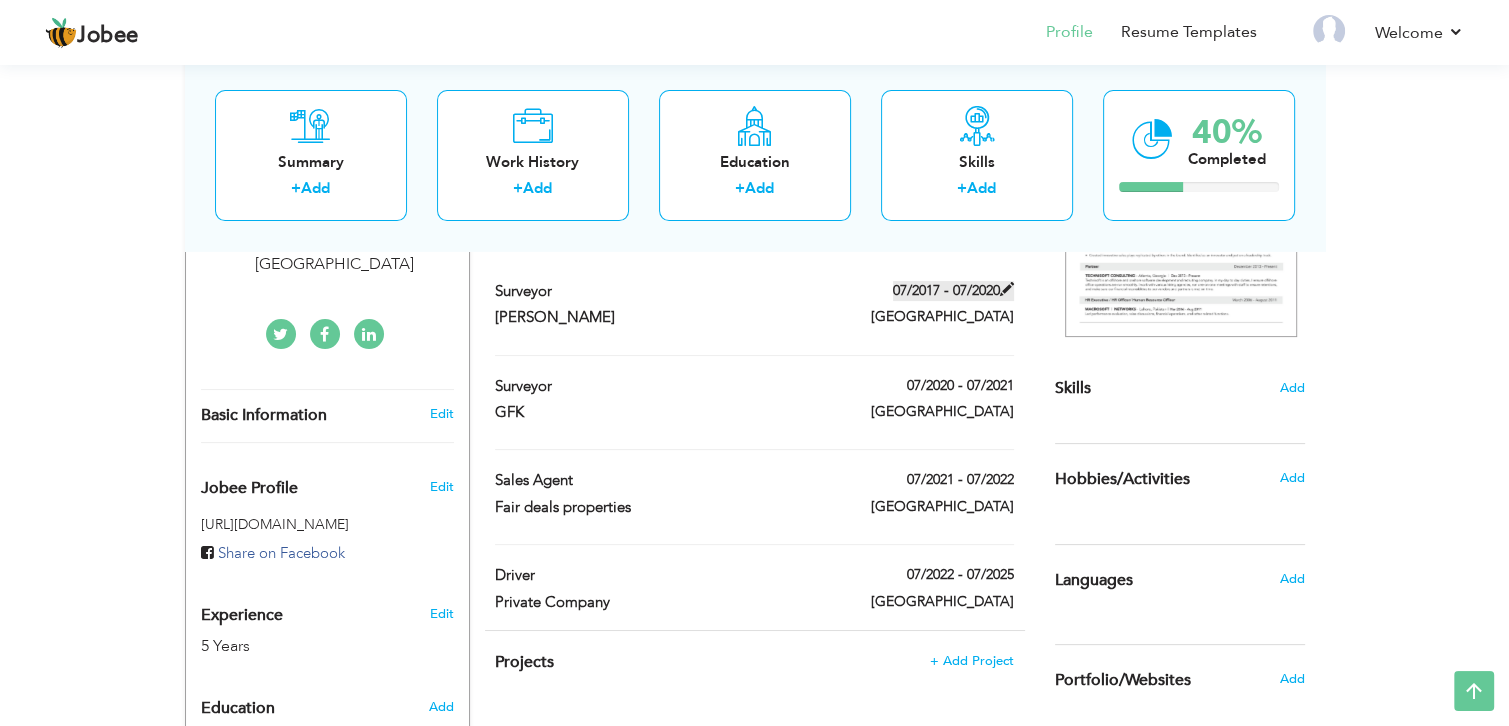click on "07/2017 - 07/2020" at bounding box center (953, 291) 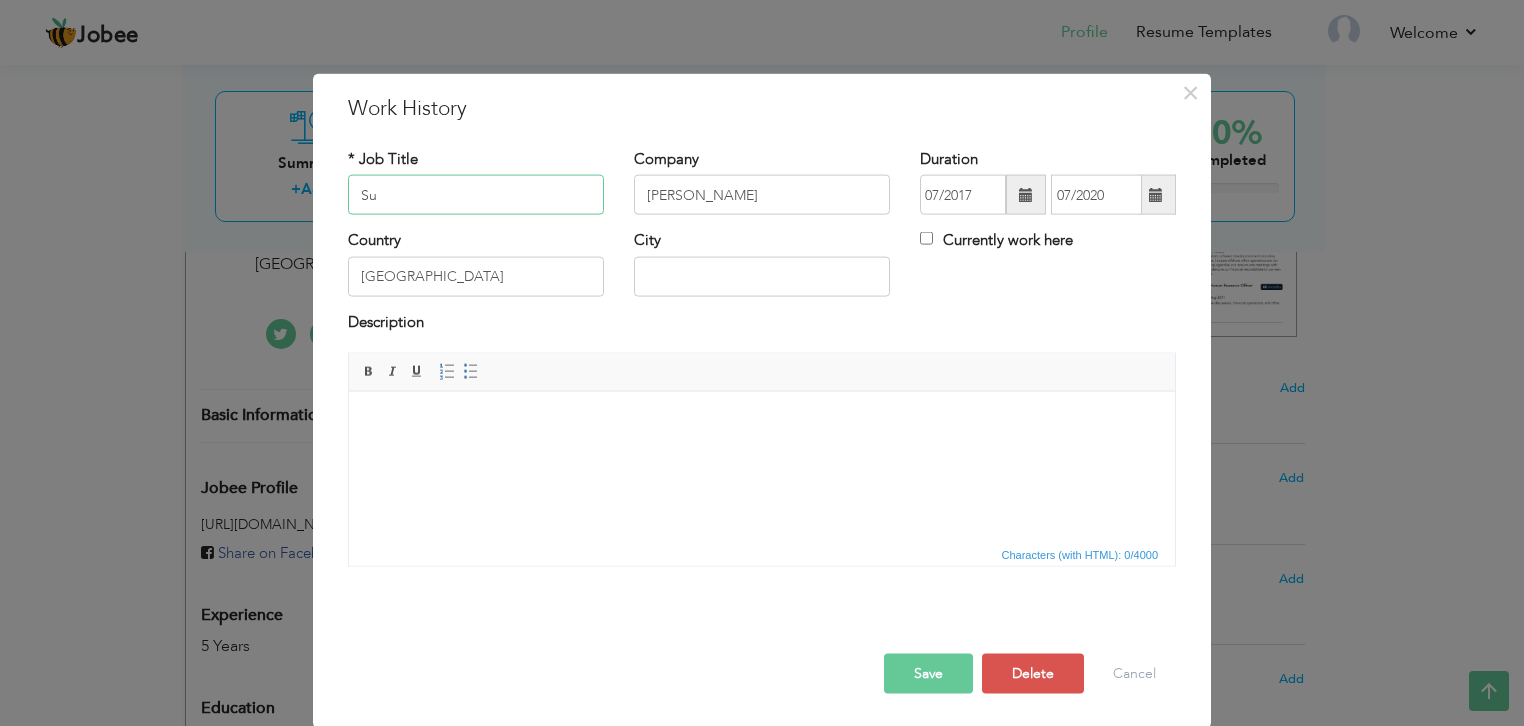 type on "S" 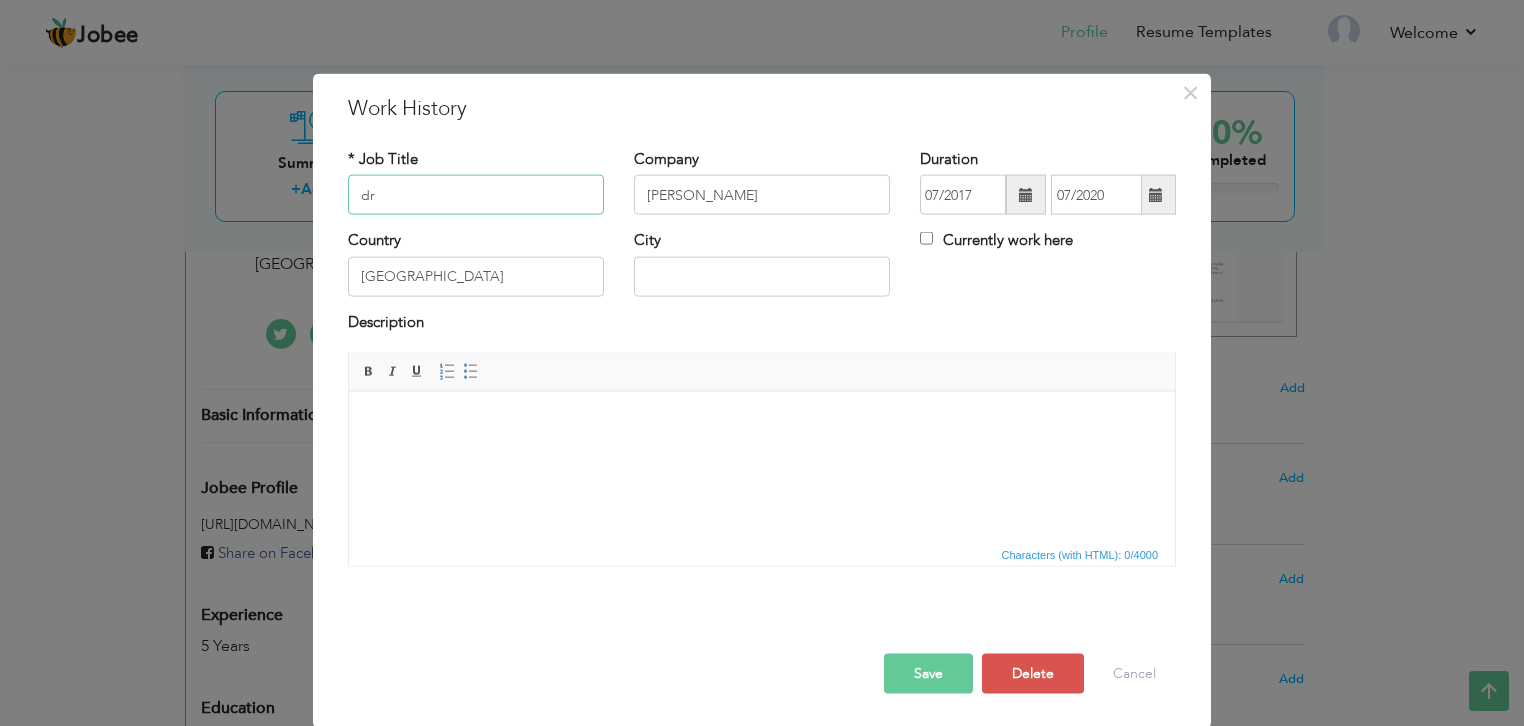 type on "d" 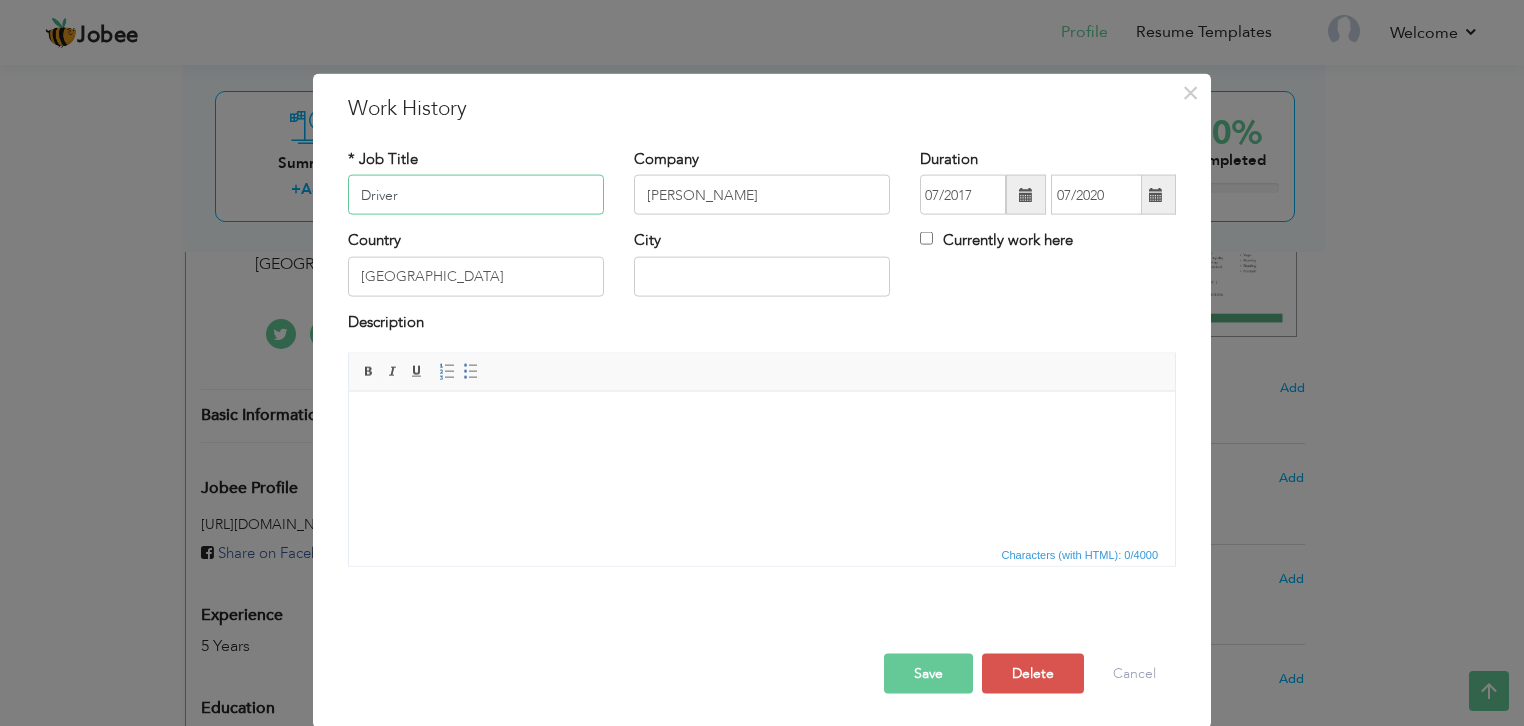 type on "Driver" 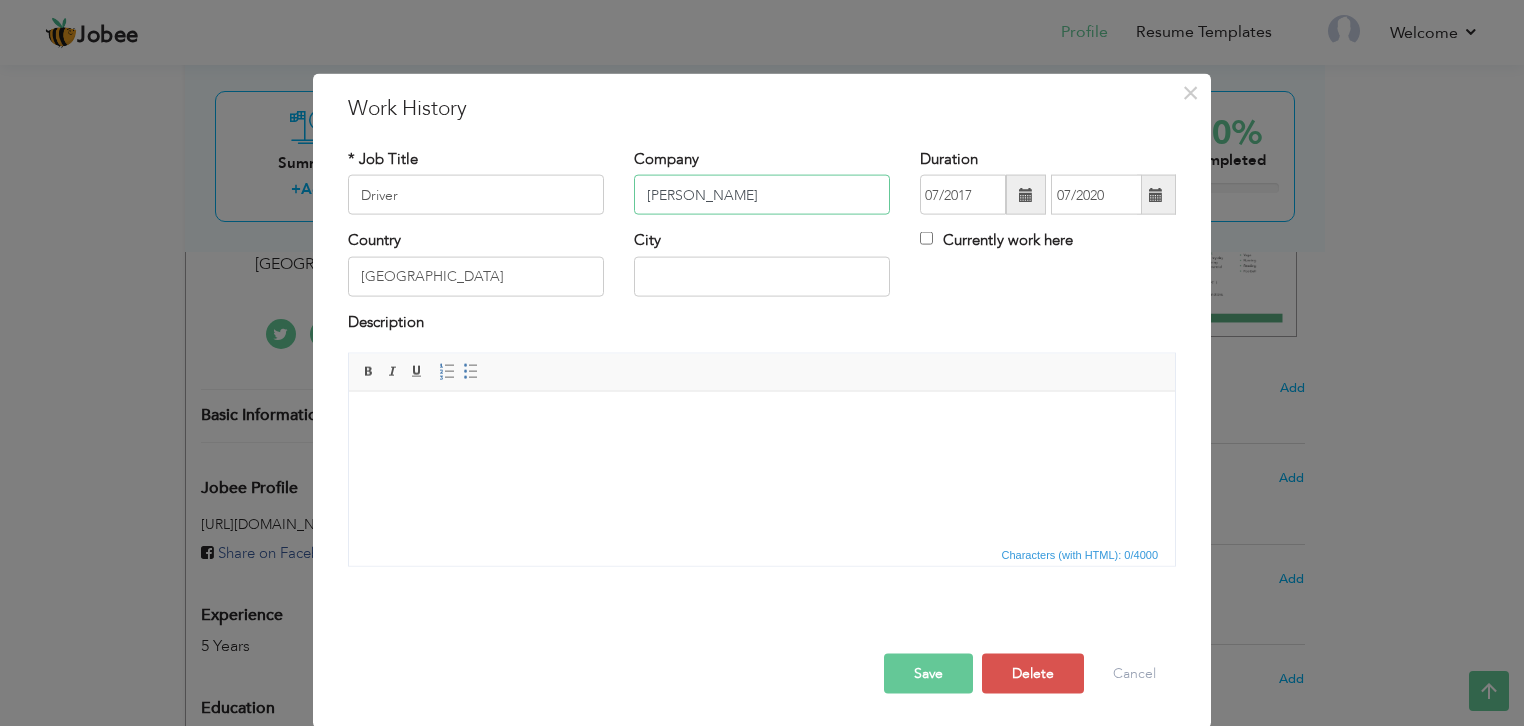 click on "[PERSON_NAME]" at bounding box center [762, 195] 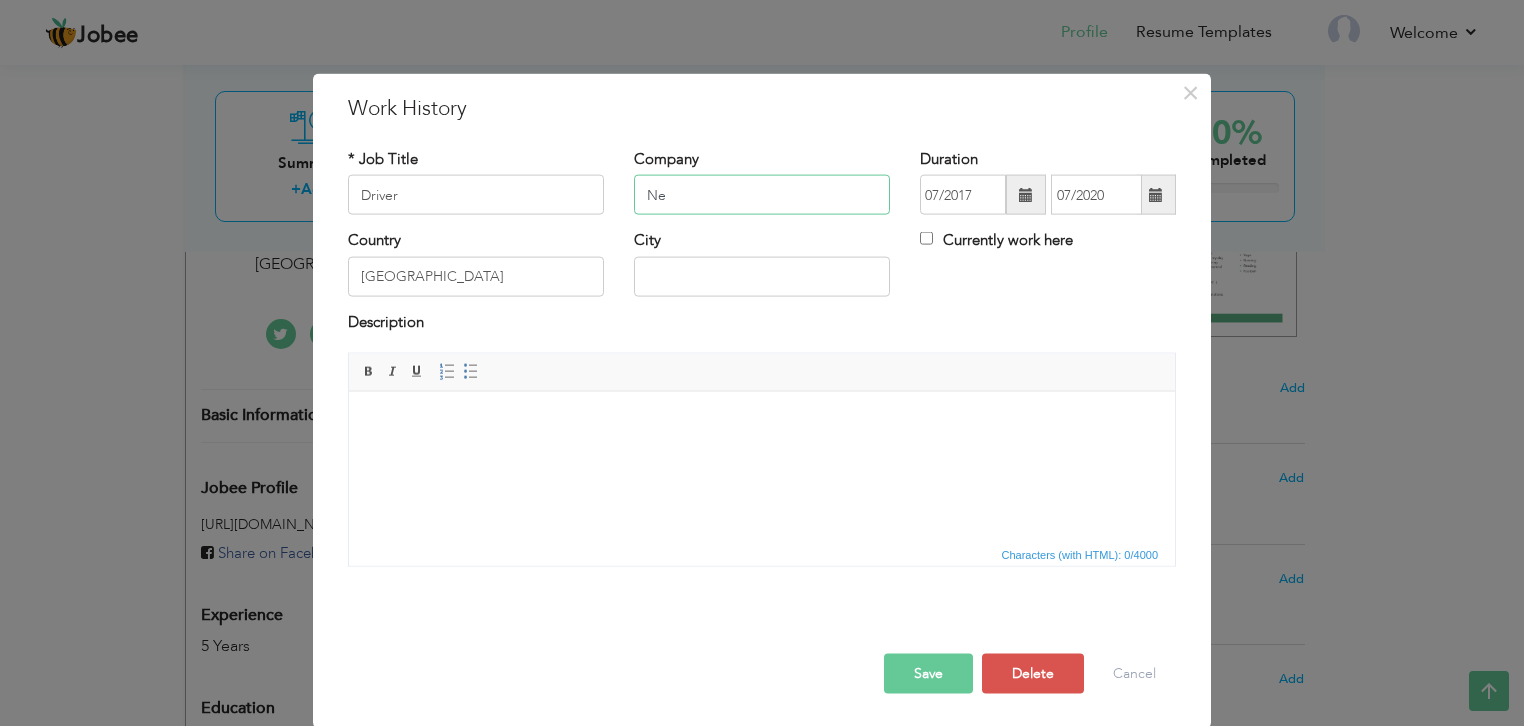 type on "N" 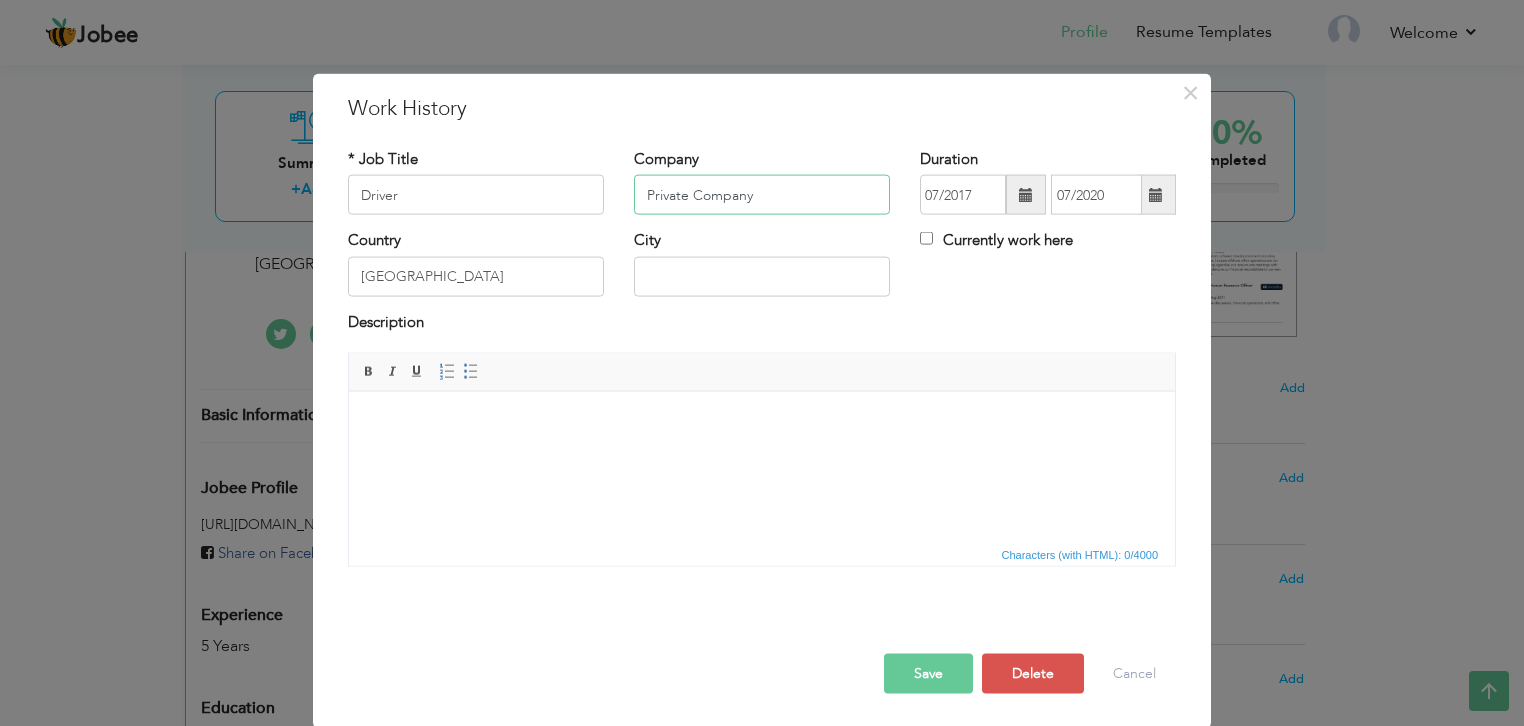 type on "Private Company" 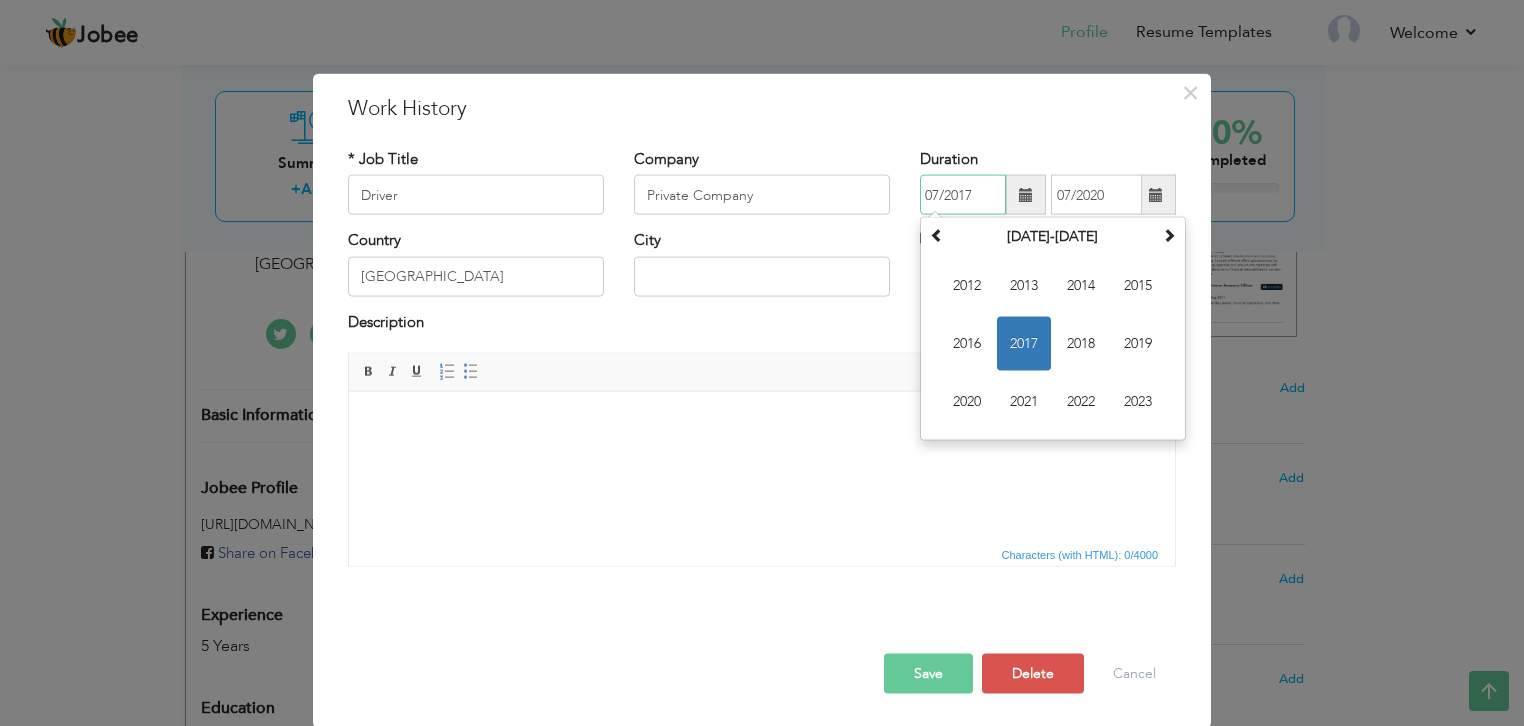 click on "07/2017" at bounding box center (963, 195) 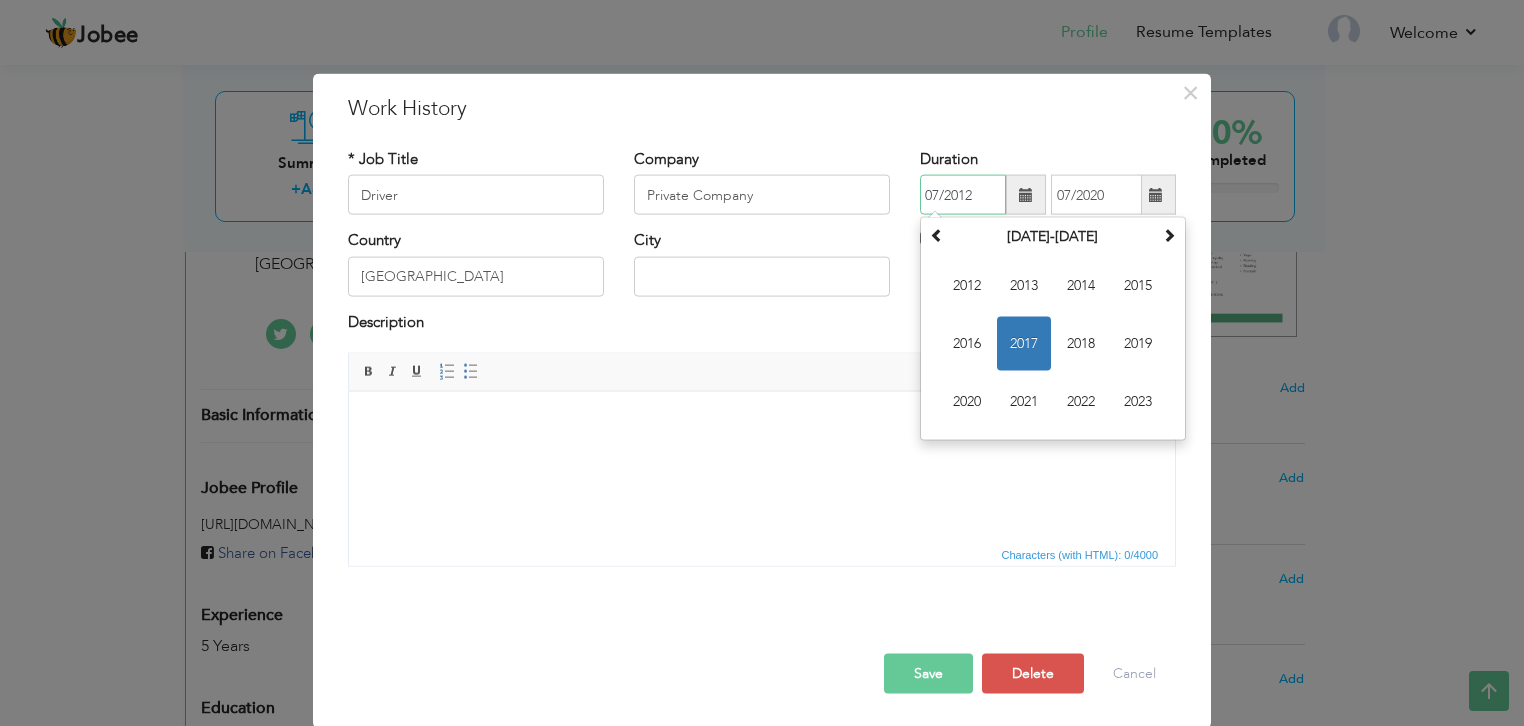 click on "07/2012" at bounding box center [963, 195] 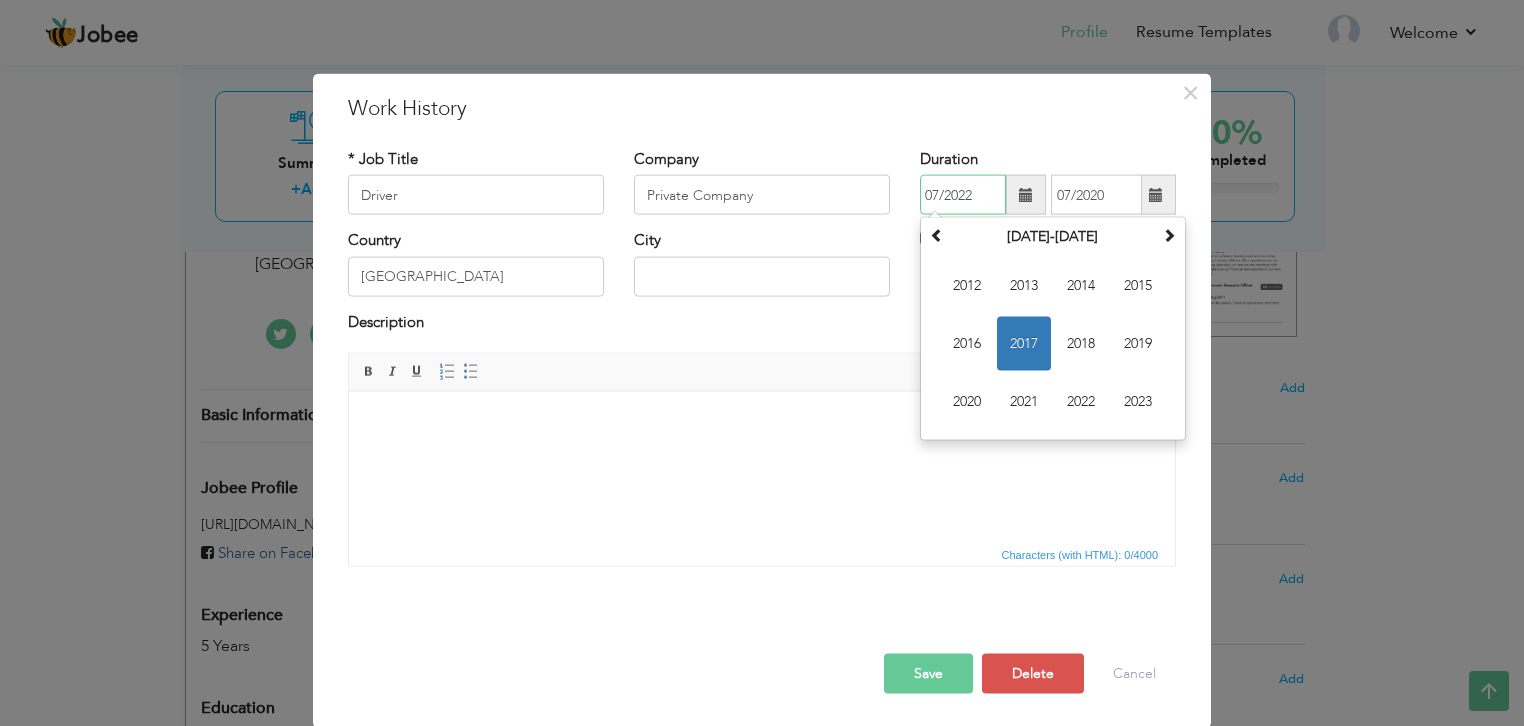 type on "07/2022" 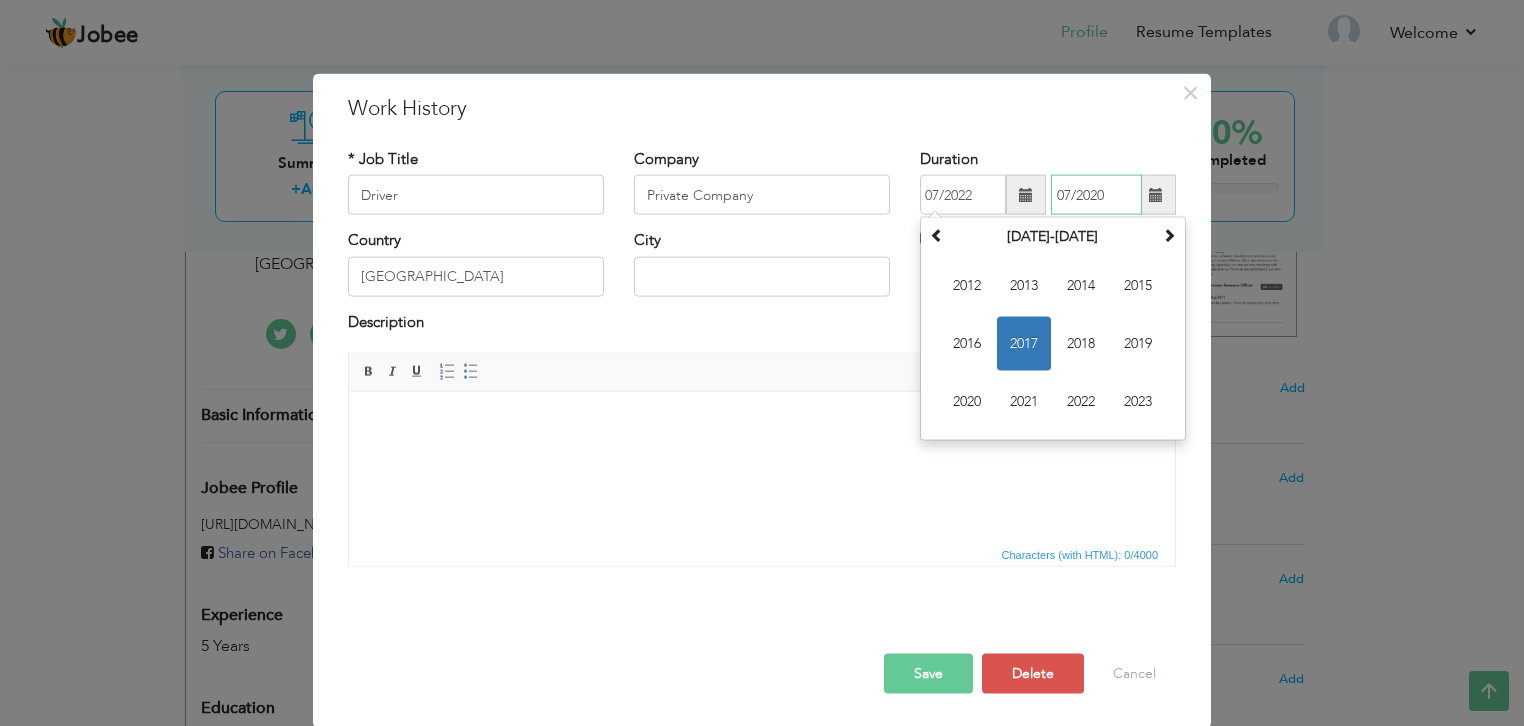 click on "07/2020" at bounding box center [1096, 195] 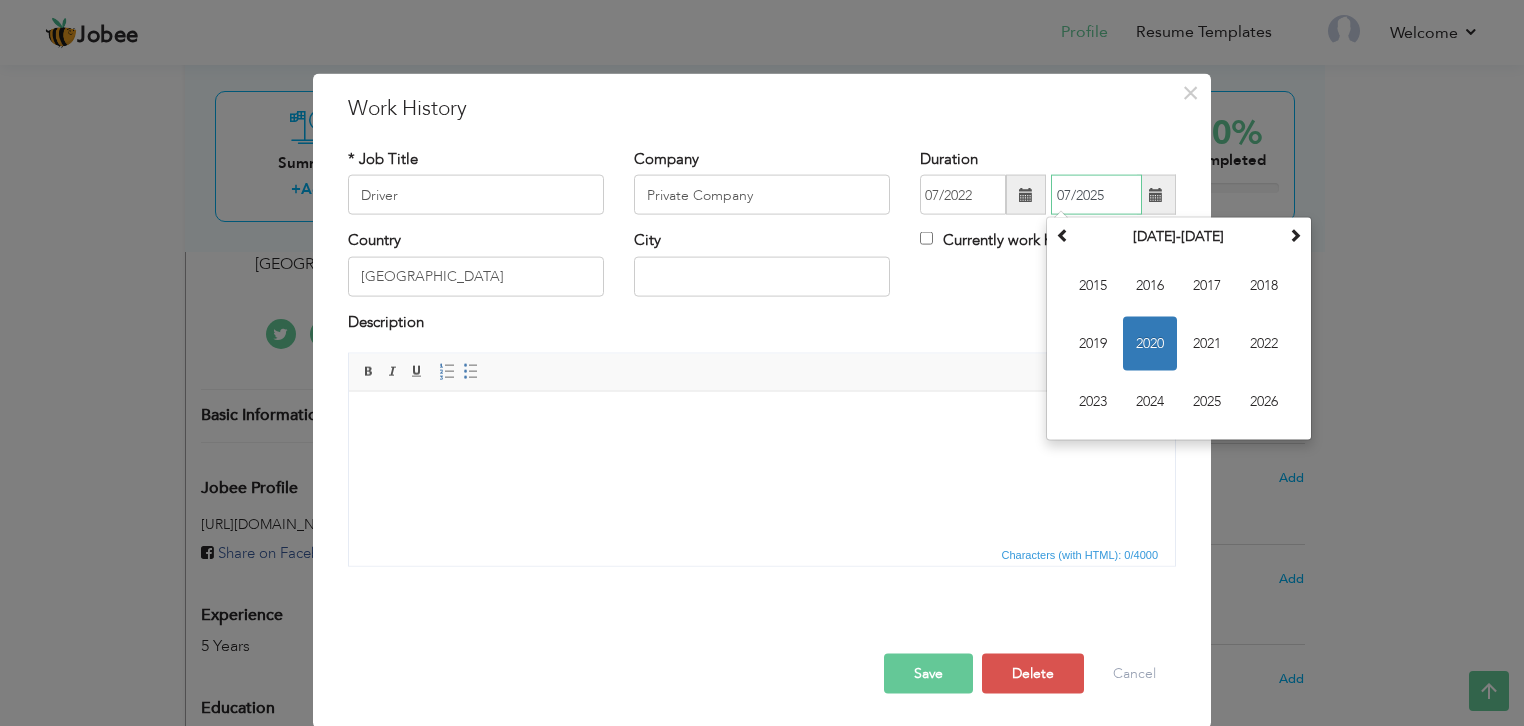 type on "07/2025" 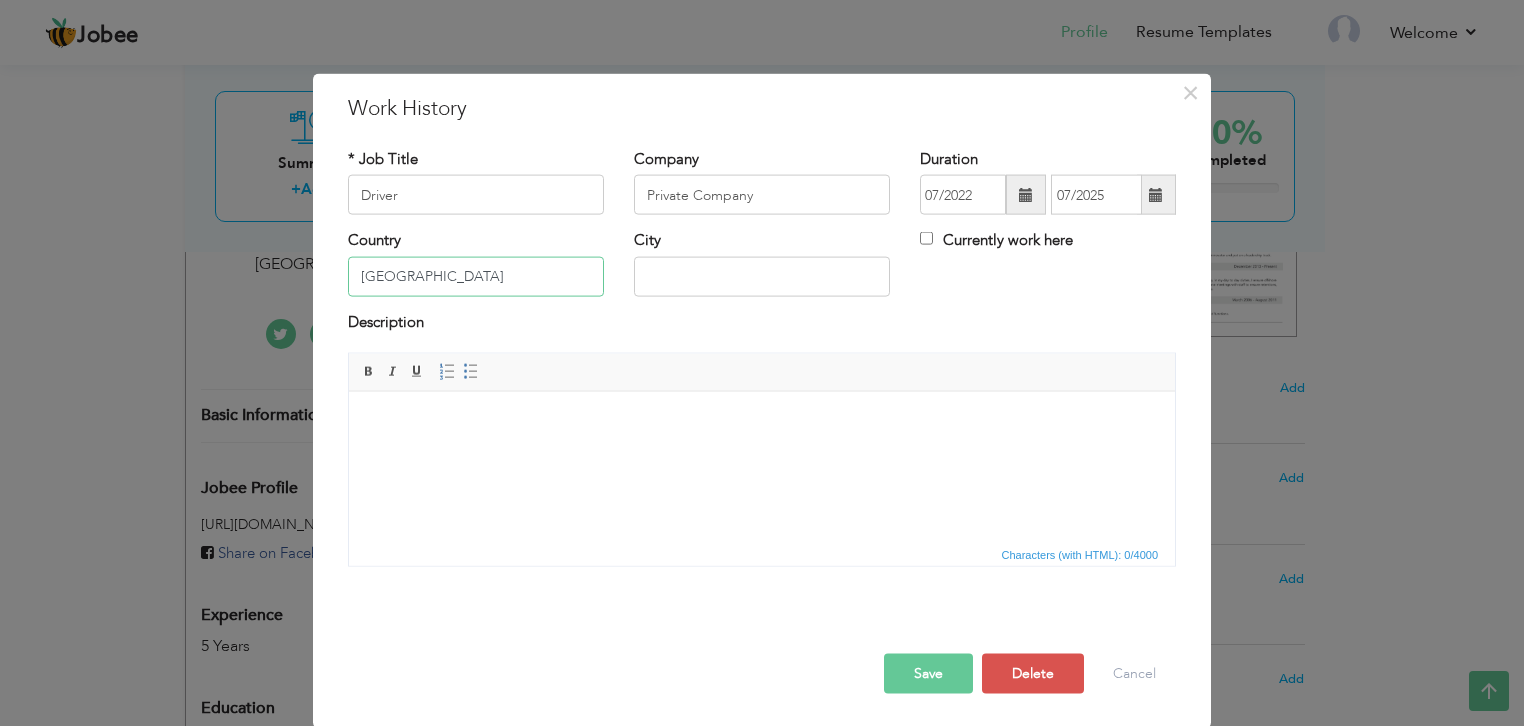 click on "[GEOGRAPHIC_DATA]" at bounding box center (476, 276) 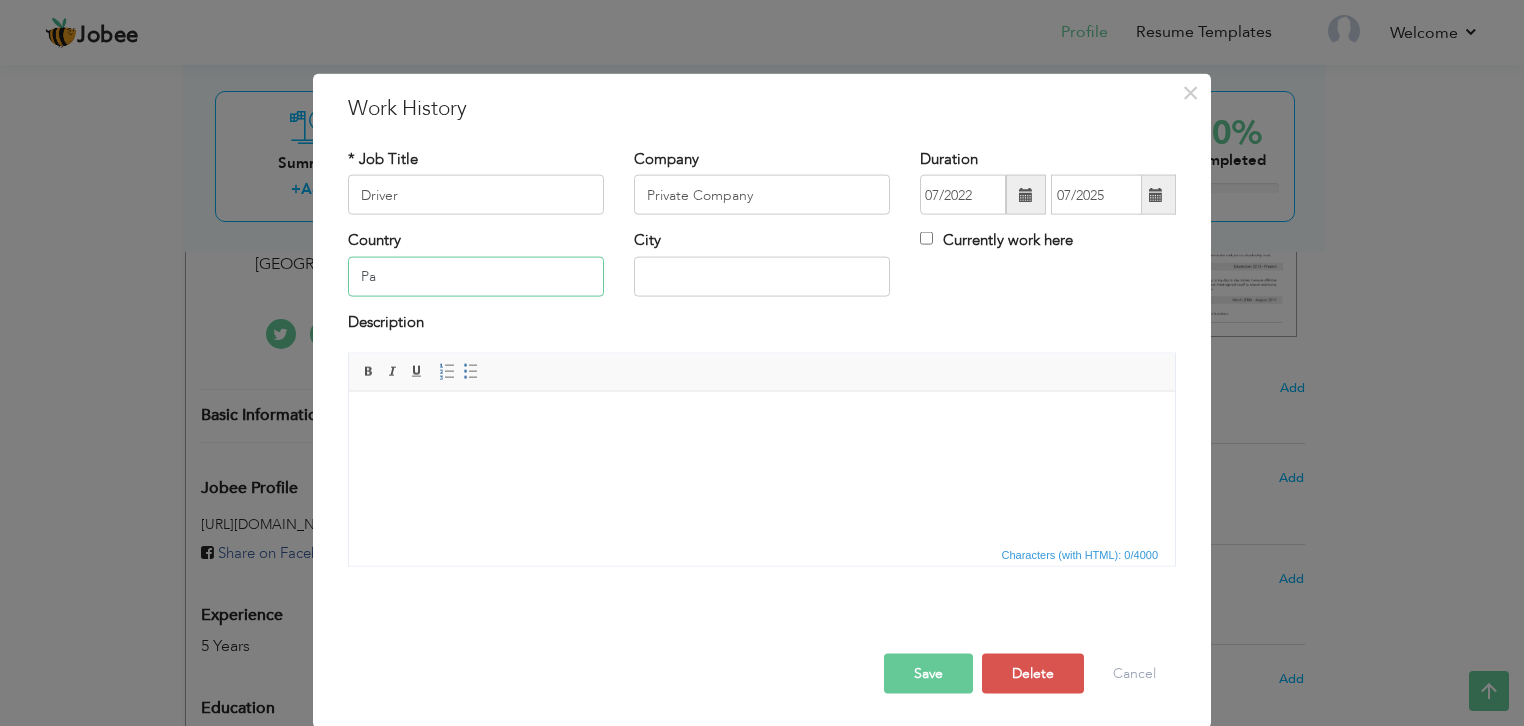 type on "P" 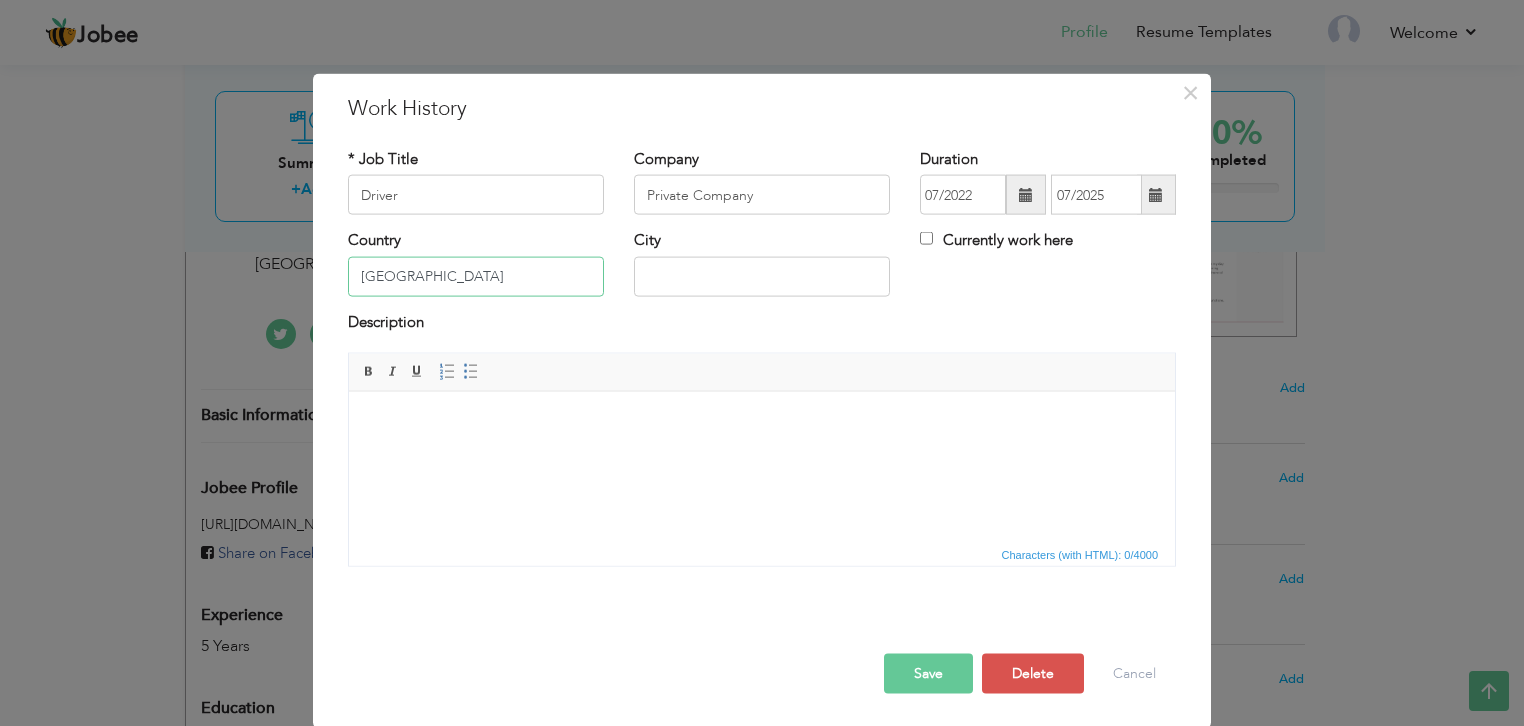 type on "[GEOGRAPHIC_DATA]" 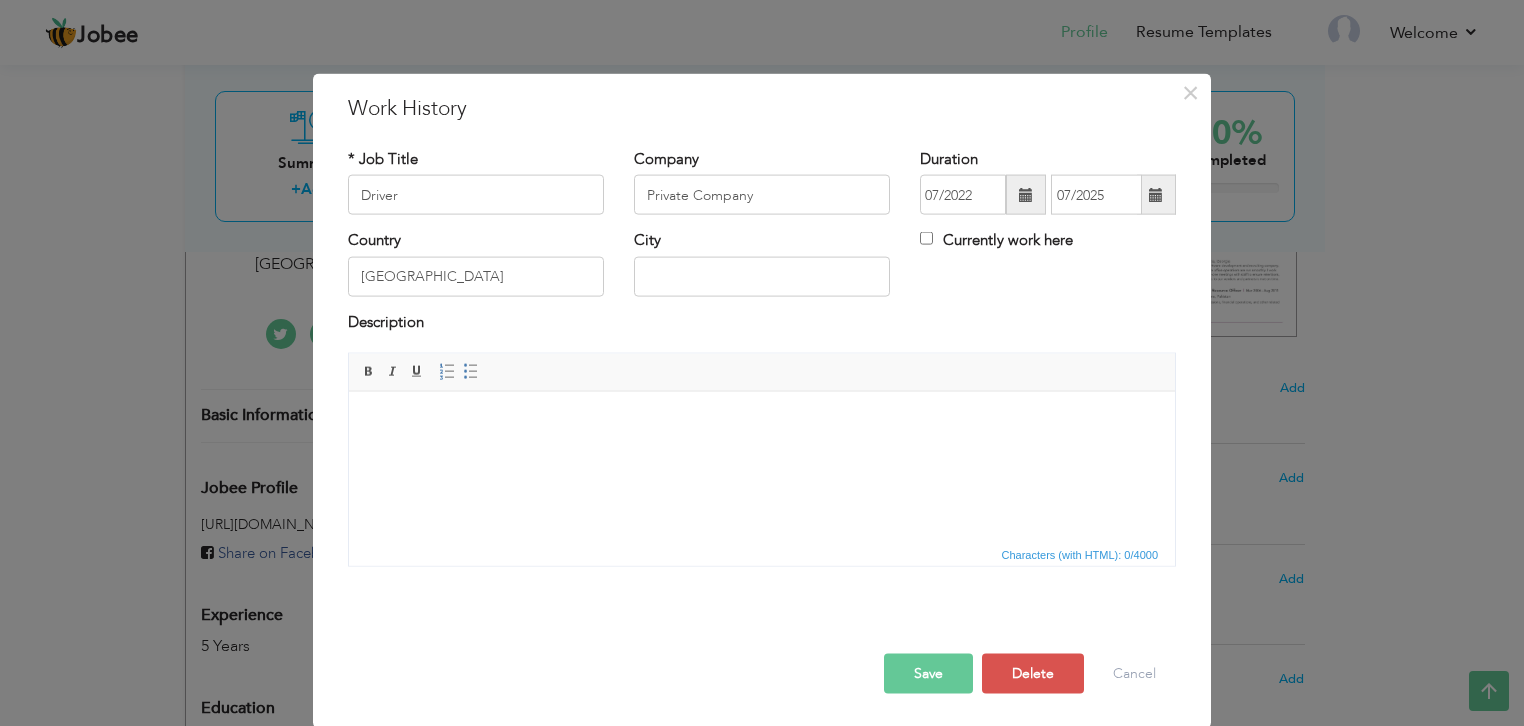 click on "Save" at bounding box center (928, 674) 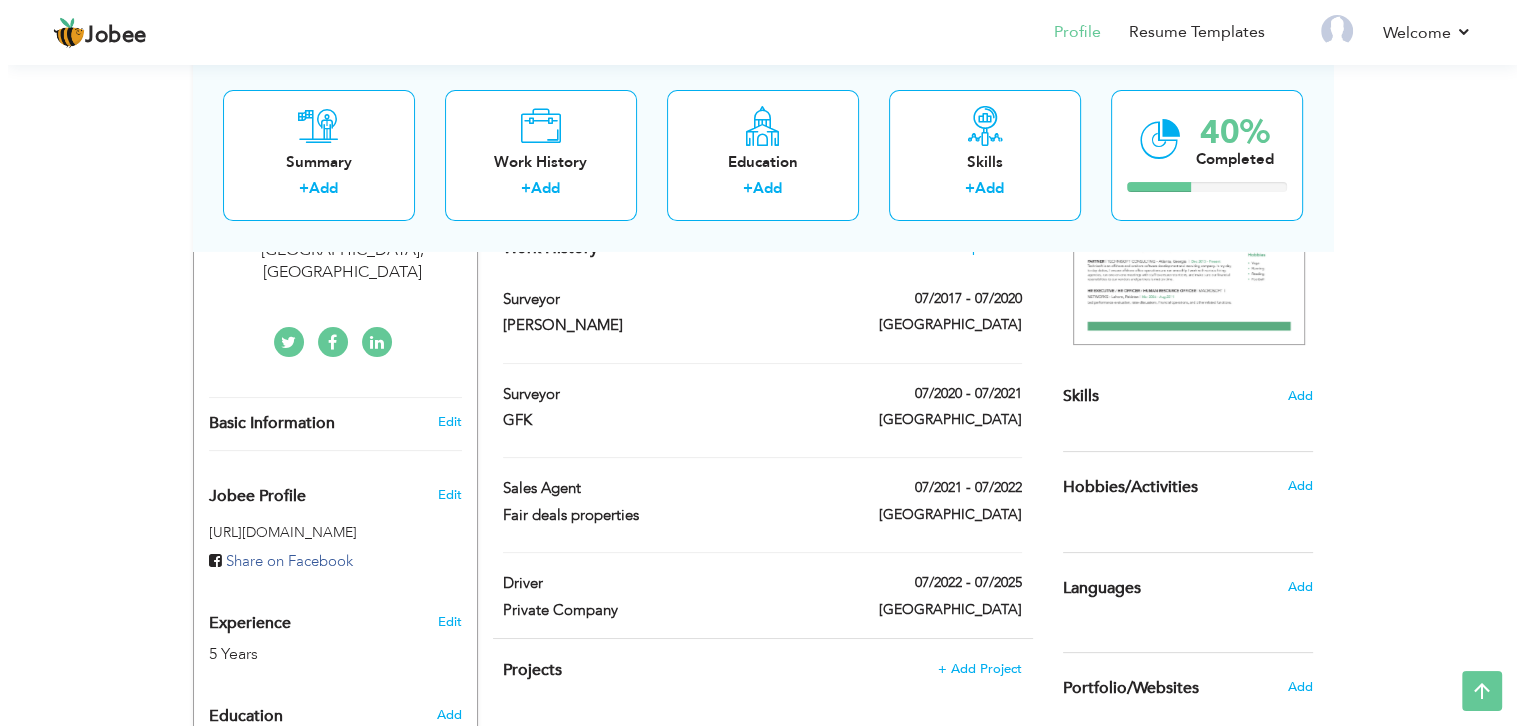scroll, scrollTop: 383, scrollLeft: 0, axis: vertical 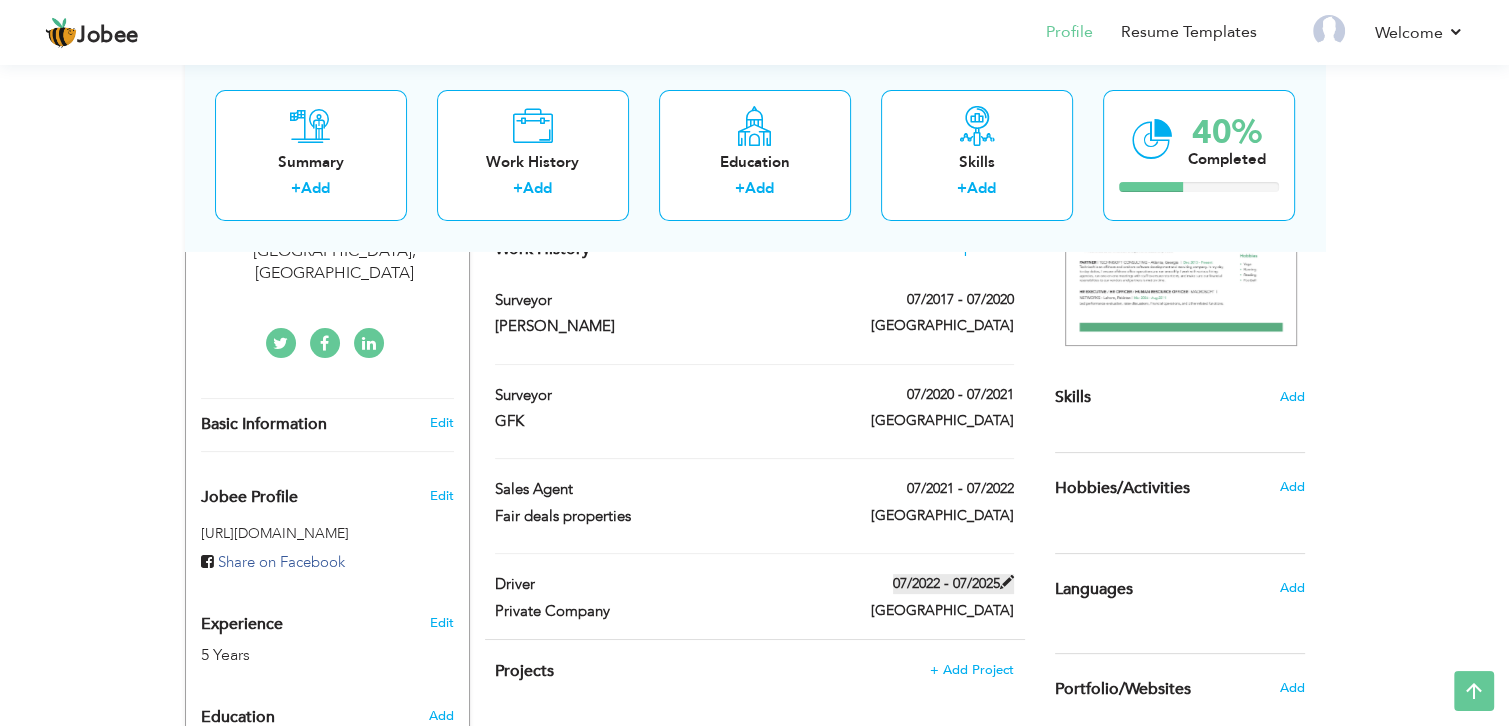click on "07/2022 - 07/2025" at bounding box center [953, 584] 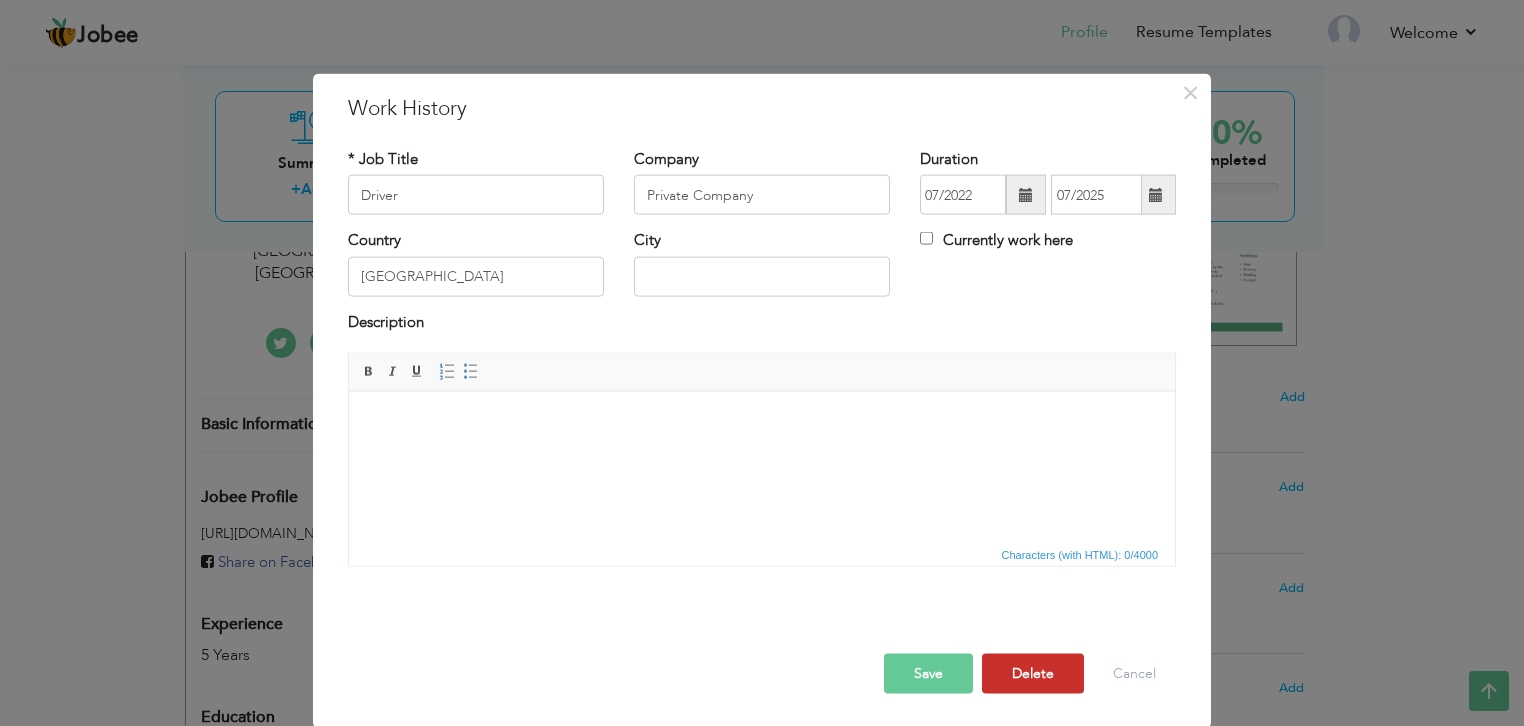 click on "Delete" at bounding box center [1033, 674] 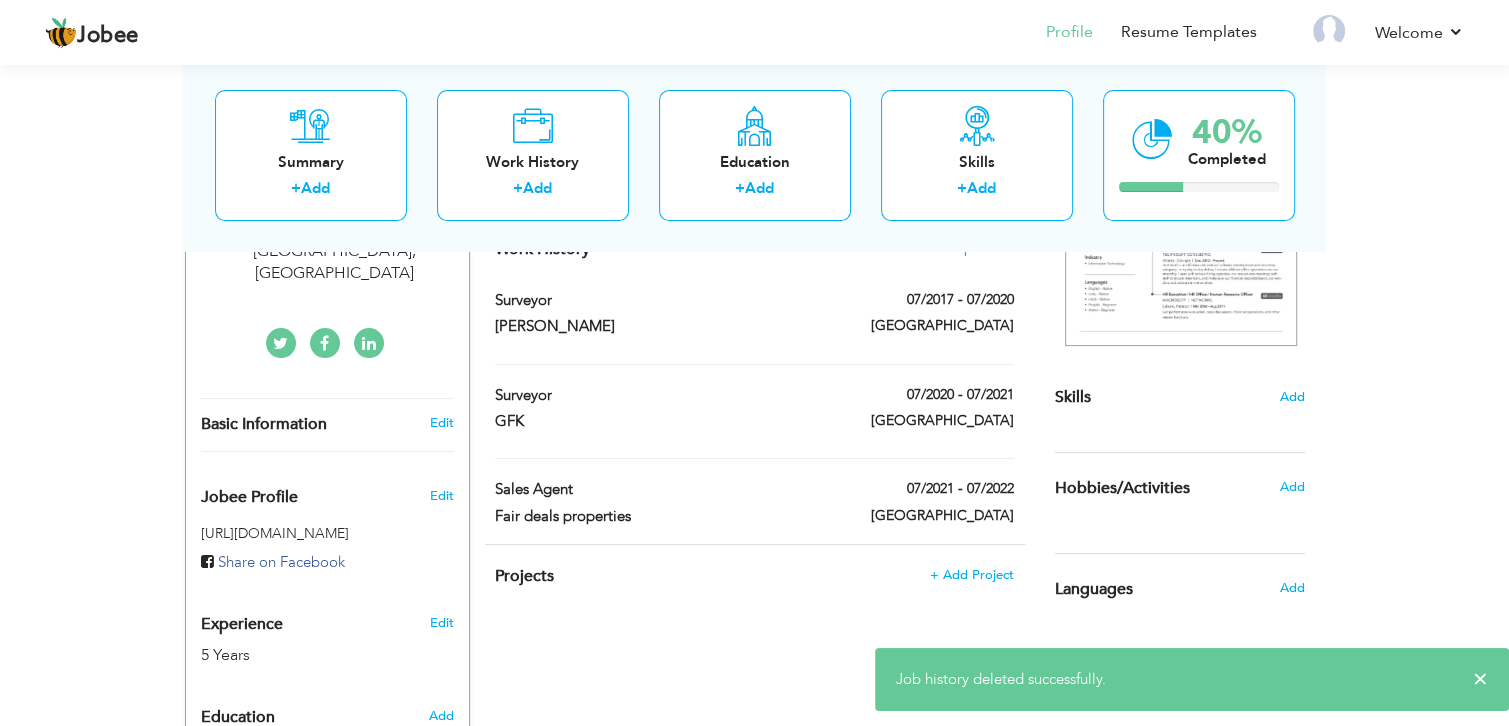 drag, startPoint x: 888, startPoint y: 469, endPoint x: 892, endPoint y: 493, distance: 24.33105 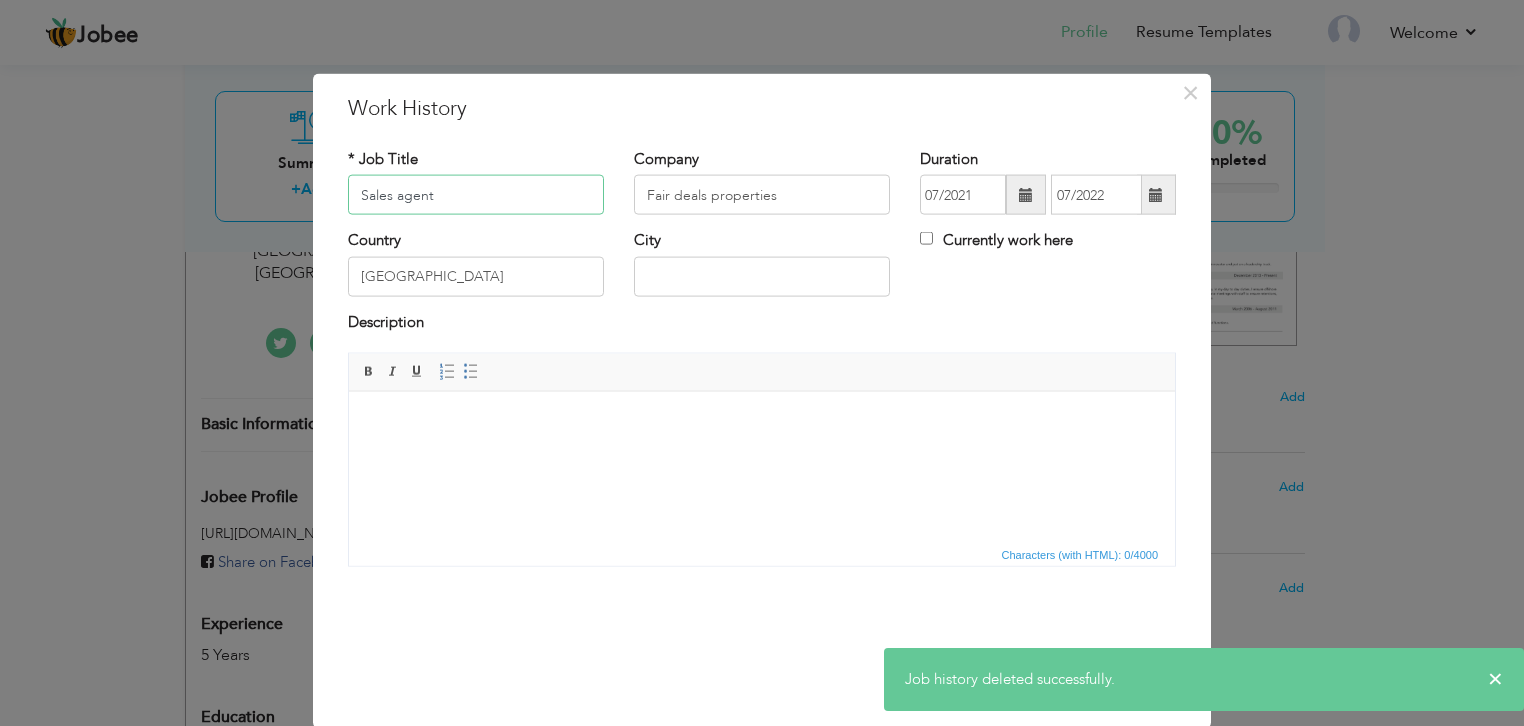 scroll, scrollTop: 2, scrollLeft: 0, axis: vertical 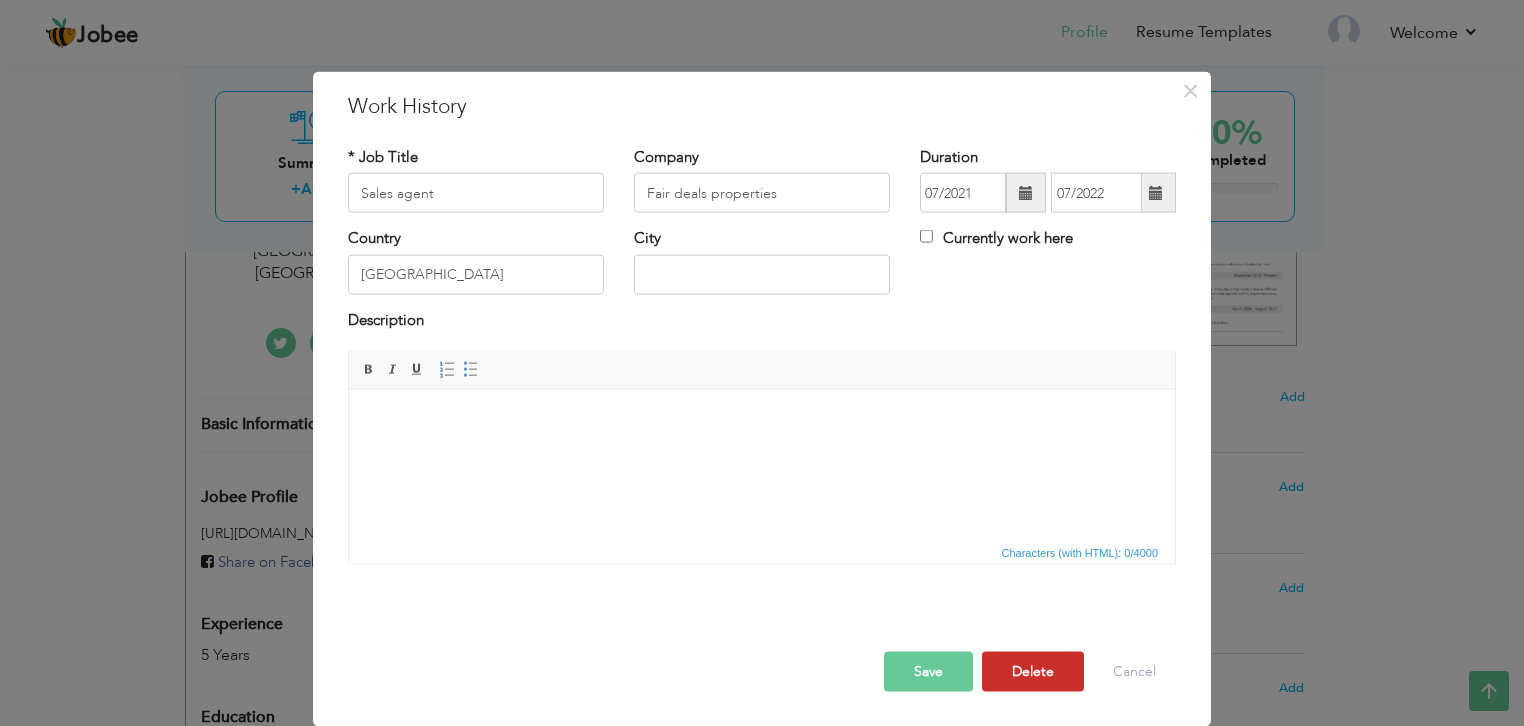 click on "Delete" at bounding box center [1033, 672] 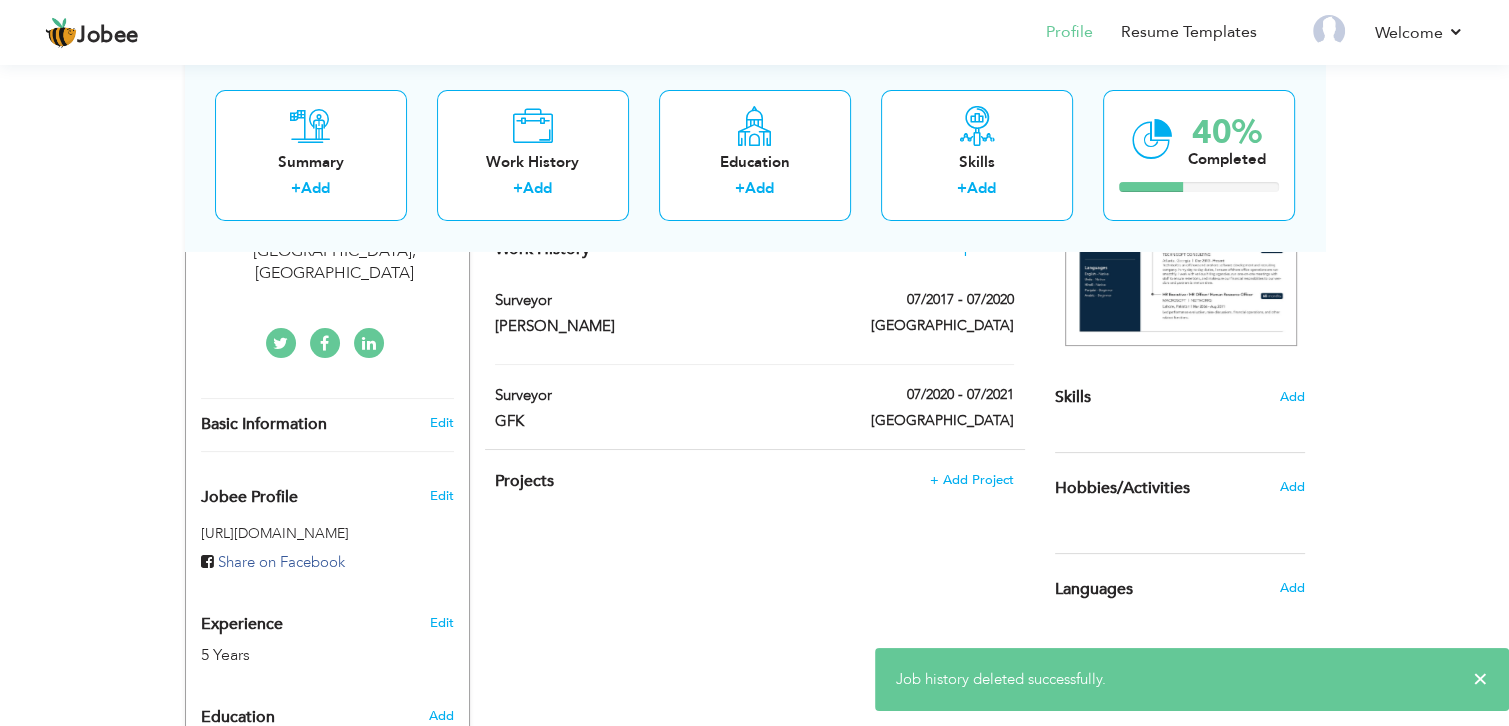 click on "07/2020 - 07/2021" at bounding box center (937, 397) 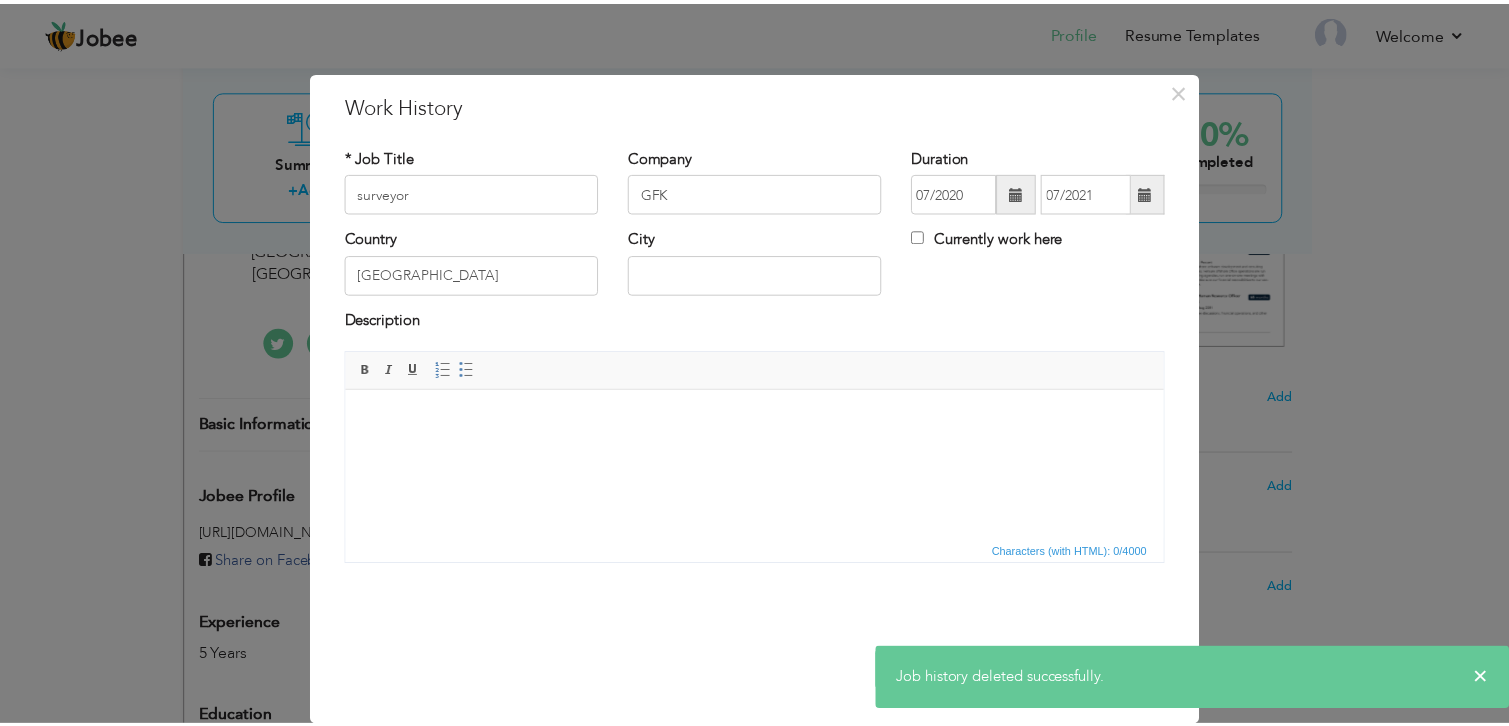 scroll, scrollTop: 0, scrollLeft: 0, axis: both 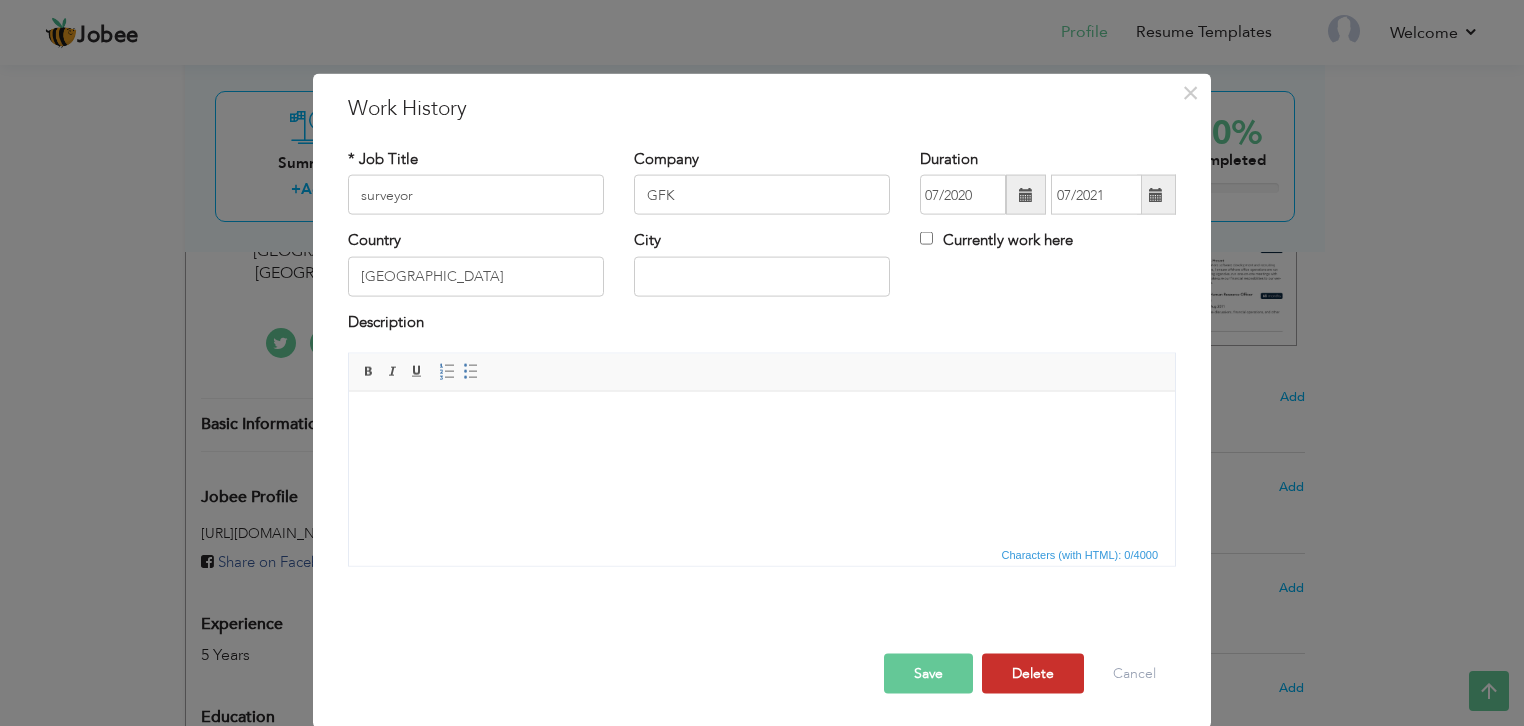 click on "Delete" at bounding box center [1033, 674] 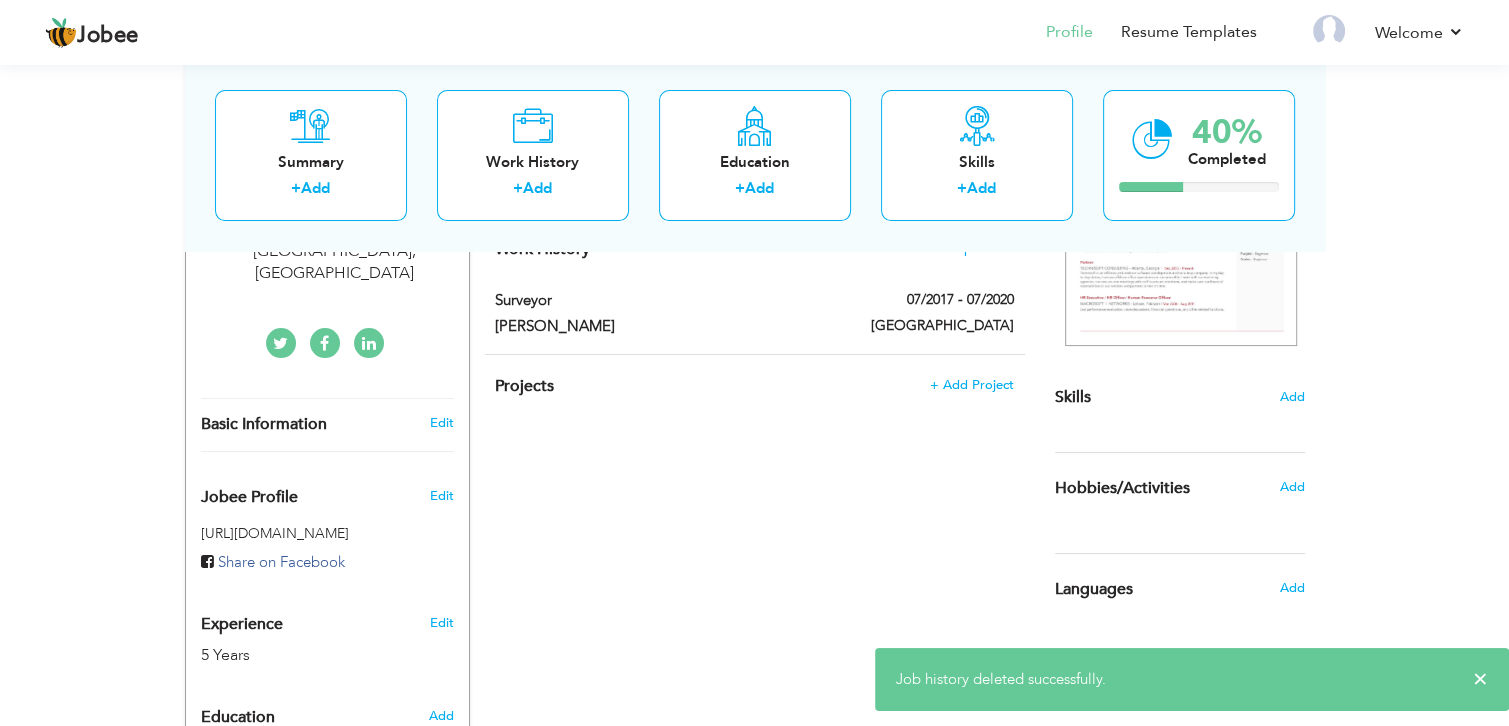 click on "07/2017 - 07/2020" at bounding box center [937, 302] 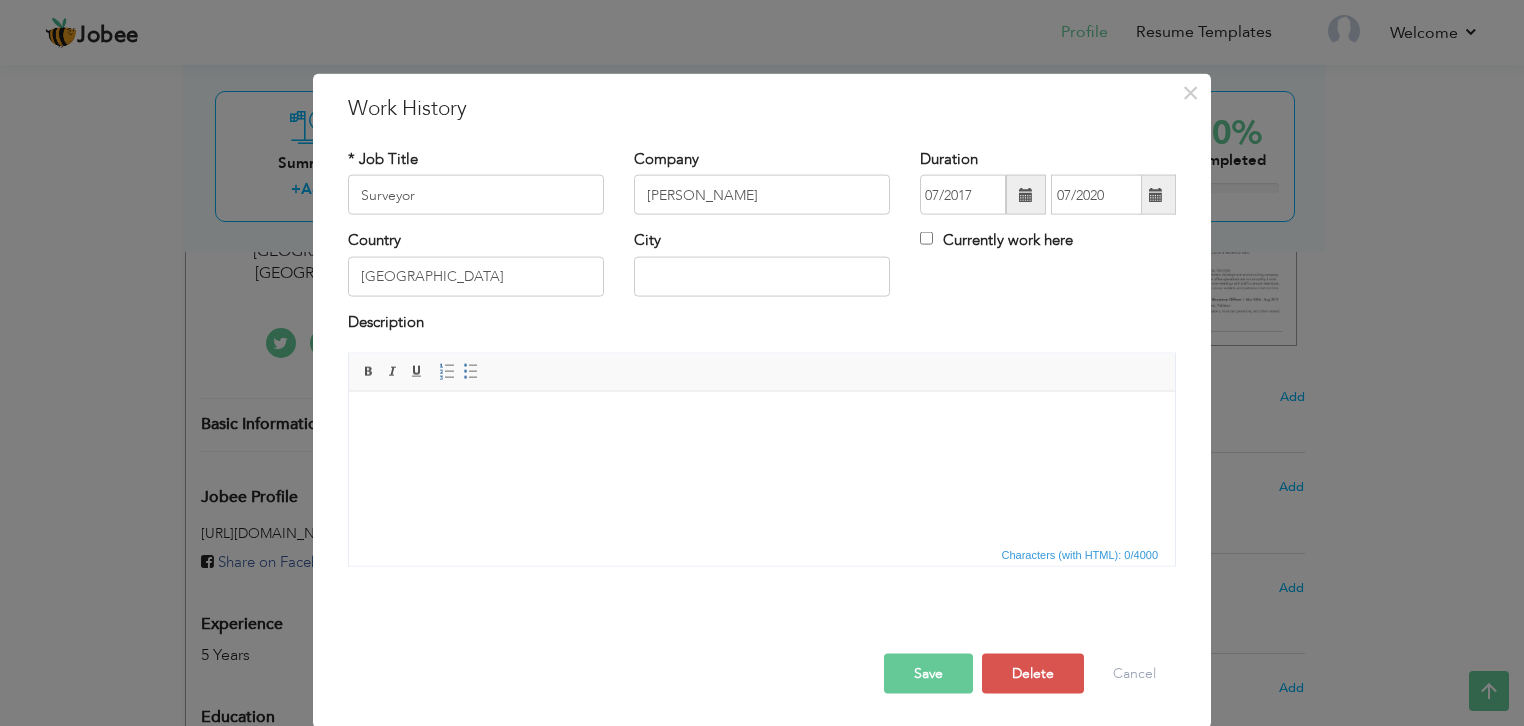 click on "Country
Pakistan" at bounding box center (476, 263) 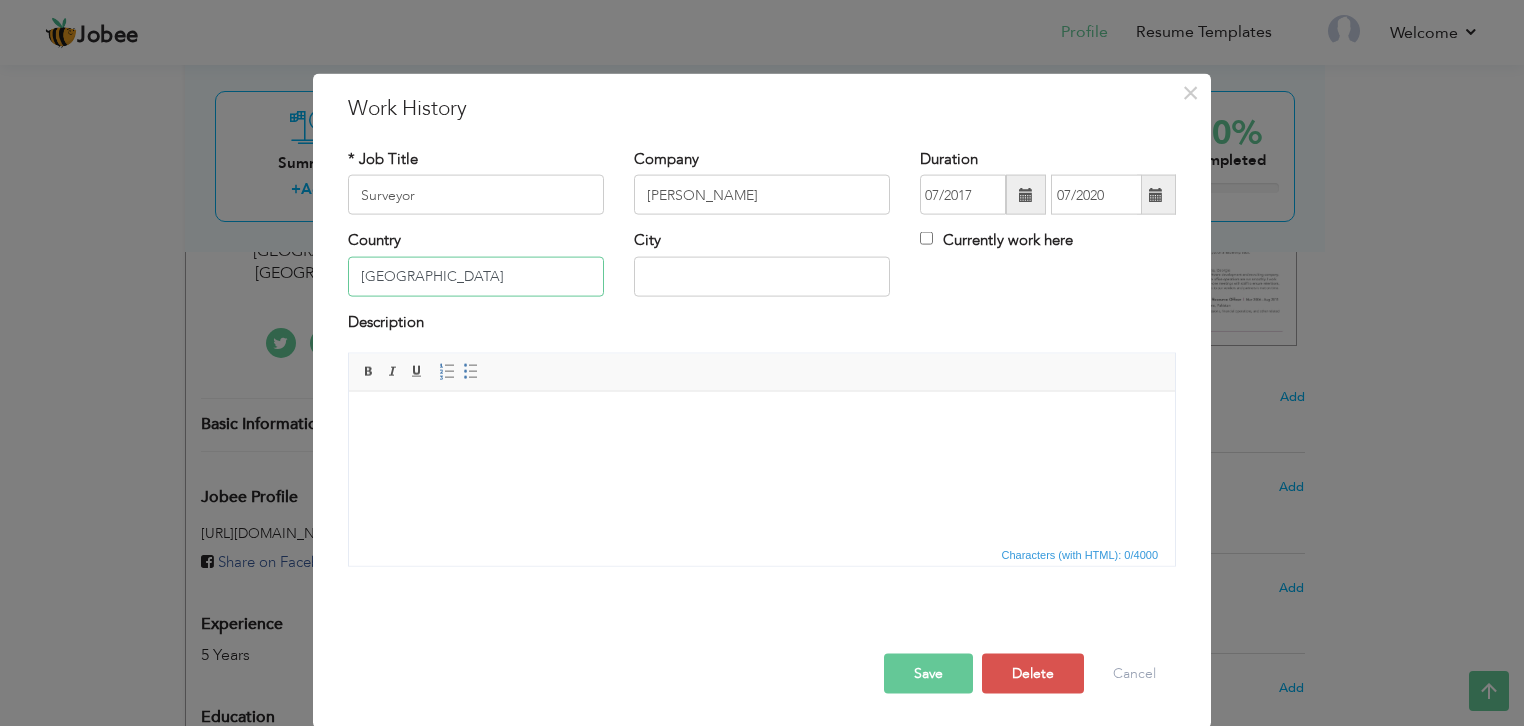 click on "[GEOGRAPHIC_DATA]" at bounding box center (476, 276) 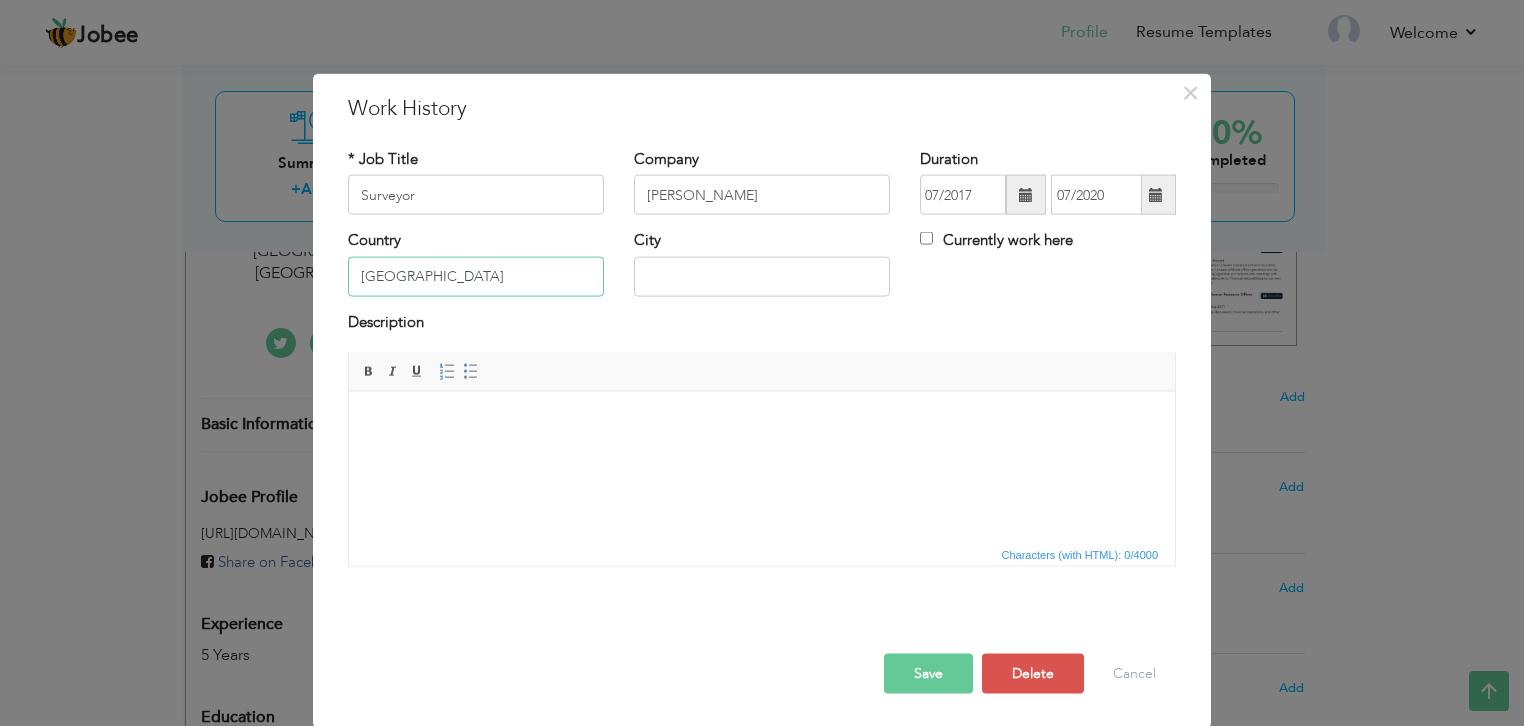 type on "[GEOGRAPHIC_DATA]" 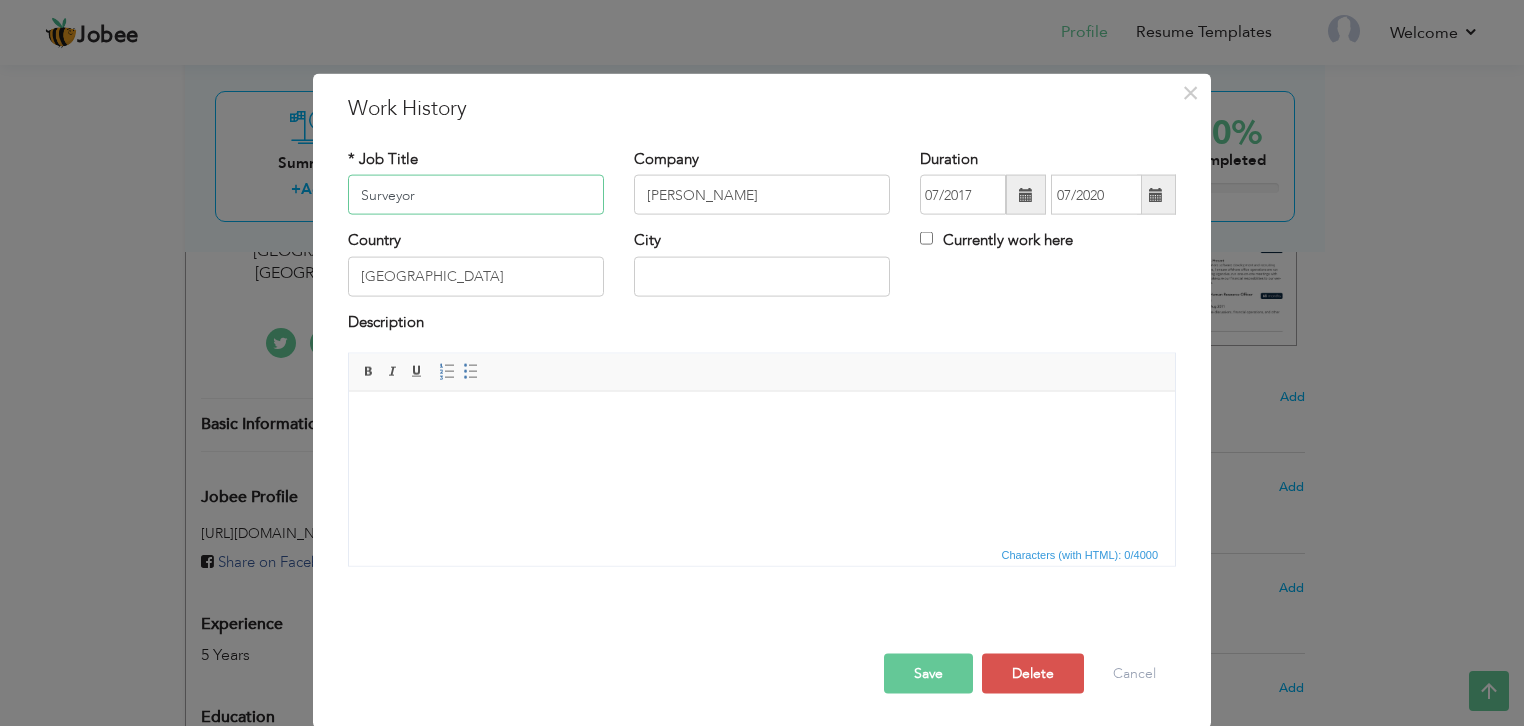 click on "Surveyor" at bounding box center [476, 195] 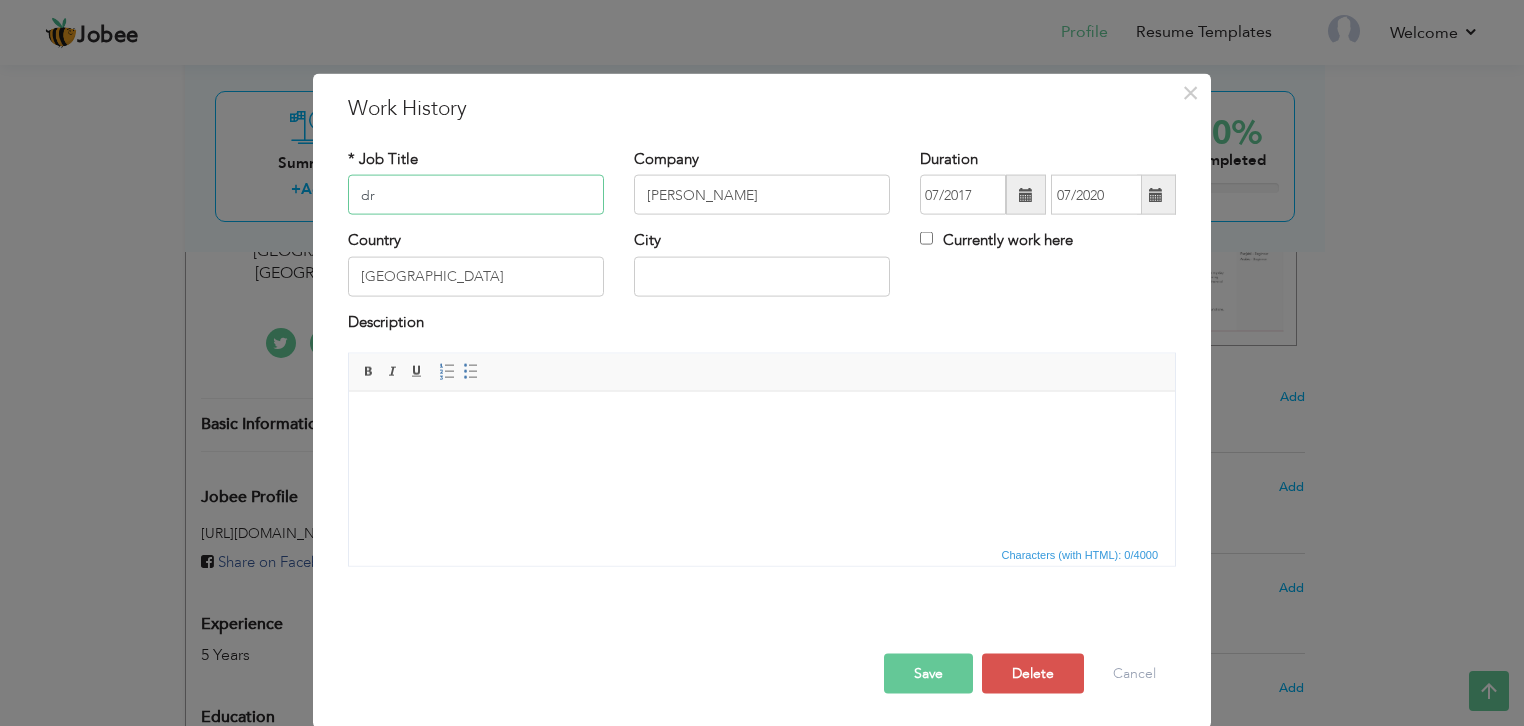 type on "d" 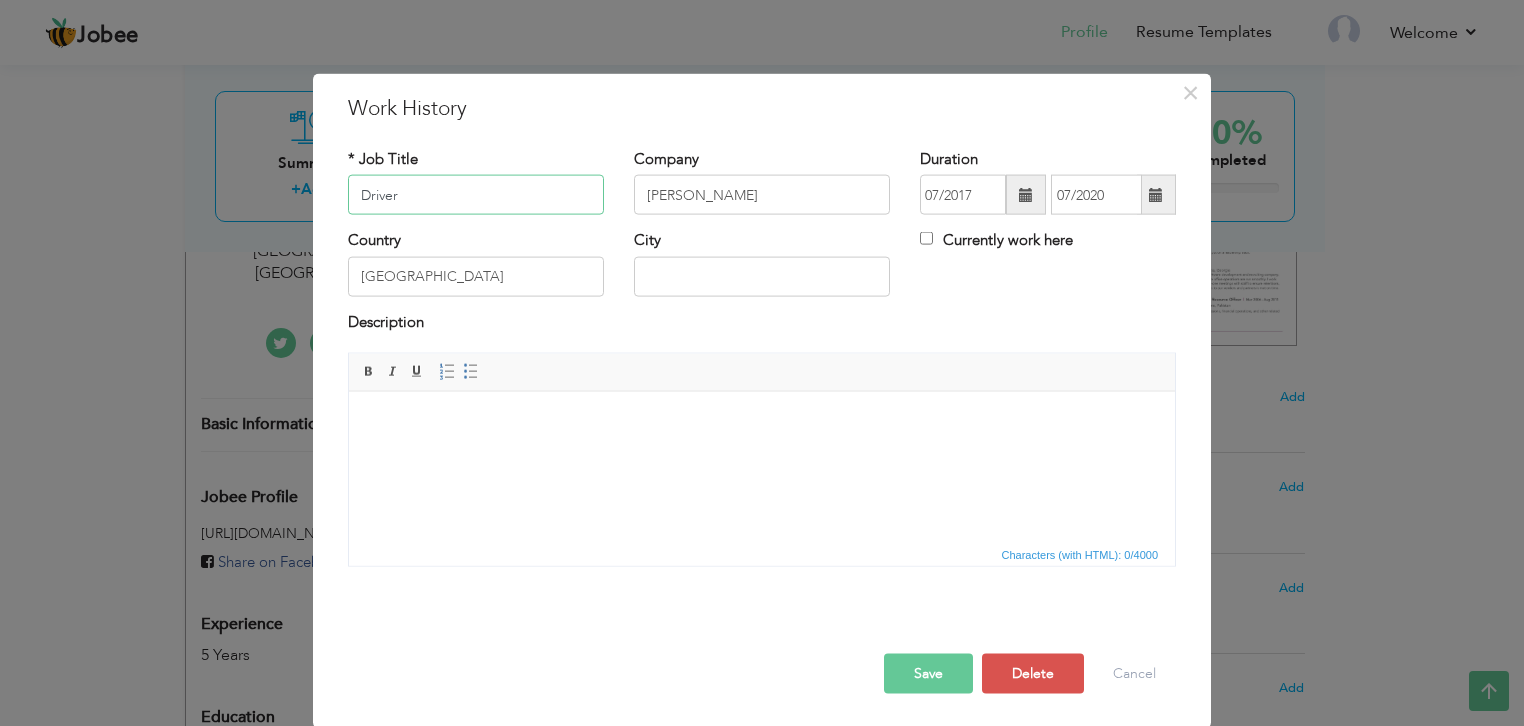 type on "Driver" 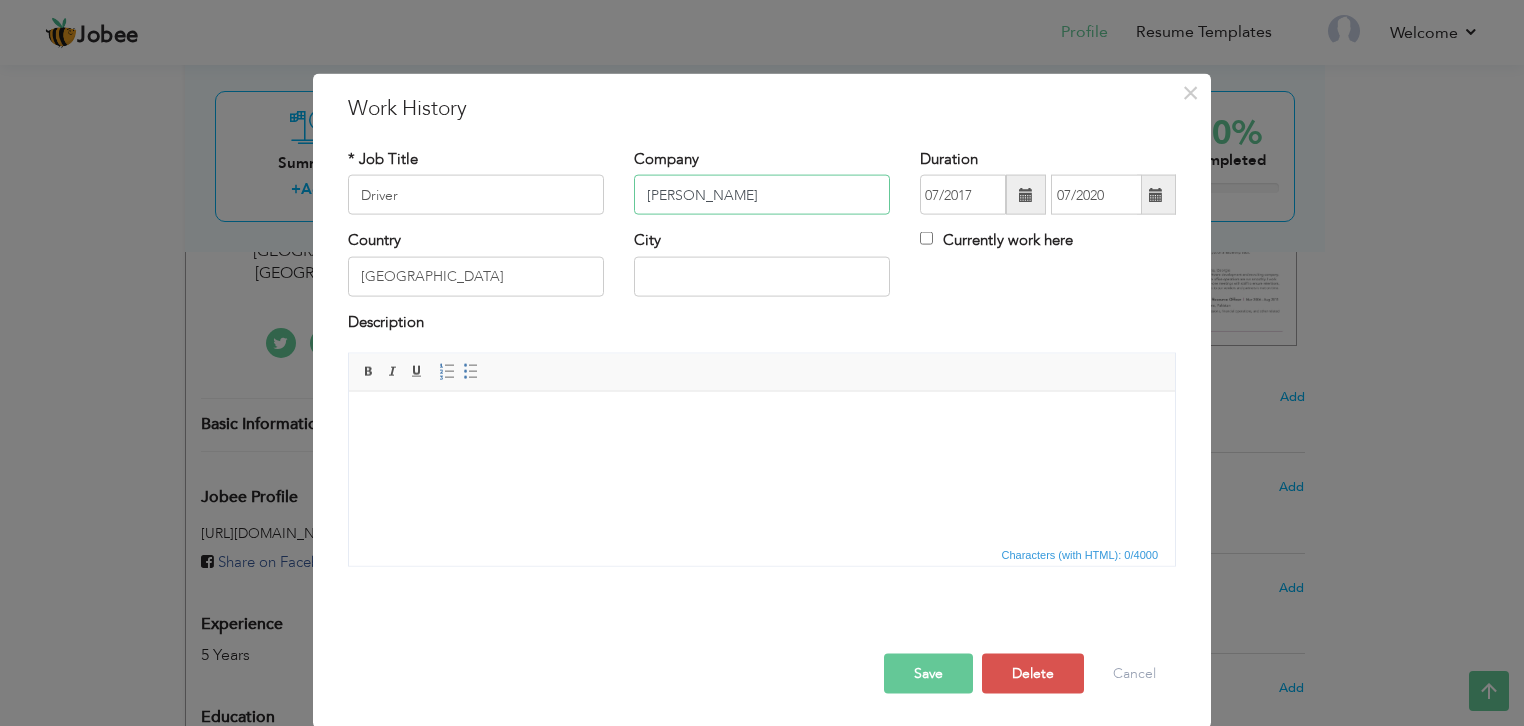 click on "[PERSON_NAME]" at bounding box center [762, 195] 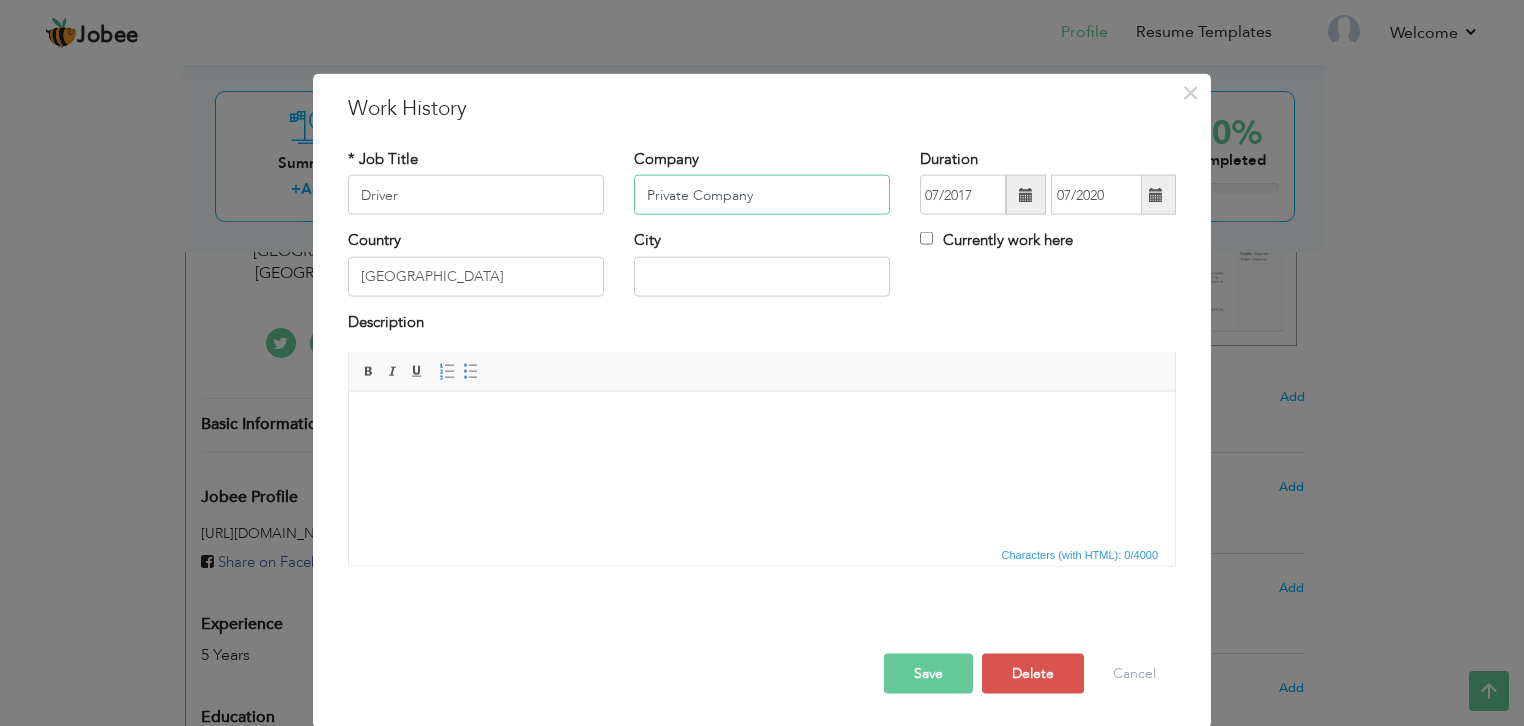 type on "Private Company" 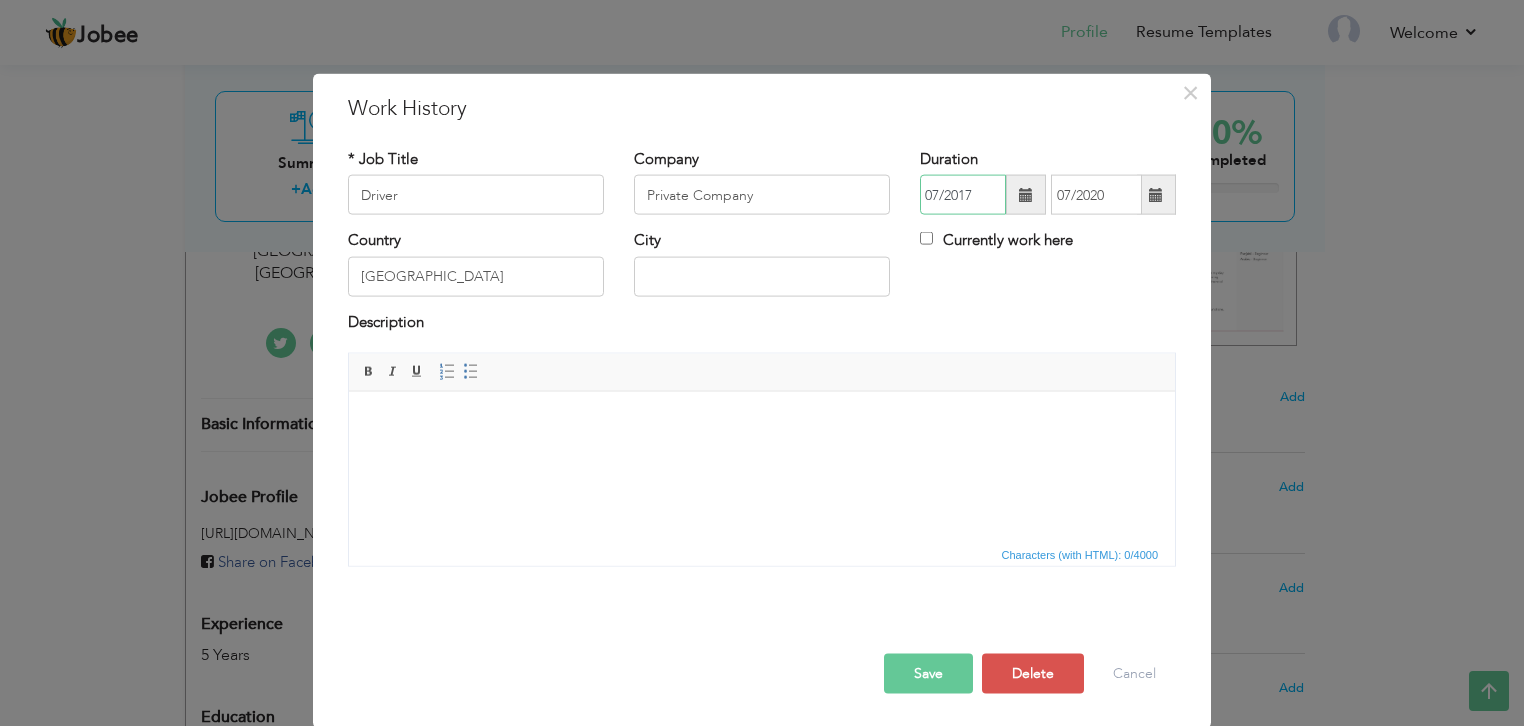 click on "07/2017" at bounding box center [963, 195] 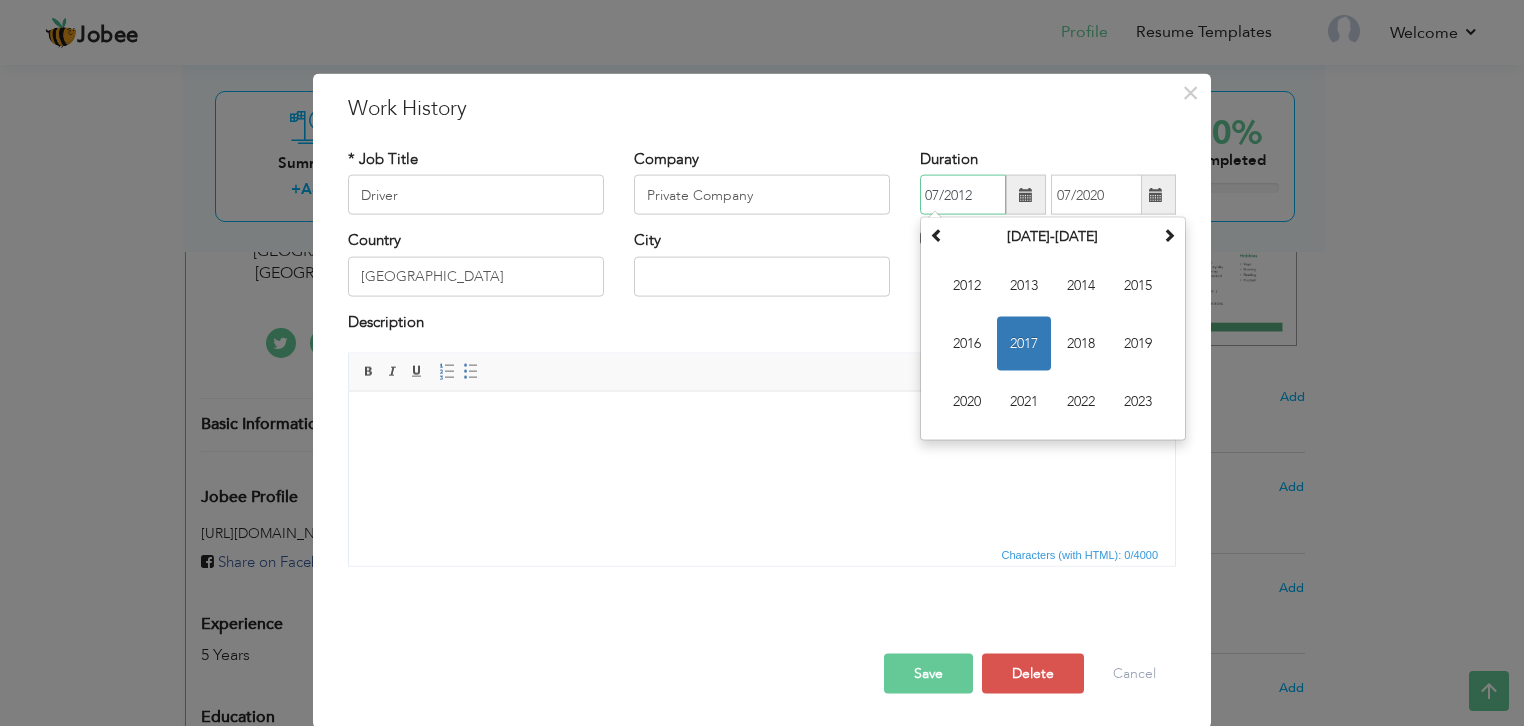 click on "07/2012" at bounding box center [963, 195] 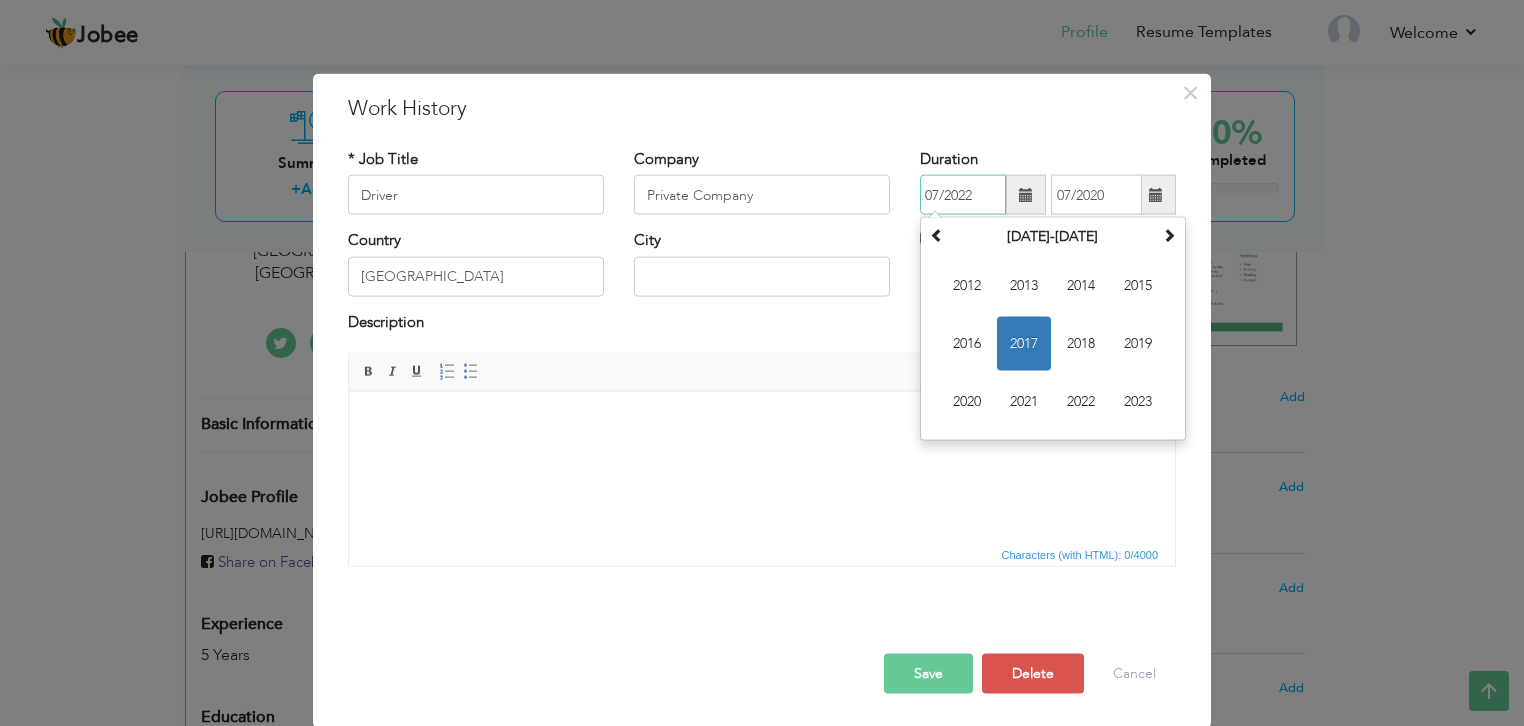 type on "07/2022" 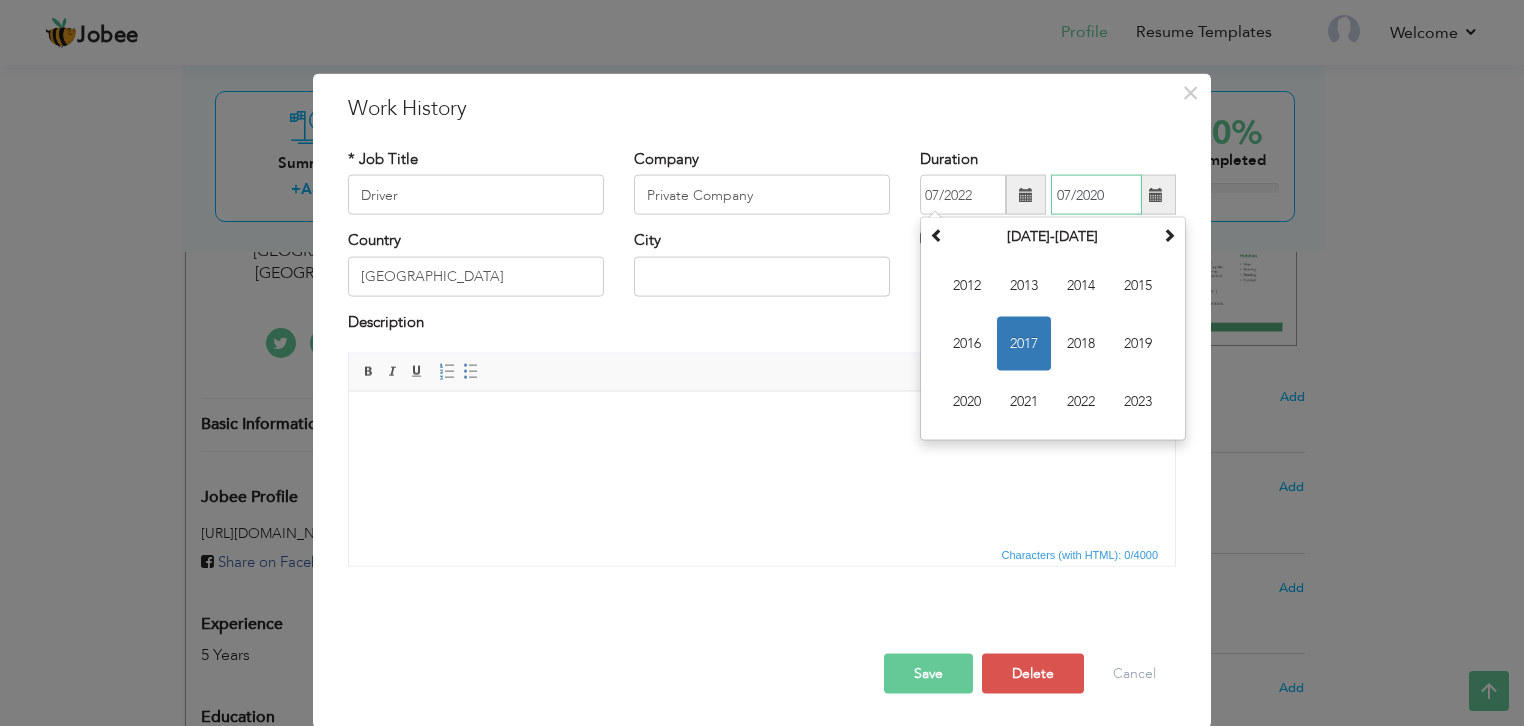 click on "07/2020" at bounding box center (1096, 195) 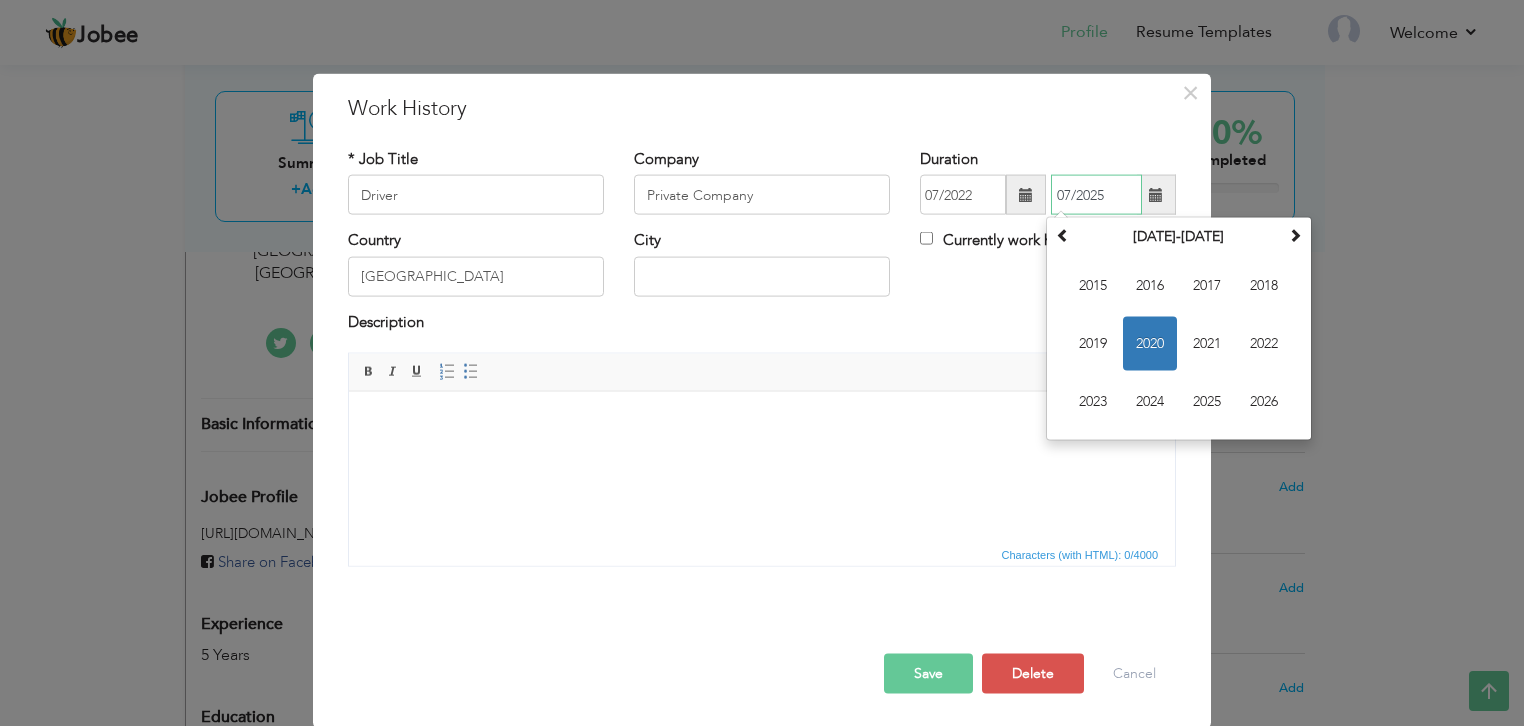 type on "07/2025" 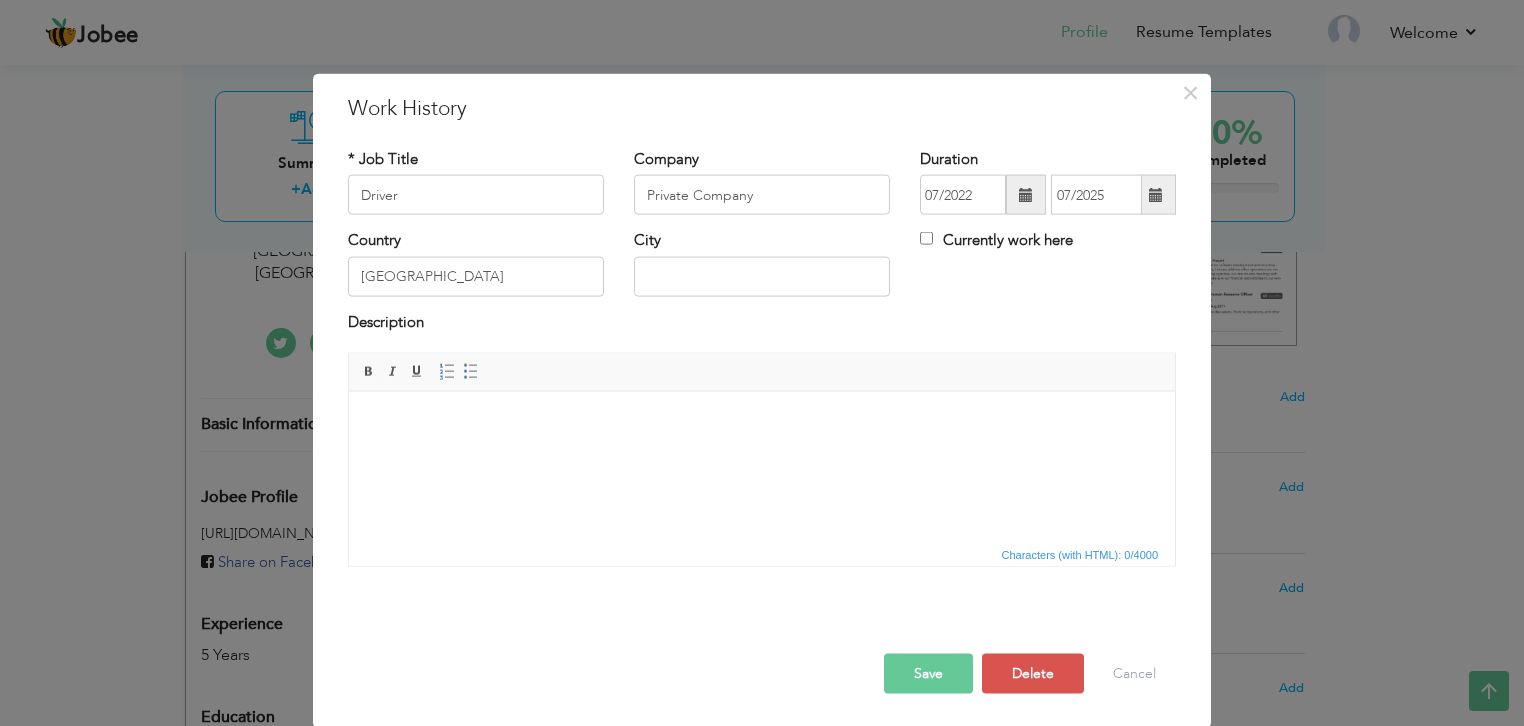click on "×
Work History
* Job Title
Driver
Company
Private Company
Duration City" at bounding box center [762, 363] 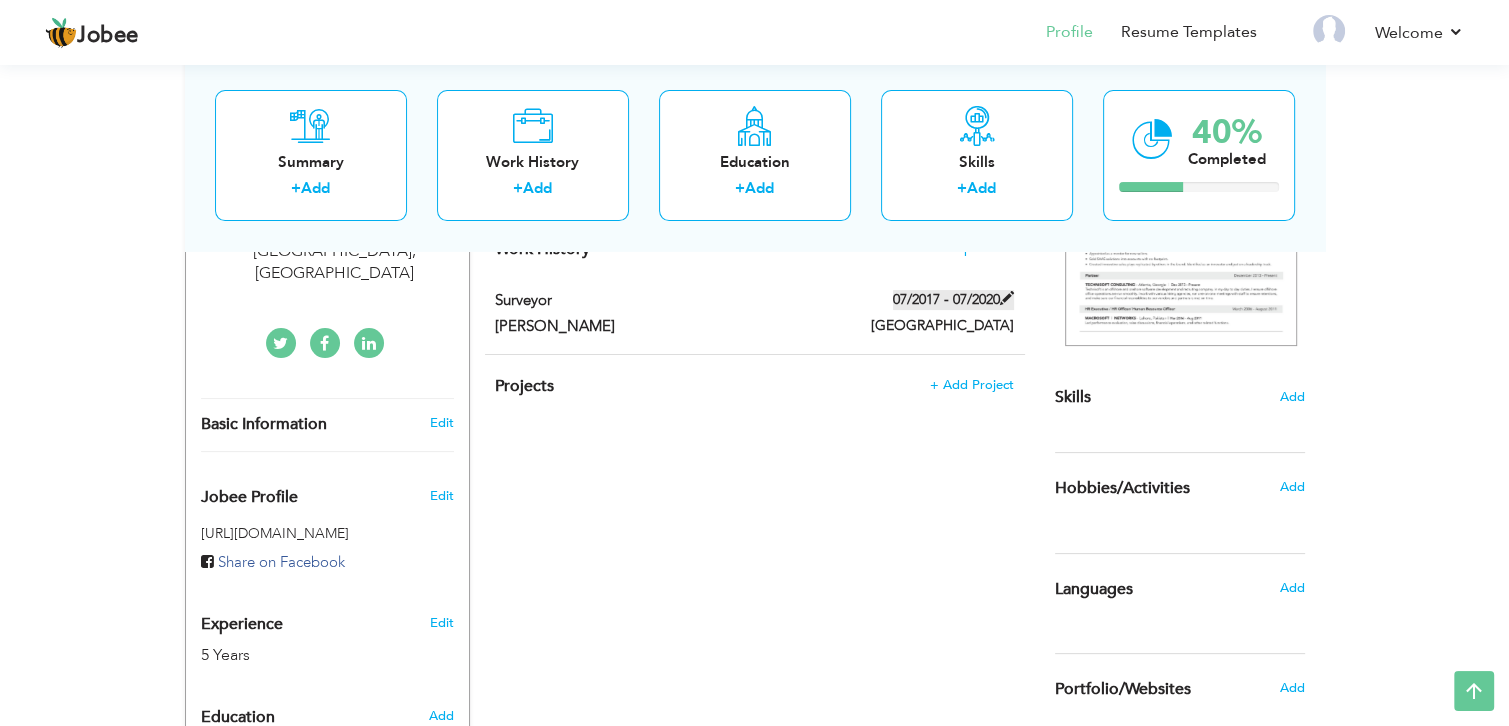 click on "07/2017 - 07/2020" at bounding box center (953, 300) 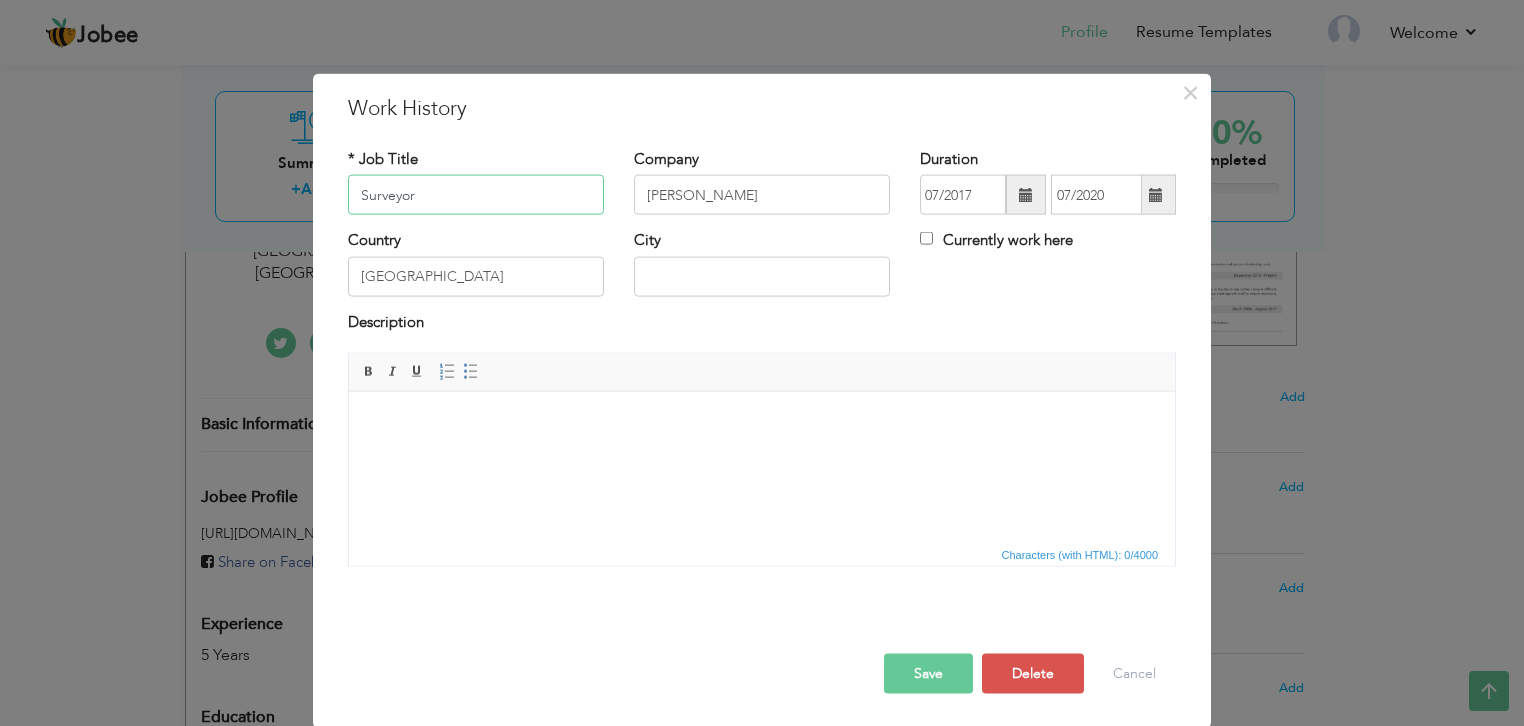 click on "Surveyor" at bounding box center (476, 195) 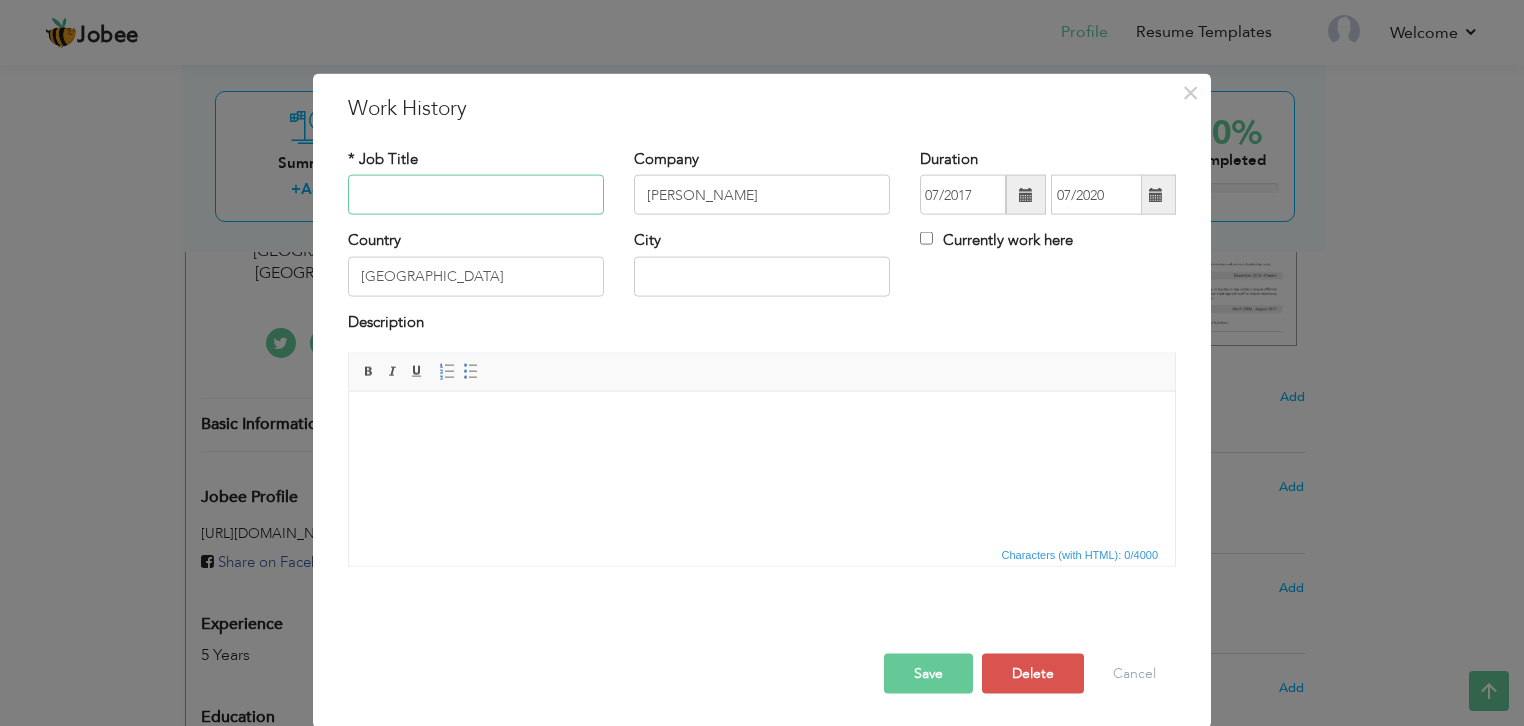 type 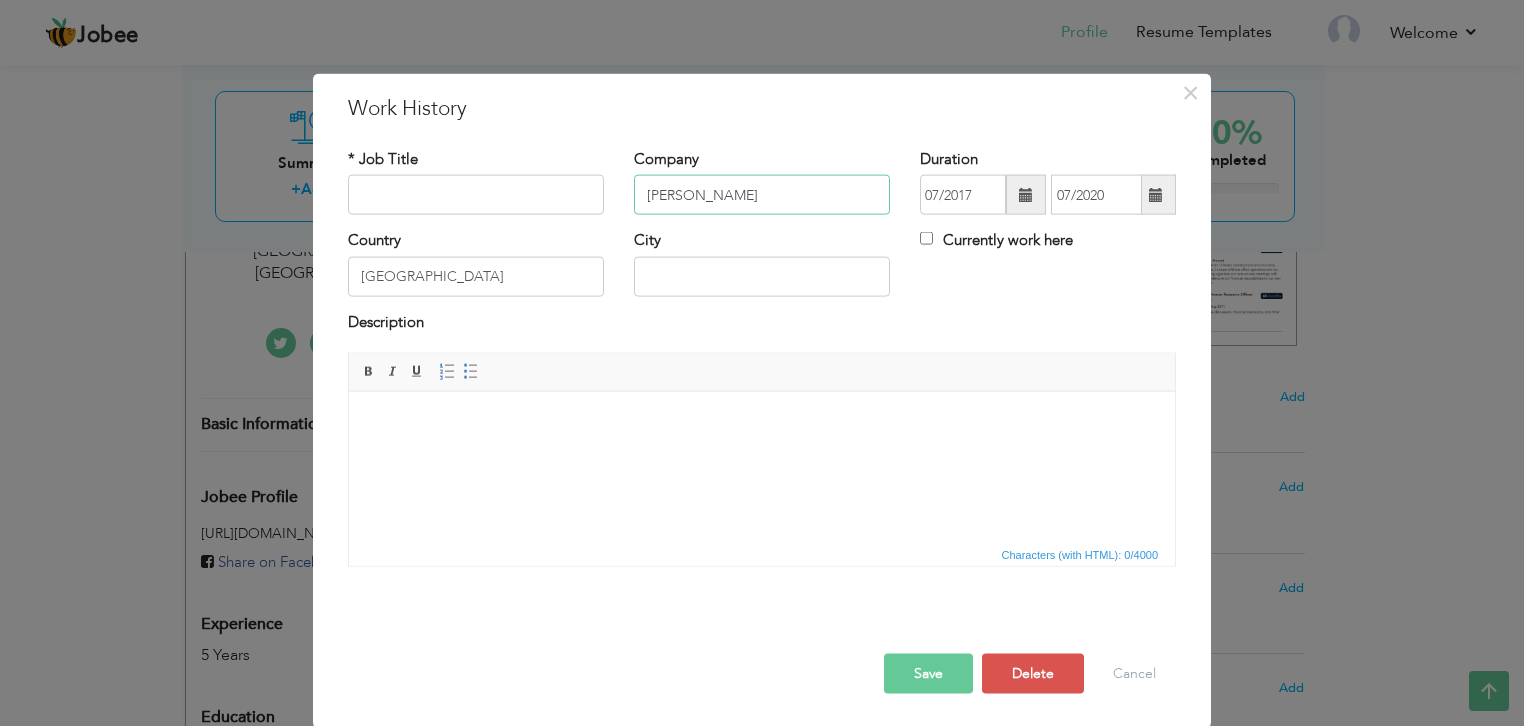 click on "[PERSON_NAME]" at bounding box center [762, 195] 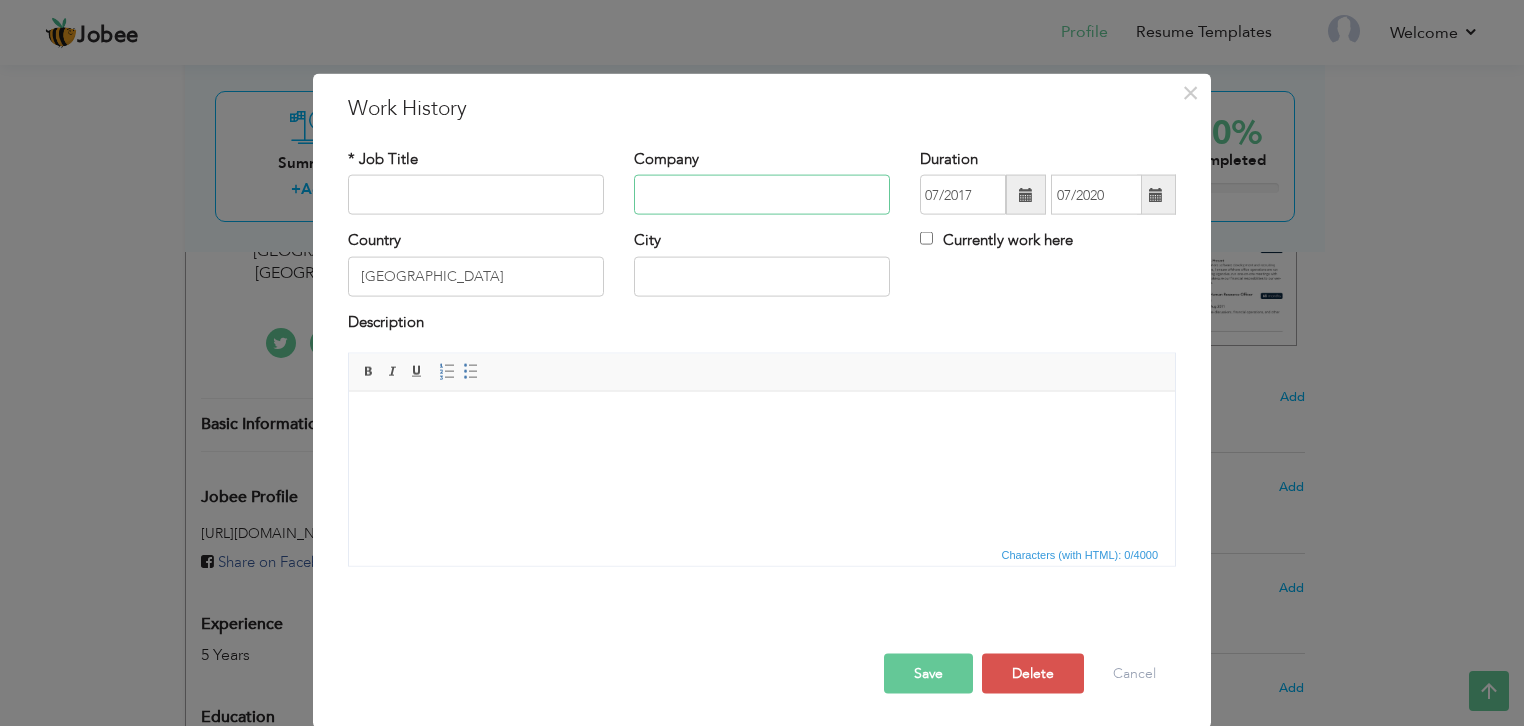 type 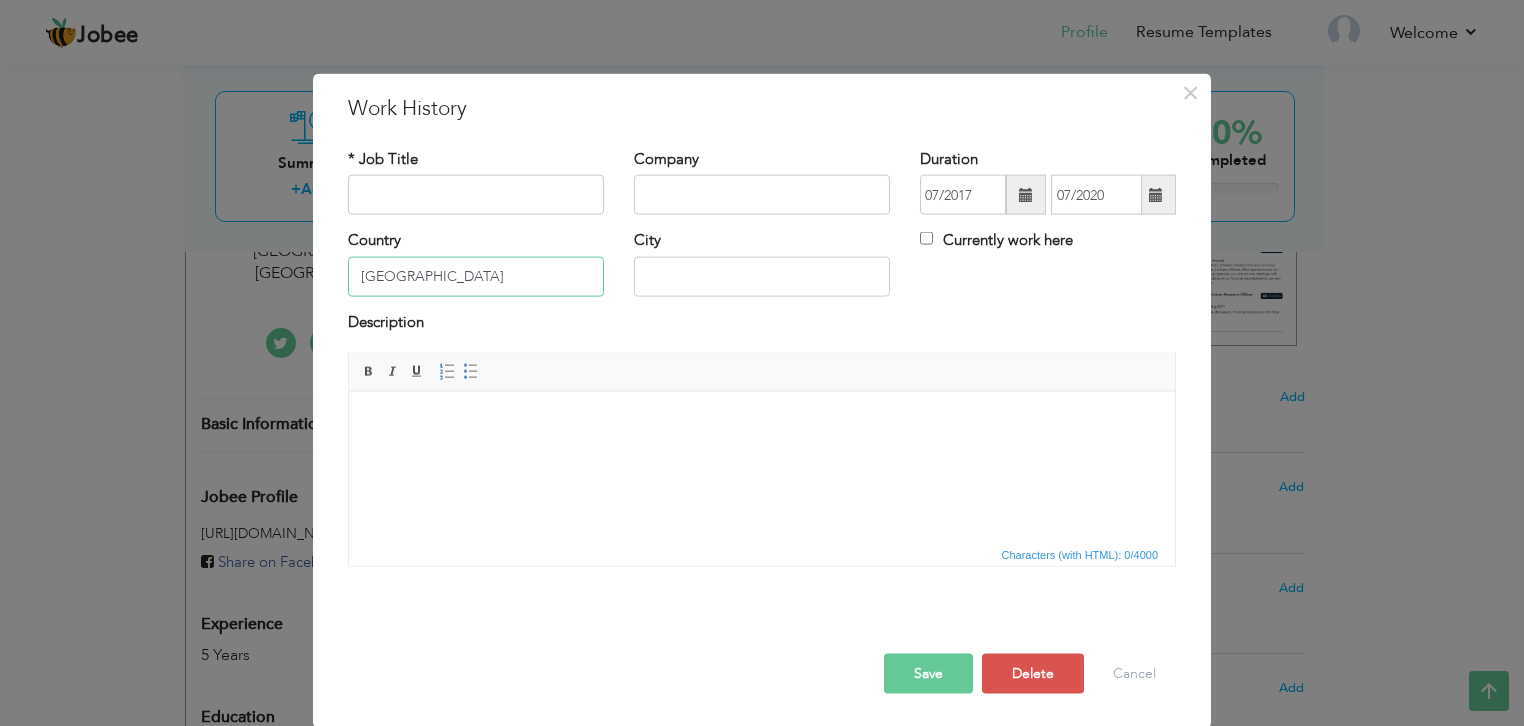 click on "[GEOGRAPHIC_DATA]" at bounding box center [476, 276] 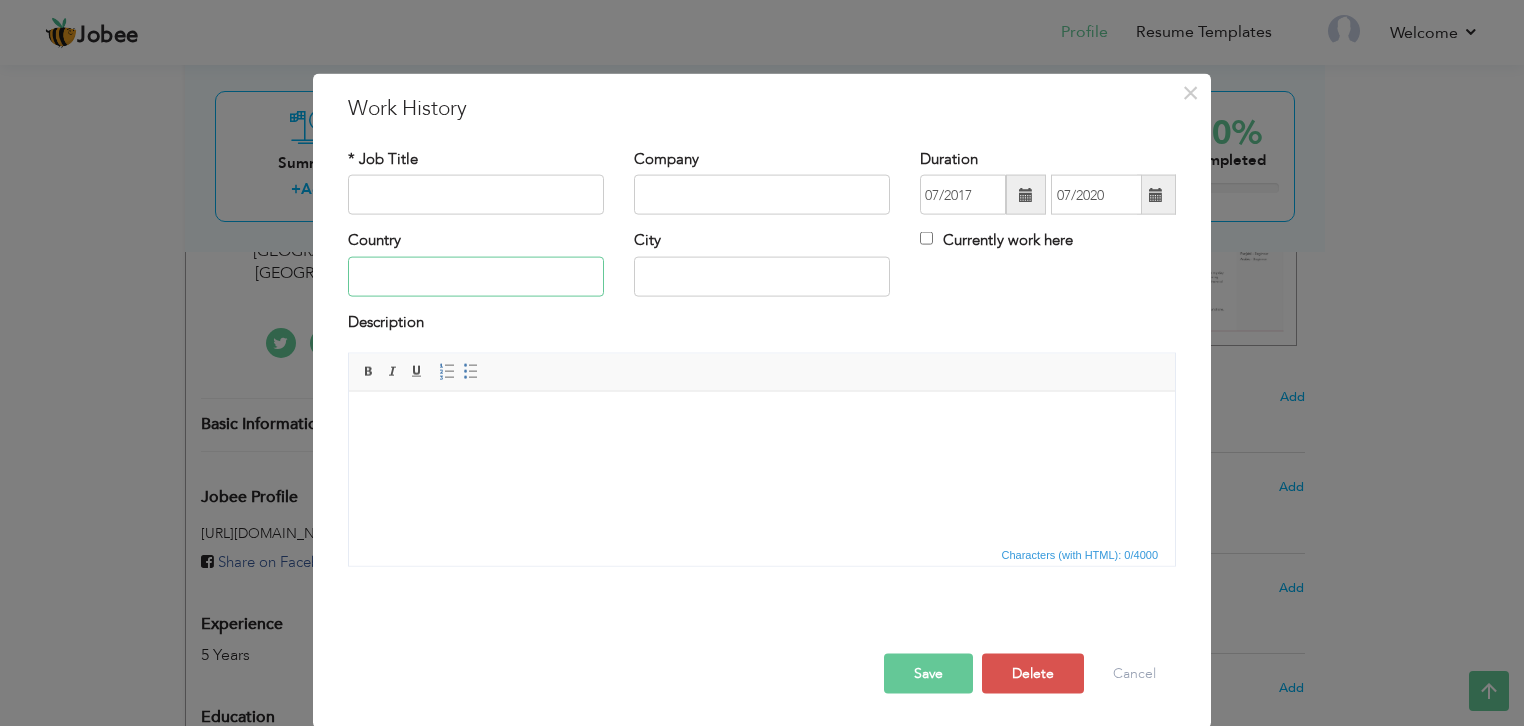 type 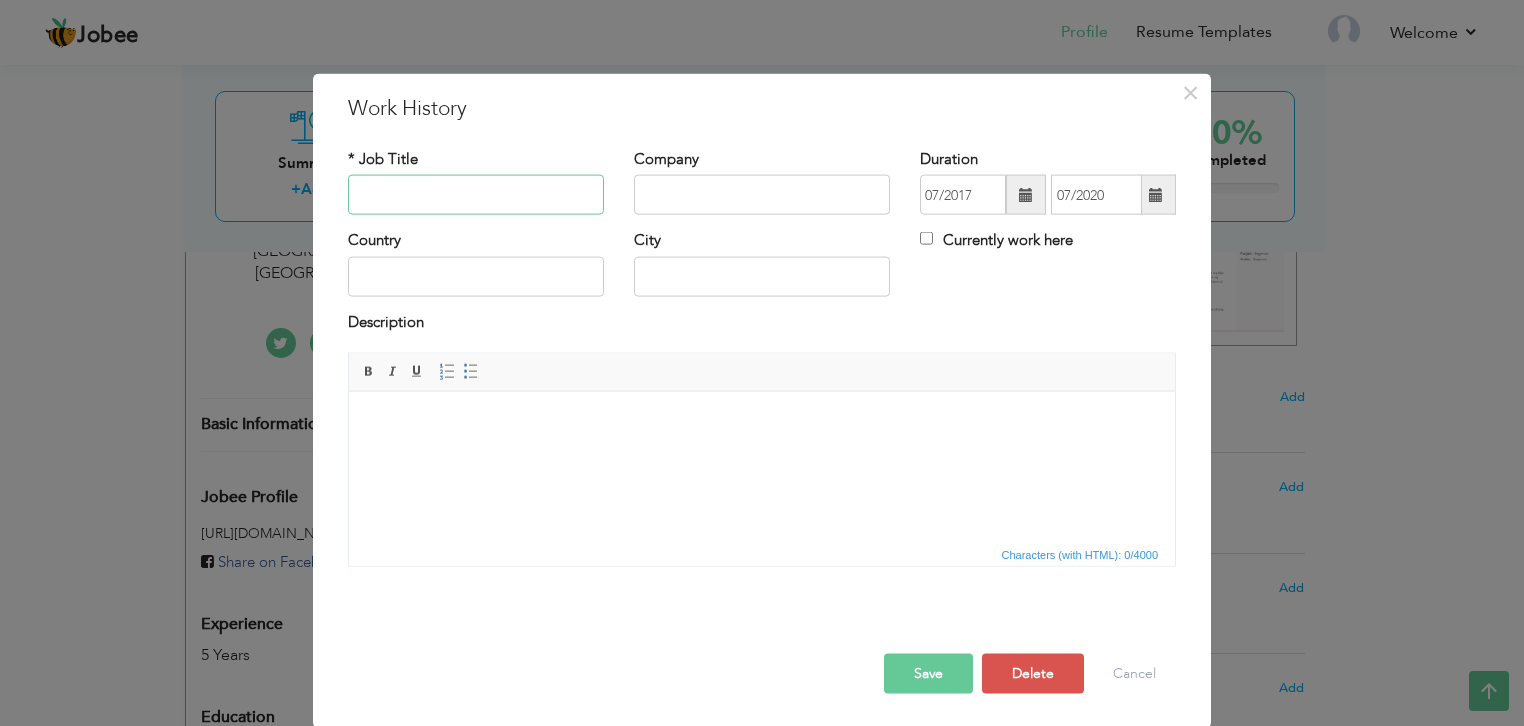 click at bounding box center [476, 195] 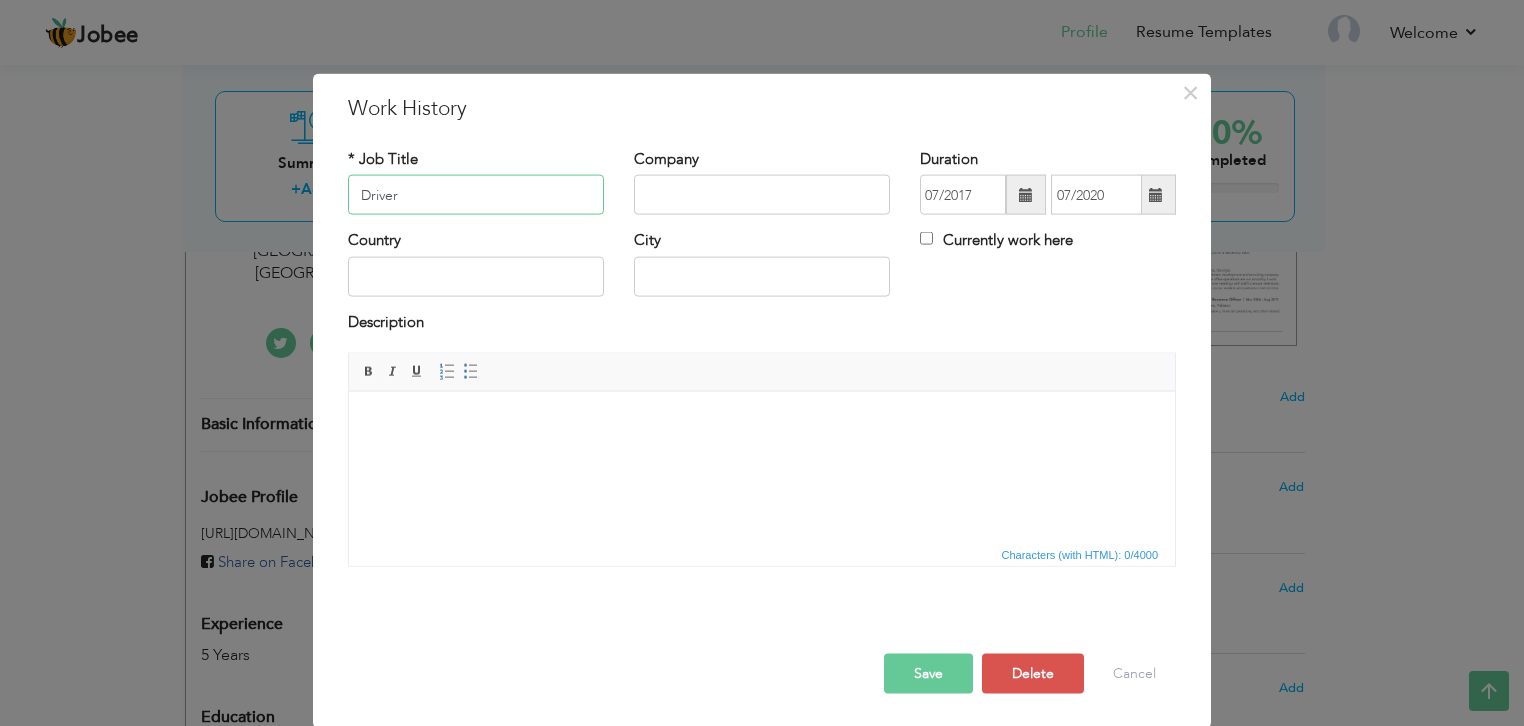type on "Driver" 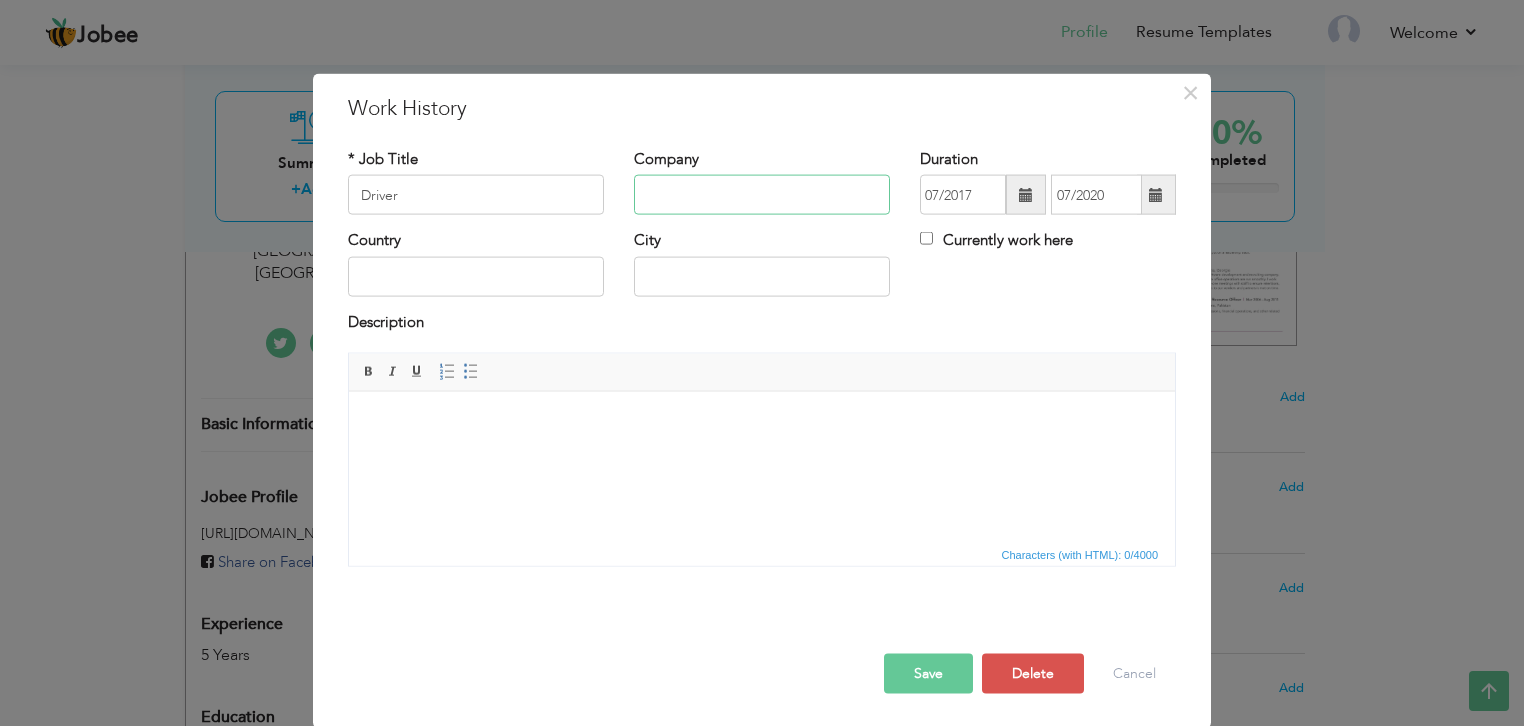 click at bounding box center (762, 195) 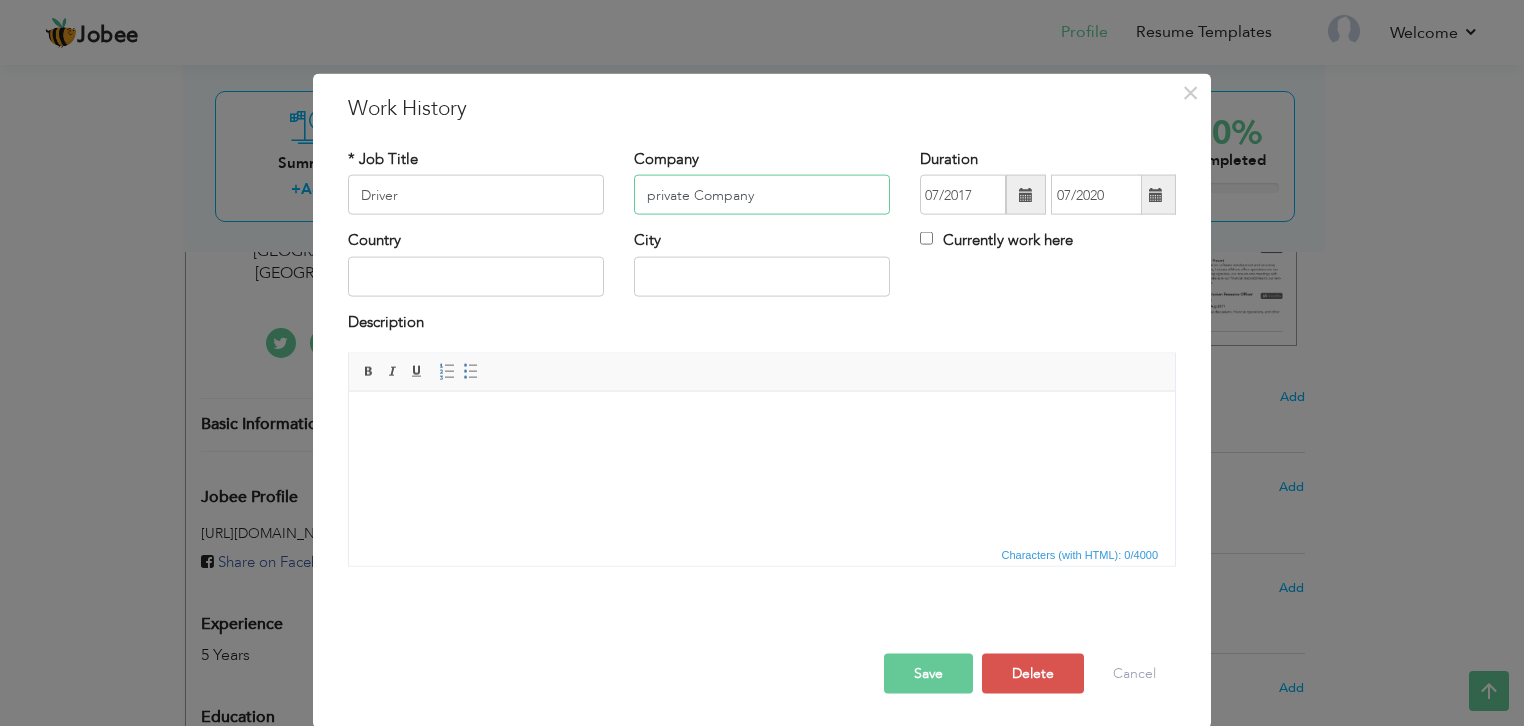 type on "private Company" 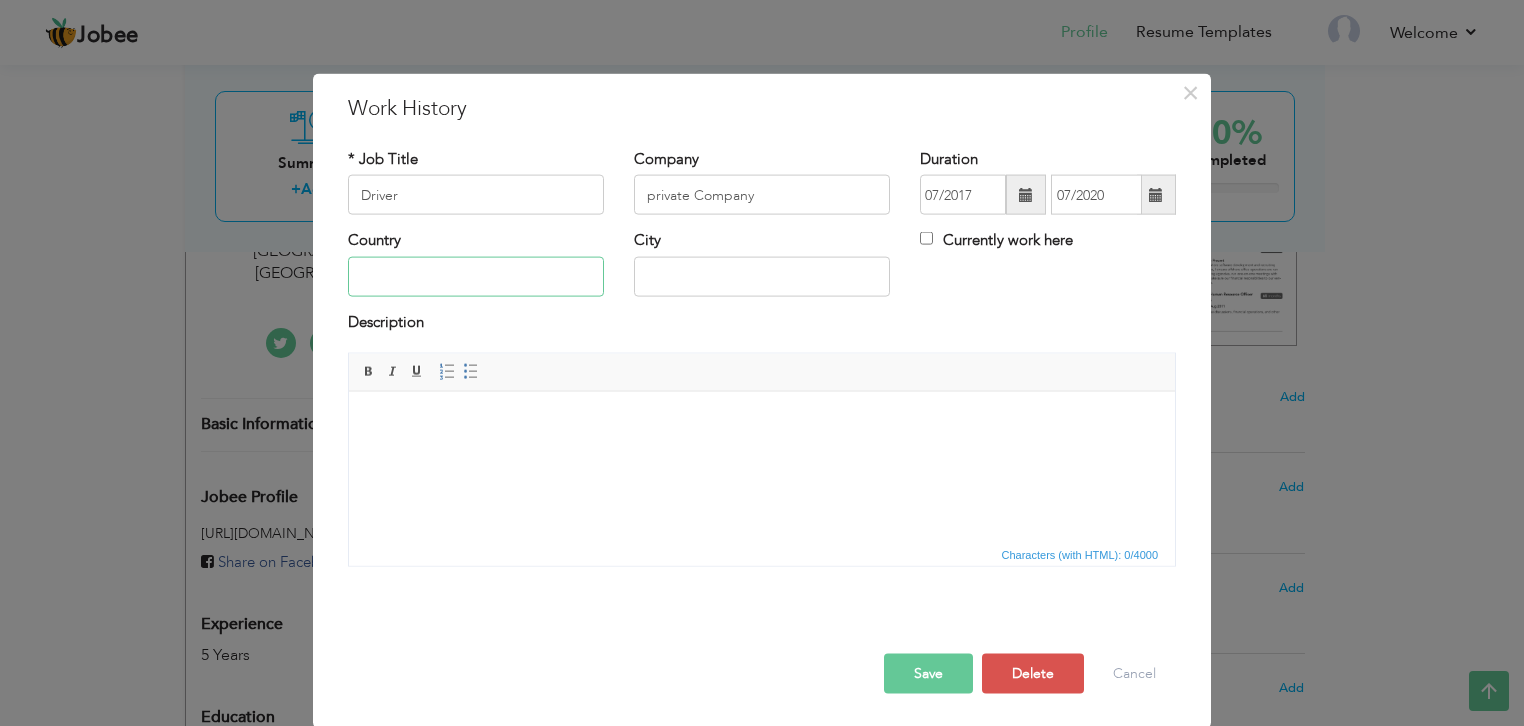 click at bounding box center (476, 276) 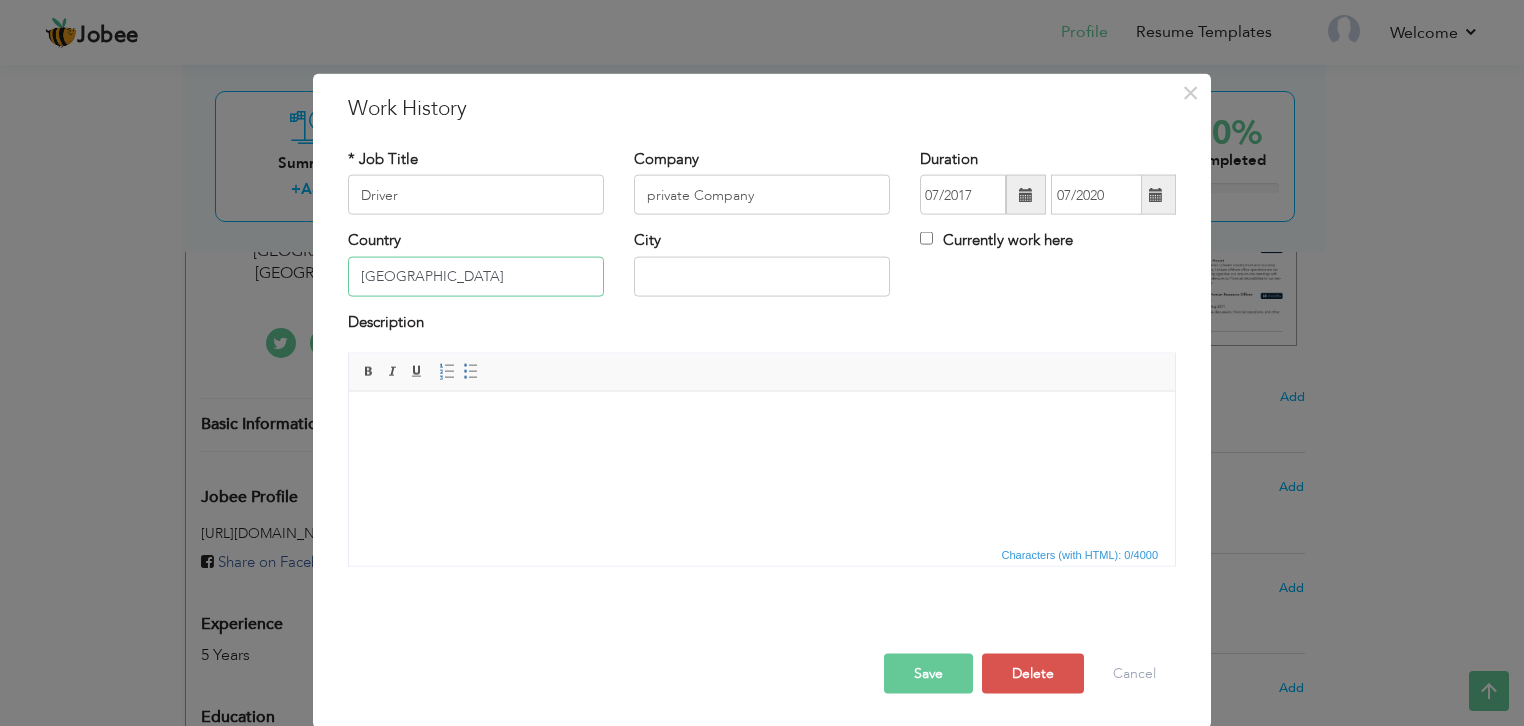 click on "Saudi arabia" at bounding box center [476, 276] 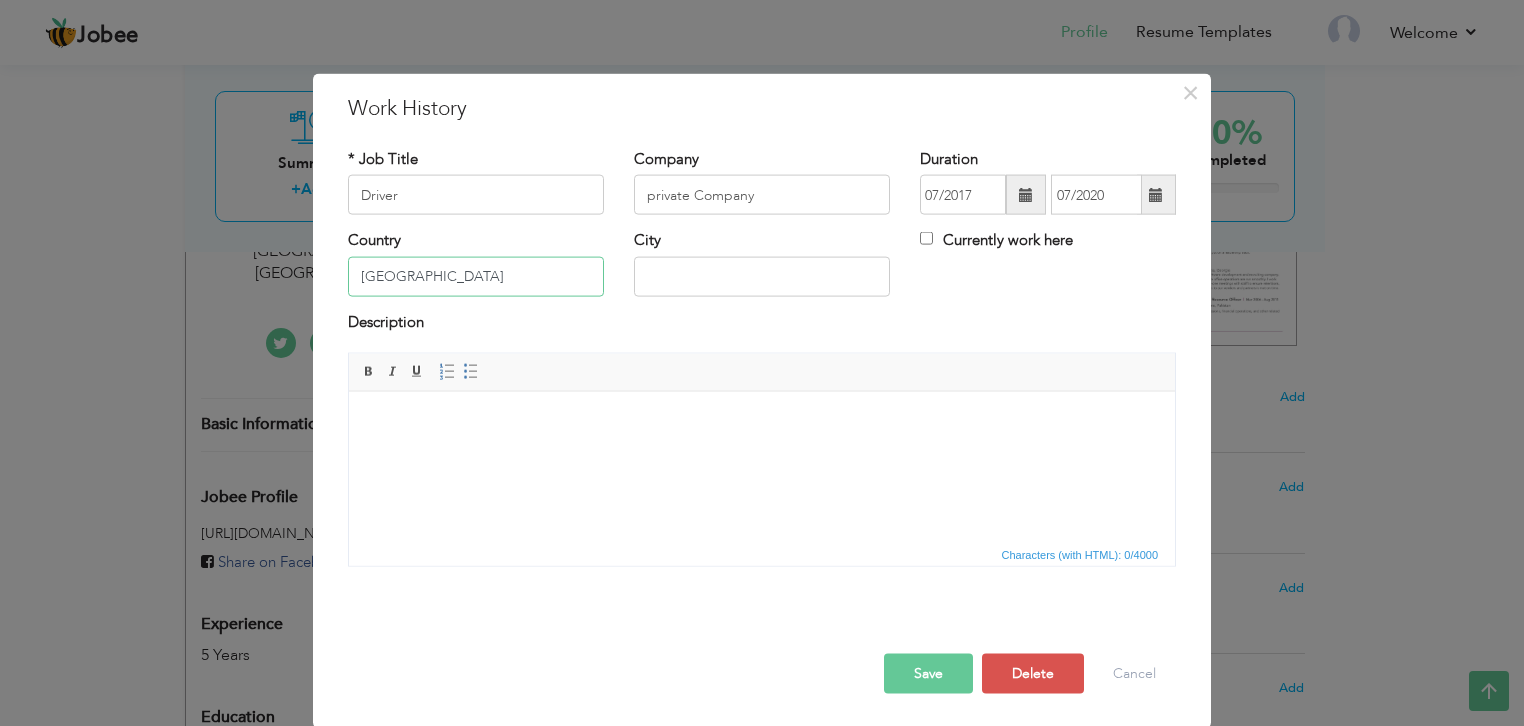 type on "[GEOGRAPHIC_DATA]" 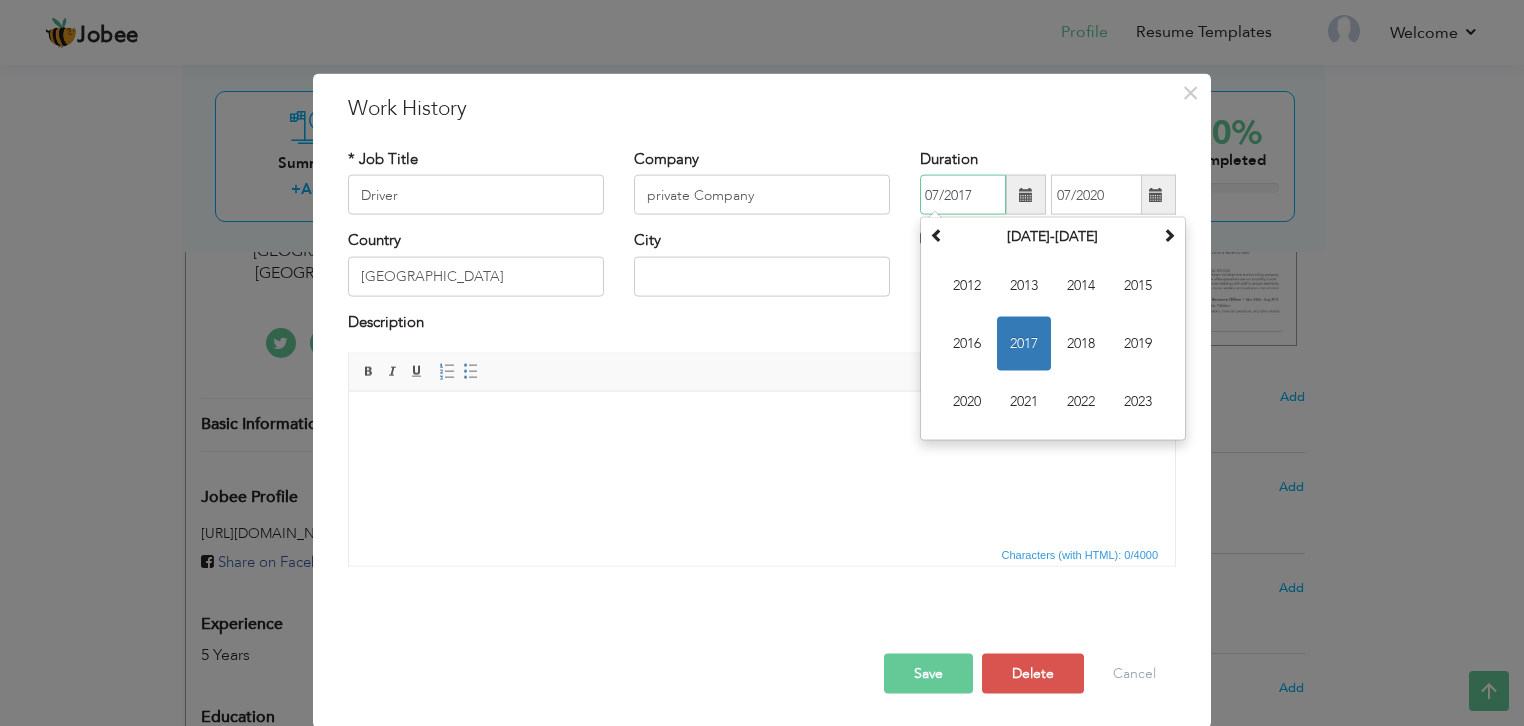 click on "07/2017" at bounding box center (963, 195) 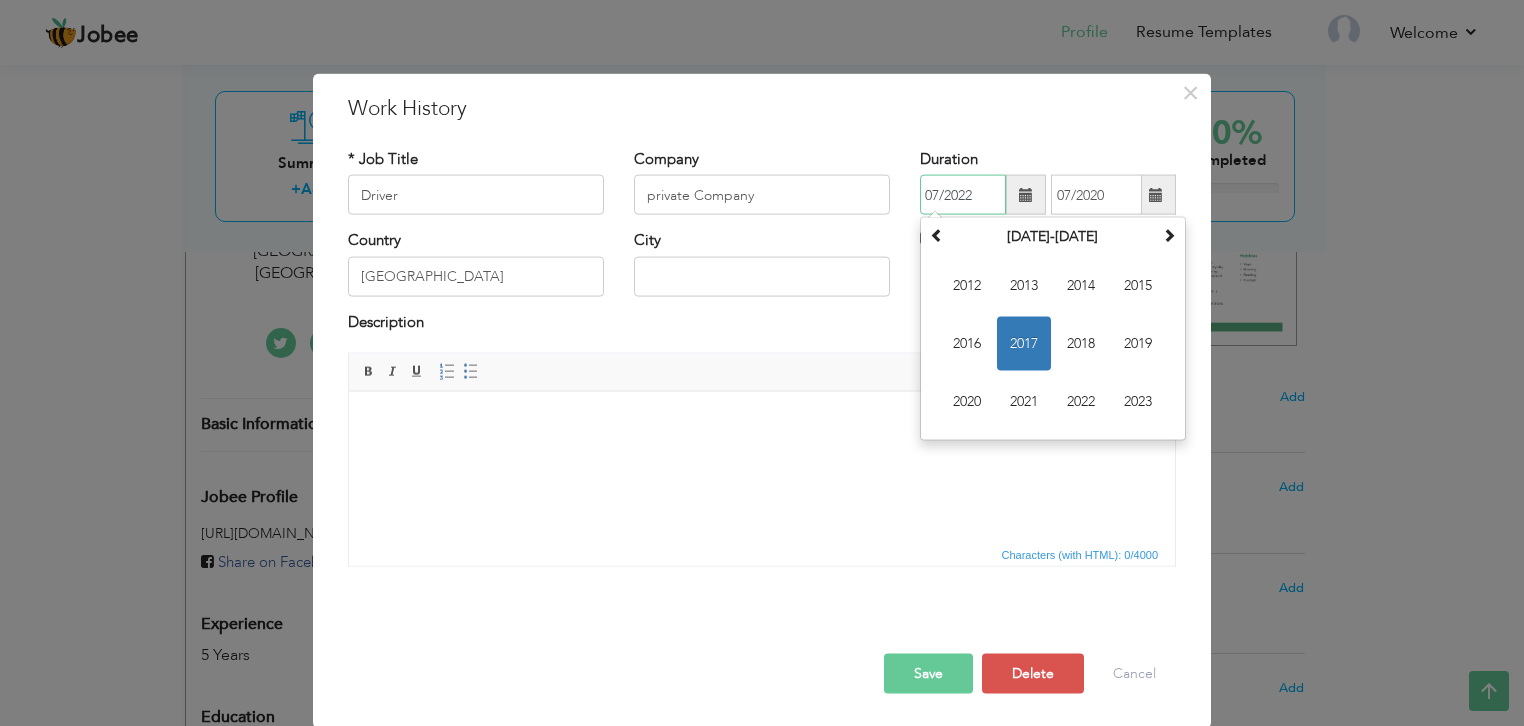 type on "07/2022" 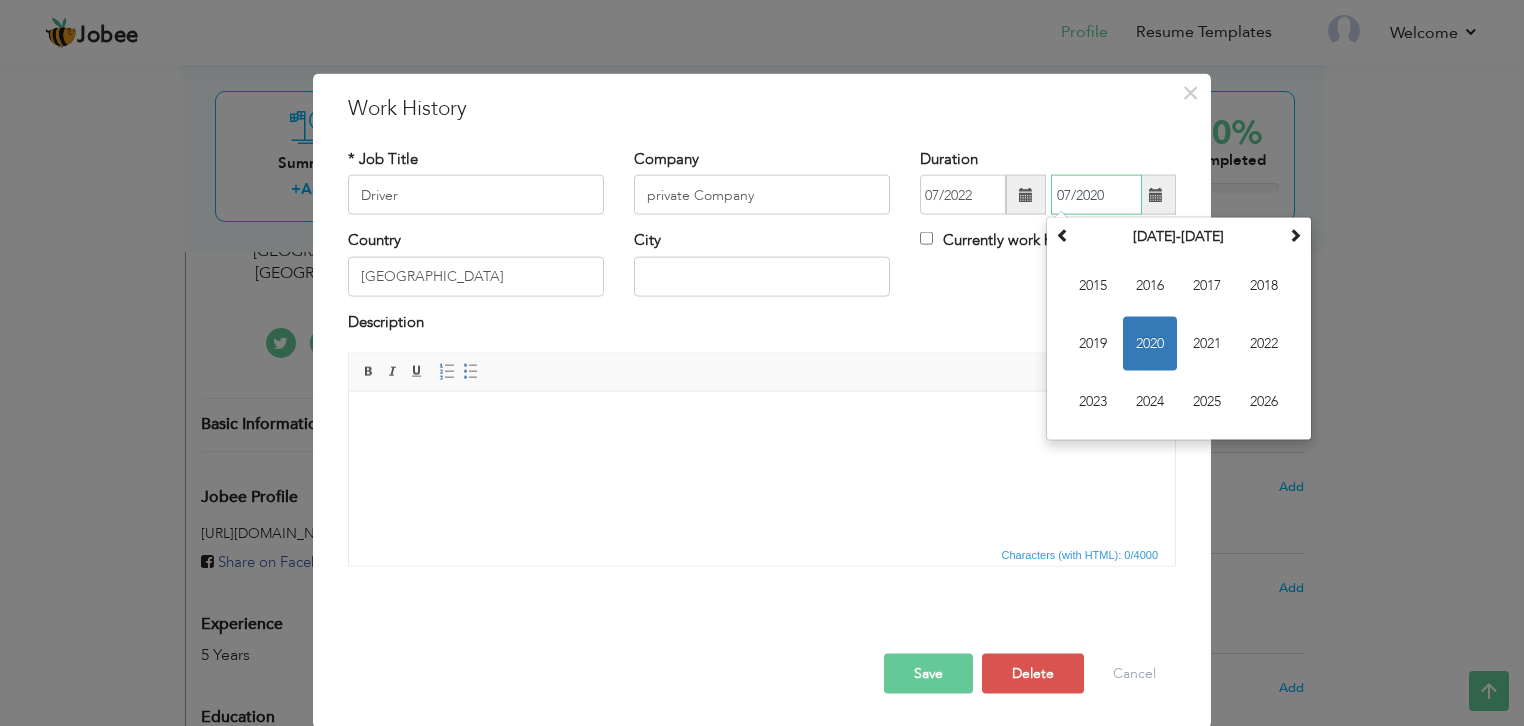 click on "07/2020" at bounding box center [1096, 195] 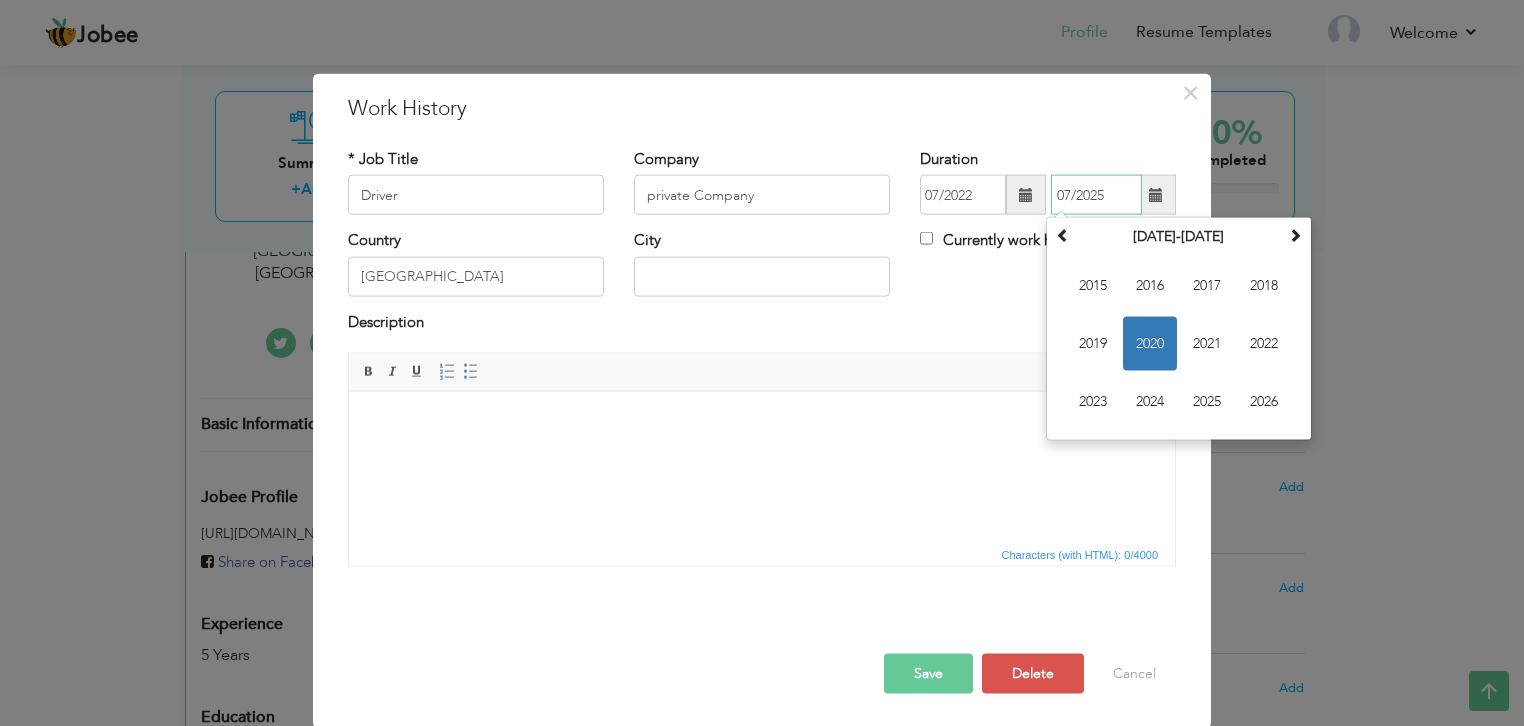 type on "07/2025" 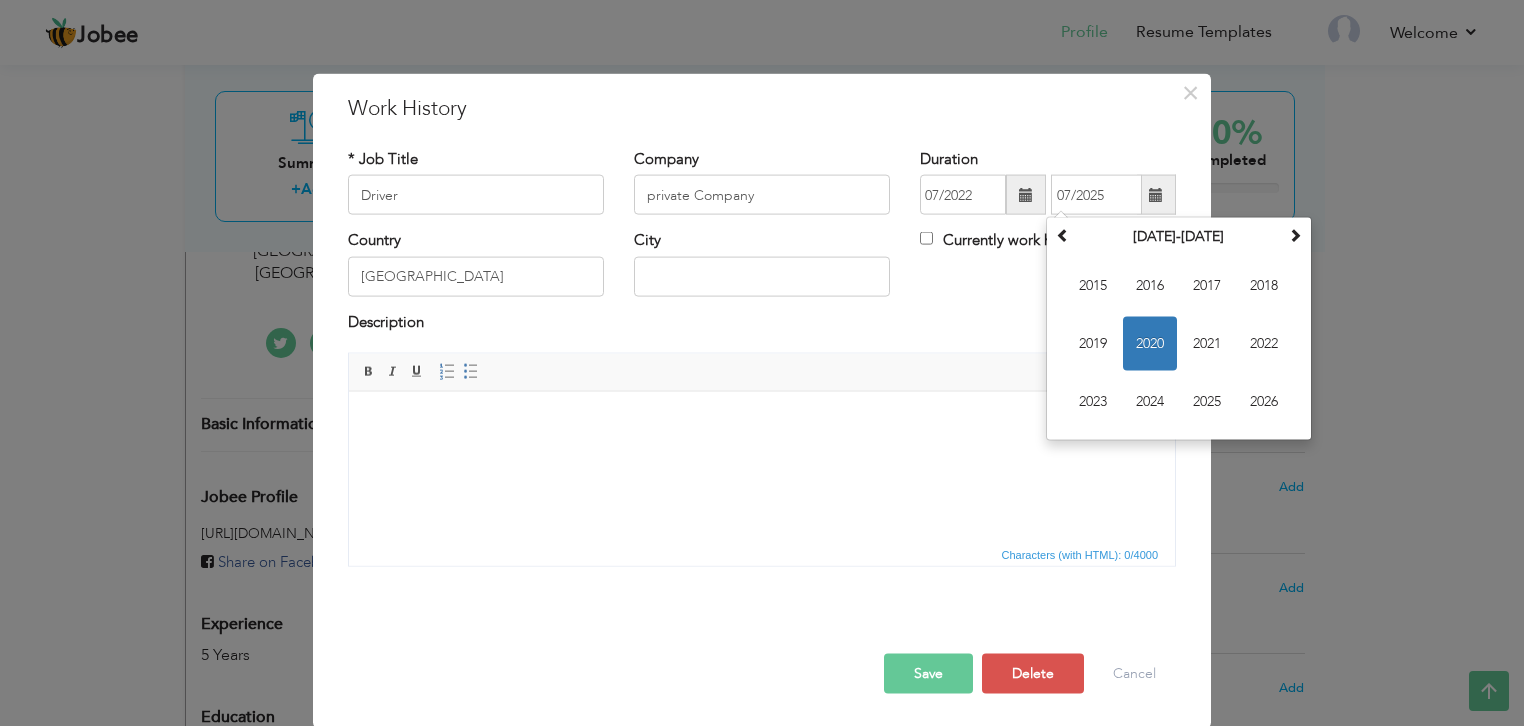 click on "Save" at bounding box center [928, 674] 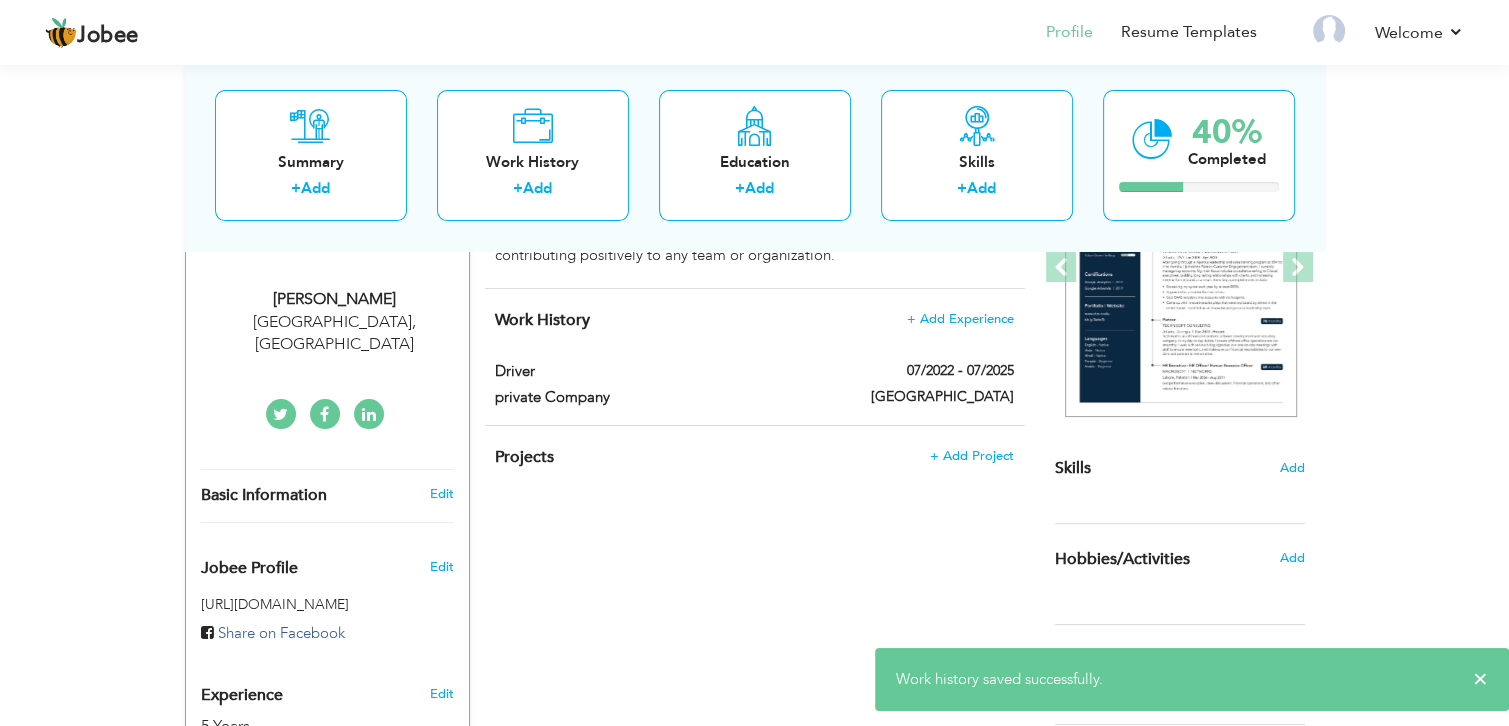 scroll, scrollTop: 292, scrollLeft: 0, axis: vertical 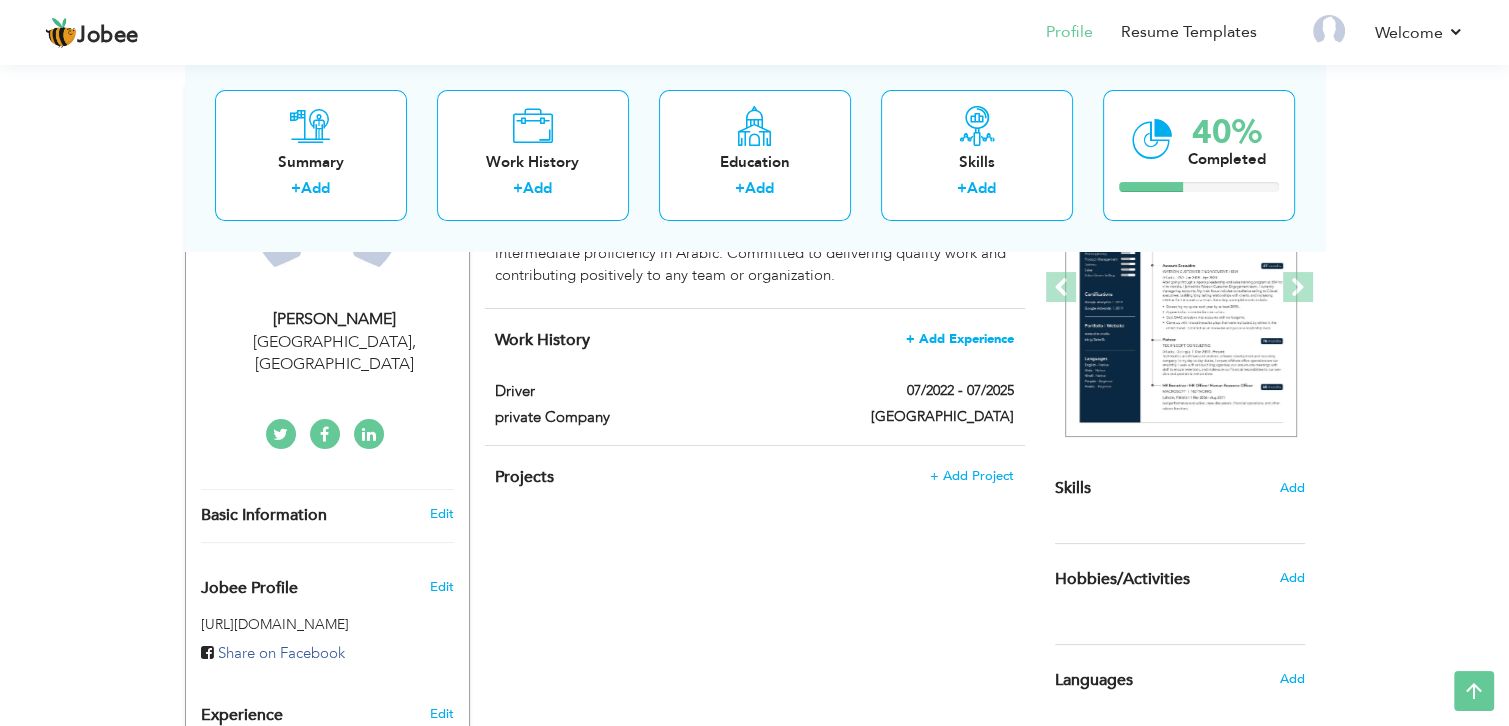click on "+ Add Experience" at bounding box center (960, 339) 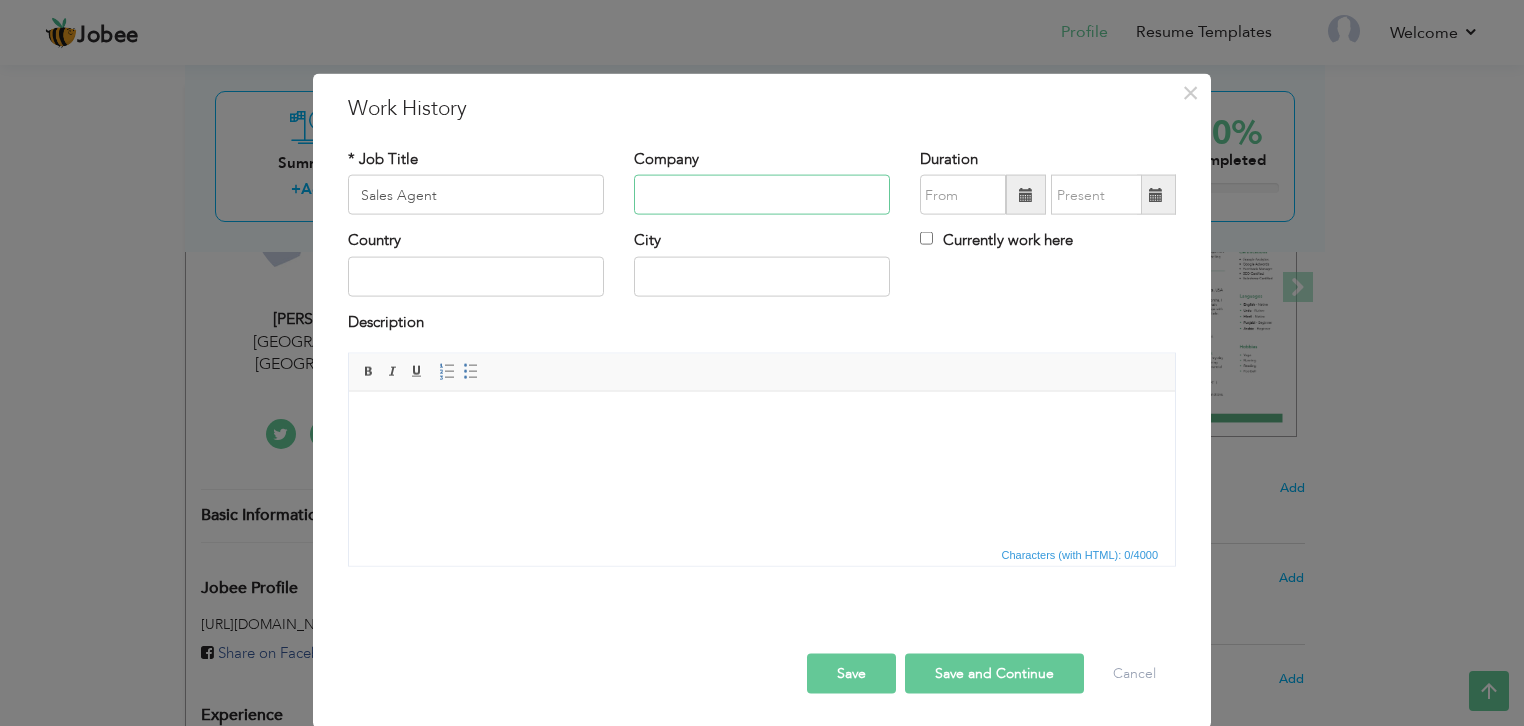 click at bounding box center [762, 195] 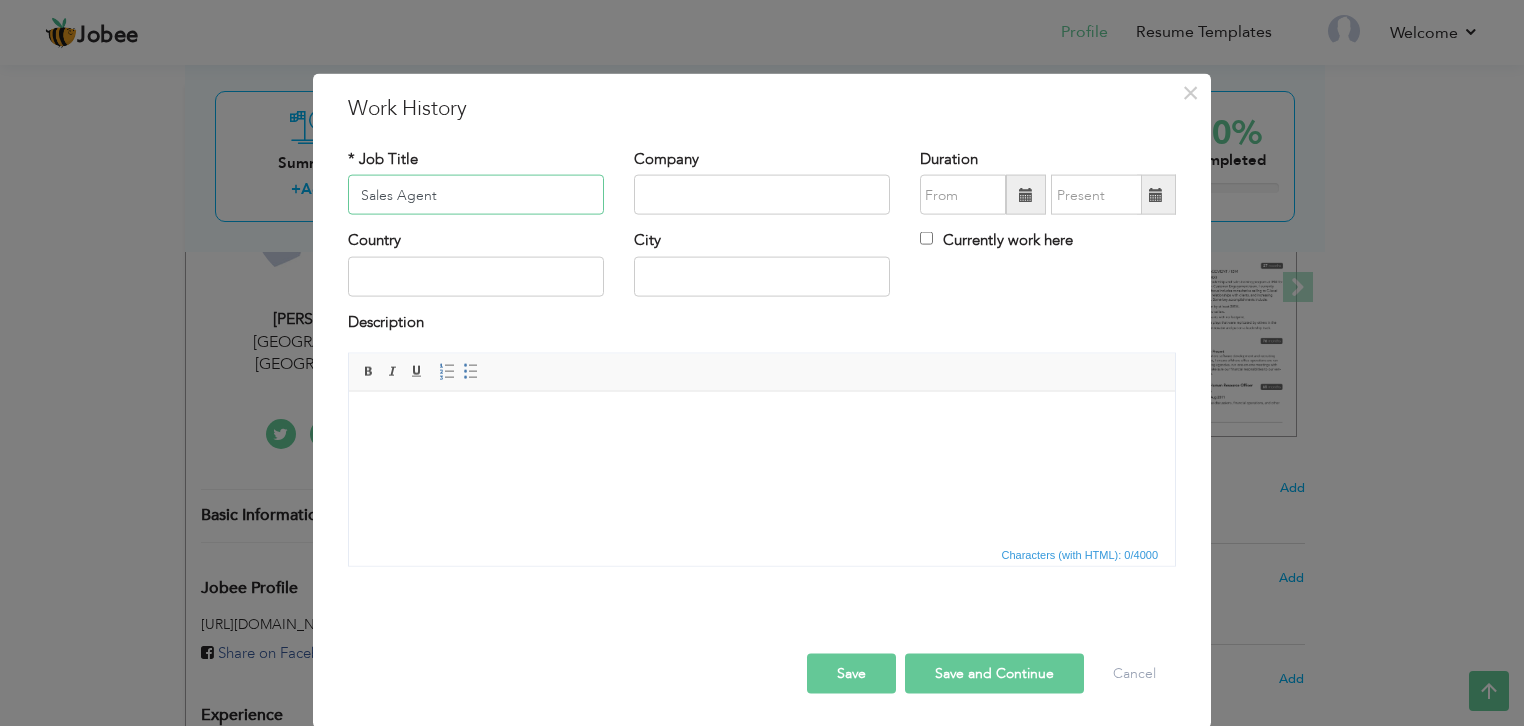 click on "Sales Agent" at bounding box center (476, 195) 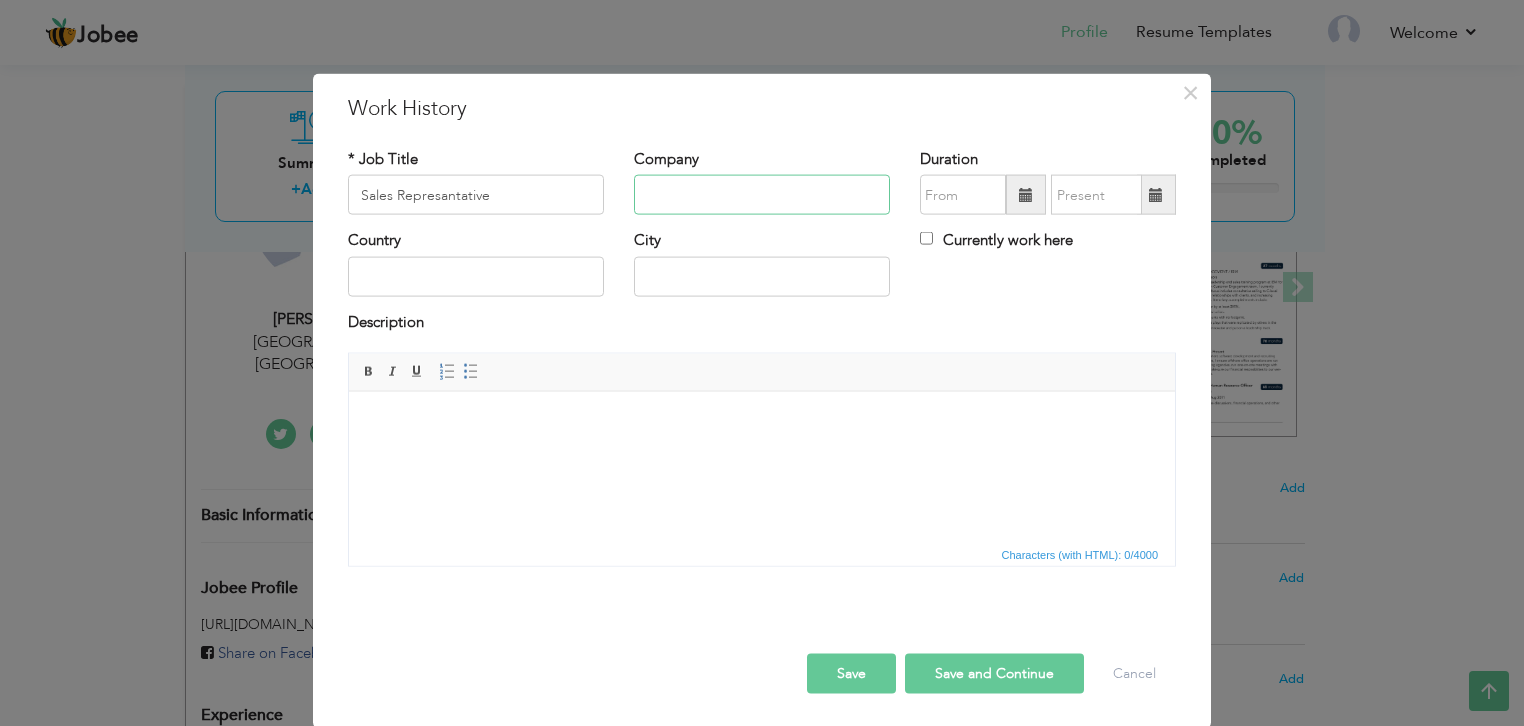 click at bounding box center (762, 195) 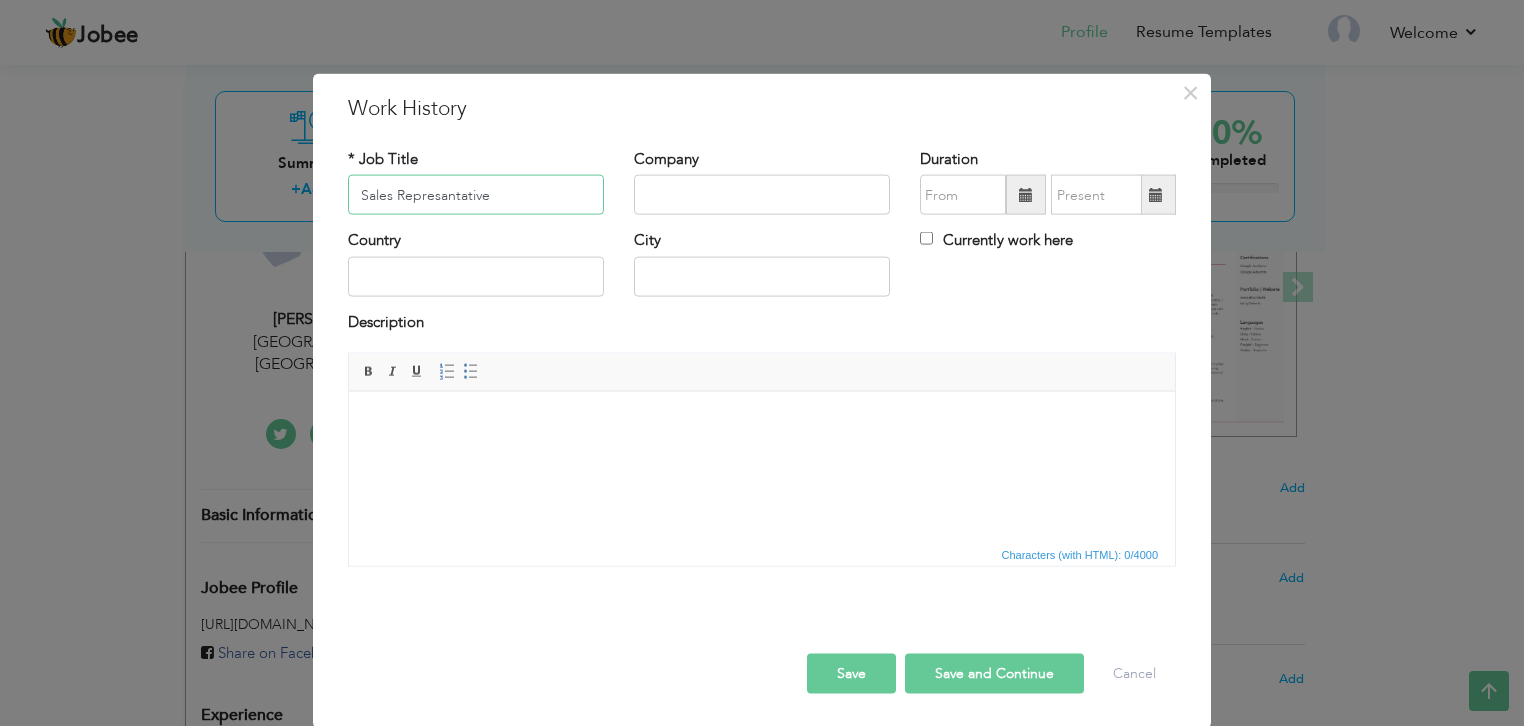 click on "Sales Represantative" at bounding box center (476, 195) 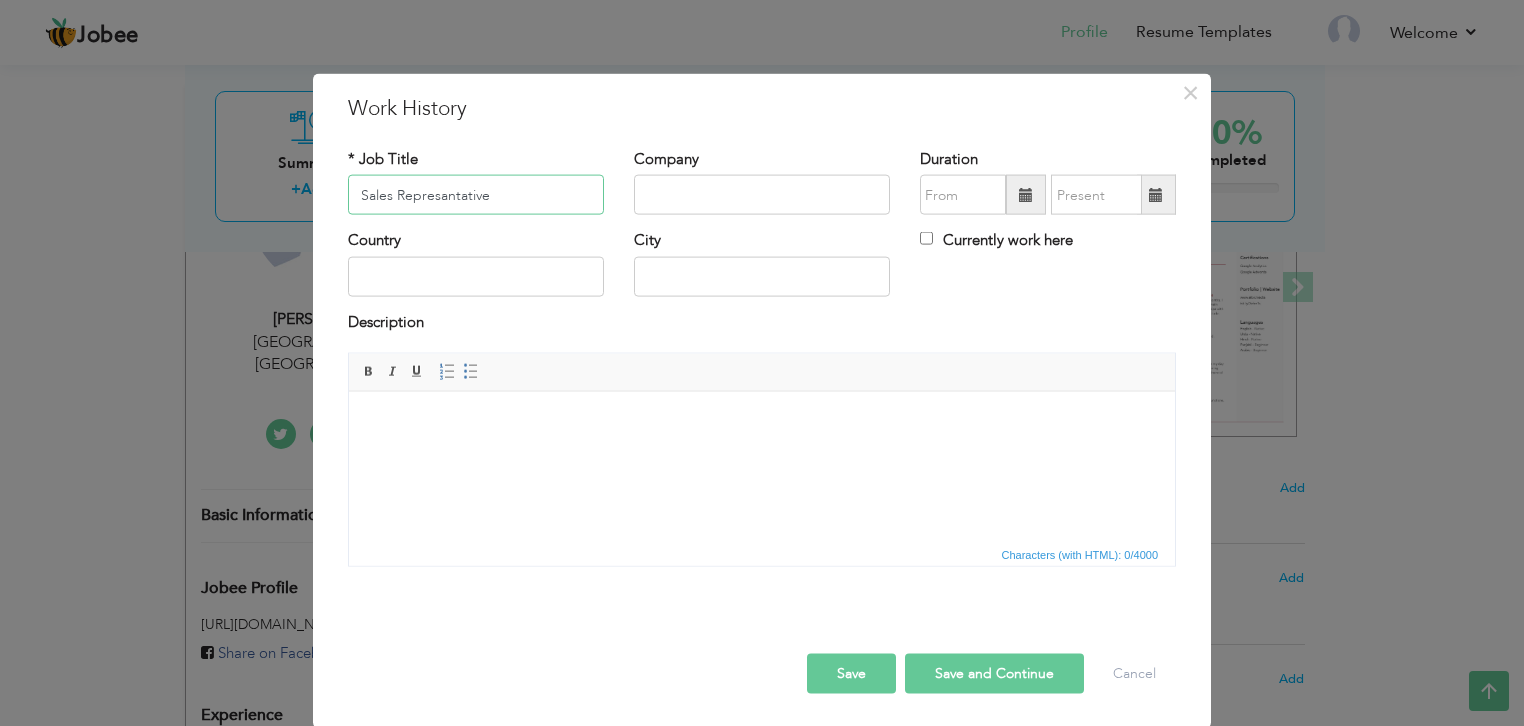 click on "Sales Represantative" at bounding box center (476, 195) 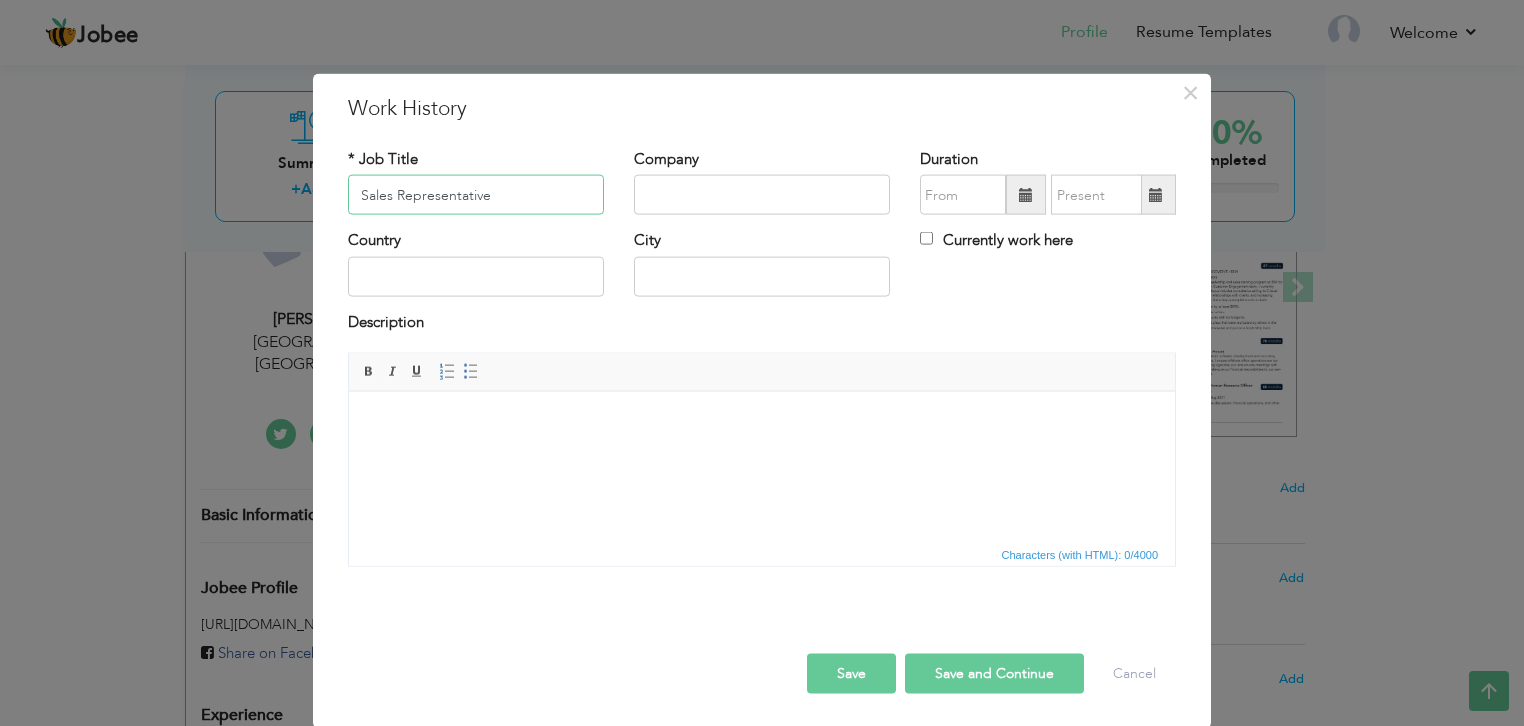click on "Sales Representative" at bounding box center (476, 195) 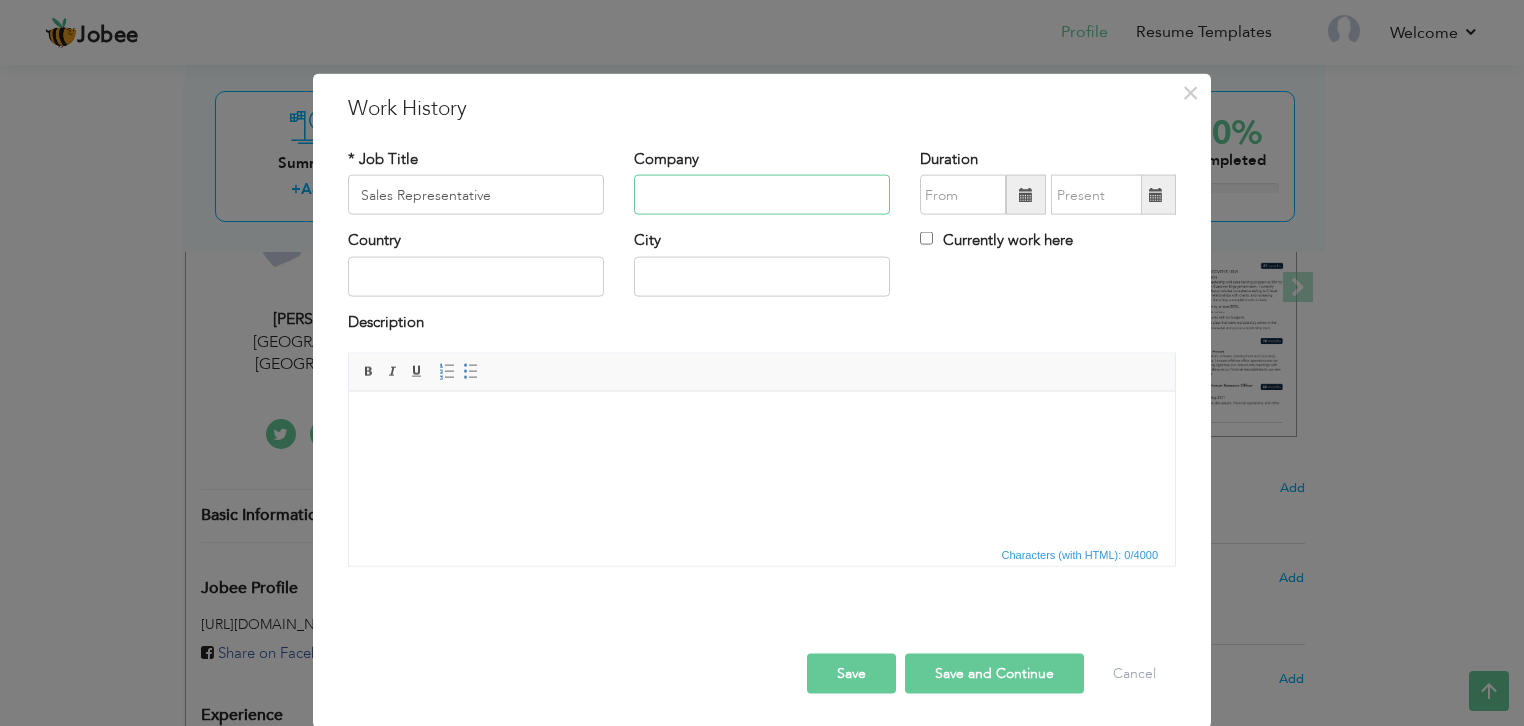 click at bounding box center (762, 195) 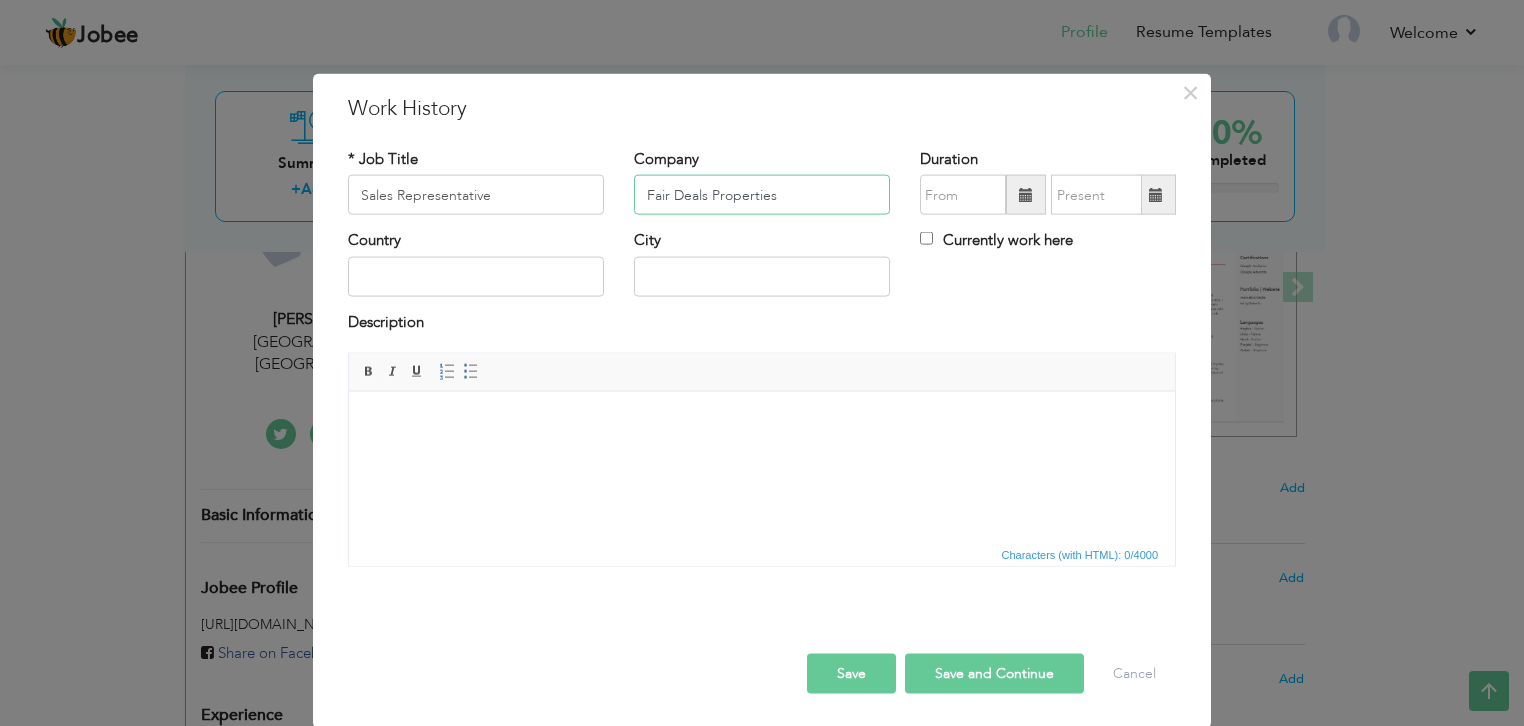 type on "Fair Deals Properties" 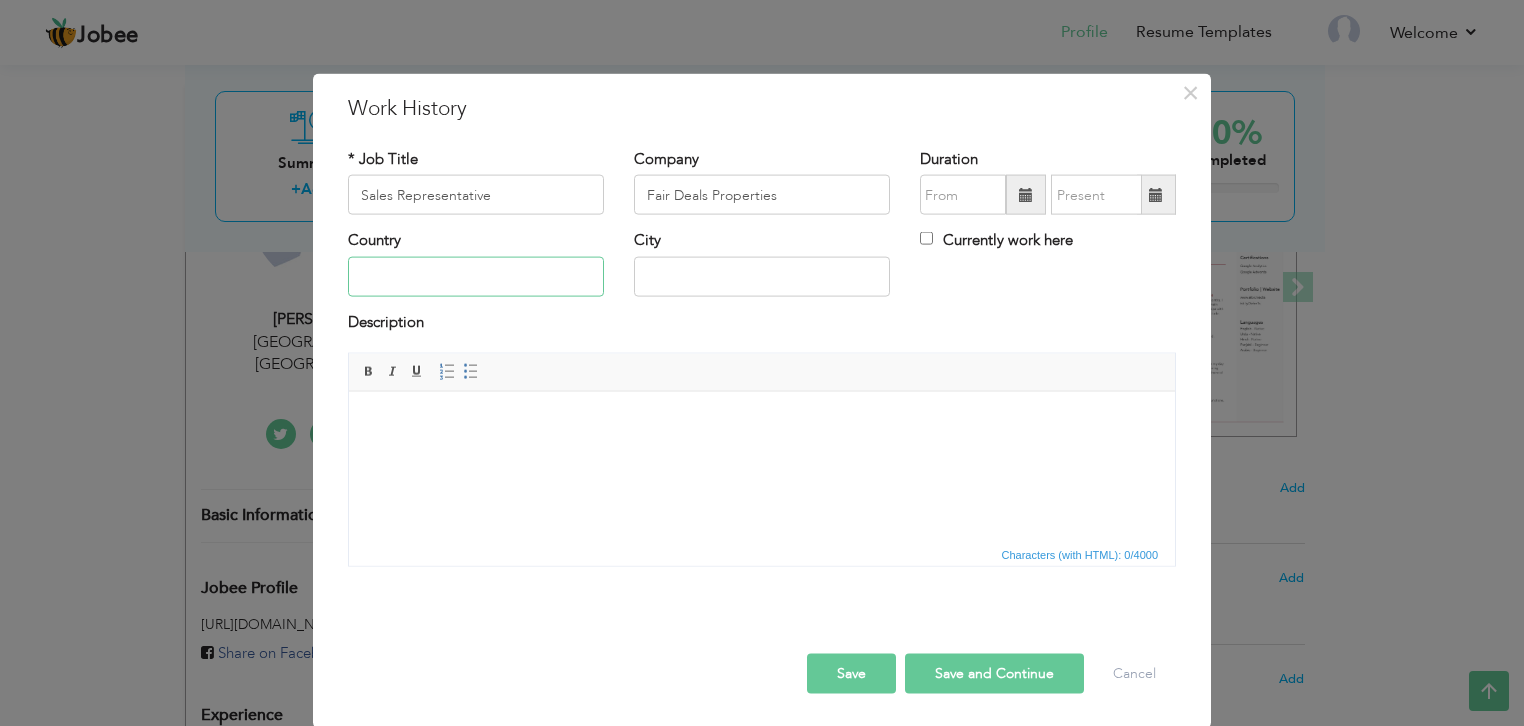 click at bounding box center (476, 276) 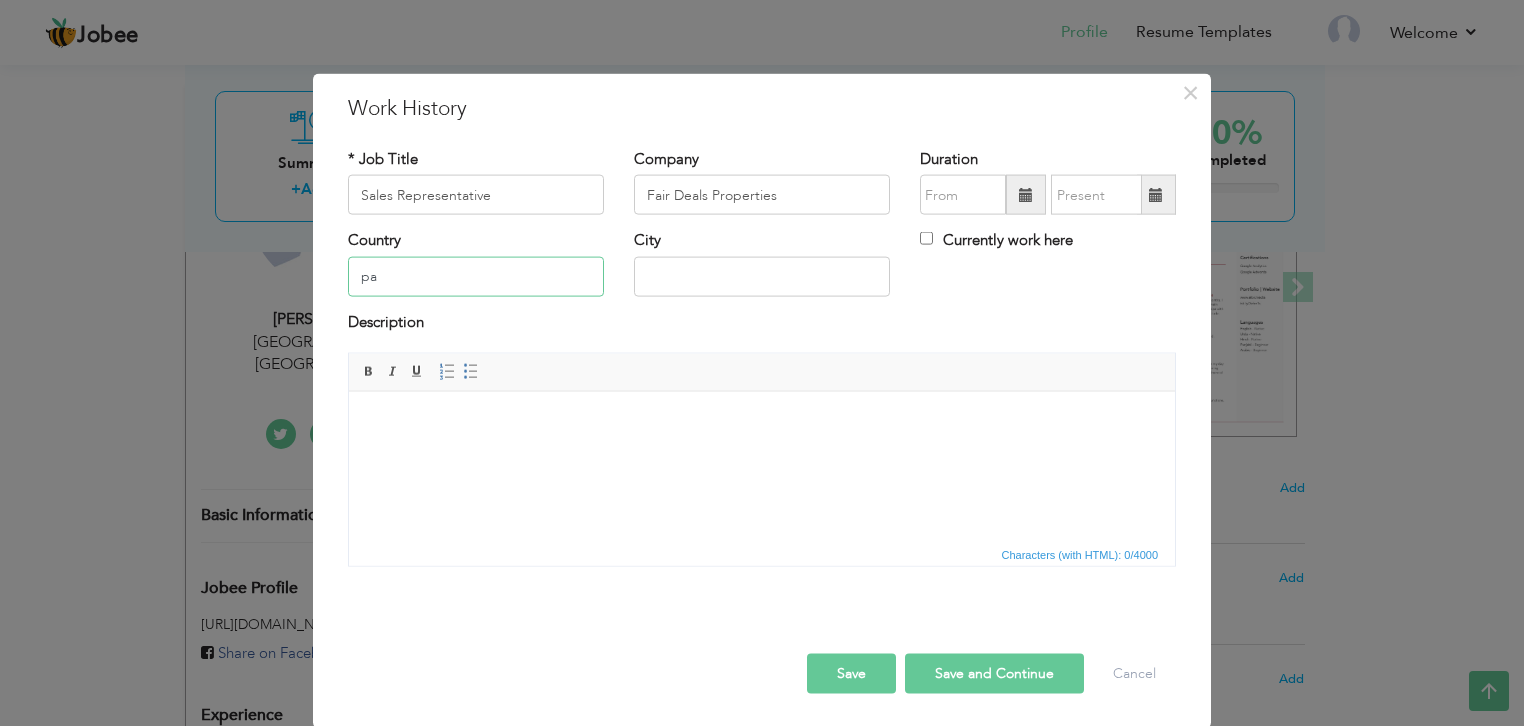 type on "p" 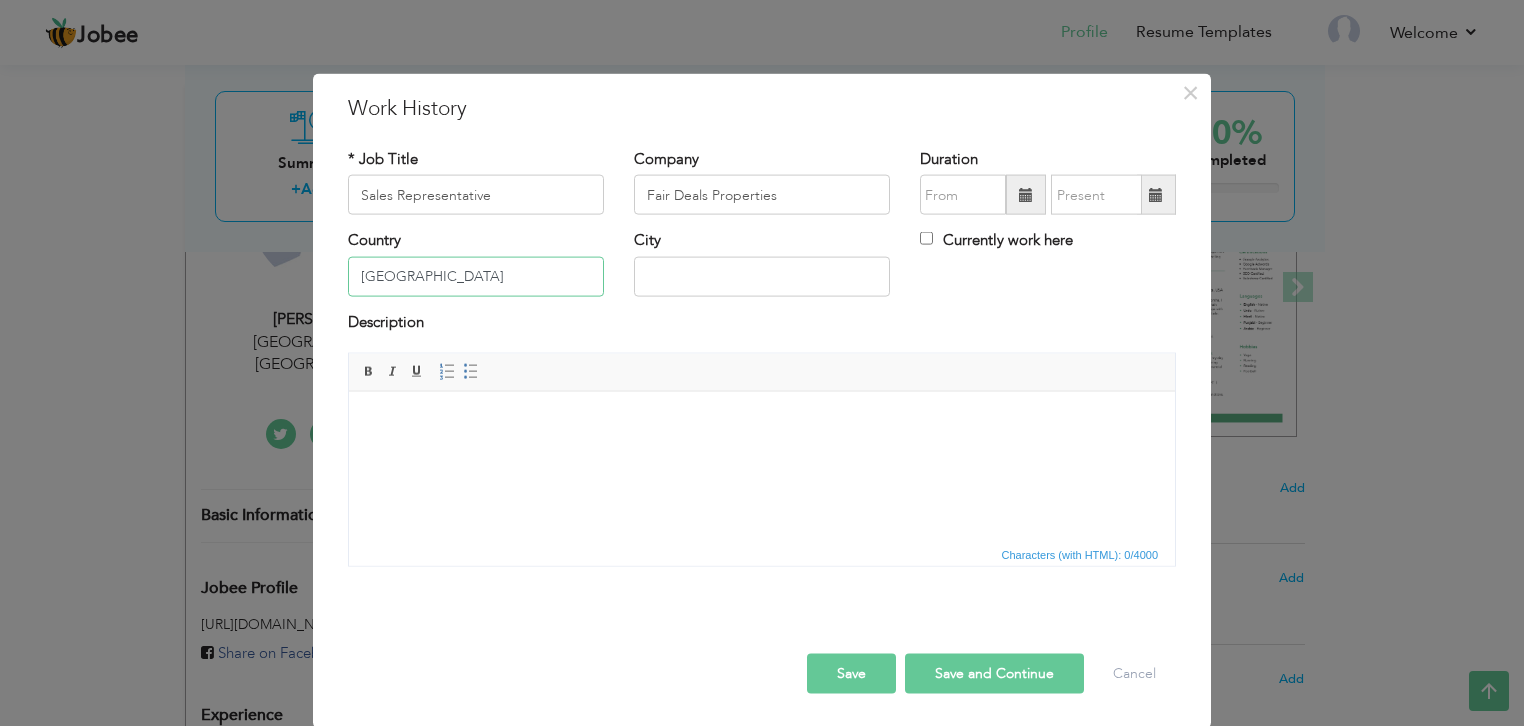 type on "[GEOGRAPHIC_DATA]" 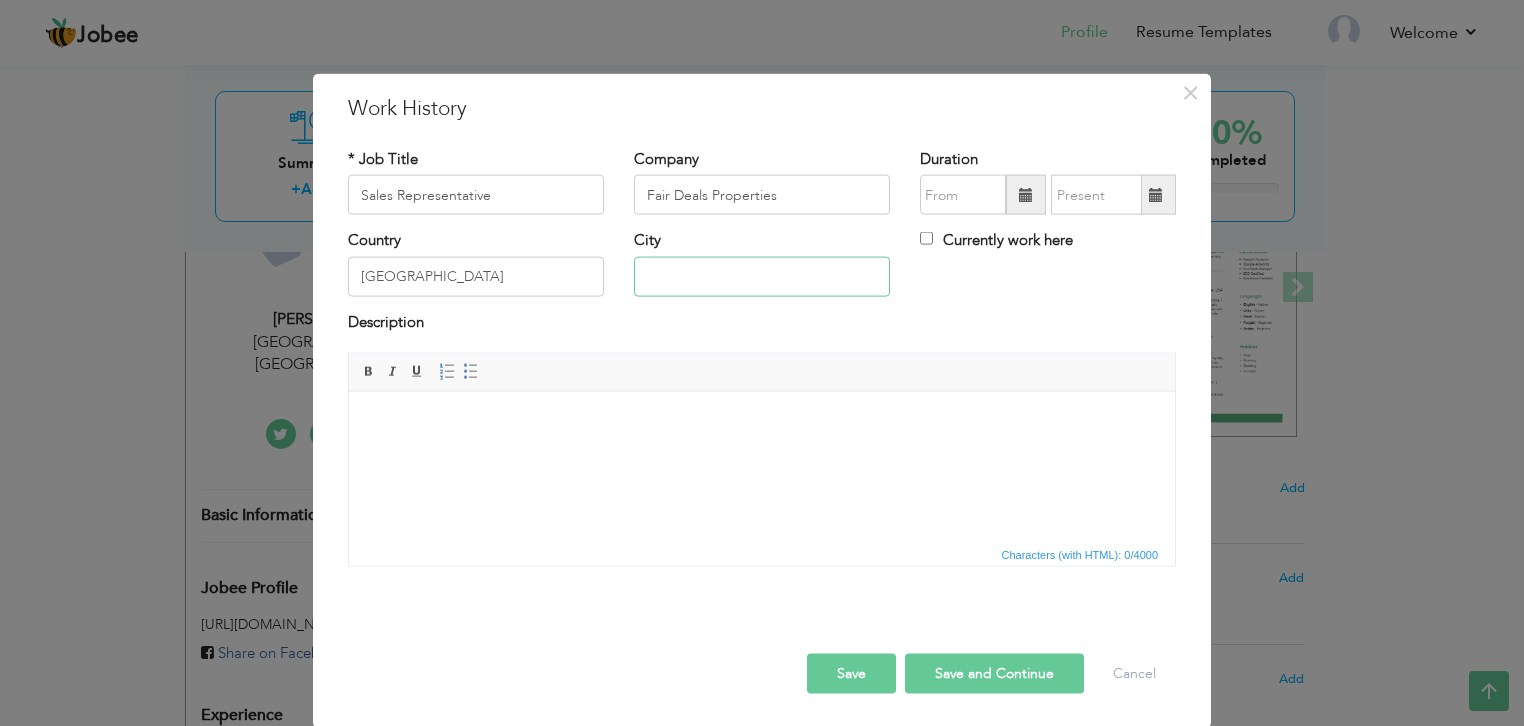 click at bounding box center (762, 276) 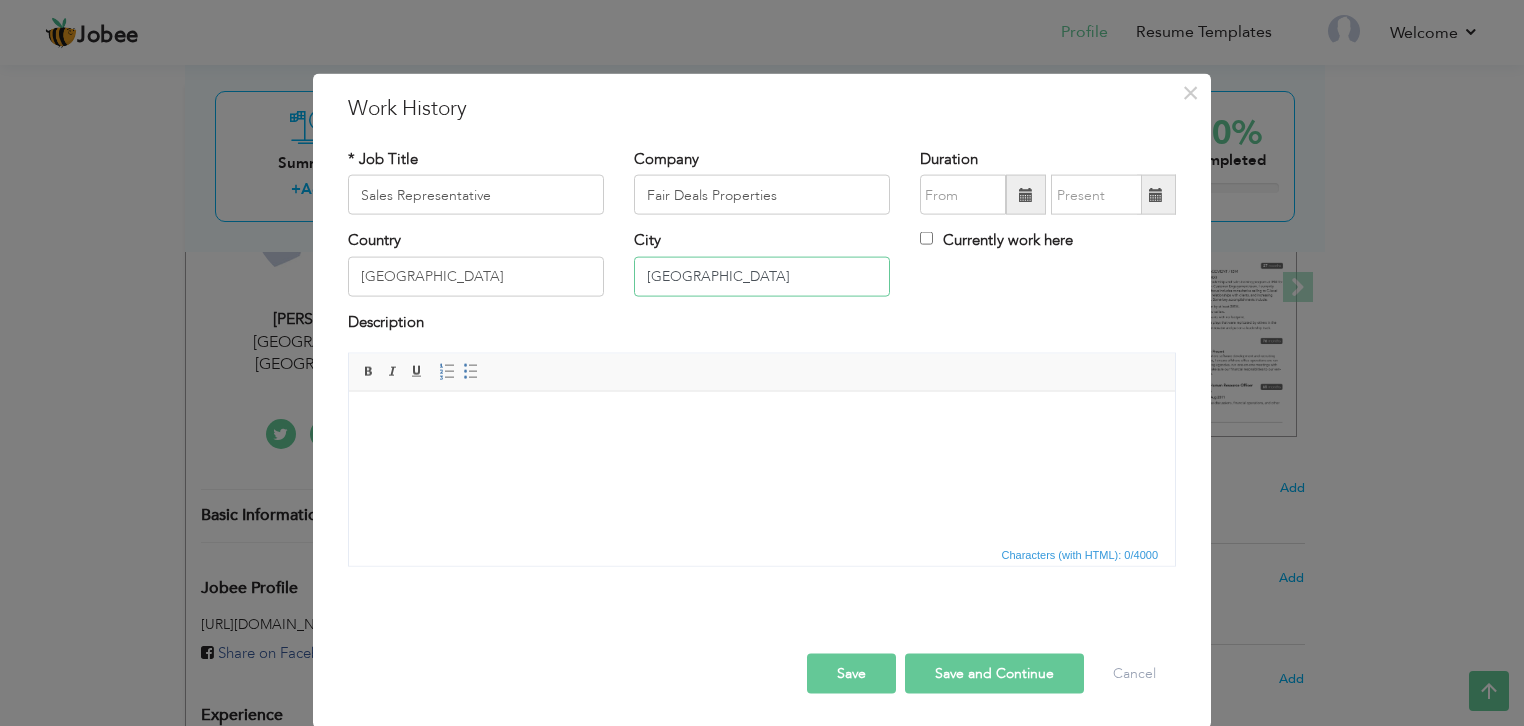 type on "[GEOGRAPHIC_DATA]" 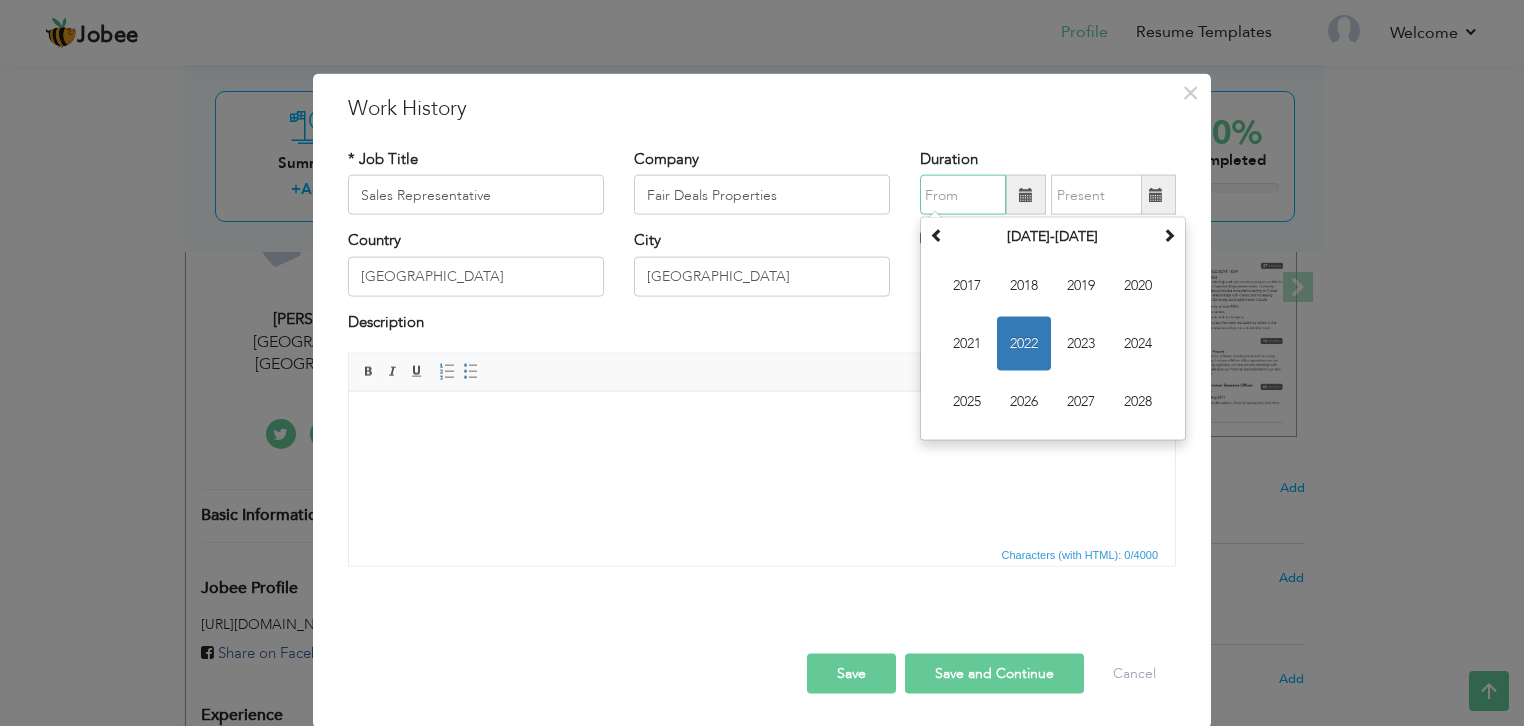 click at bounding box center (963, 195) 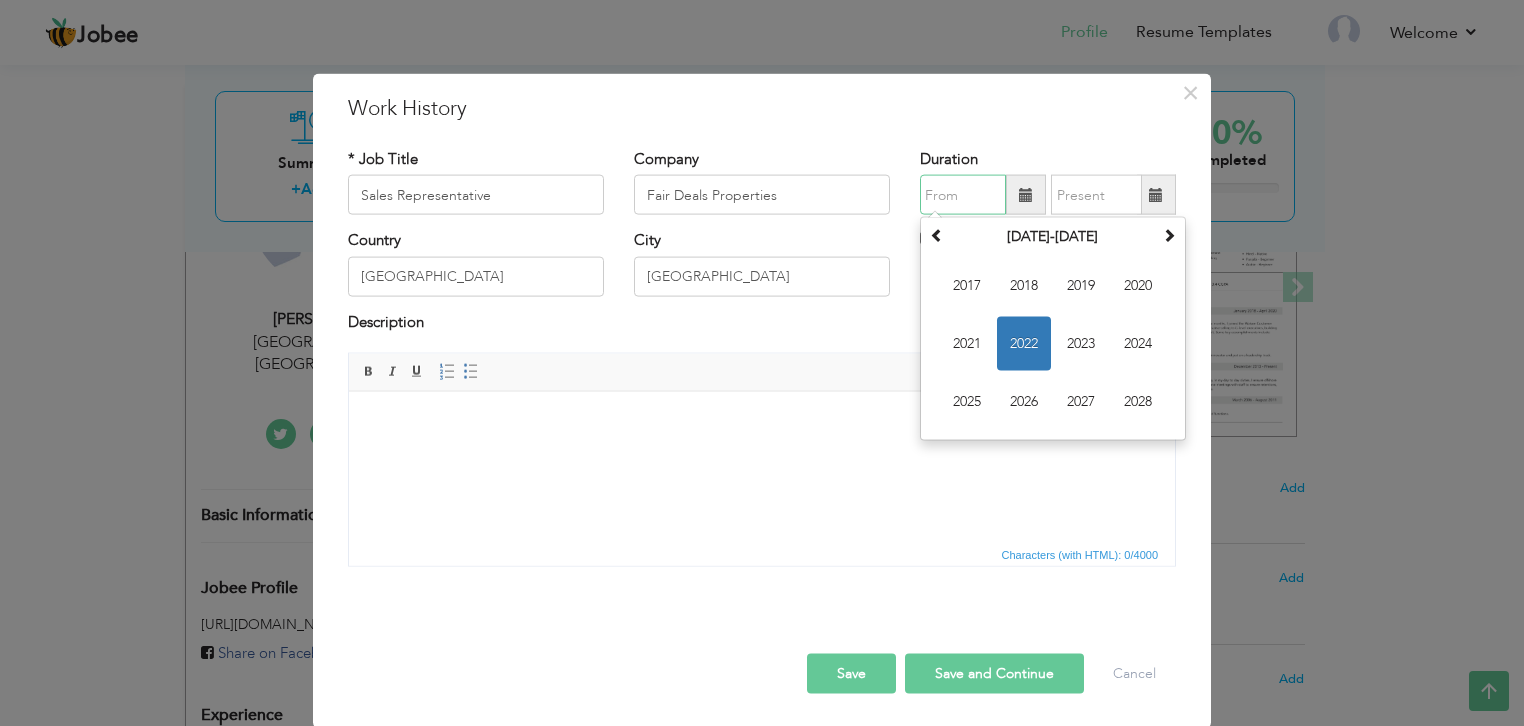 type on "07/2020" 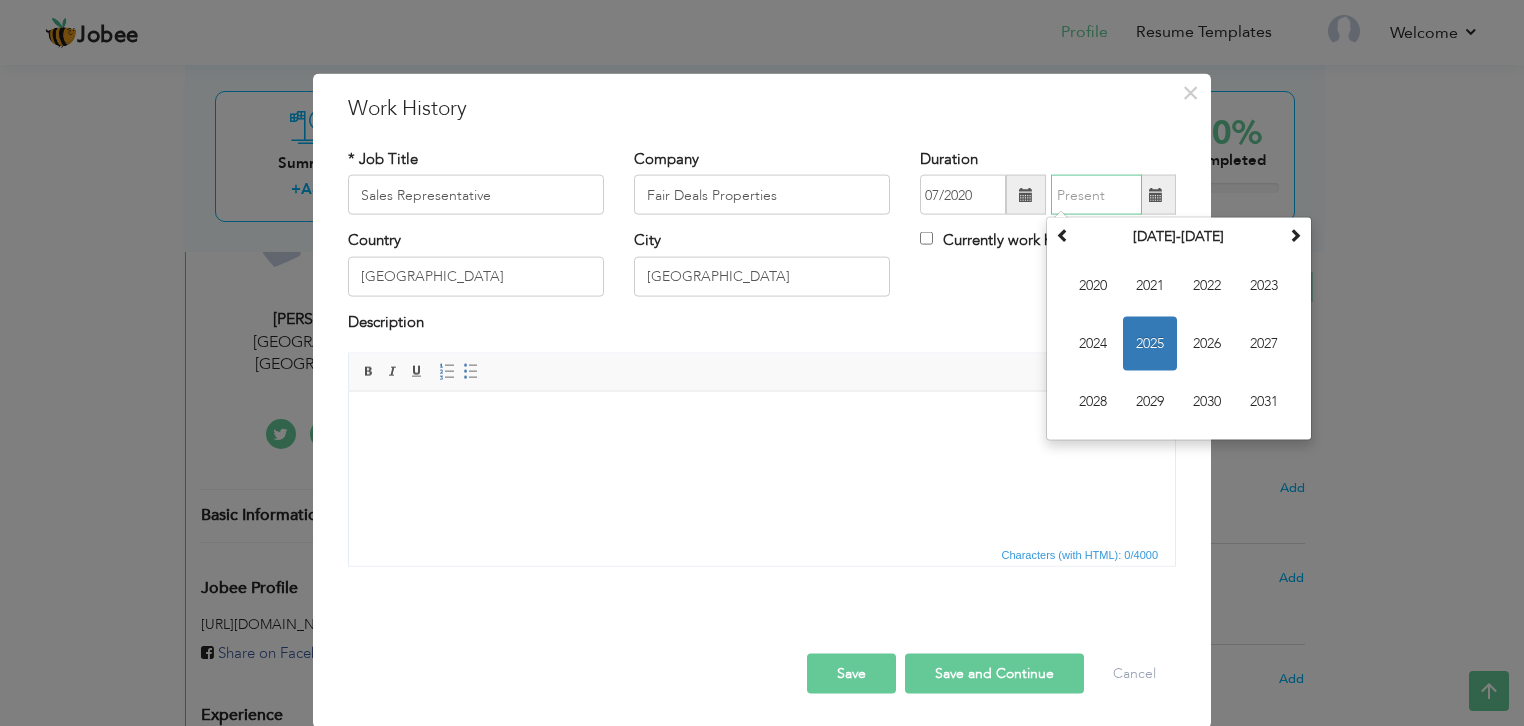 click at bounding box center [1096, 195] 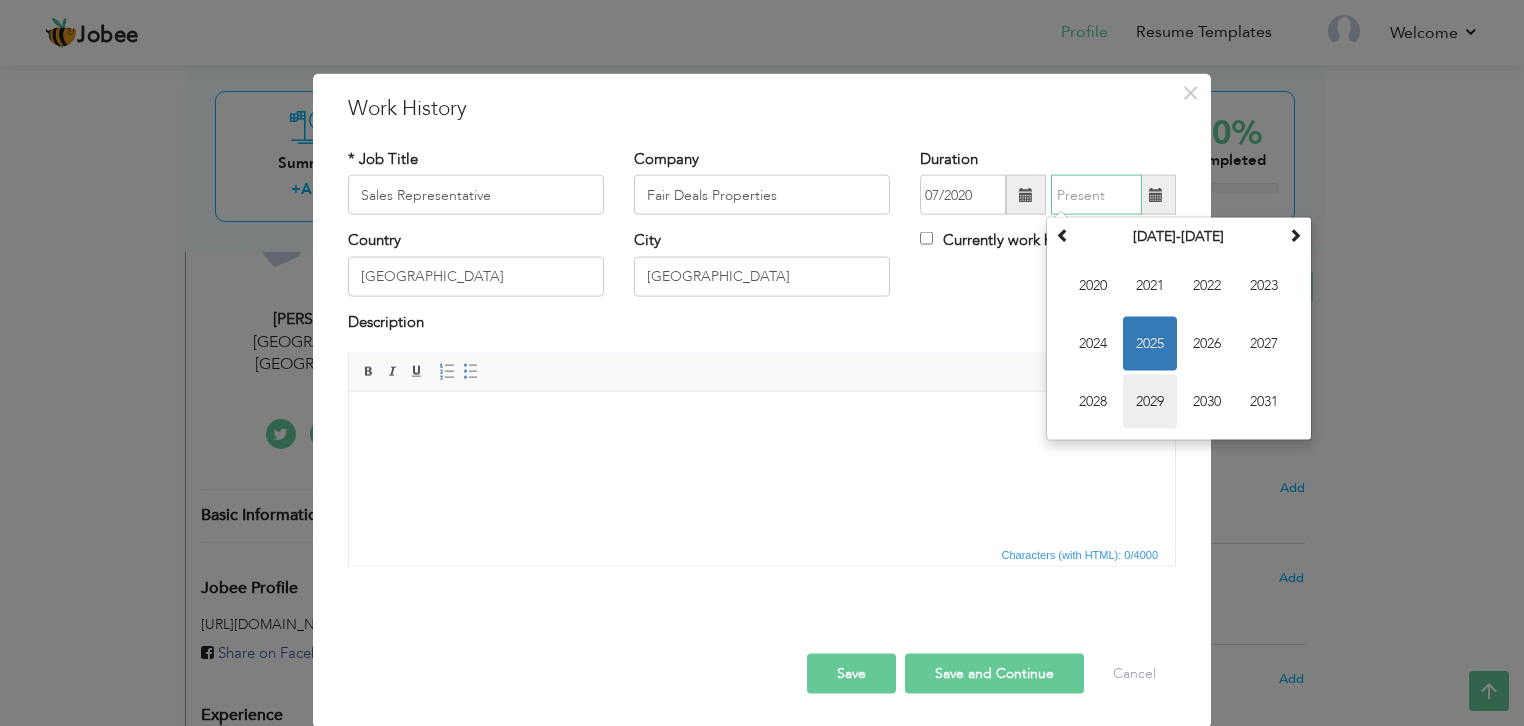 type on "07/2022" 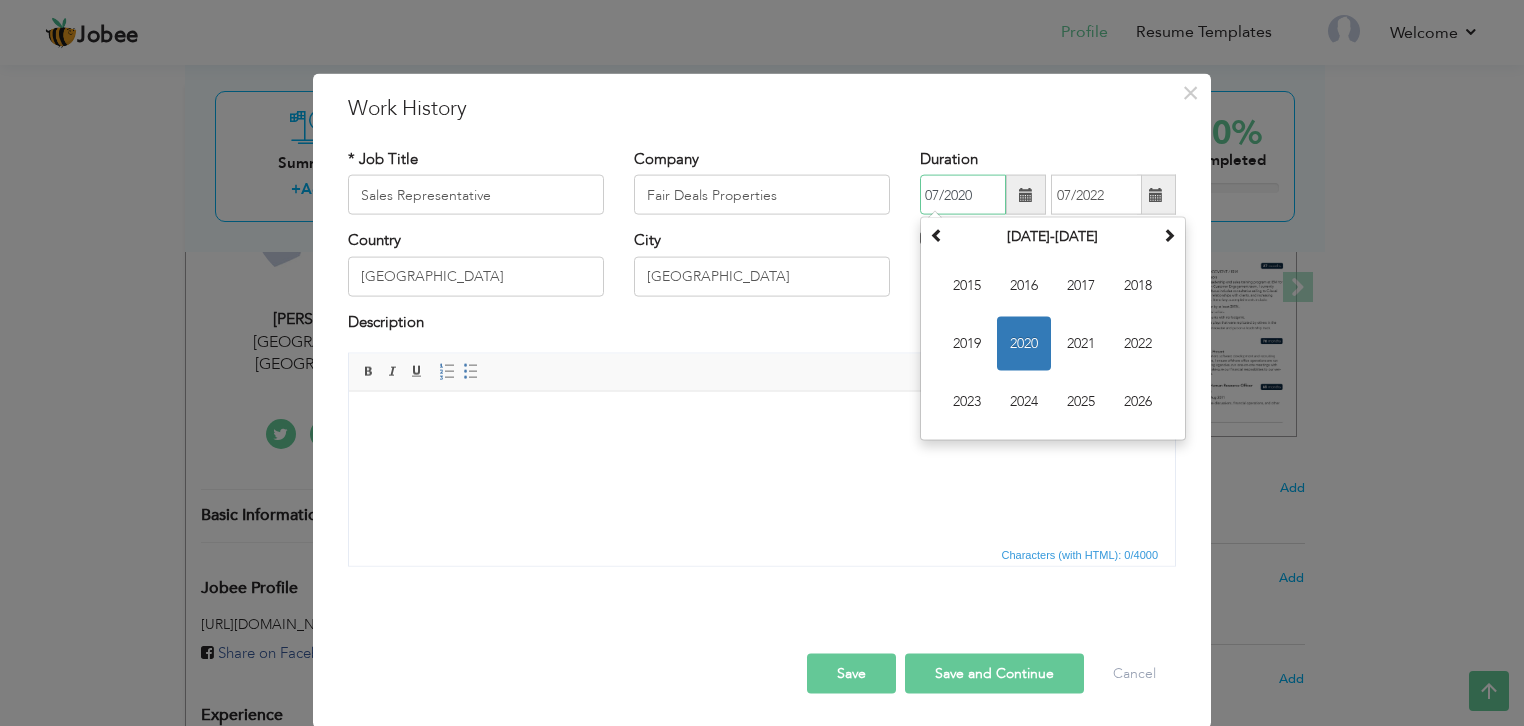 click on "07/2020" at bounding box center (963, 195) 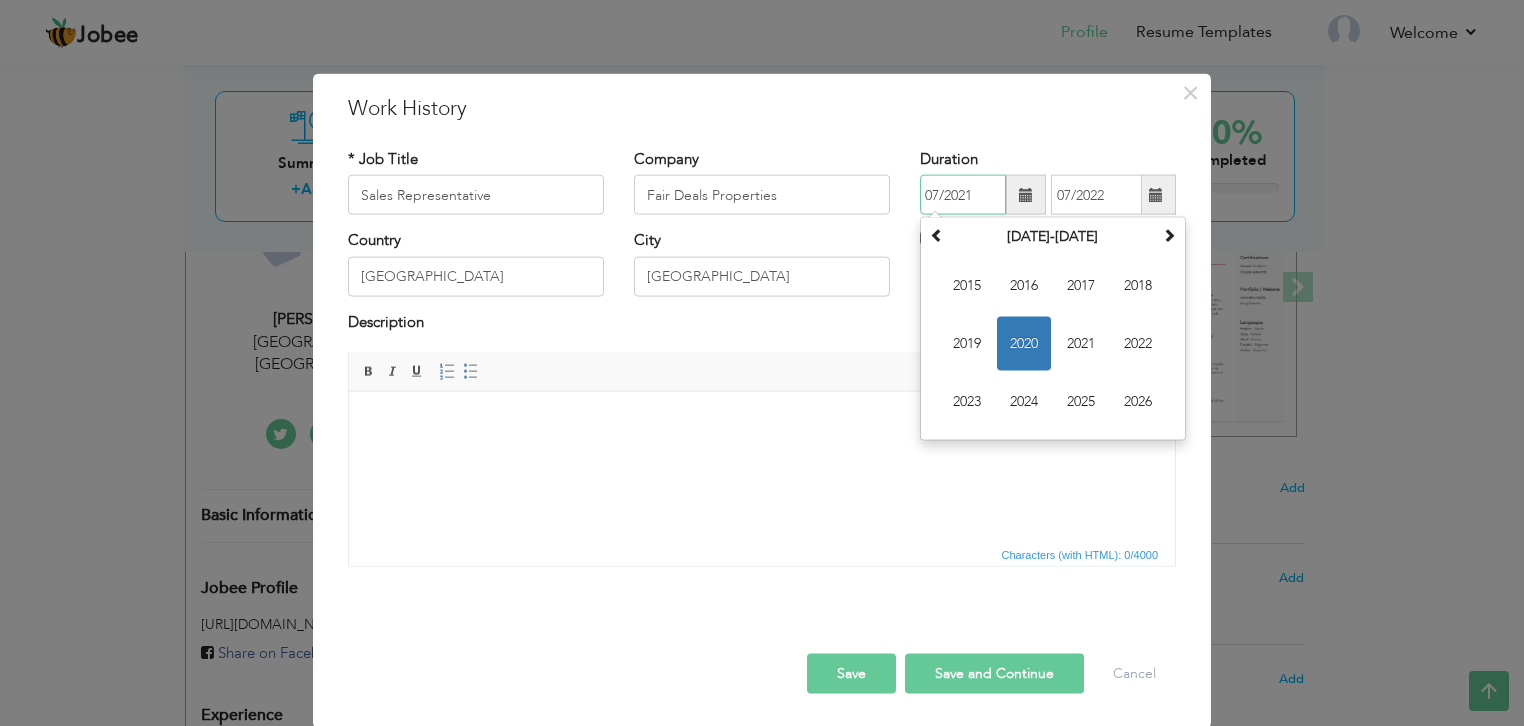 type on "07/2021" 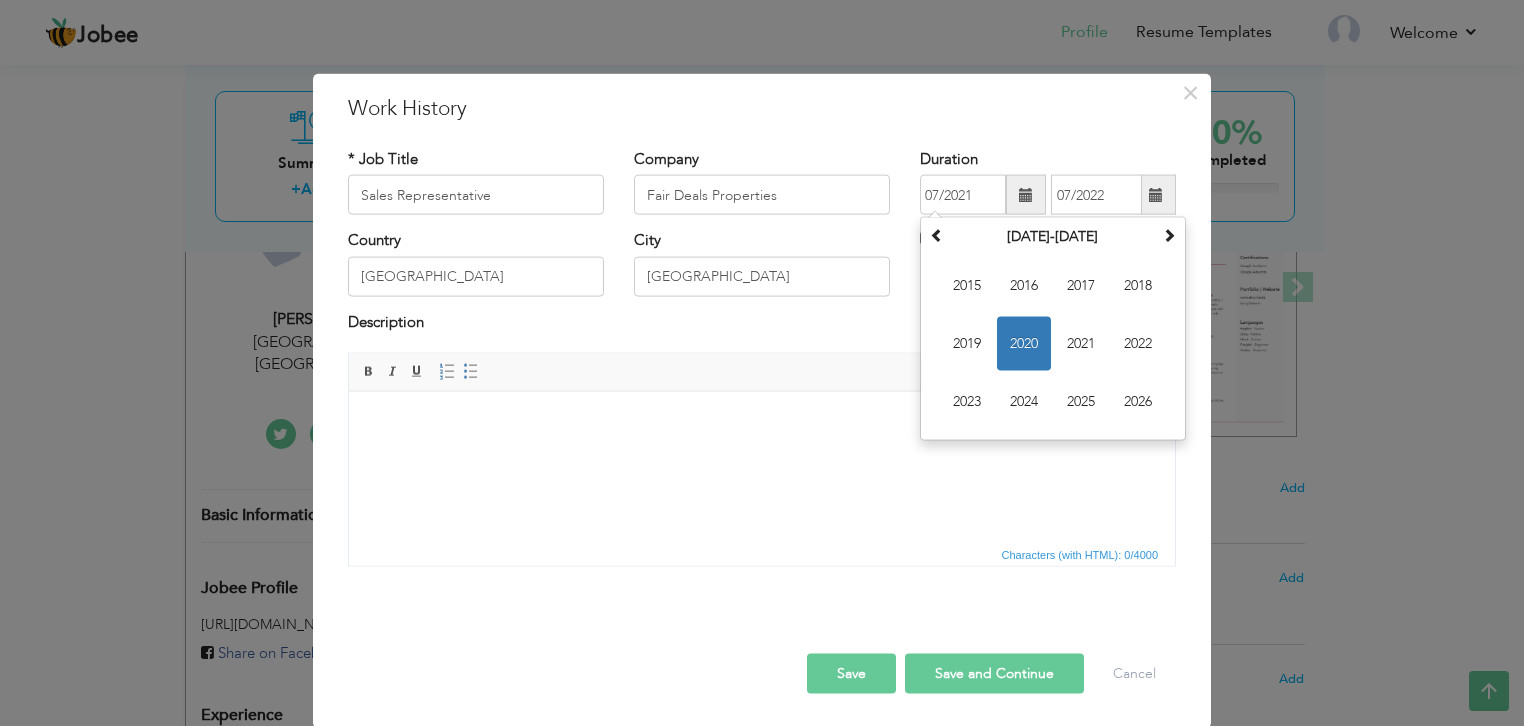 click at bounding box center [762, 421] 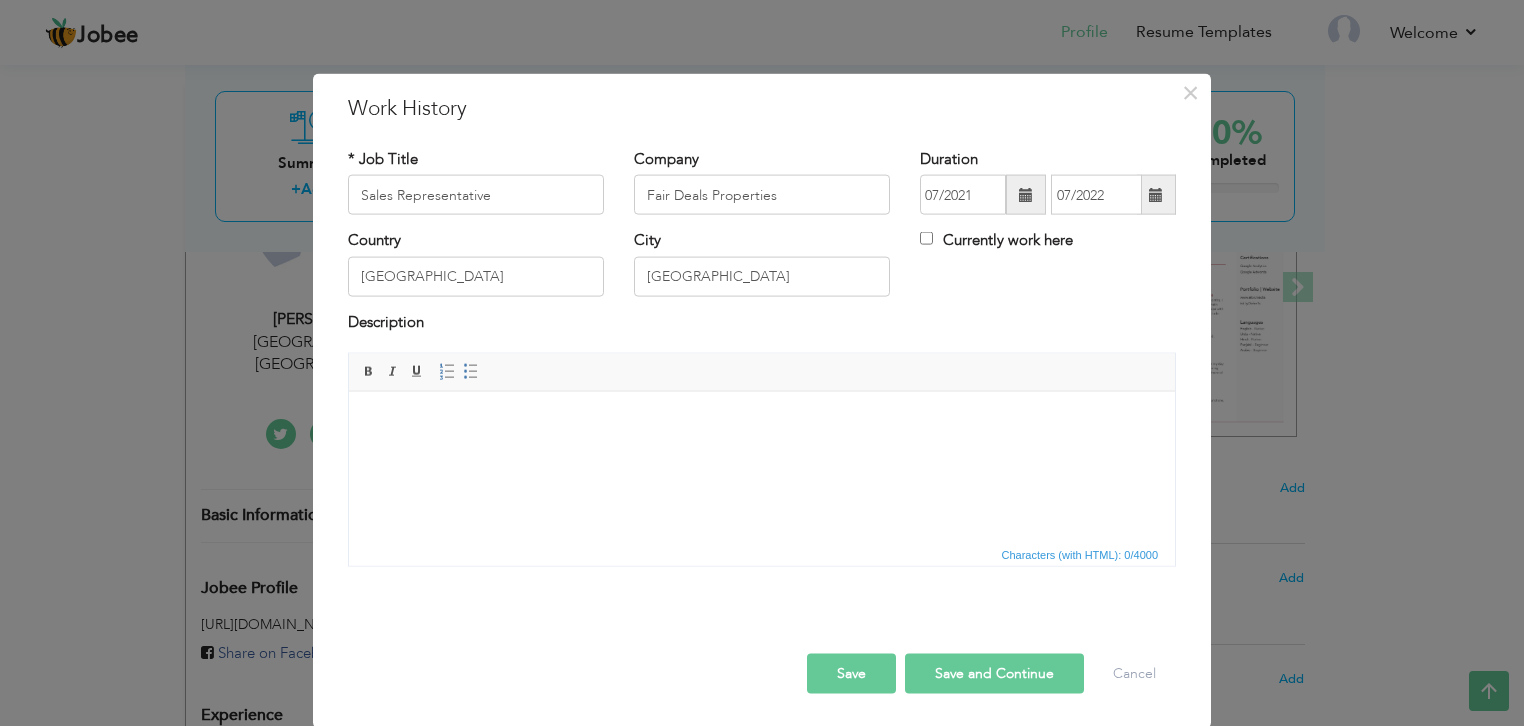 paste 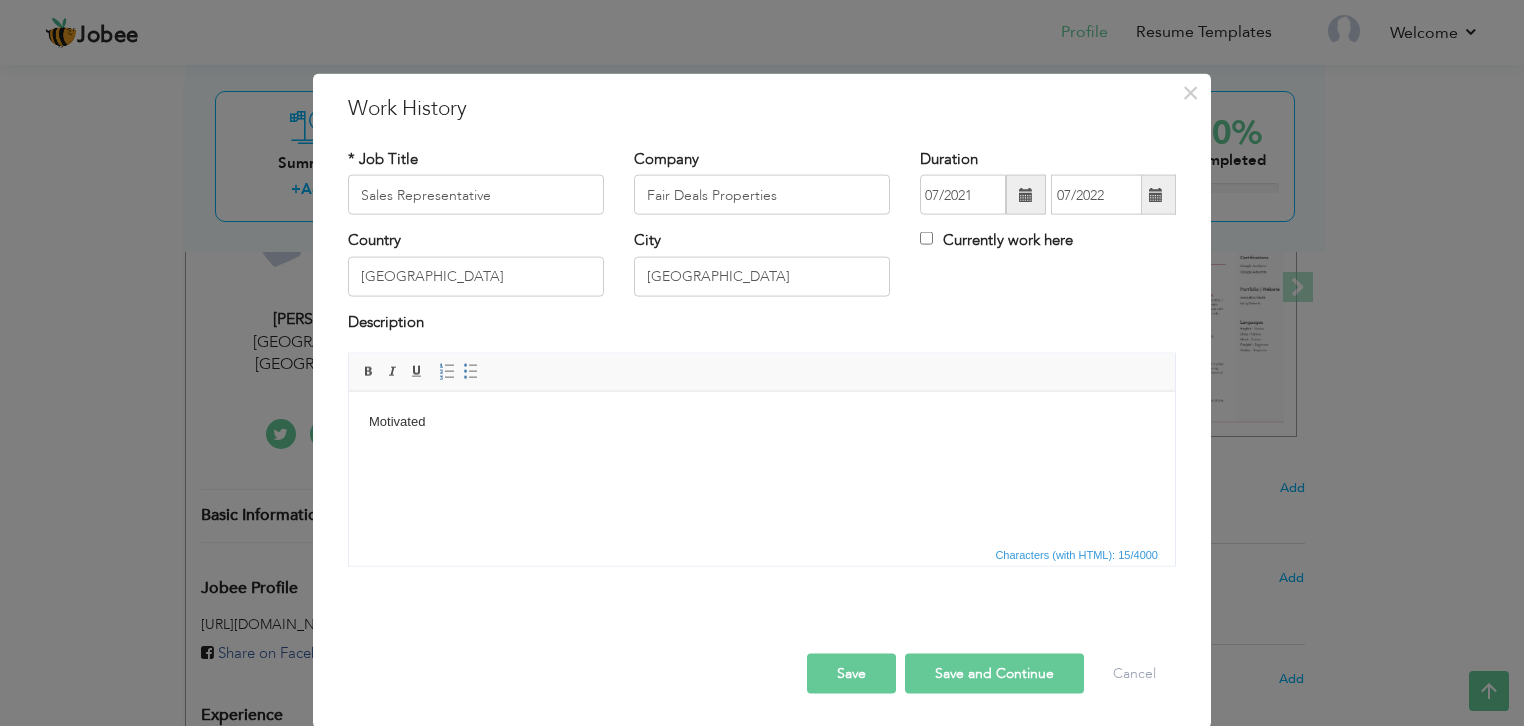 type 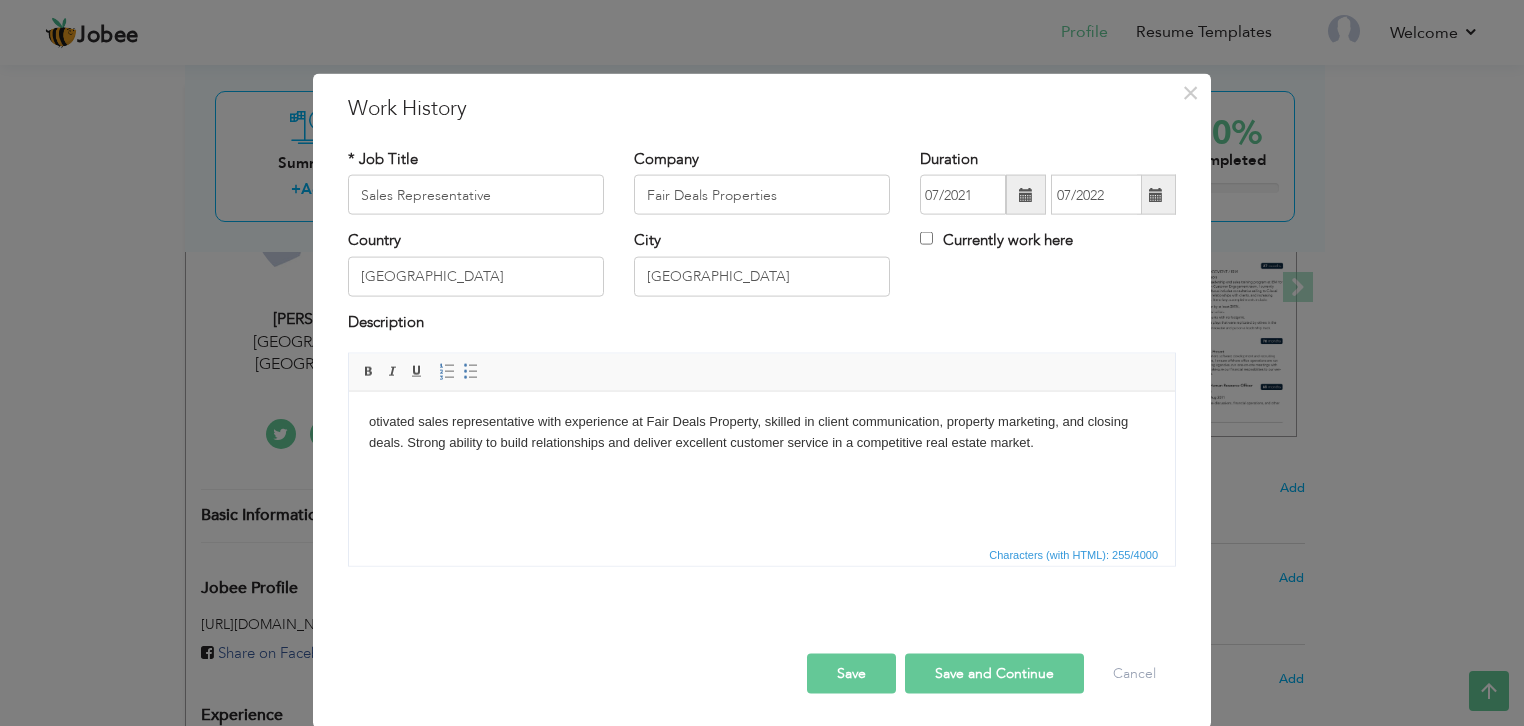 click on "otivated sales representative with experience at Fair Deals Property, skilled in client communication, property marketing, and closing deals. Strong ability to build relationships and deliver excellent customer service in a competitive real estate market." at bounding box center [762, 432] 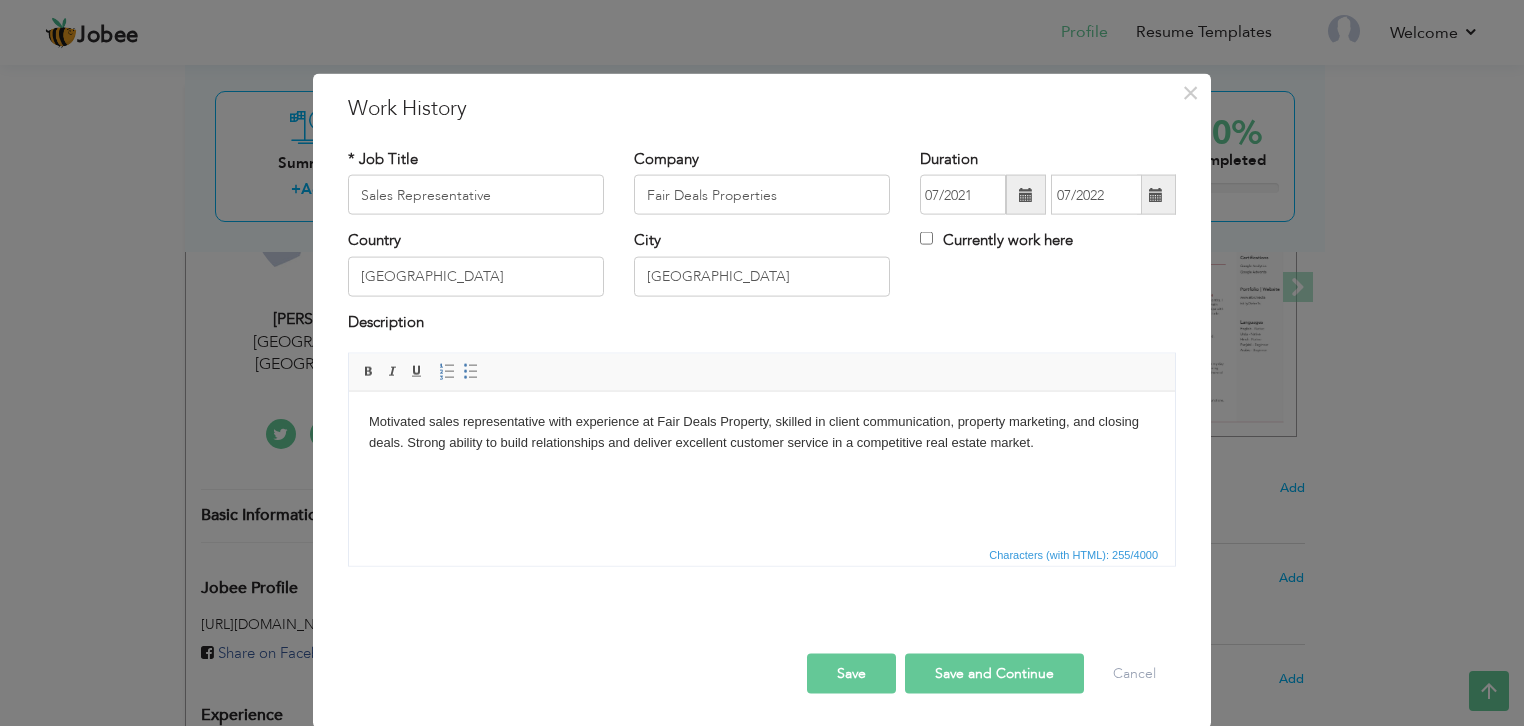 click on "Save" at bounding box center (851, 674) 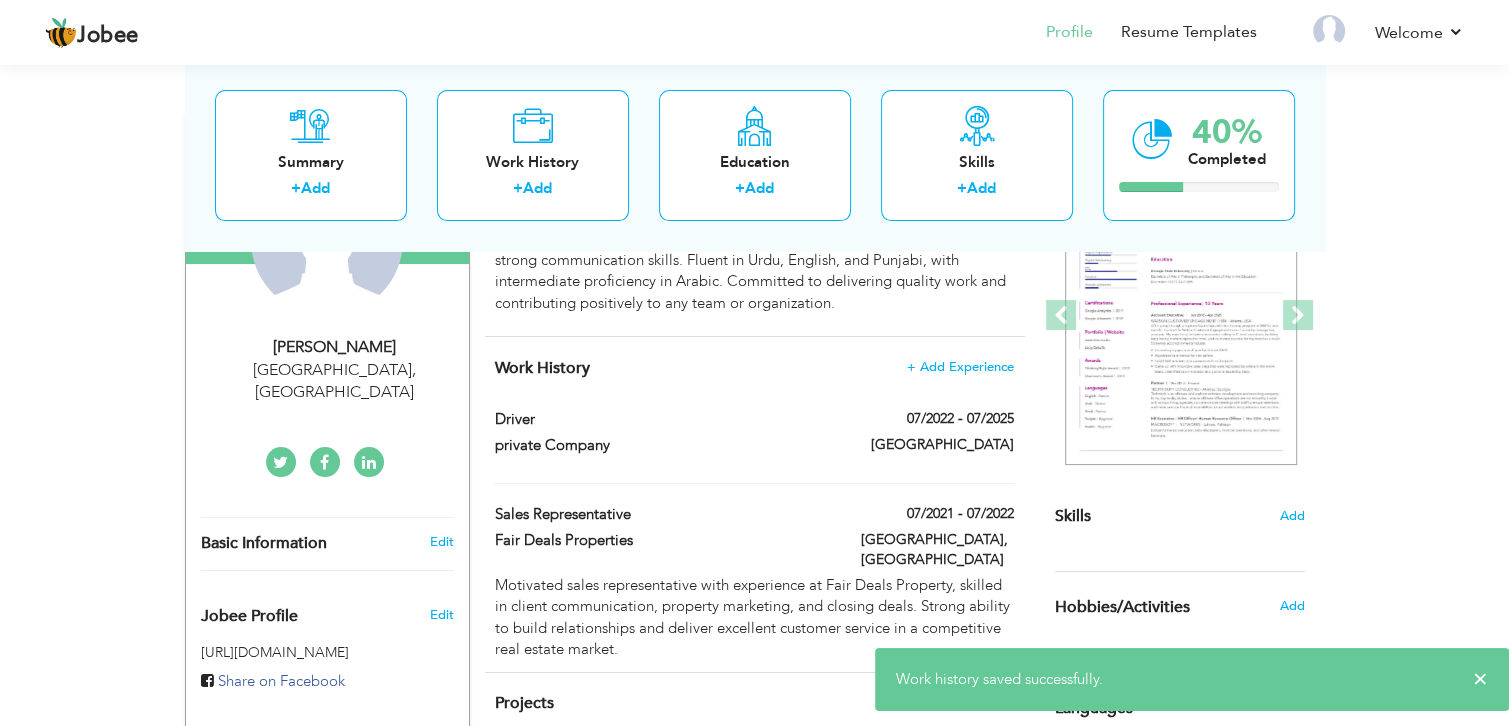 scroll, scrollTop: 260, scrollLeft: 0, axis: vertical 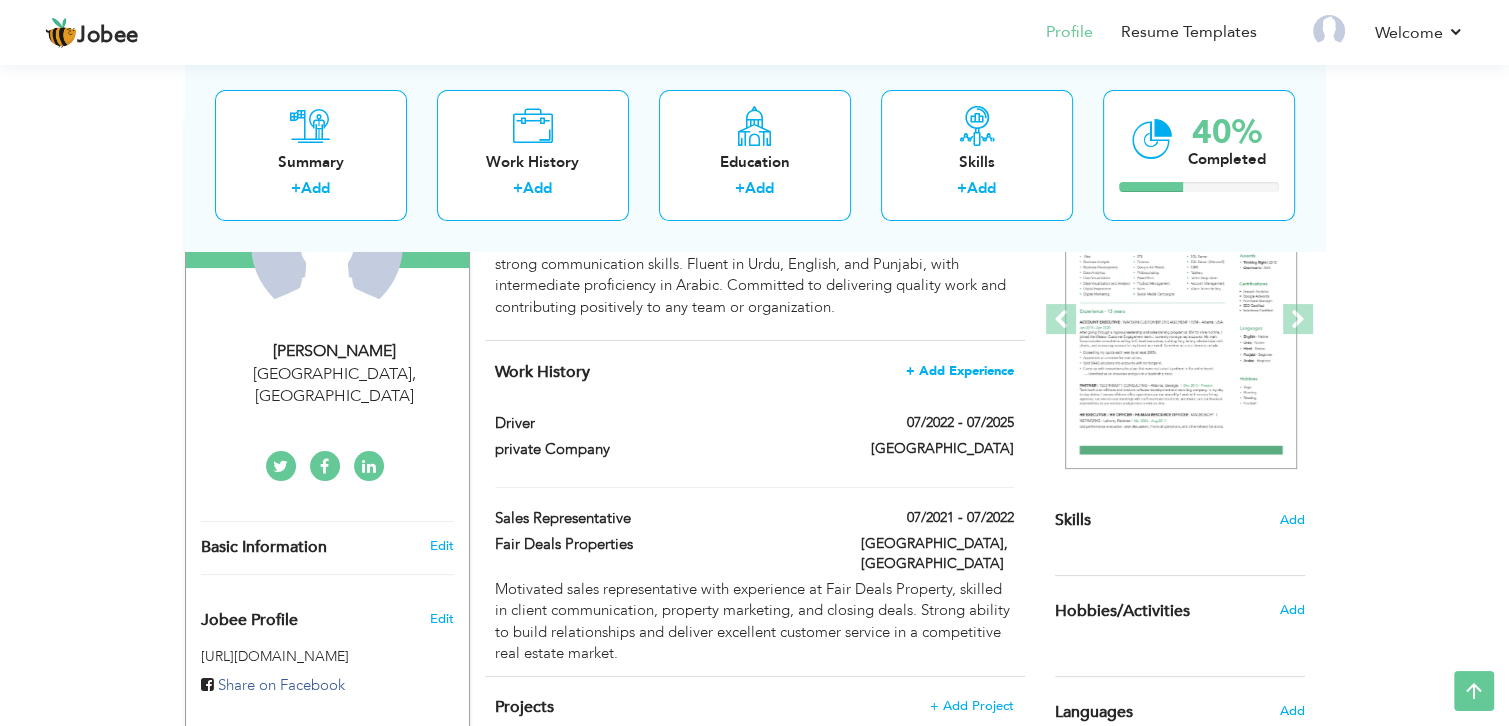 click on "+ Add Experience" at bounding box center [960, 371] 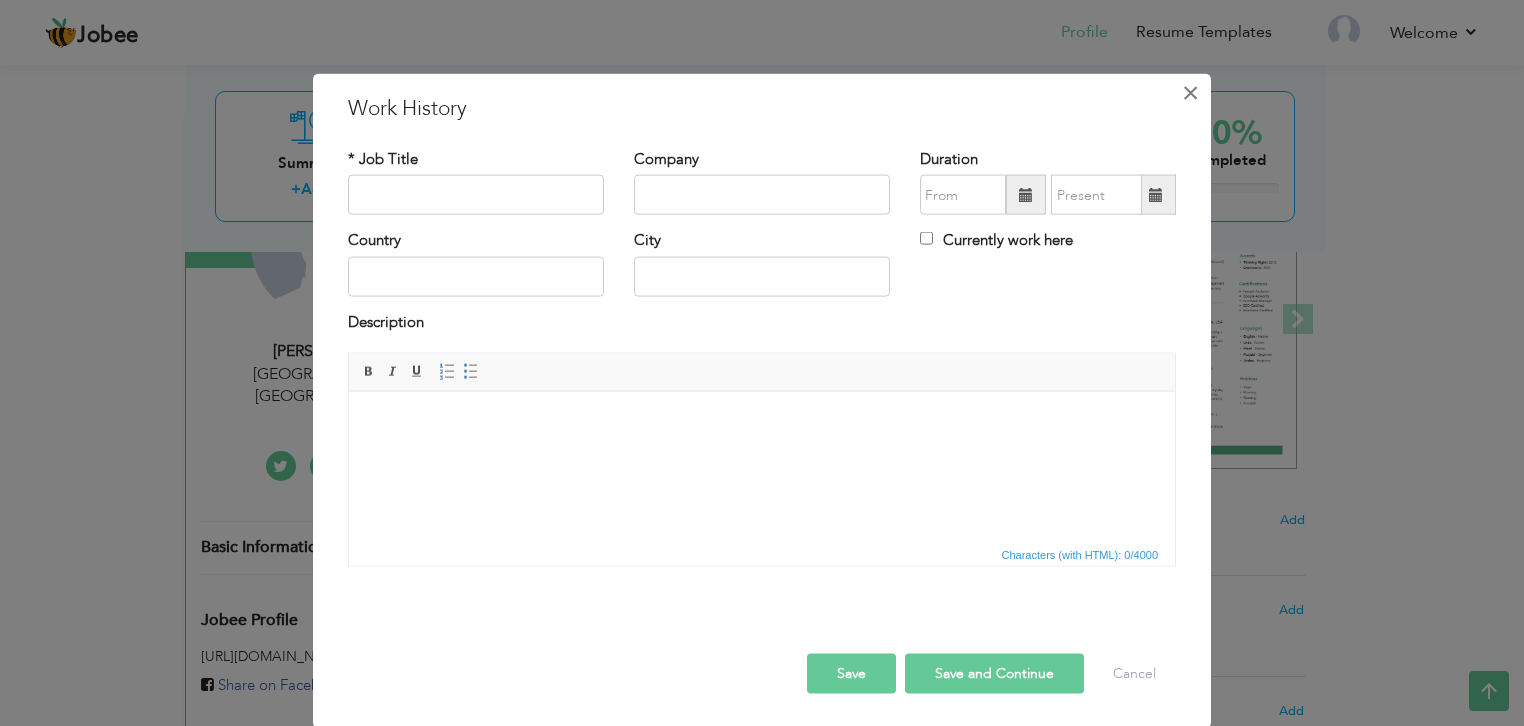 click on "×" at bounding box center (1190, 93) 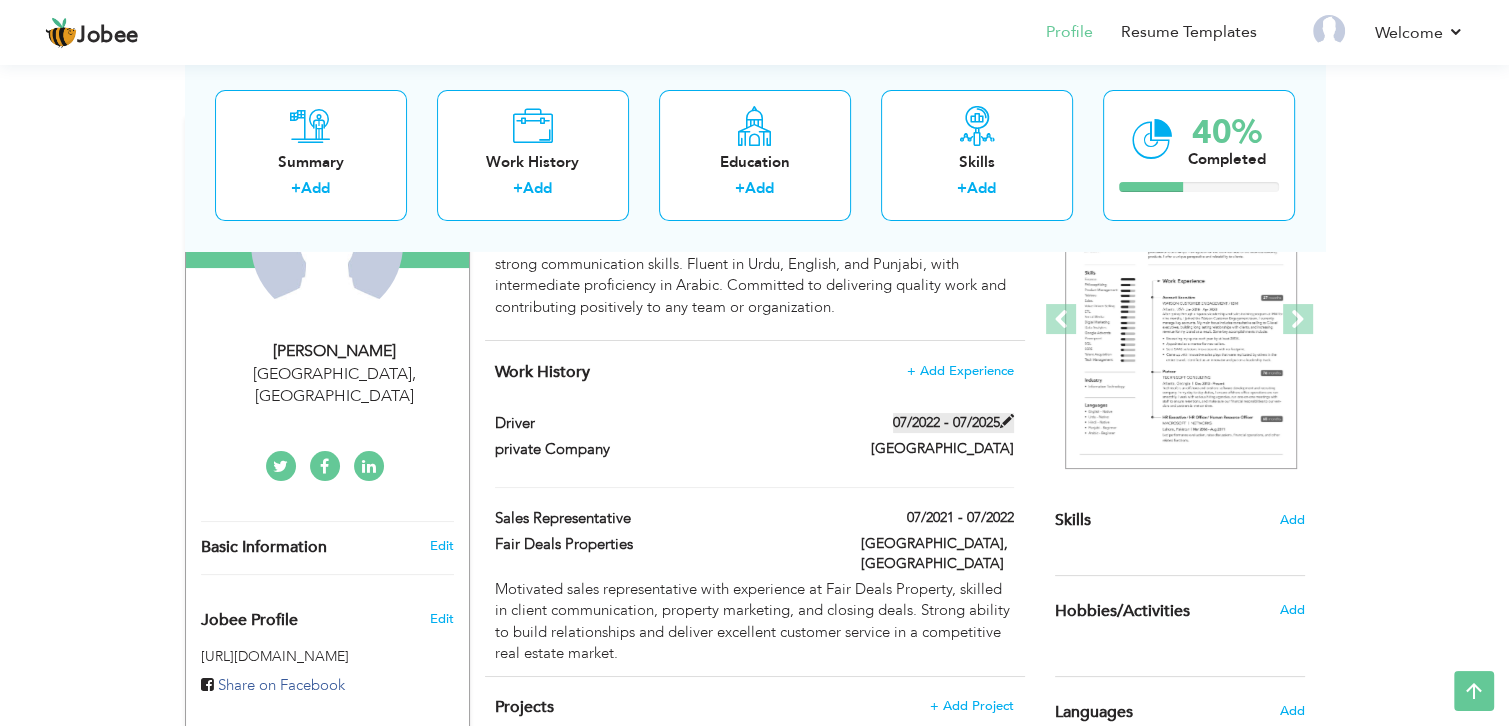 click on "07/2022 - 07/2025" at bounding box center [953, 423] 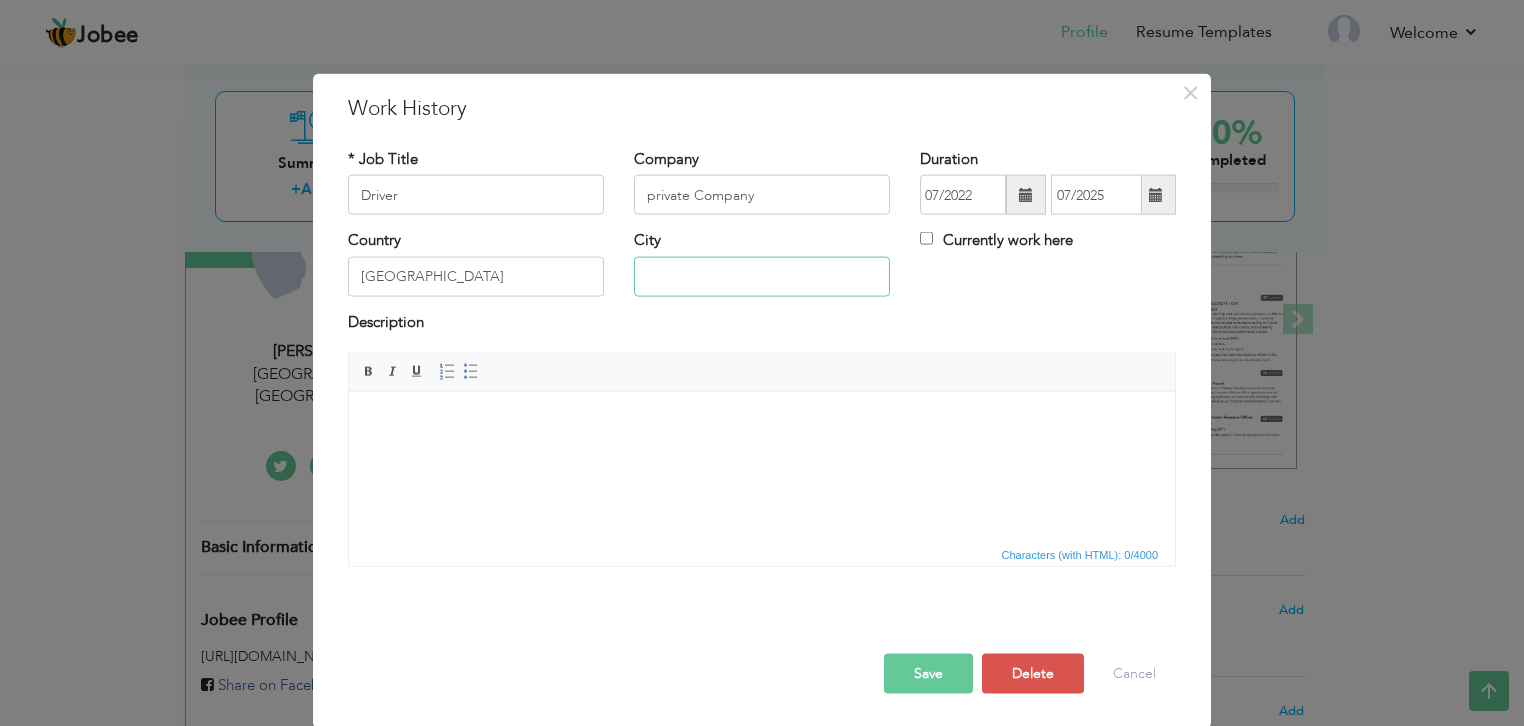 click at bounding box center [762, 276] 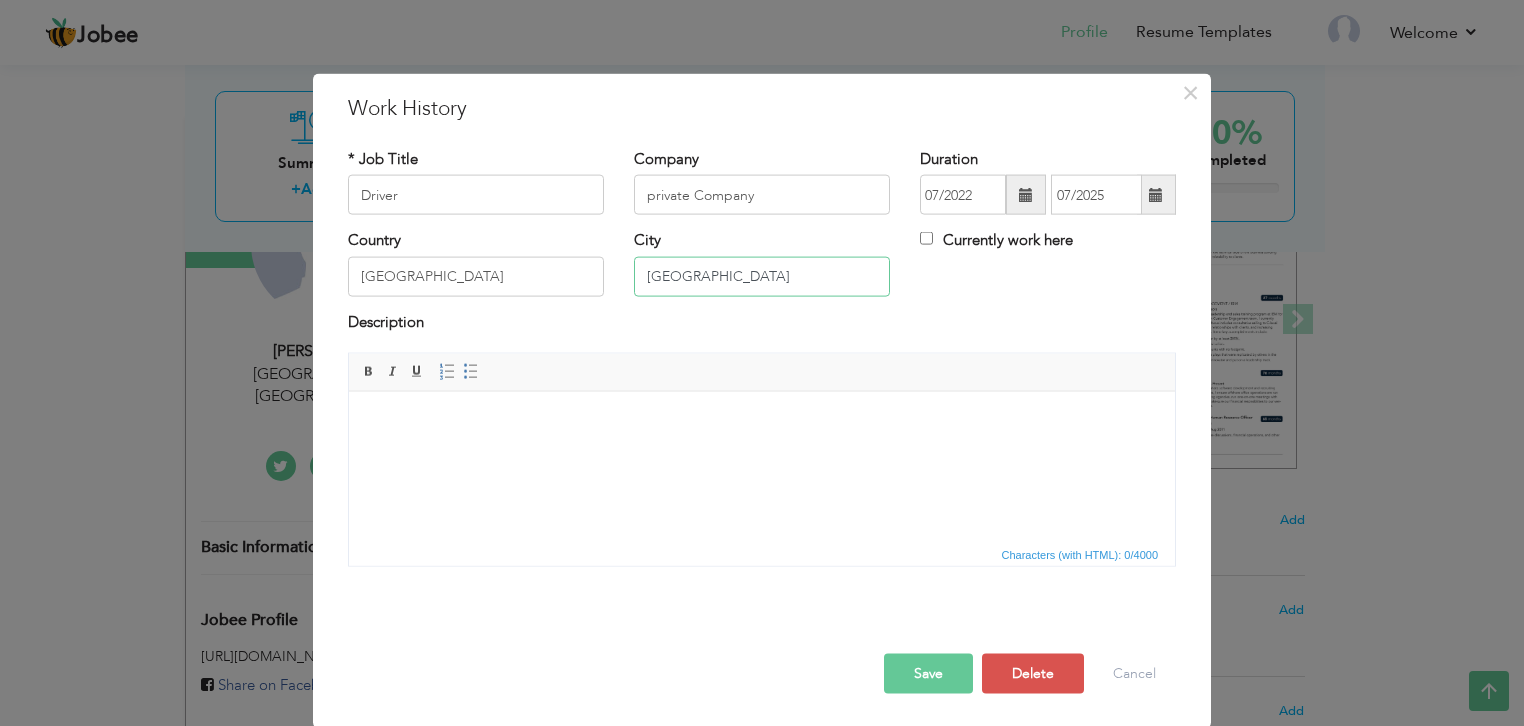 type on "[GEOGRAPHIC_DATA]" 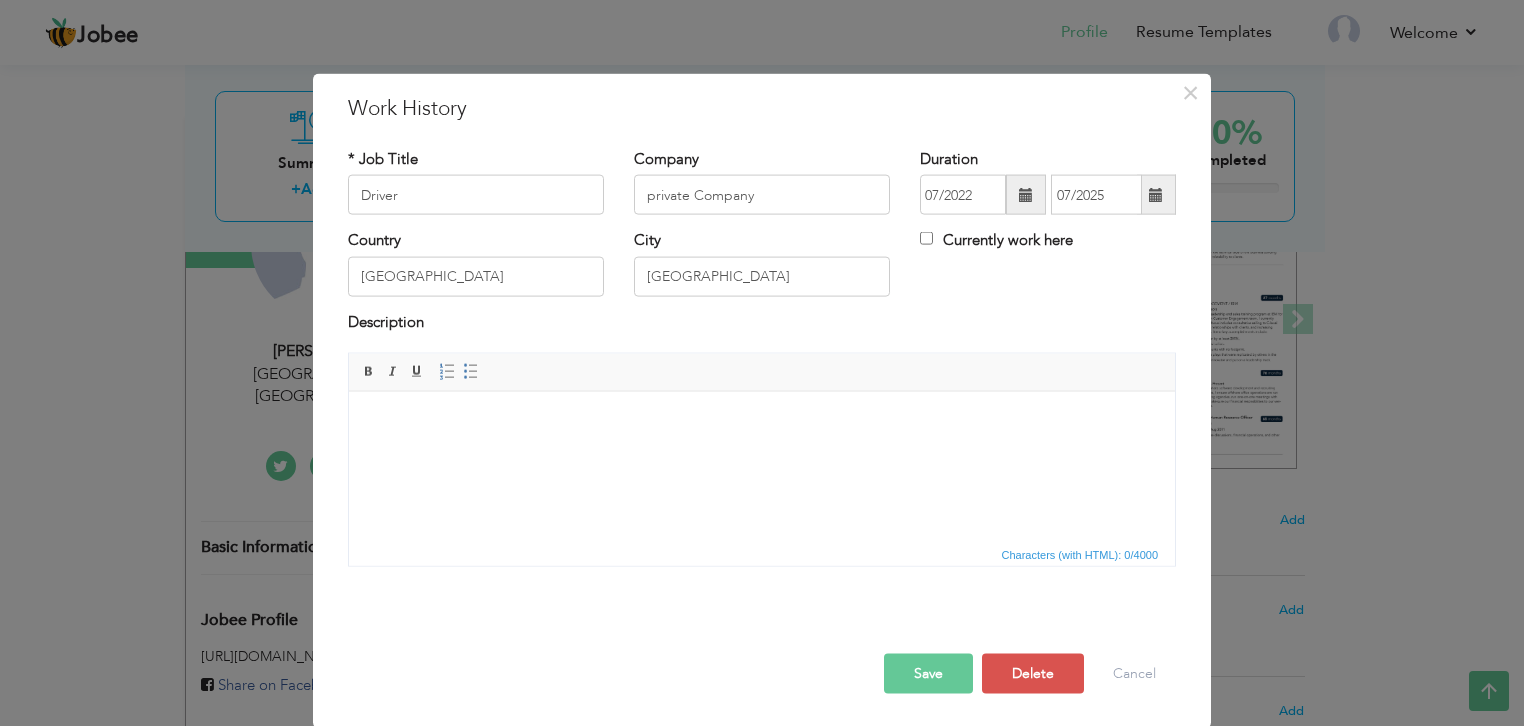 click at bounding box center [762, 421] 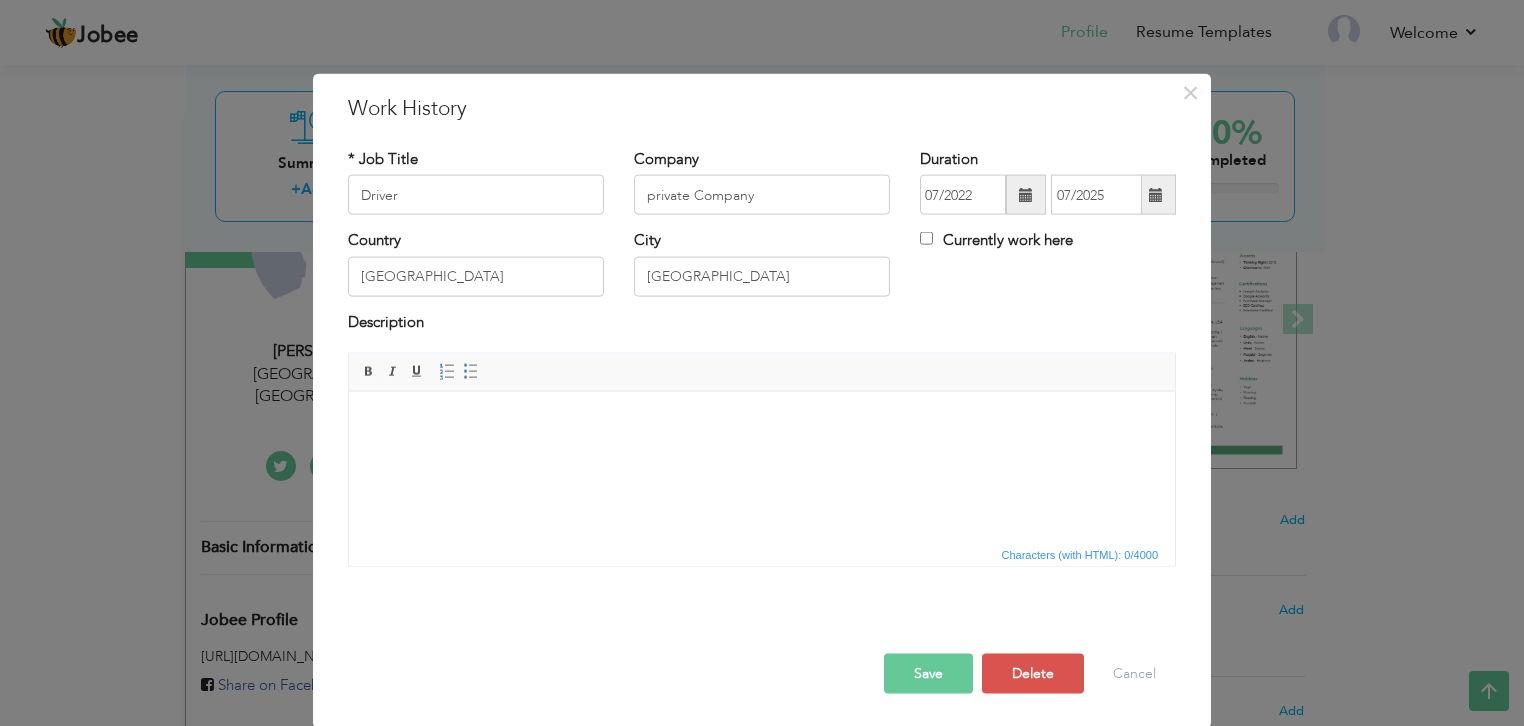 type 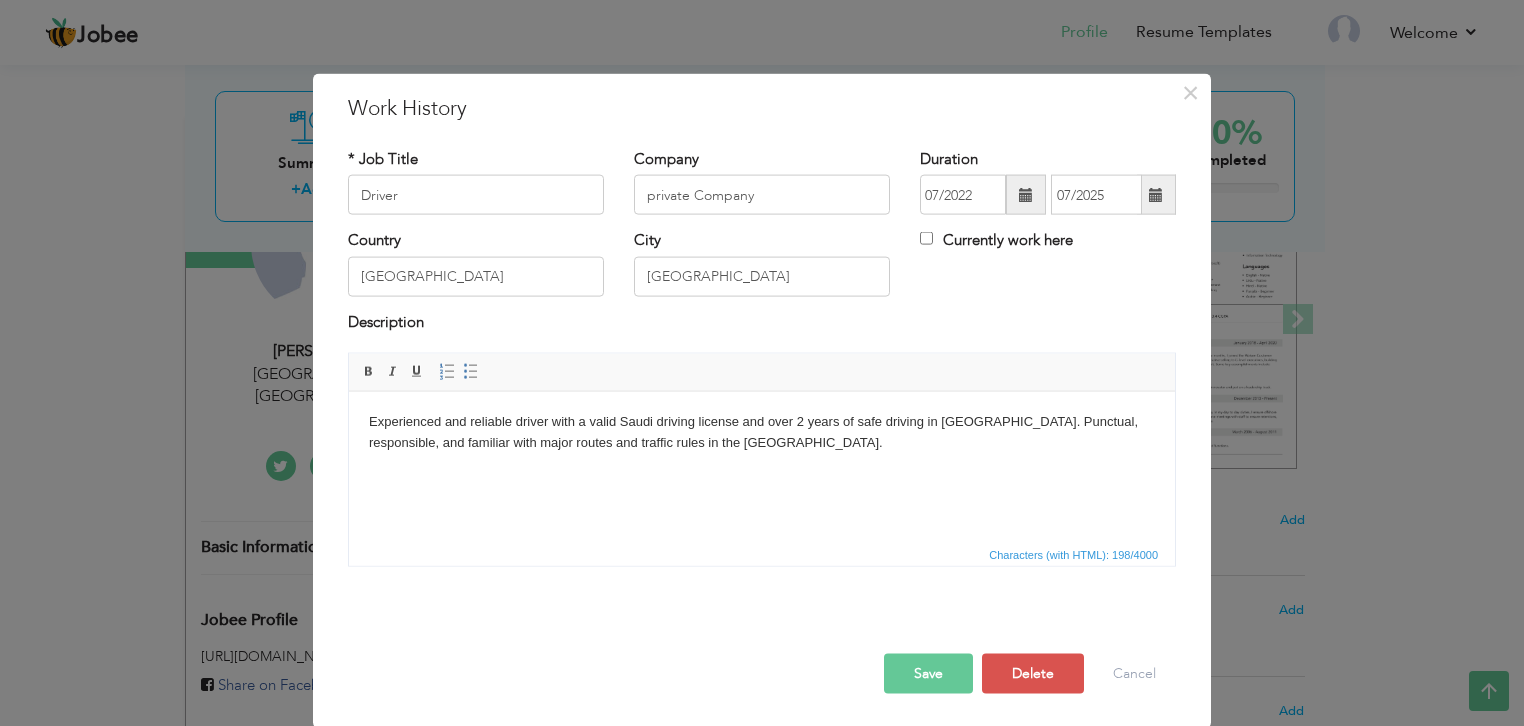click on "Experienced and reliable driver with a valid Saudi driving license and over 2 years of safe driving in Riyadh. Punctual, responsible, and familiar with major routes and traffic rules in the Kingdom." at bounding box center [762, 432] 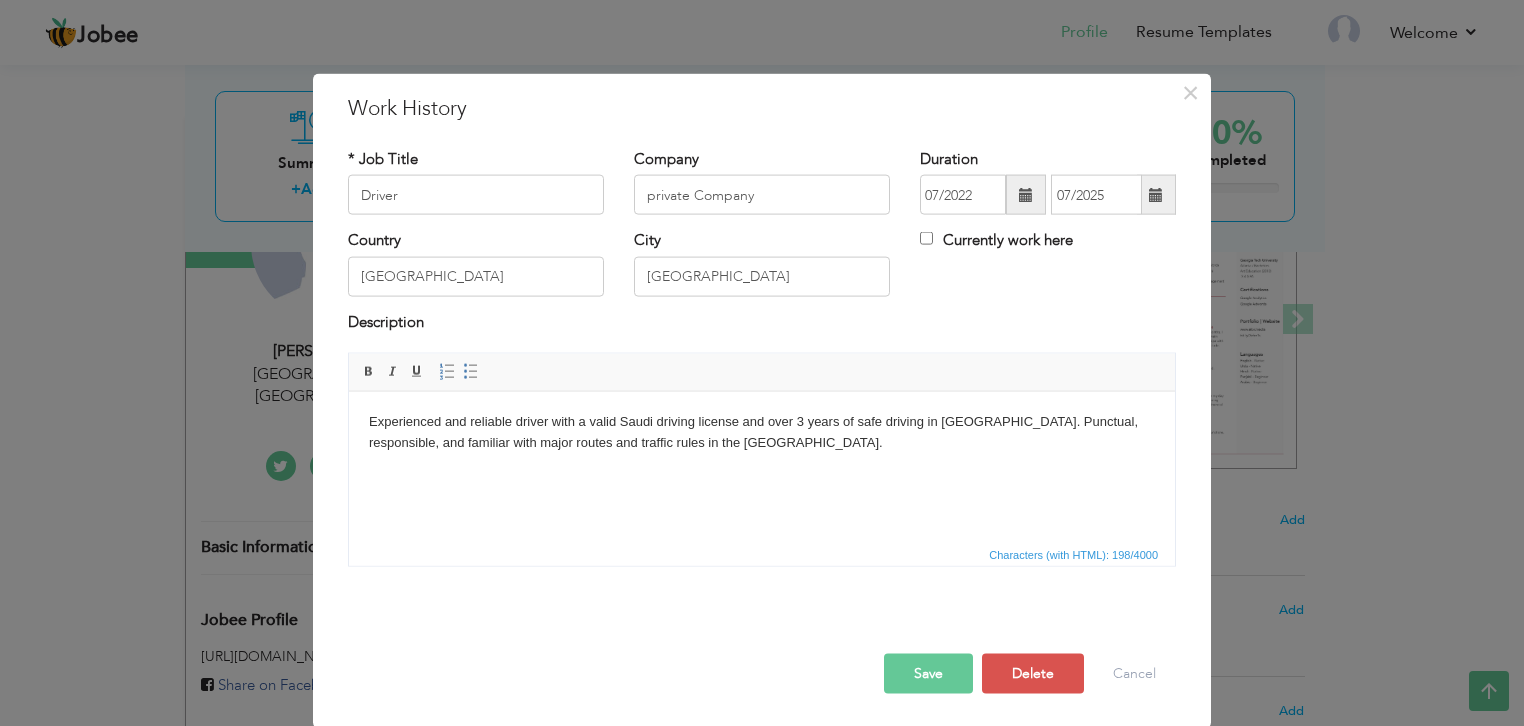 click on "Save" at bounding box center [928, 674] 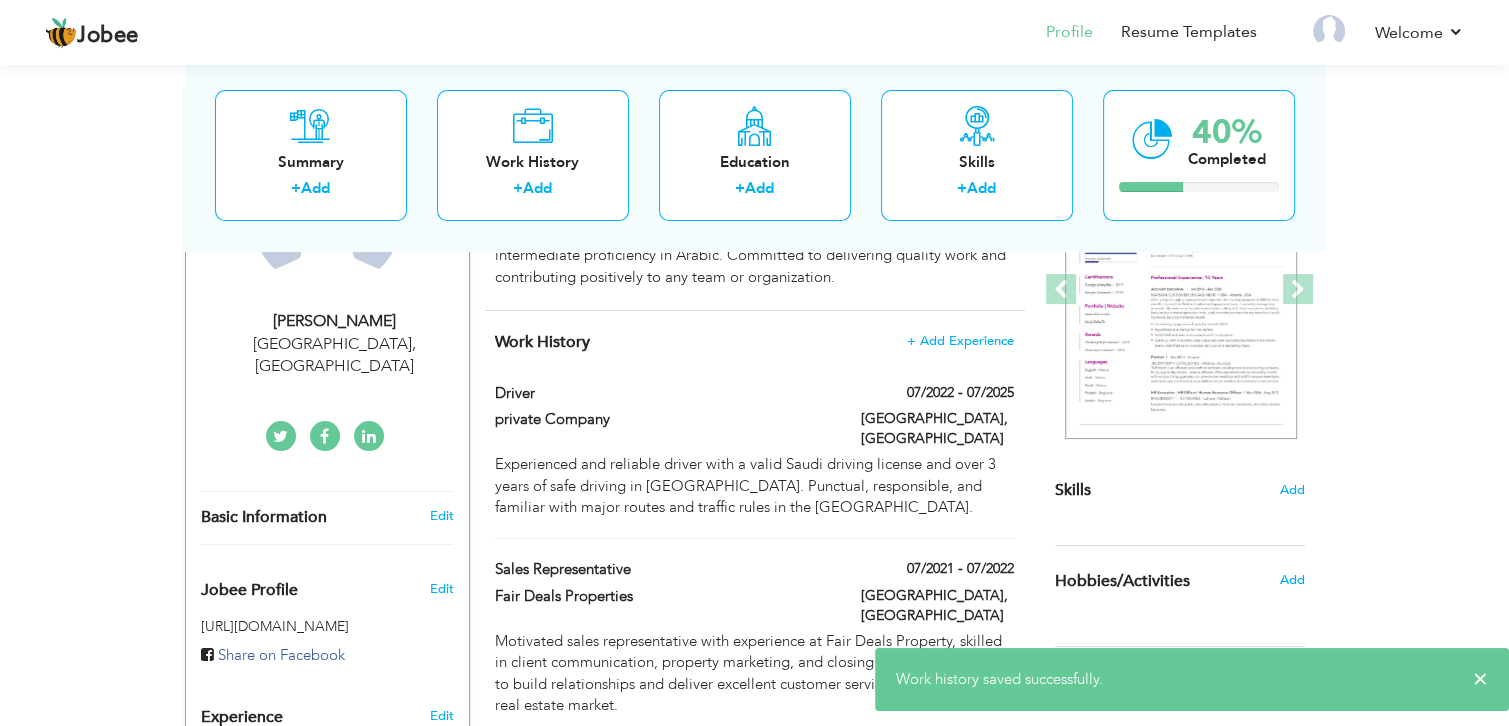 scroll, scrollTop: 288, scrollLeft: 0, axis: vertical 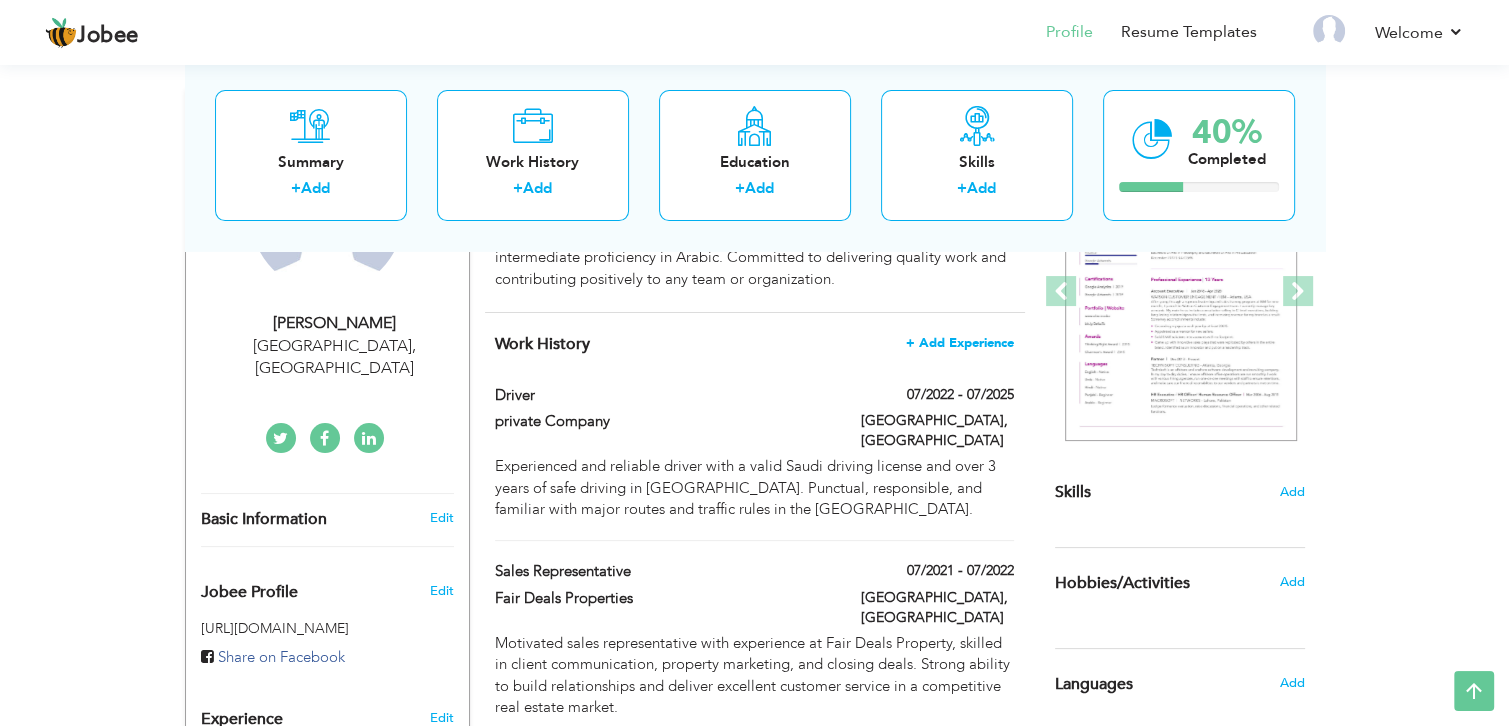 click on "+ Add Experience" at bounding box center [960, 343] 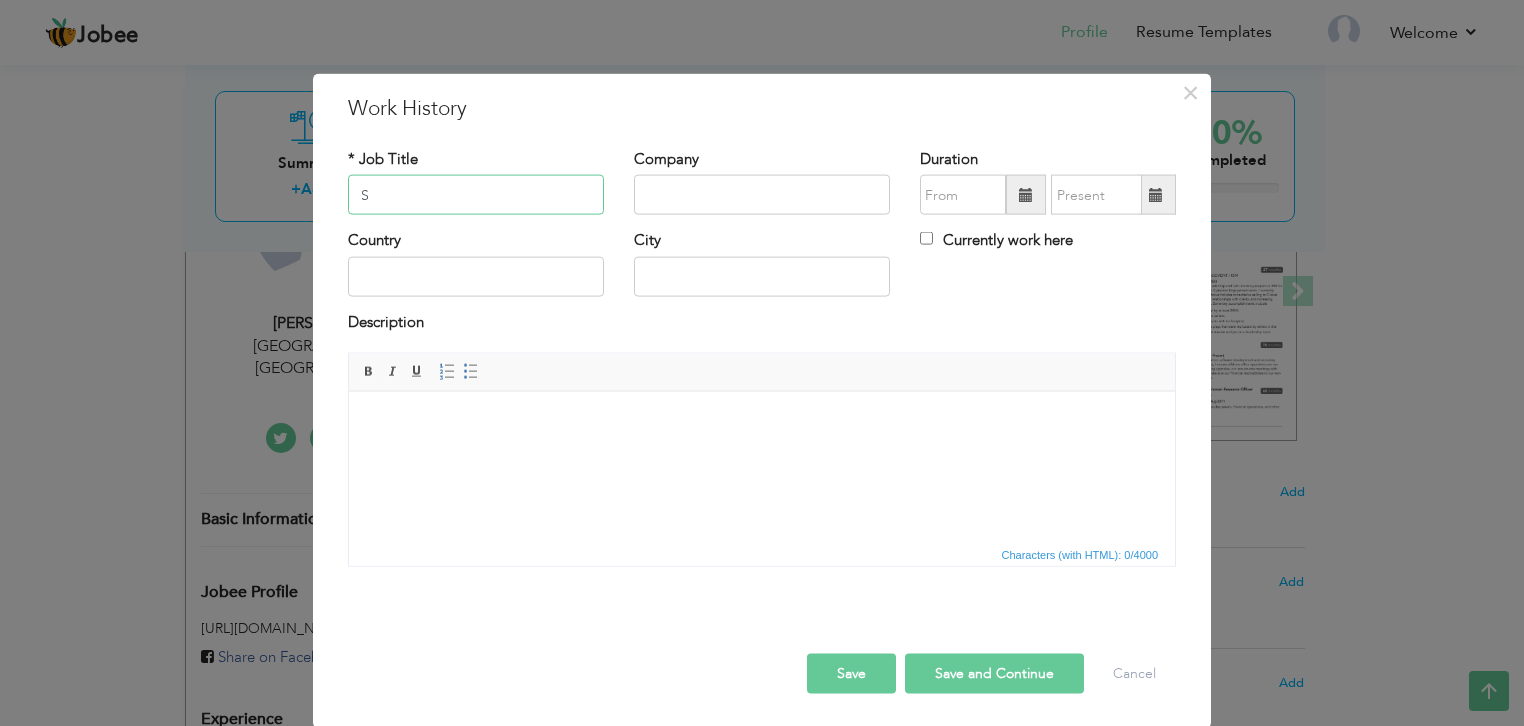 type on "S" 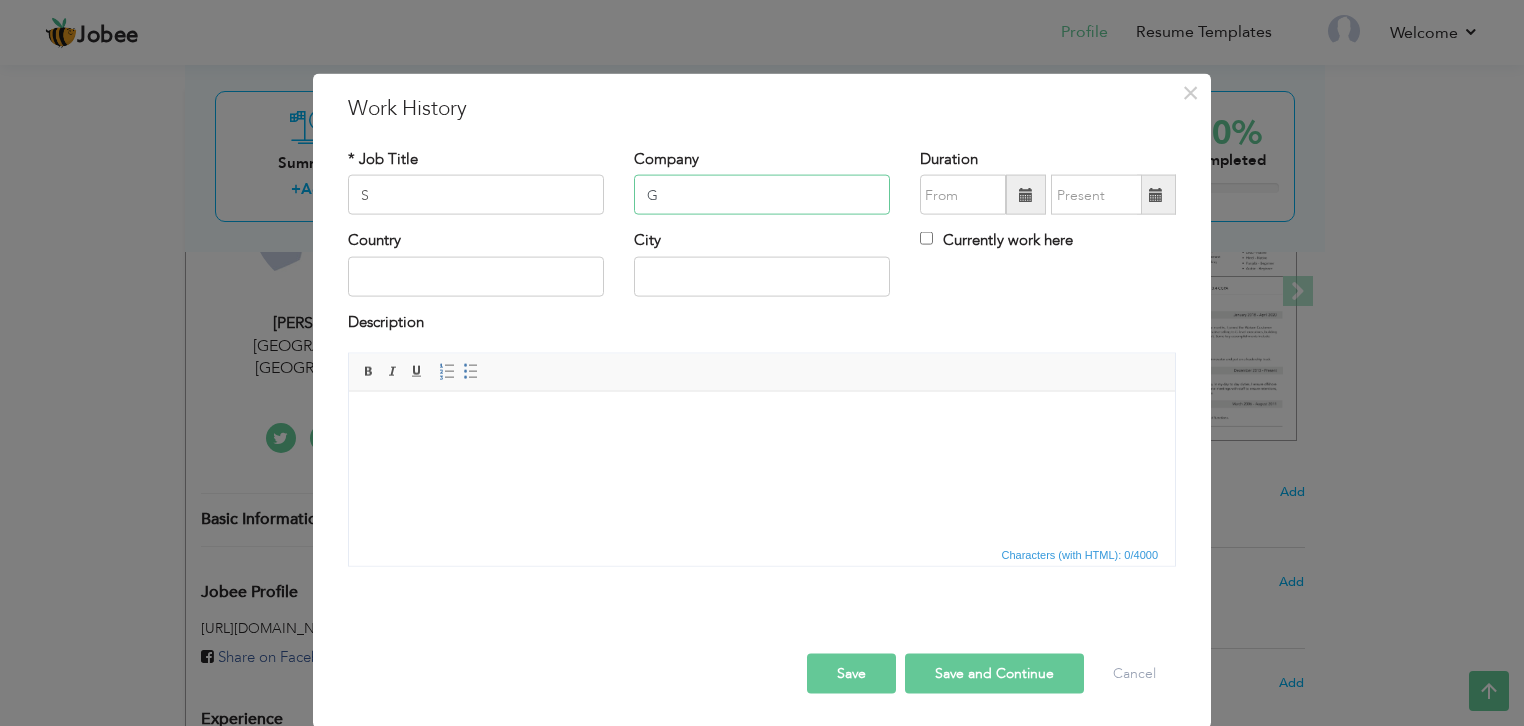 type on "G" 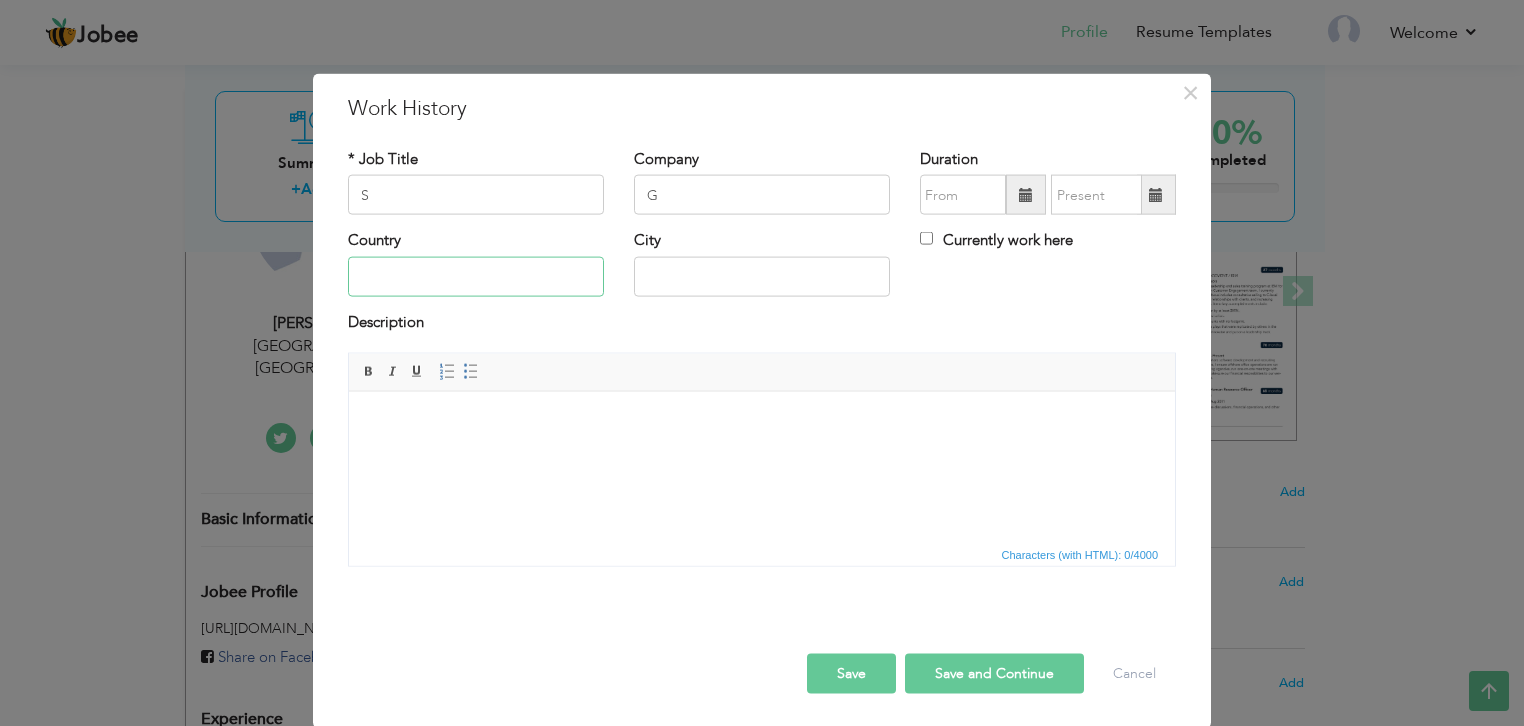 click at bounding box center [476, 276] 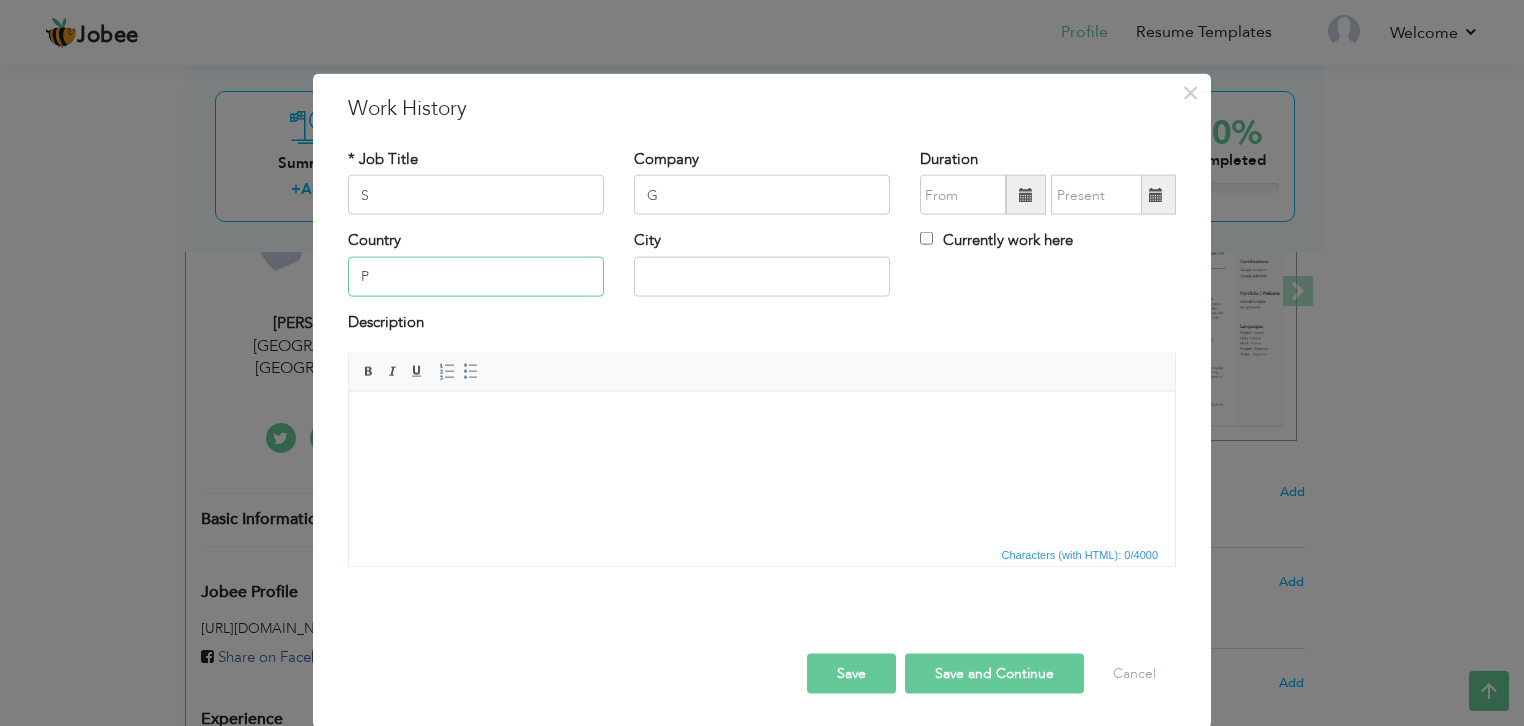 type on "P" 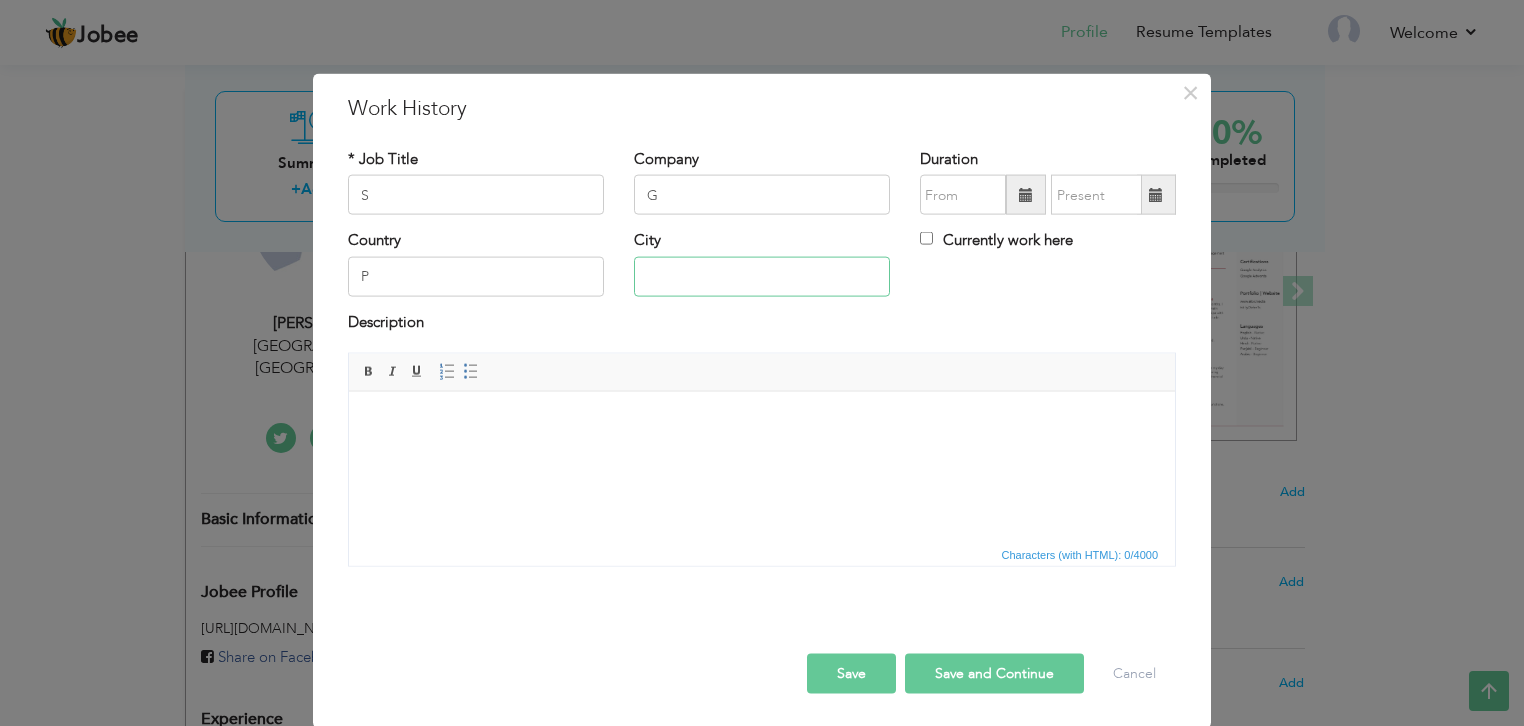 click at bounding box center [762, 276] 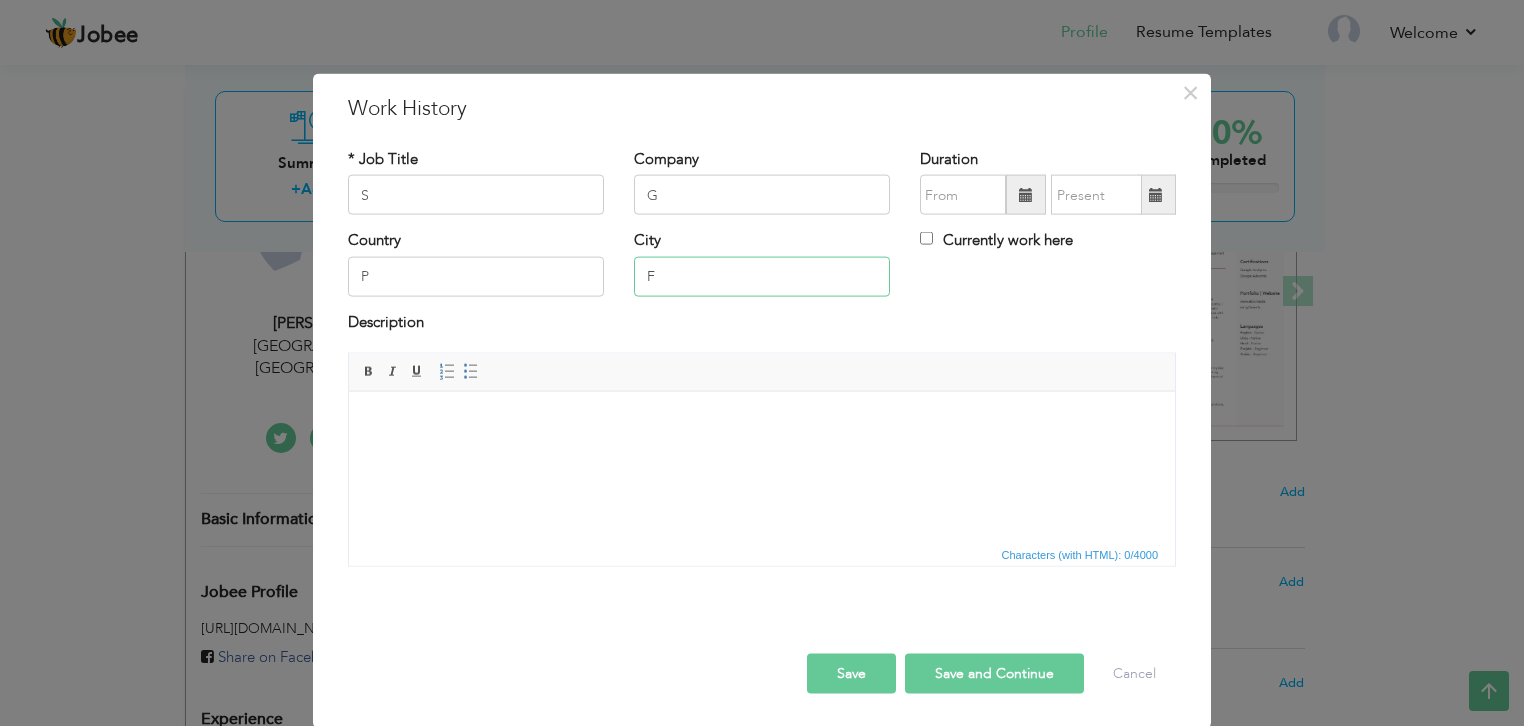 type on "F" 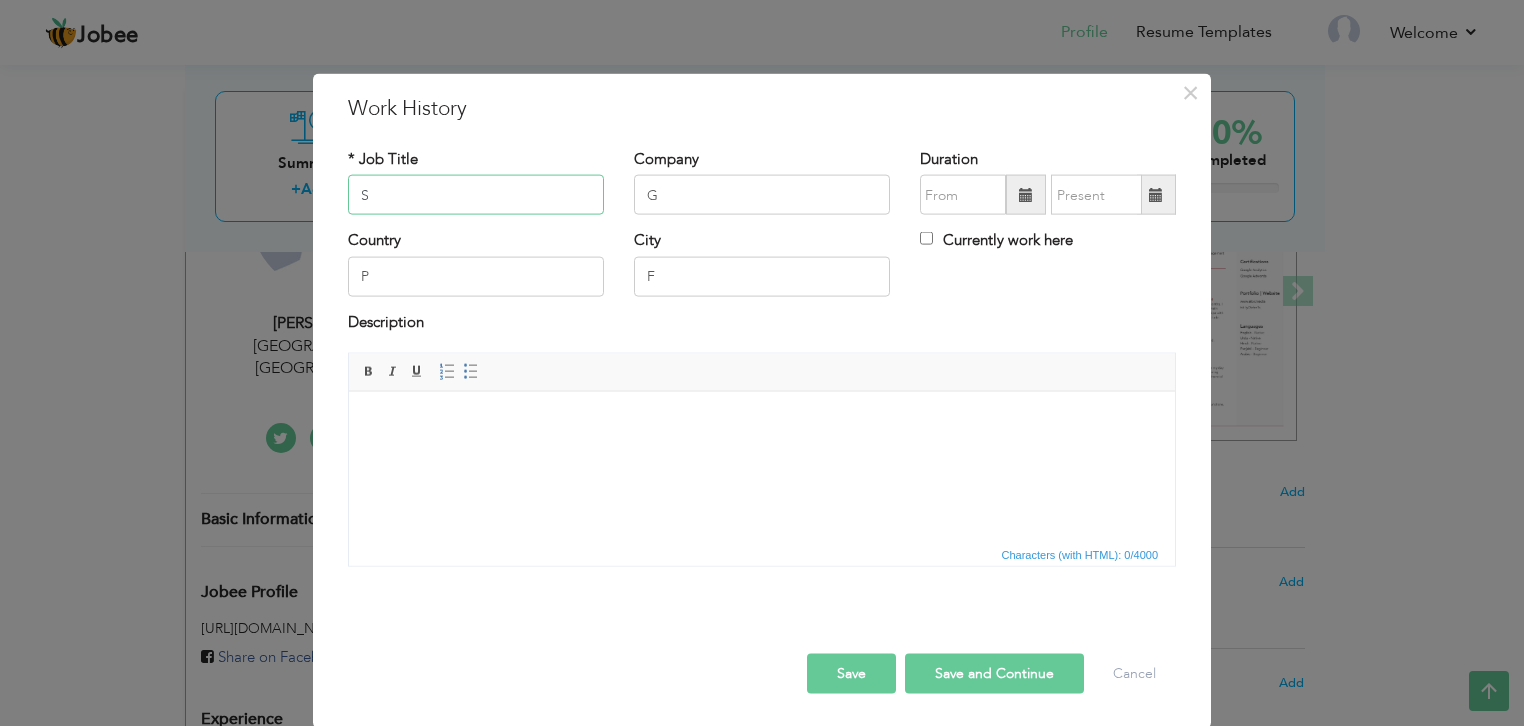 click on "S" at bounding box center (476, 195) 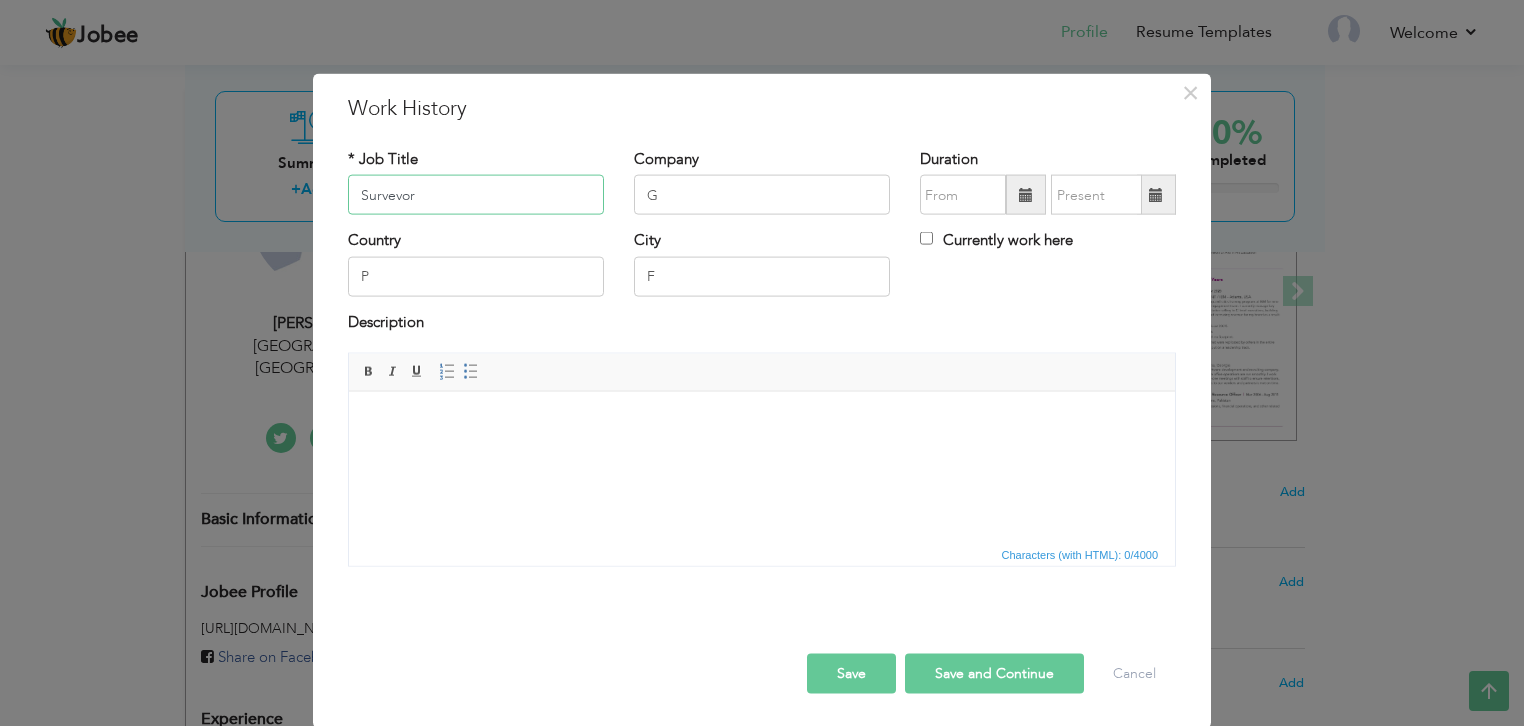 type on "Survevor" 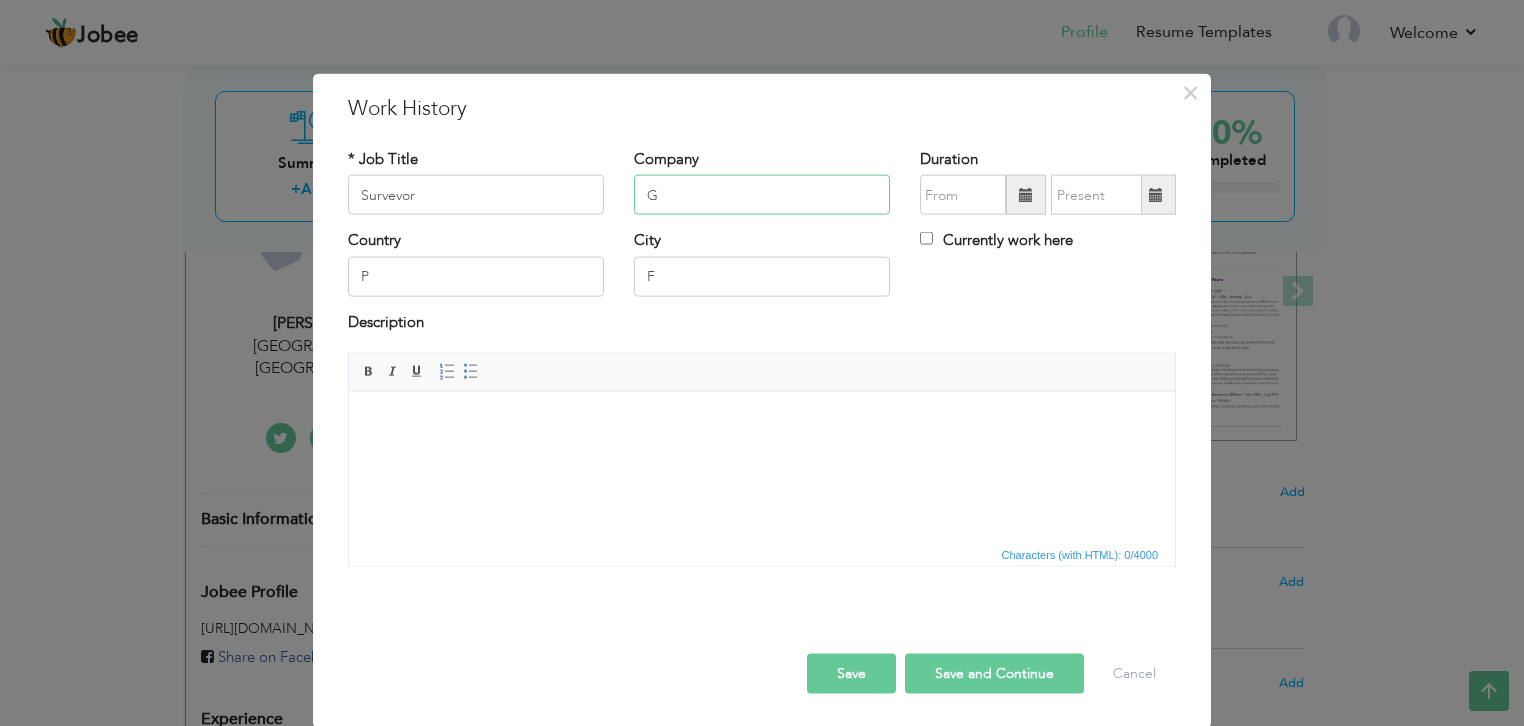 click on "G" at bounding box center (762, 195) 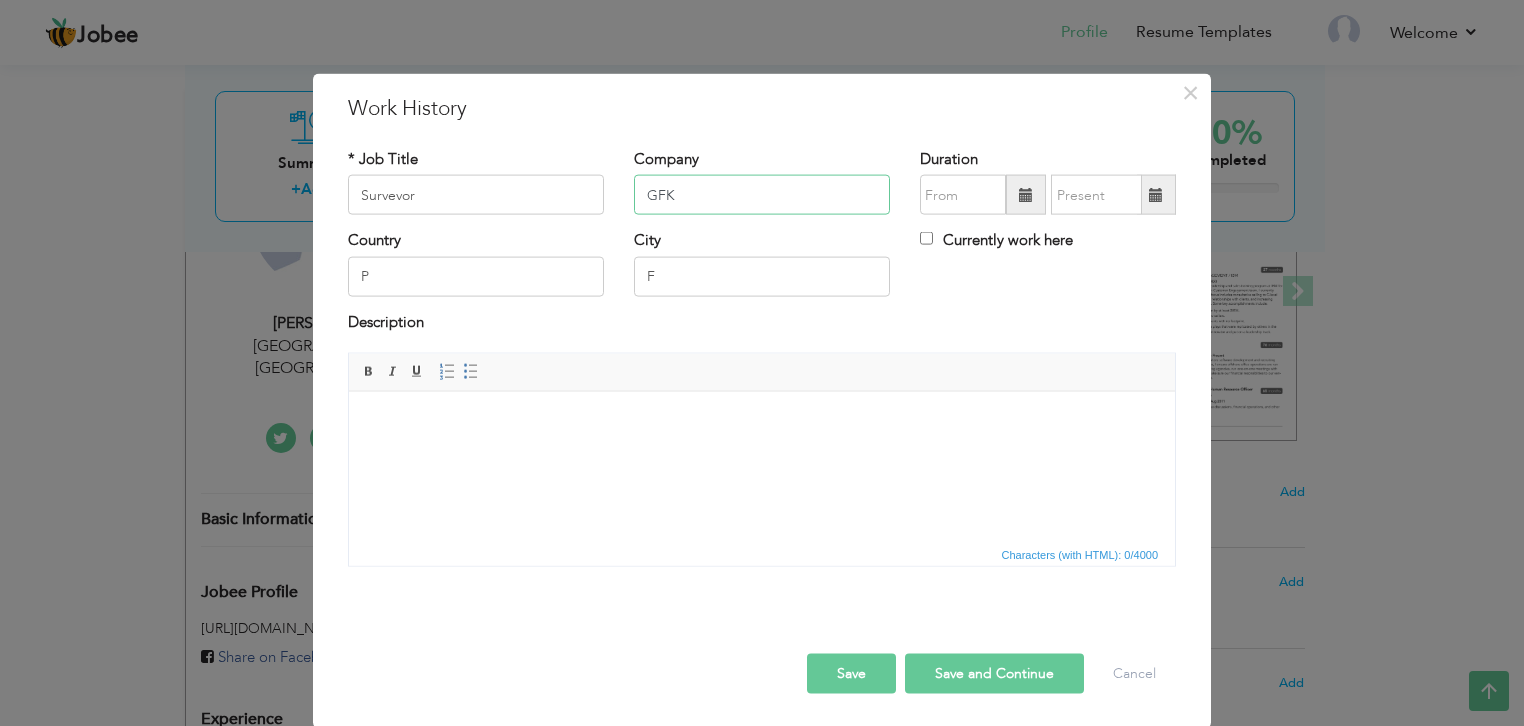 type on "GFK" 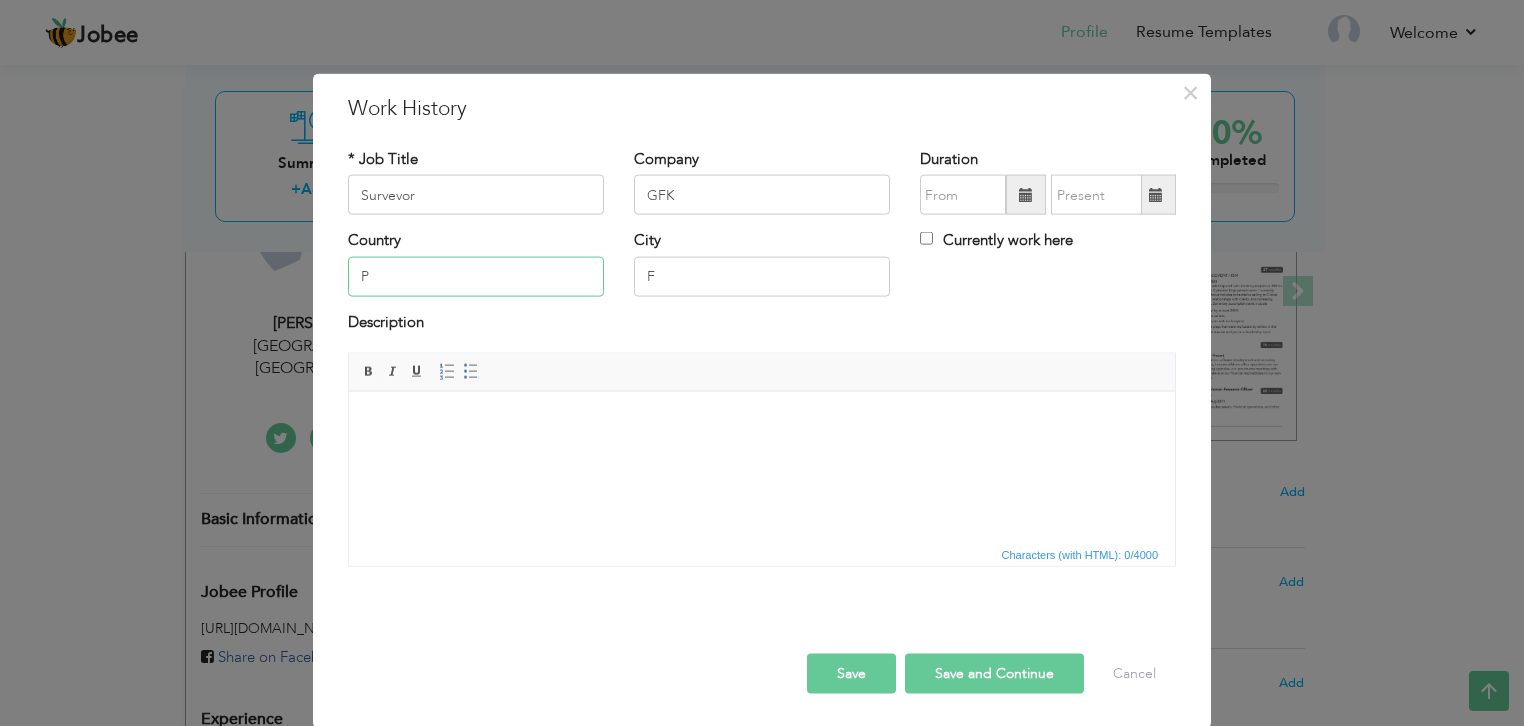 click on "P" at bounding box center [476, 276] 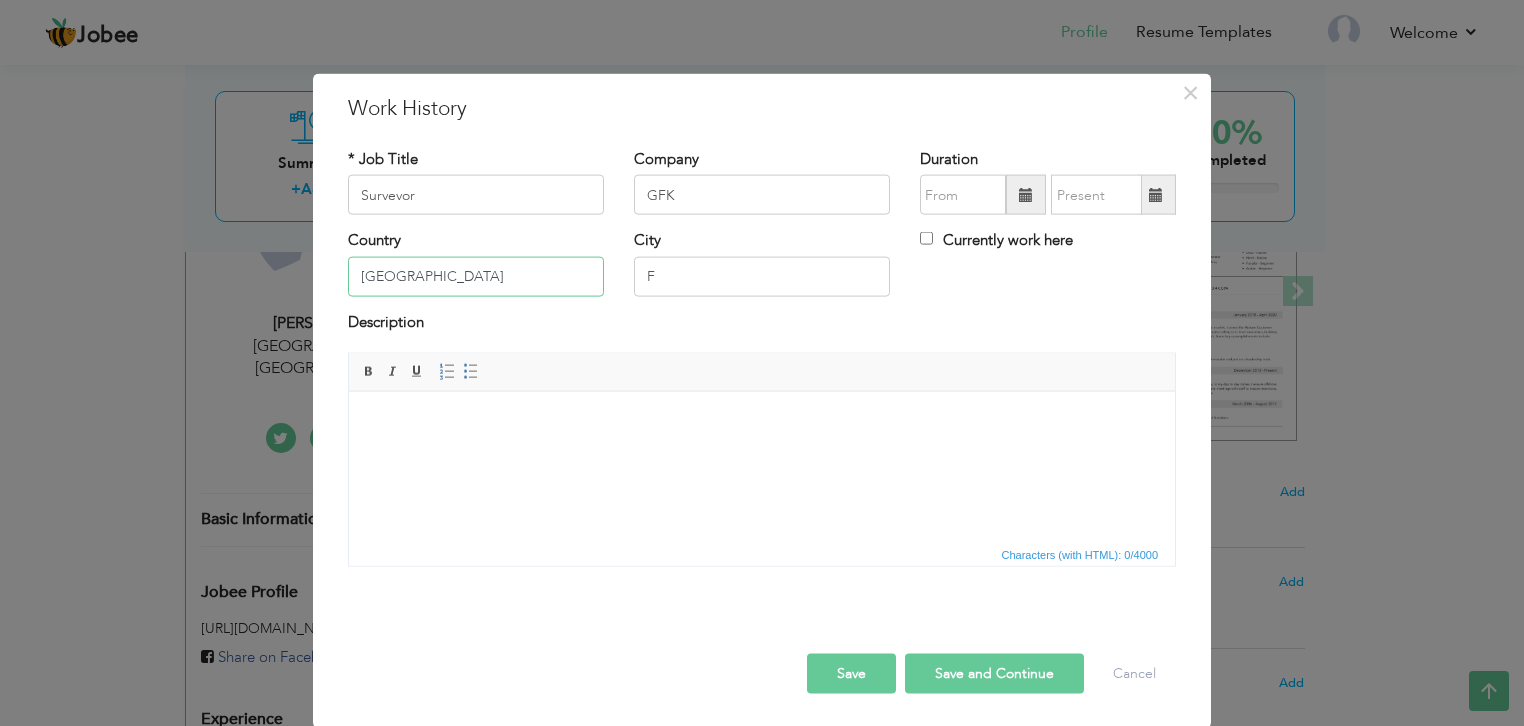 type on "[GEOGRAPHIC_DATA]" 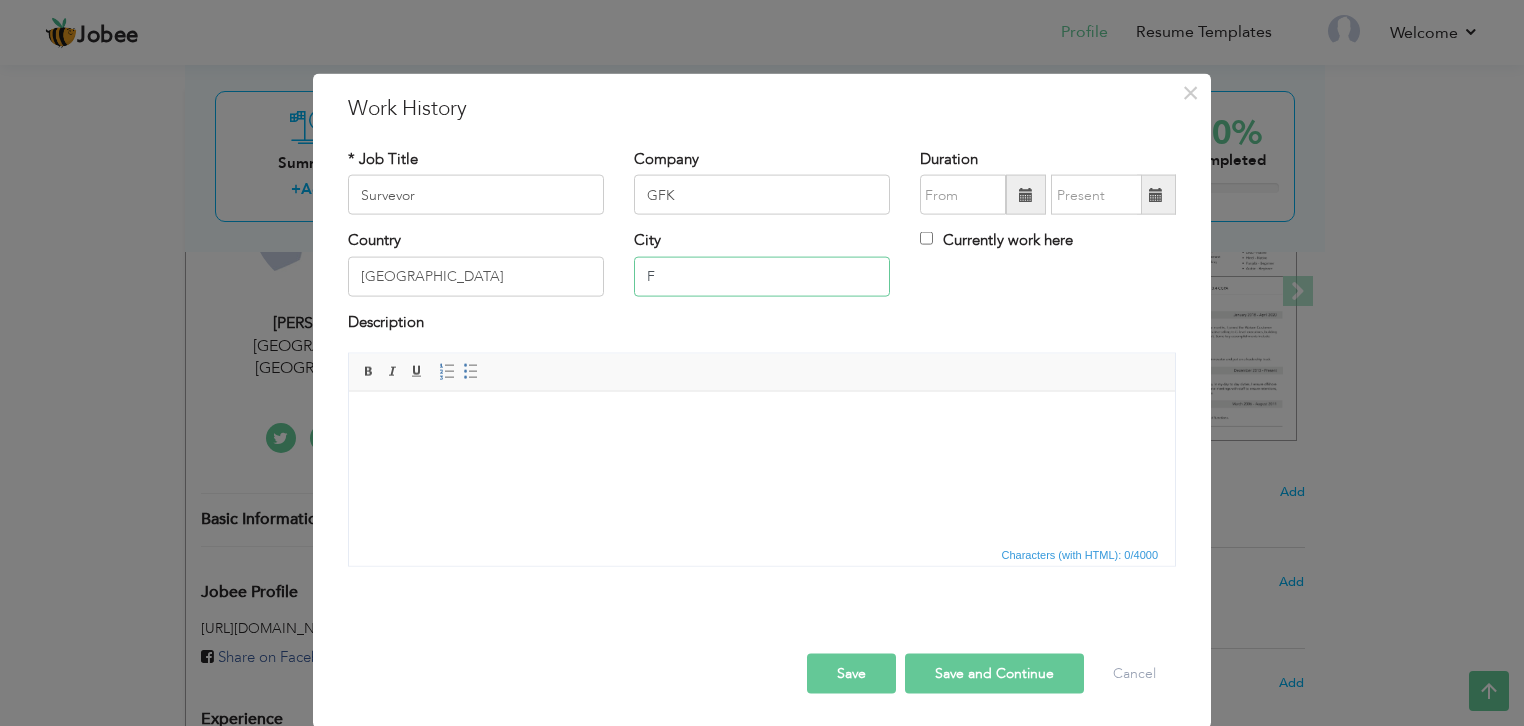 click on "F" at bounding box center [762, 276] 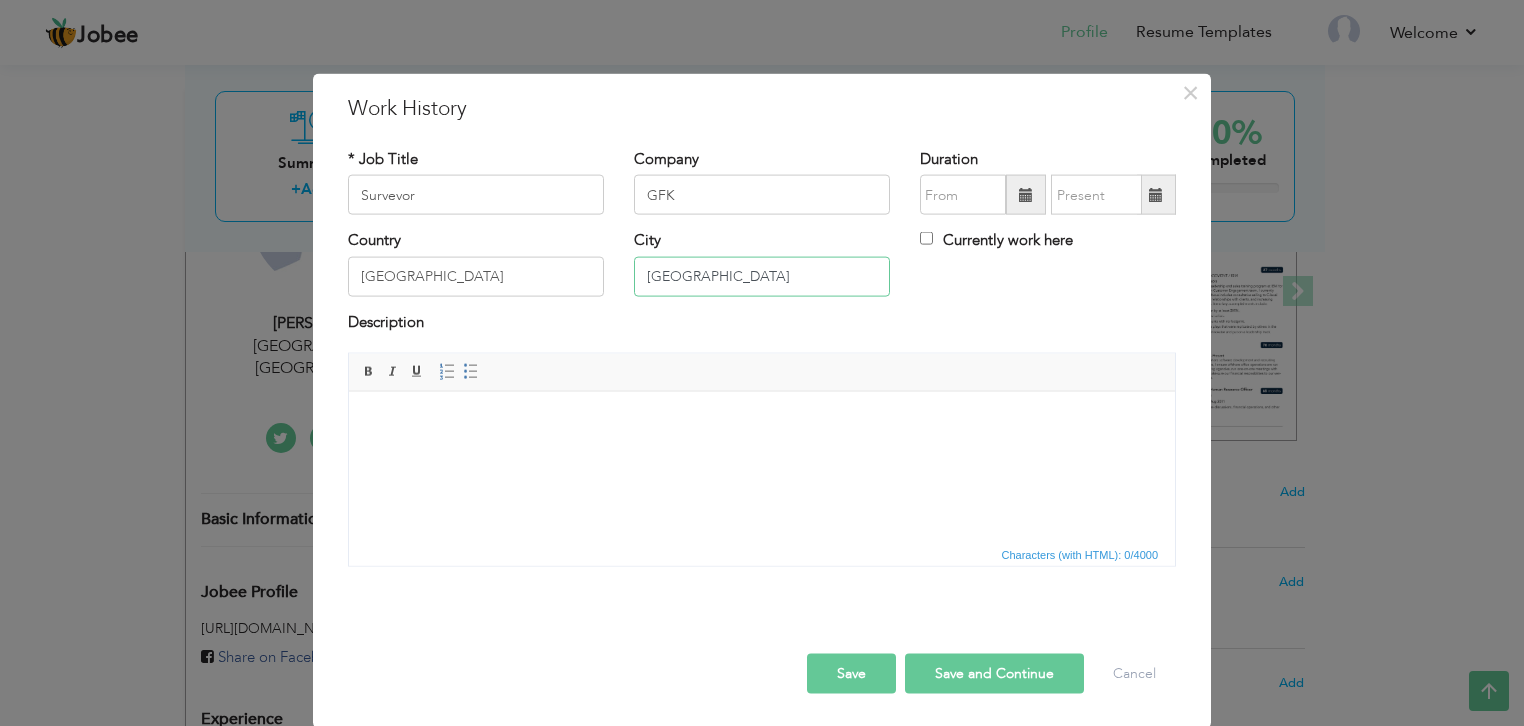 type on "[GEOGRAPHIC_DATA]" 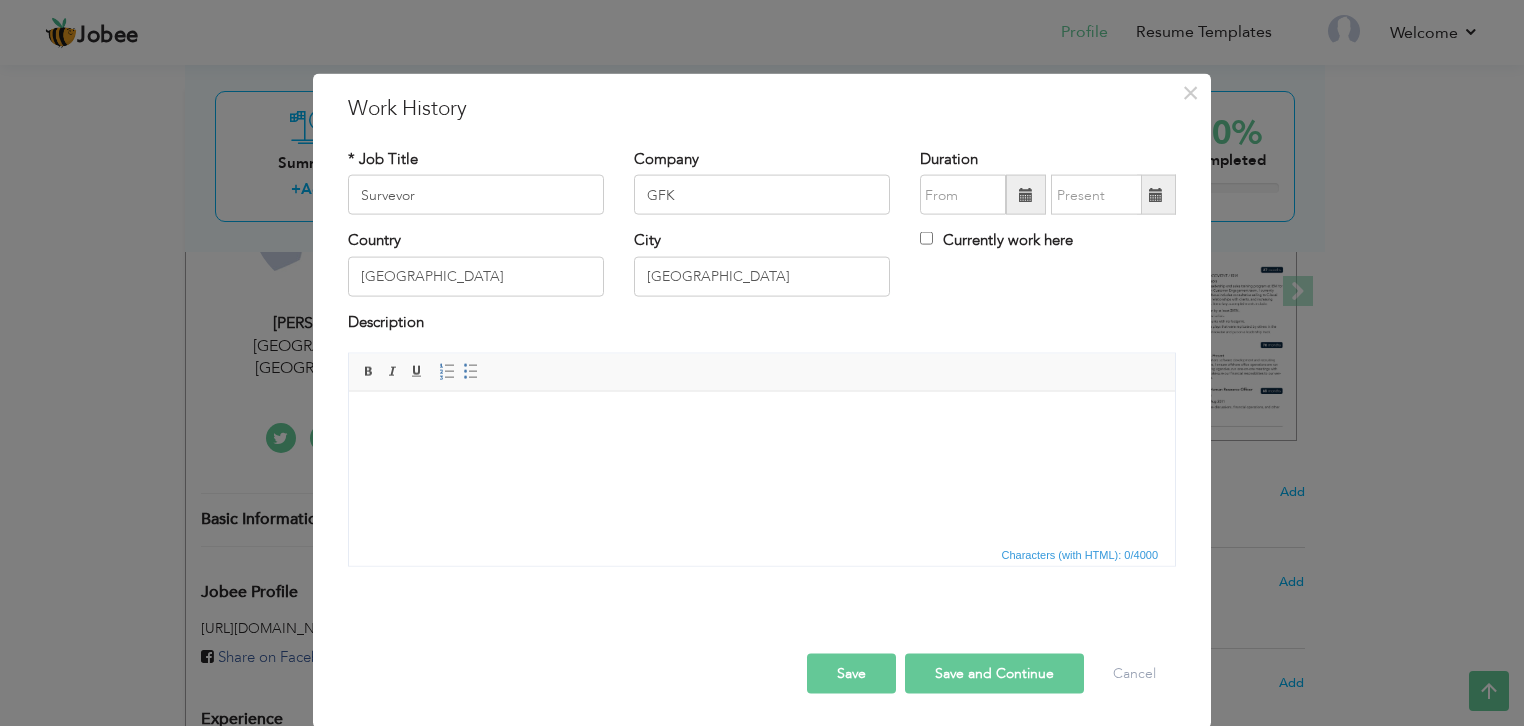 click at bounding box center (762, 421) 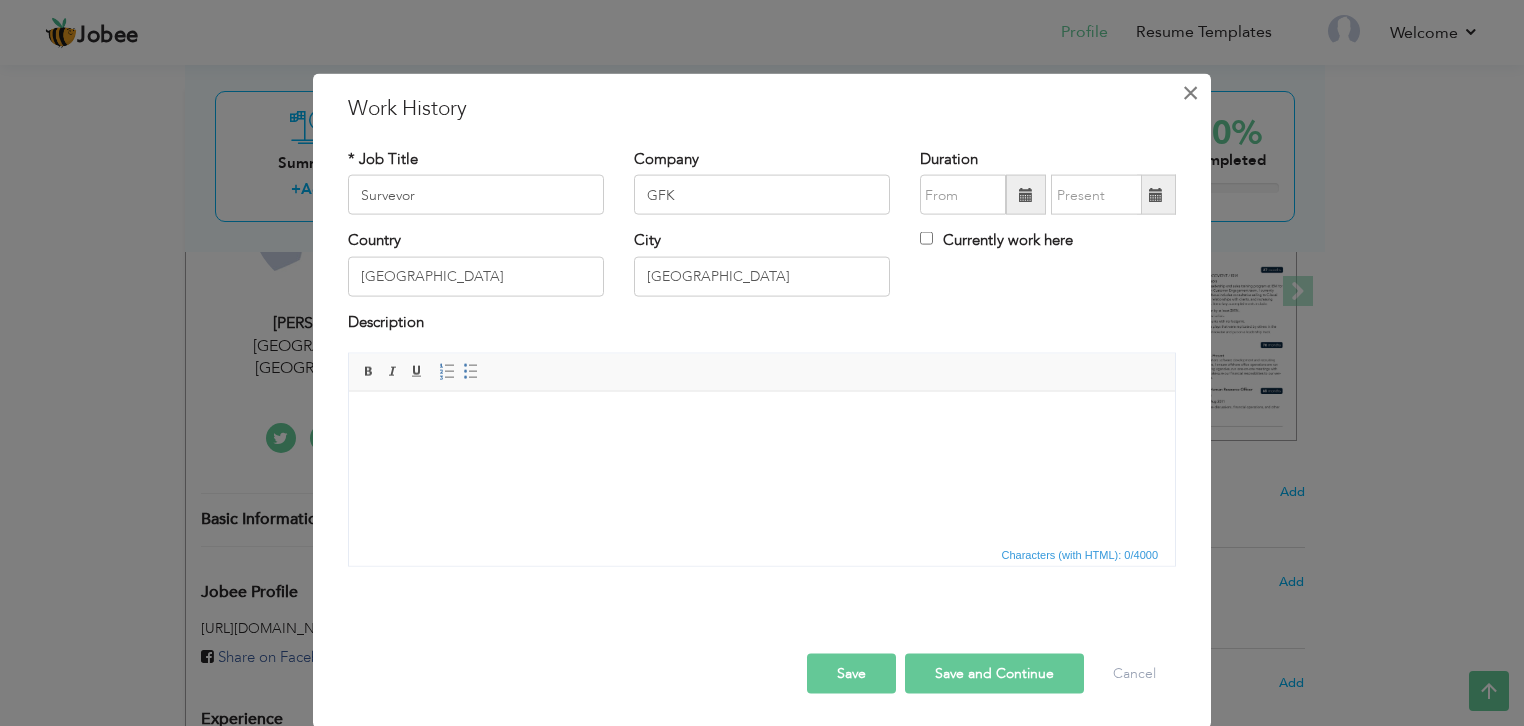 click on "×" at bounding box center (1190, 93) 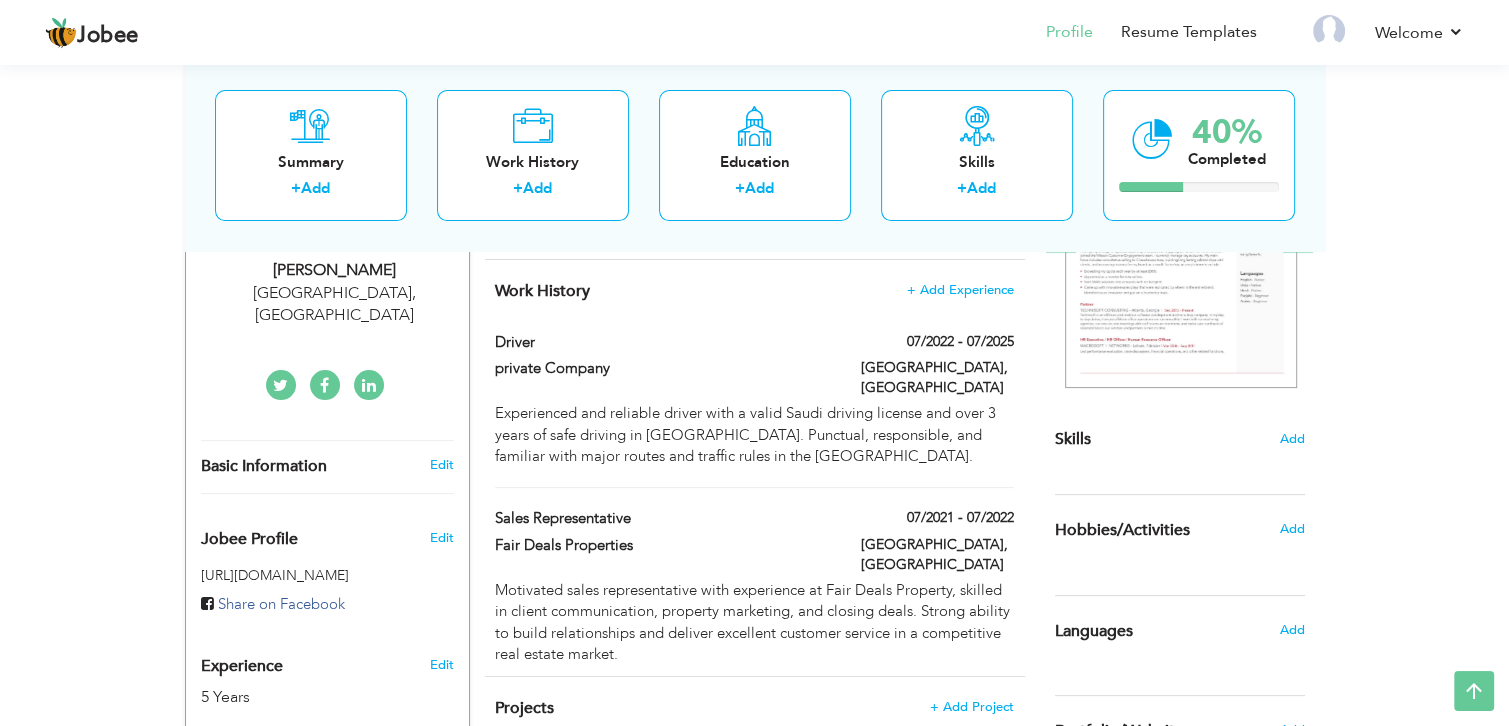 scroll, scrollTop: 324, scrollLeft: 0, axis: vertical 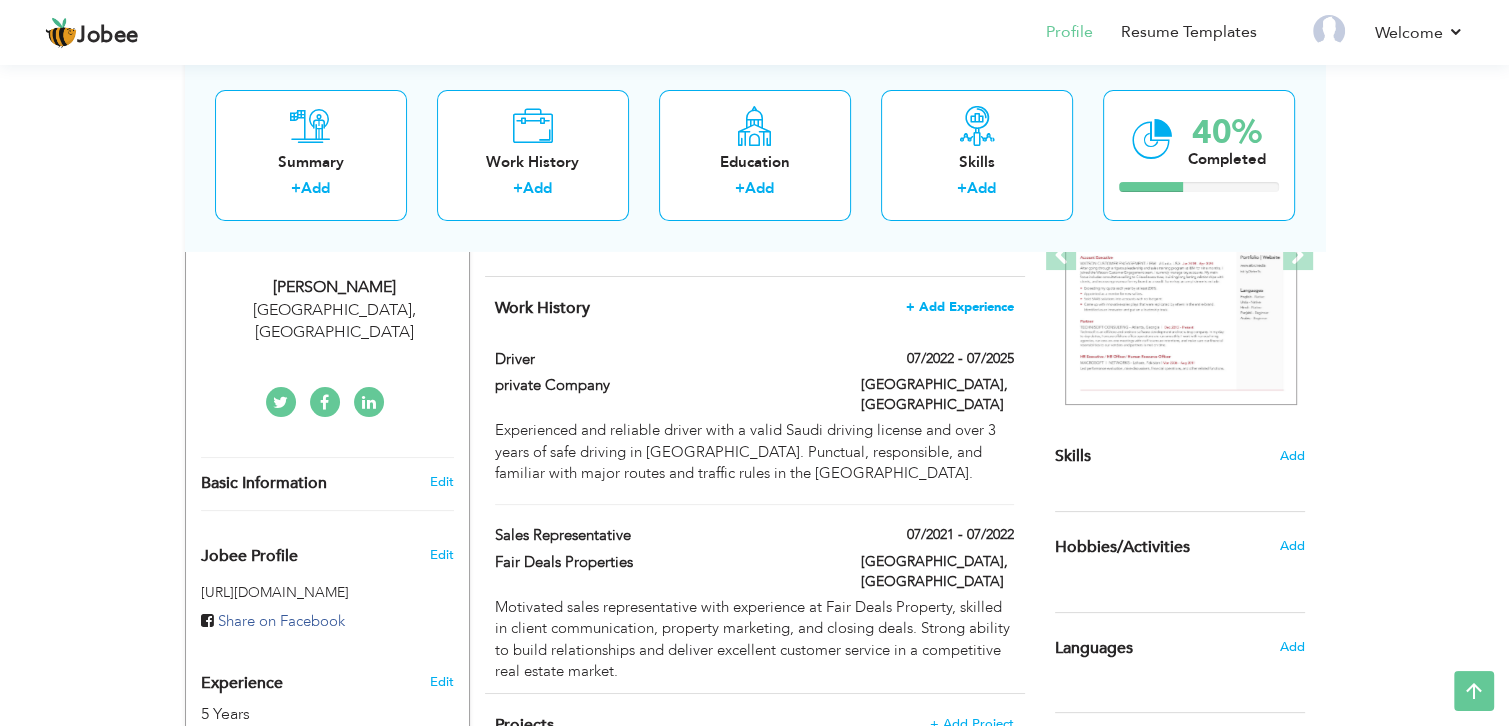 click on "+ Add Experience" at bounding box center [960, 307] 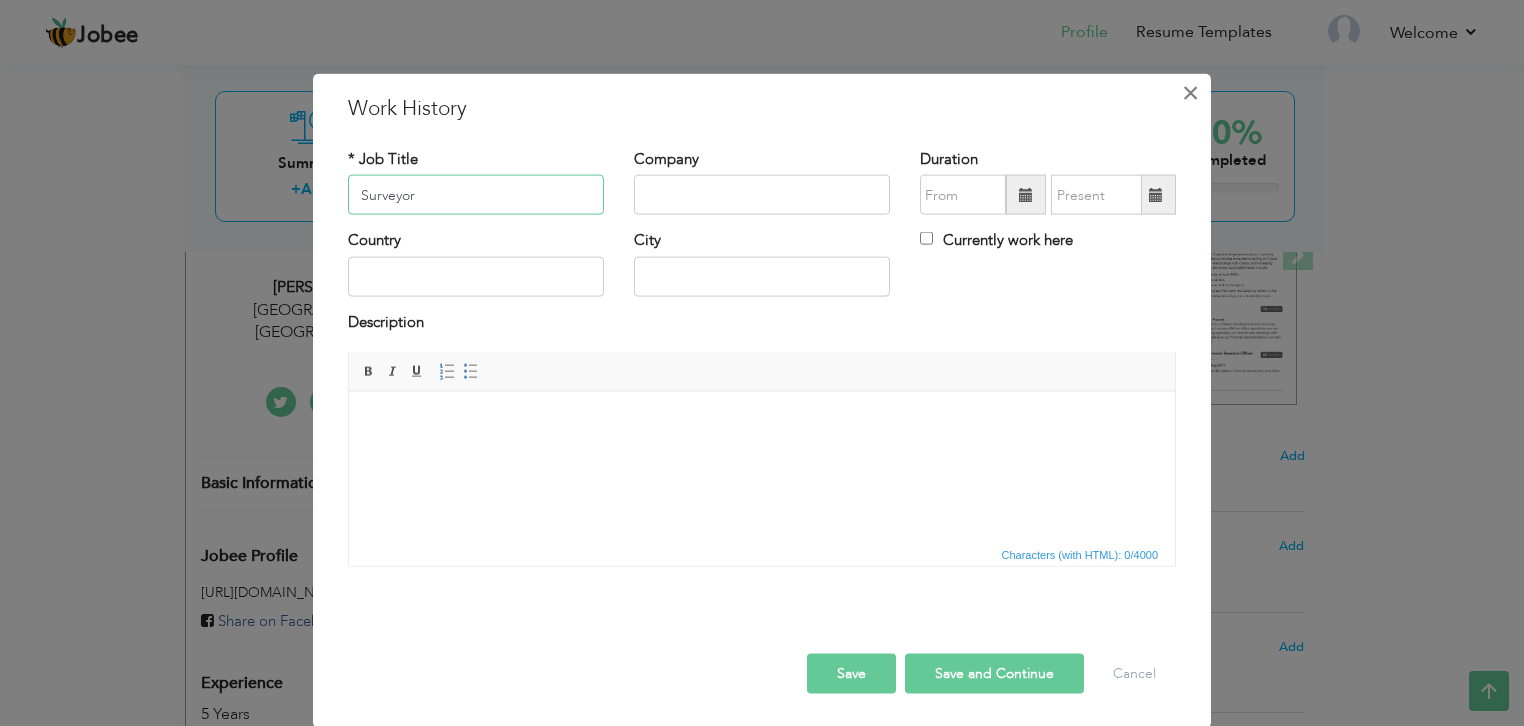 type on "Surveyor" 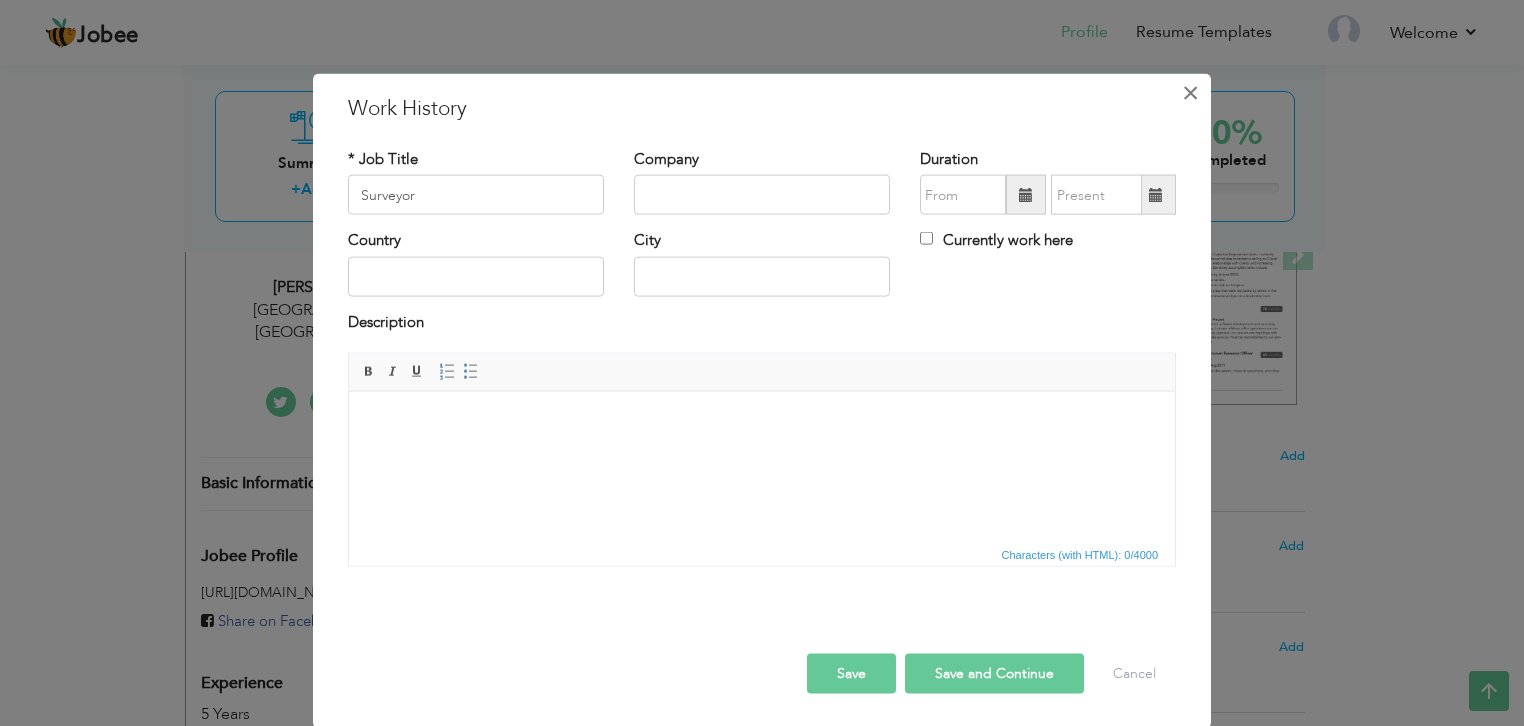 click on "×" at bounding box center (1190, 93) 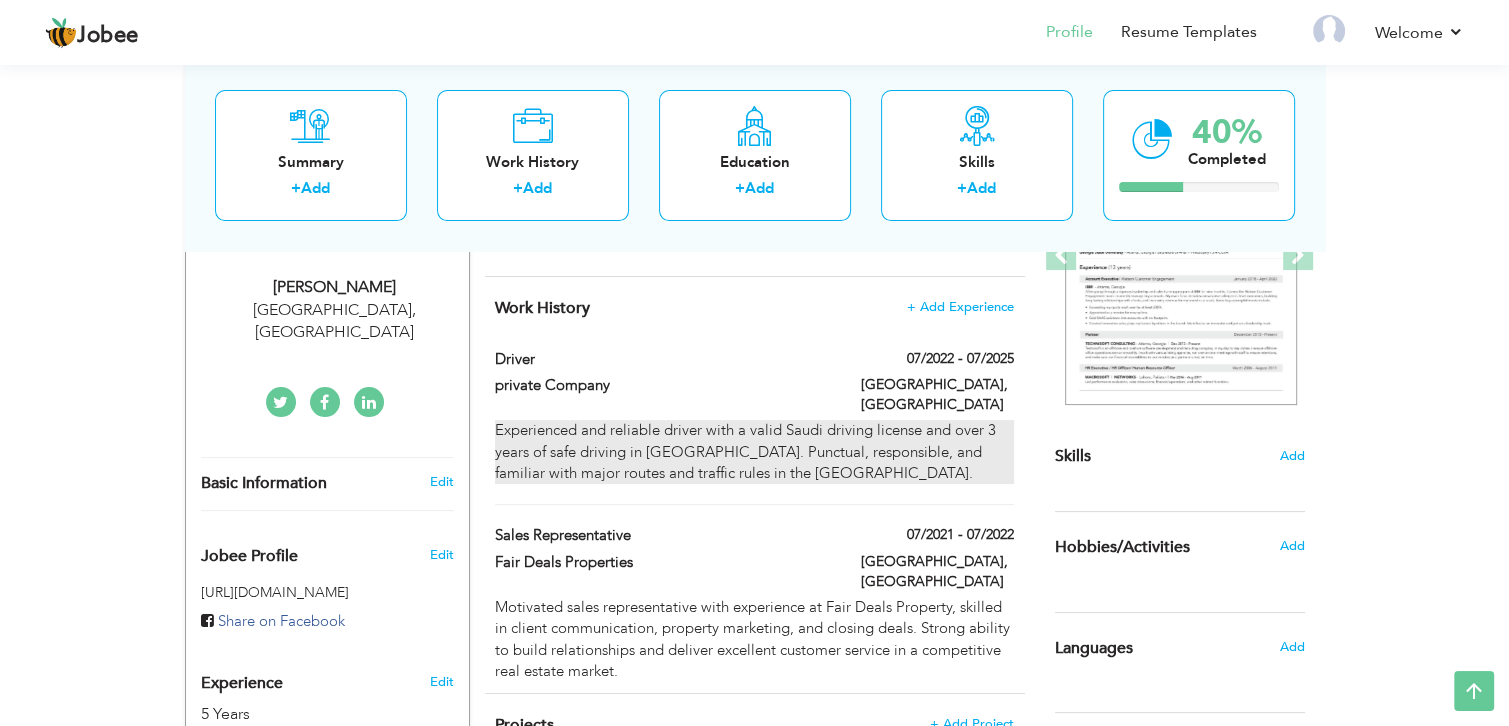 scroll, scrollTop: 312, scrollLeft: 0, axis: vertical 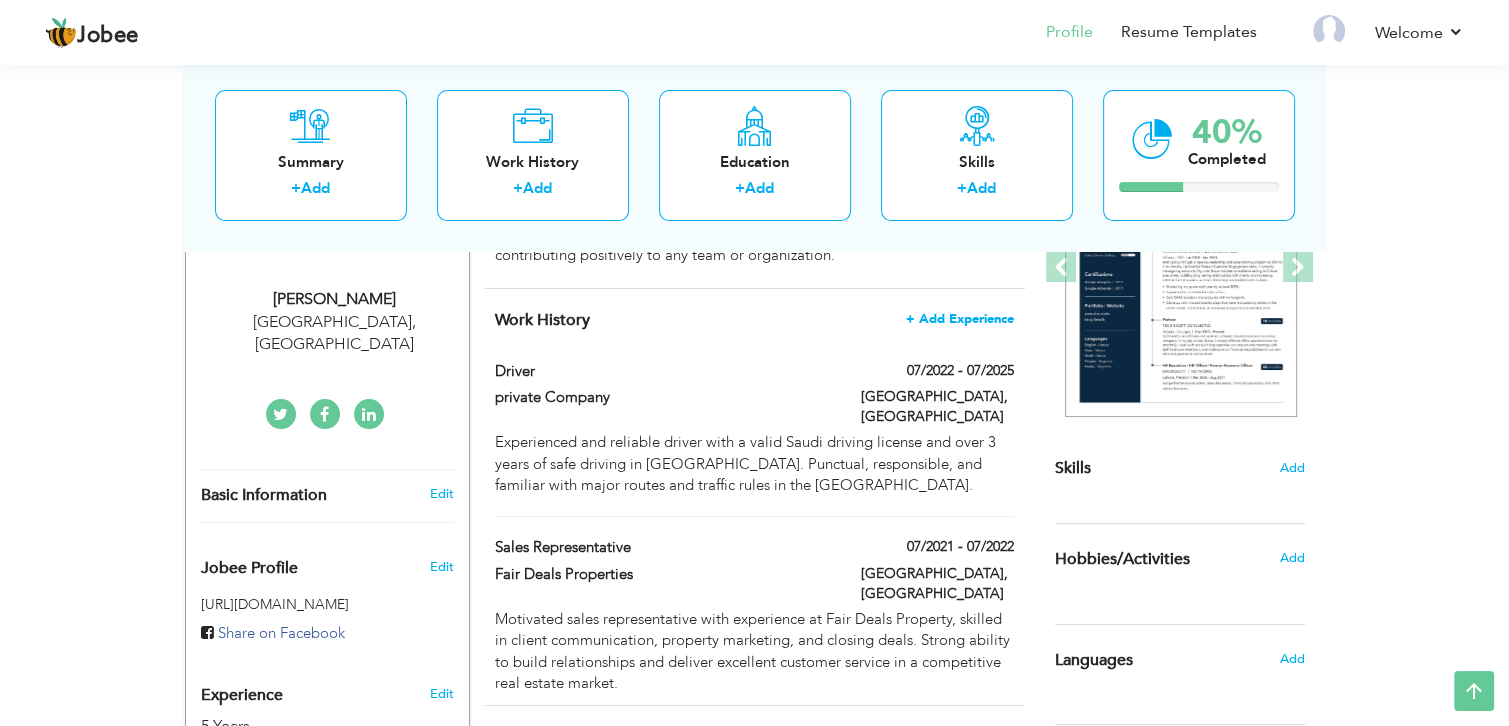 click on "+ Add Experience" at bounding box center (960, 319) 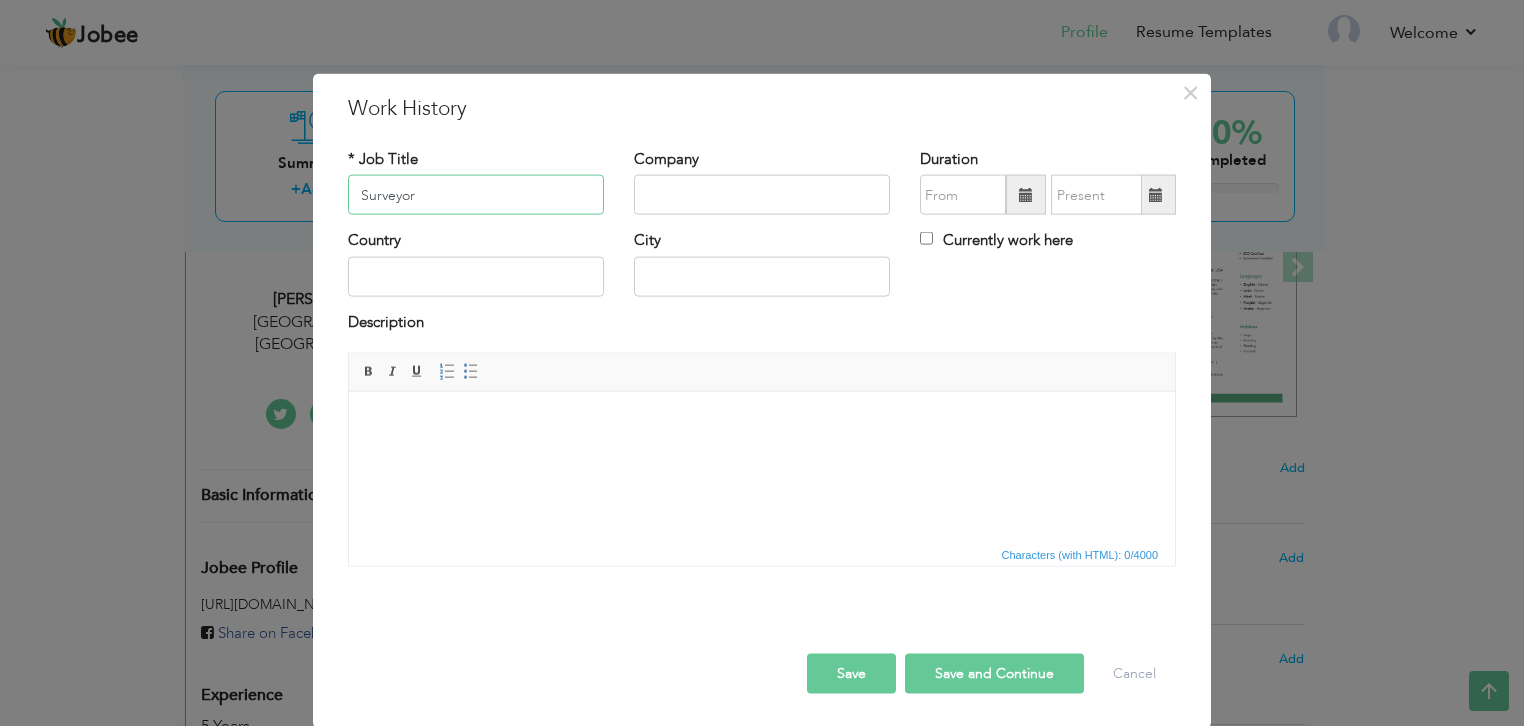 type on "Surveyor" 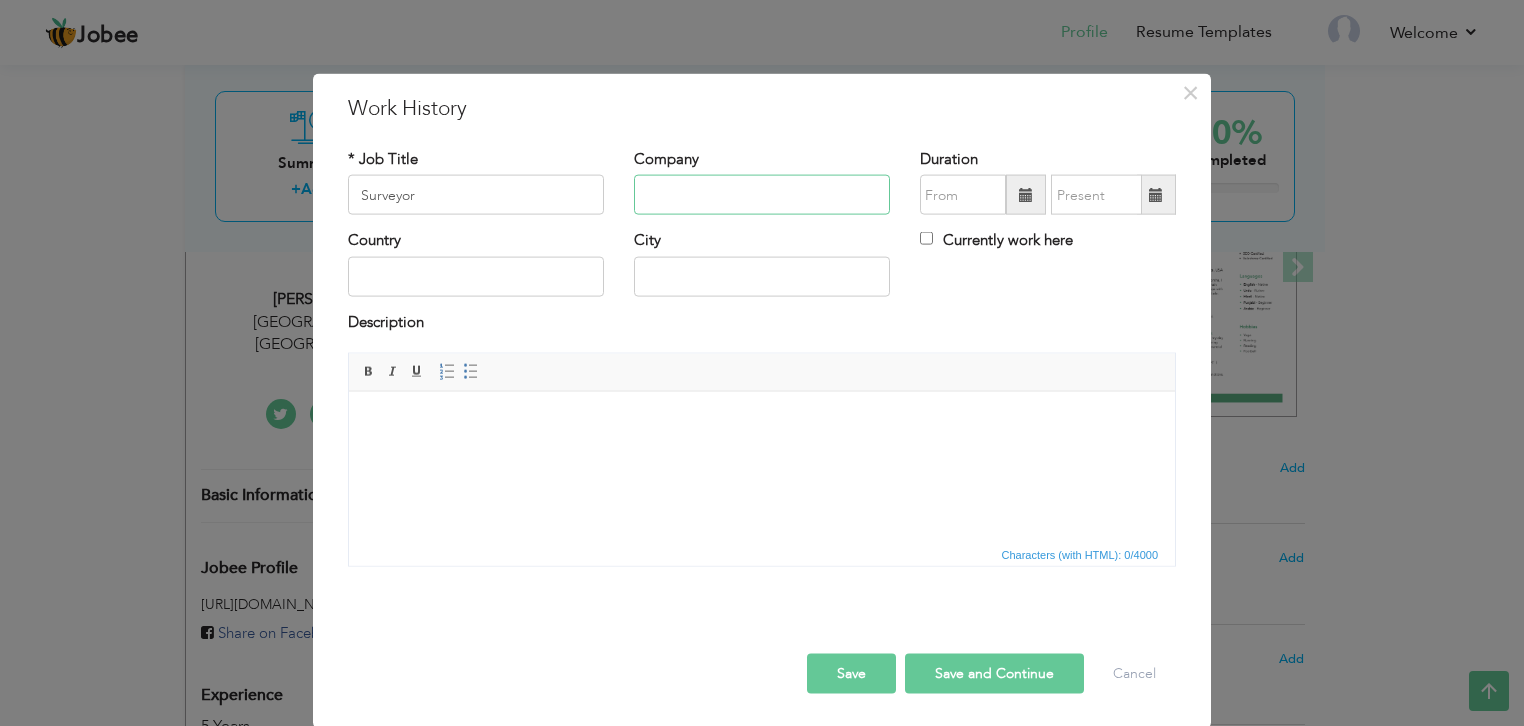 click at bounding box center (762, 195) 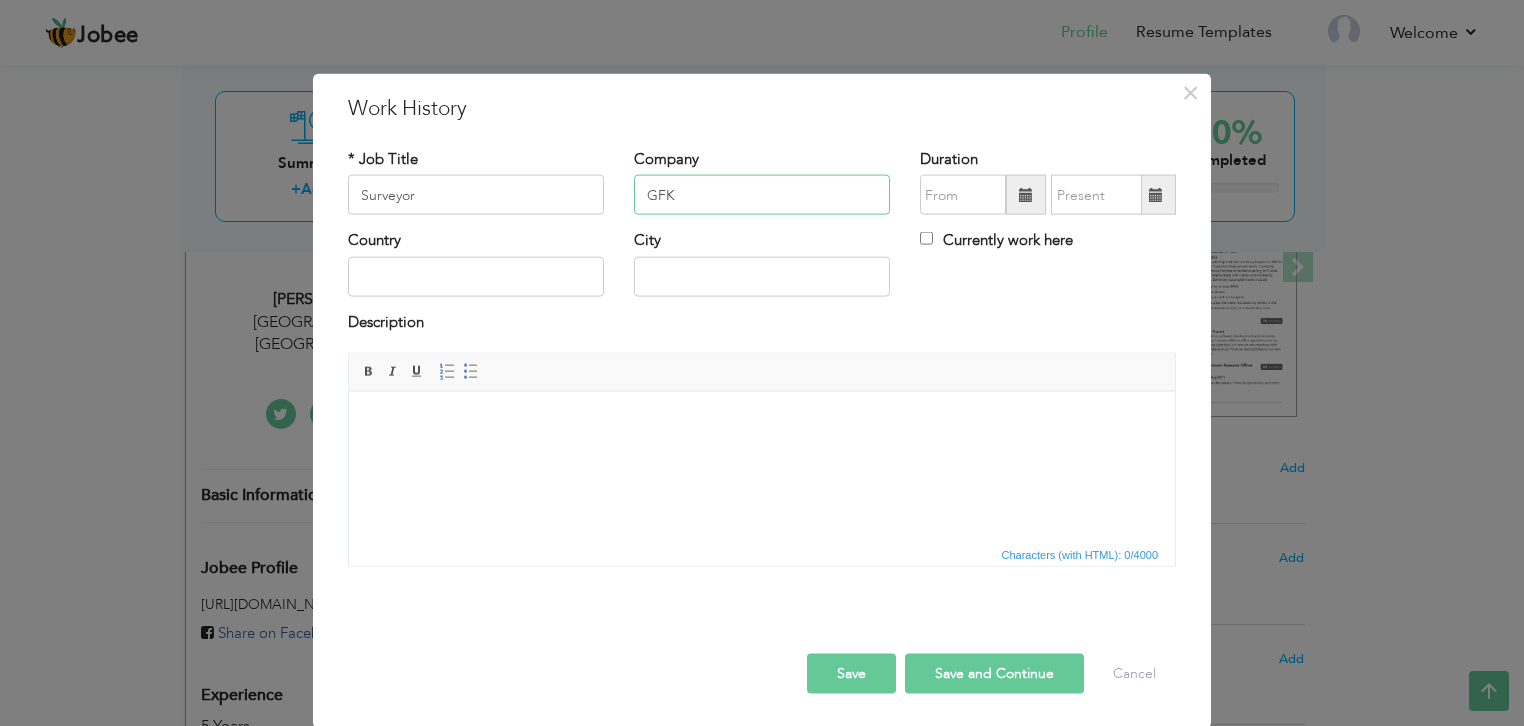 type on "GFK" 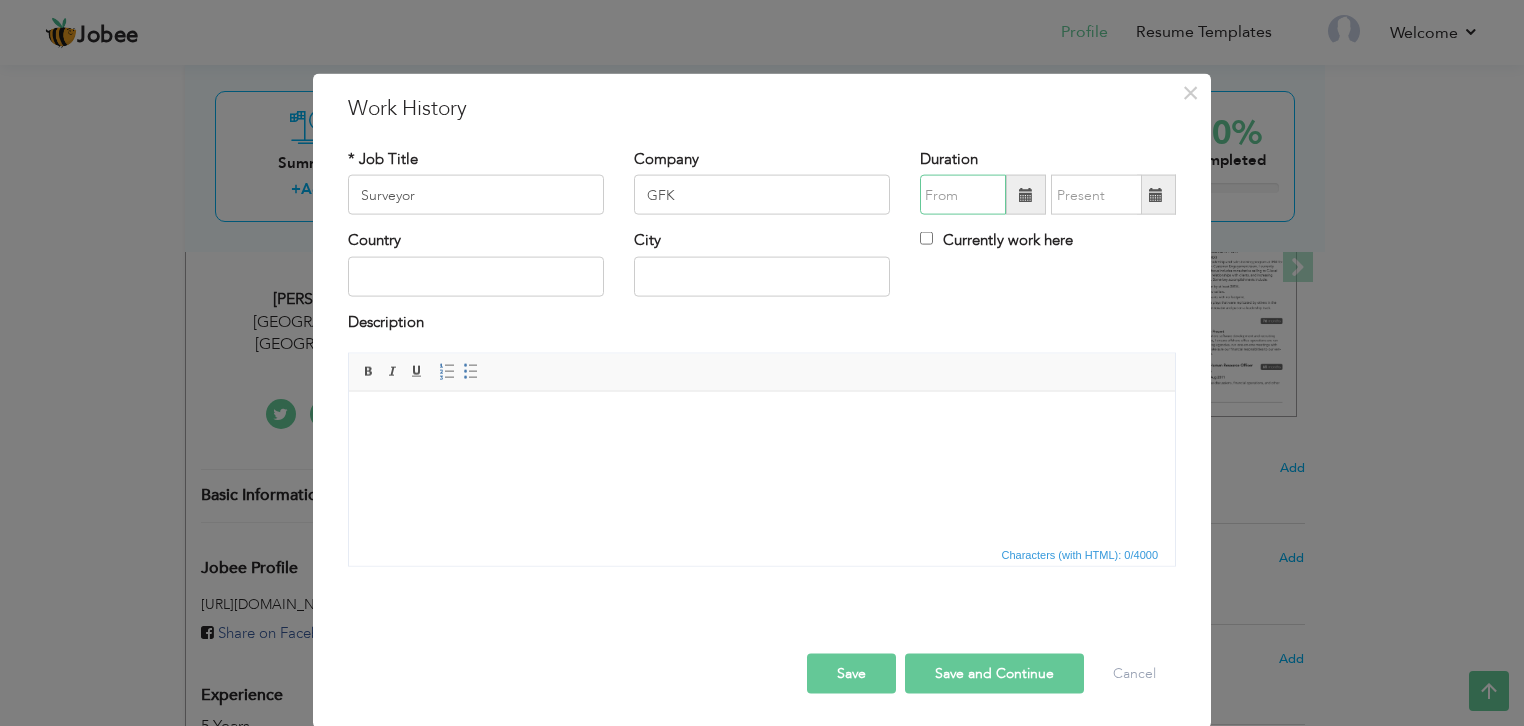 click at bounding box center [963, 195] 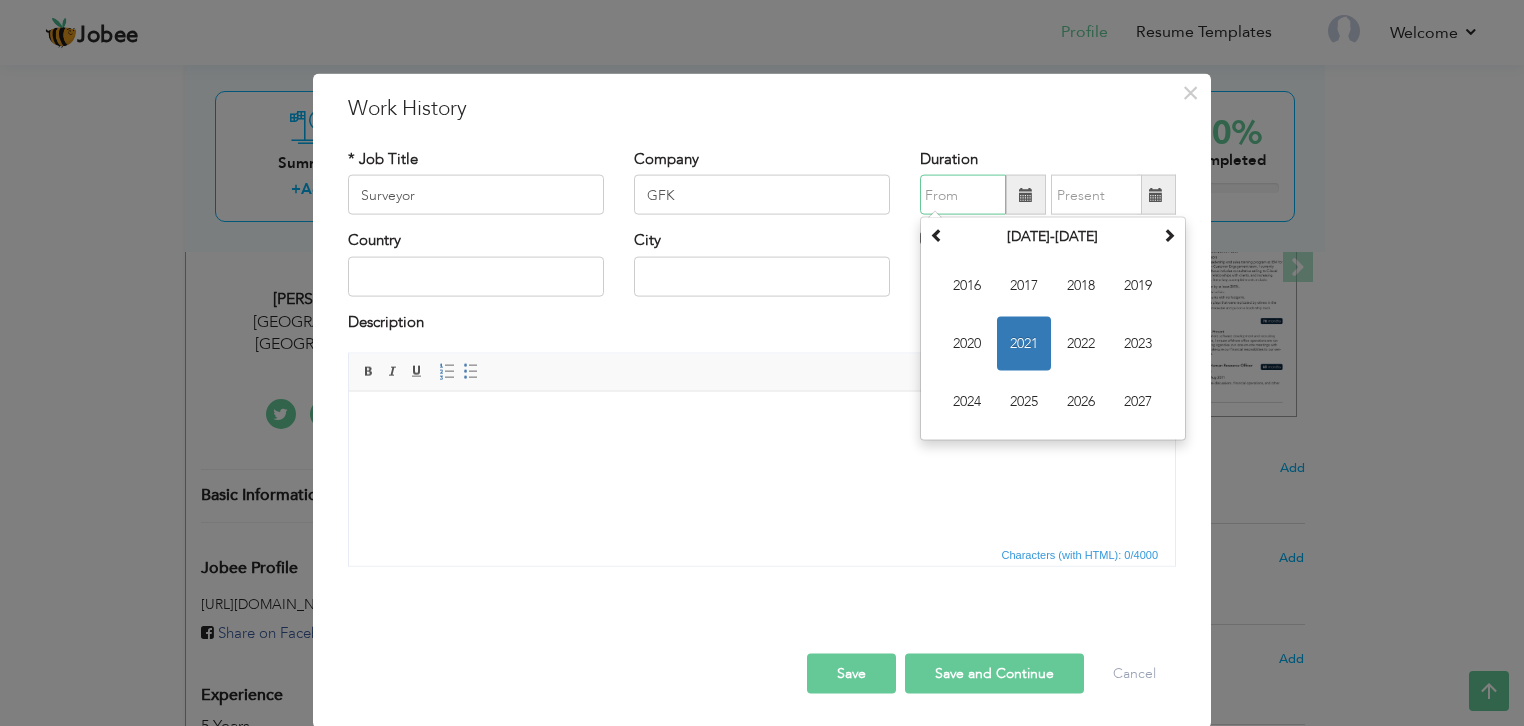 type on "07/2020" 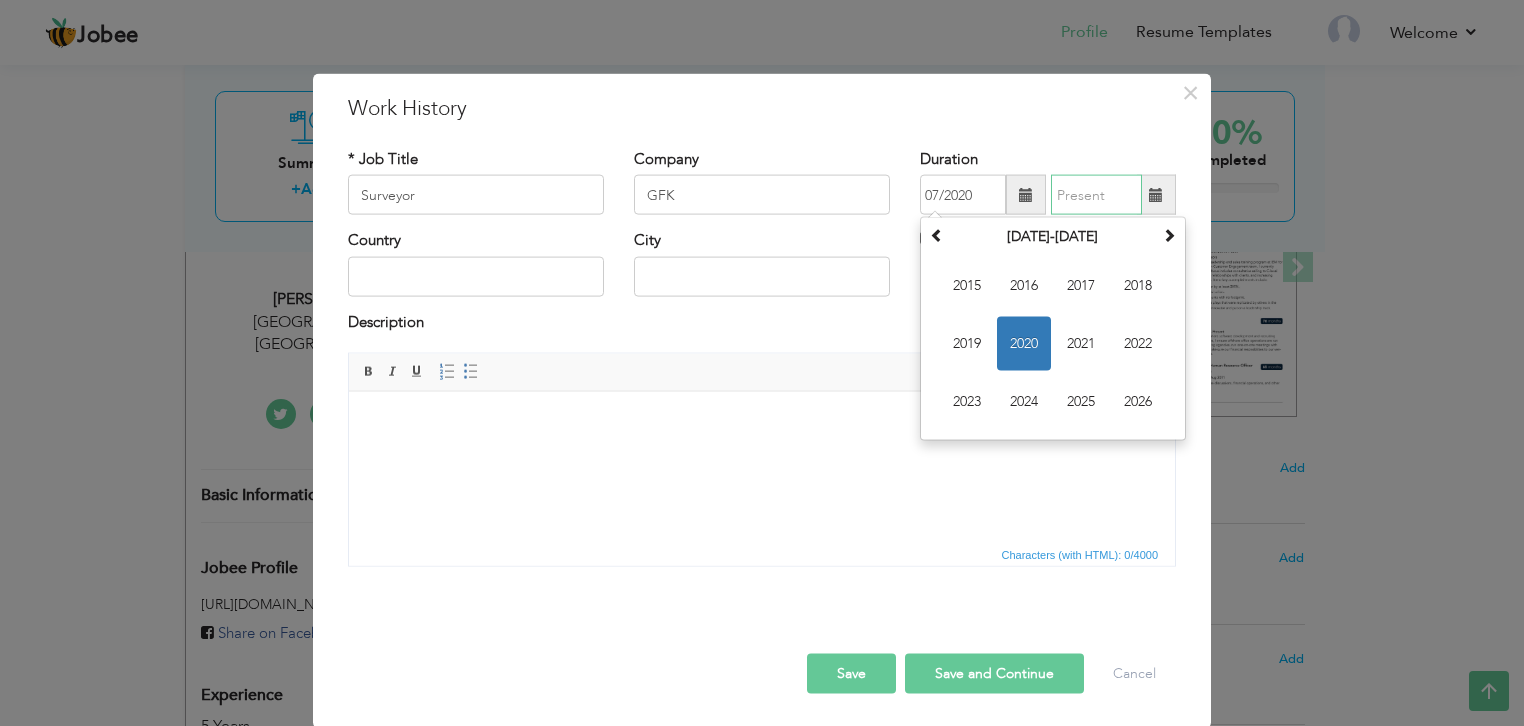click at bounding box center (1096, 195) 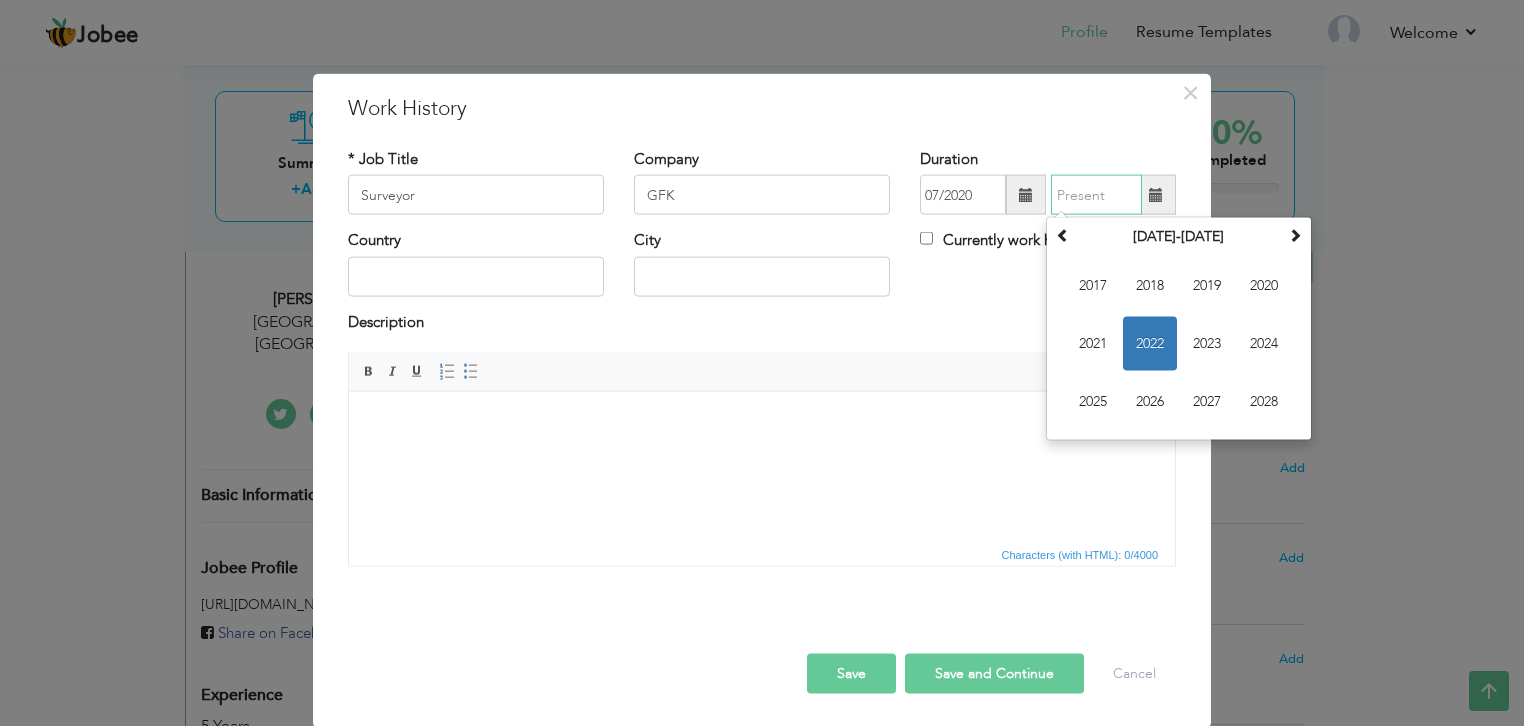 click at bounding box center (1096, 195) 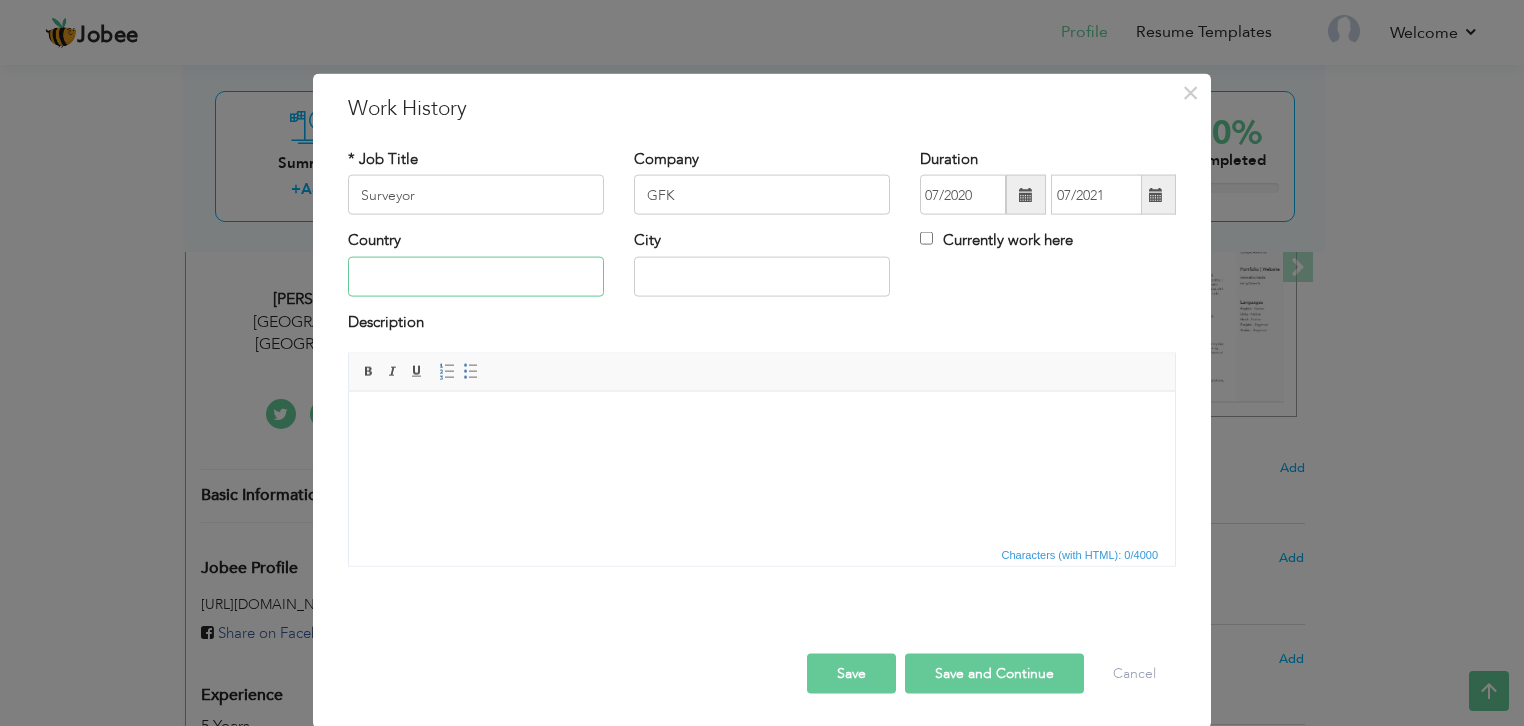 click at bounding box center [476, 276] 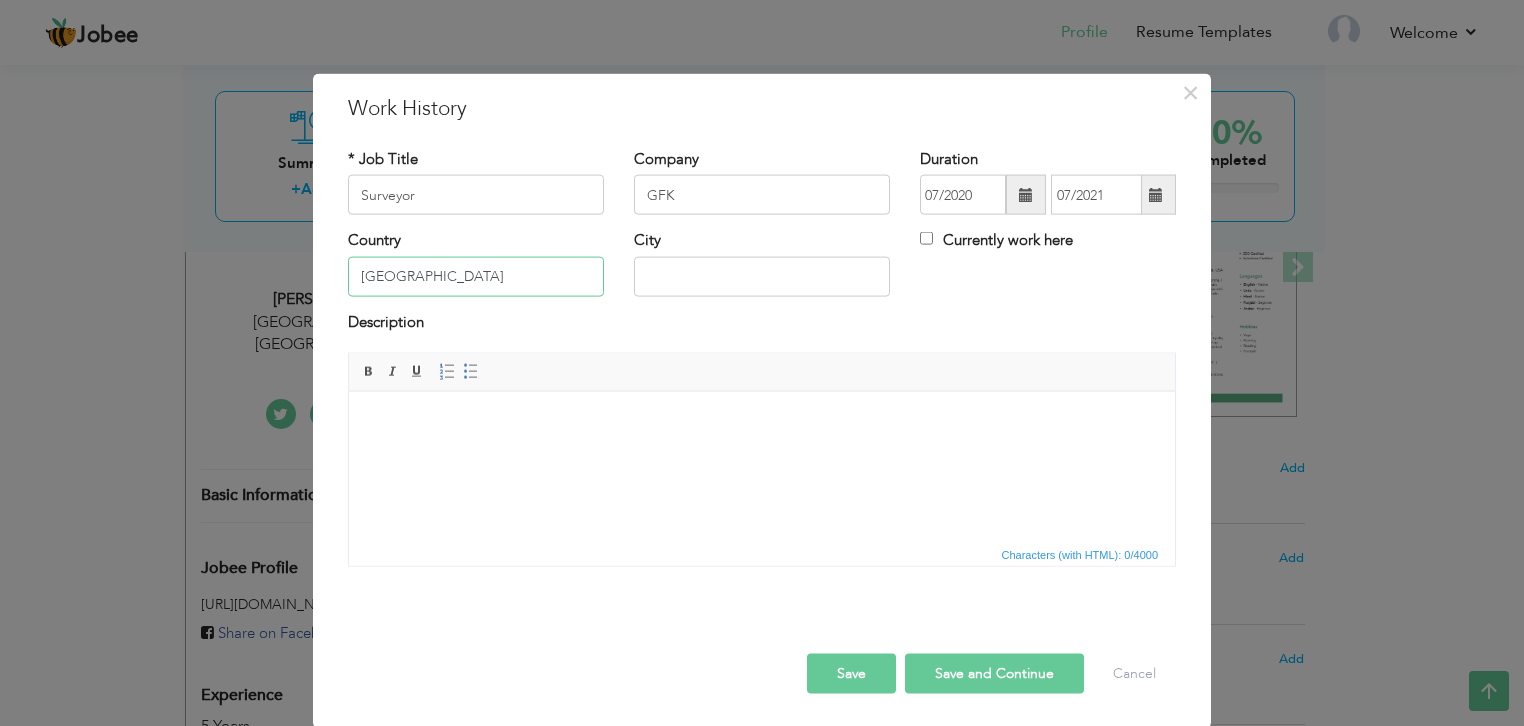 type on "[GEOGRAPHIC_DATA]" 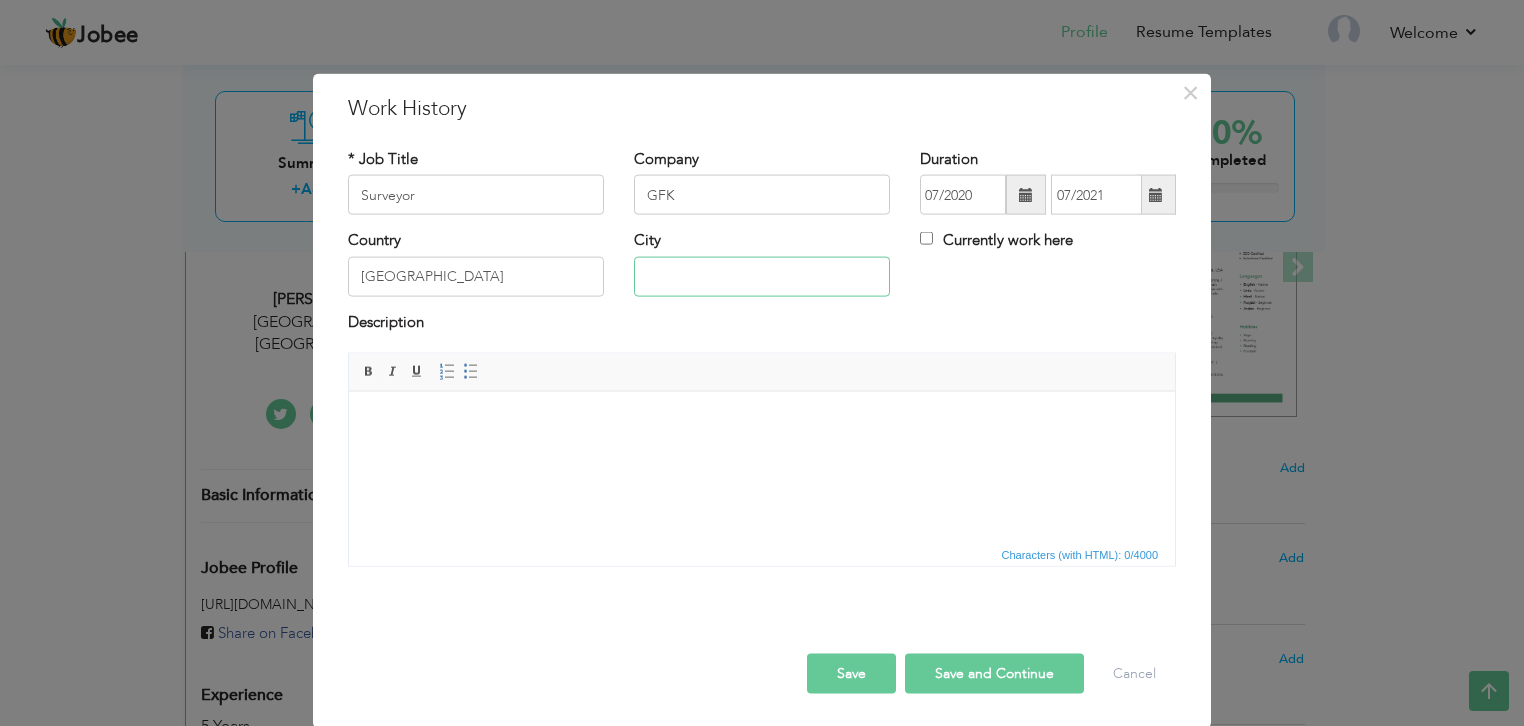 click at bounding box center (762, 276) 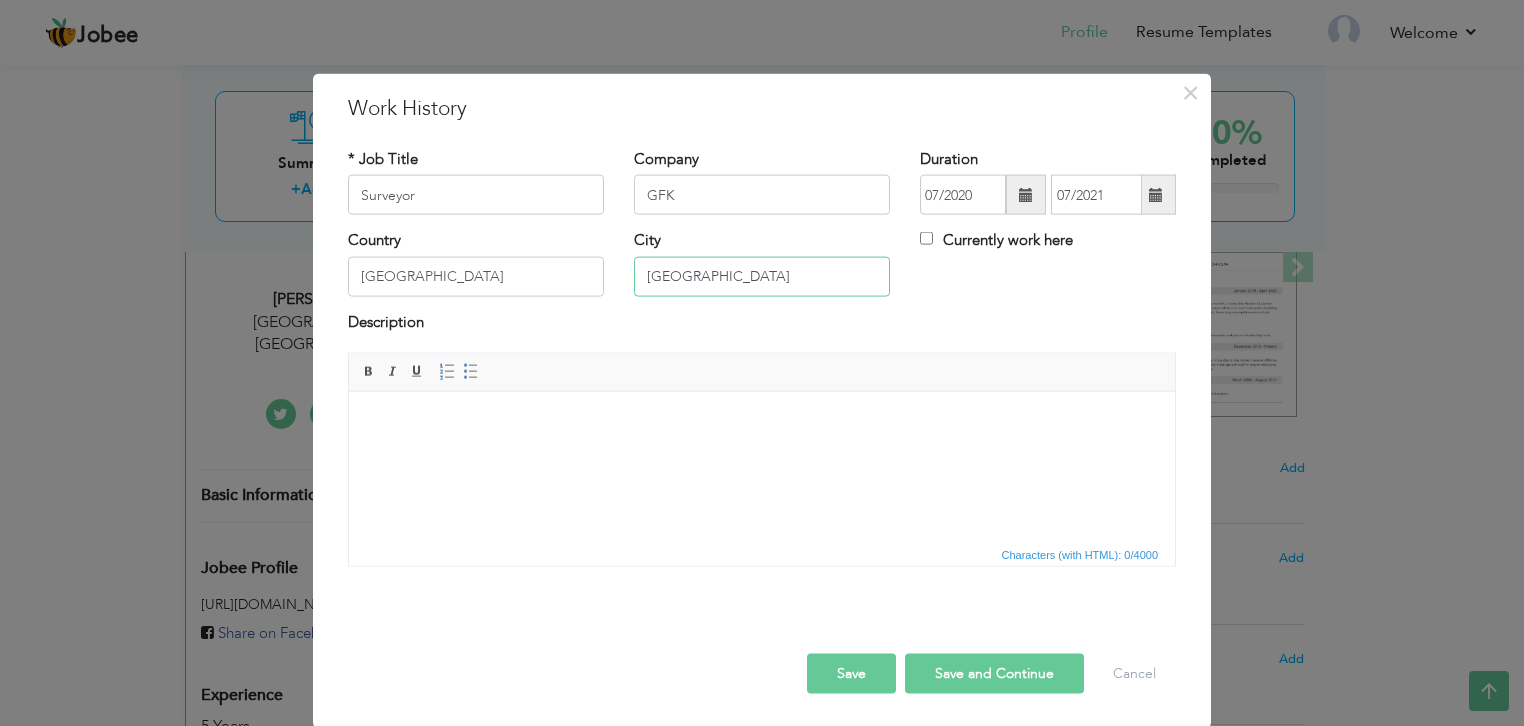 type on "[GEOGRAPHIC_DATA]" 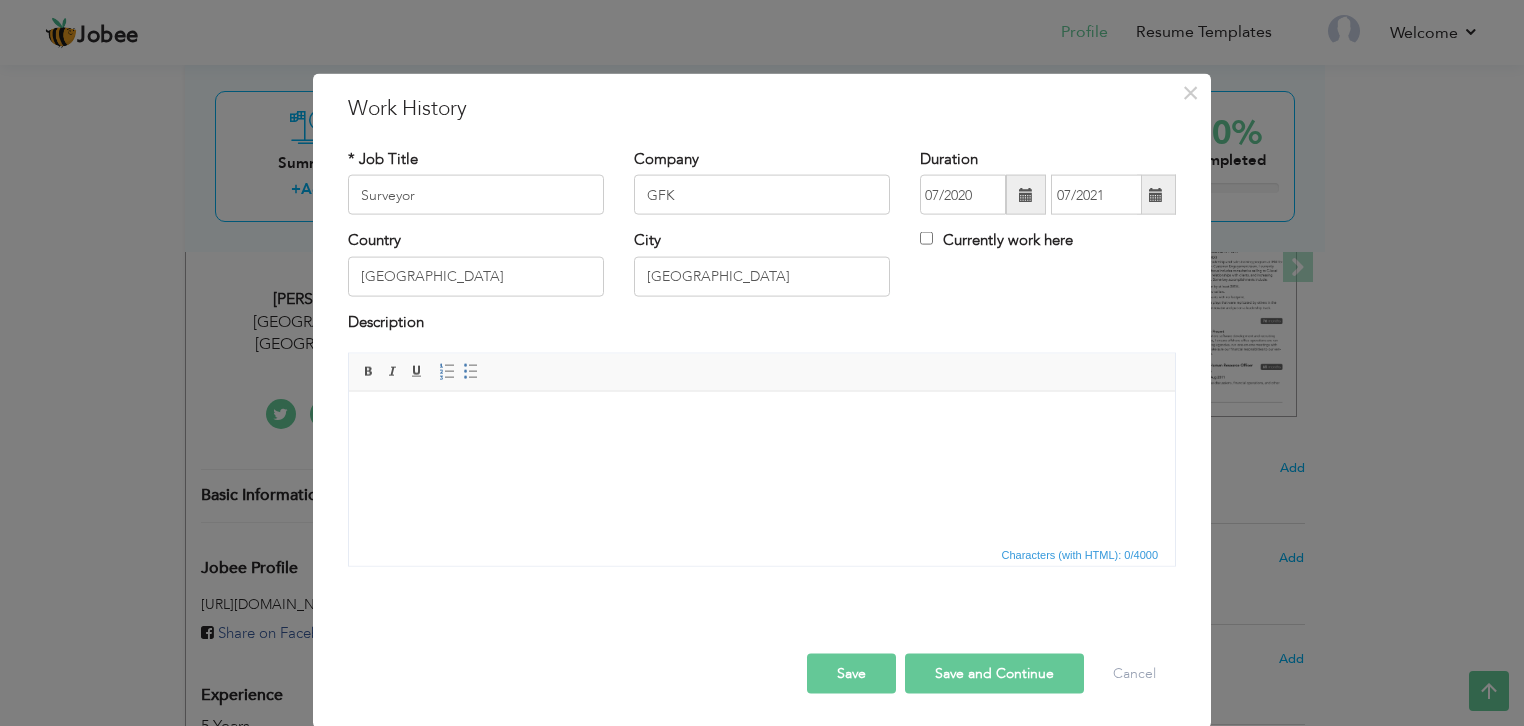click at bounding box center [762, 421] 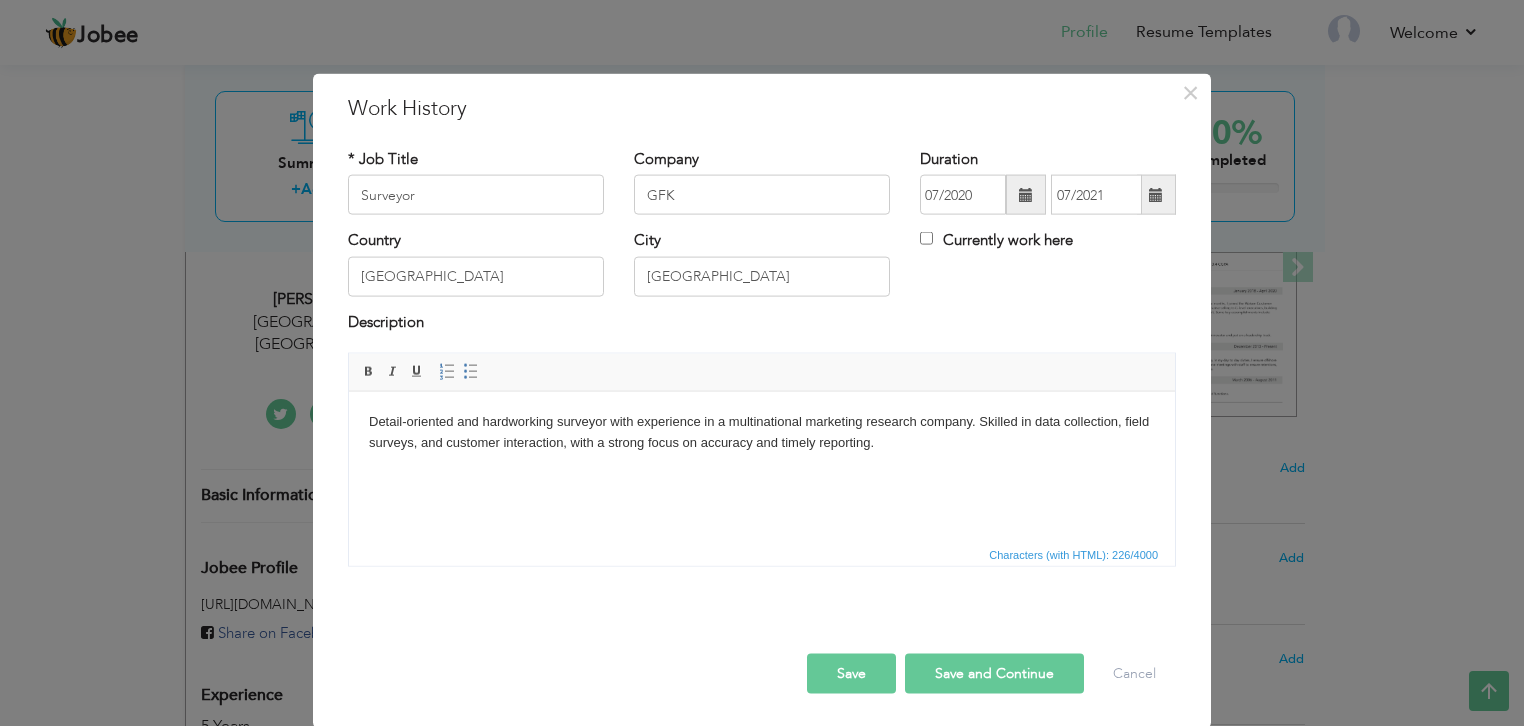 click on "Save" at bounding box center [851, 674] 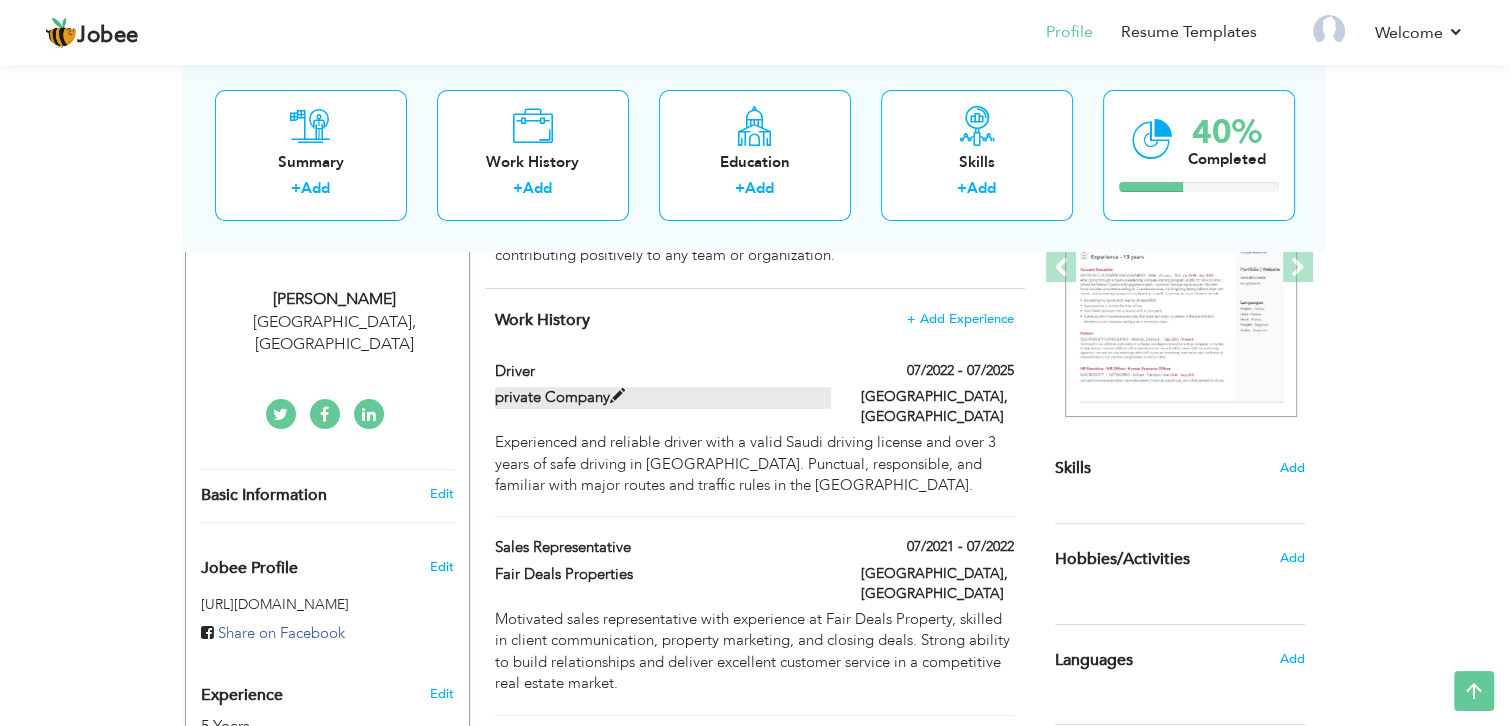 click on "private Company" at bounding box center (663, 397) 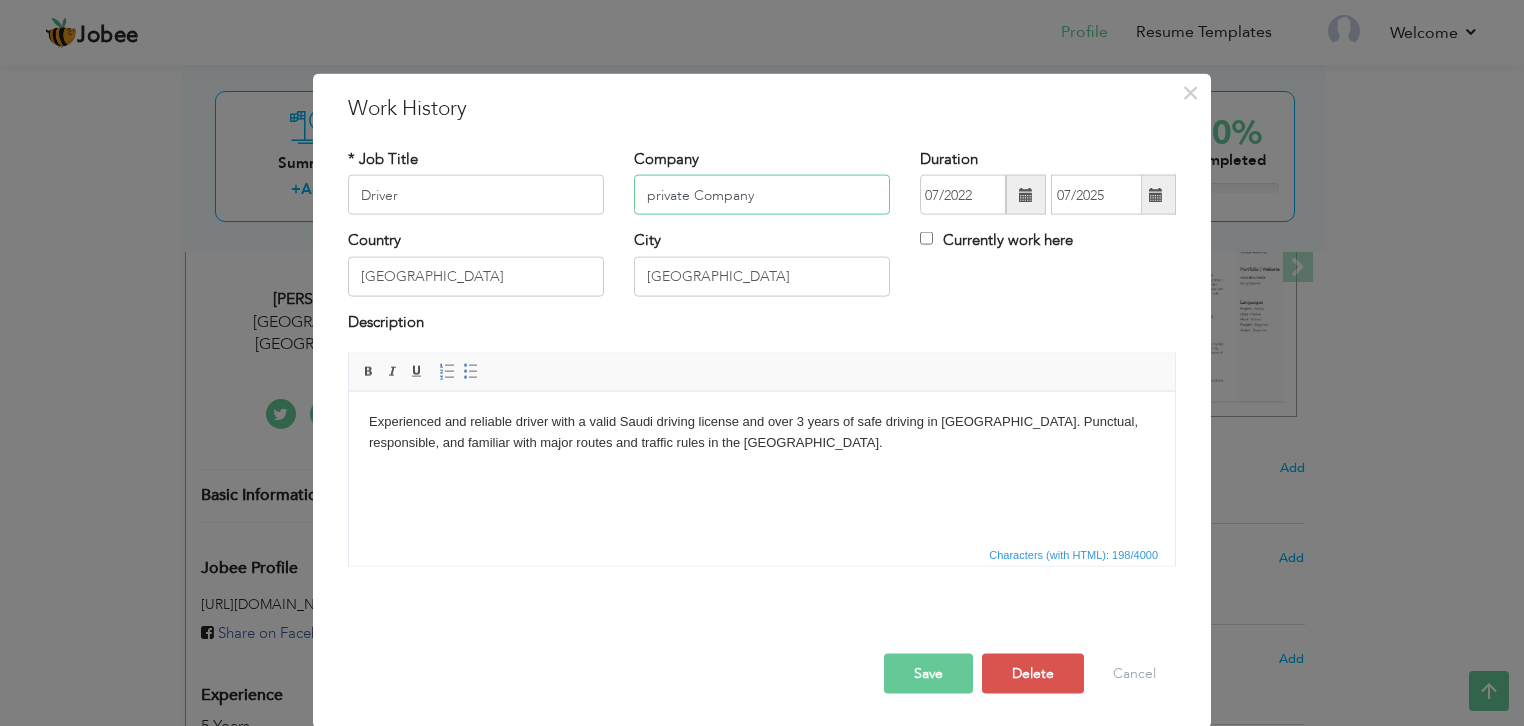 click on "private Company" at bounding box center [762, 195] 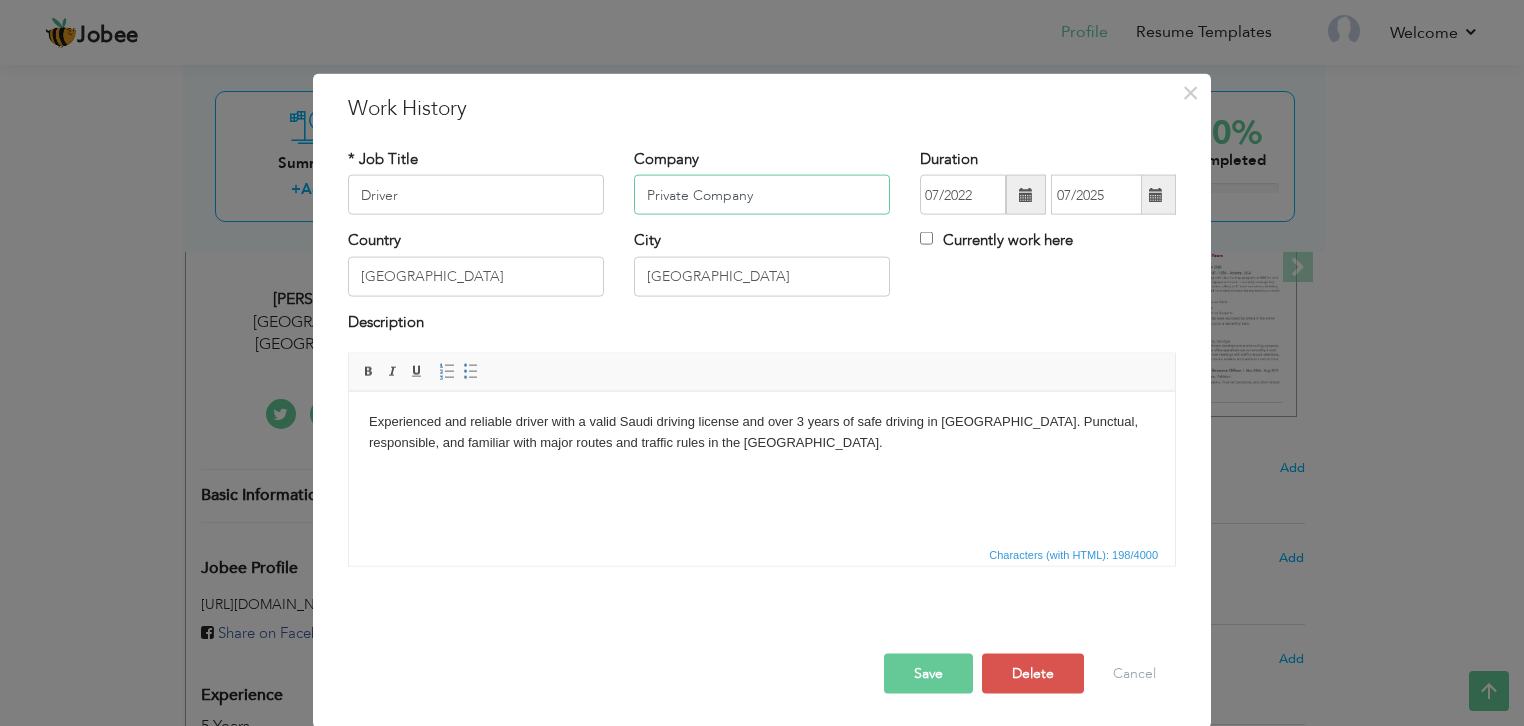 type on "Private Company" 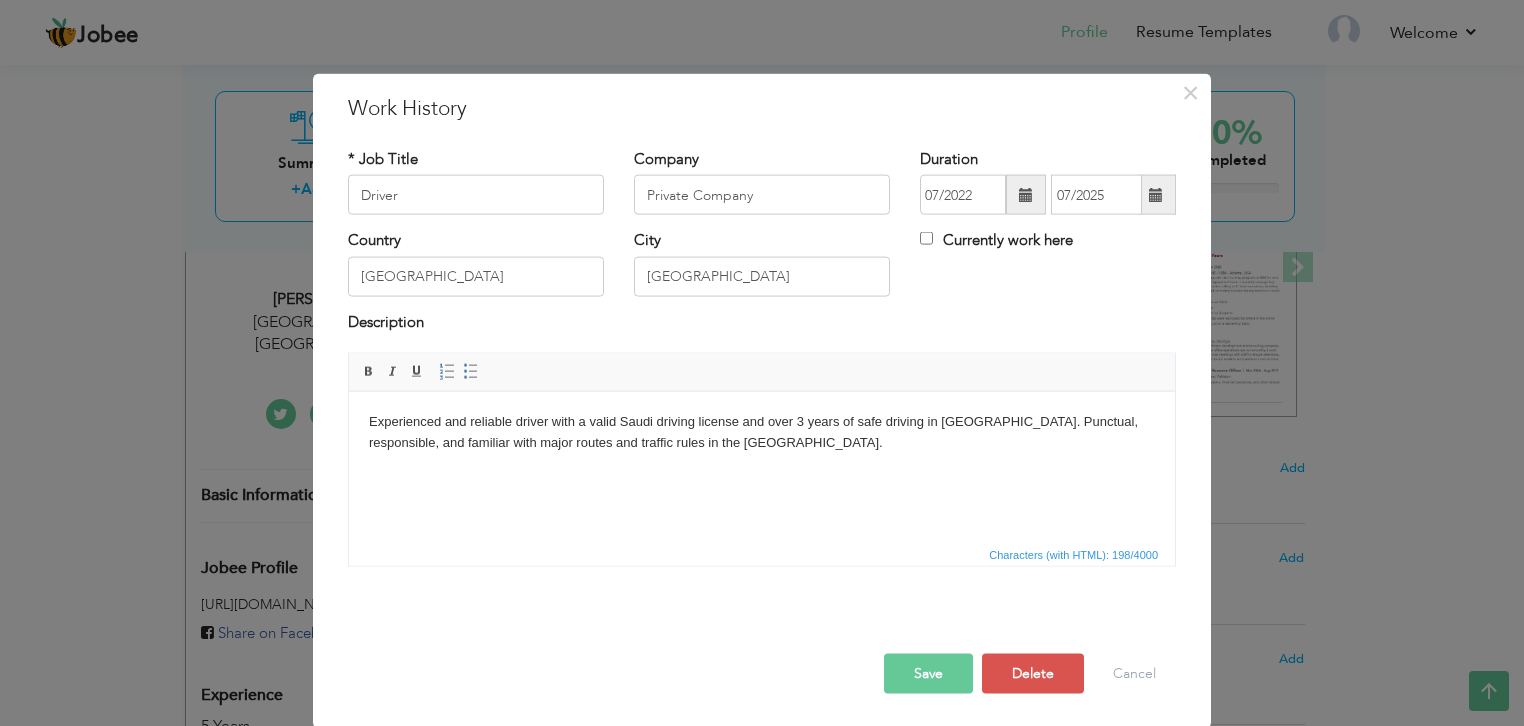 click on "Save" at bounding box center [928, 674] 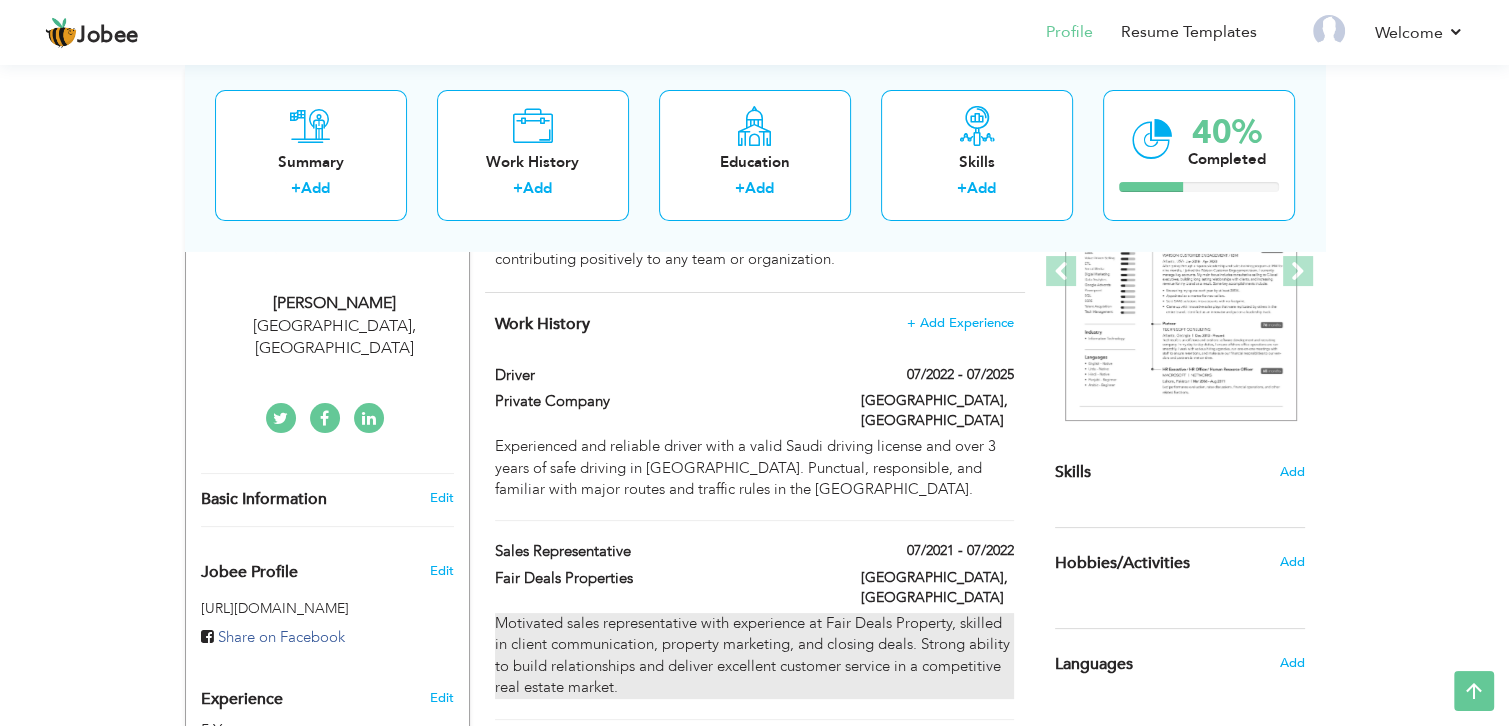 scroll, scrollTop: 287, scrollLeft: 0, axis: vertical 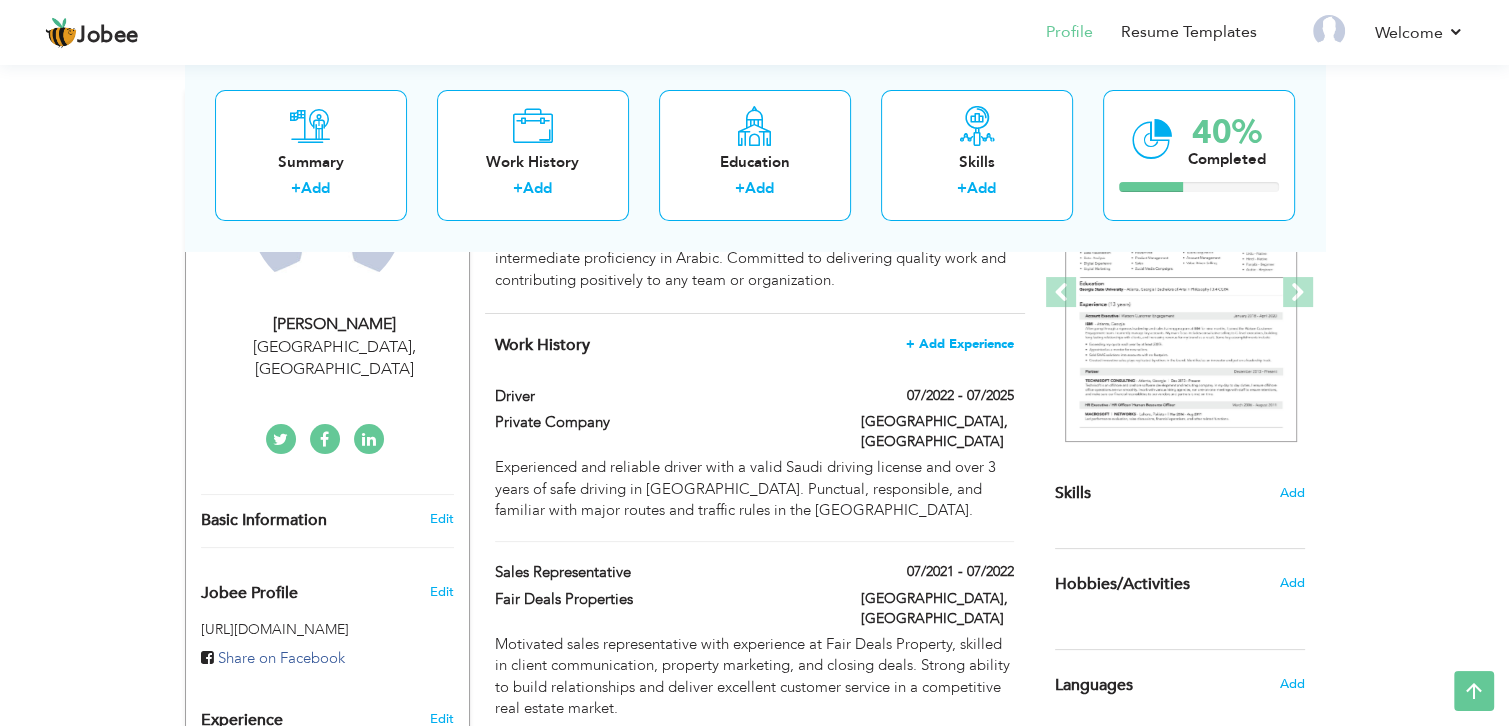 click on "+ Add Experience" at bounding box center (960, 344) 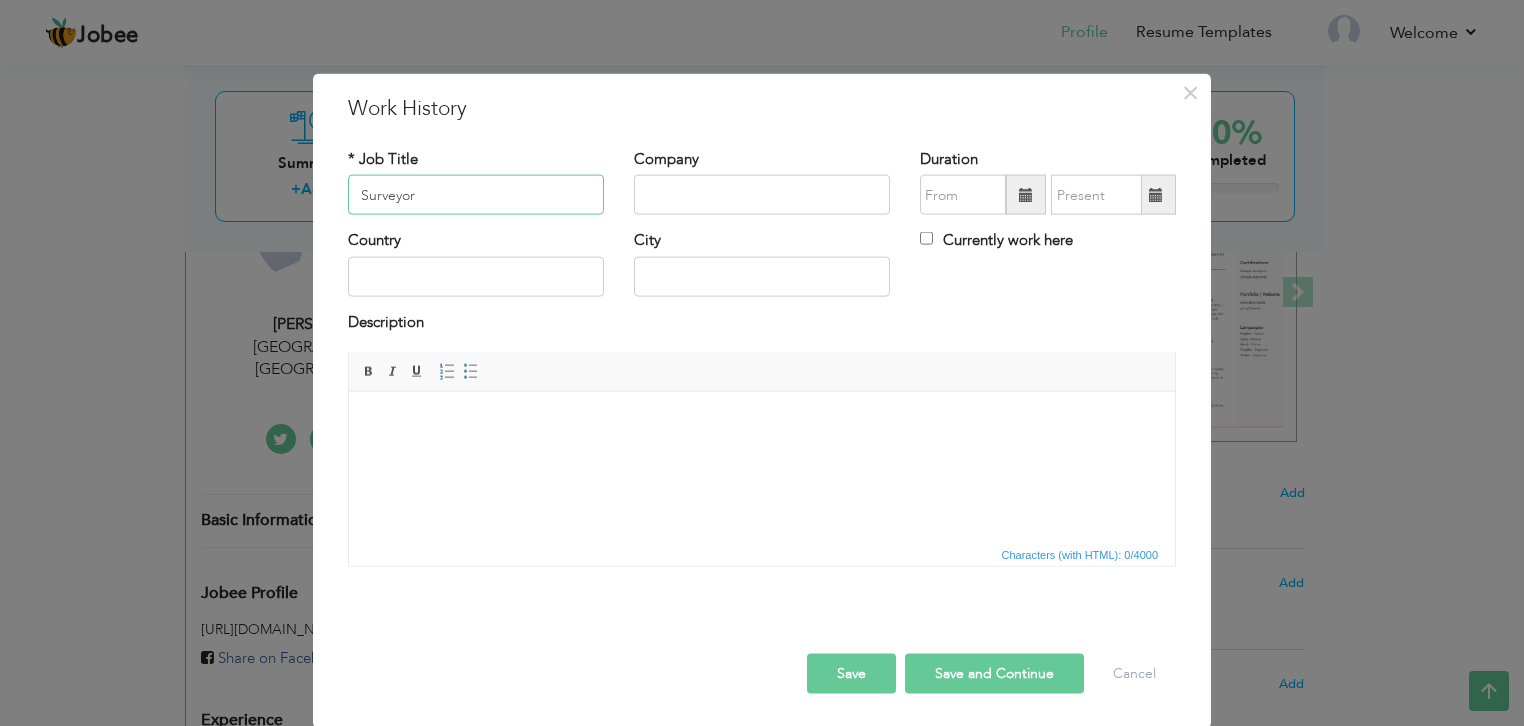 type on "Surveyor" 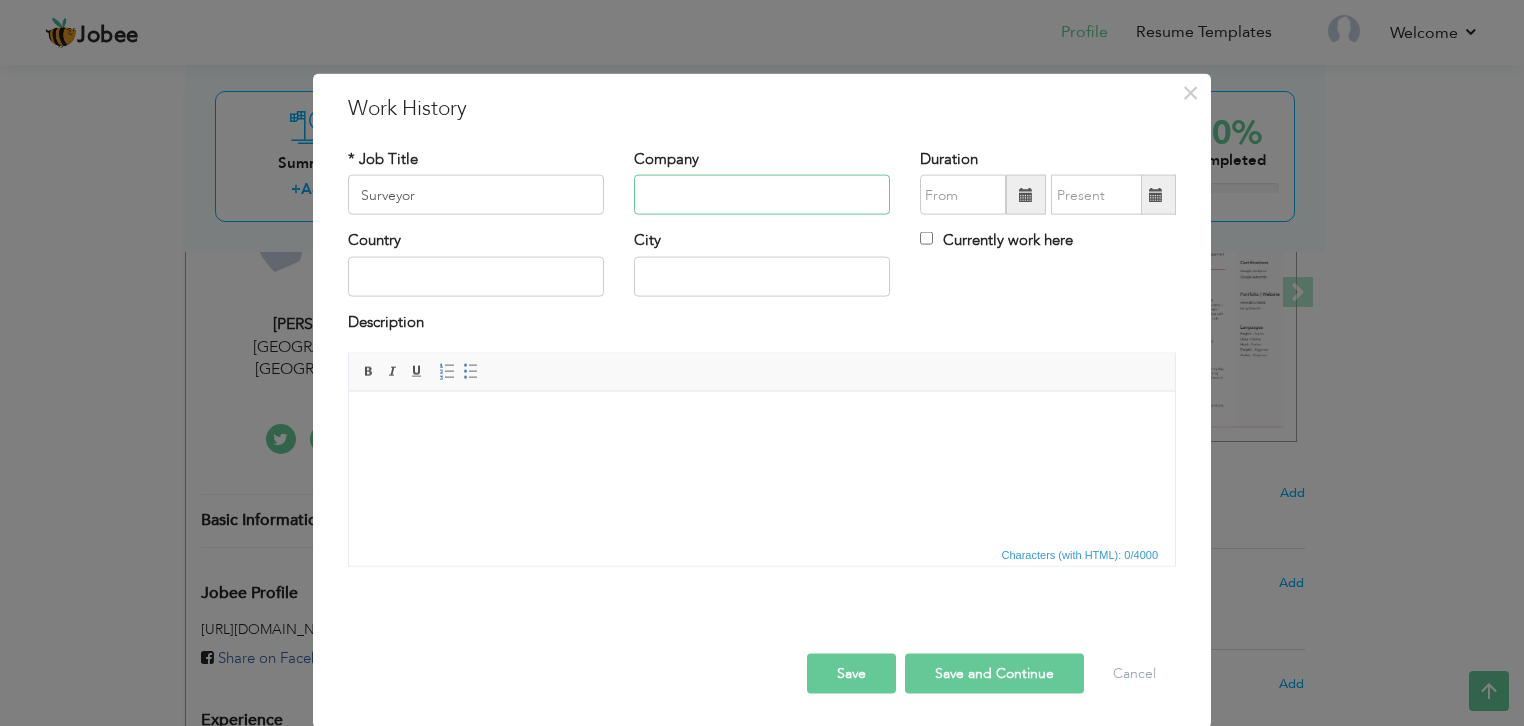 click at bounding box center (762, 195) 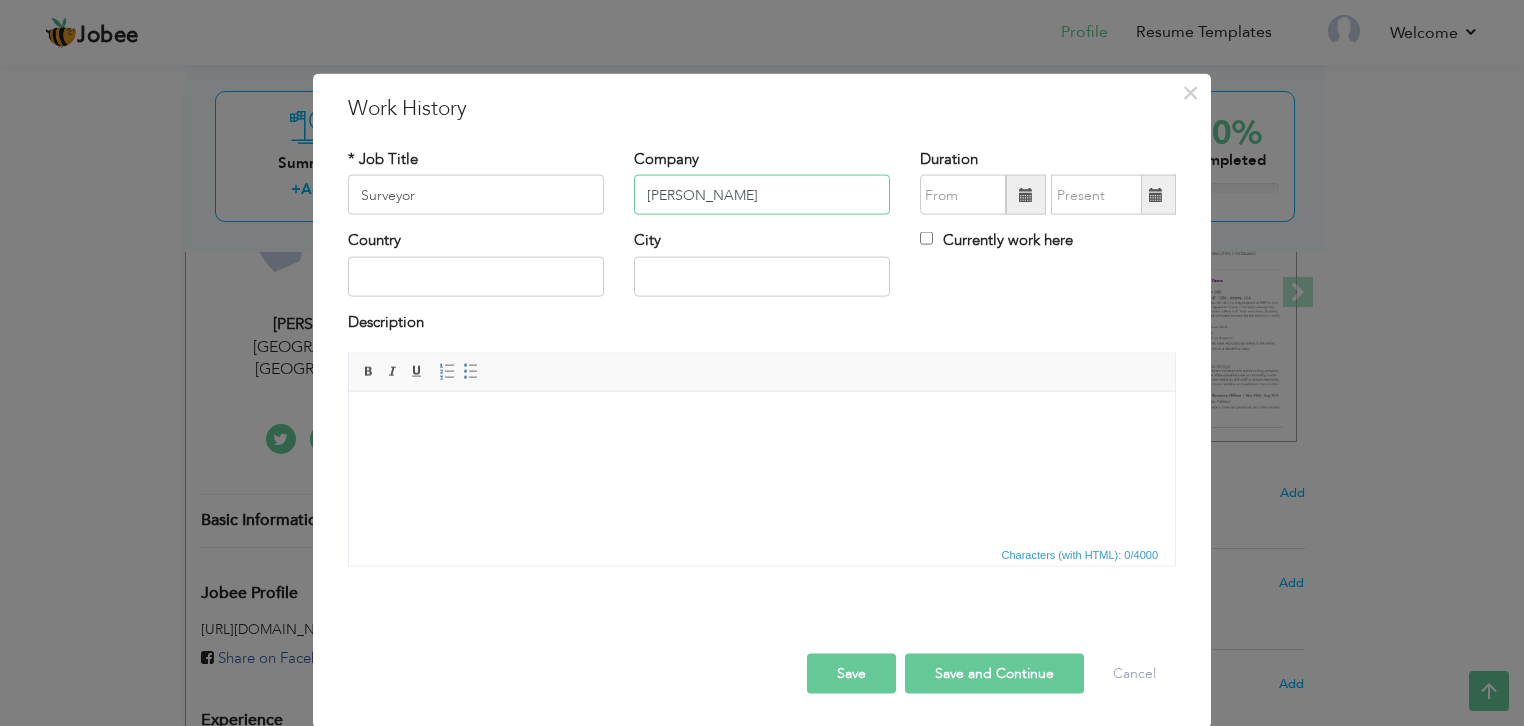 type on "[PERSON_NAME]" 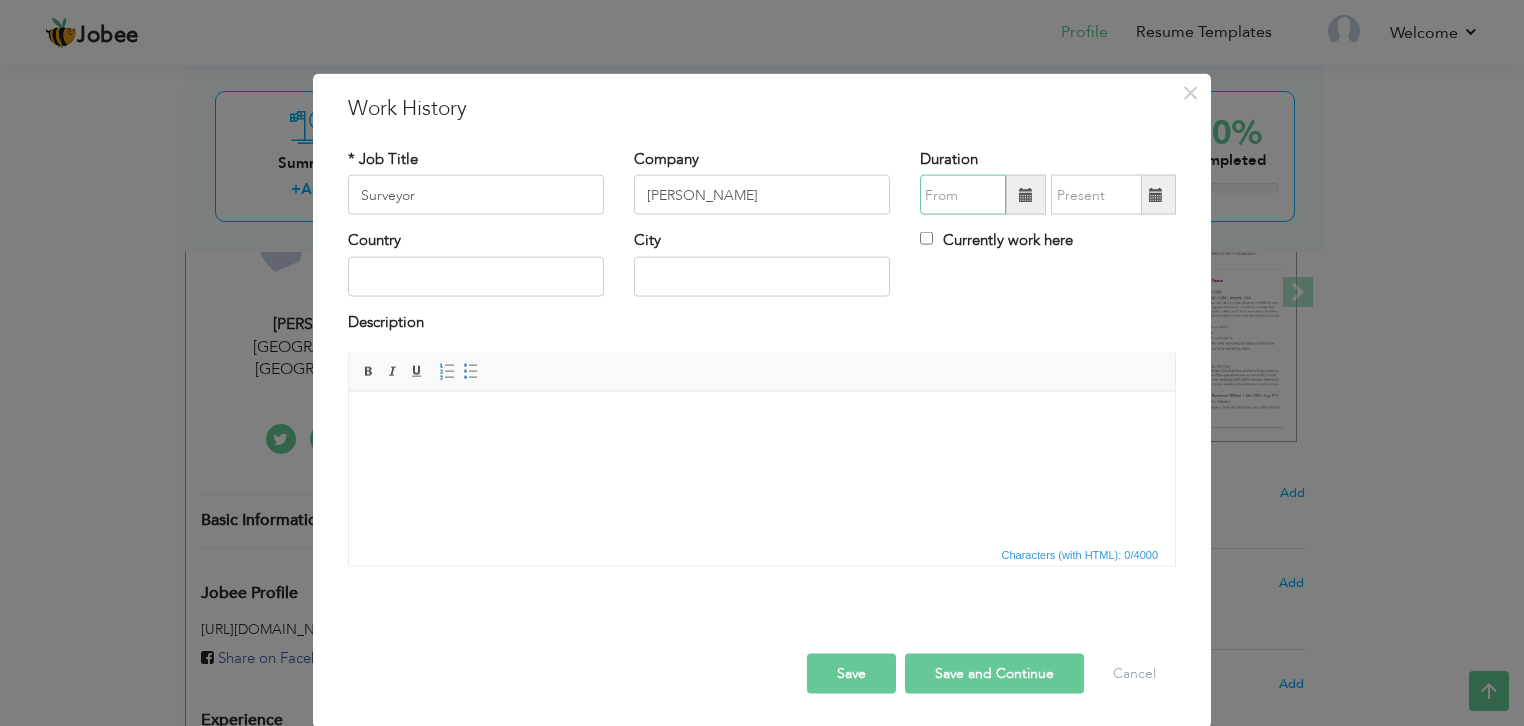 click at bounding box center [963, 195] 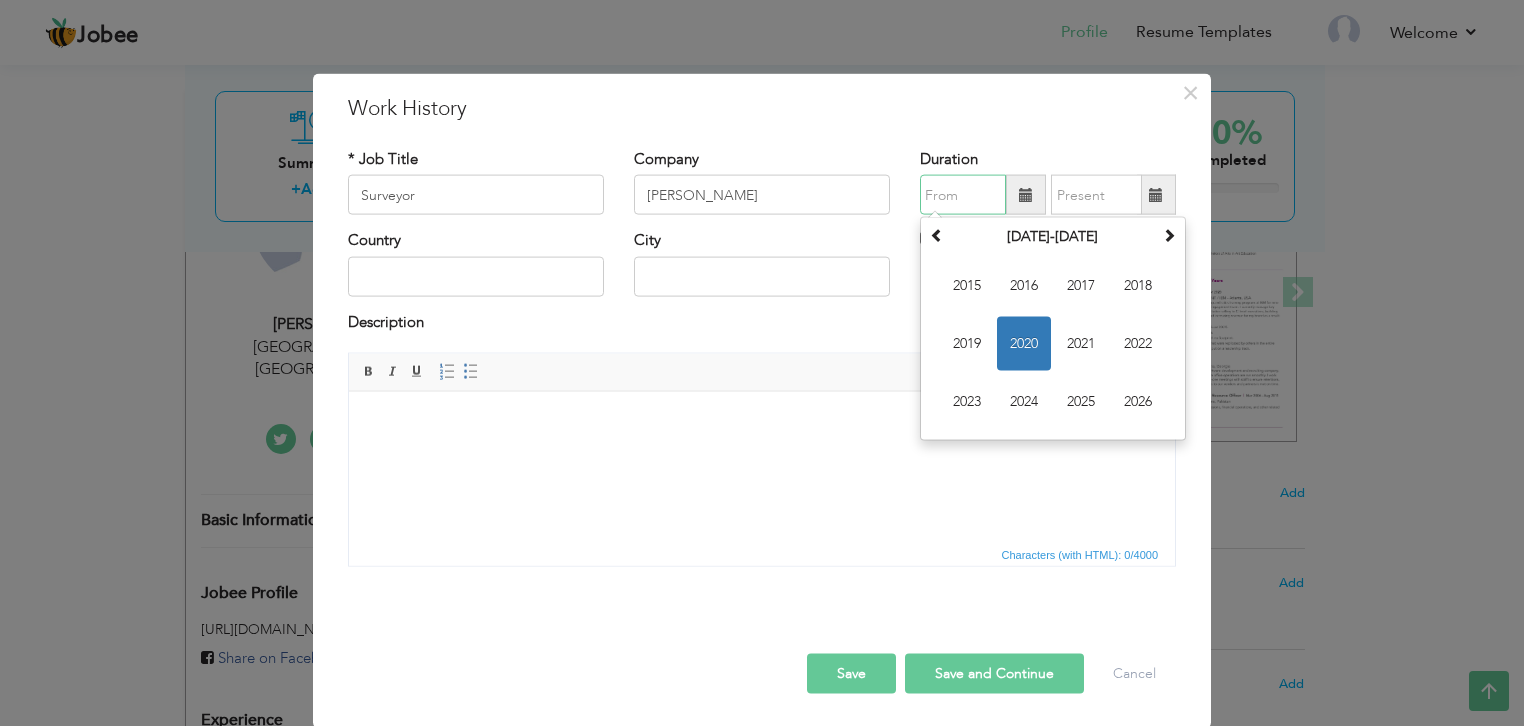 type on "07/2017" 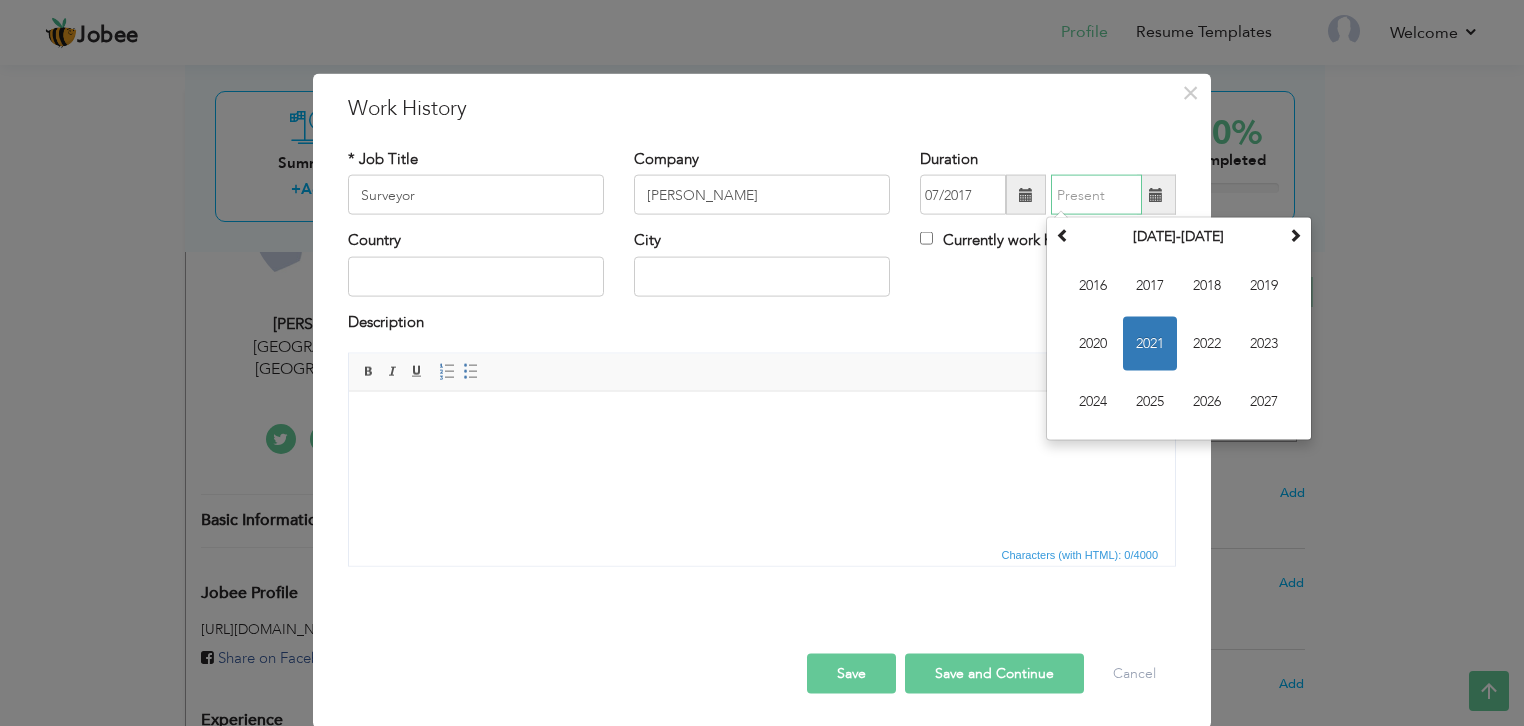 click at bounding box center [1096, 195] 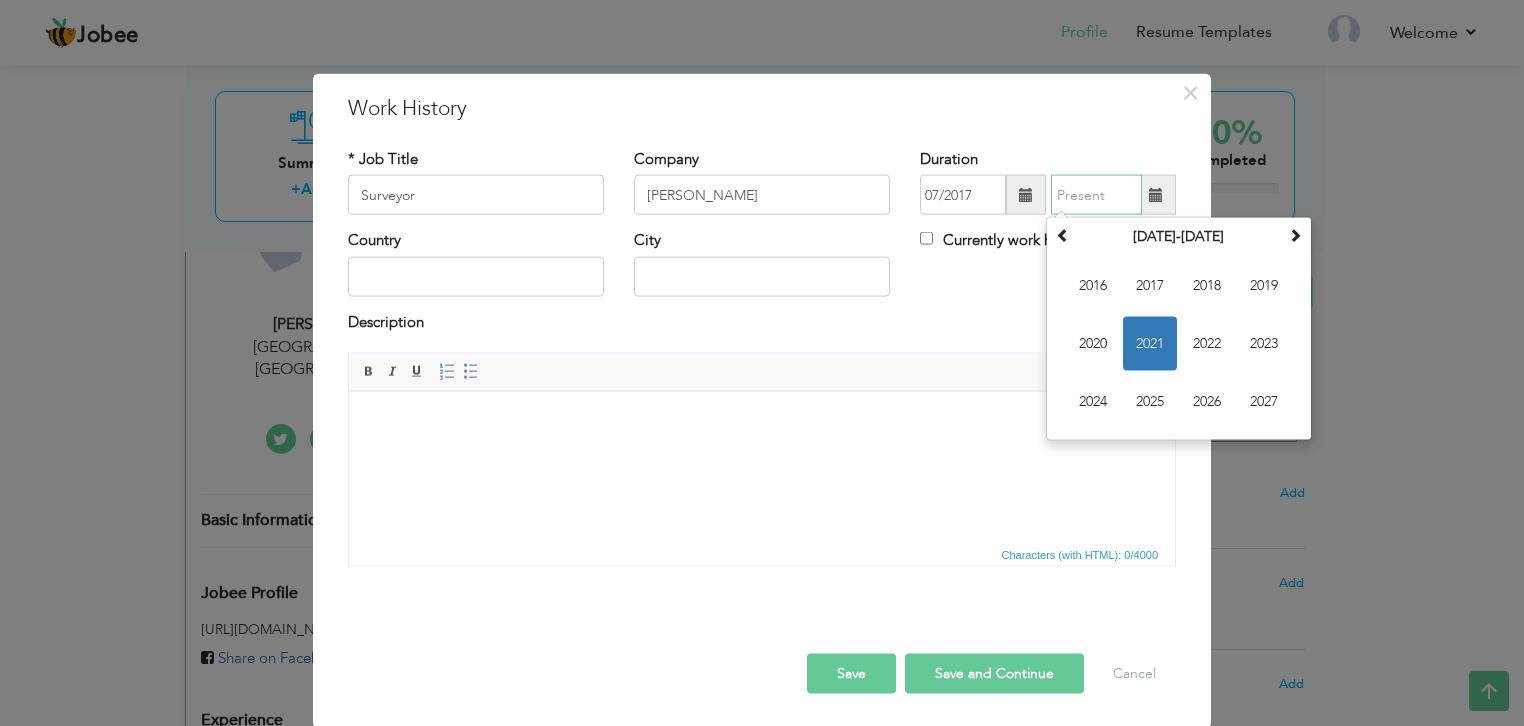 type on "07/2020" 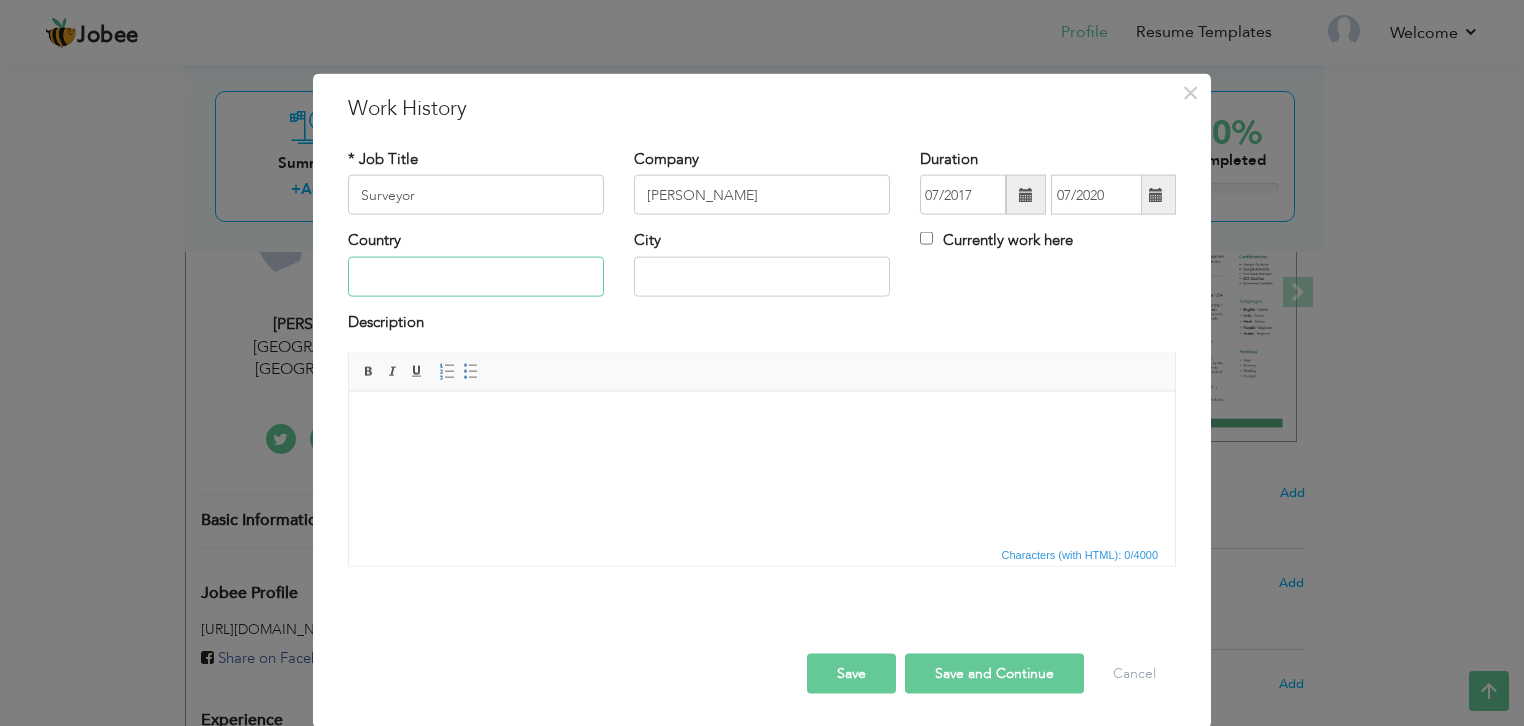 click at bounding box center [476, 276] 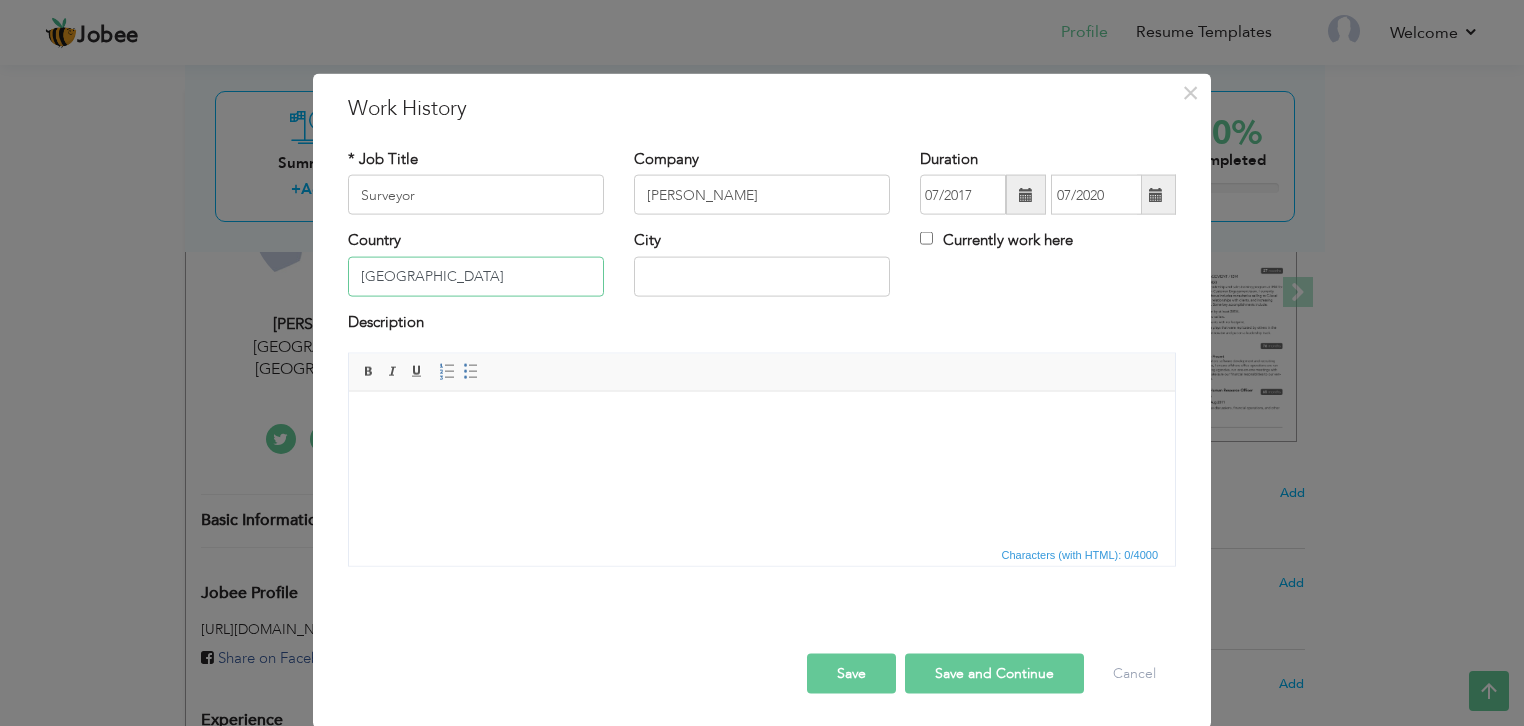 type on "[GEOGRAPHIC_DATA]" 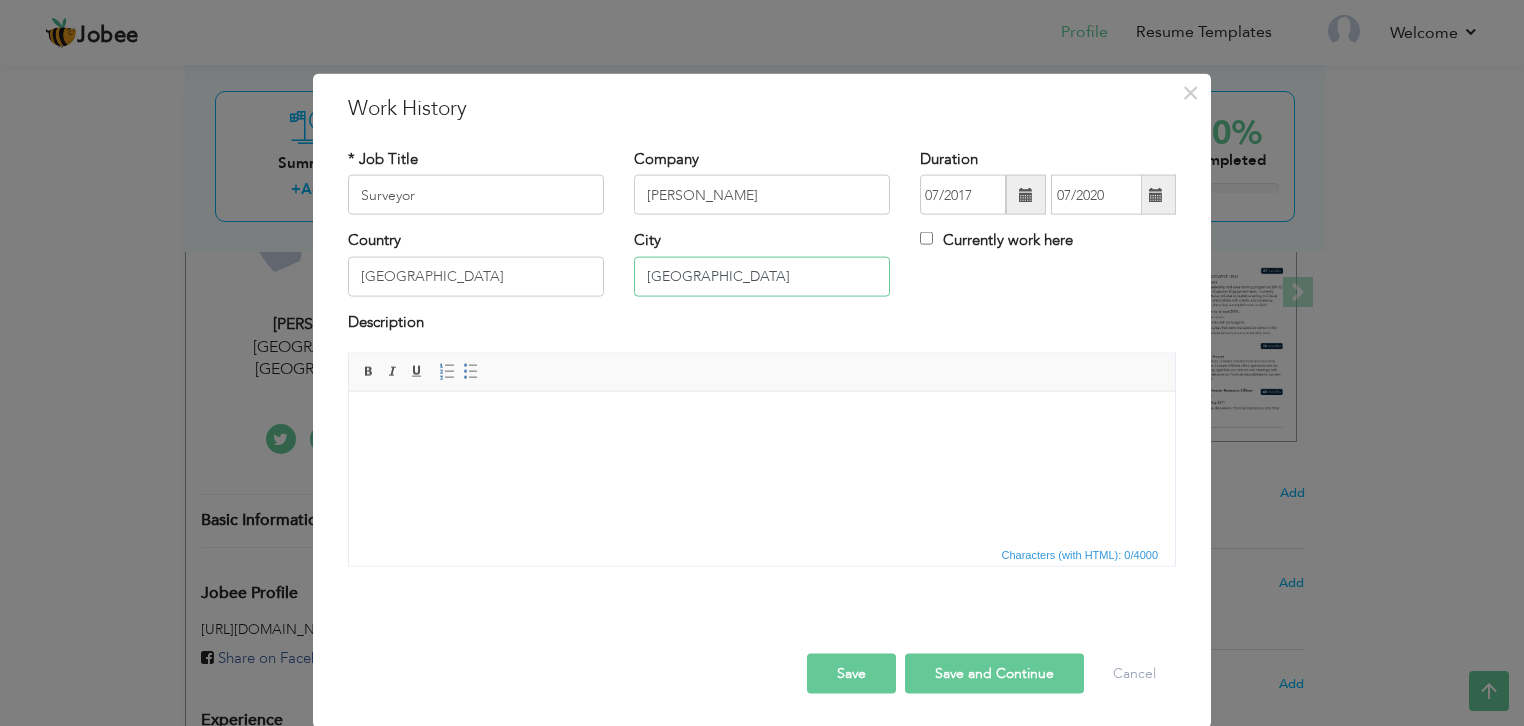 type on "[GEOGRAPHIC_DATA]" 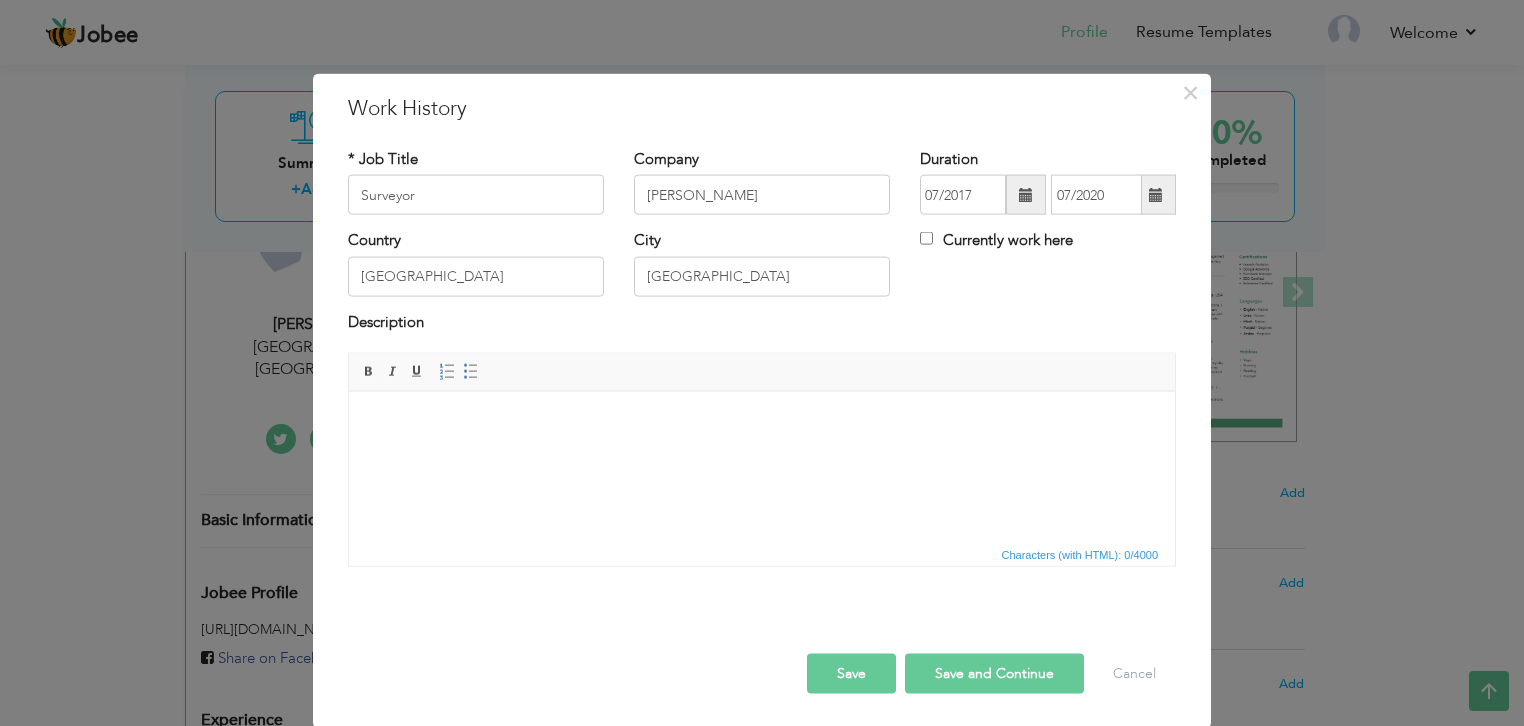 click at bounding box center (762, 421) 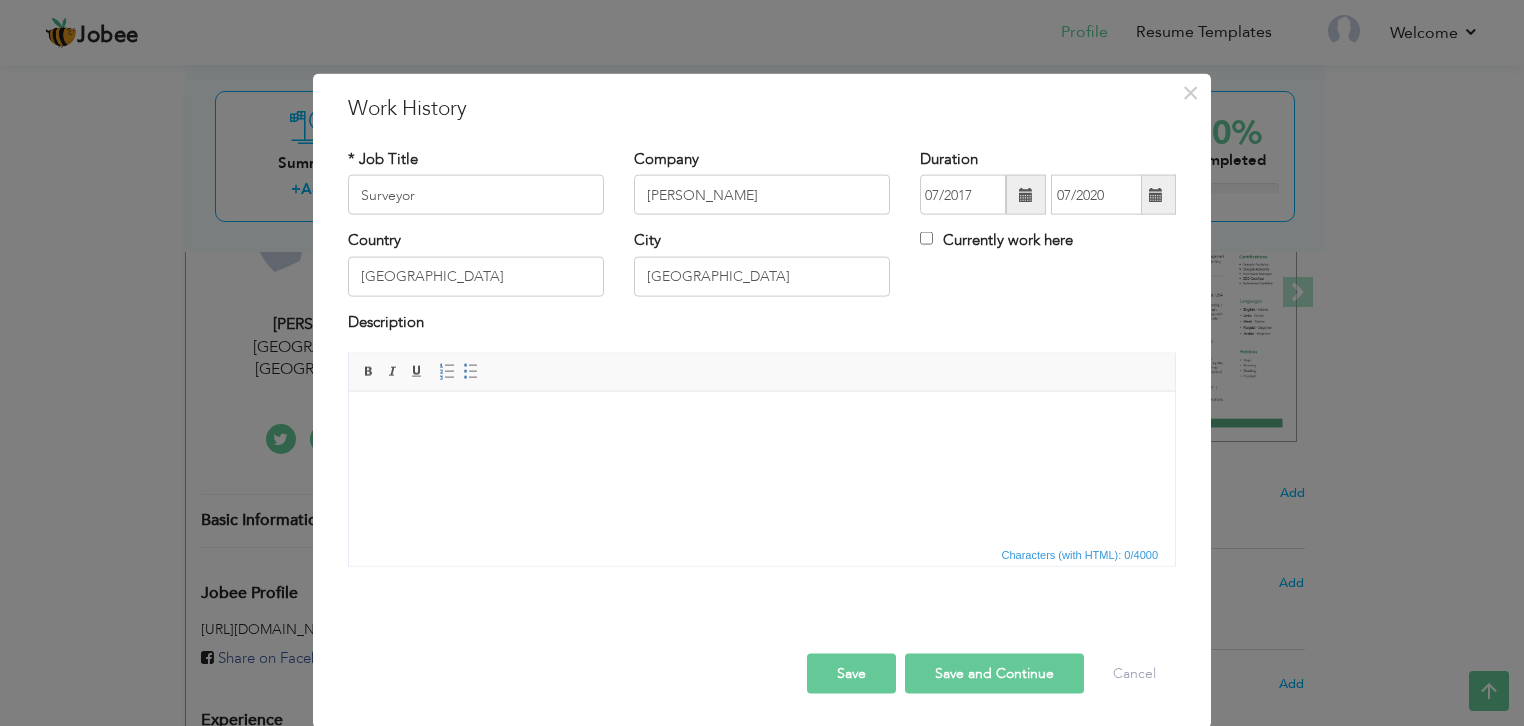 type 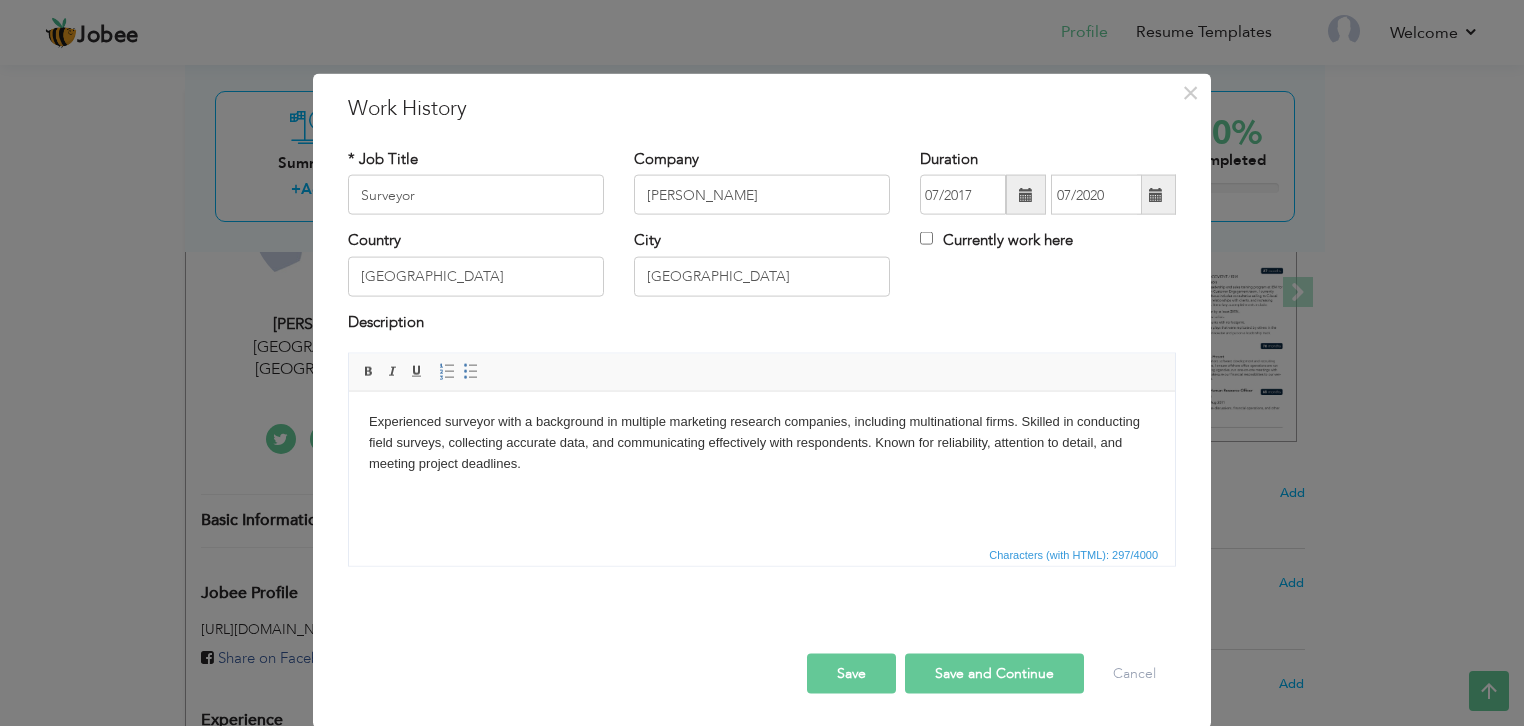 click on "Save" at bounding box center (851, 674) 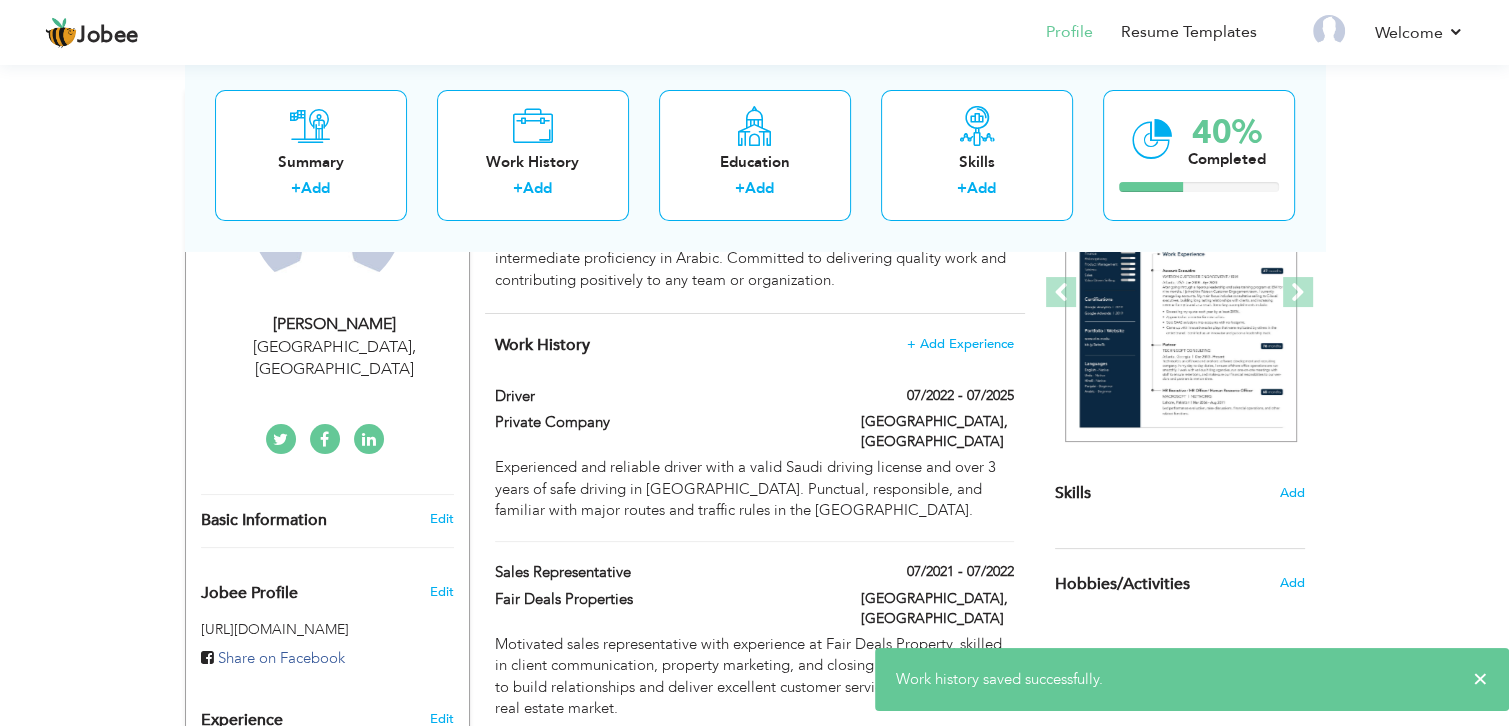click on "Sales Representative
07/2021 - 07/2022
Sales Representative
07/2021 - 07/2022
Fair Deals Properties
Lahore, Pakistan
Fair Deals Properties" at bounding box center (754, 651) 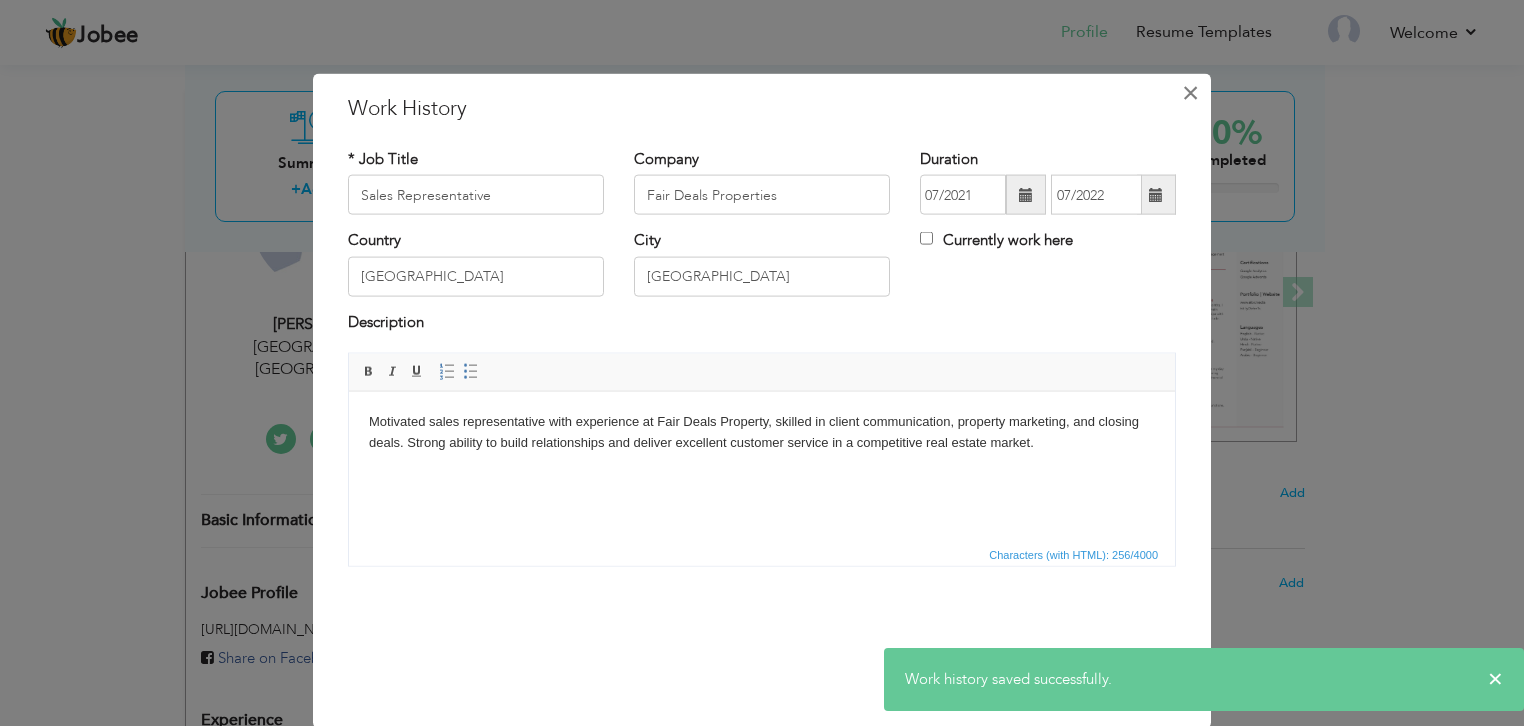 click on "×" at bounding box center (1190, 93) 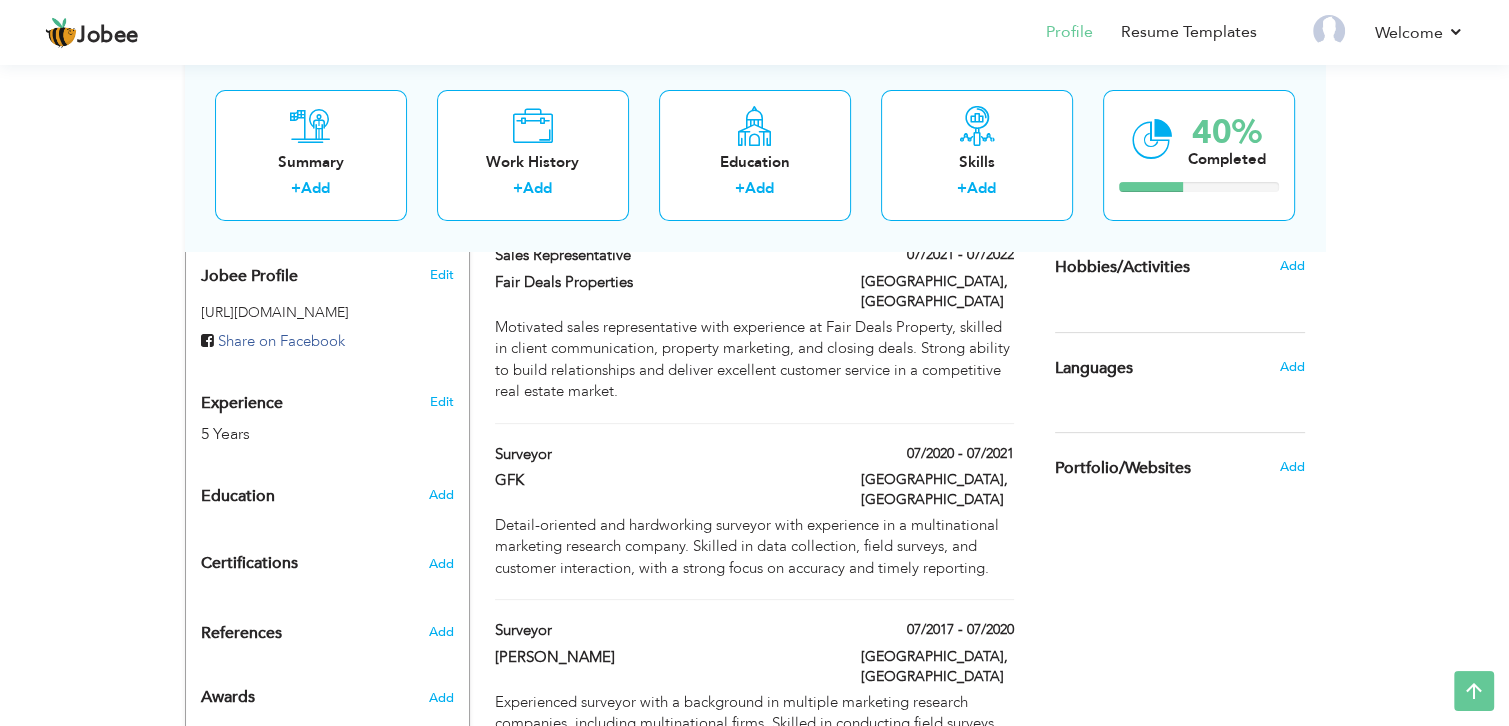 scroll, scrollTop: 604, scrollLeft: 0, axis: vertical 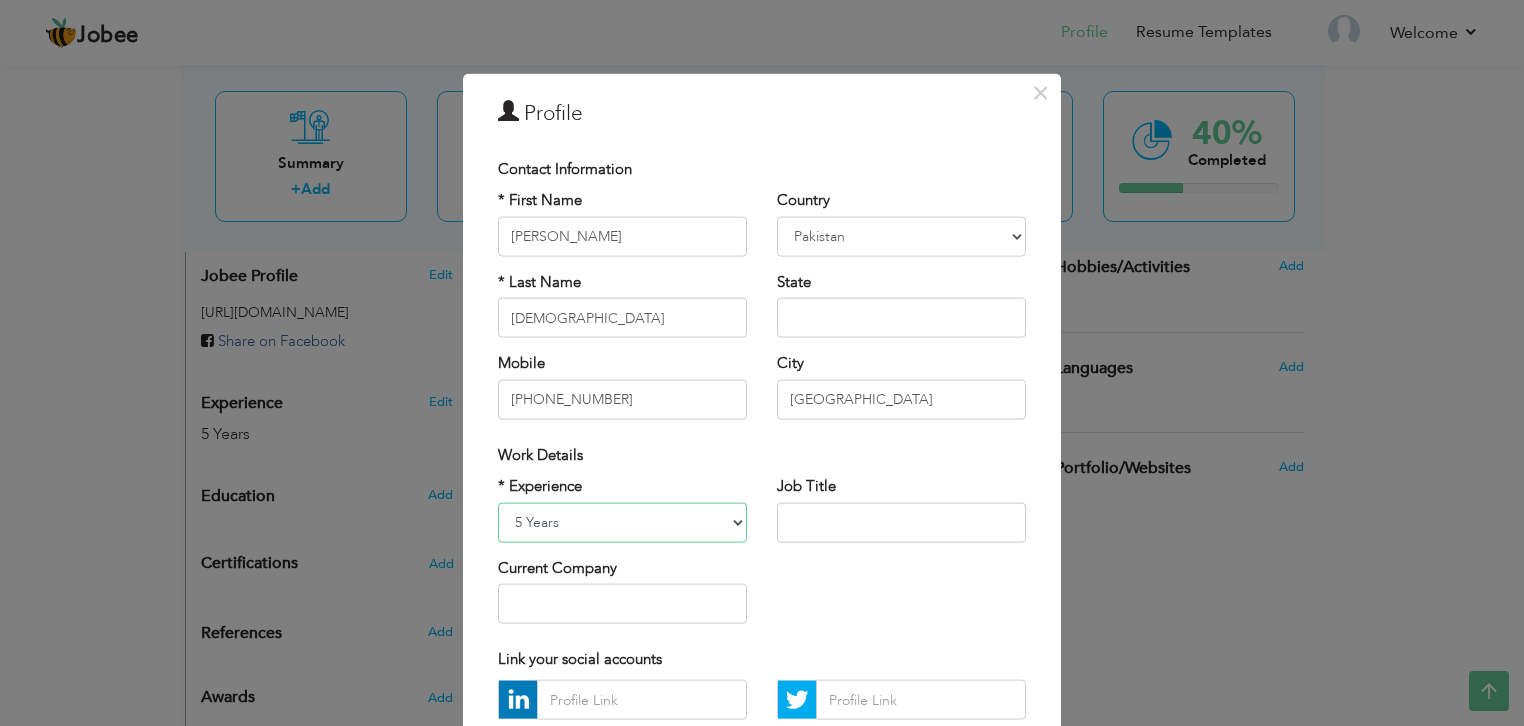 click on "Entry Level Less than 1 Year 1 Year 2 Years 3 Years 4 Years 5 Years 6 Years 7 Years 8 Years 9 Years 10 Years 11 Years 12 Years 13 Years 14 Years 15 Years 16 Years 17 Years 18 Years 19 Years 20 Years 21 Years 22 Years 23 Years 24 Years 25 Years 26 Years 27 Years 28 Years 29 Years 30 Years 31 Years 32 Years 33 Years 34 Years 35 Years More than 35 Years" at bounding box center (622, 522) 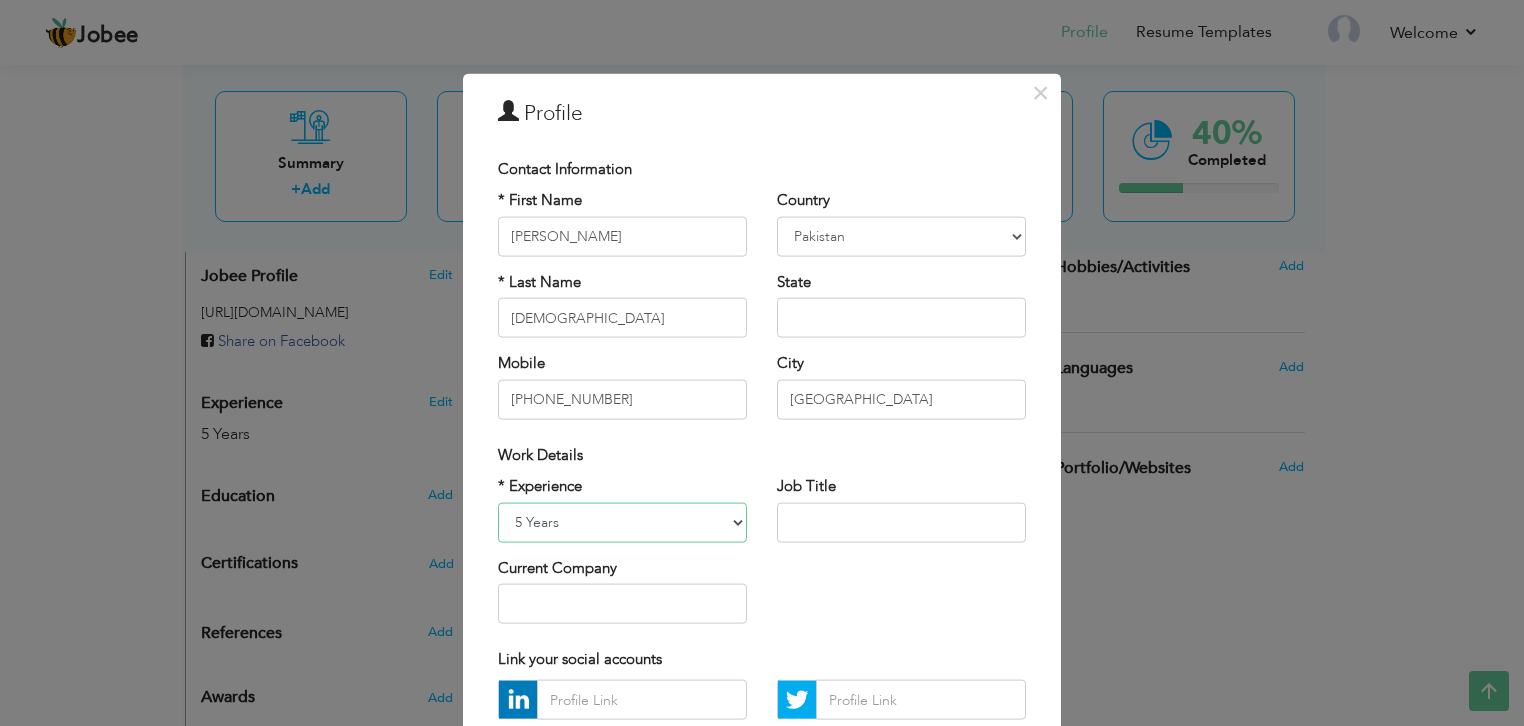 select on "number:11" 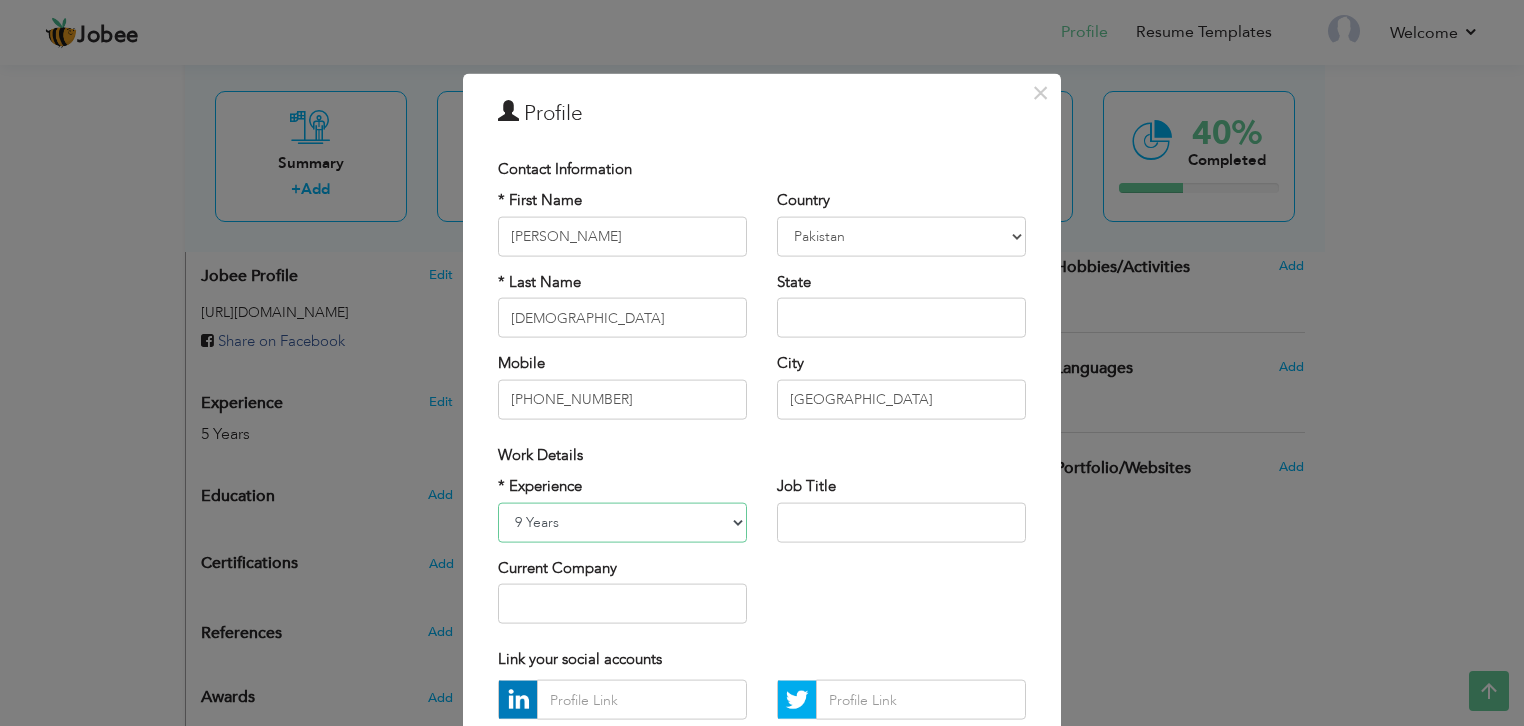 click on "Entry Level Less than 1 Year 1 Year 2 Years 3 Years 4 Years 5 Years 6 Years 7 Years 8 Years 9 Years 10 Years 11 Years 12 Years 13 Years 14 Years 15 Years 16 Years 17 Years 18 Years 19 Years 20 Years 21 Years 22 Years 23 Years 24 Years 25 Years 26 Years 27 Years 28 Years 29 Years 30 Years 31 Years 32 Years 33 Years 34 Years 35 Years More than 35 Years" at bounding box center [622, 522] 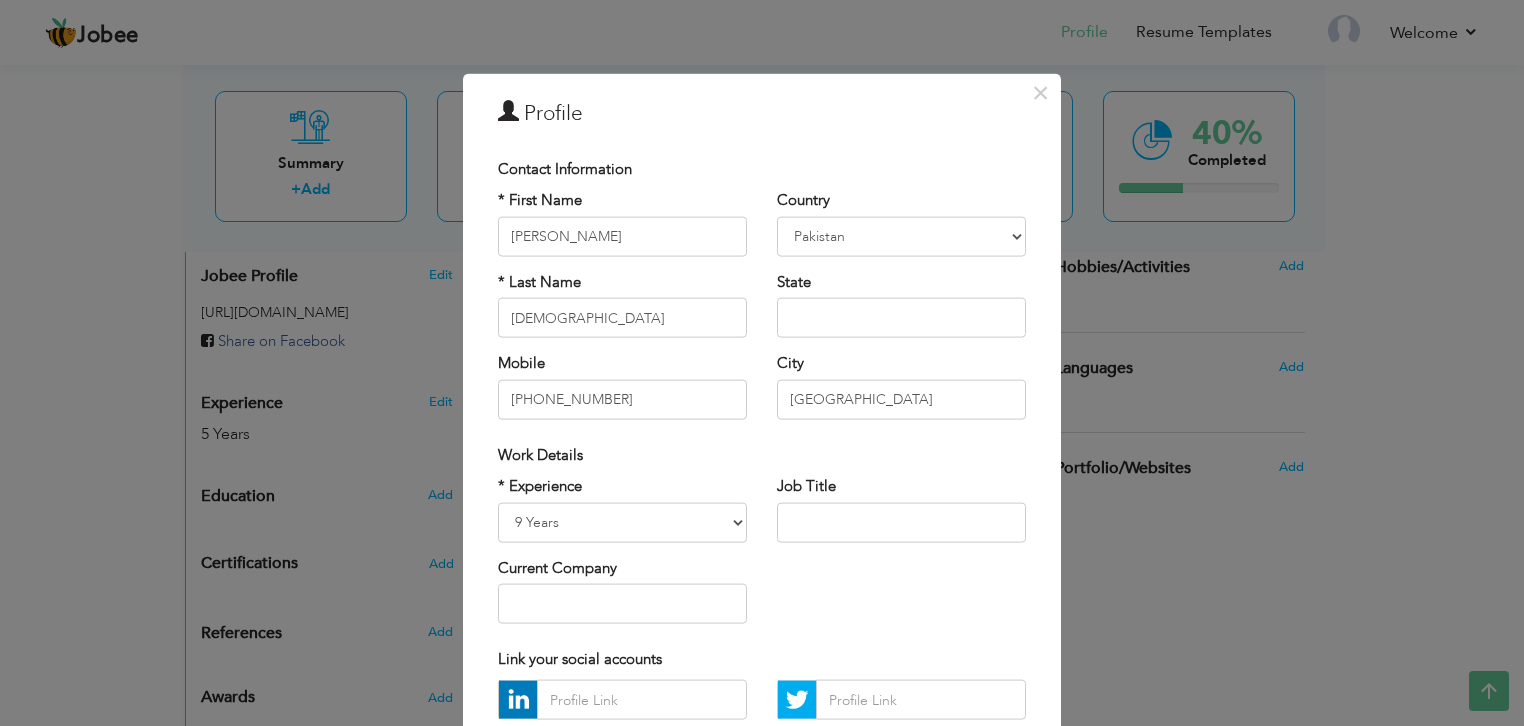 click on "×
Profile
Contact Information
* First Name
samiullah
* Last Name
Chad" at bounding box center [762, 363] 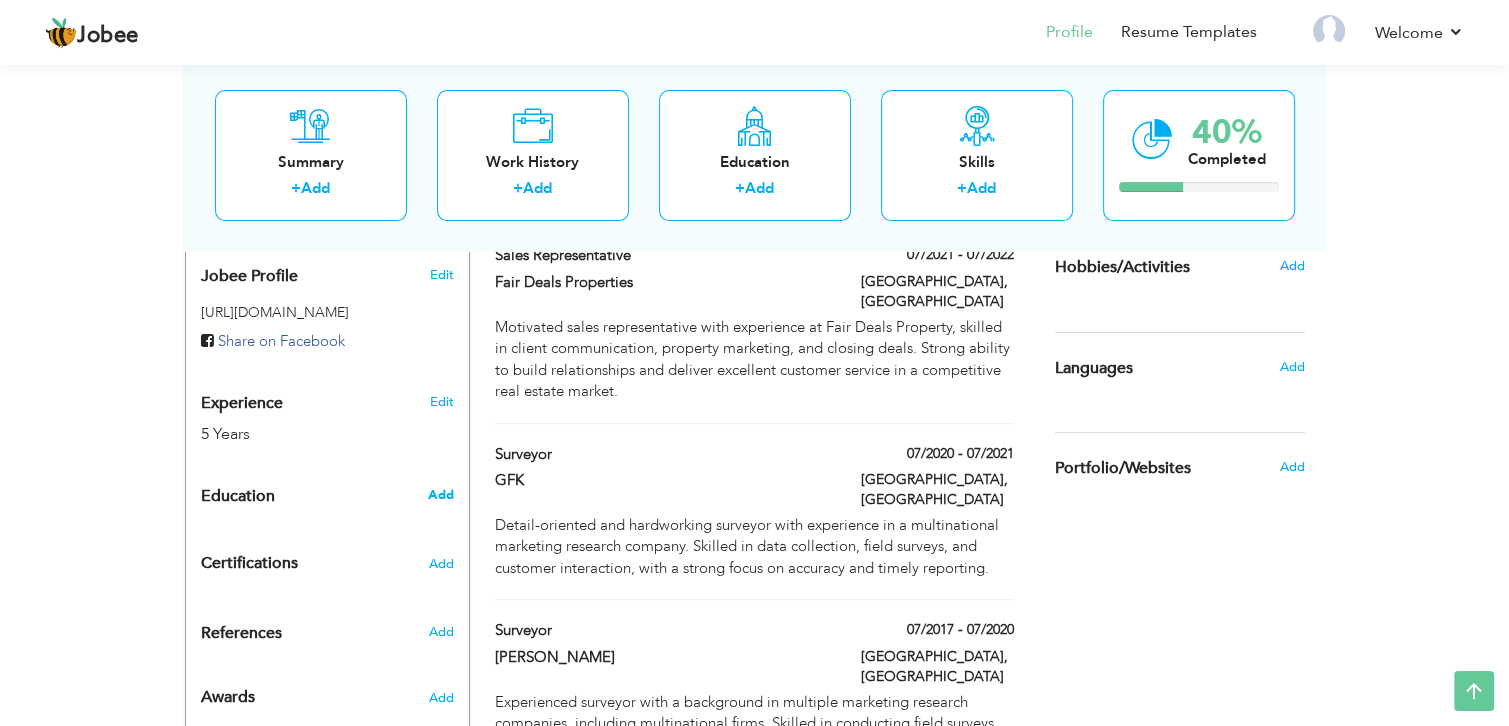 click on "Add" at bounding box center [440, 495] 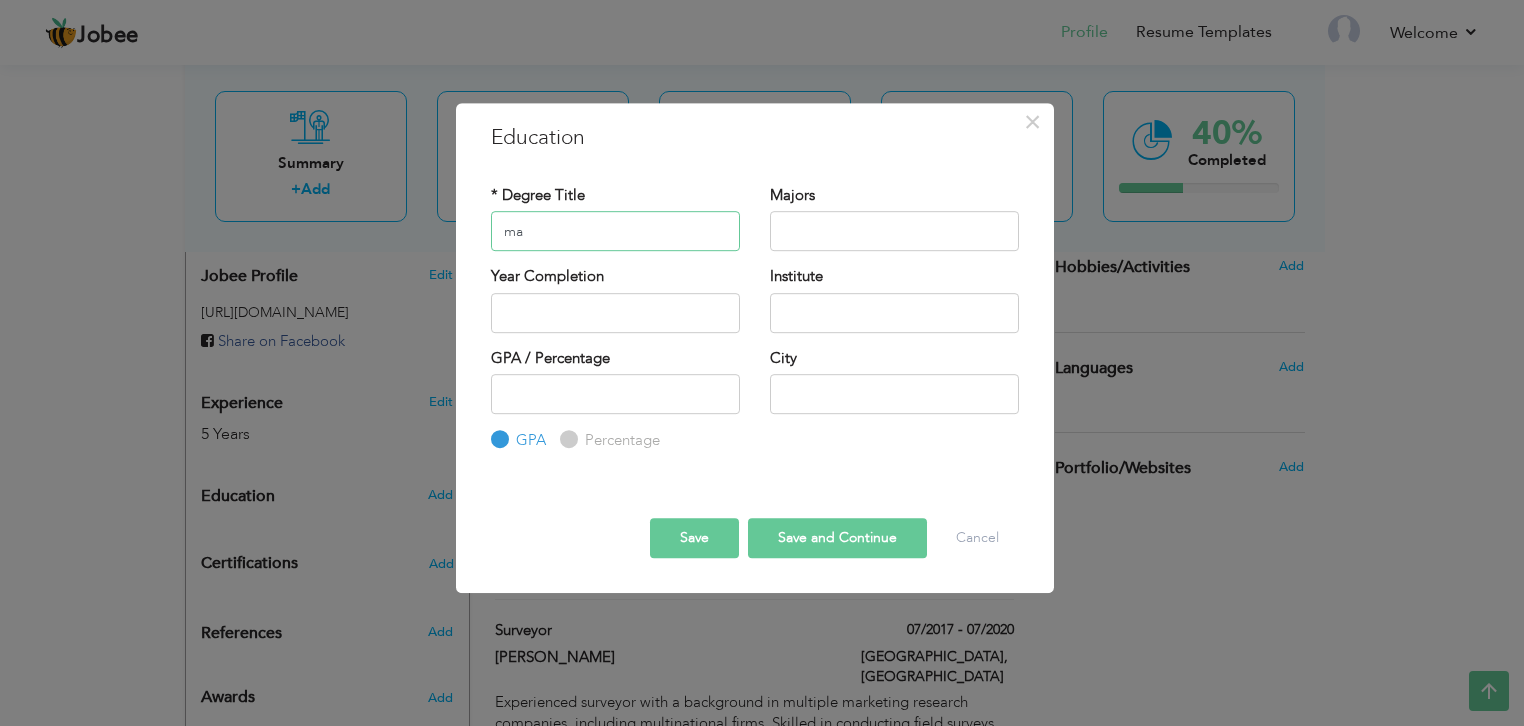 type on "m" 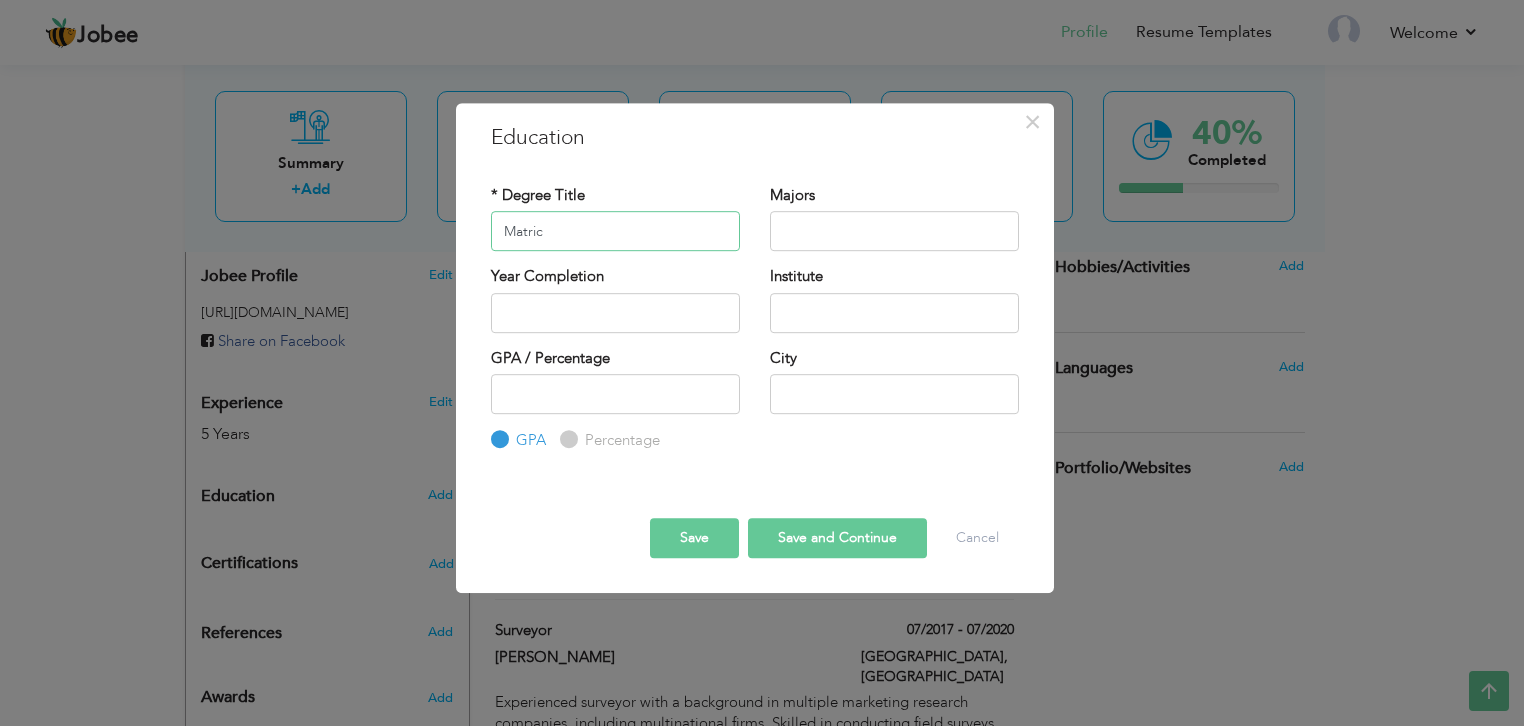 type 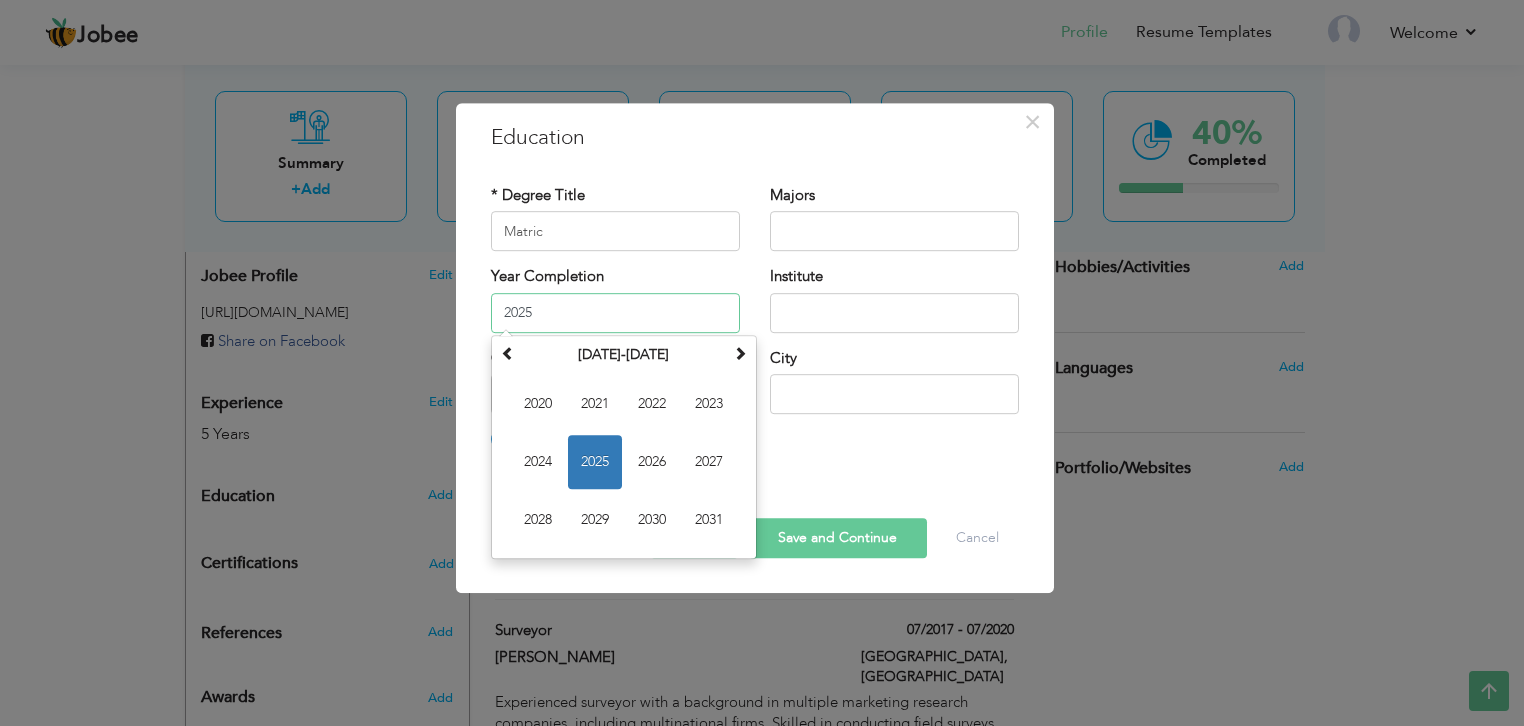 click on "2025" at bounding box center [615, 313] 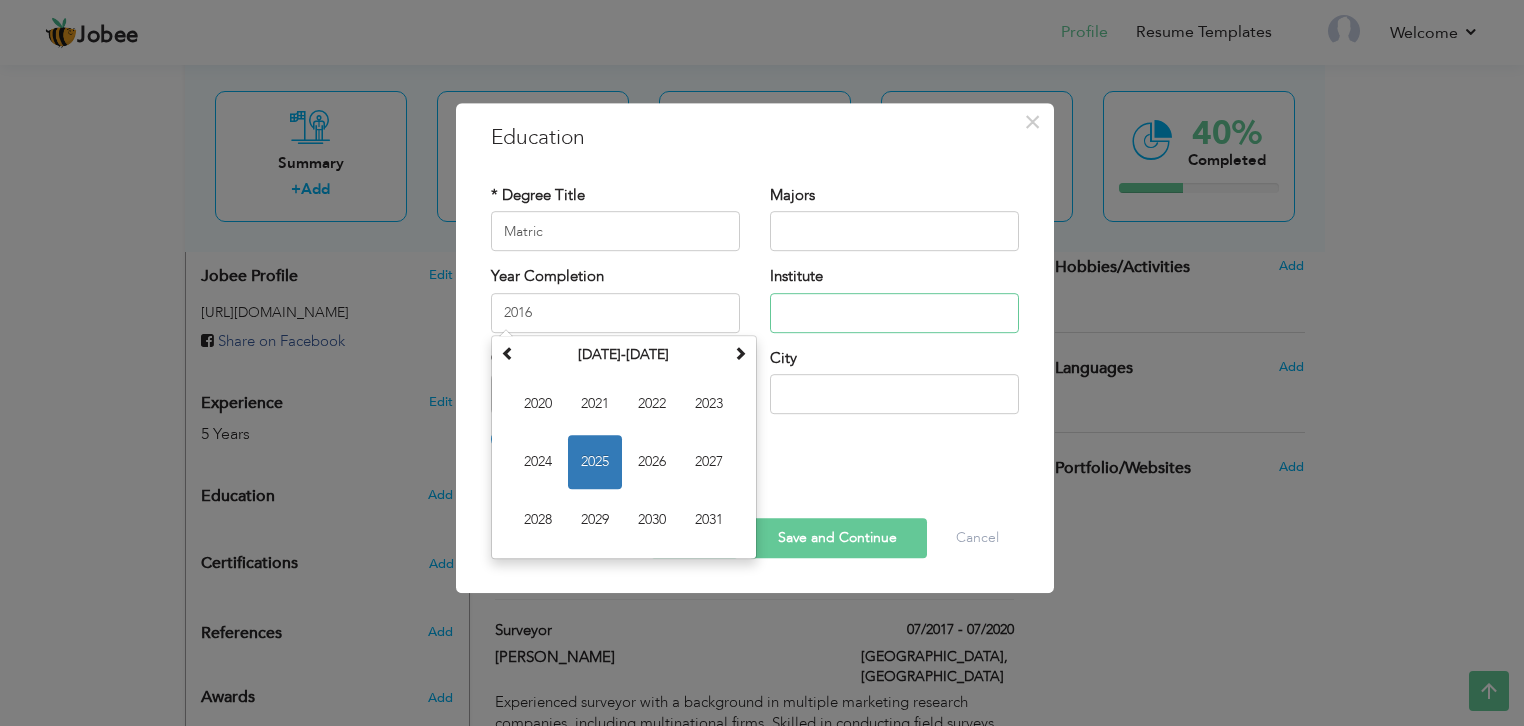 click at bounding box center (894, 313) 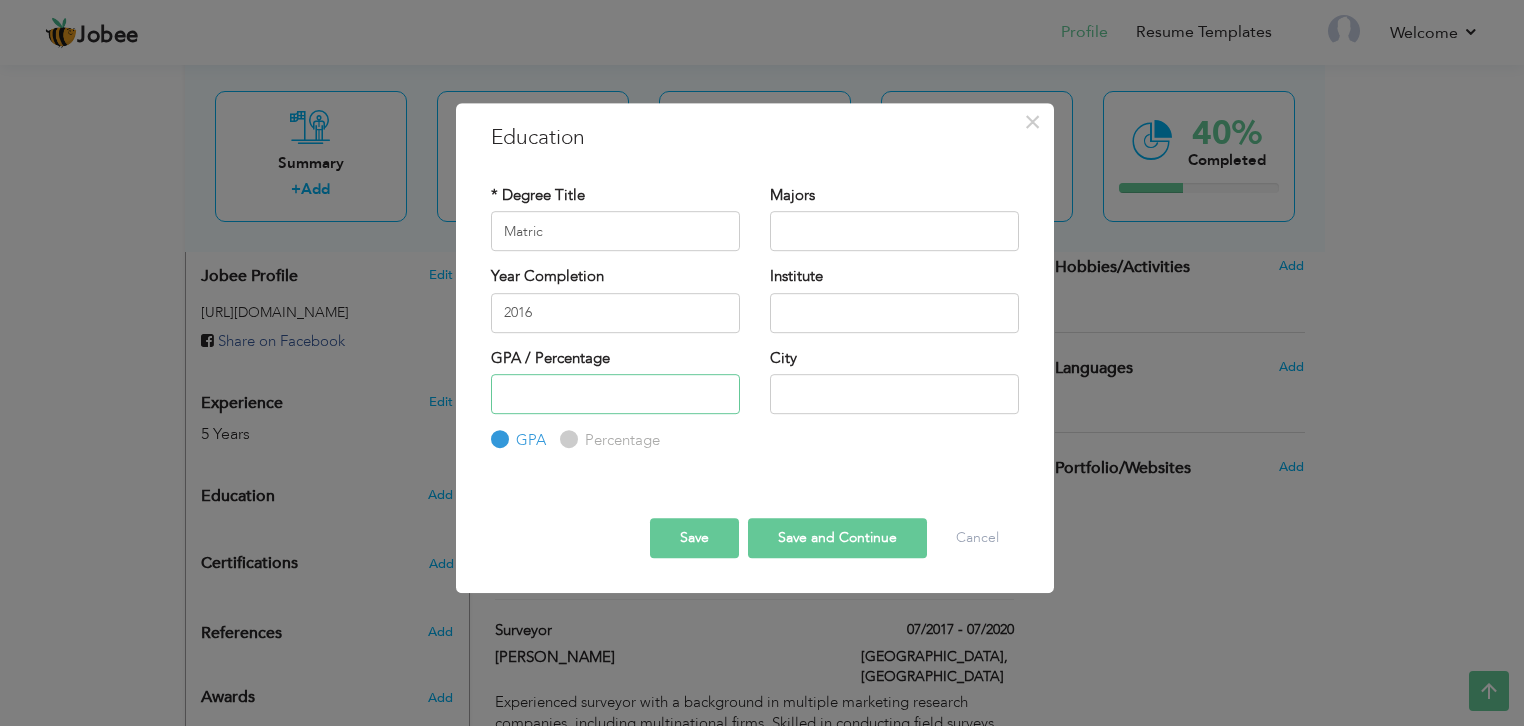 click at bounding box center (615, 394) 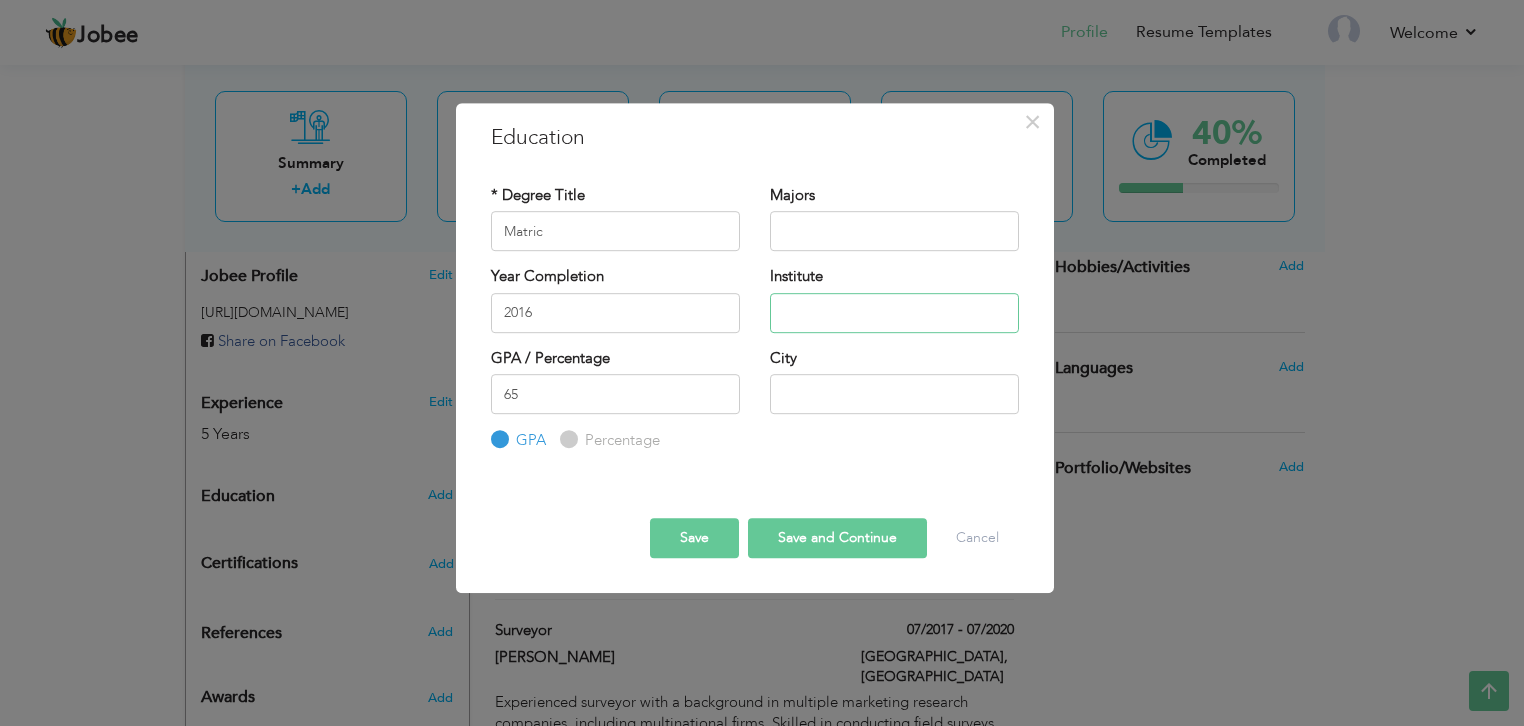 click at bounding box center (894, 313) 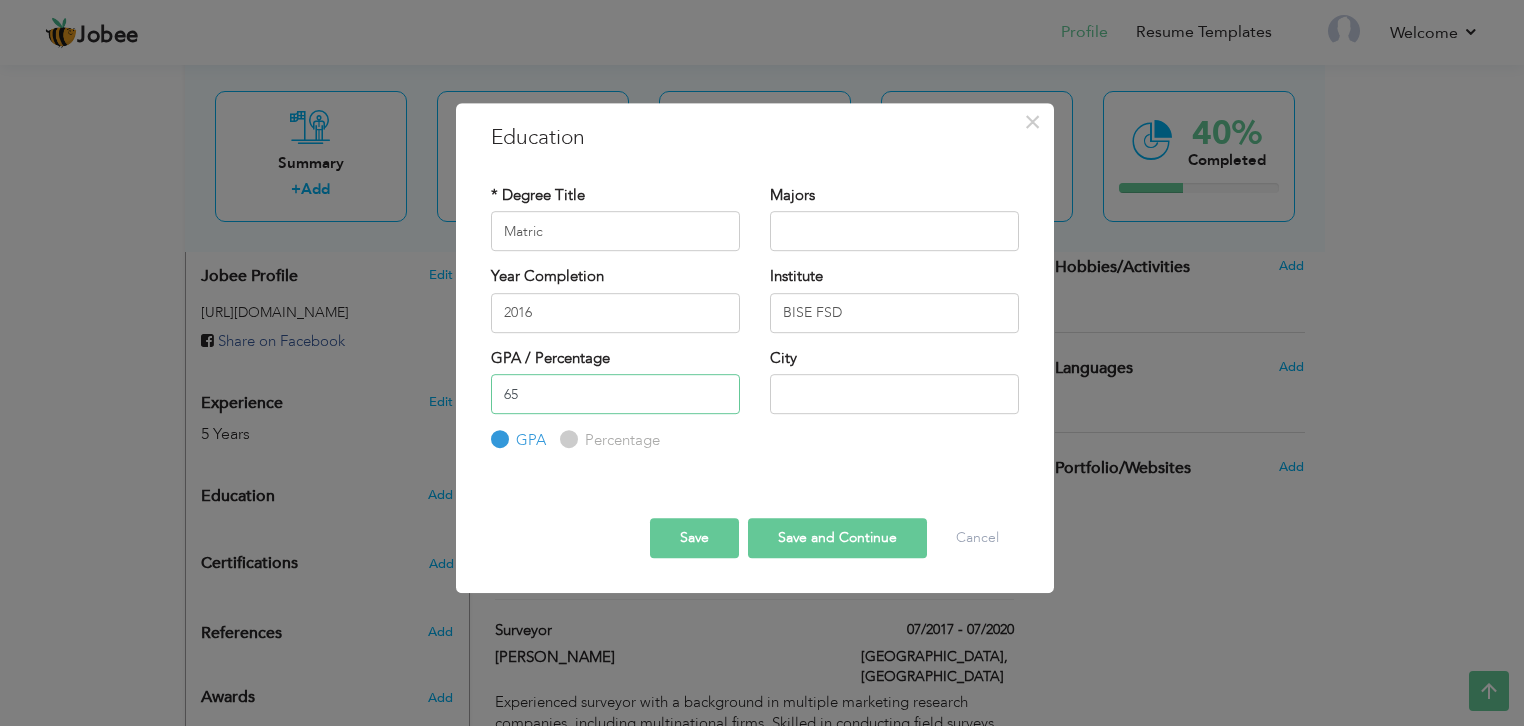 click on "65" at bounding box center [615, 394] 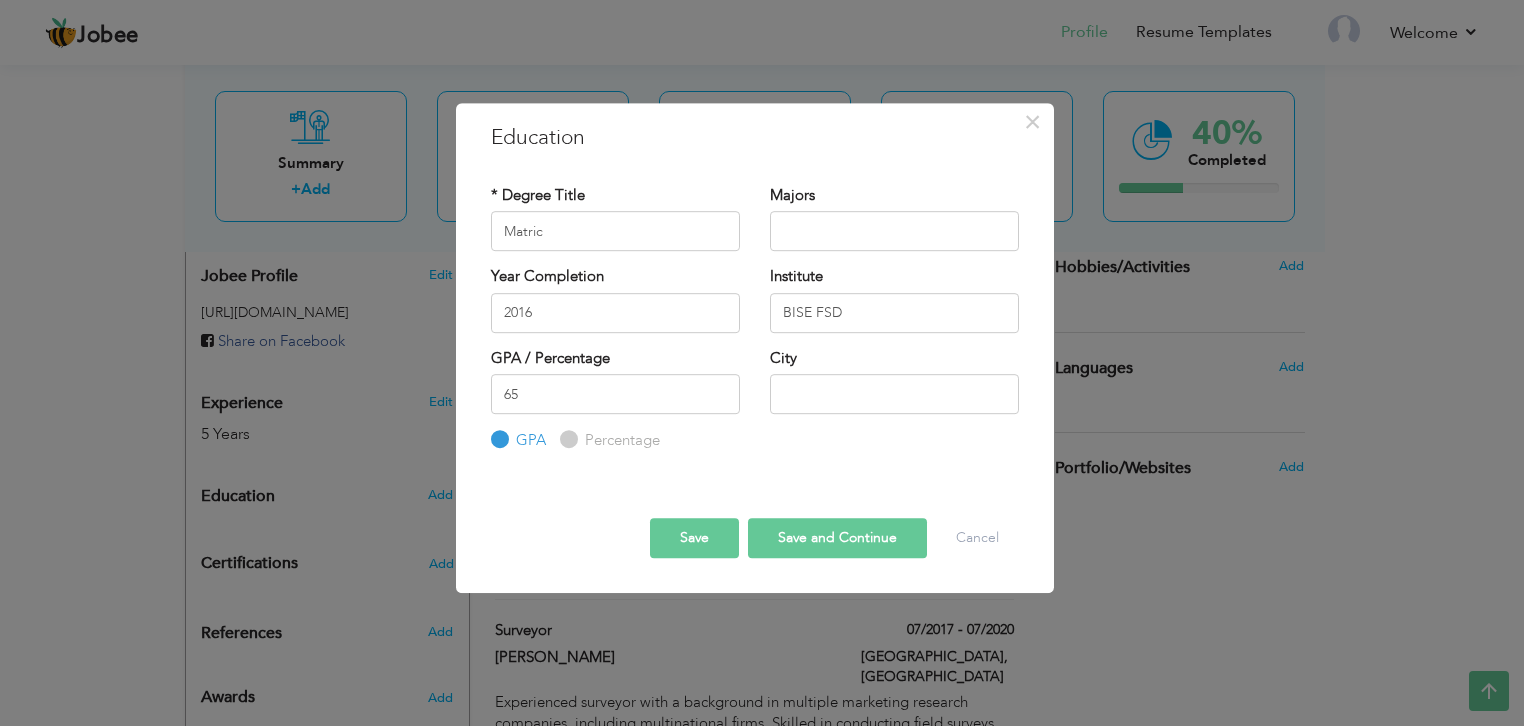 click on "Percentage" at bounding box center [620, 440] 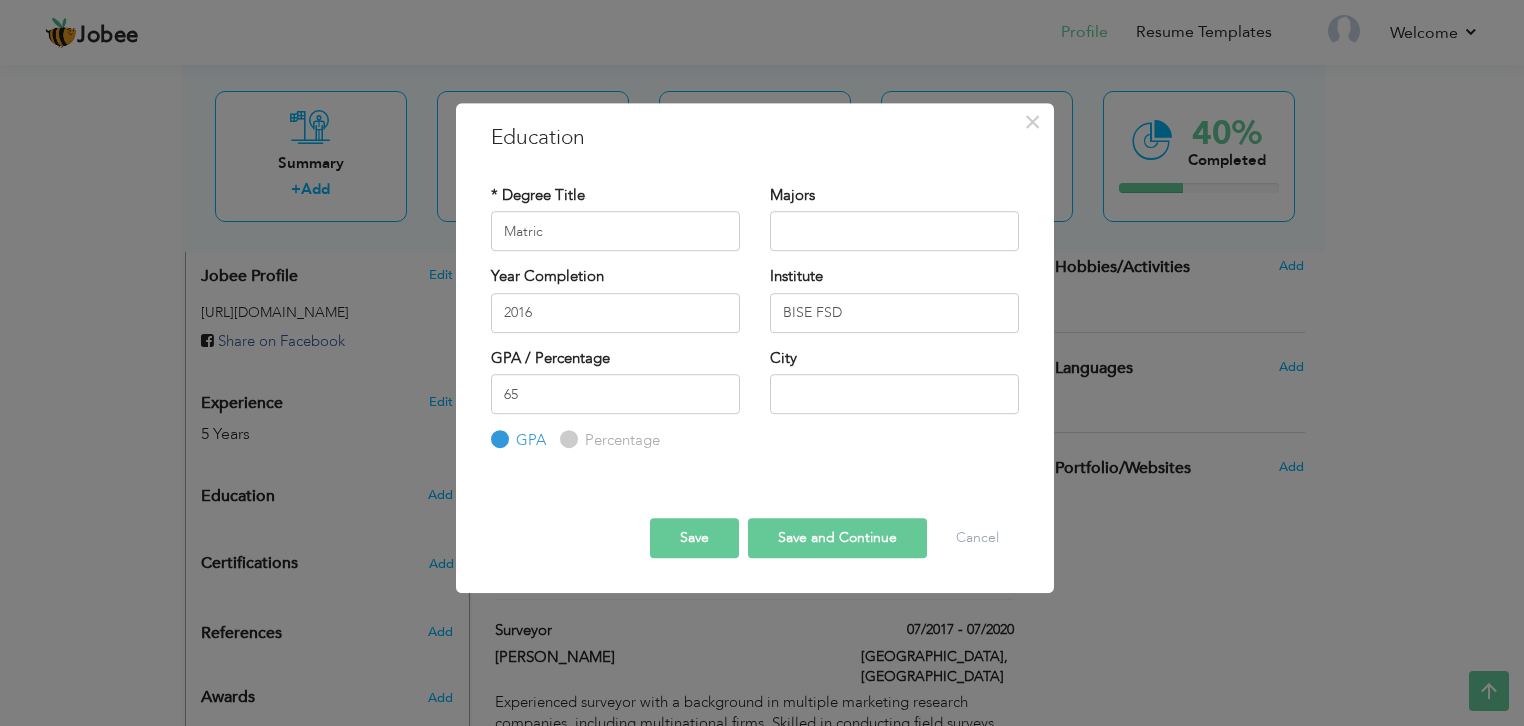 click on "Percentage" at bounding box center (566, 440) 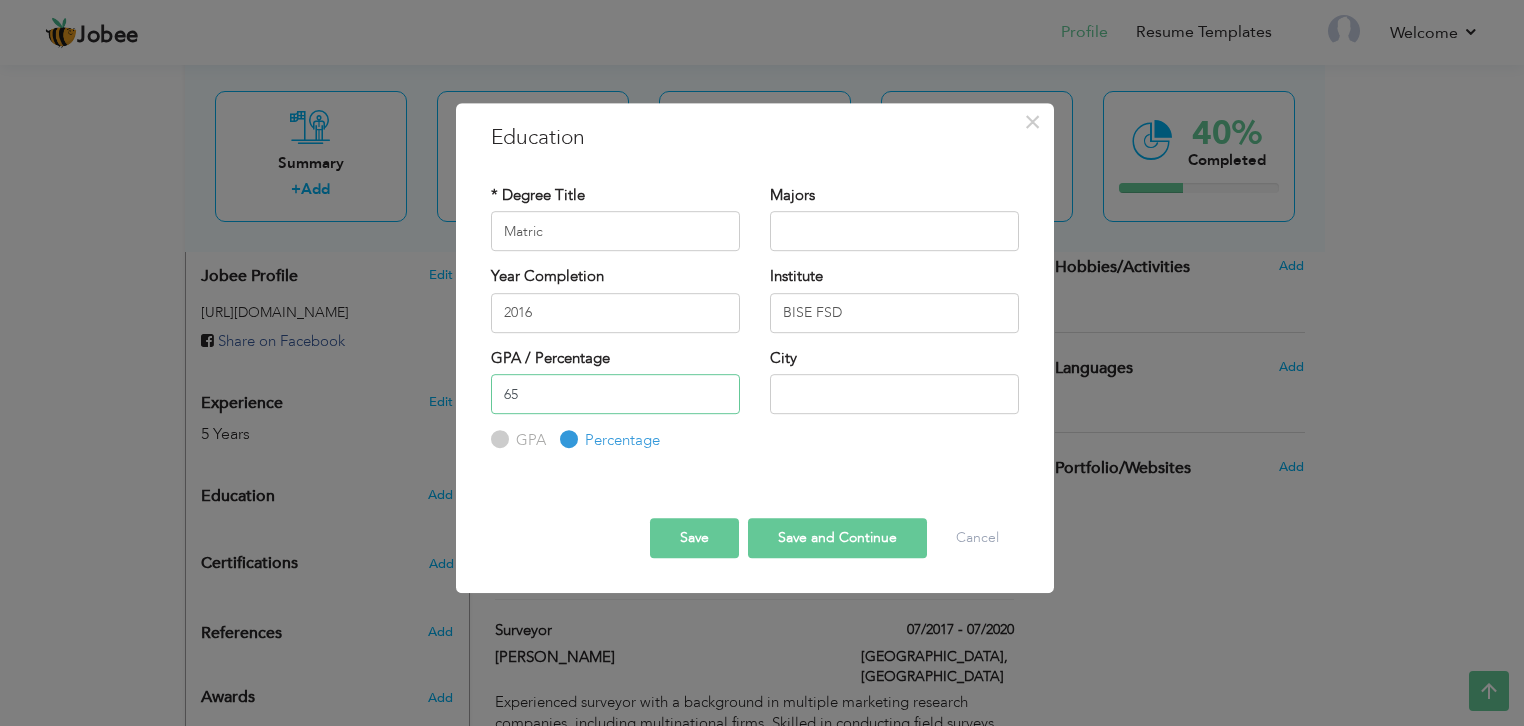 click on "65" at bounding box center [615, 394] 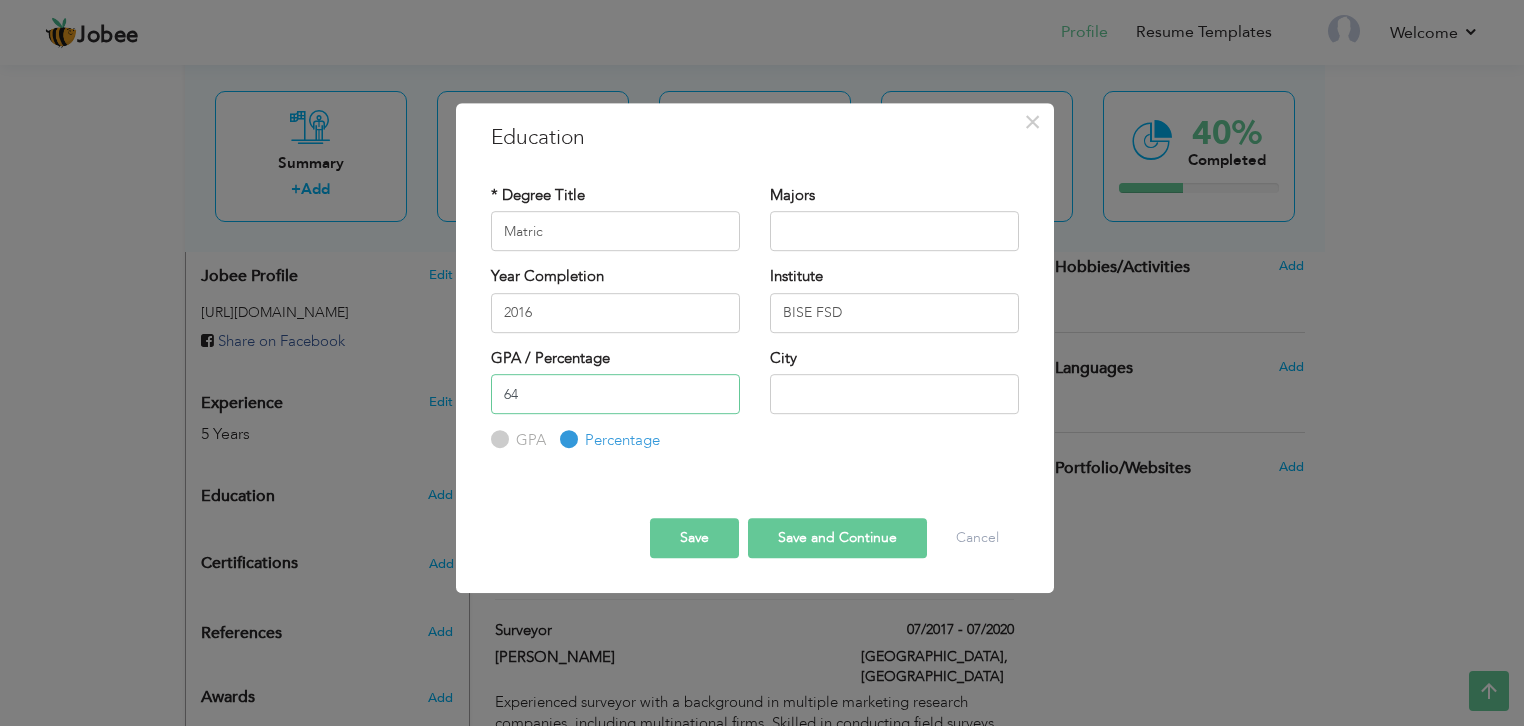 click on "64" at bounding box center (615, 394) 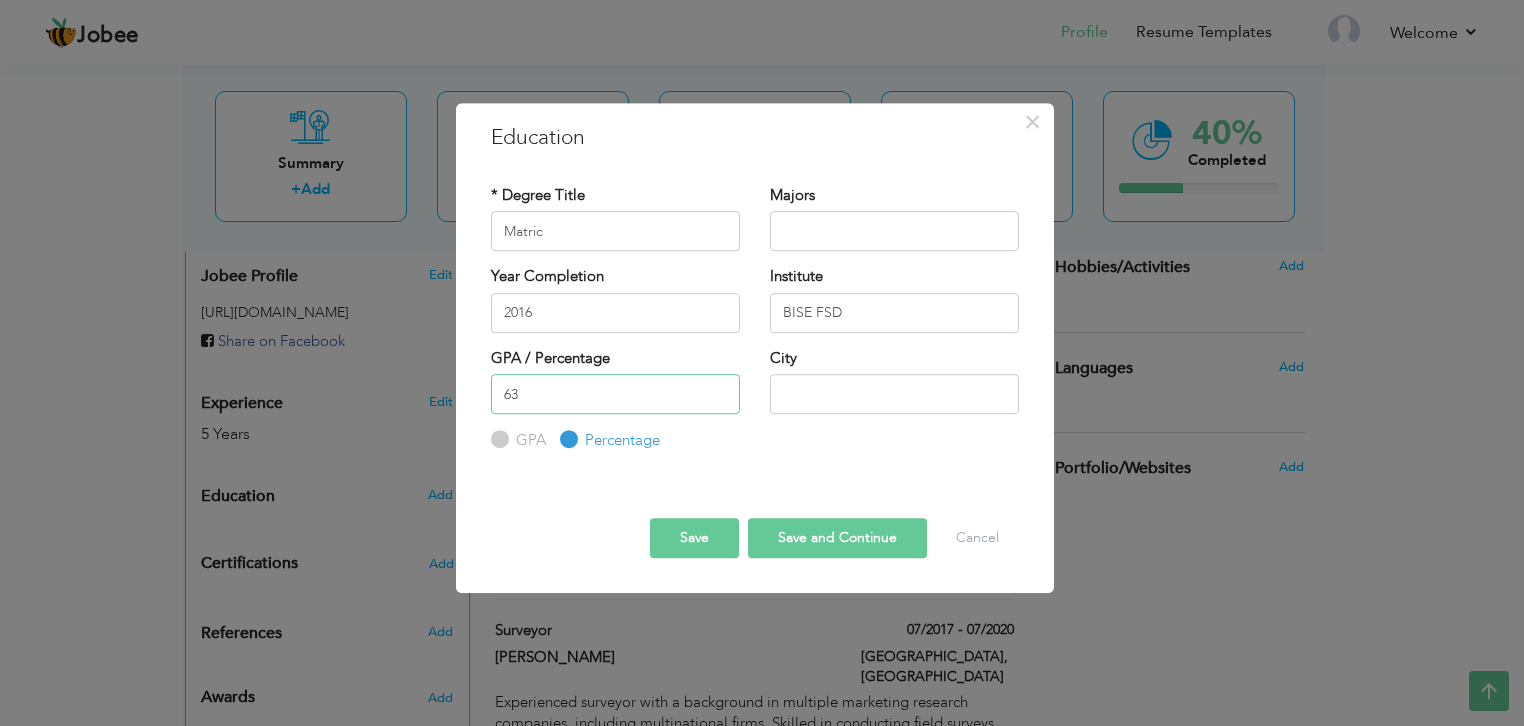 click on "63" at bounding box center (615, 394) 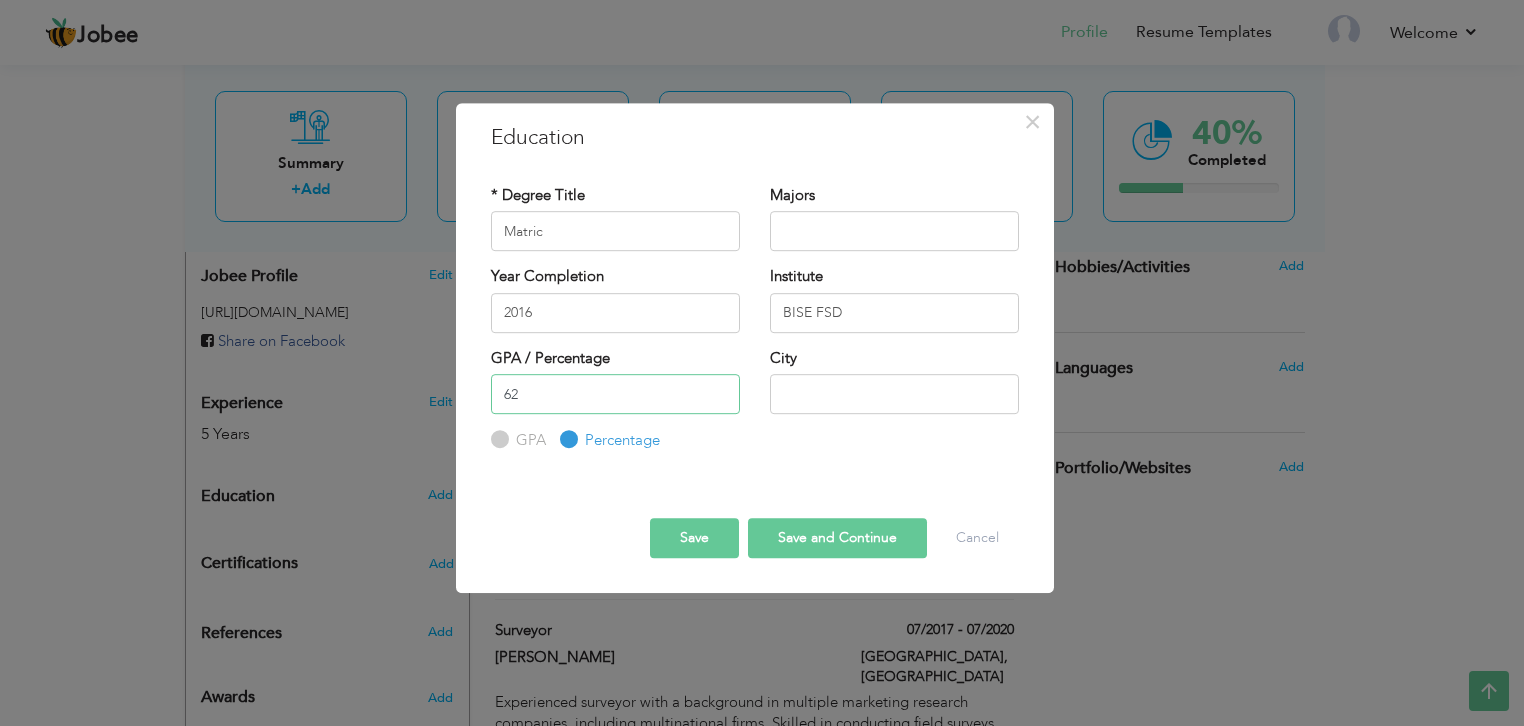 click on "62" at bounding box center (615, 394) 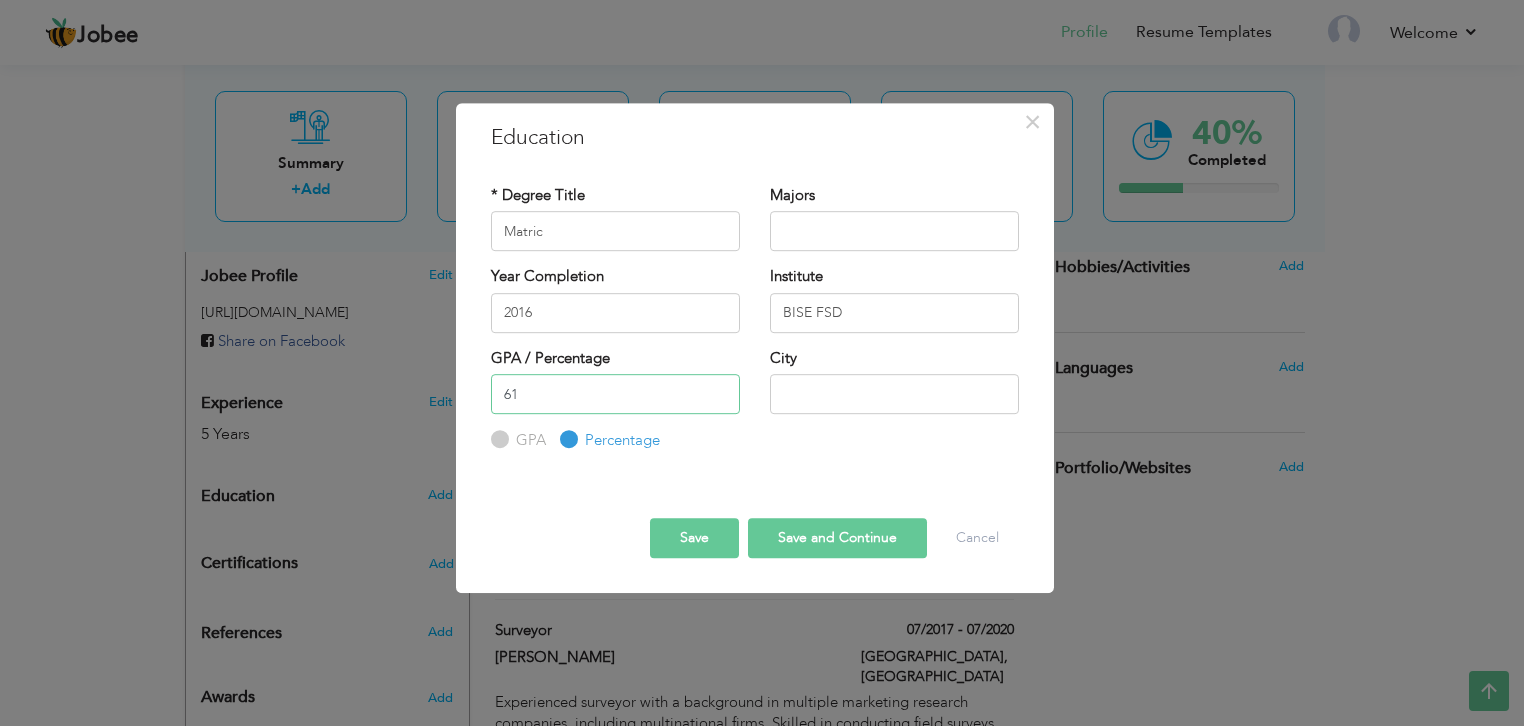 click on "61" at bounding box center [615, 394] 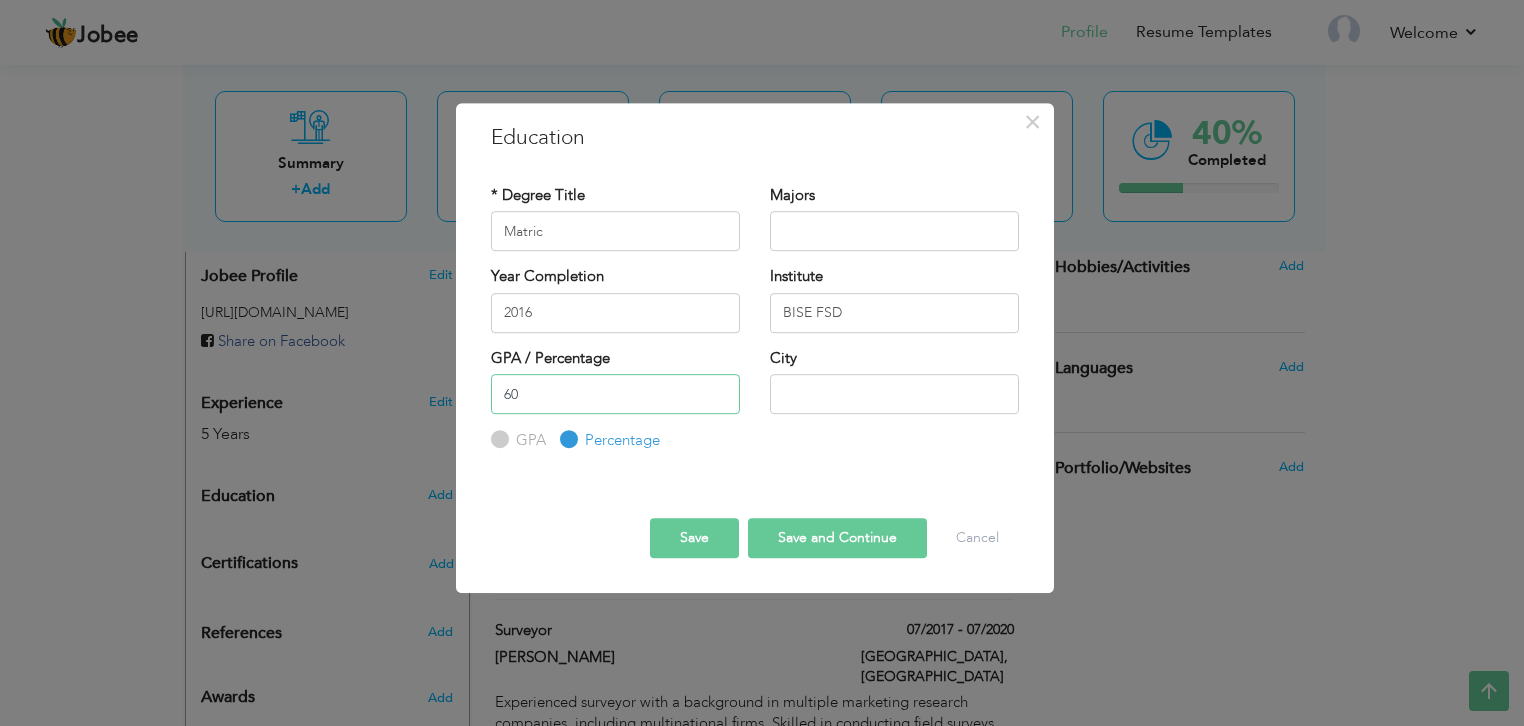 click on "60" at bounding box center (615, 394) 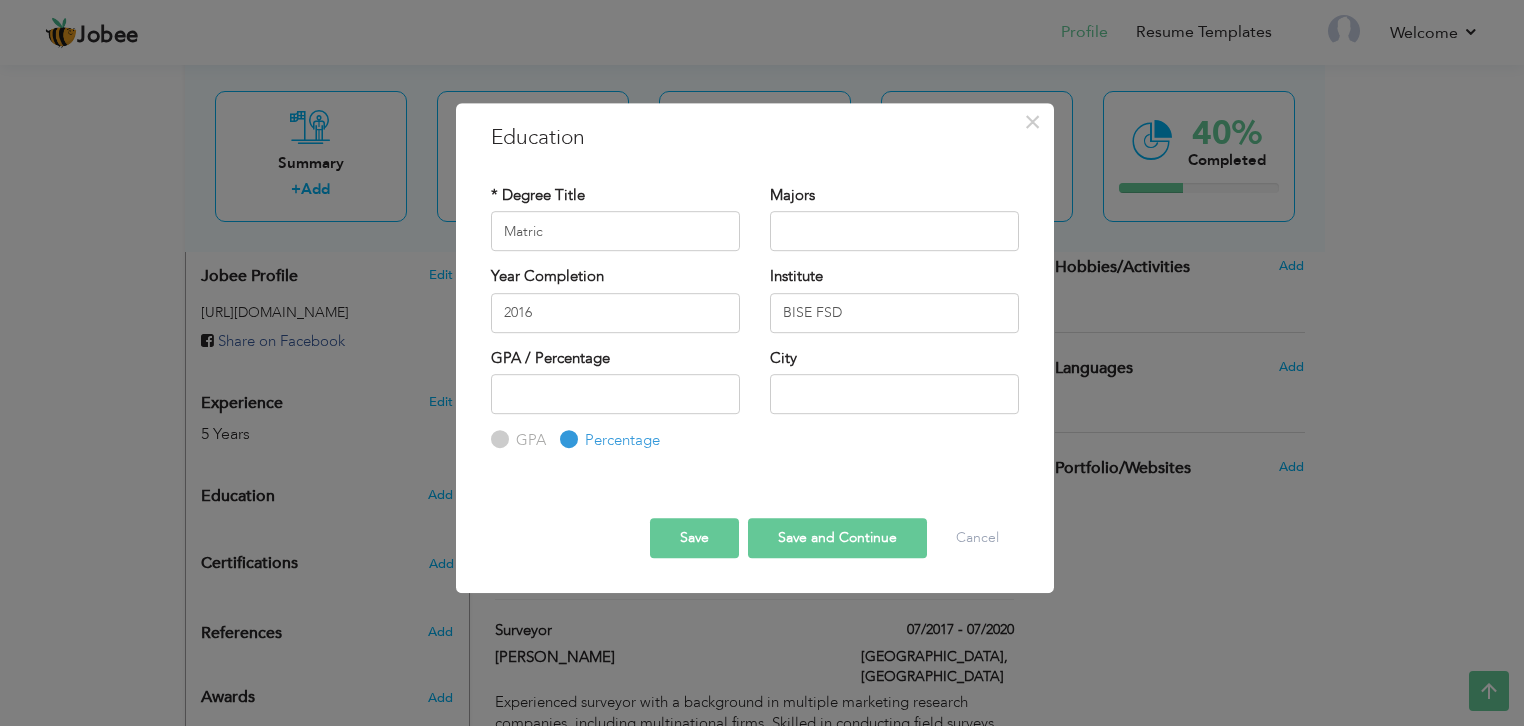 click on "Save" at bounding box center (694, 538) 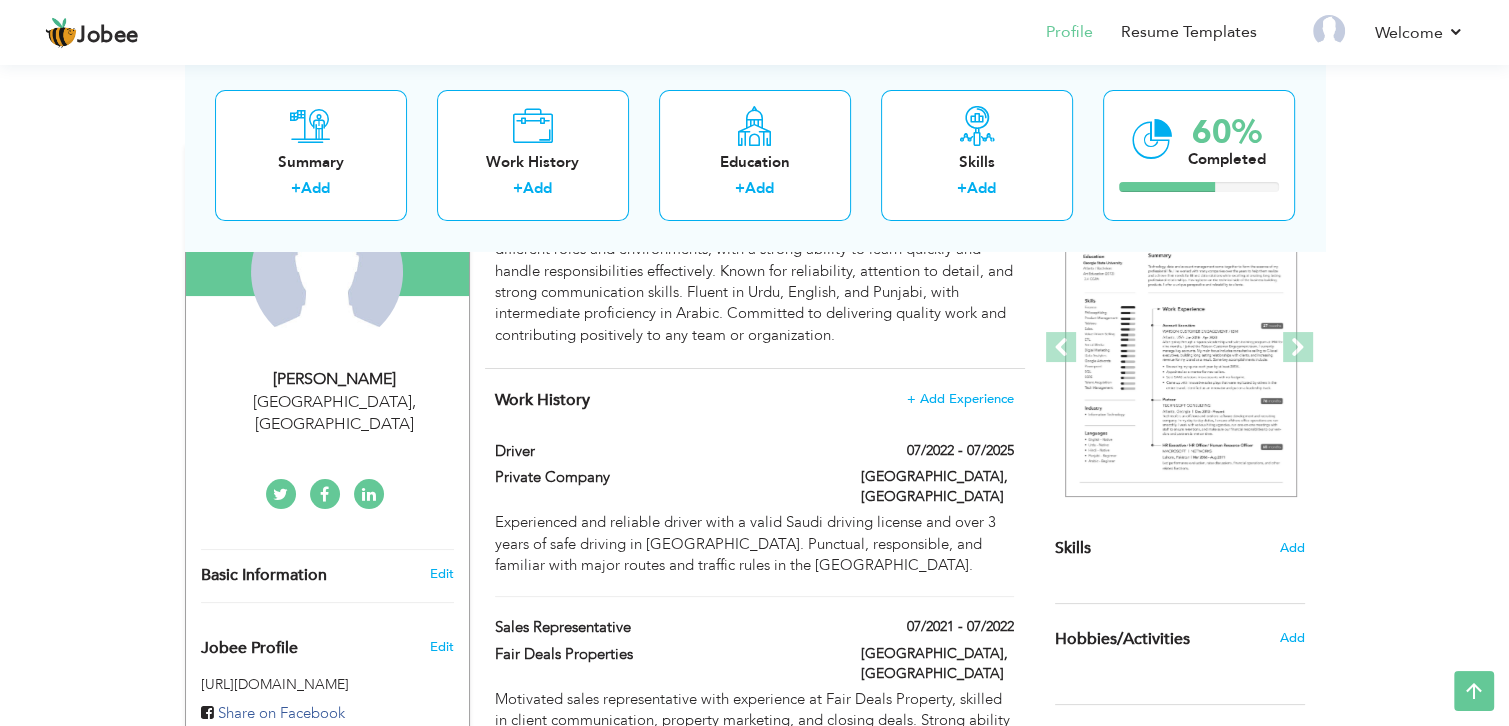 scroll, scrollTop: 234, scrollLeft: 0, axis: vertical 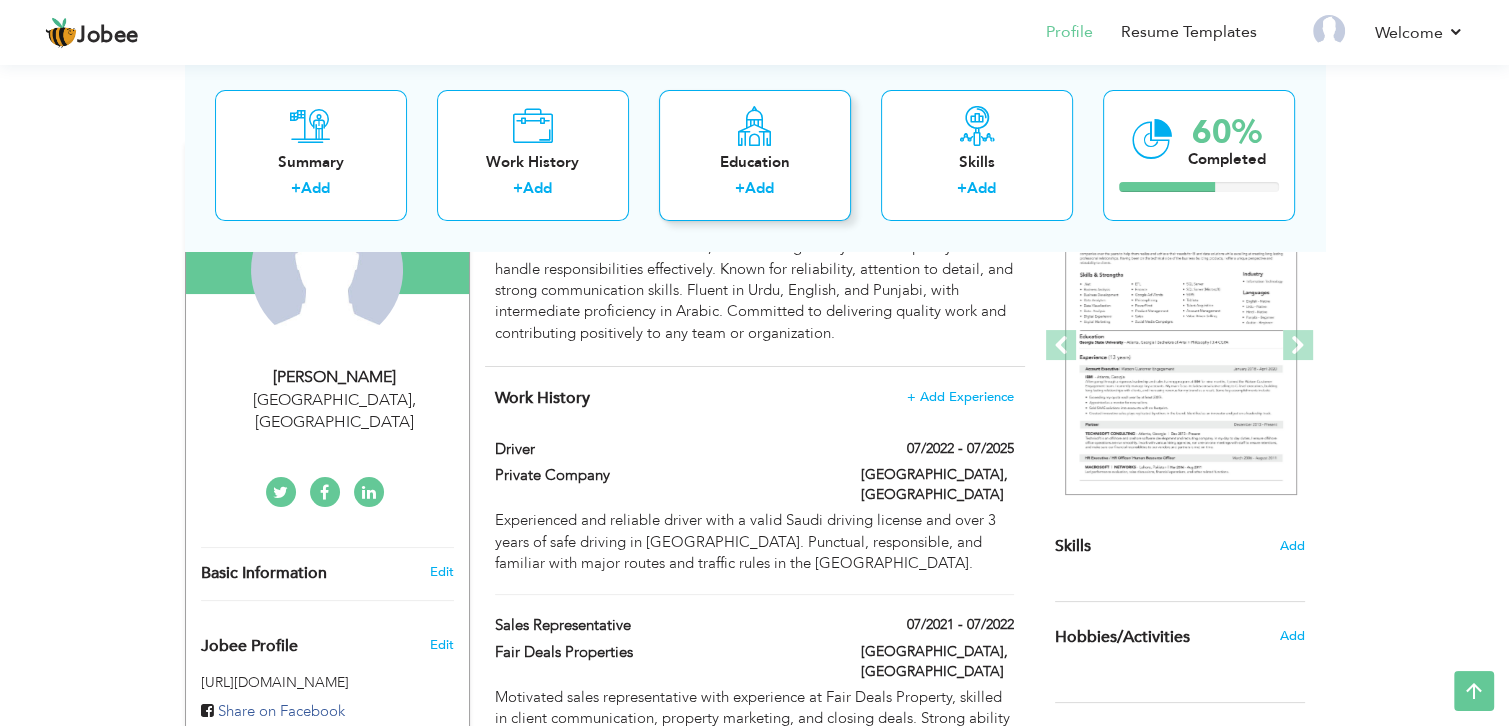 click on "+  Add" at bounding box center [755, 192] 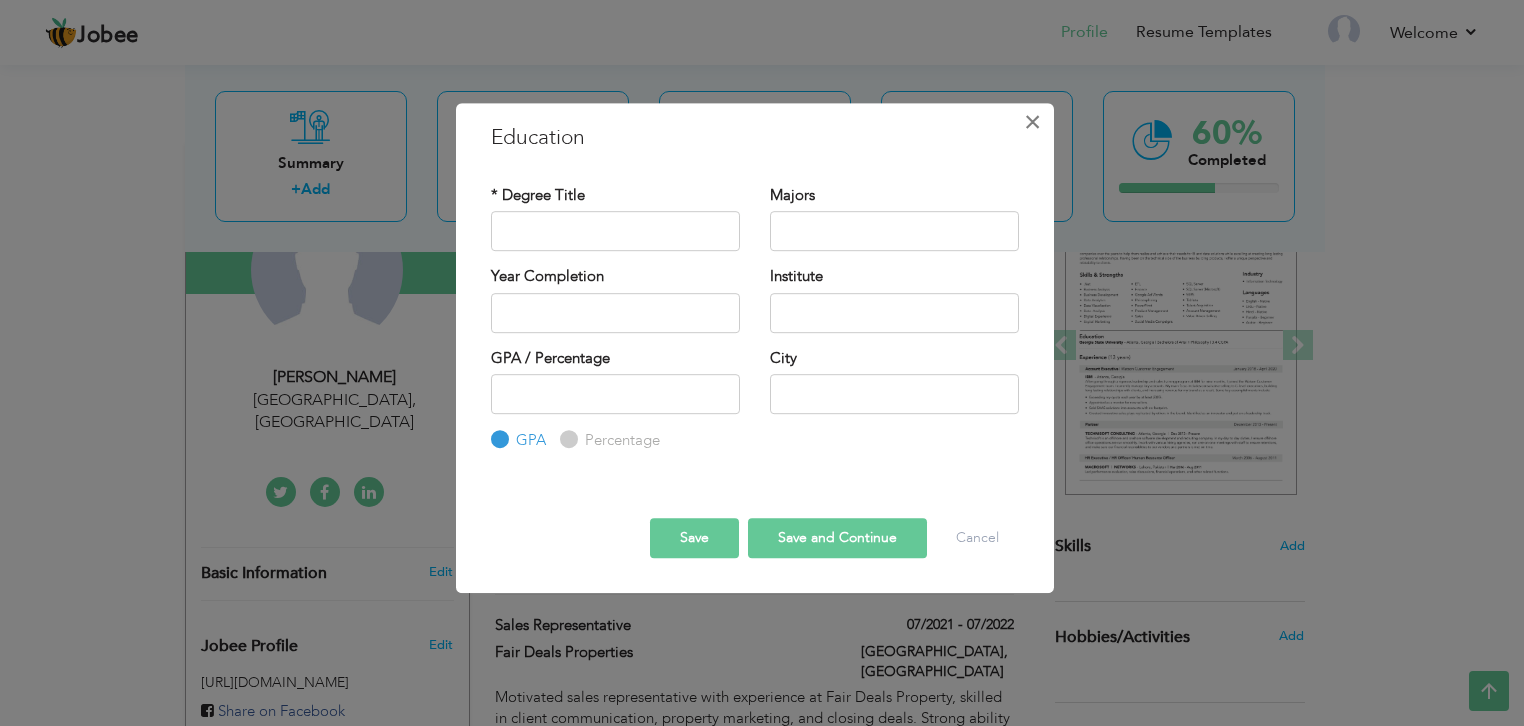 click on "×" at bounding box center (1032, 122) 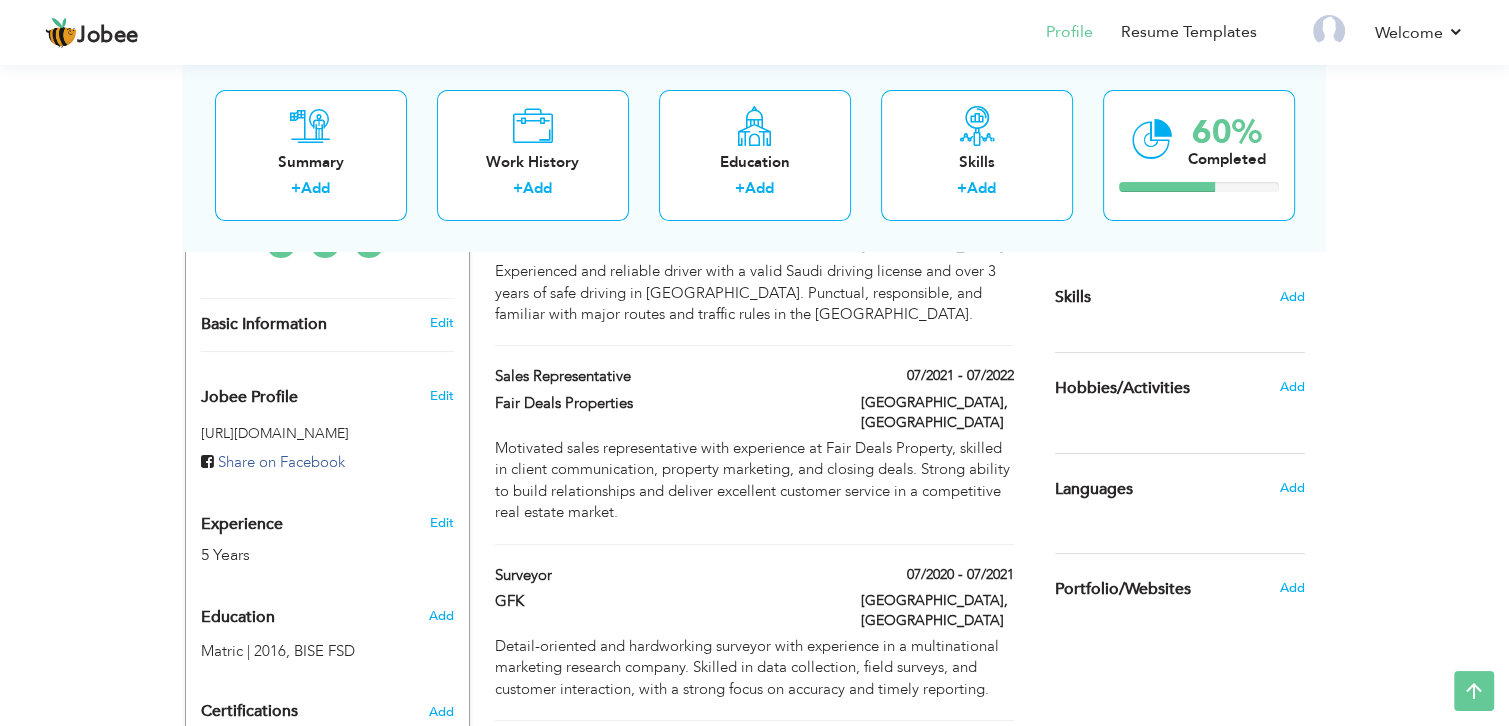 scroll, scrollTop: 516, scrollLeft: 0, axis: vertical 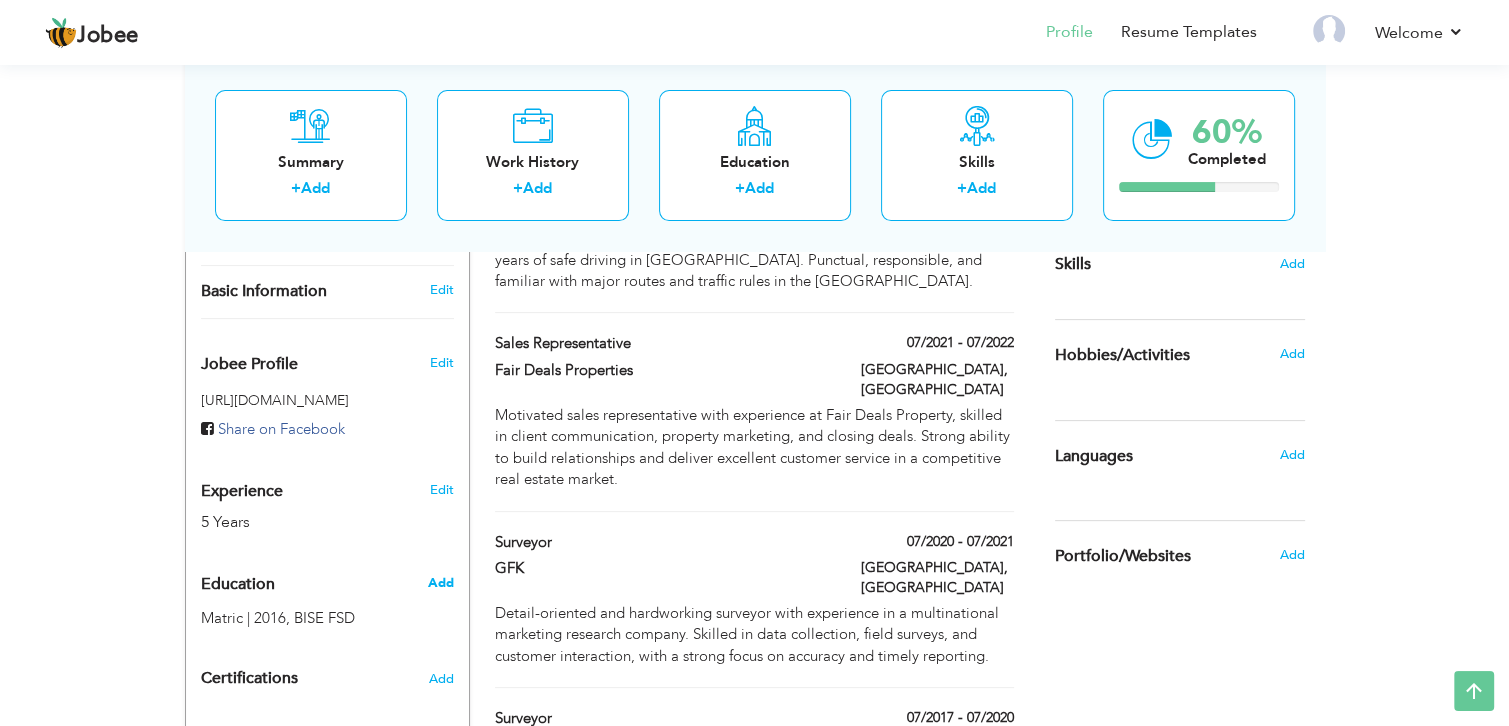 click on "Add" at bounding box center (440, 583) 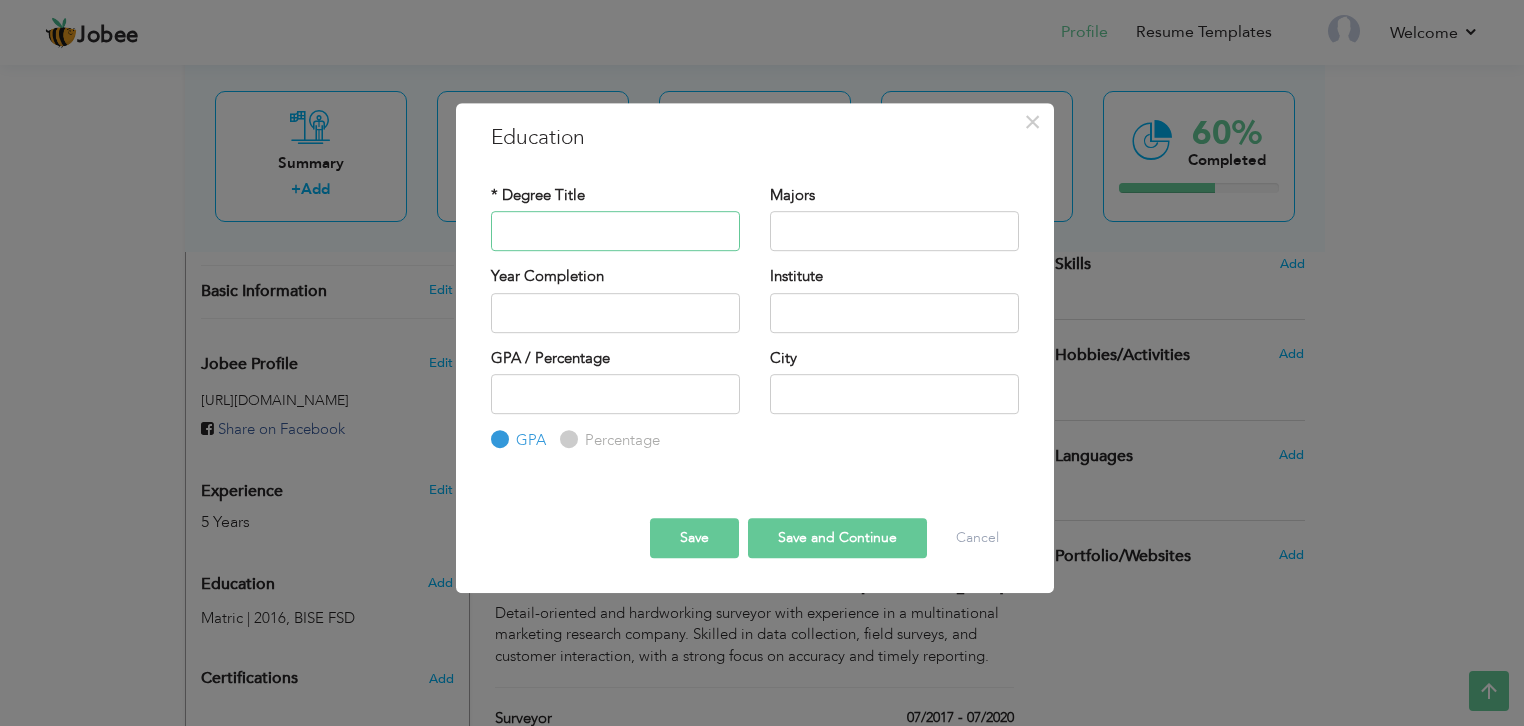 click at bounding box center [615, 231] 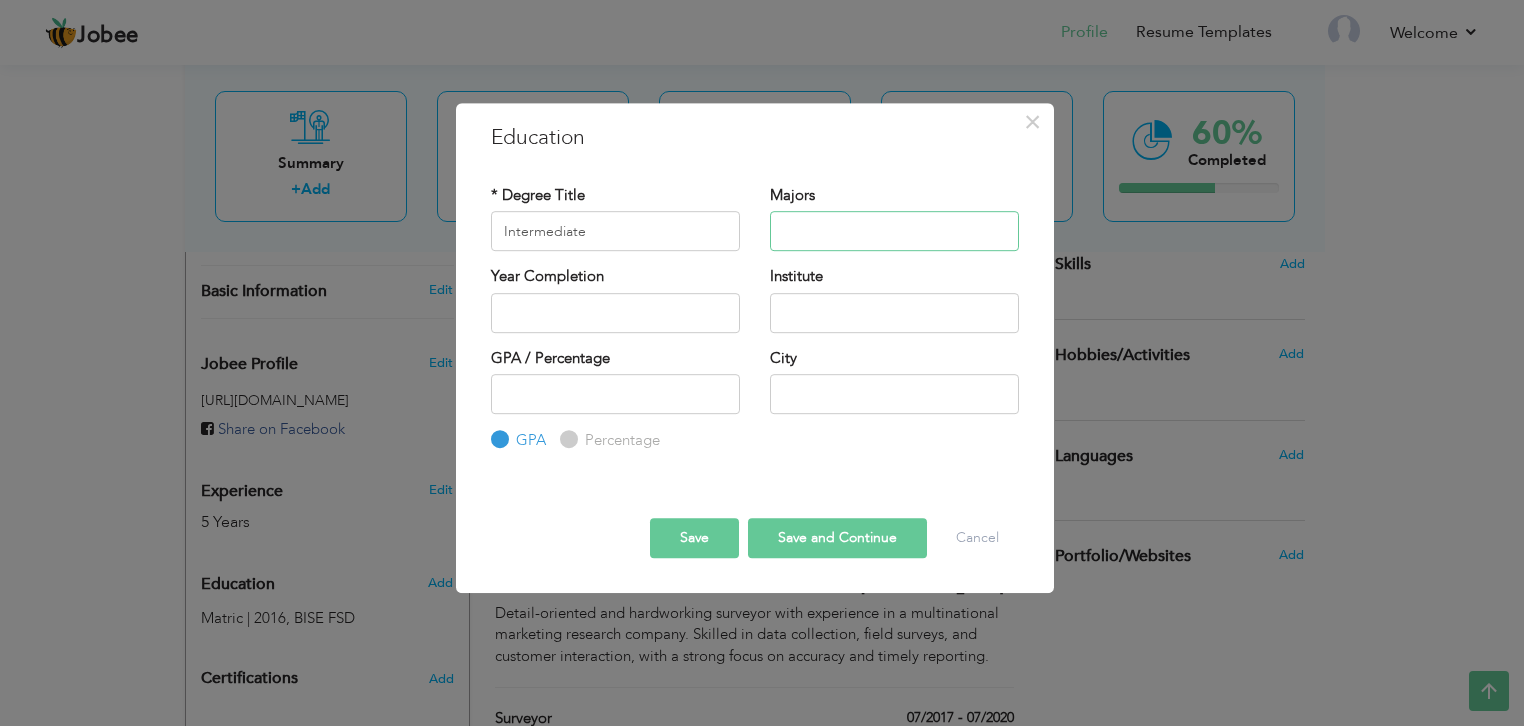 click at bounding box center [894, 231] 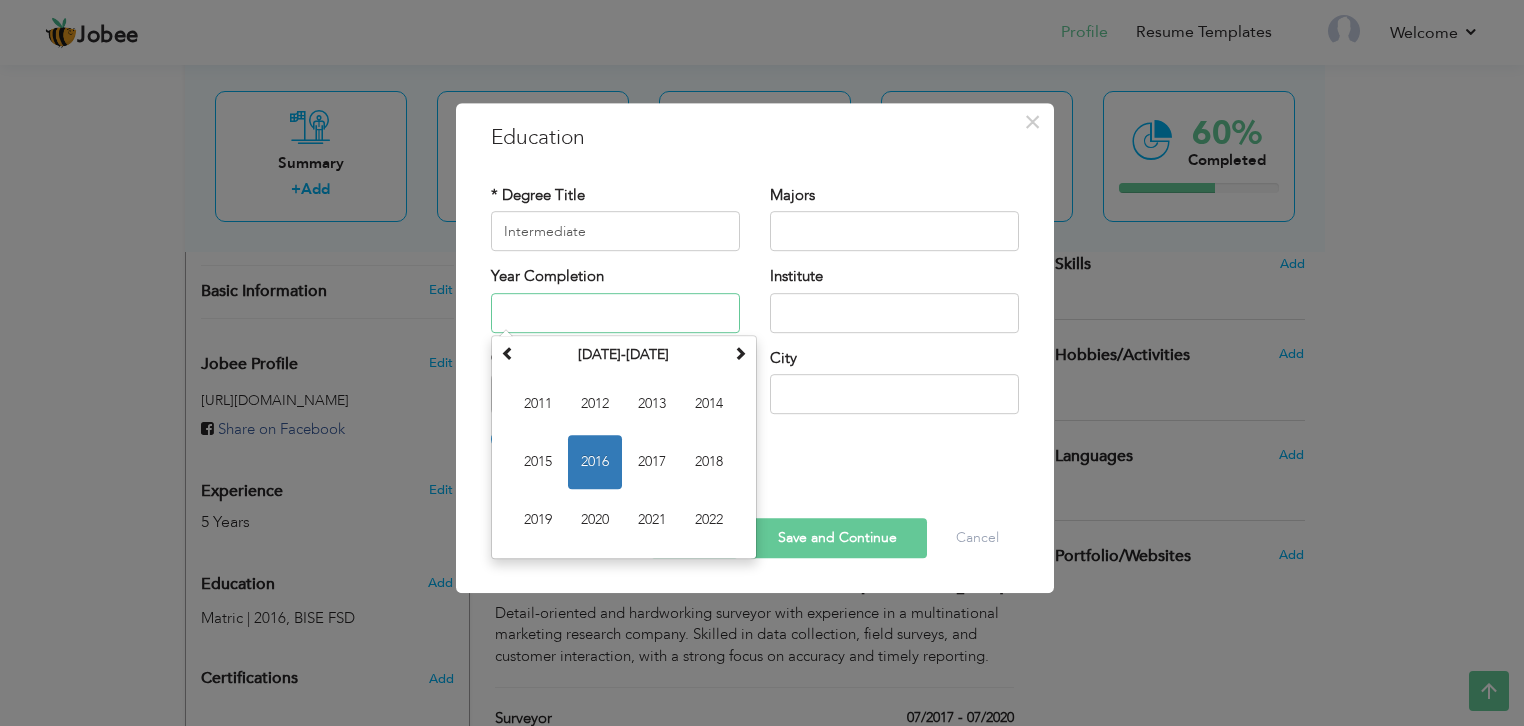 click at bounding box center [615, 313] 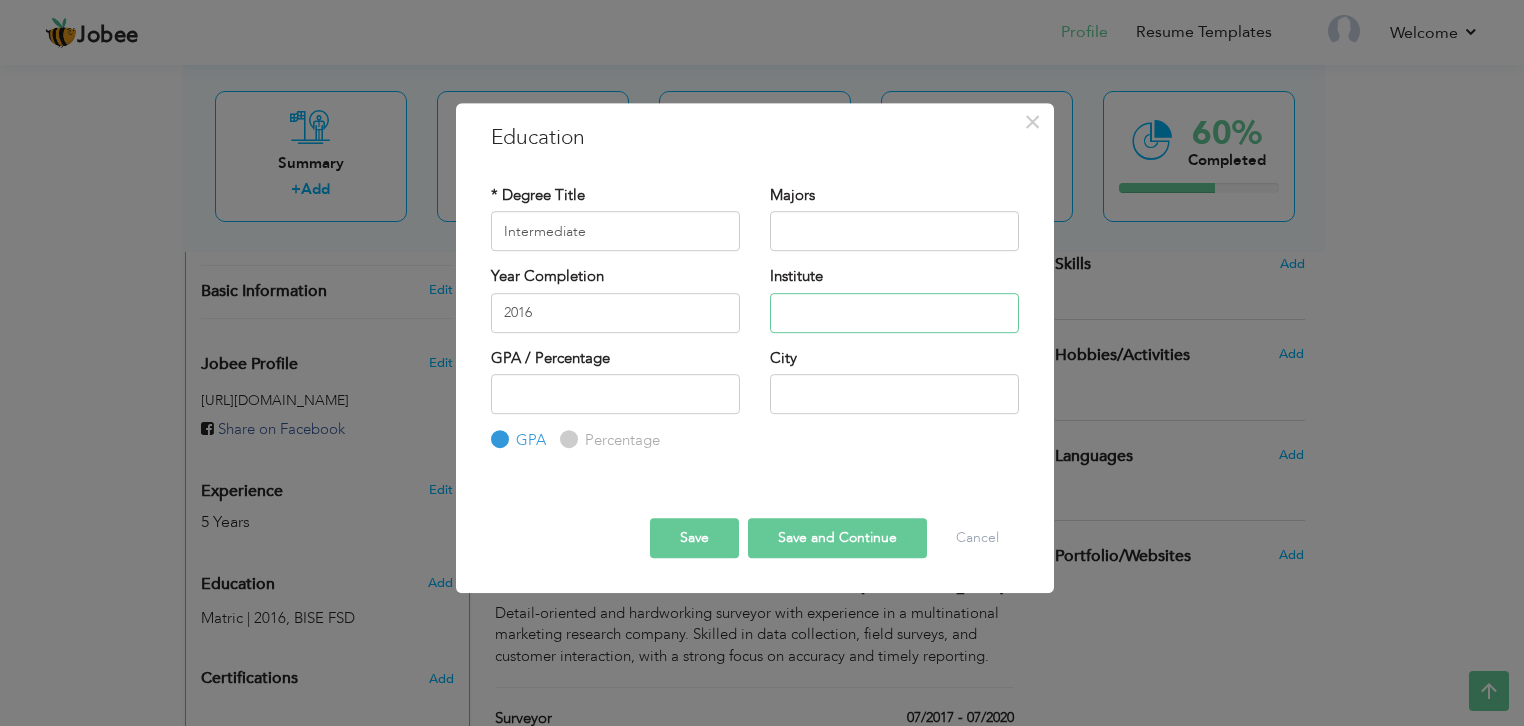click at bounding box center (894, 313) 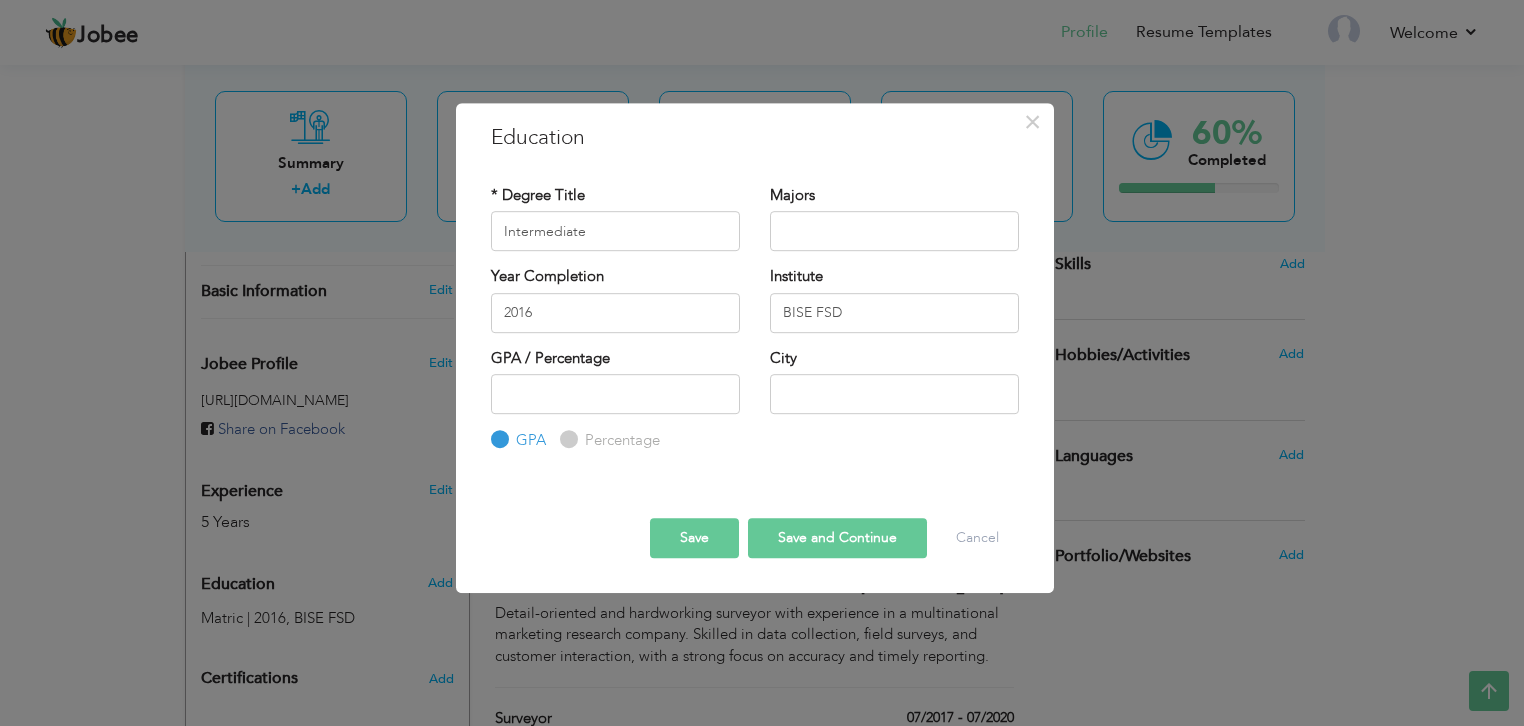 click on "Save" at bounding box center (694, 538) 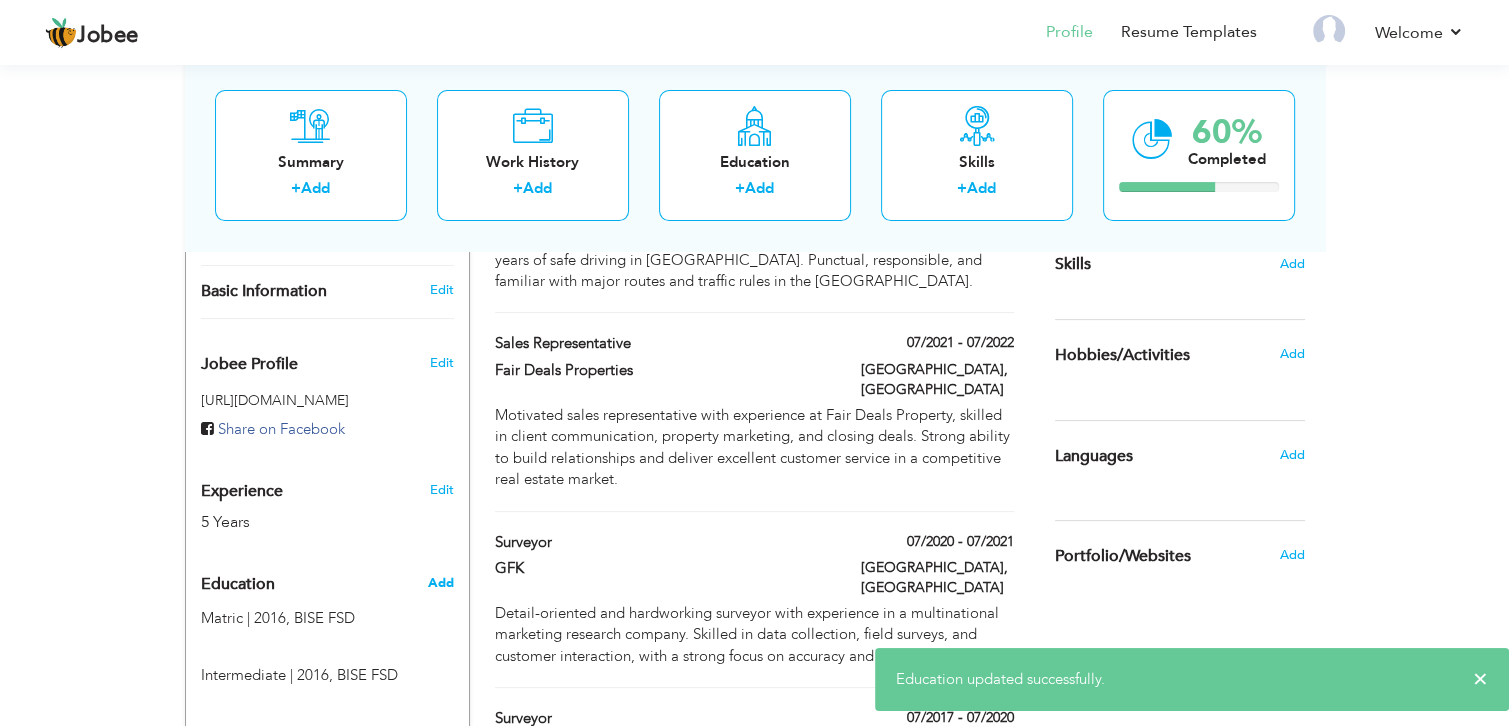 click on "Add" at bounding box center (440, 583) 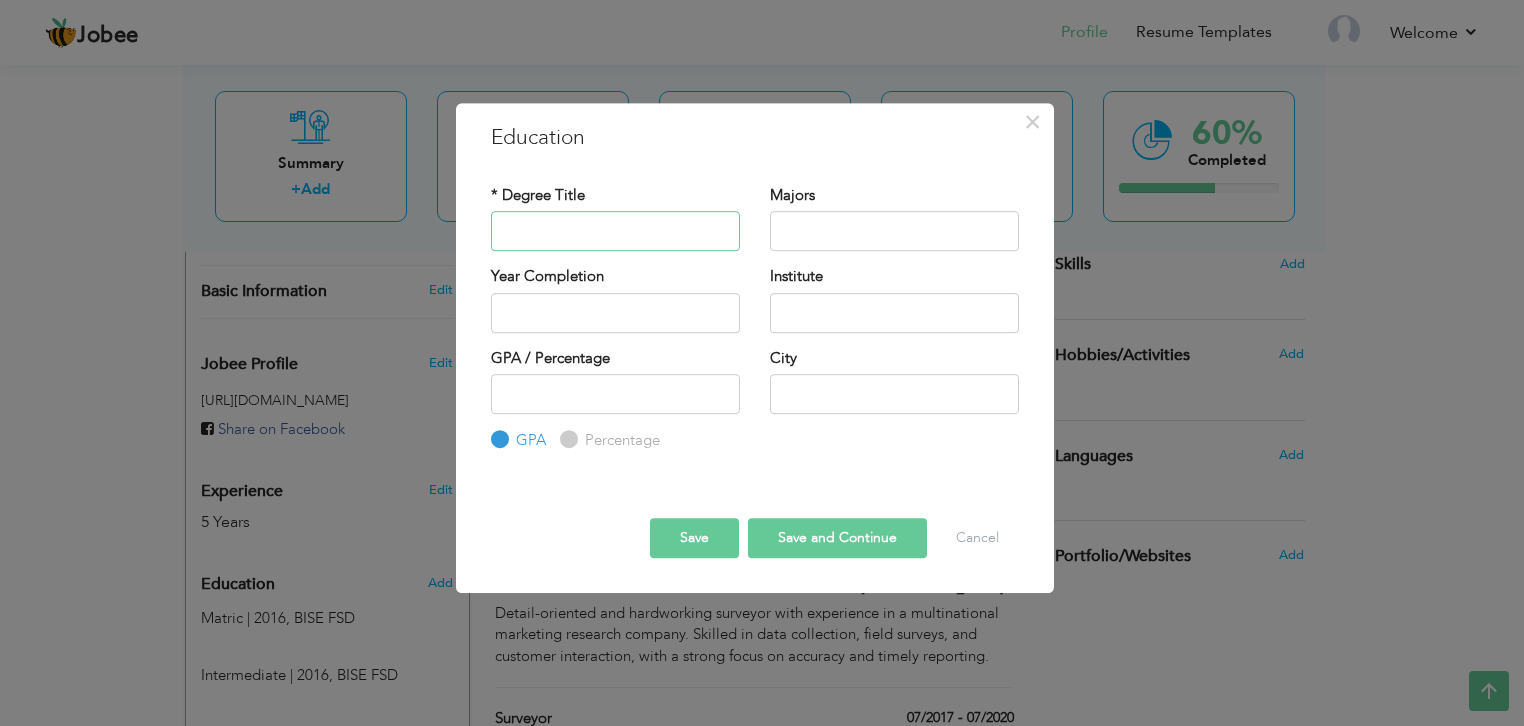 click at bounding box center (615, 231) 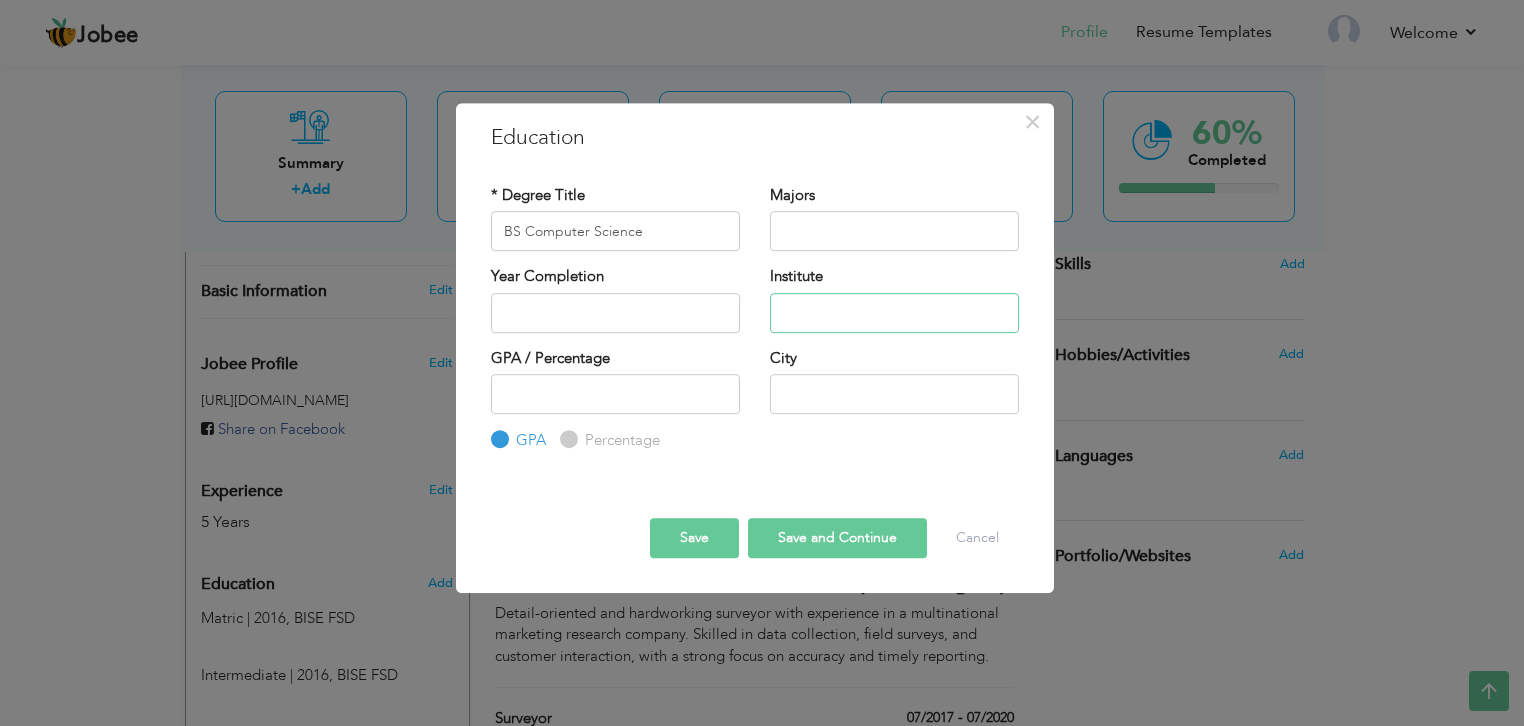 click at bounding box center (894, 313) 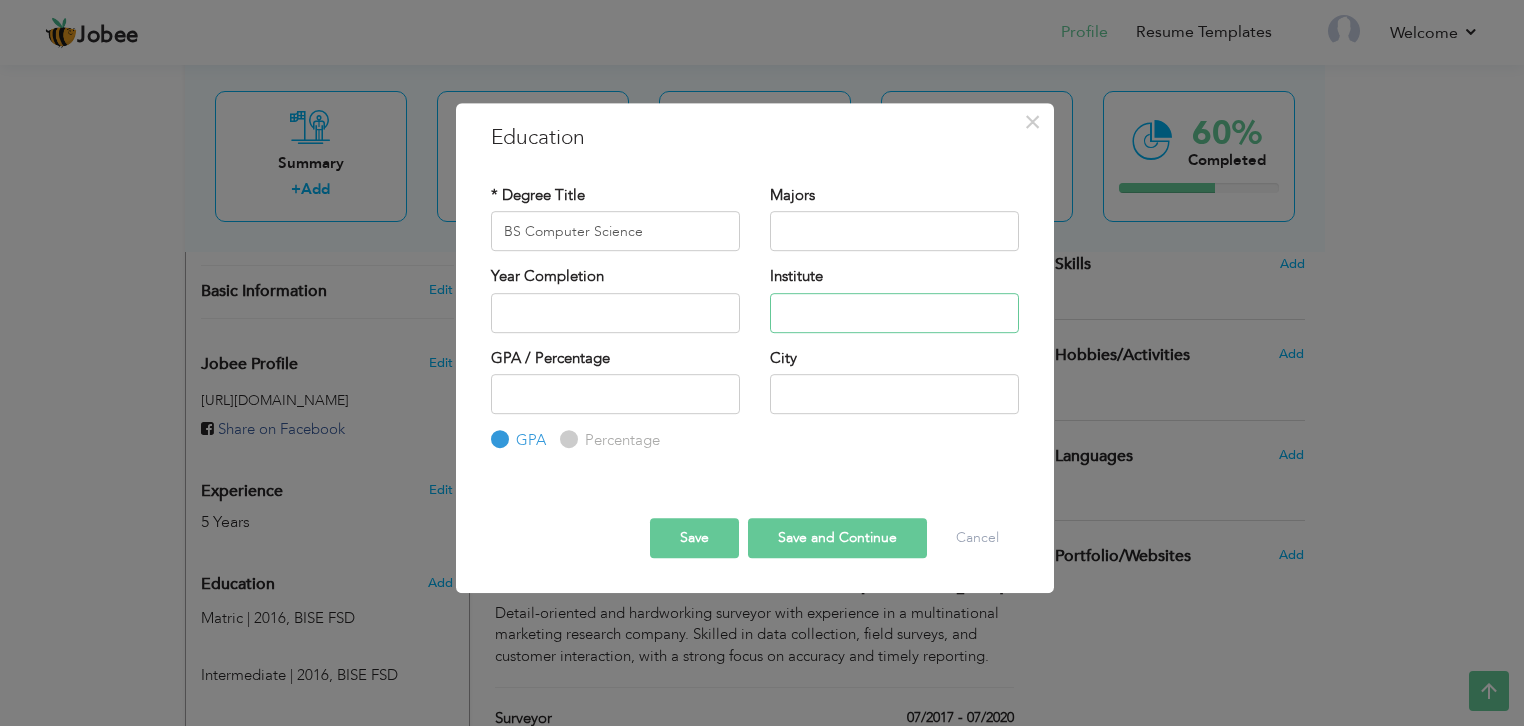 click at bounding box center (894, 313) 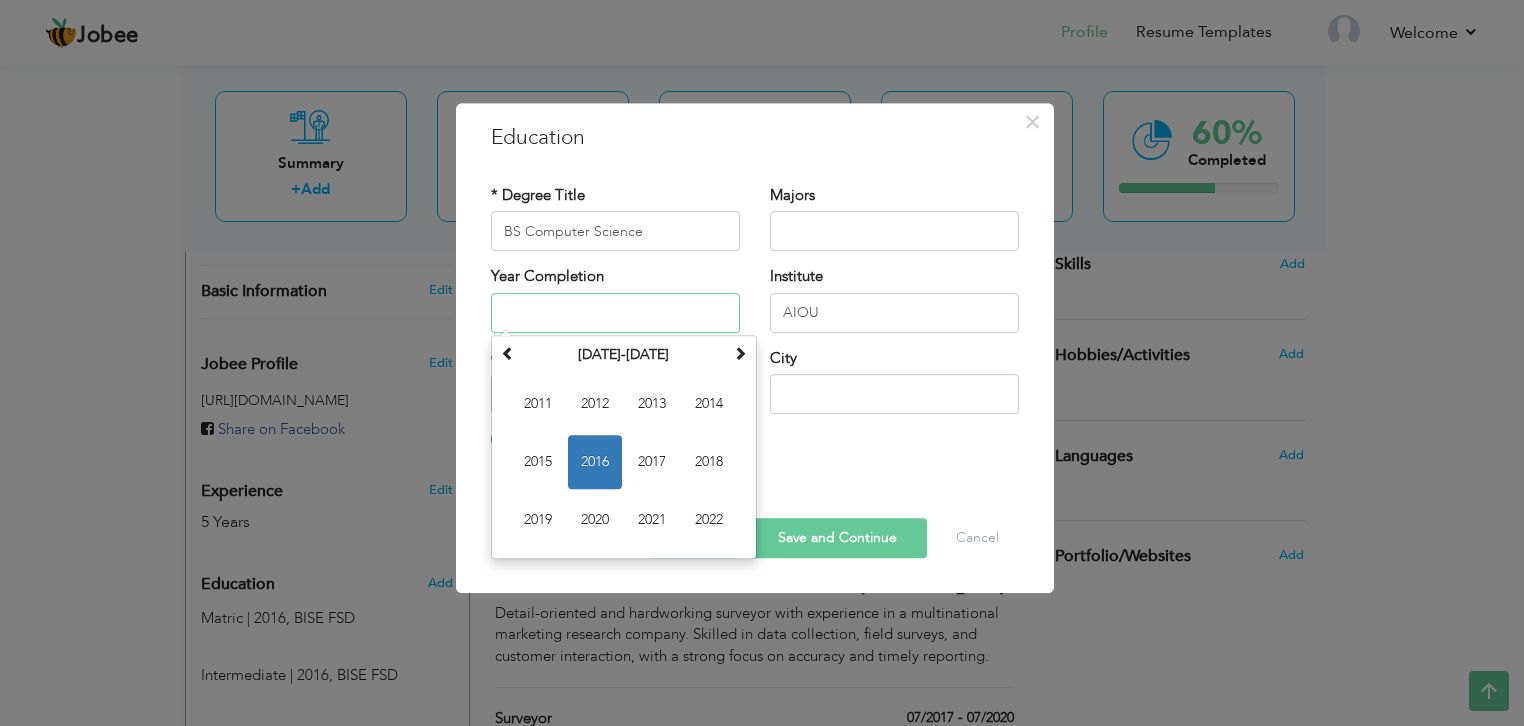 click at bounding box center [615, 313] 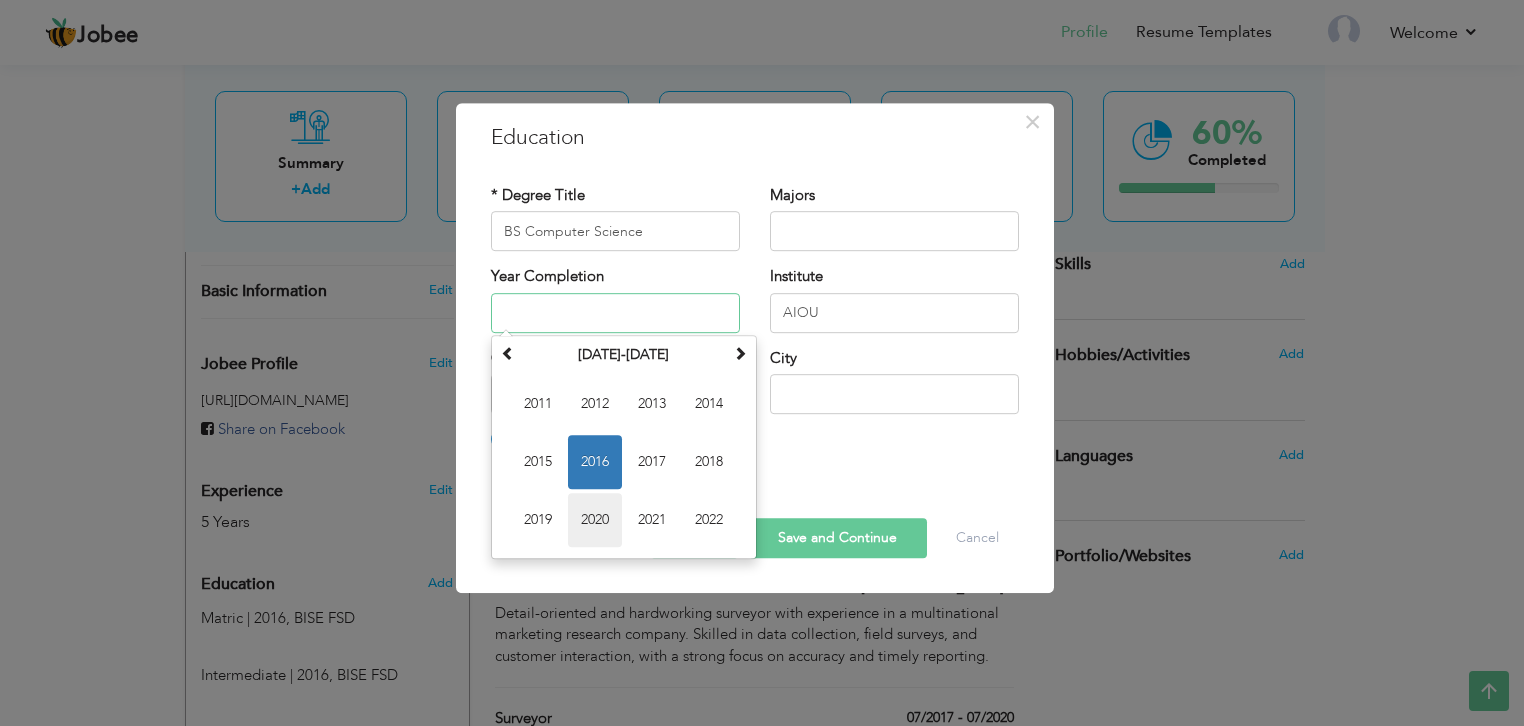 click on "2020" at bounding box center [595, 520] 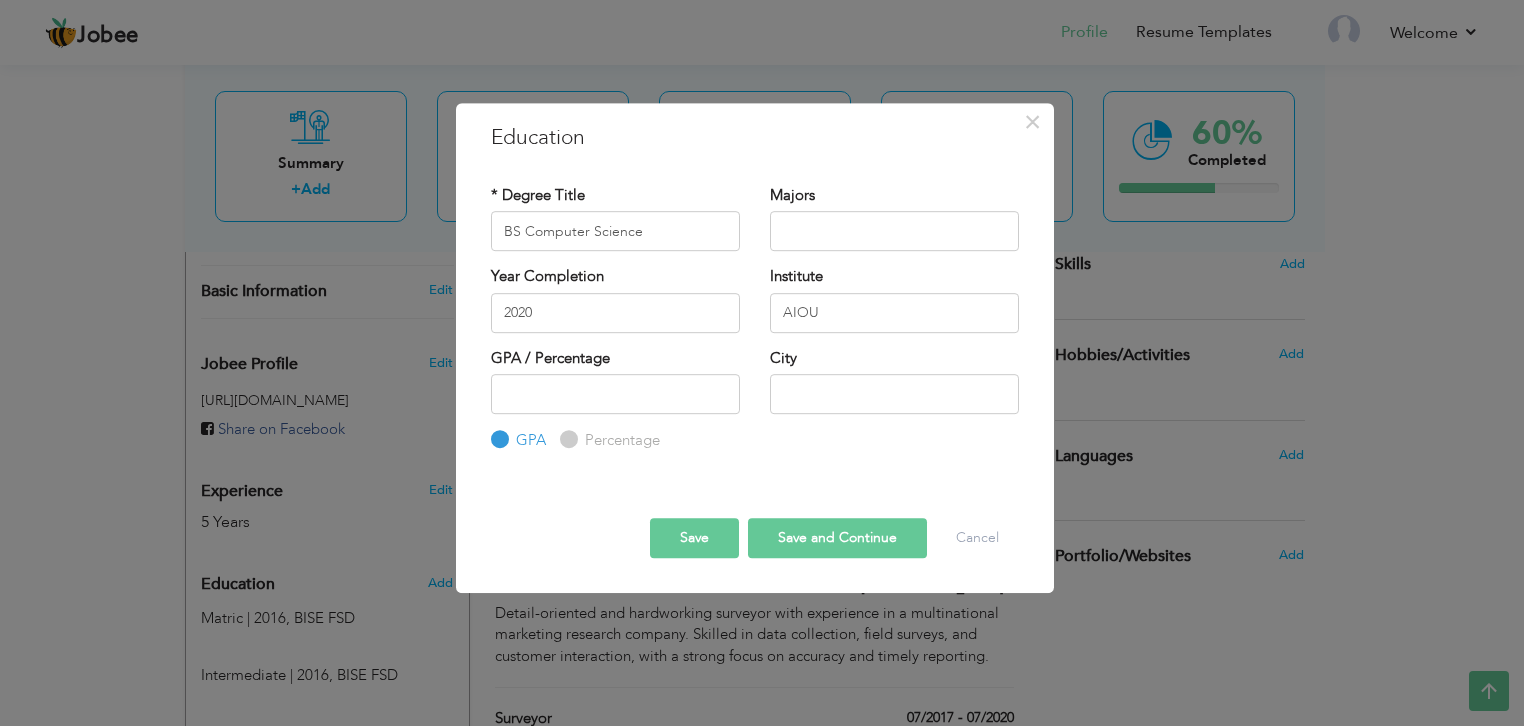 click on "Save" at bounding box center (694, 538) 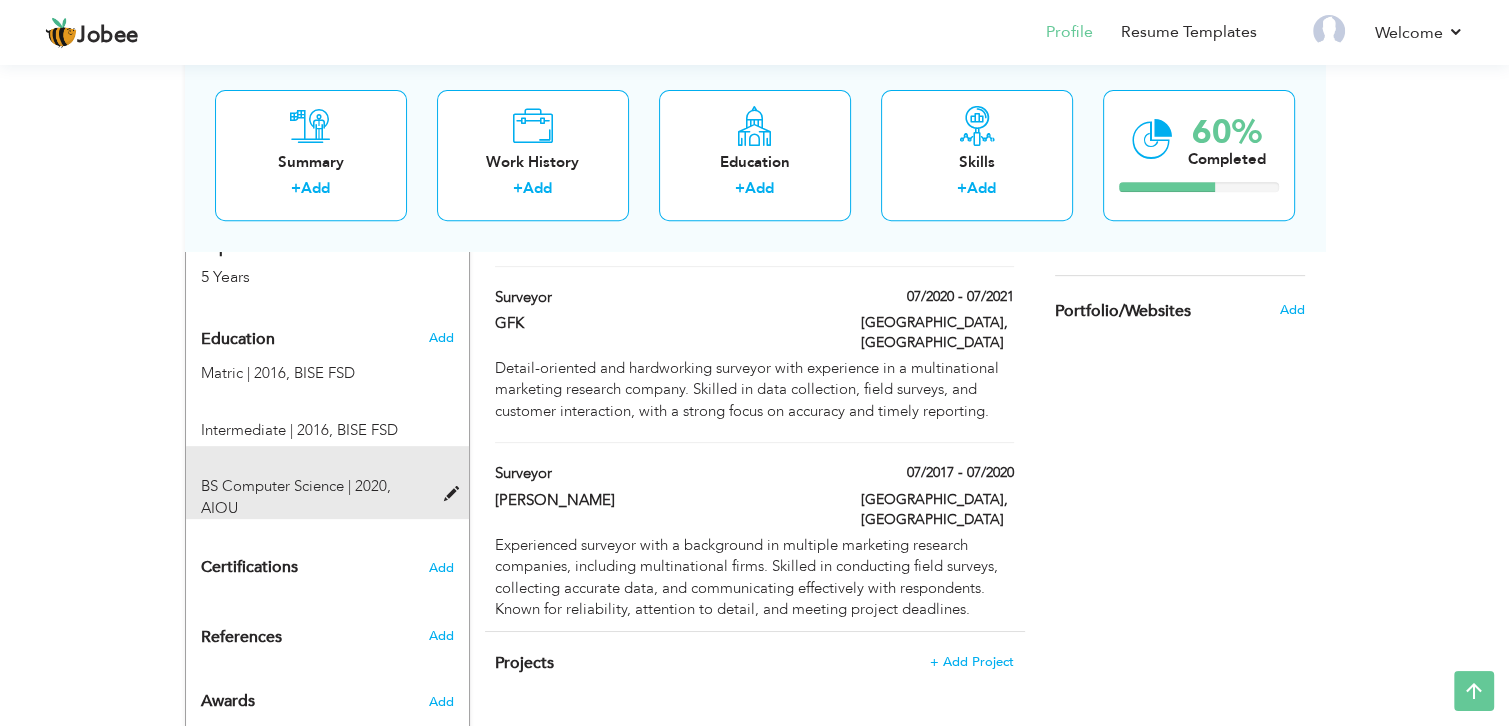 scroll, scrollTop: 800, scrollLeft: 0, axis: vertical 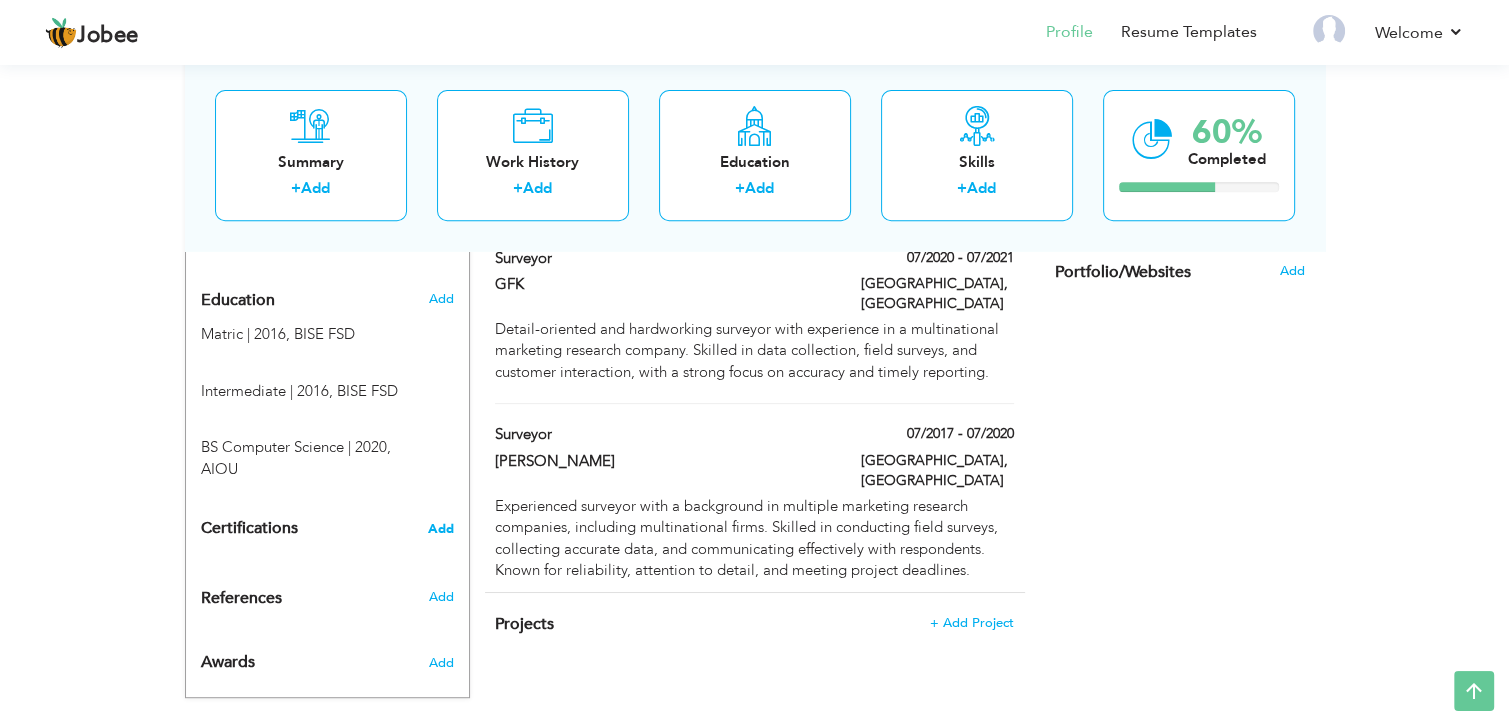 click on "Add" at bounding box center (441, 529) 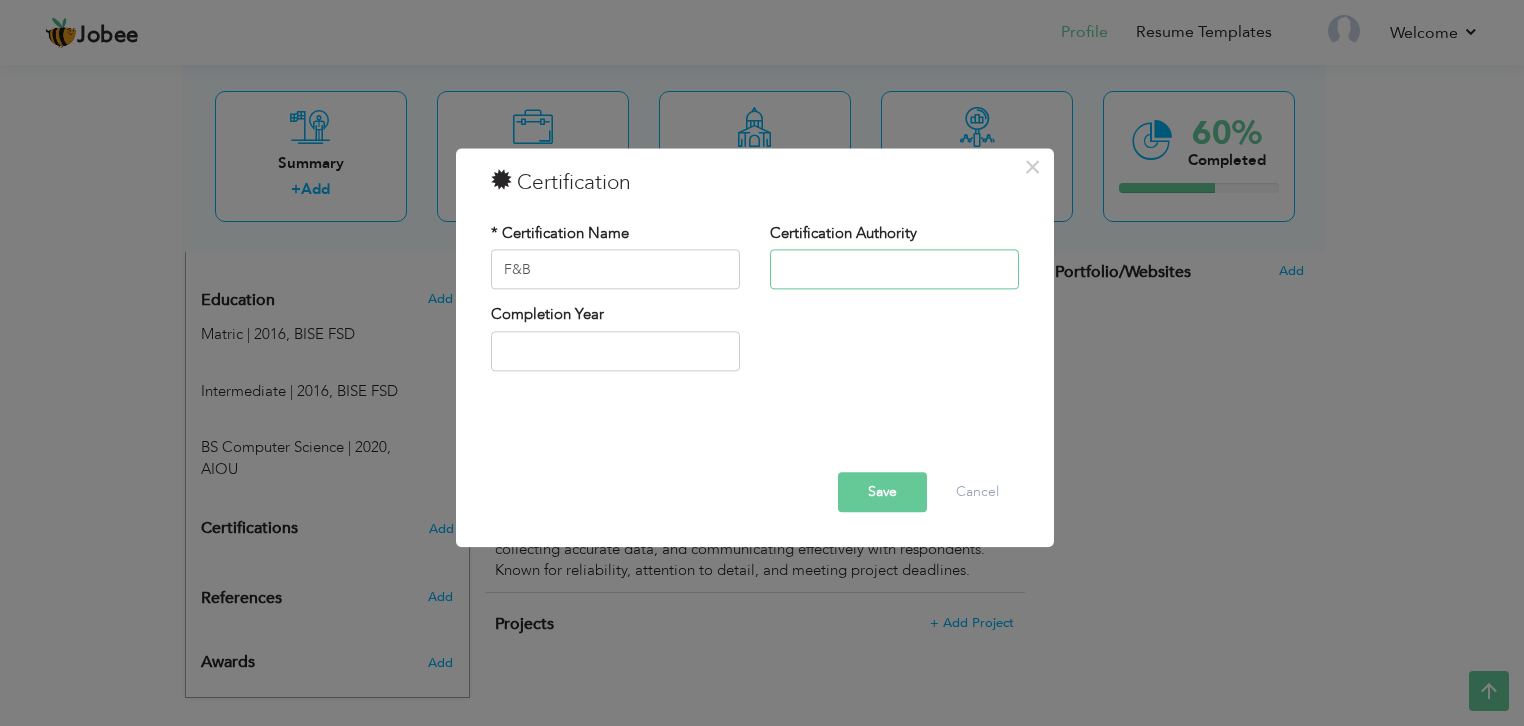 click at bounding box center [894, 270] 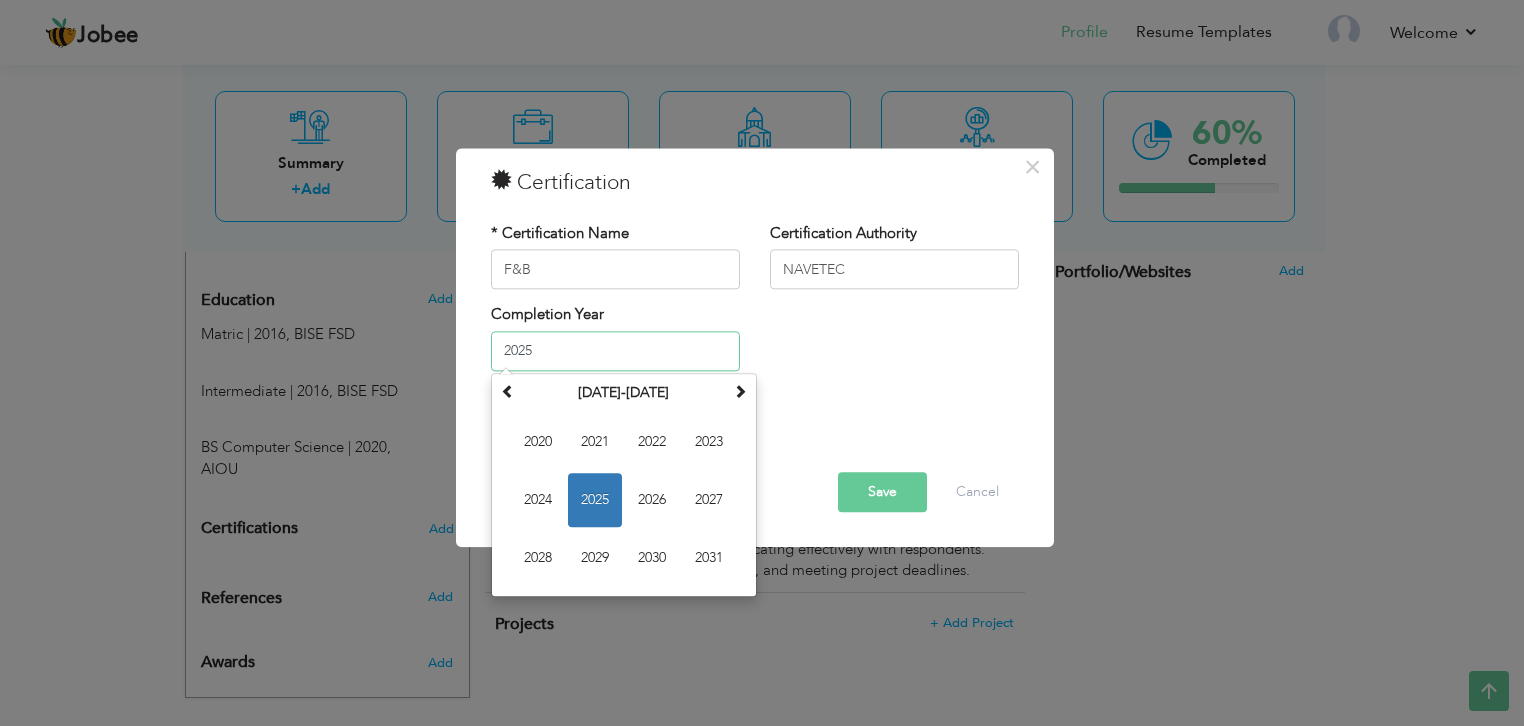 click on "2025" at bounding box center (615, 351) 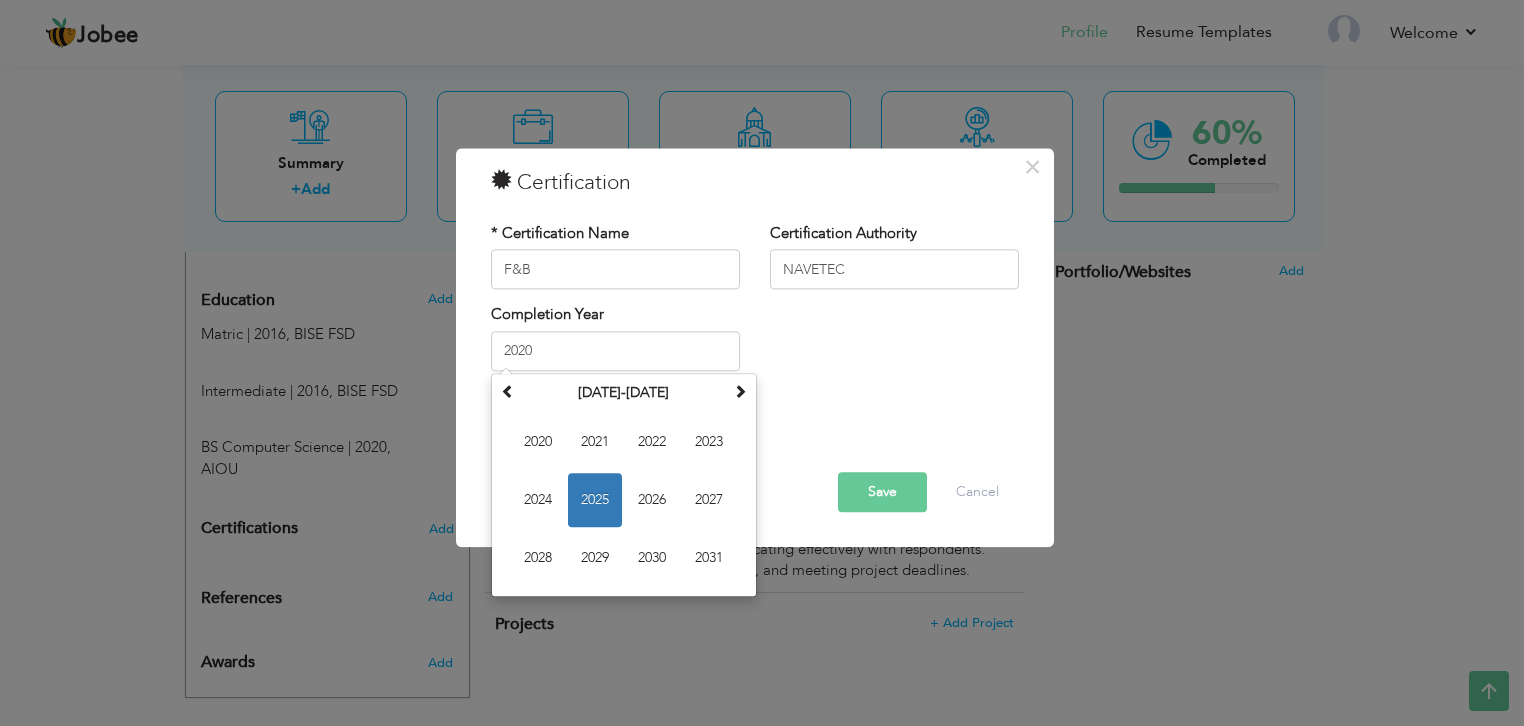 click on "Save" at bounding box center [882, 493] 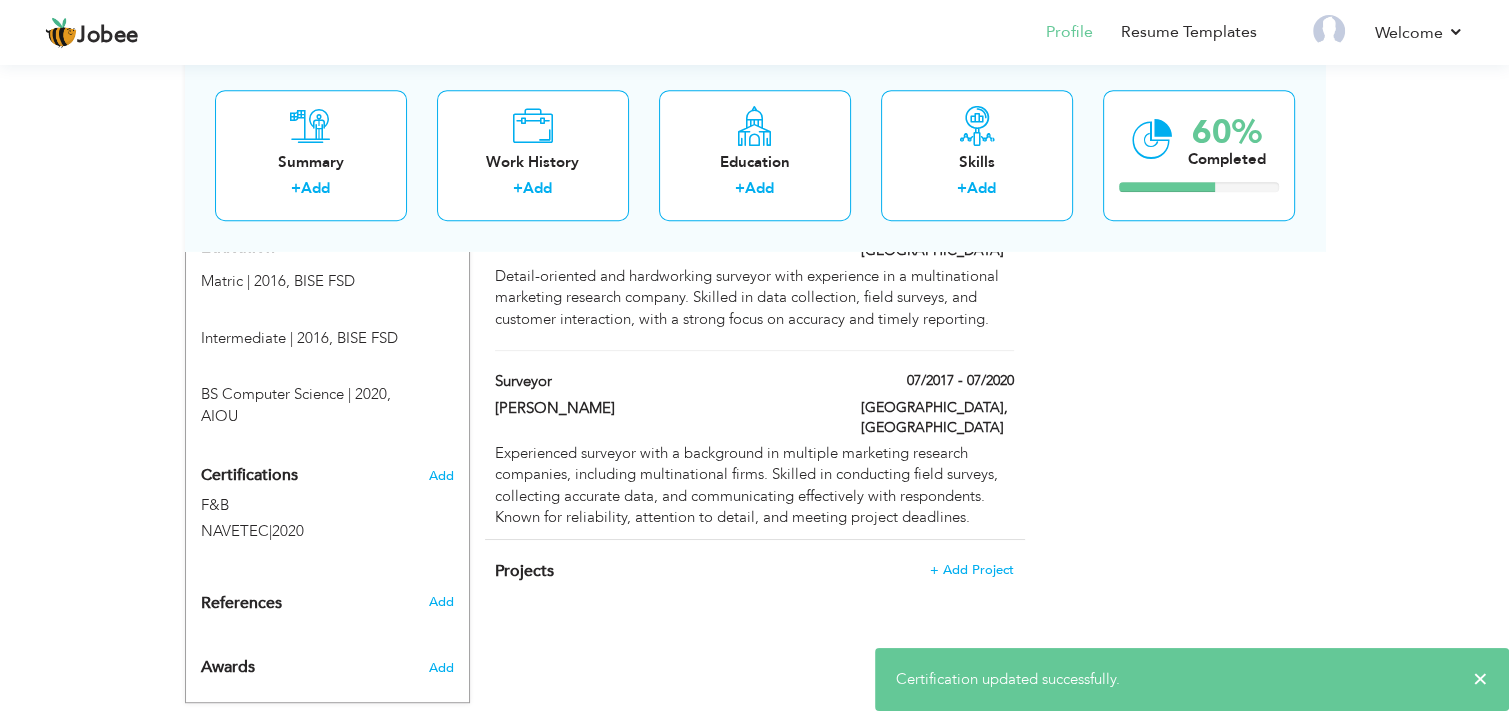 scroll, scrollTop: 859, scrollLeft: 0, axis: vertical 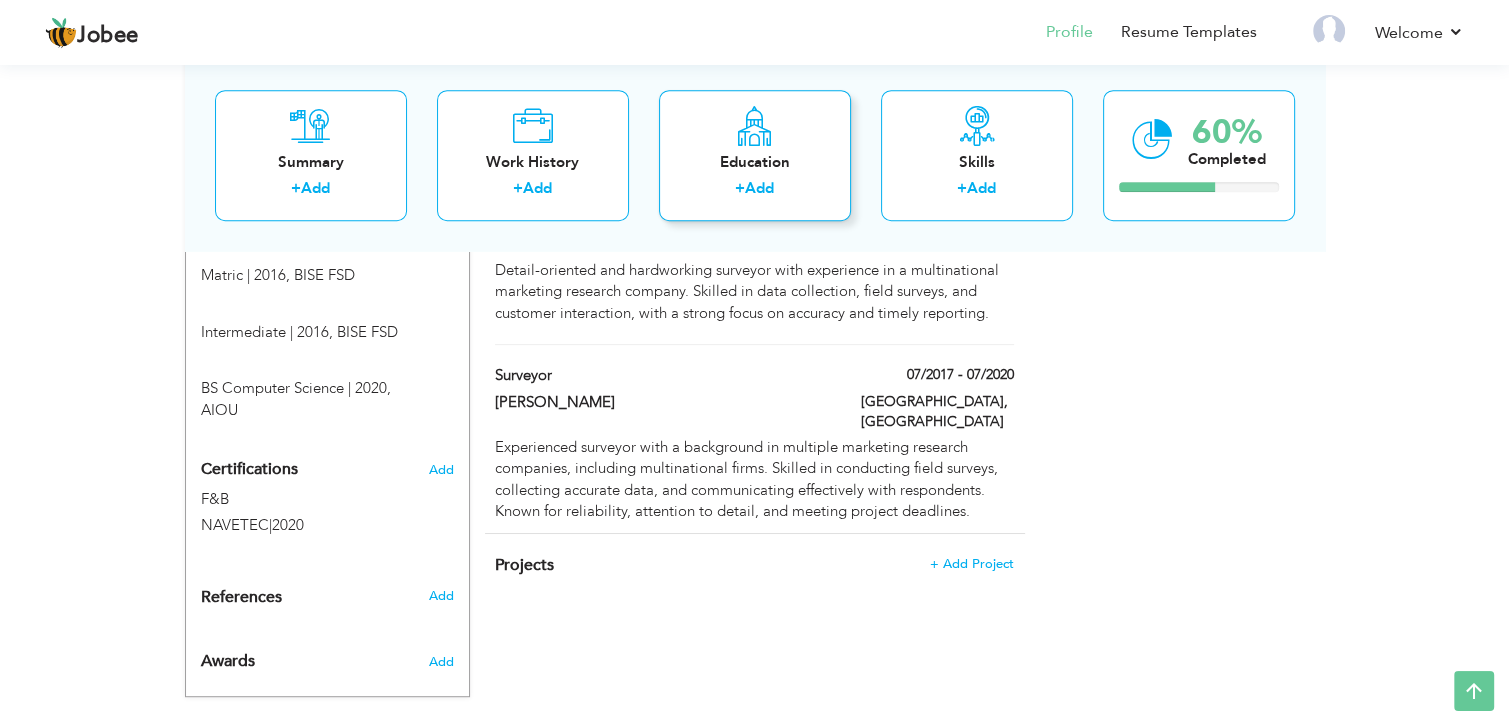 click on "+  Add" at bounding box center [755, 192] 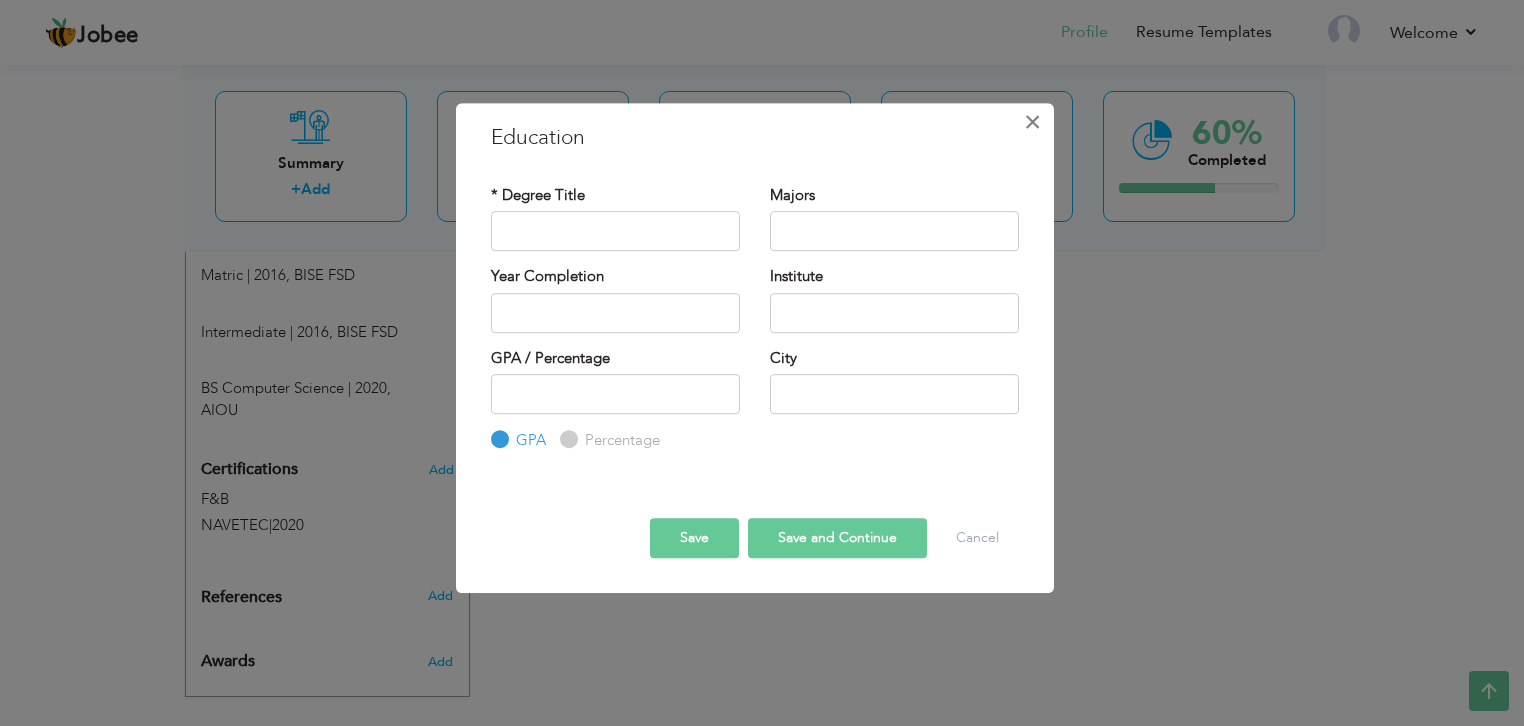 click on "×" at bounding box center (1032, 122) 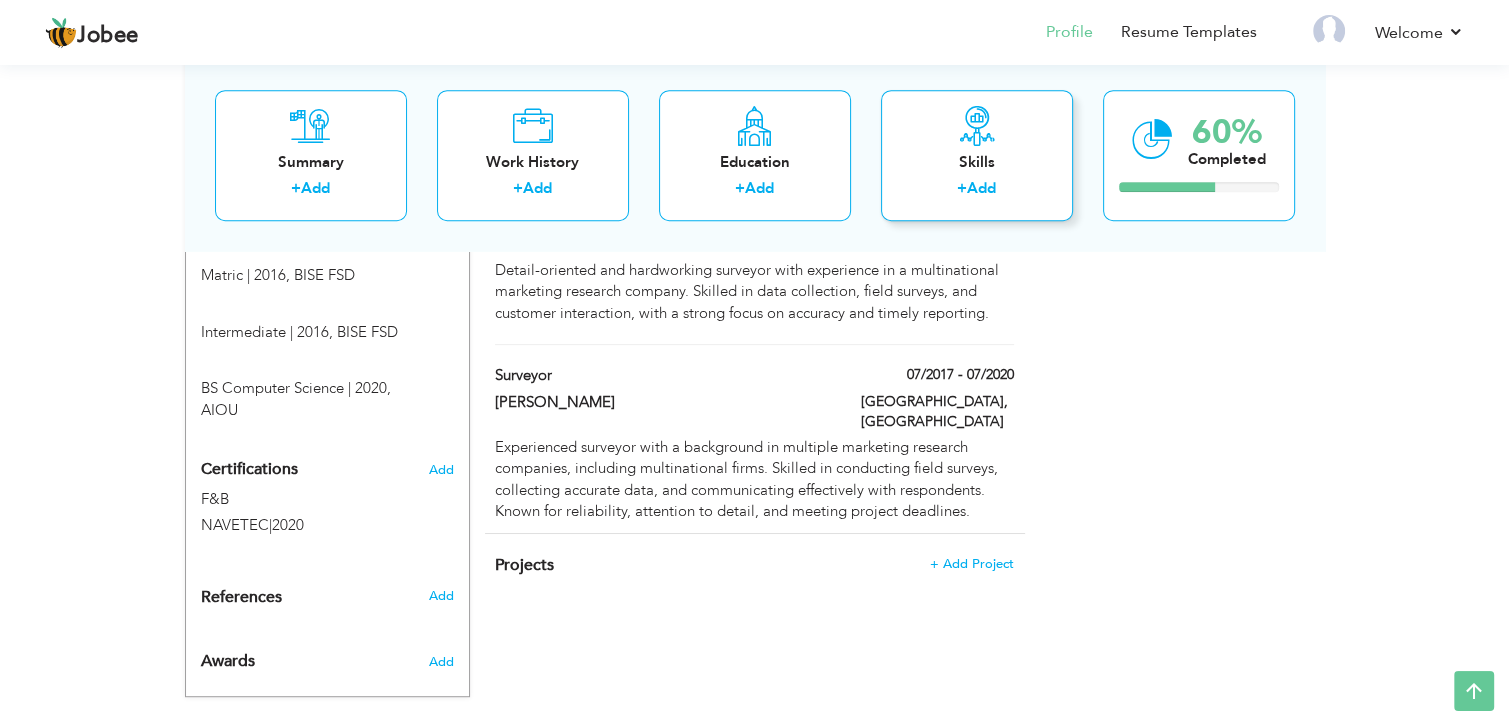 click on "Skills" at bounding box center (977, 162) 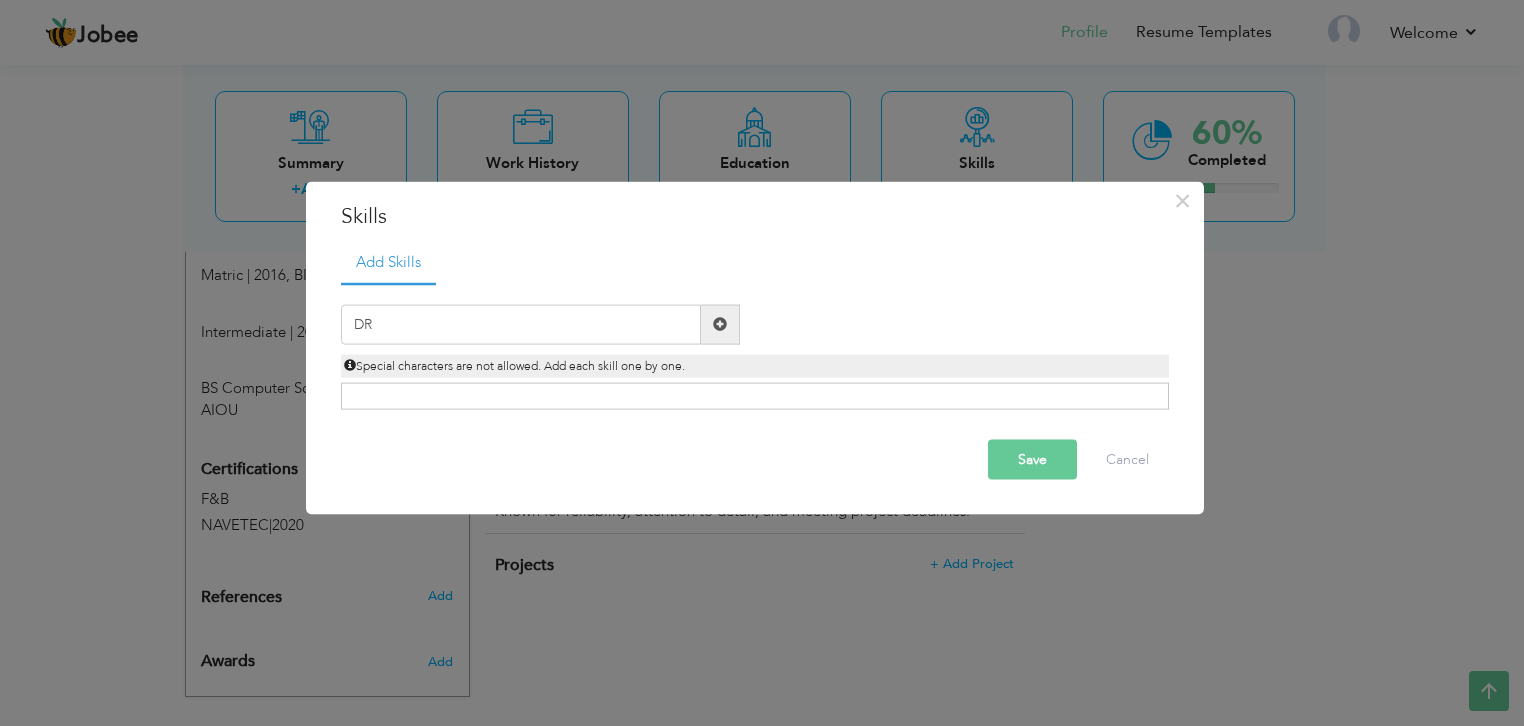 click at bounding box center (720, 324) 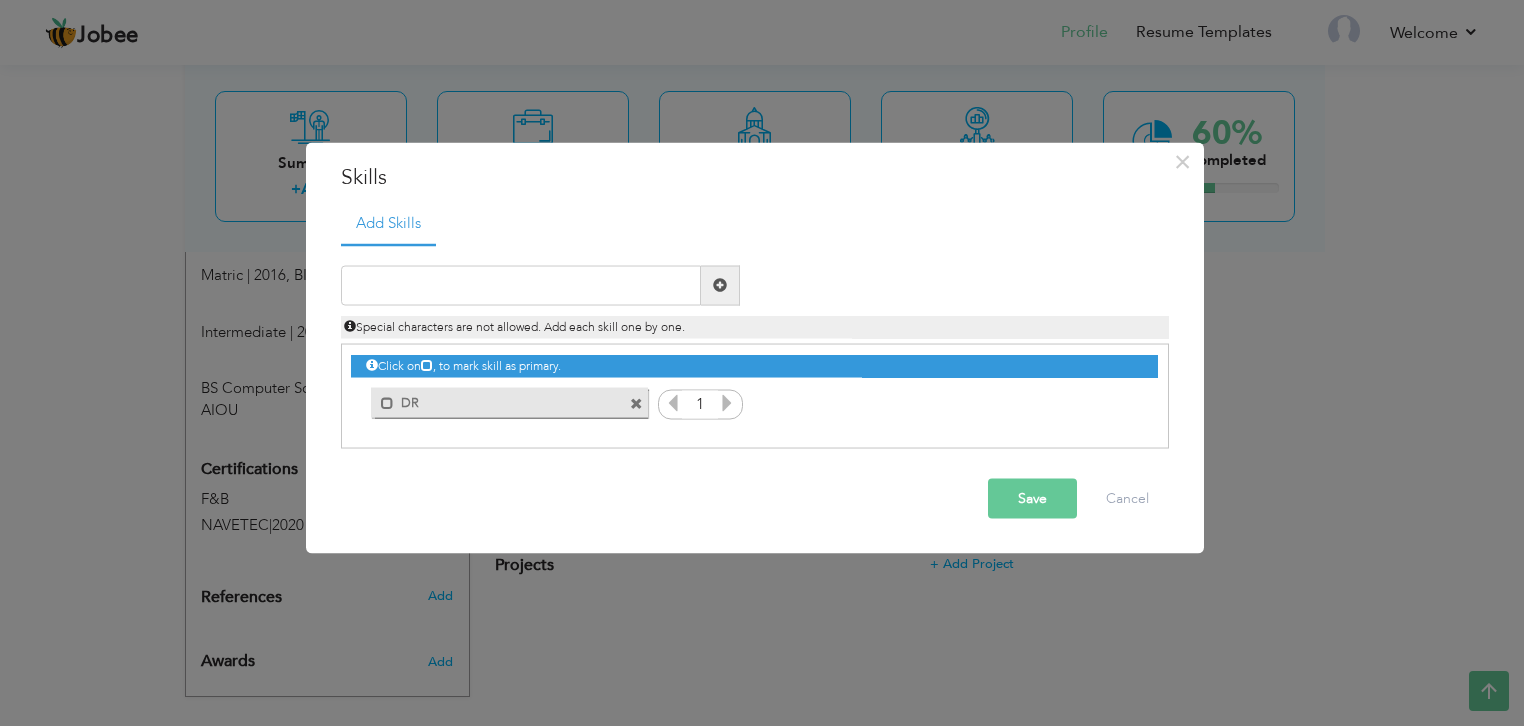 click at bounding box center [636, 404] 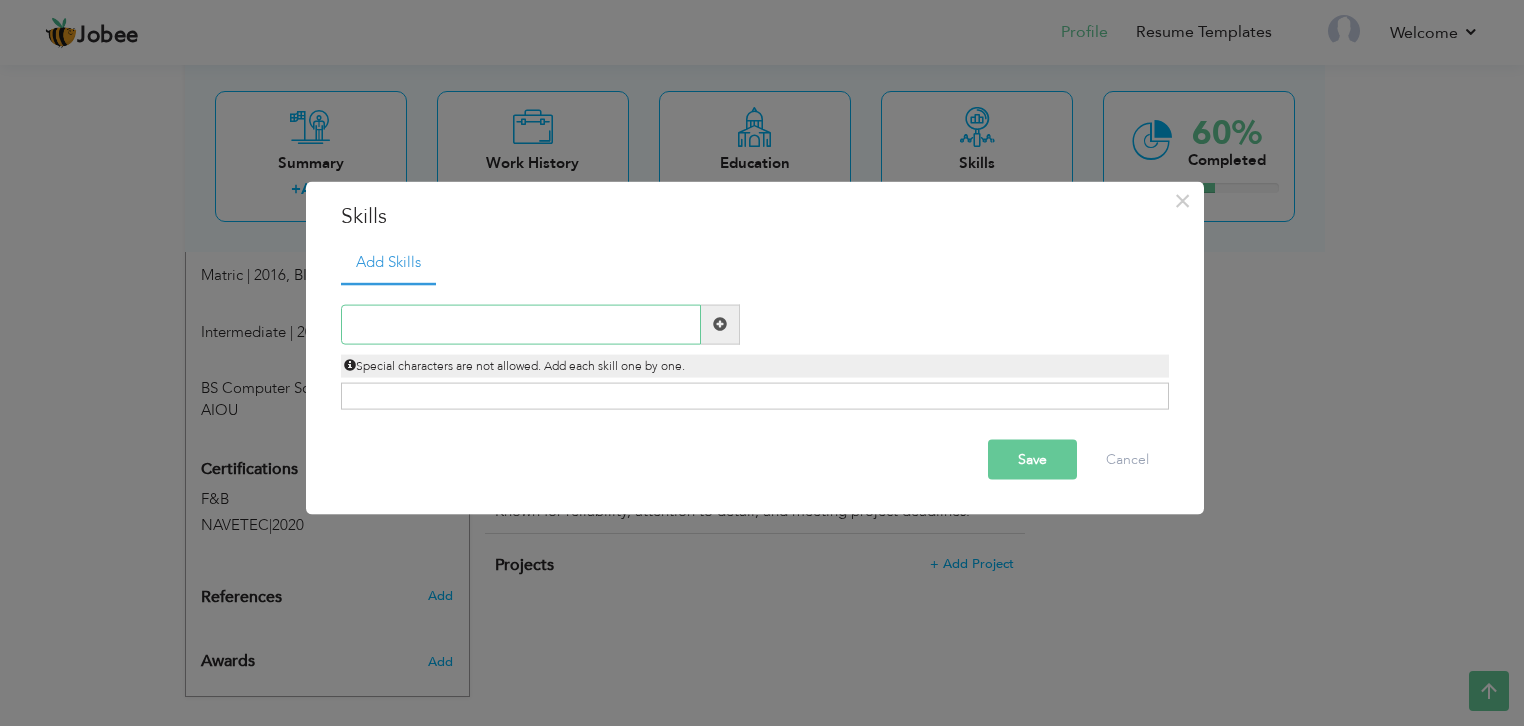 click at bounding box center (521, 324) 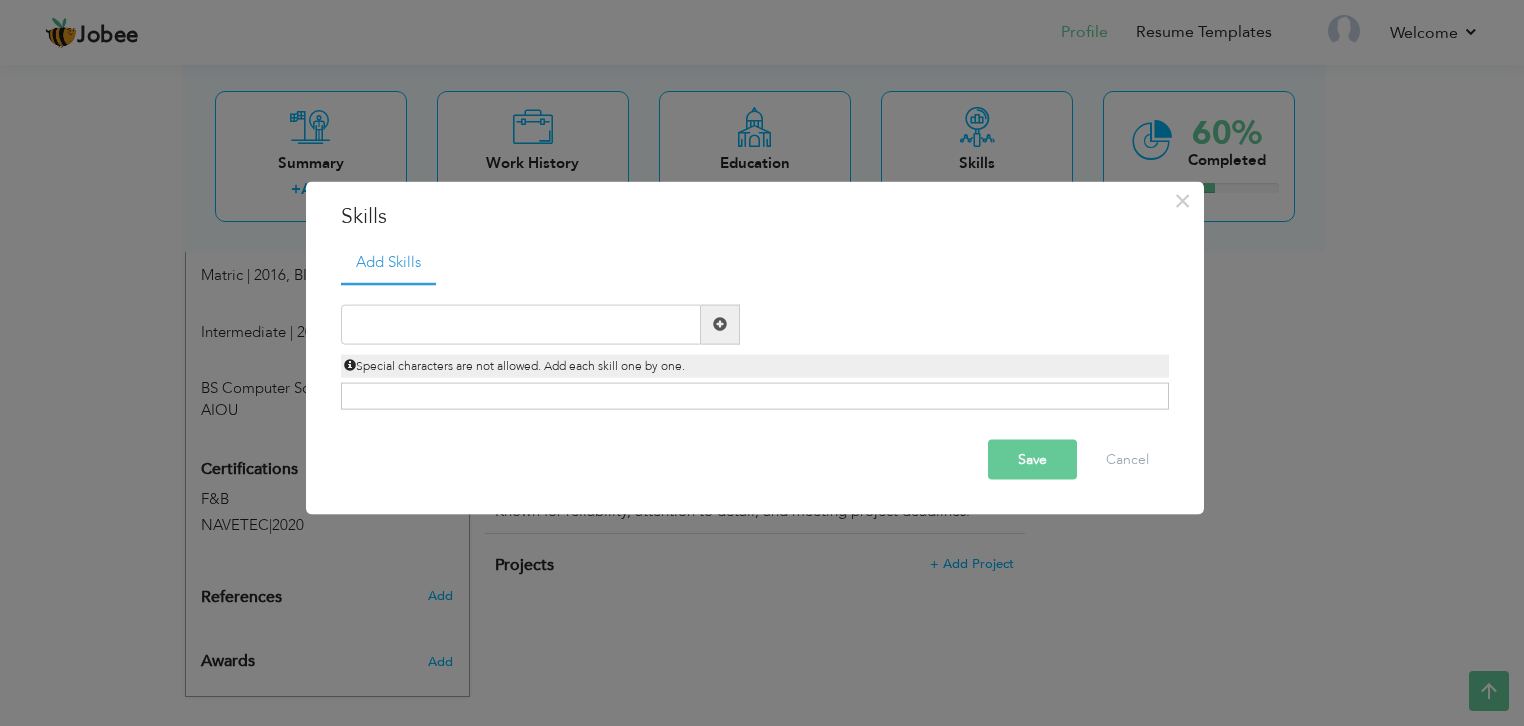 click at bounding box center (720, 324) 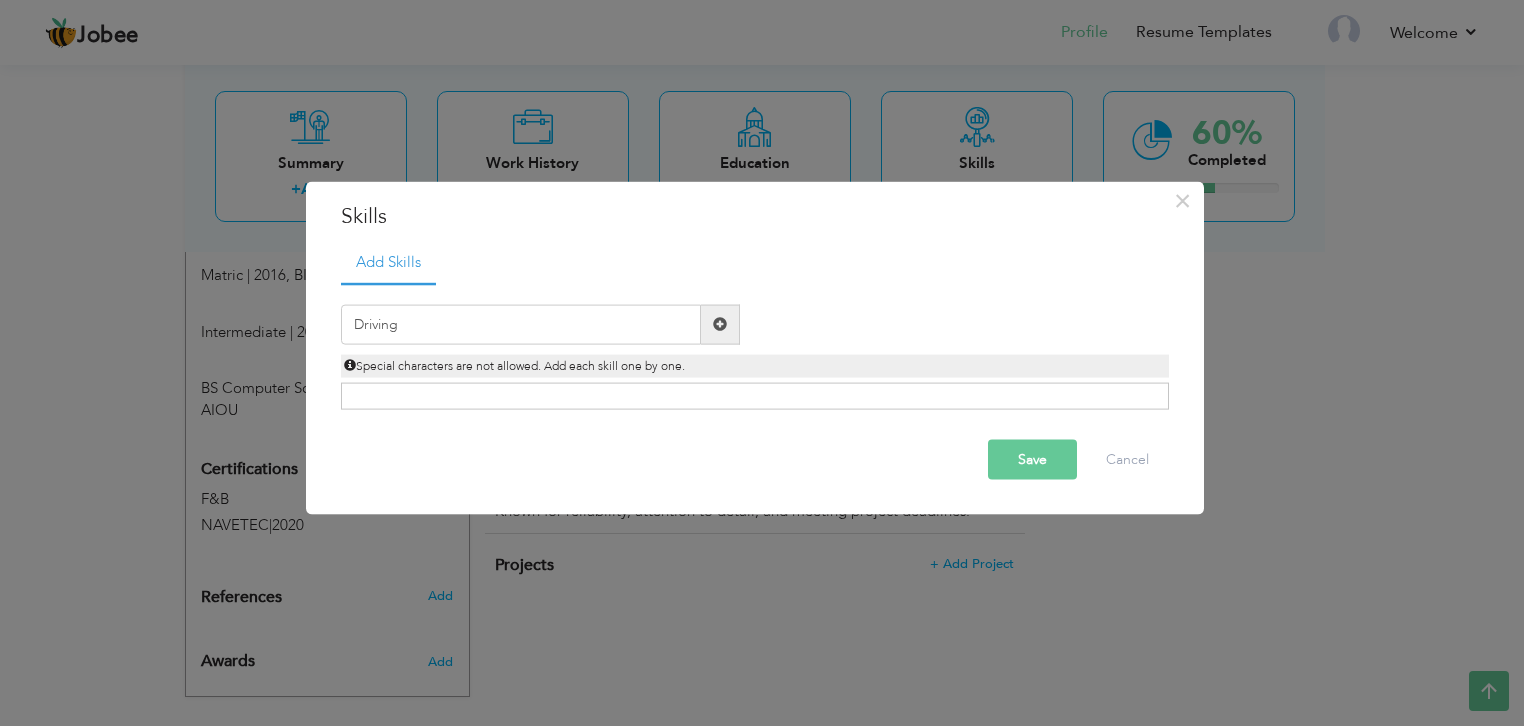 click at bounding box center (720, 324) 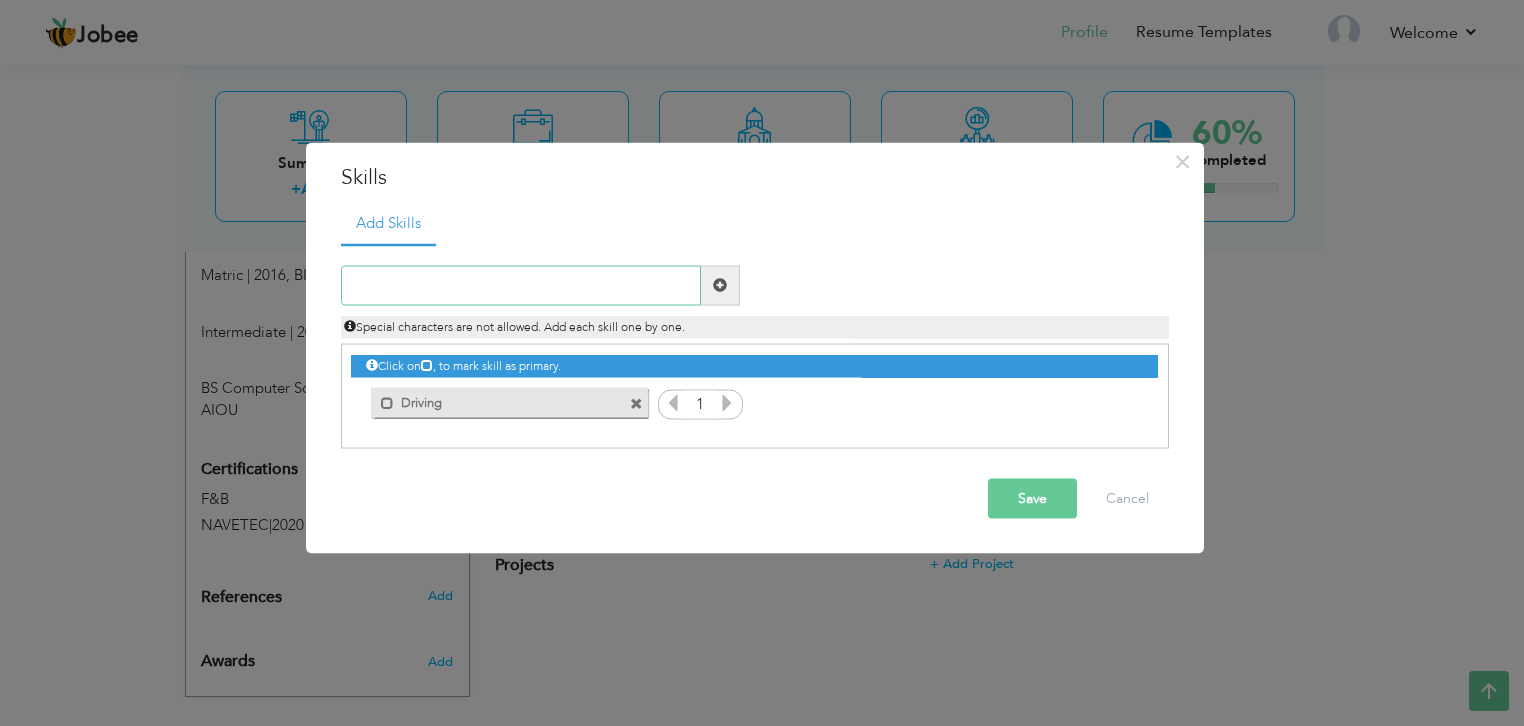 click at bounding box center [521, 285] 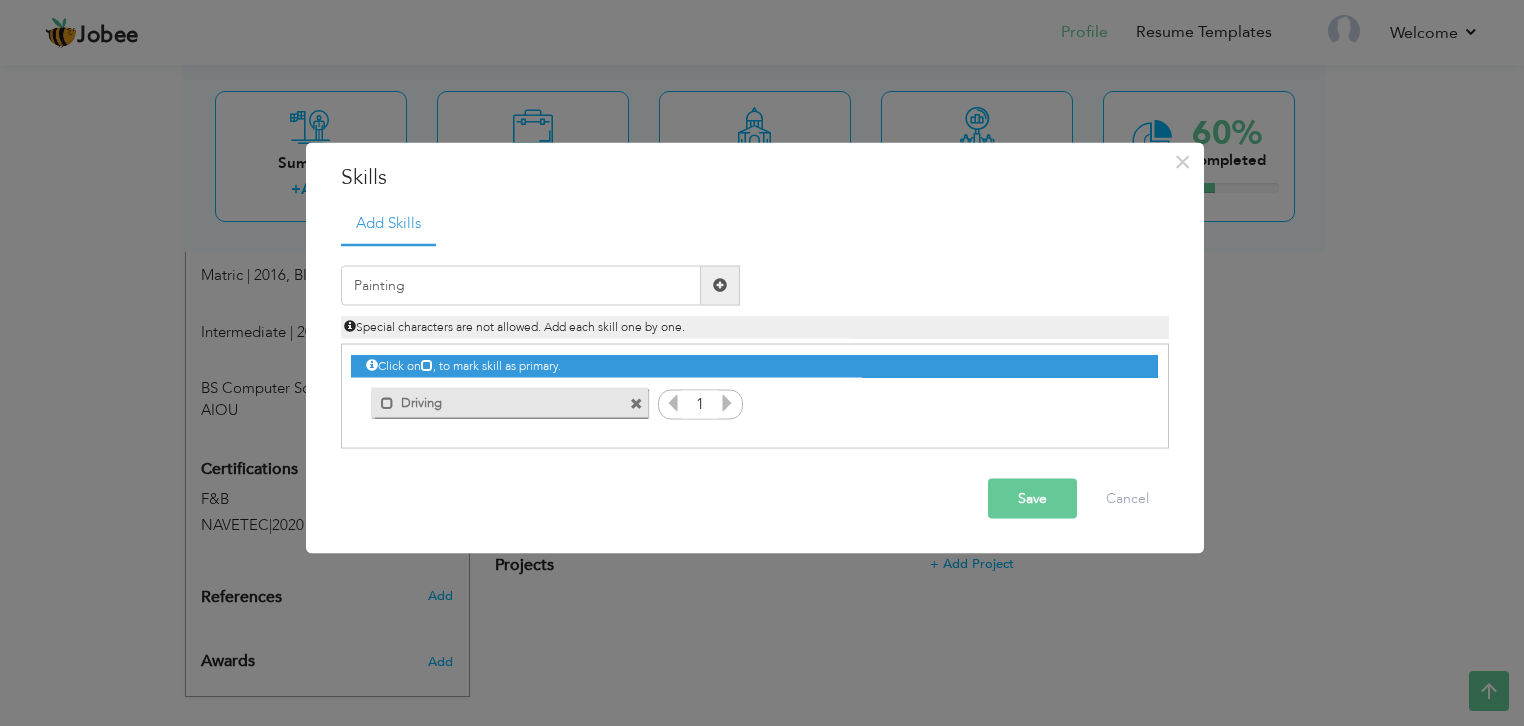 click at bounding box center (720, 285) 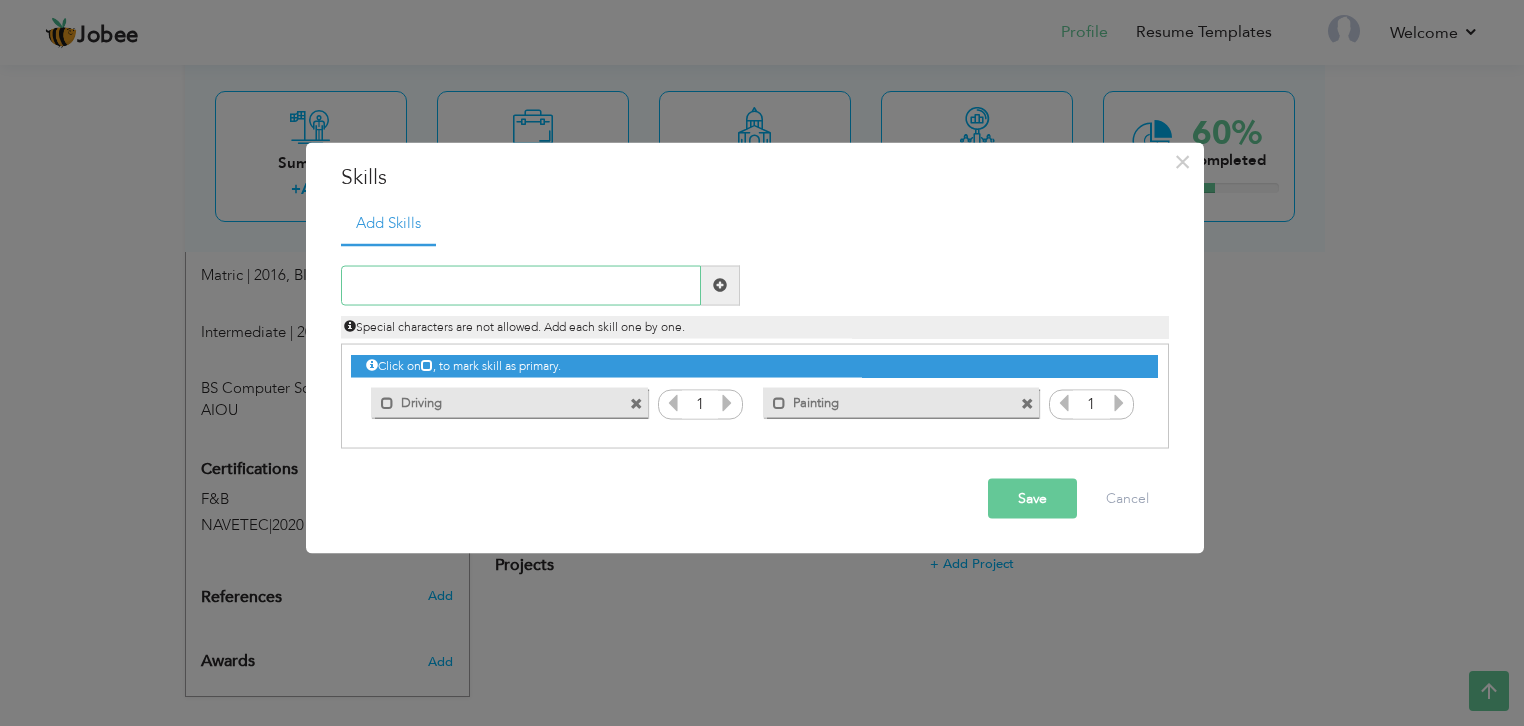 click at bounding box center (521, 285) 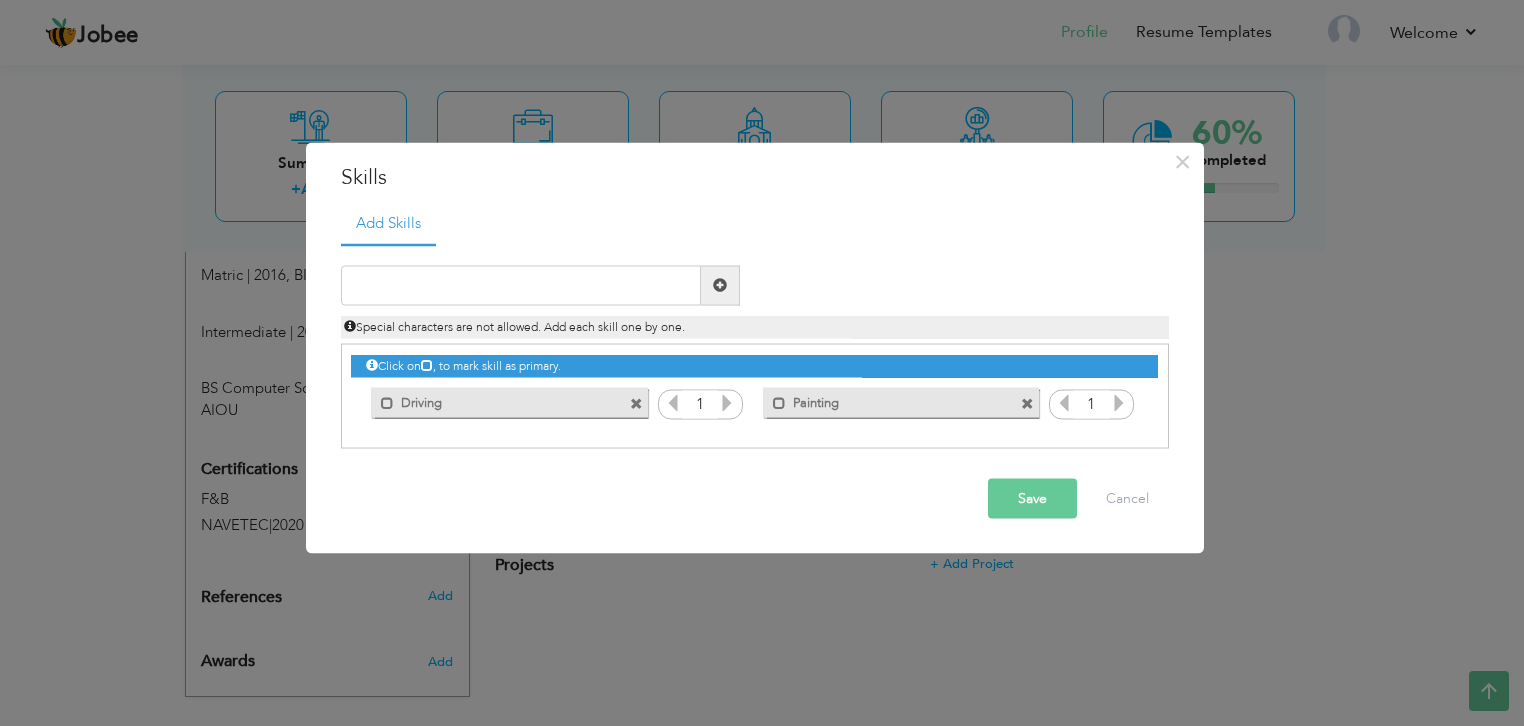 click at bounding box center (727, 402) 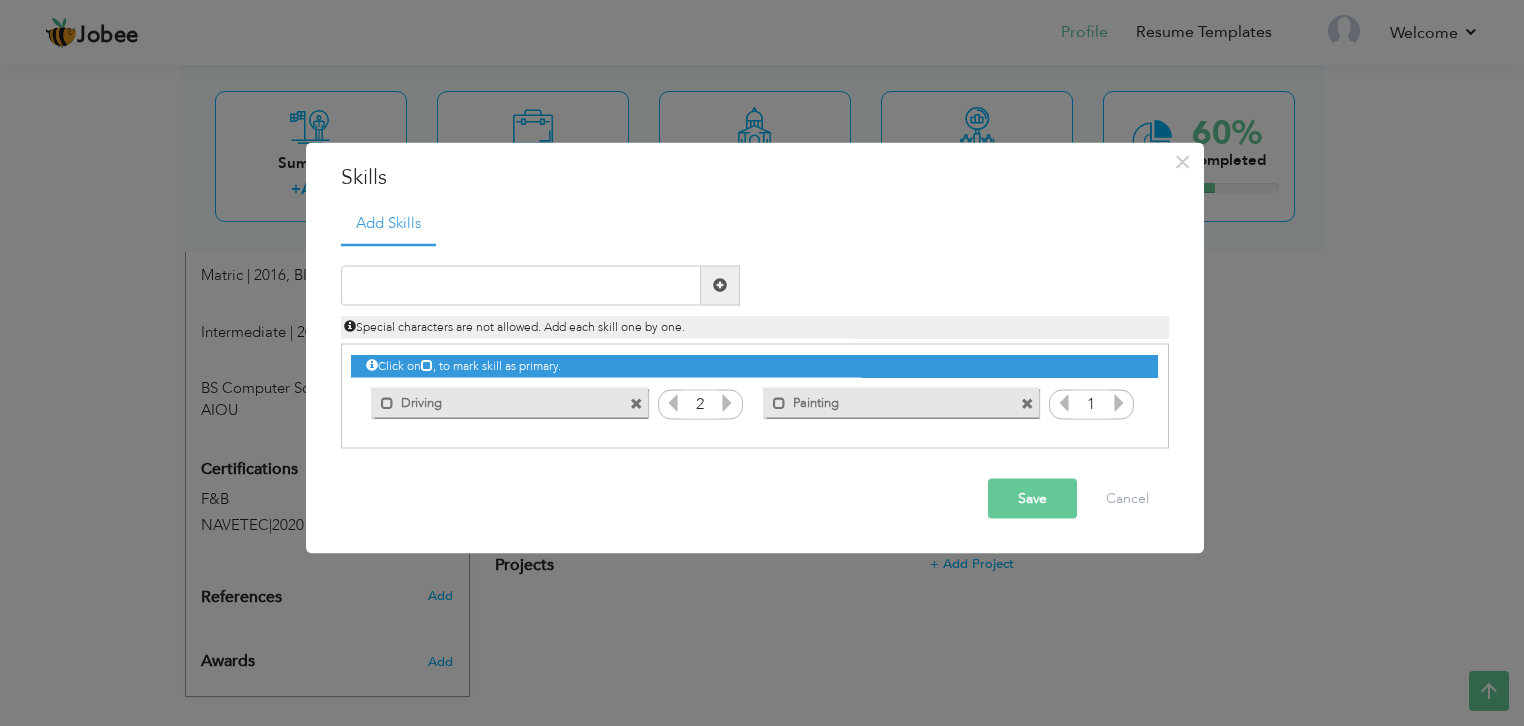 click at bounding box center (727, 402) 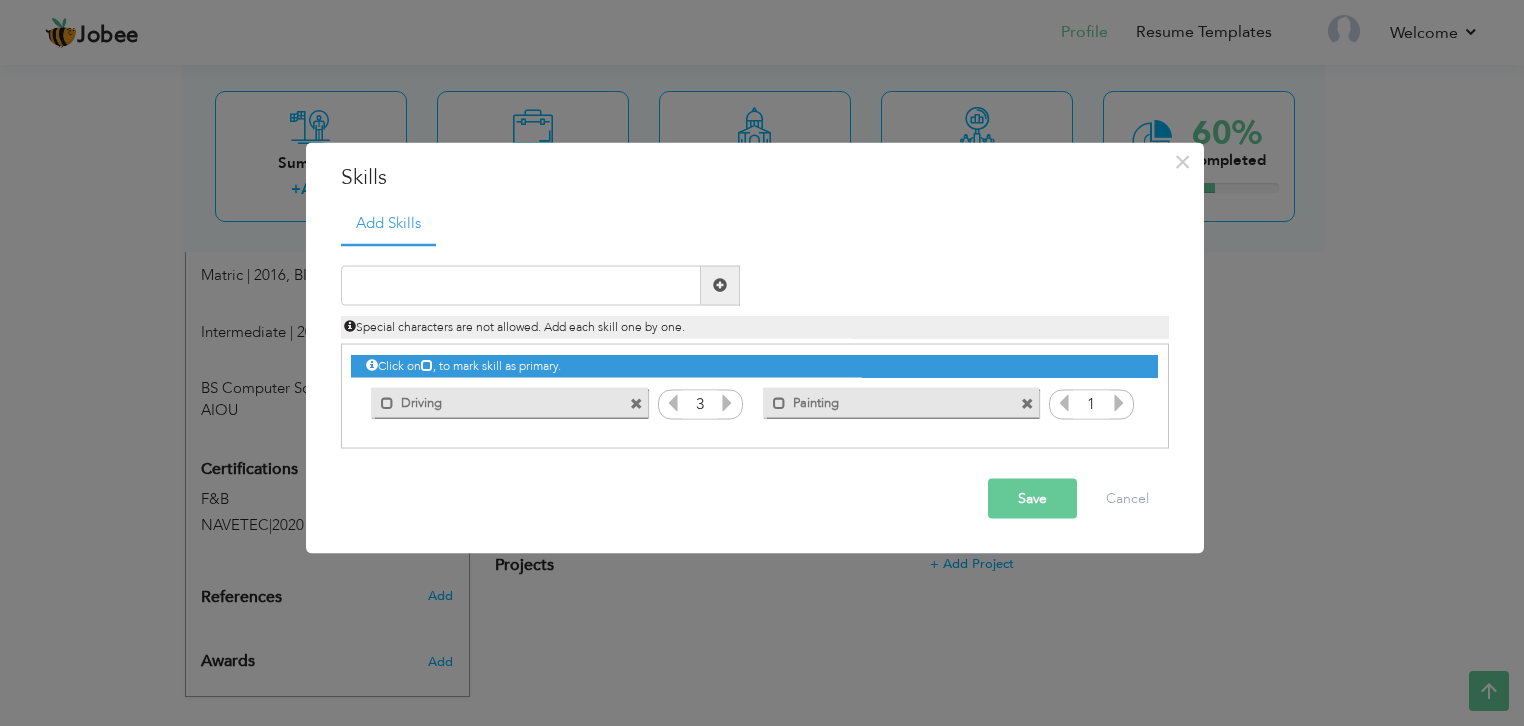click at bounding box center [727, 402] 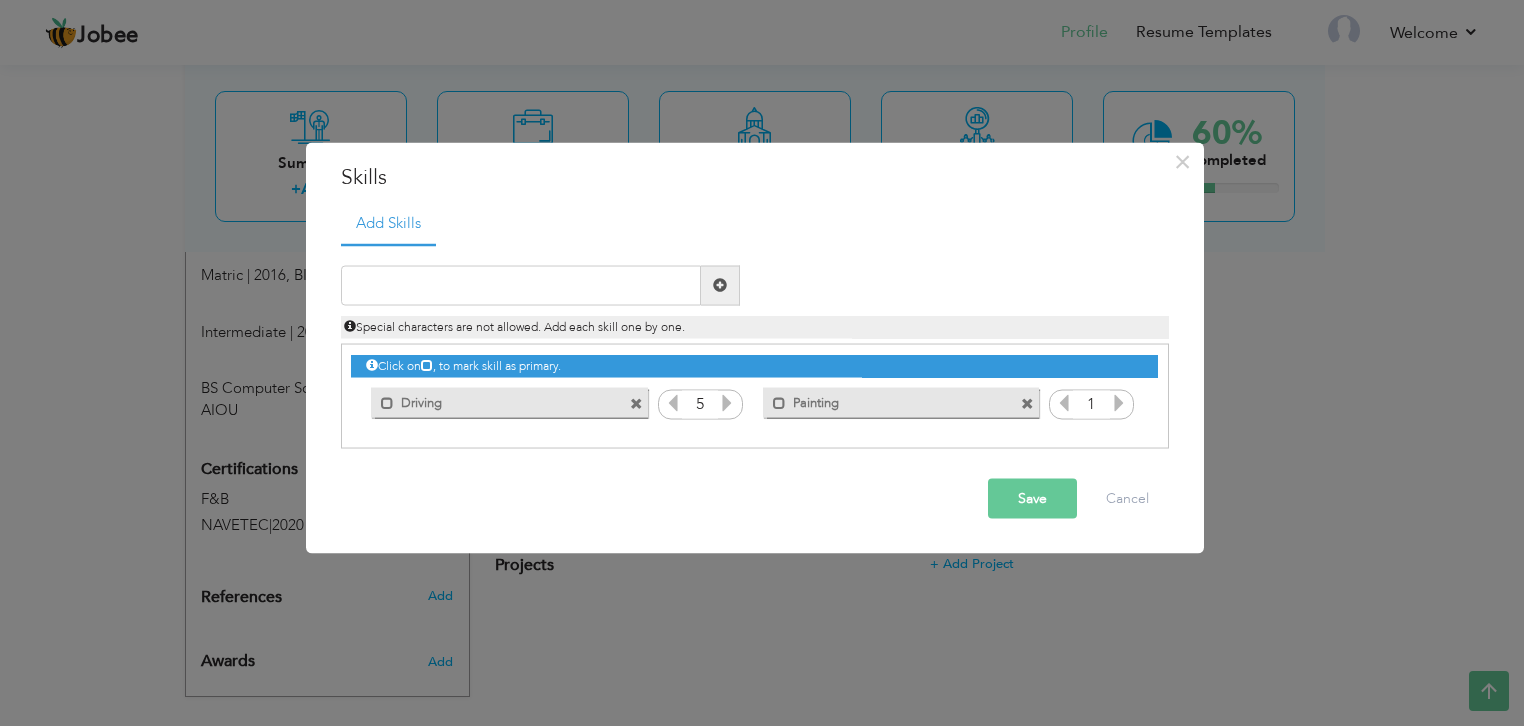 click at bounding box center (727, 402) 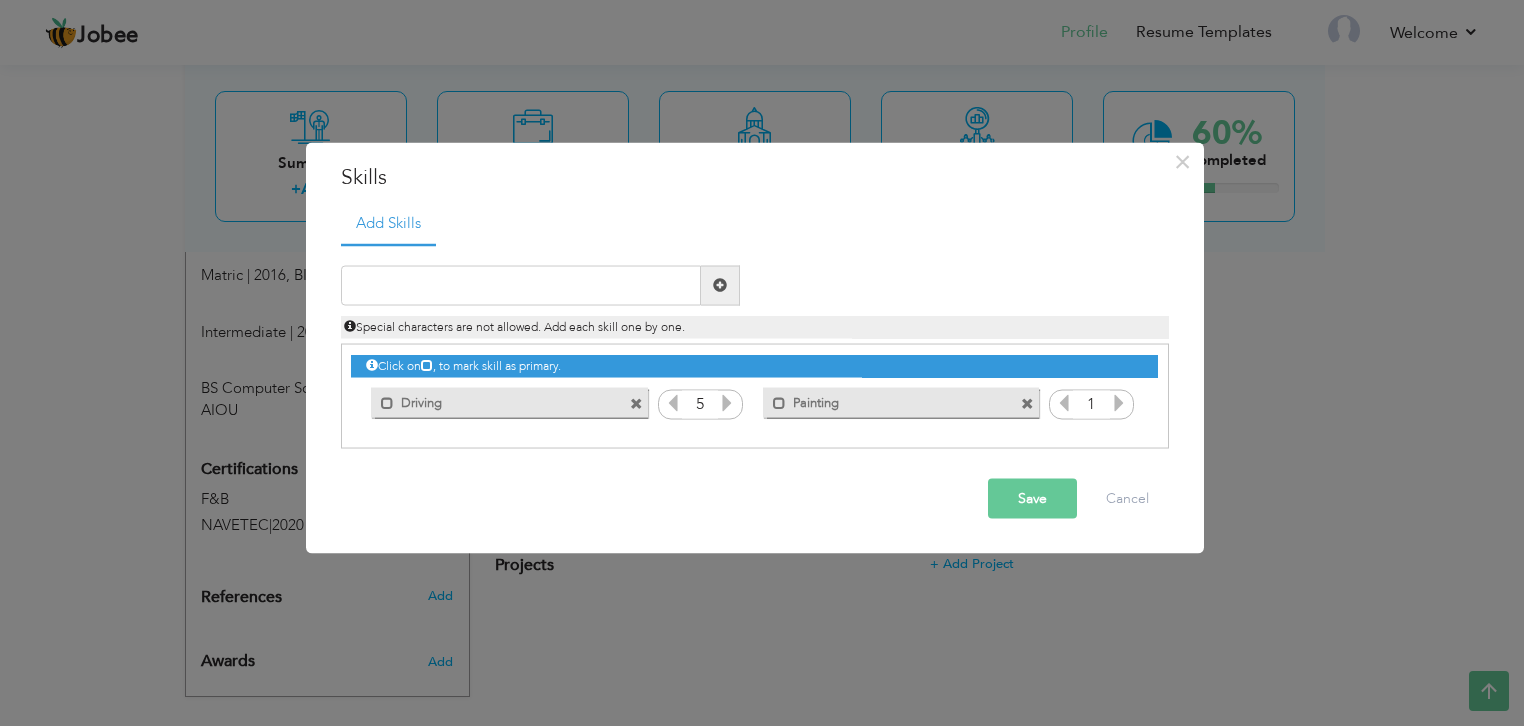 click at bounding box center (1119, 402) 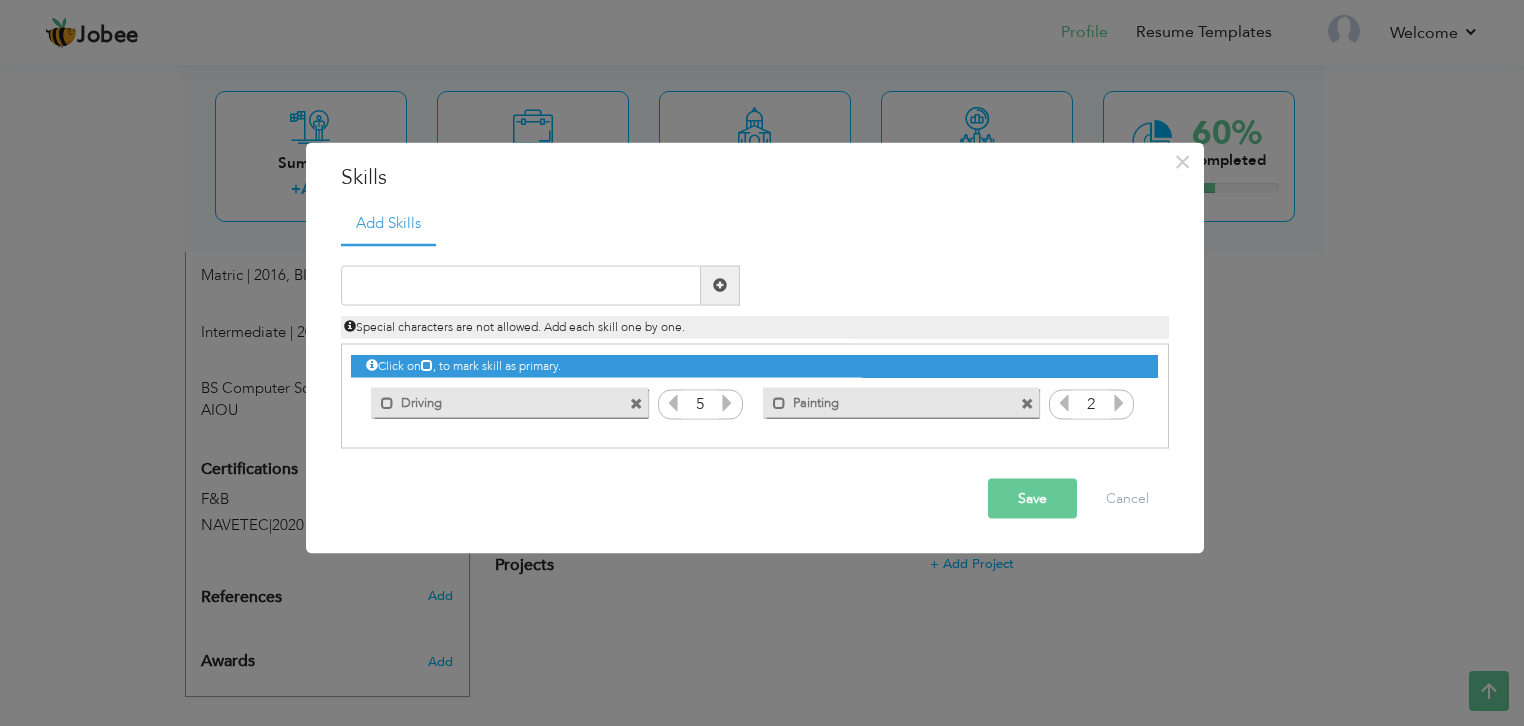 click at bounding box center (1119, 402) 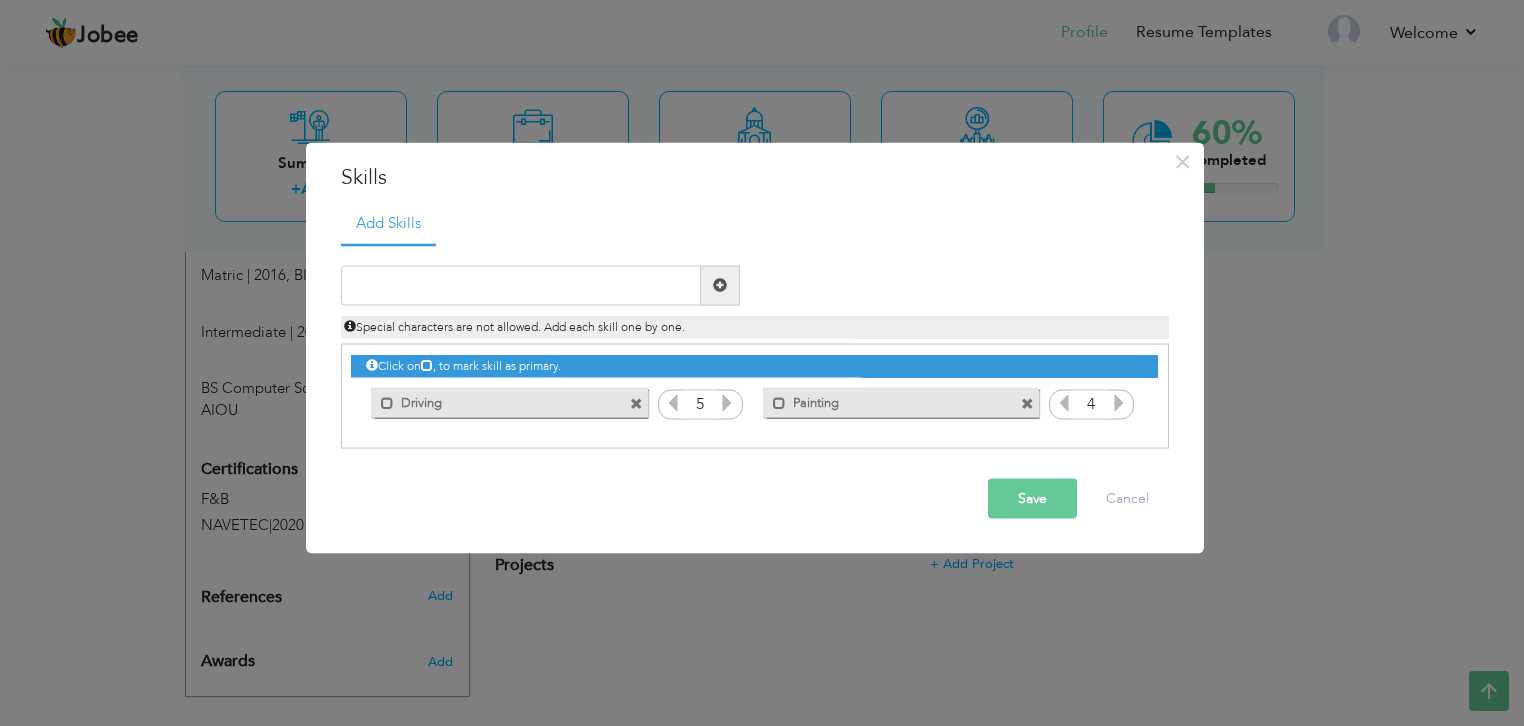 click at bounding box center [1119, 402] 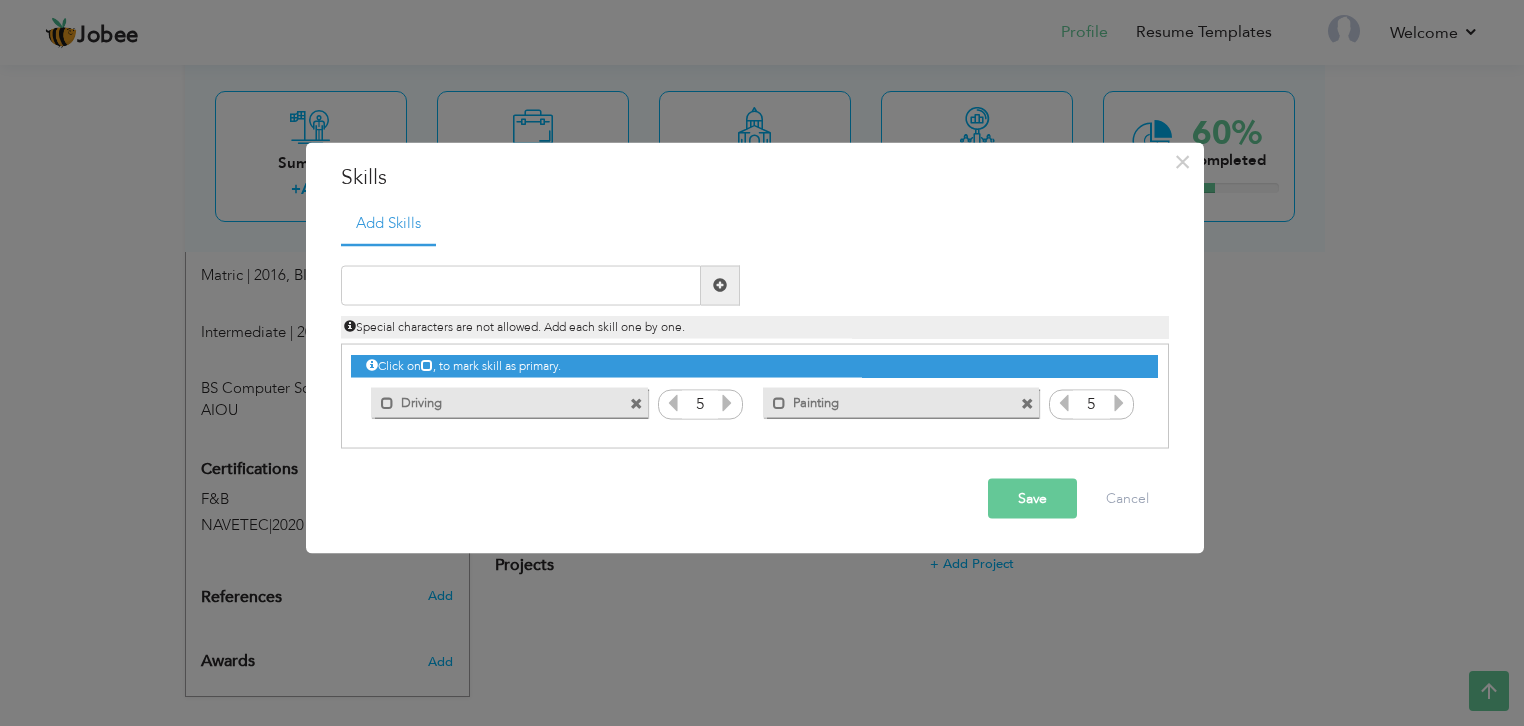 click at bounding box center [1119, 402] 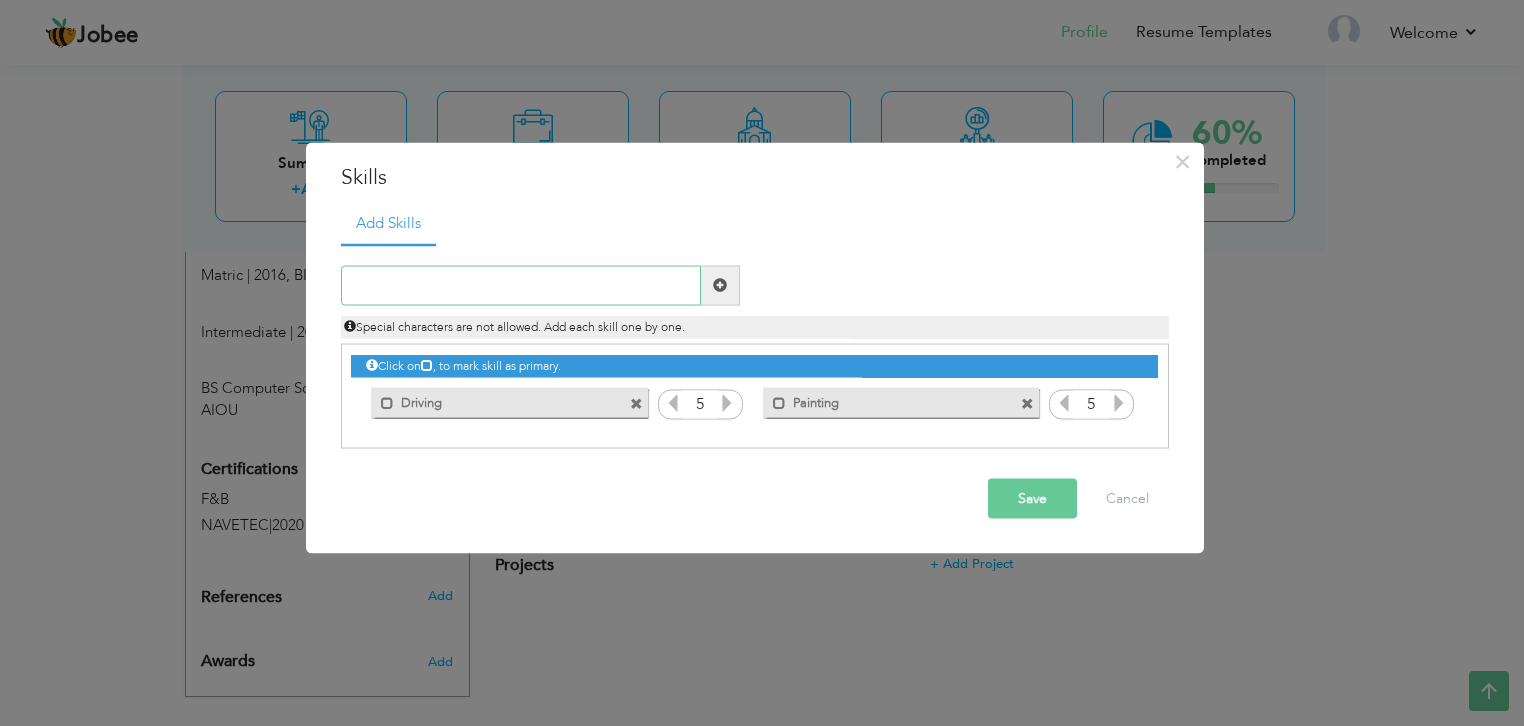 click at bounding box center (521, 285) 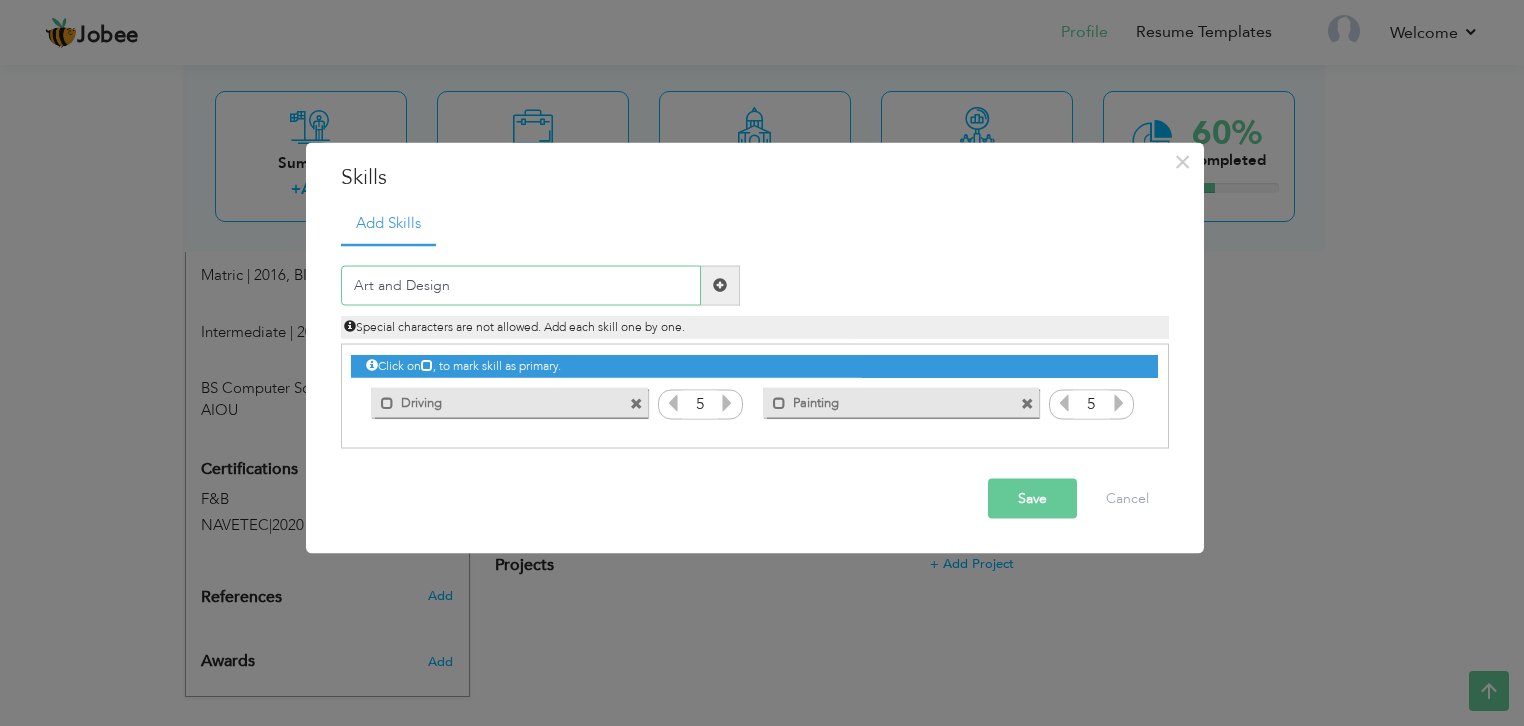 click on "Art and Design" at bounding box center [521, 285] 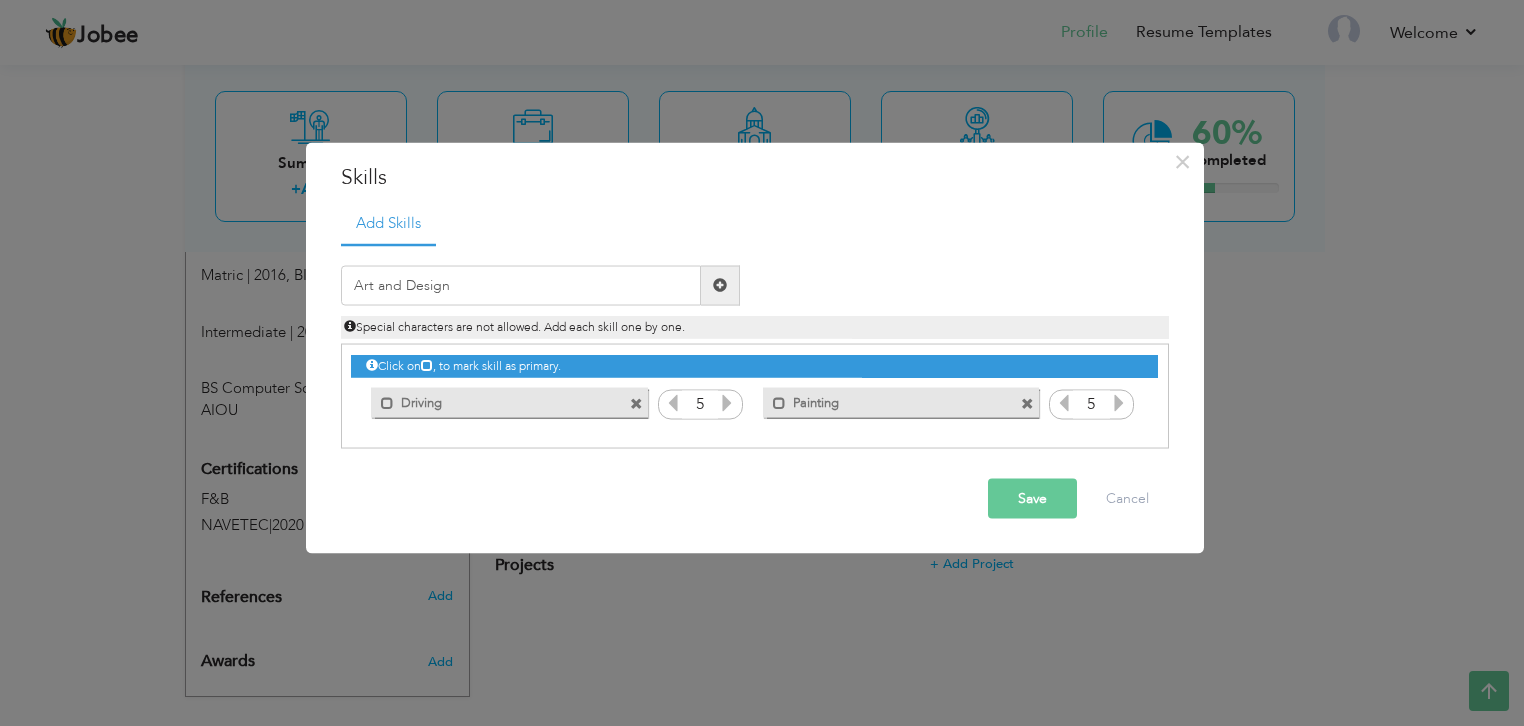 click at bounding box center [720, 285] 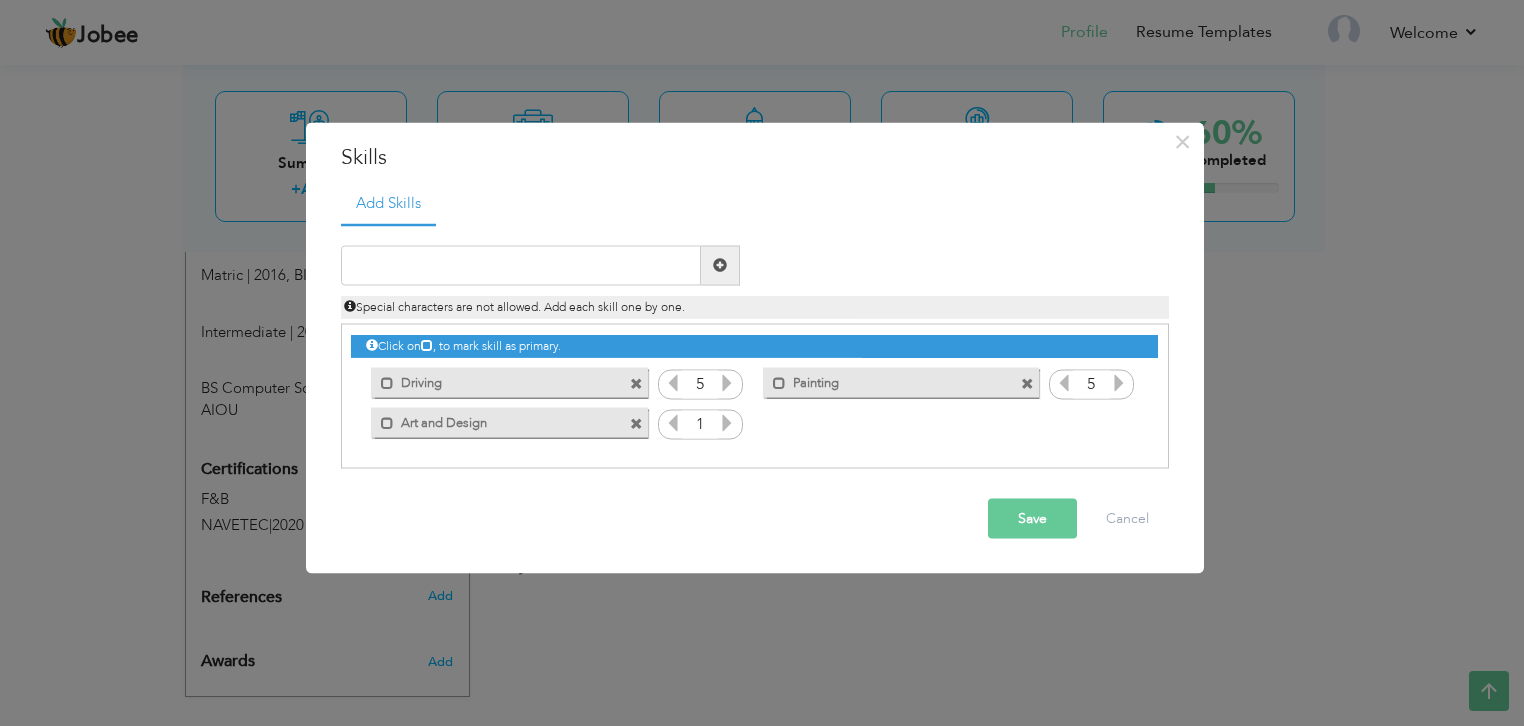 click at bounding box center (727, 422) 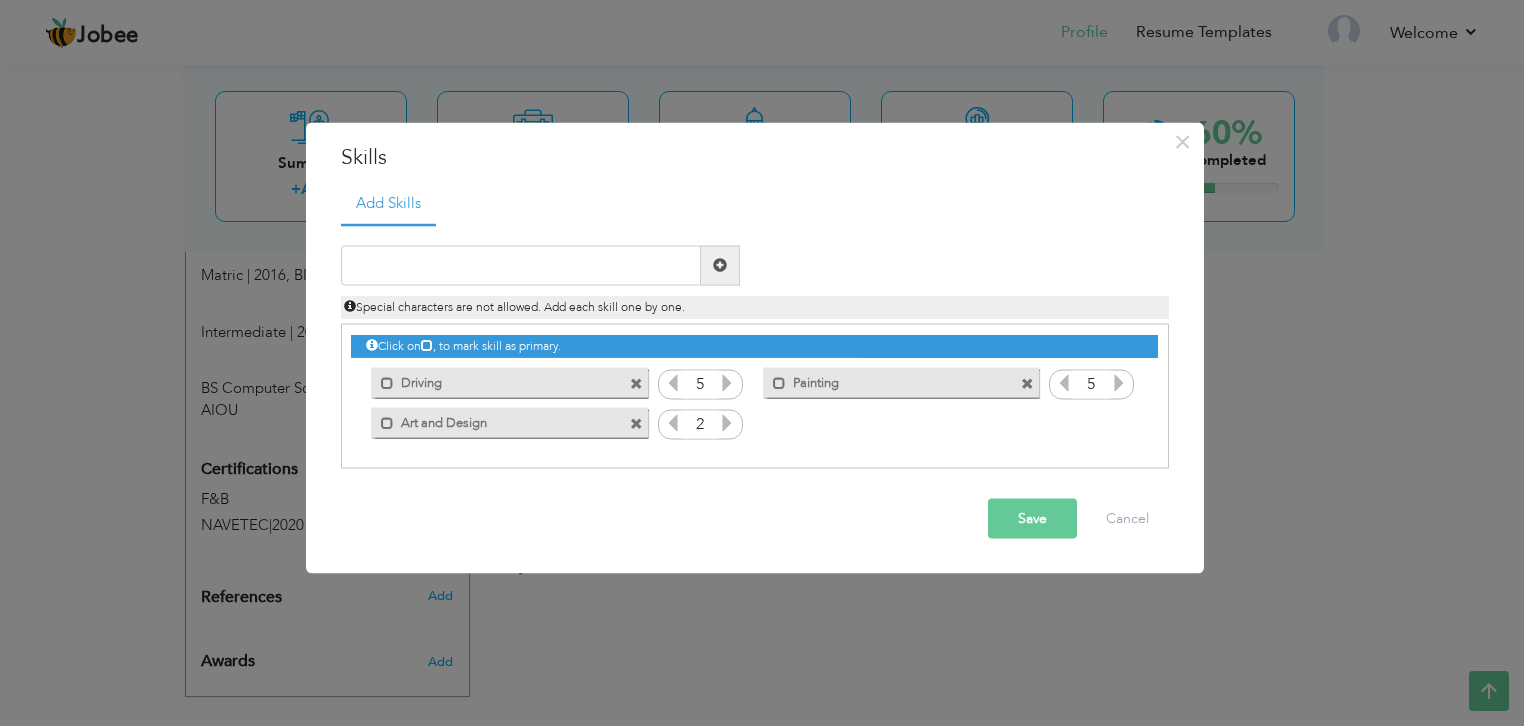 click at bounding box center (727, 422) 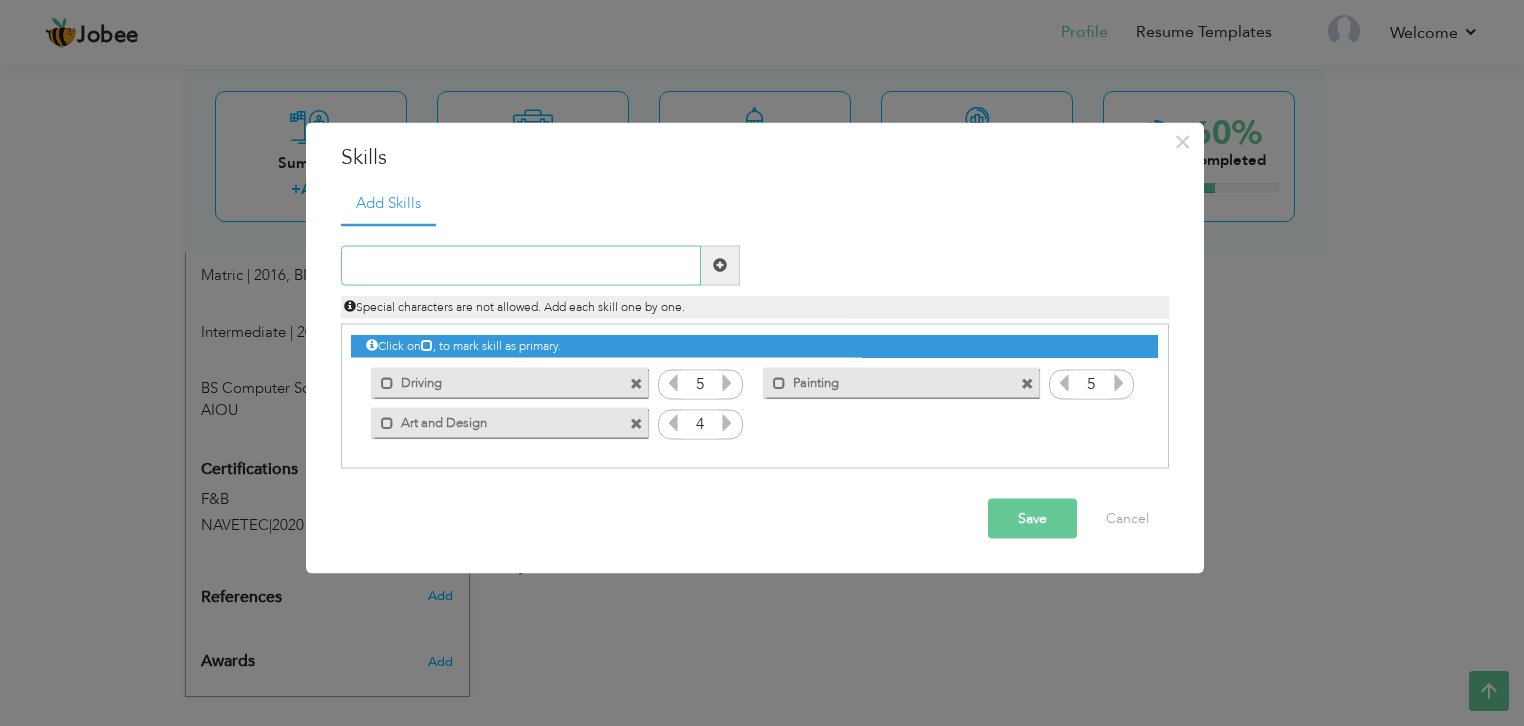 click at bounding box center [521, 265] 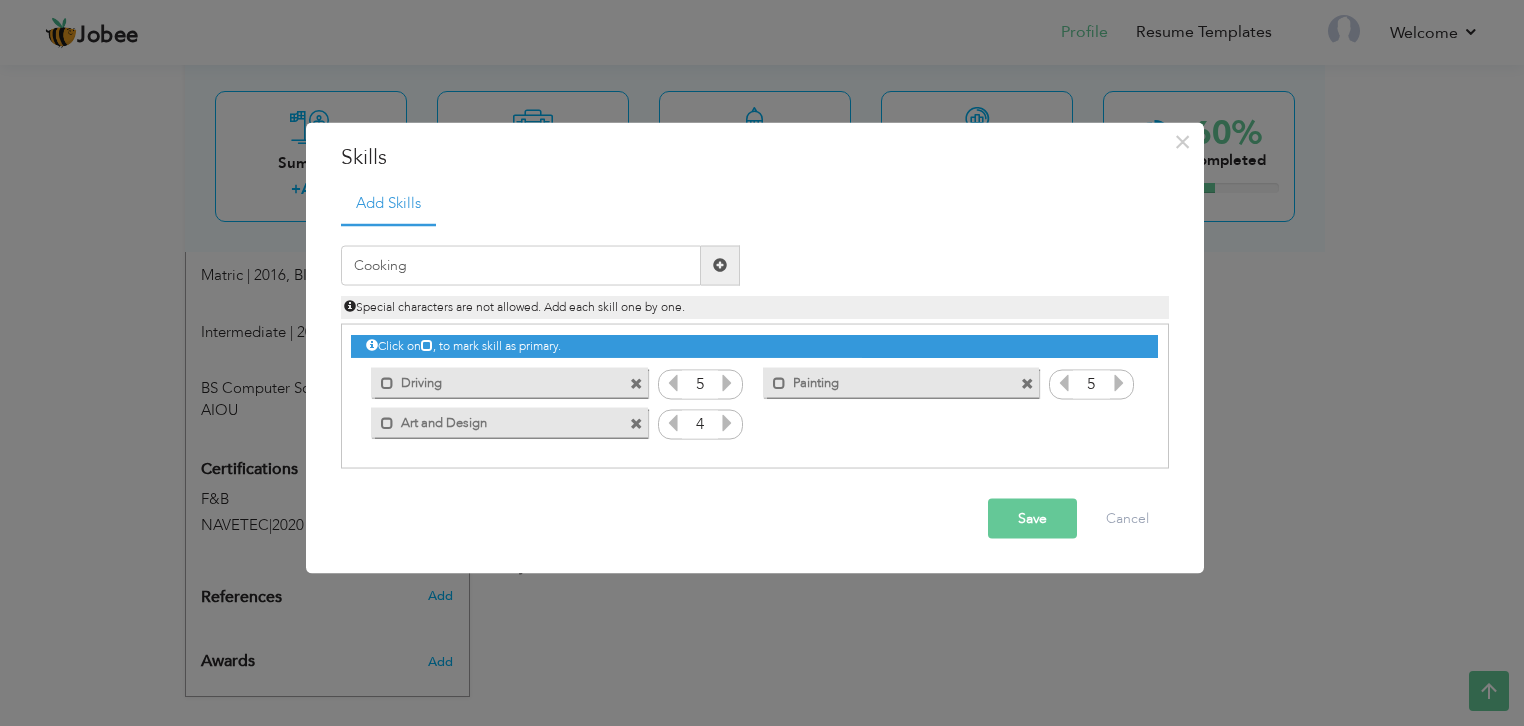 click at bounding box center (720, 265) 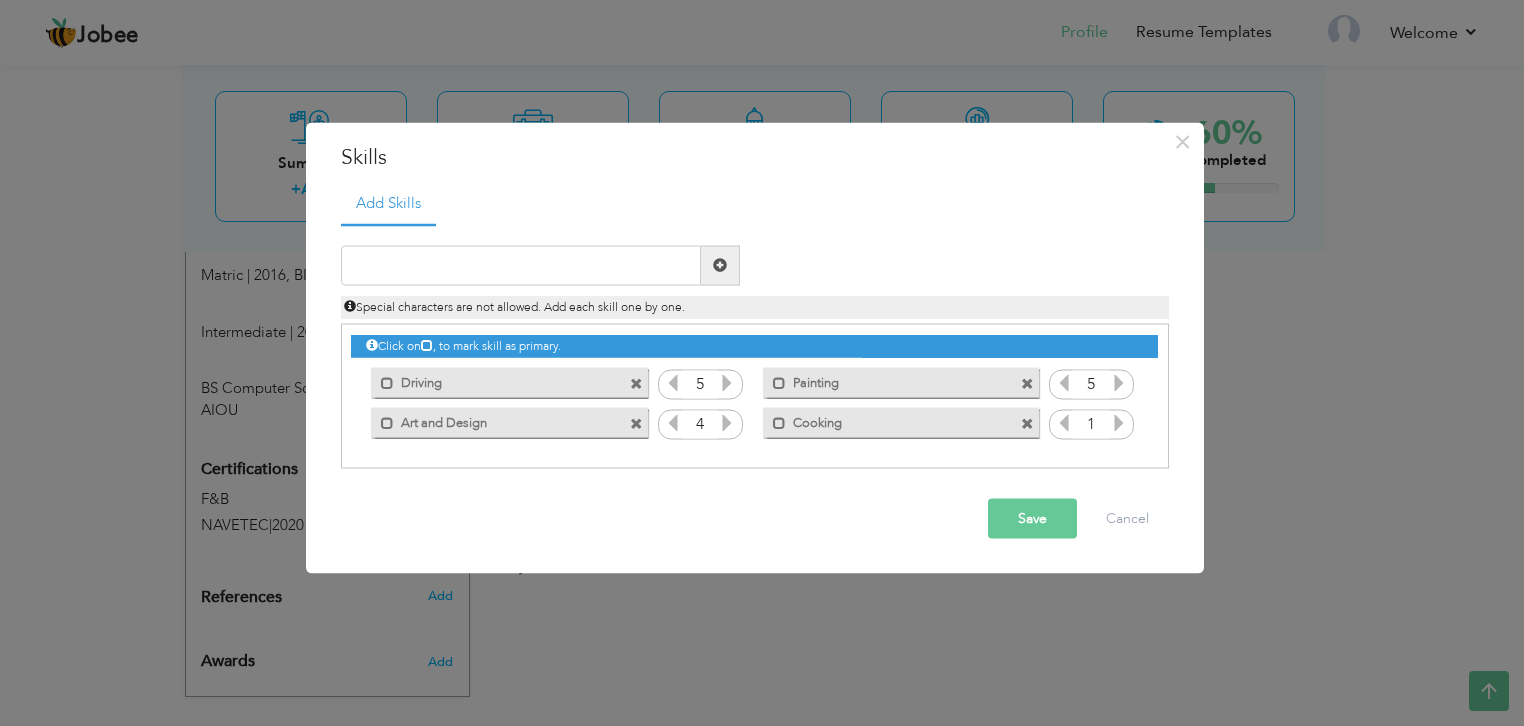 click at bounding box center [1119, 422] 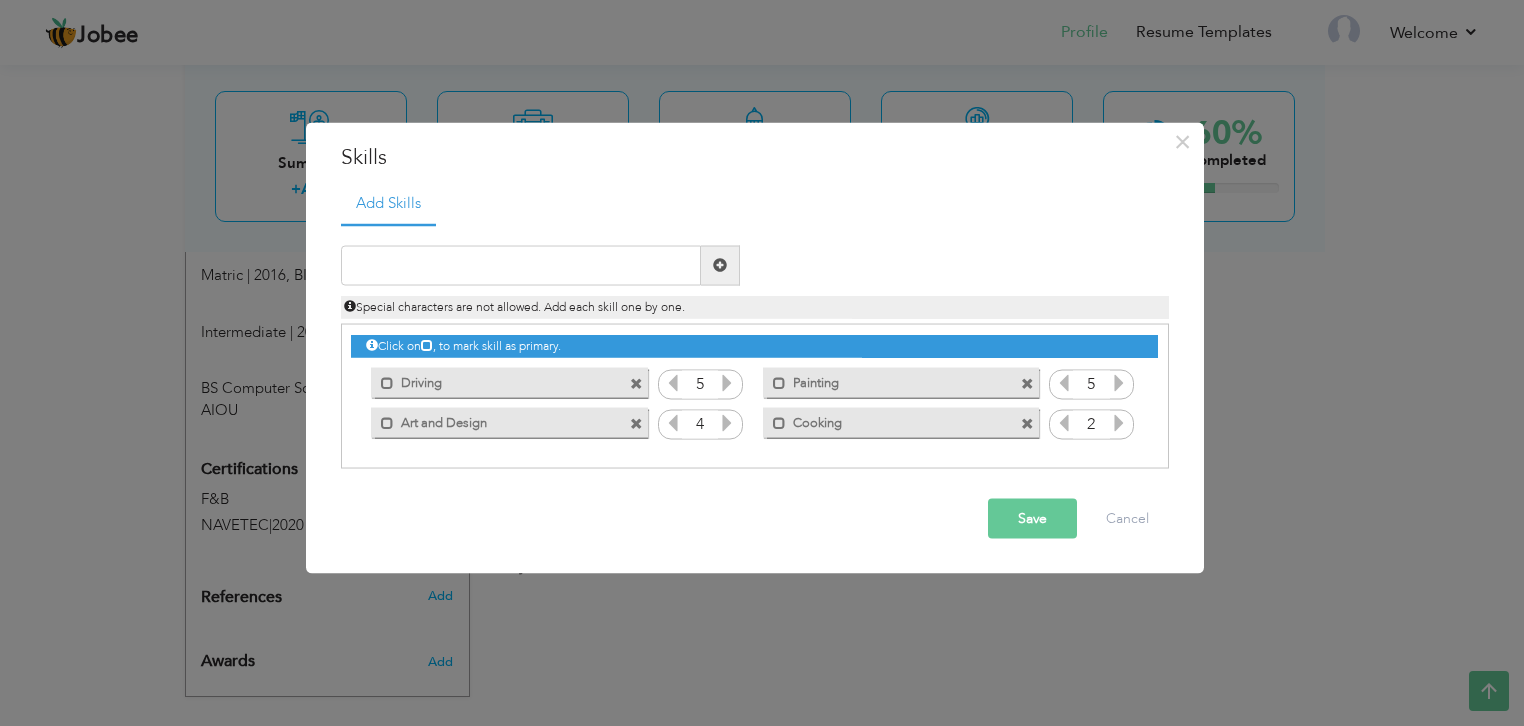 click at bounding box center (1119, 422) 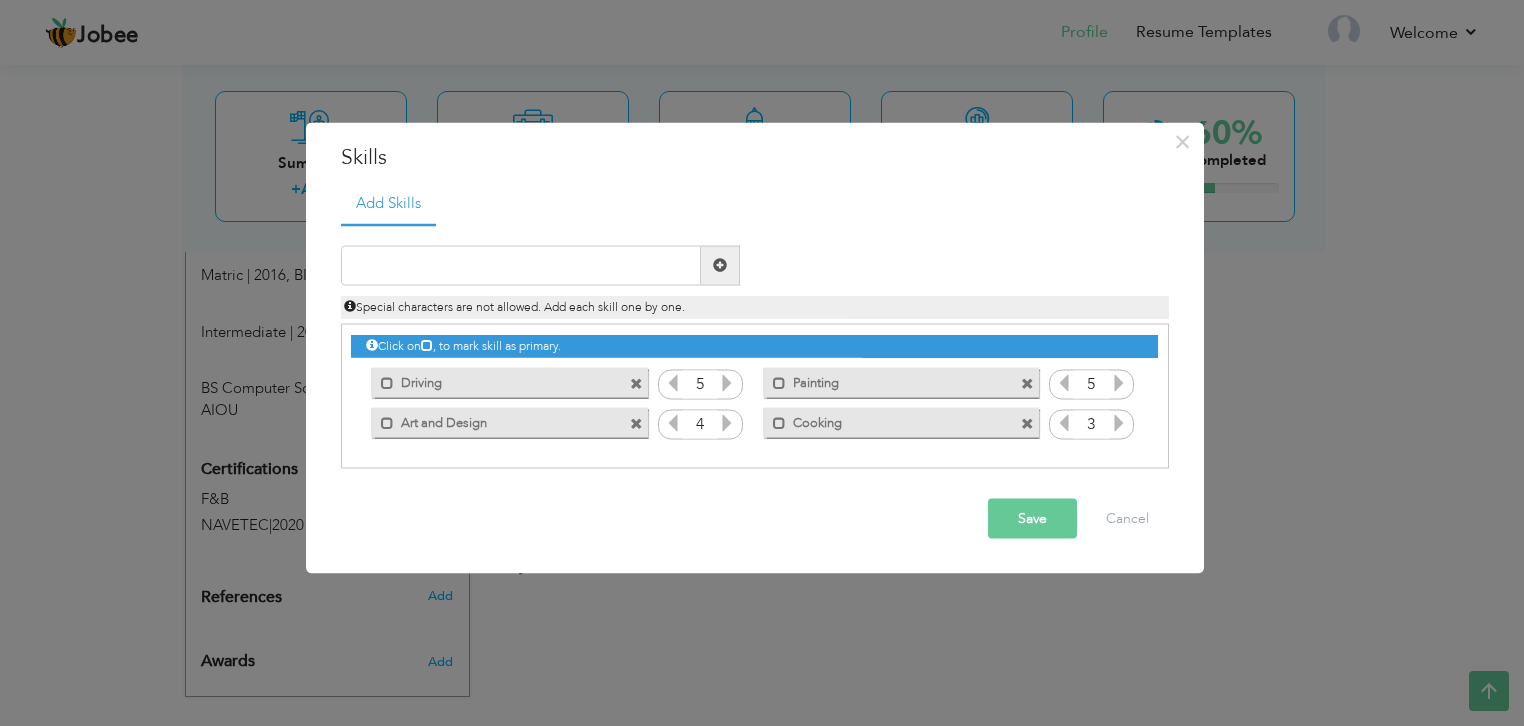 click at bounding box center [1119, 422] 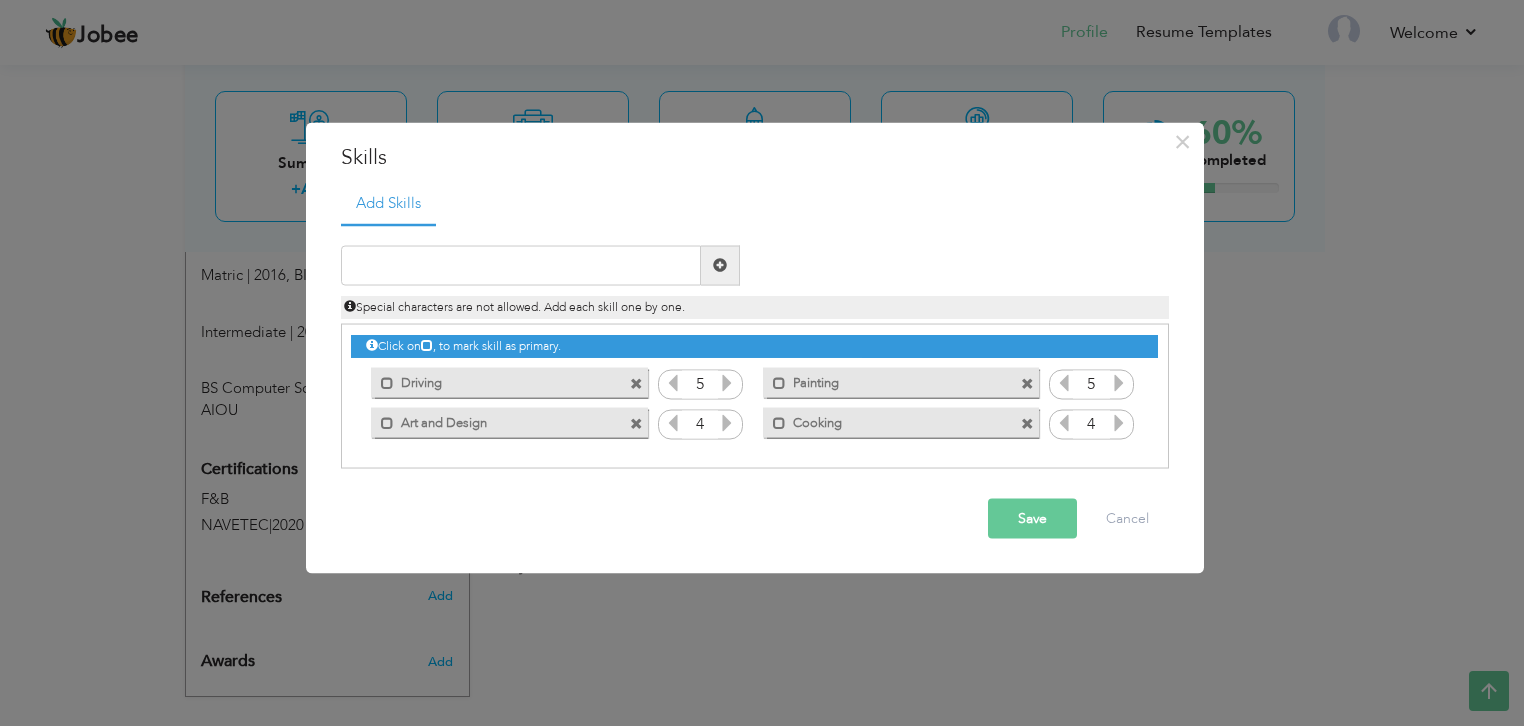 click at bounding box center (1064, 422) 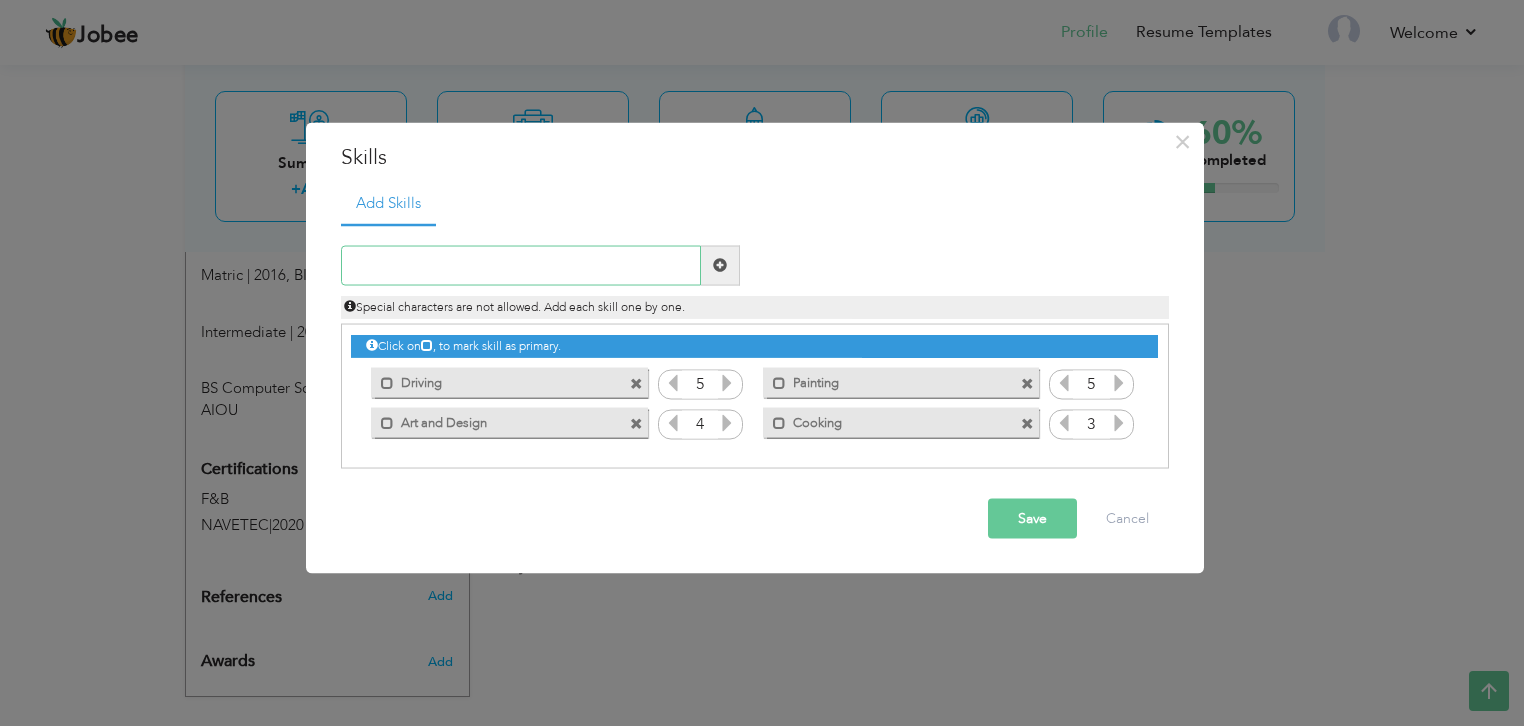 click at bounding box center [521, 265] 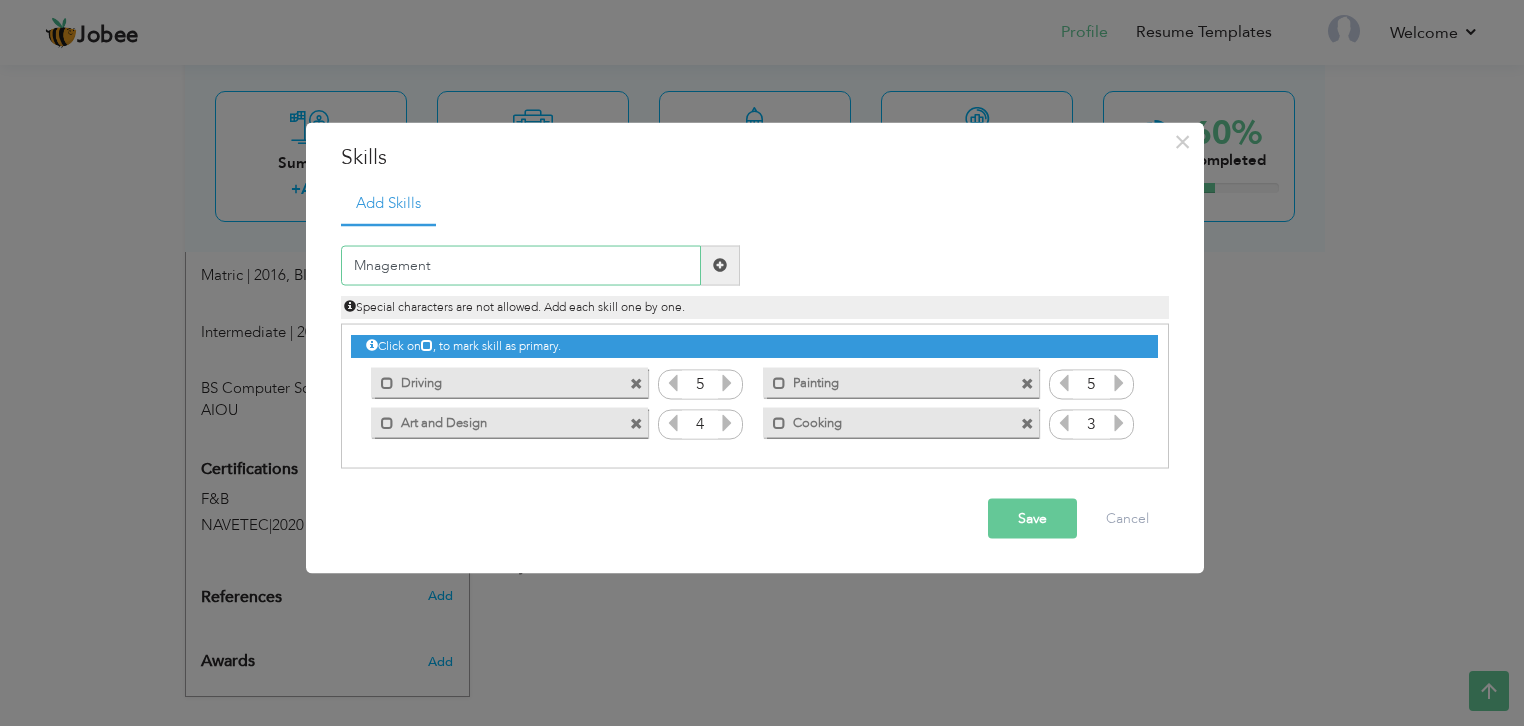 click on "Mnagement" at bounding box center [521, 265] 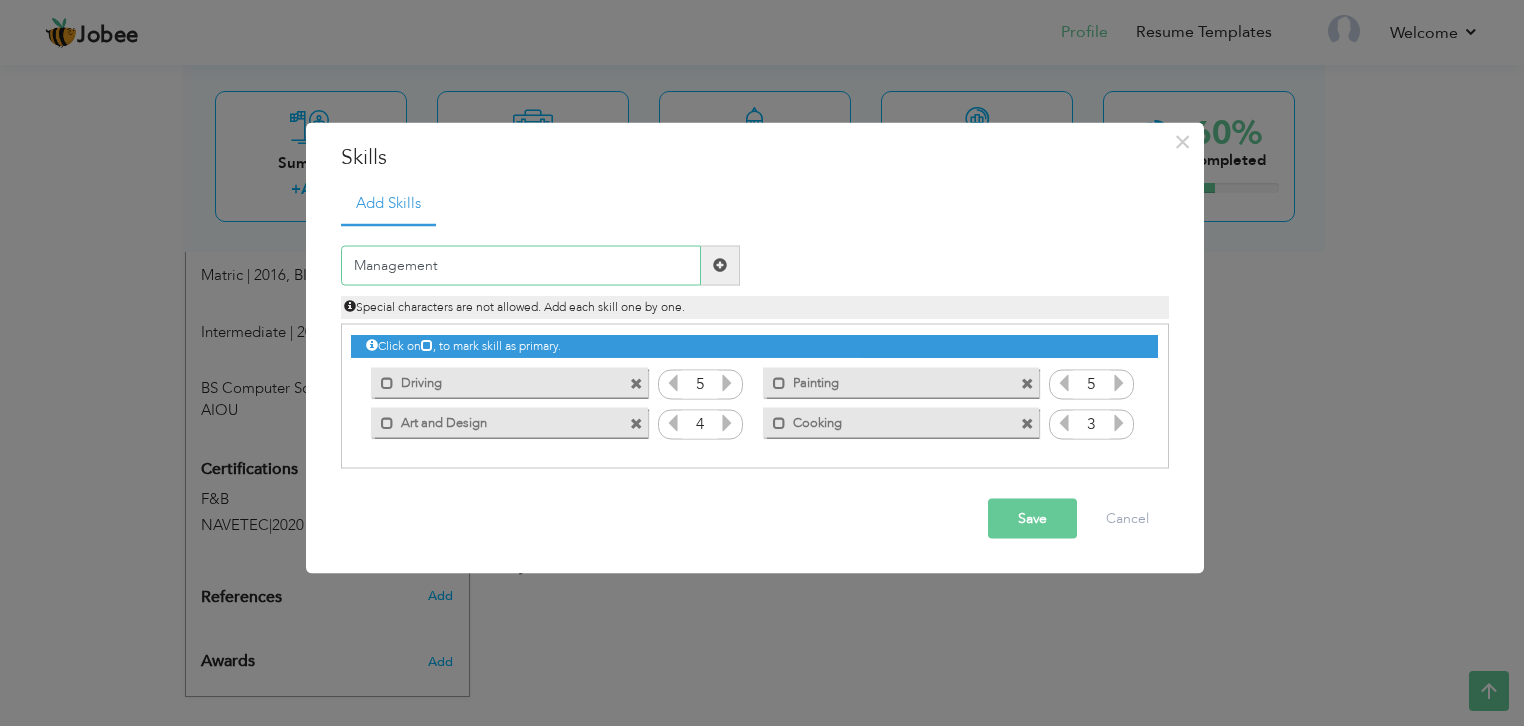 click on "Management" at bounding box center [521, 265] 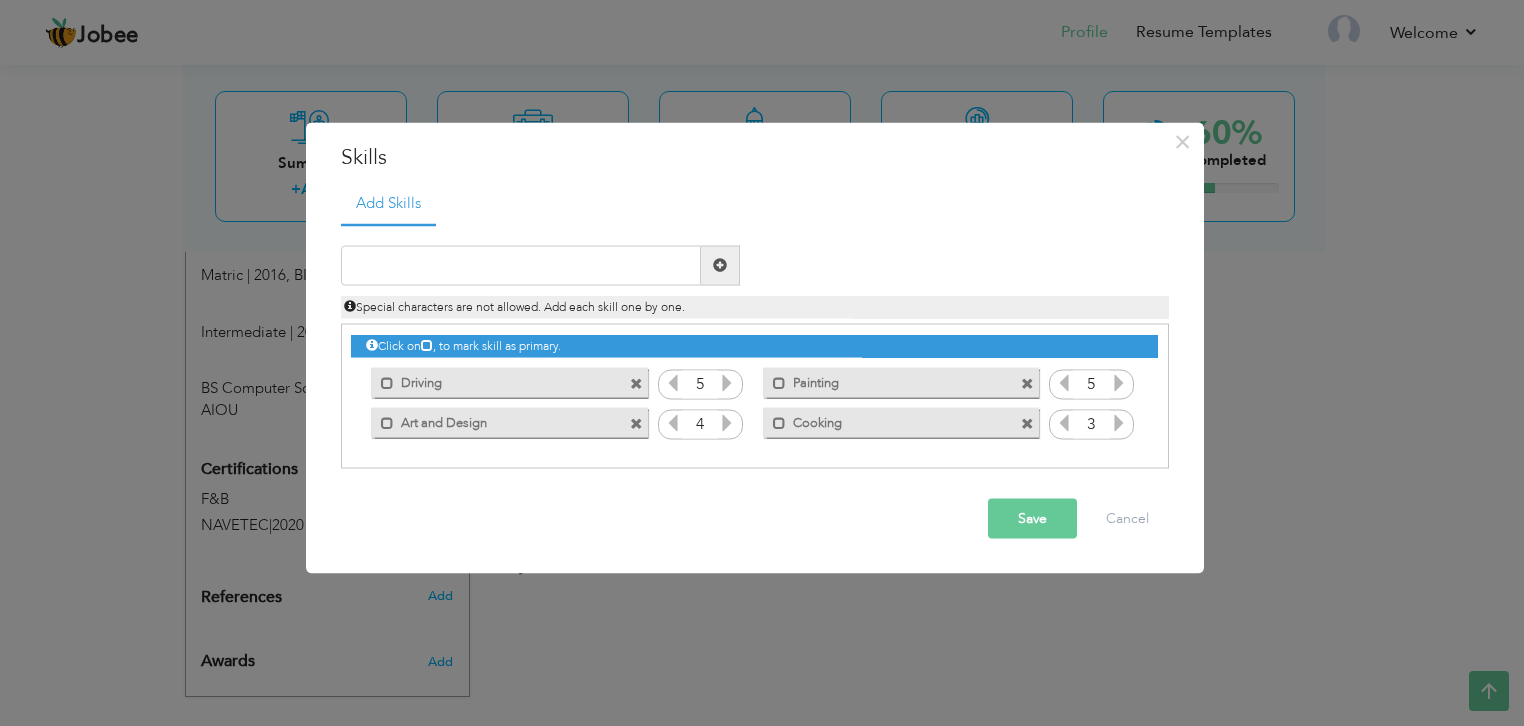 click on "Save" at bounding box center [1032, 518] 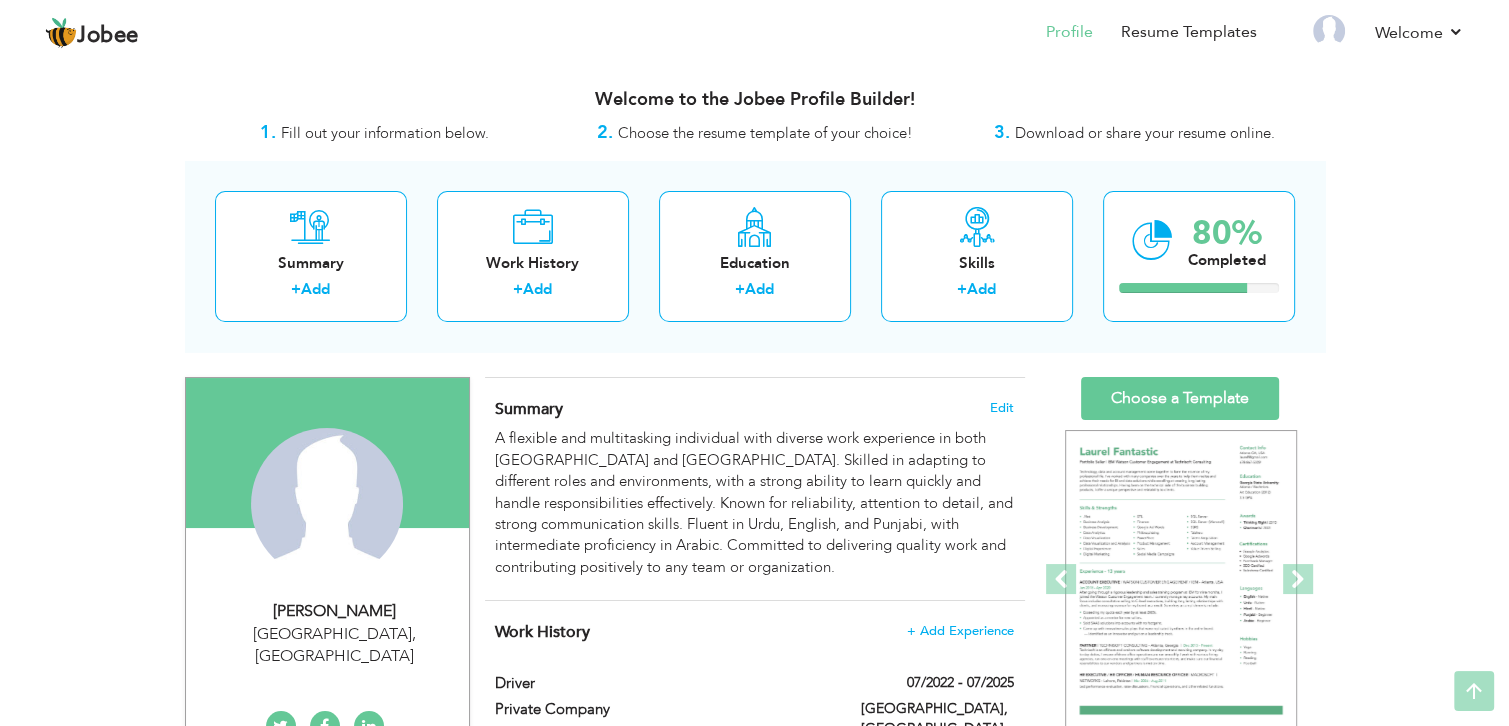 scroll, scrollTop: 0, scrollLeft: 0, axis: both 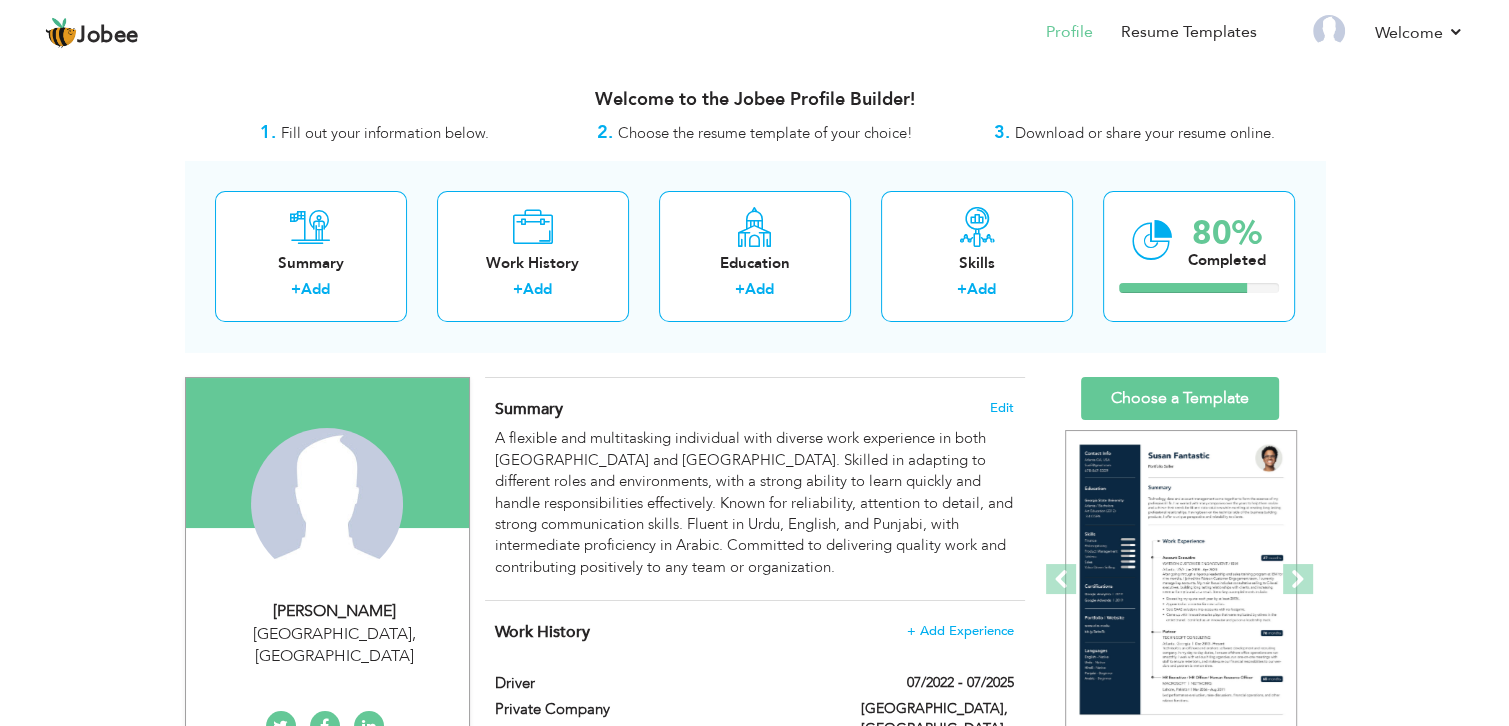 drag, startPoint x: 404, startPoint y: 465, endPoint x: 422, endPoint y: 226, distance: 239.67686 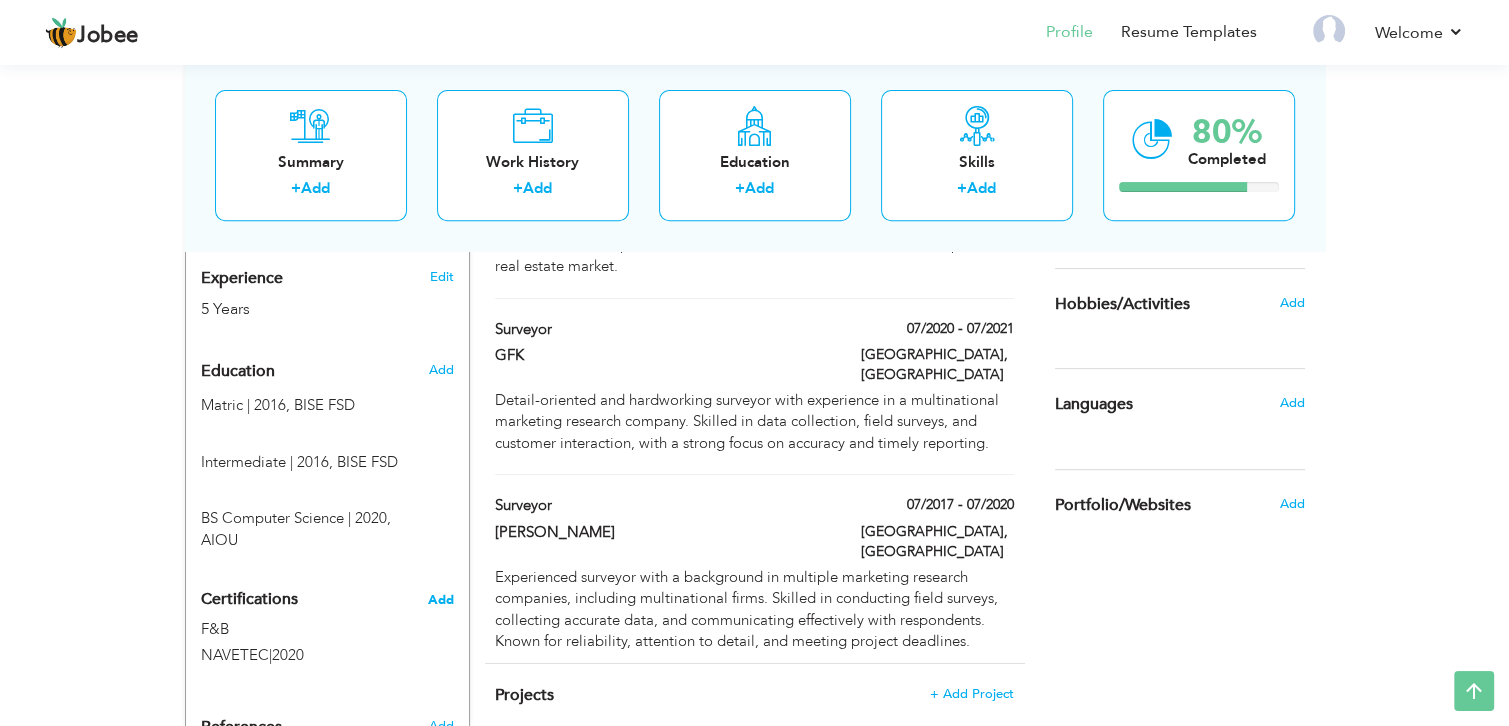 scroll, scrollTop: 698, scrollLeft: 0, axis: vertical 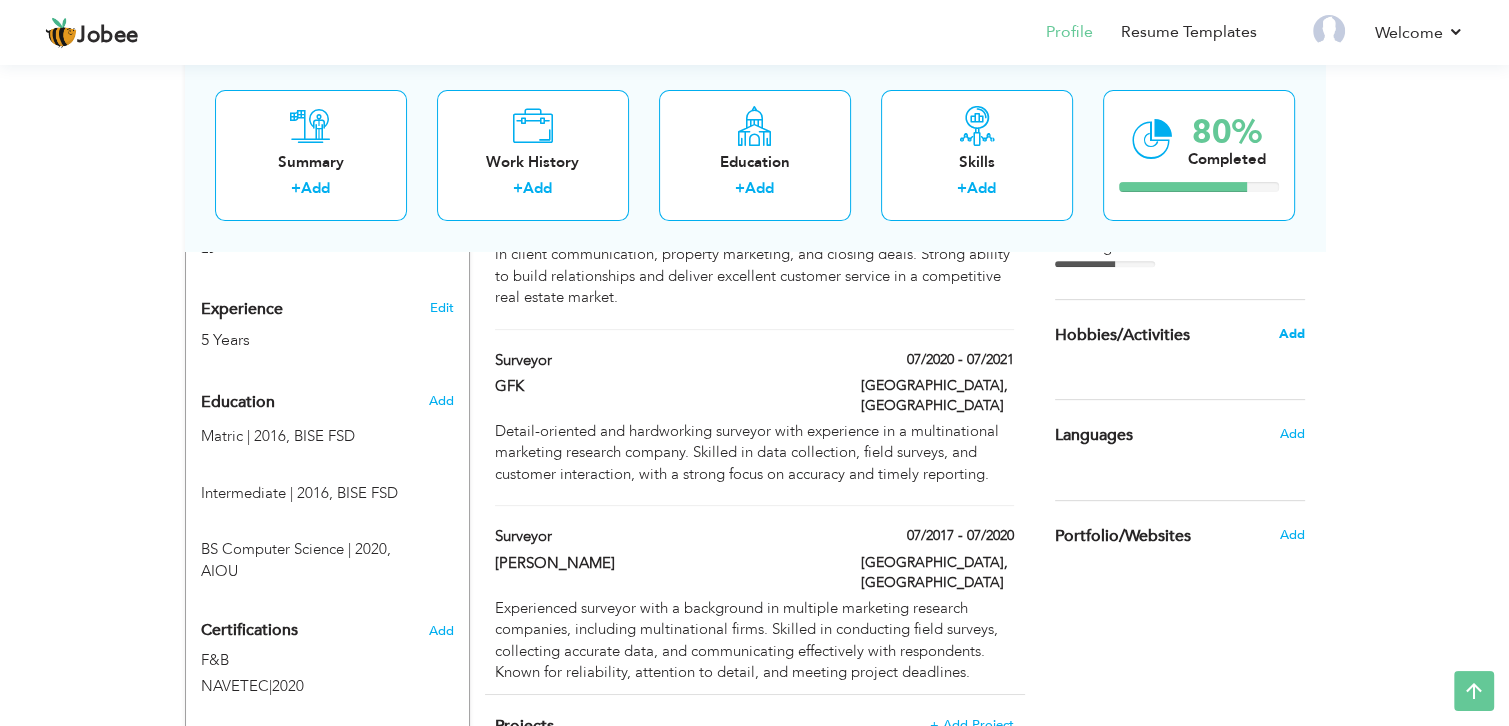 click on "Add" at bounding box center (1291, 334) 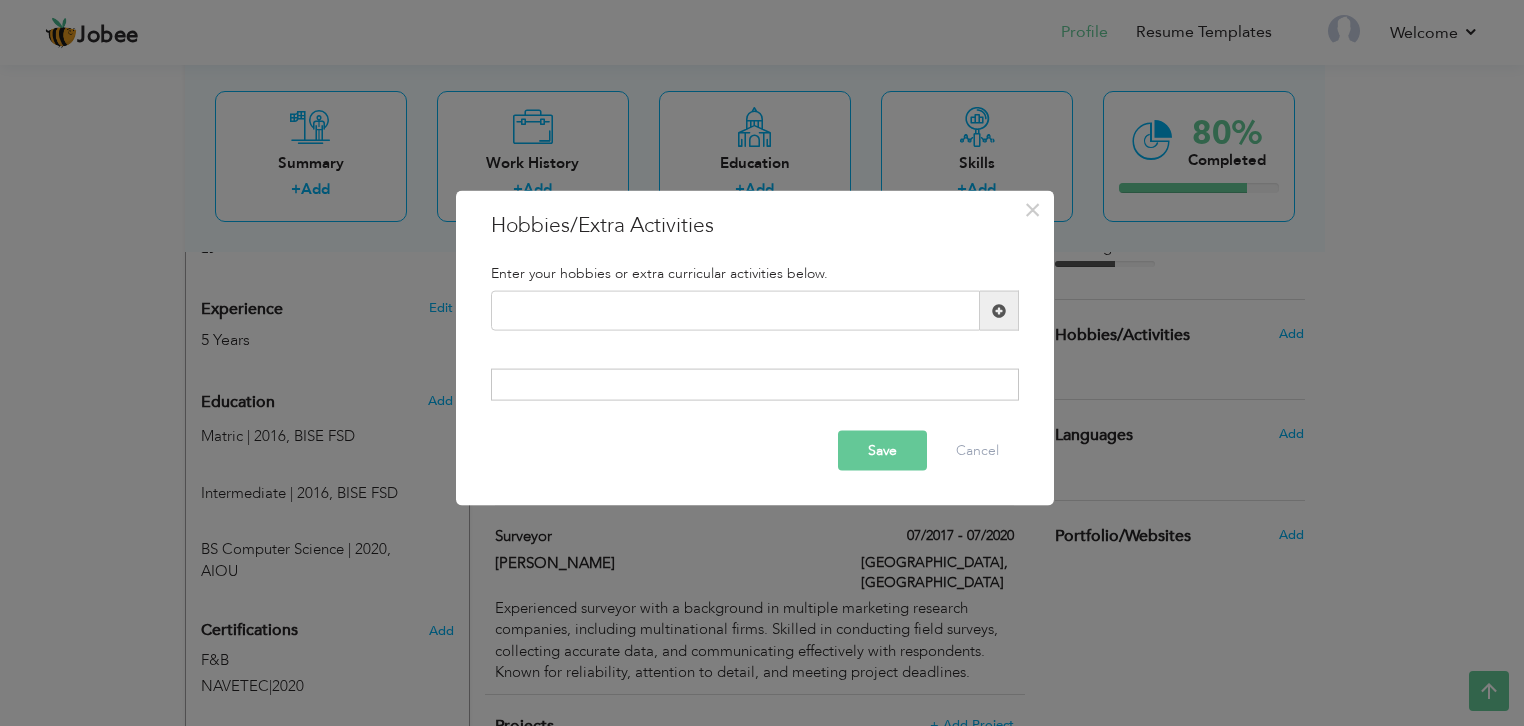 click at bounding box center [999, 310] 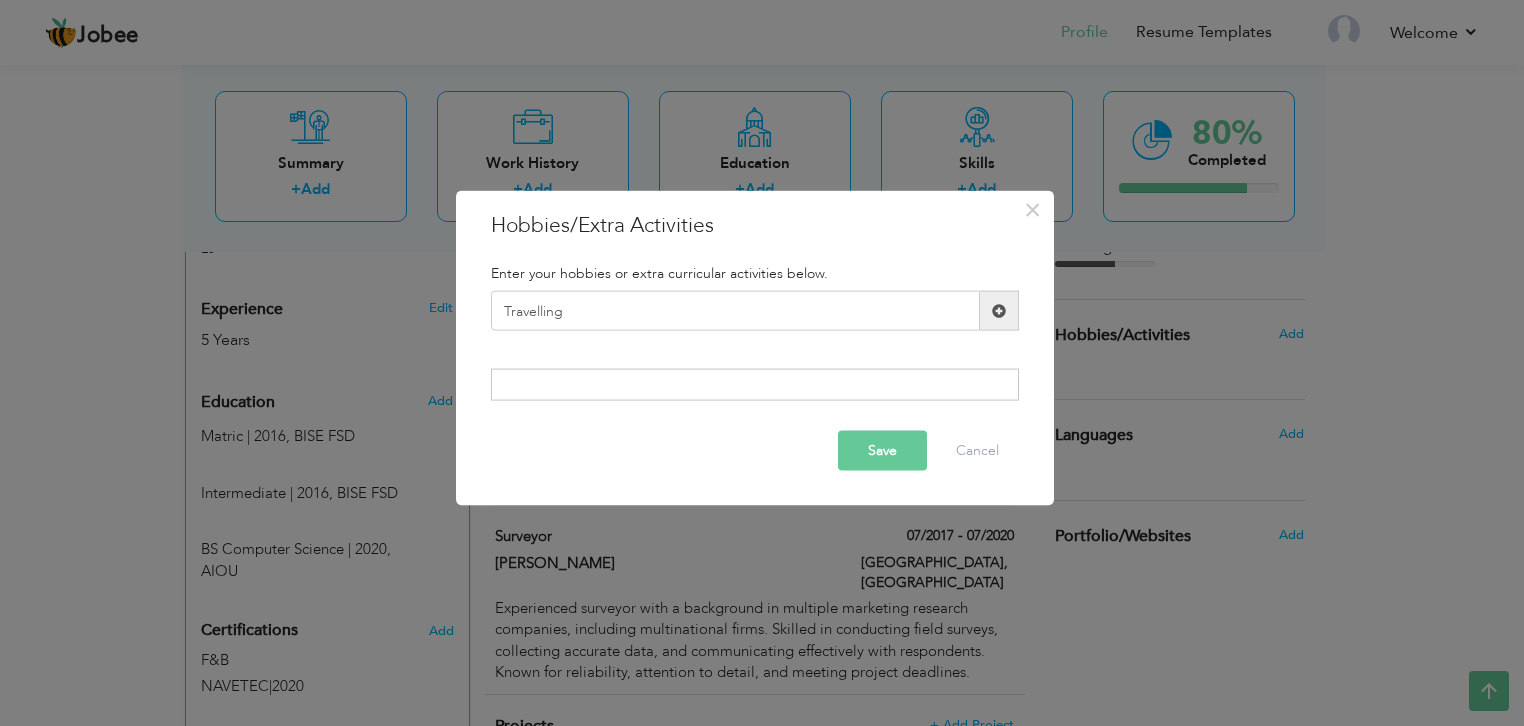 click on "Save" at bounding box center (882, 450) 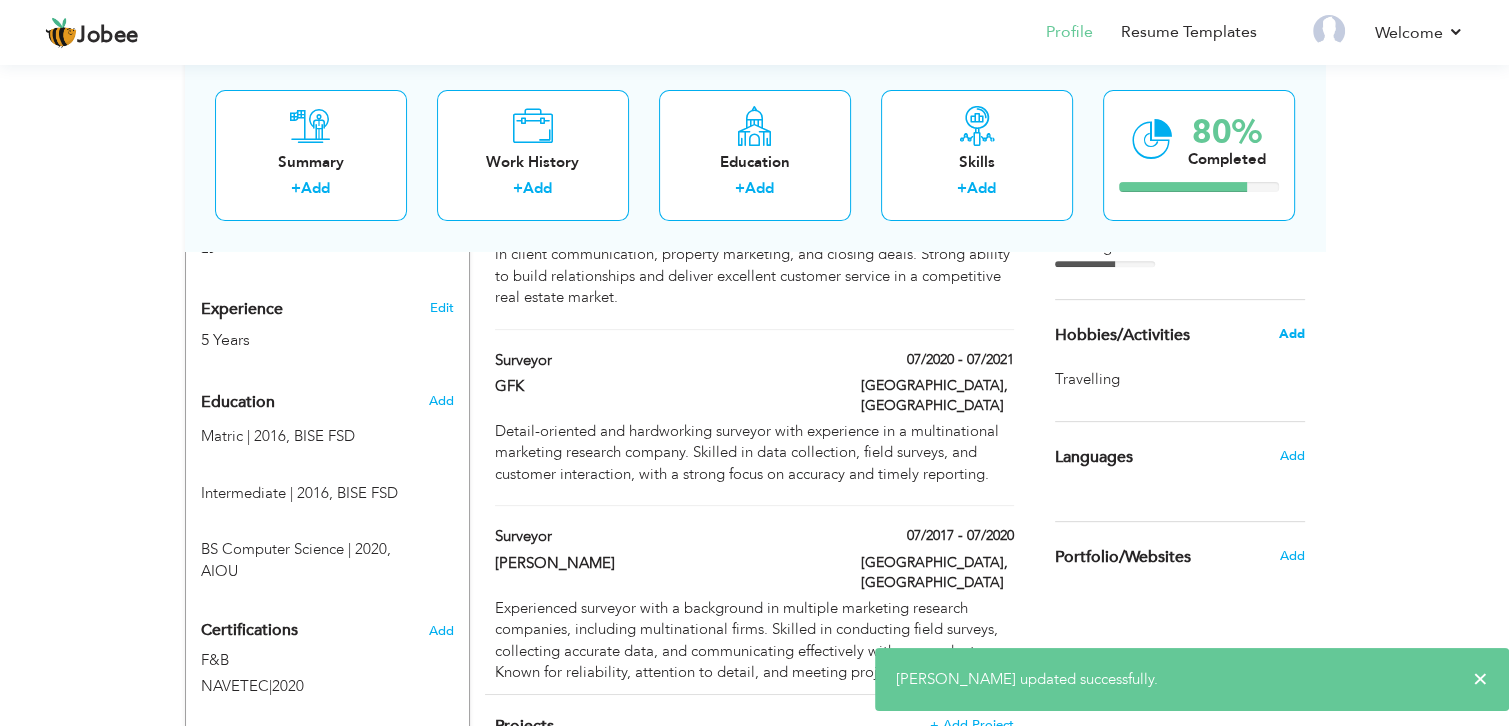 click on "Add" at bounding box center [1291, 334] 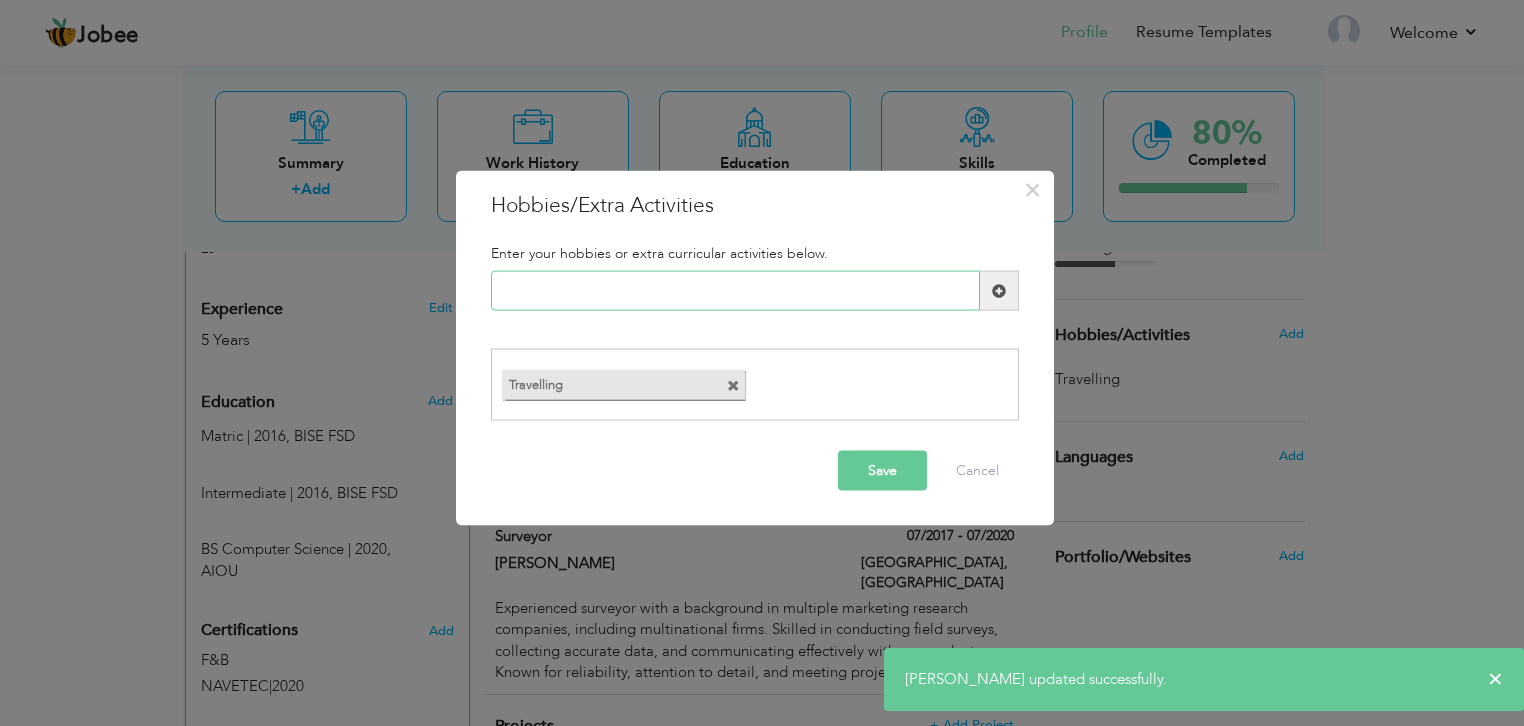 click at bounding box center [735, 291] 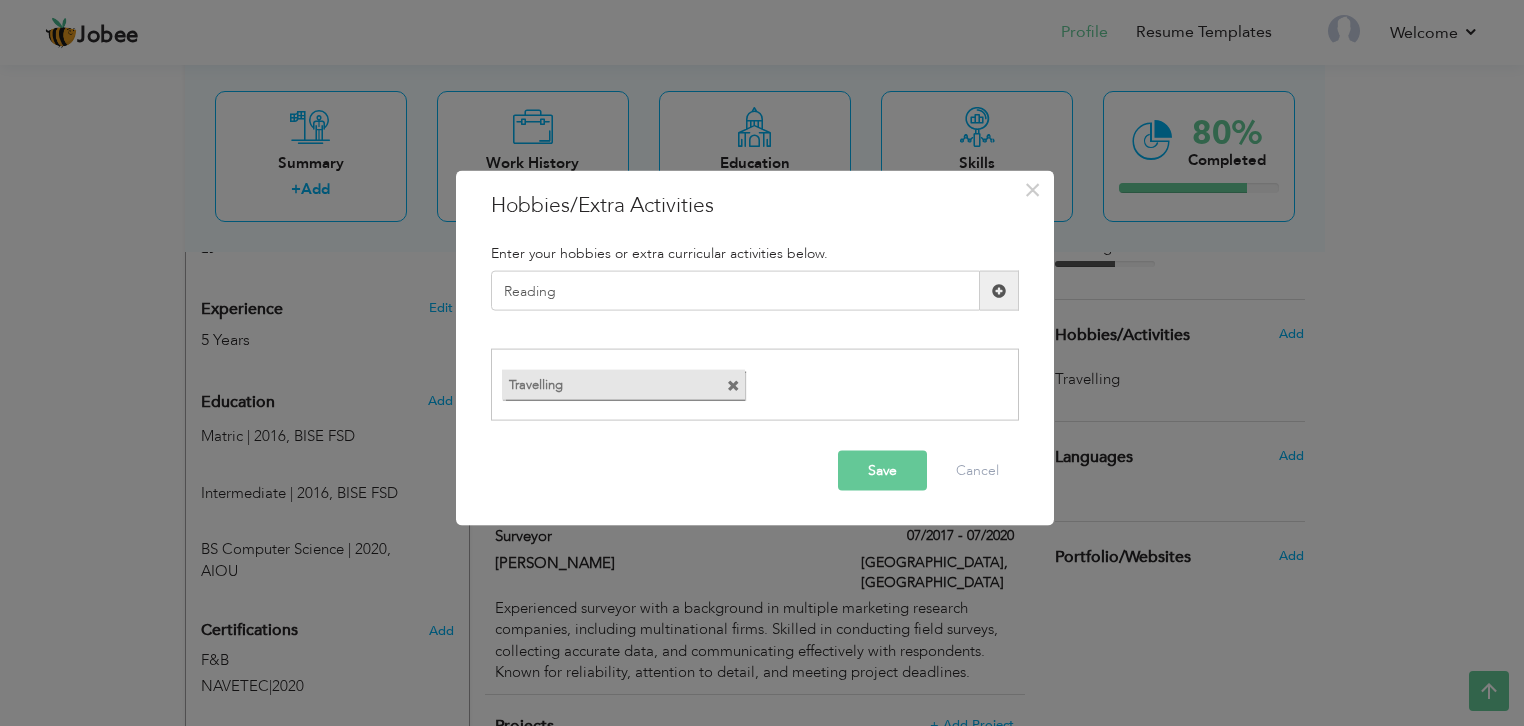 click at bounding box center (999, 290) 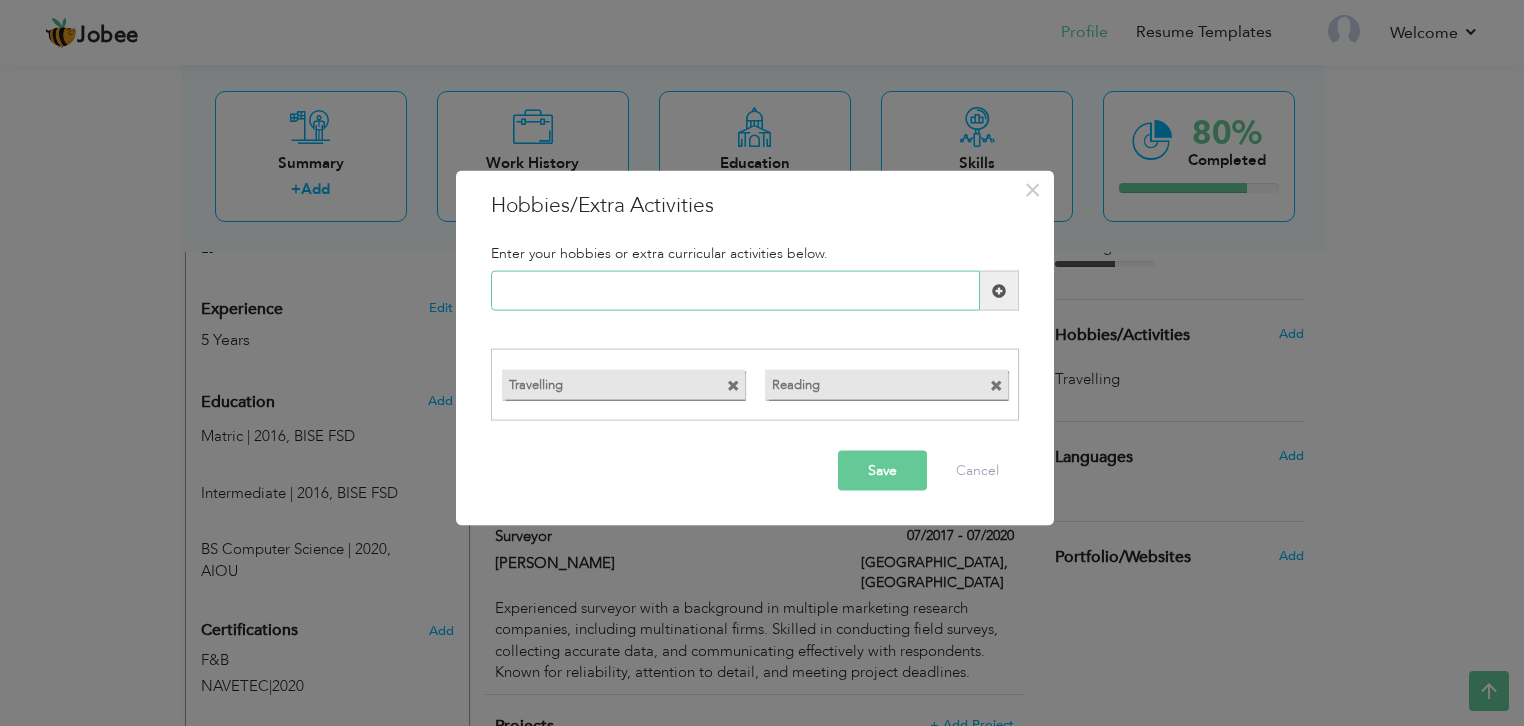 click at bounding box center [735, 291] 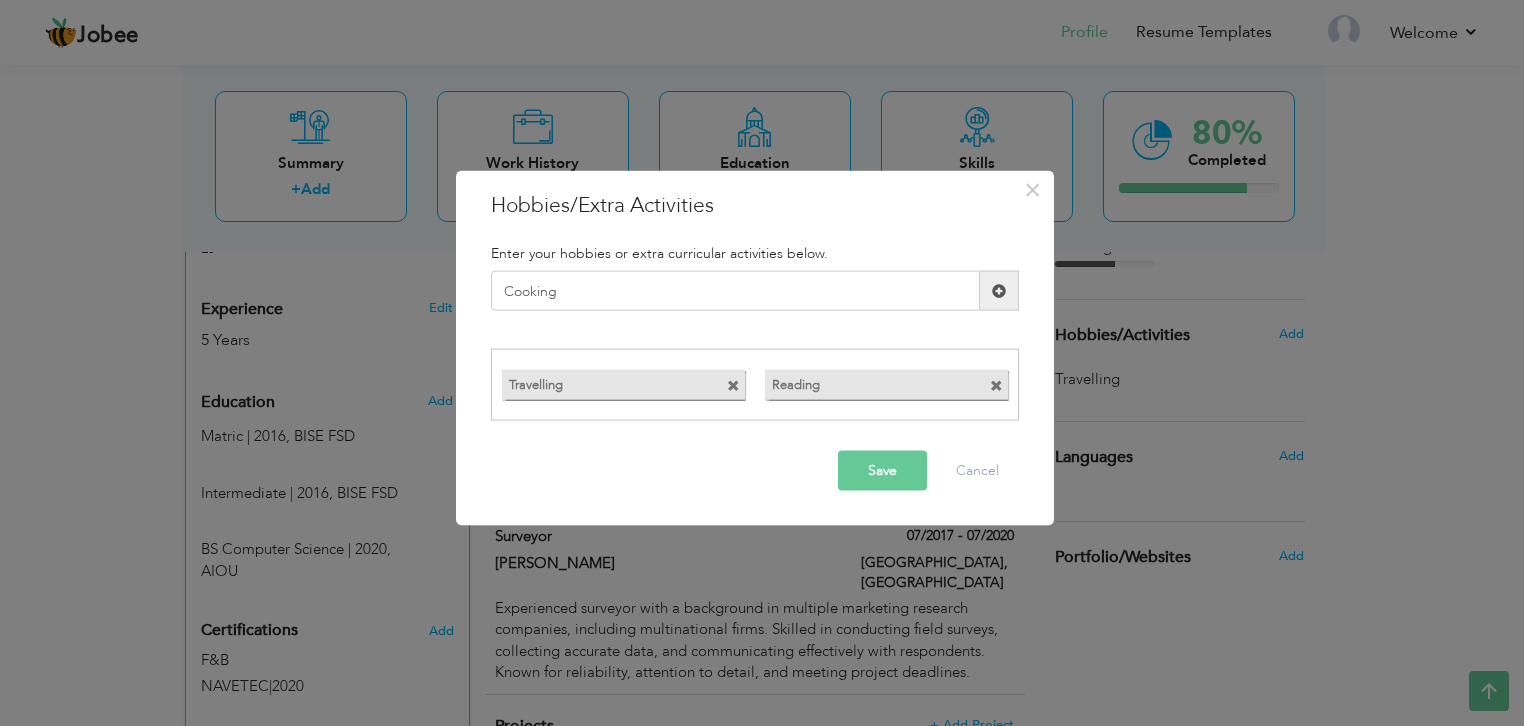 click at bounding box center (999, 290) 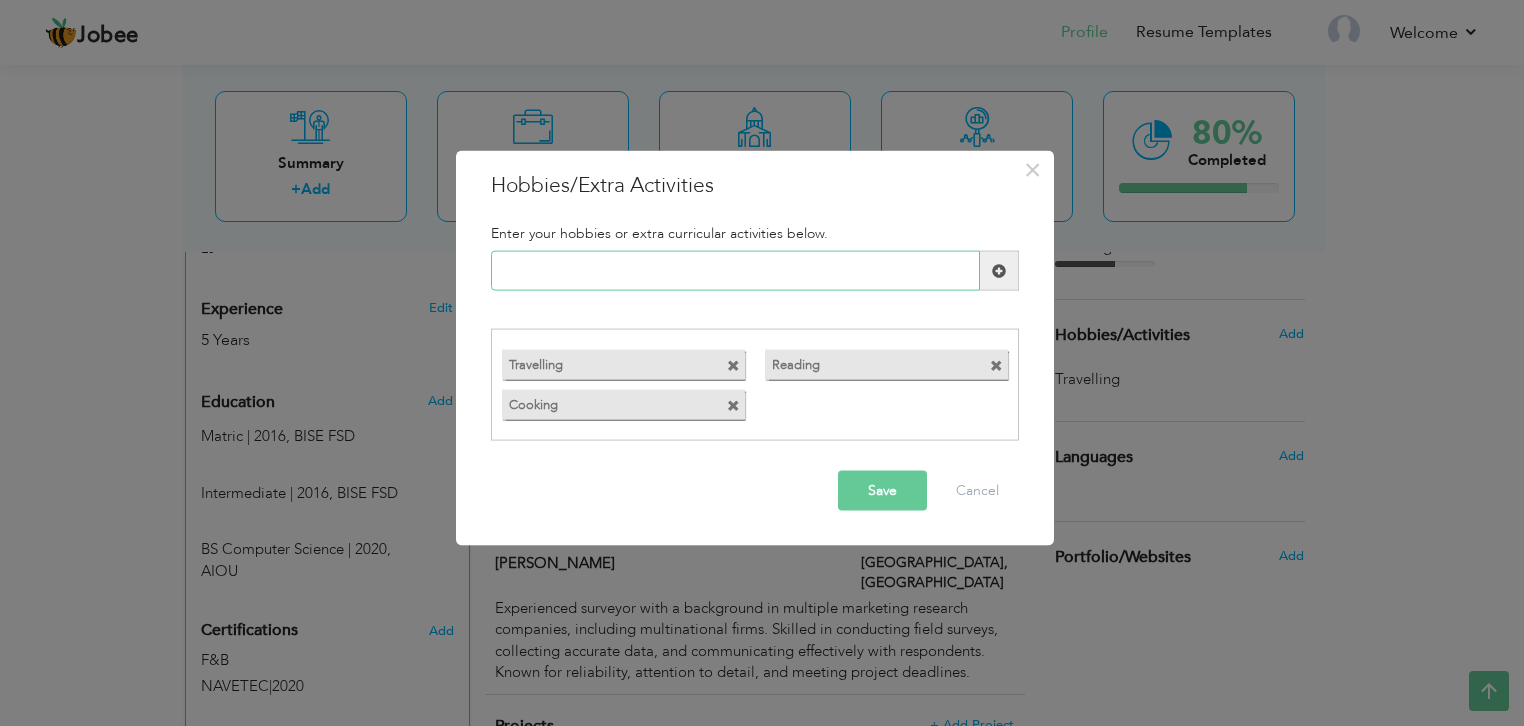 click at bounding box center (735, 271) 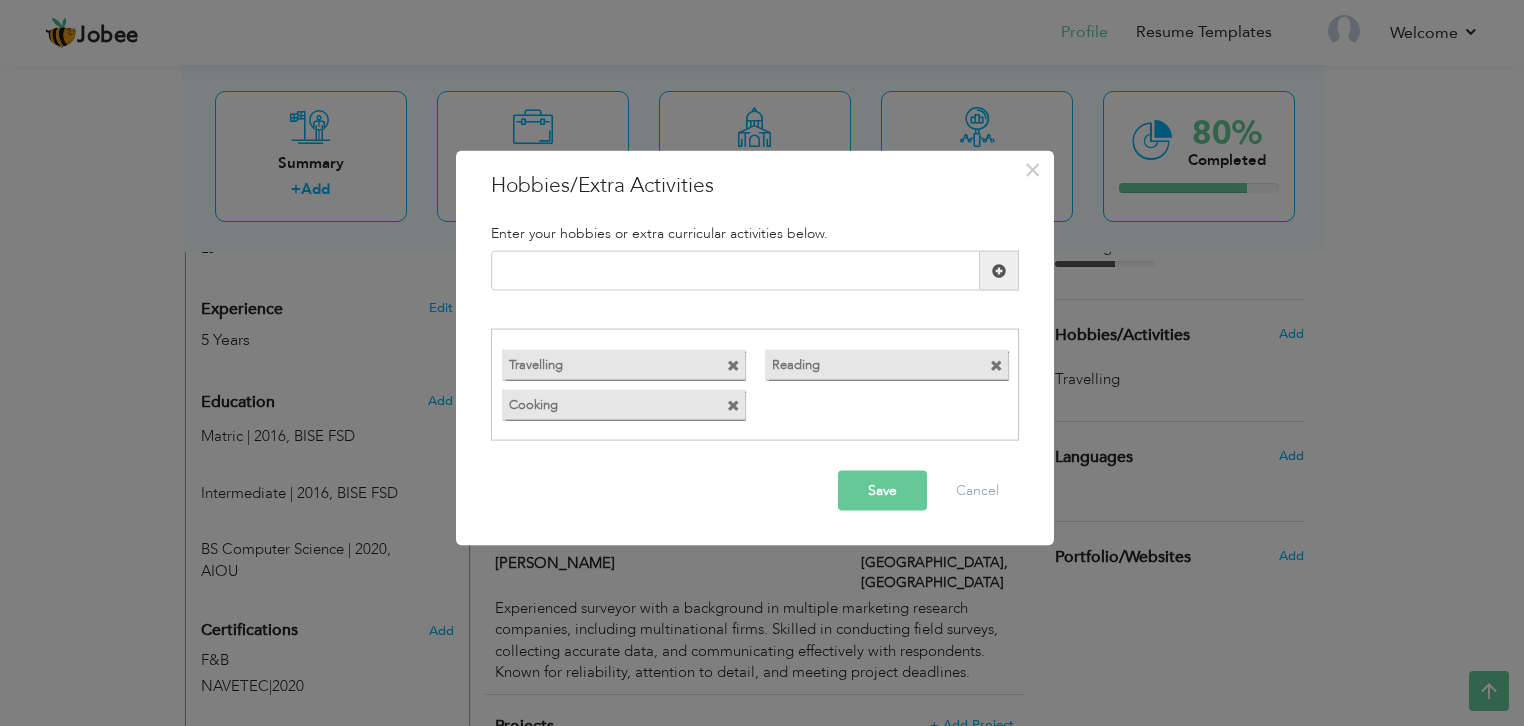 click on "Save" at bounding box center [882, 490] 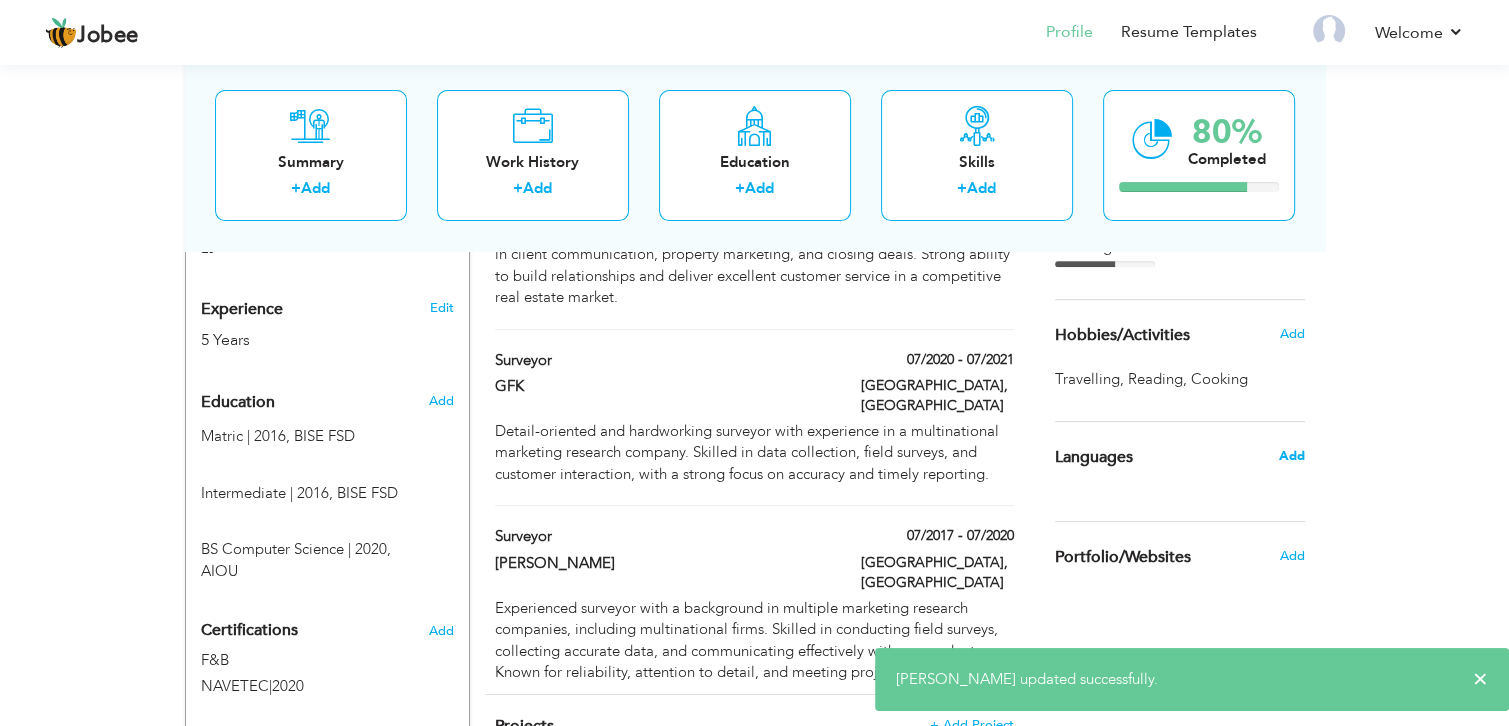 click on "Add" at bounding box center (1291, 456) 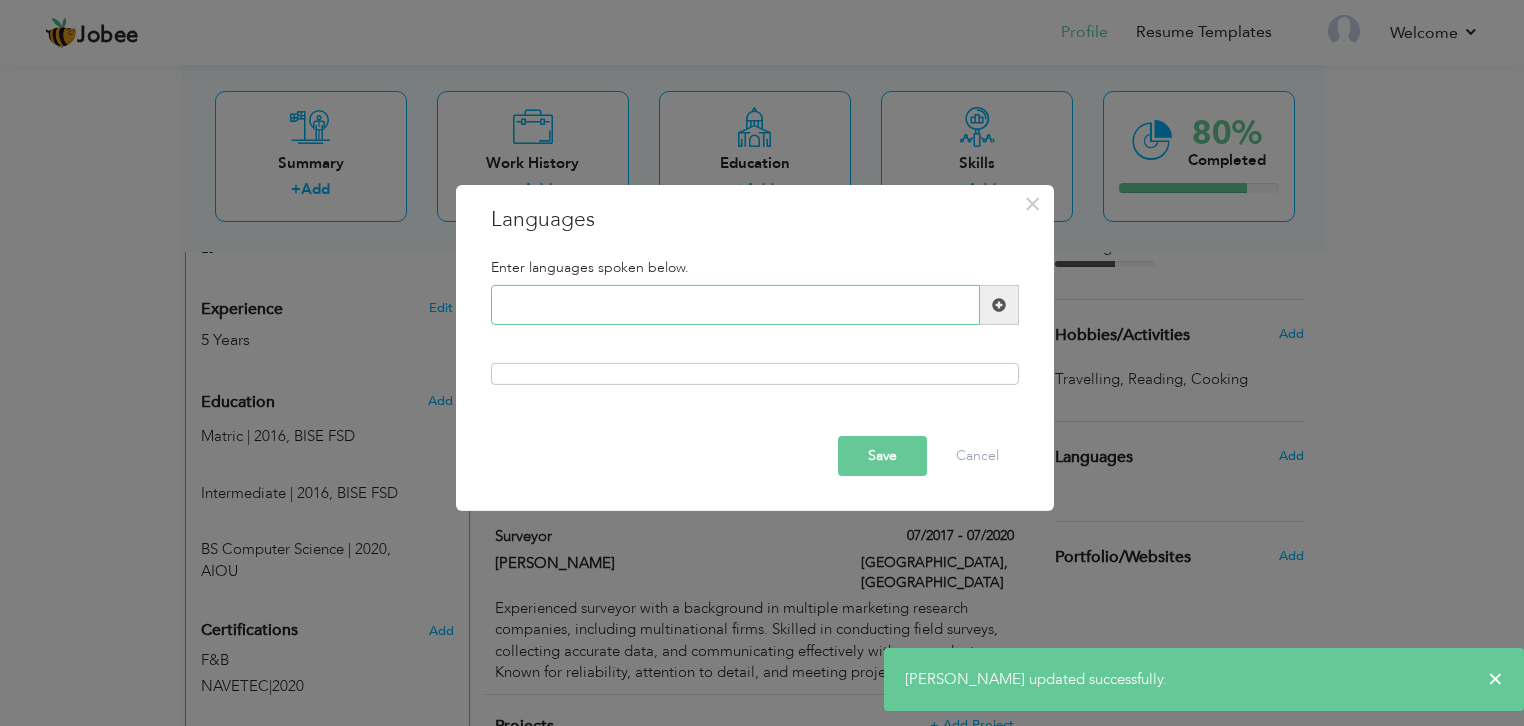 click at bounding box center (735, 305) 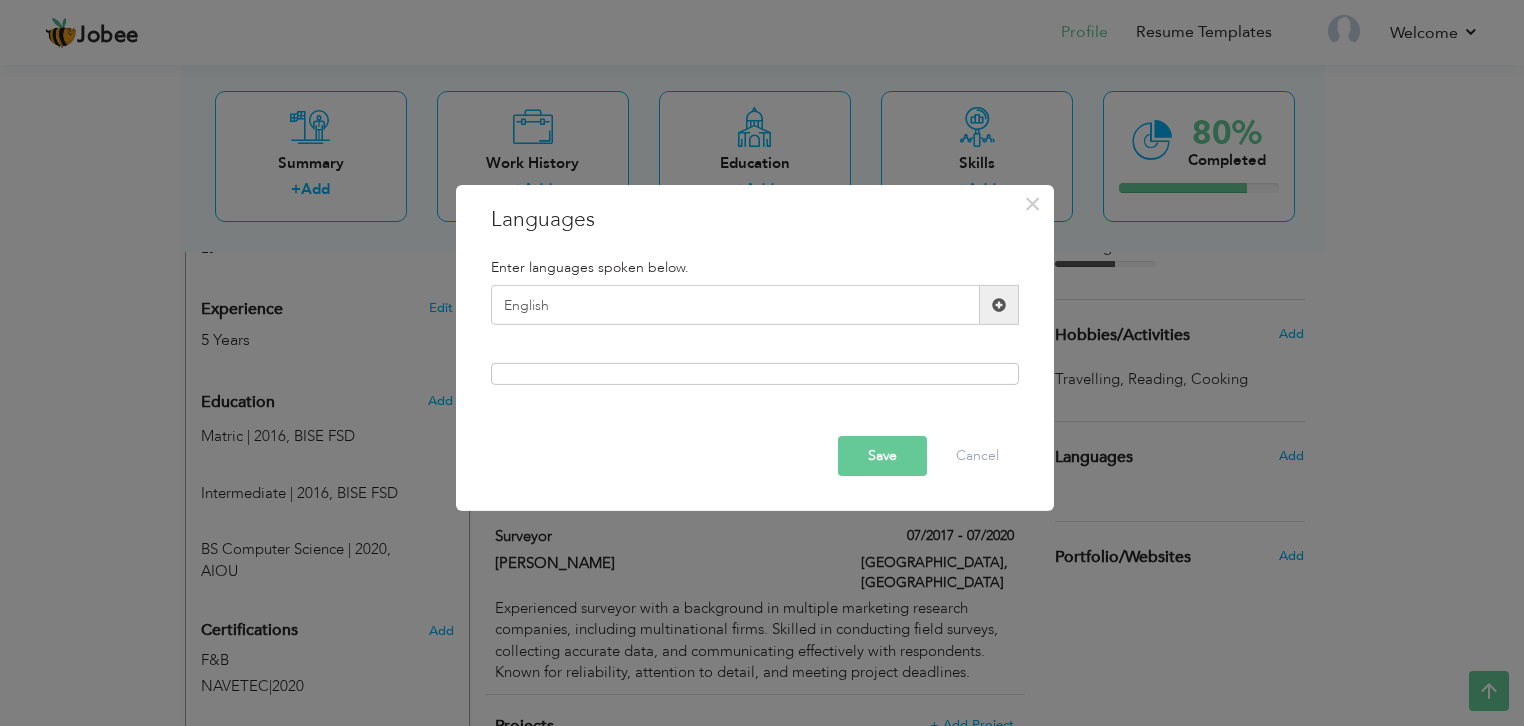 click at bounding box center (999, 305) 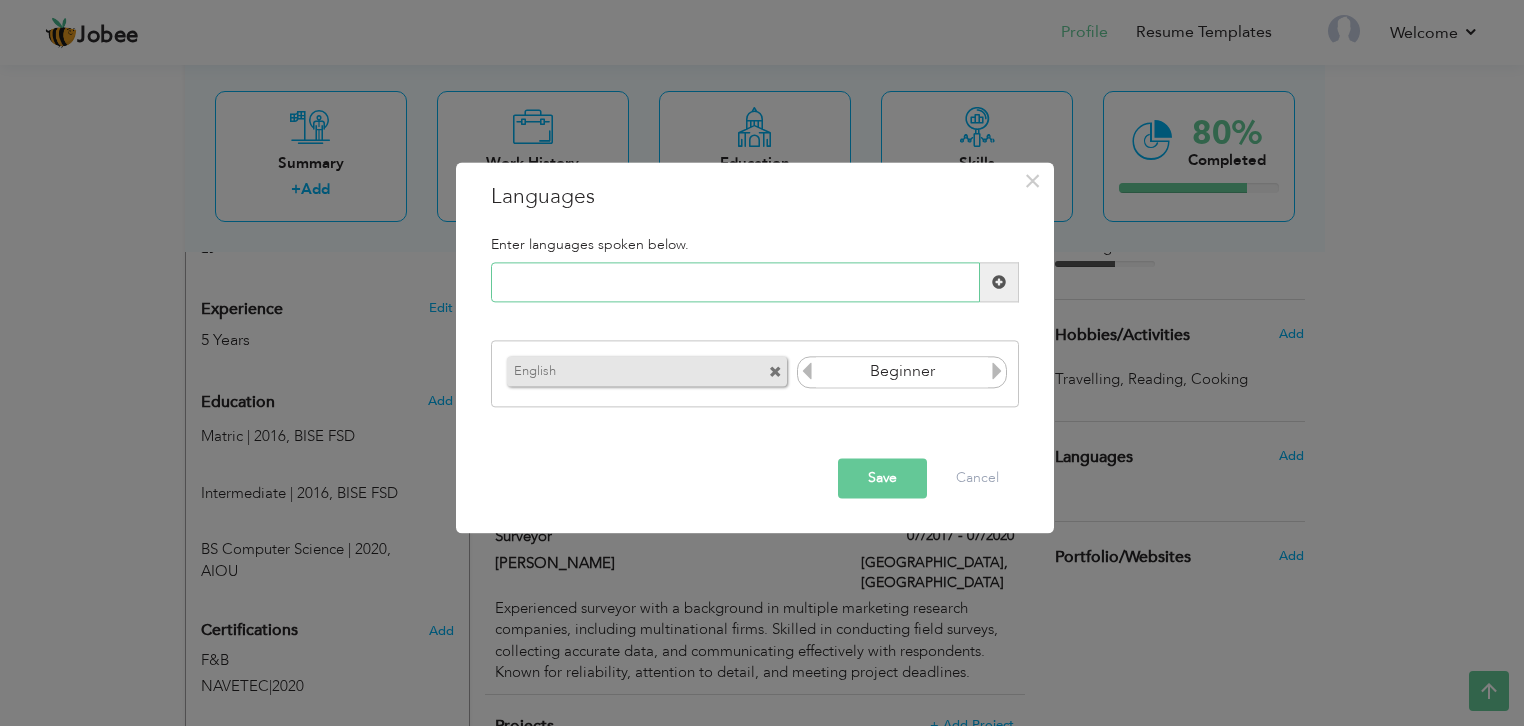 click at bounding box center [735, 283] 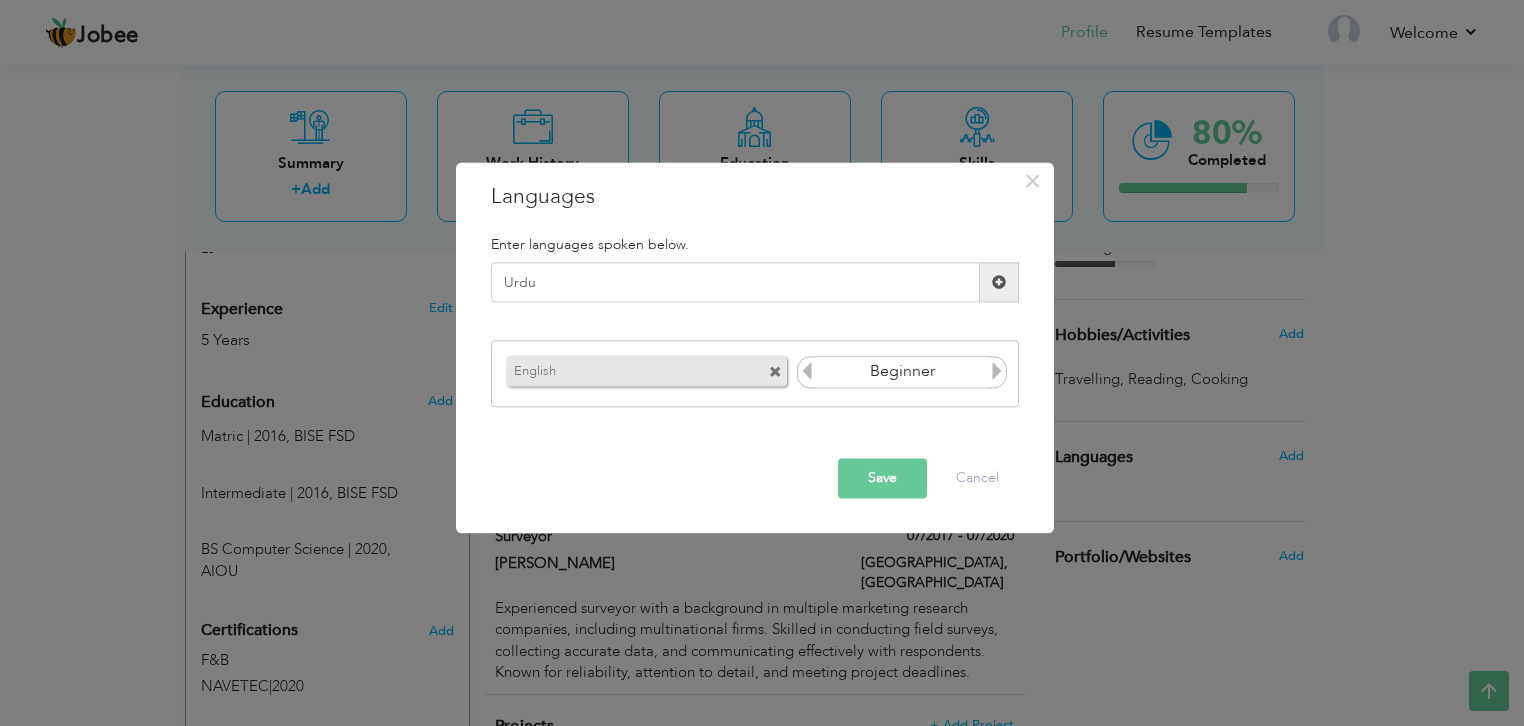 click at bounding box center [999, 282] 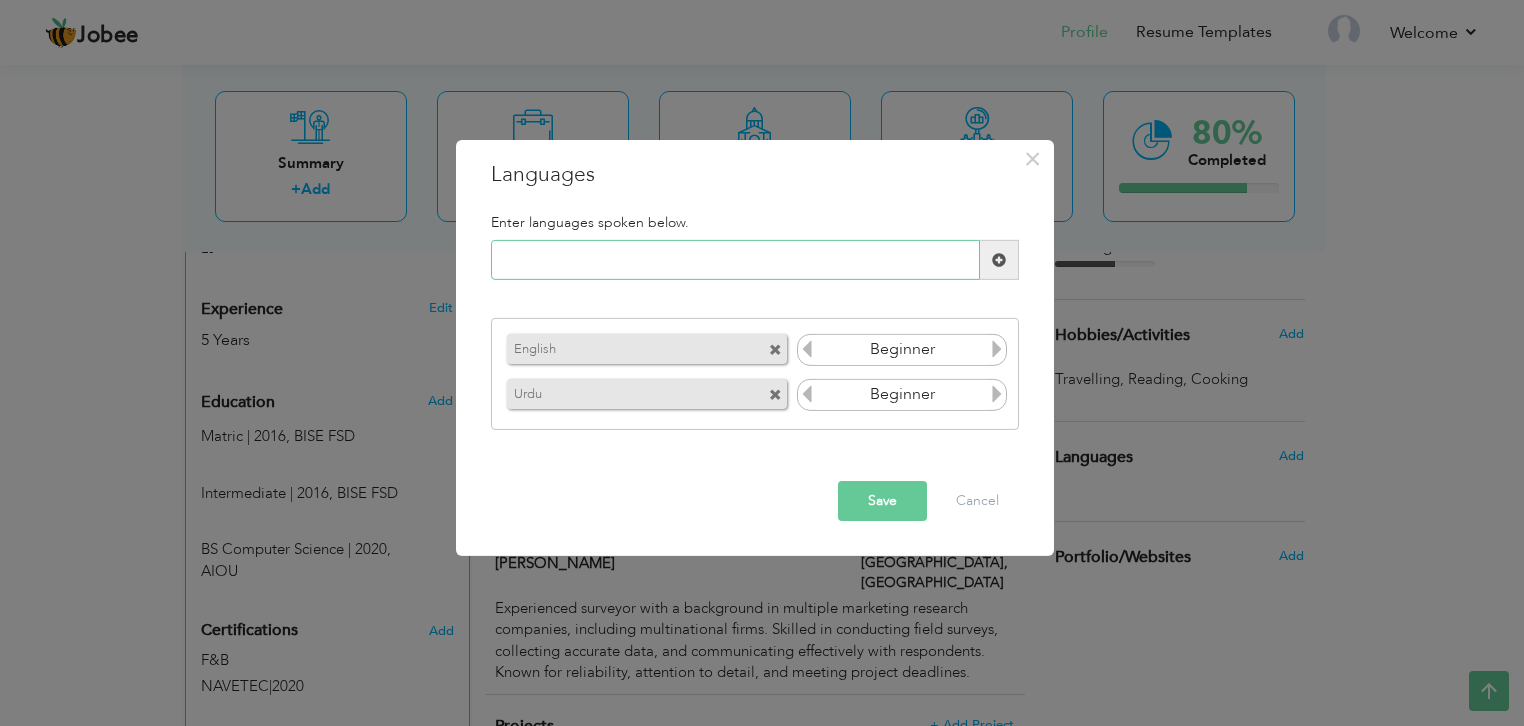 click at bounding box center (735, 260) 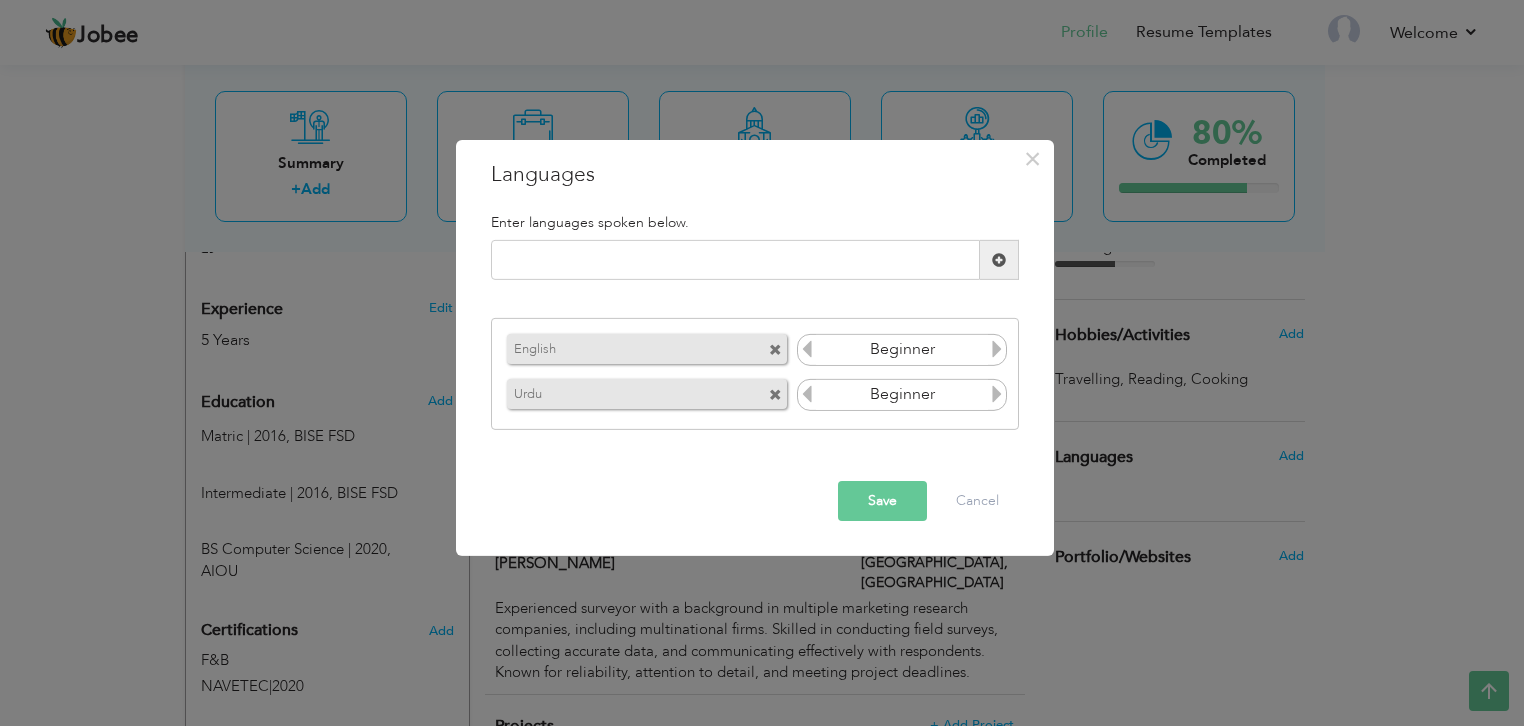 click at bounding box center [775, 395] 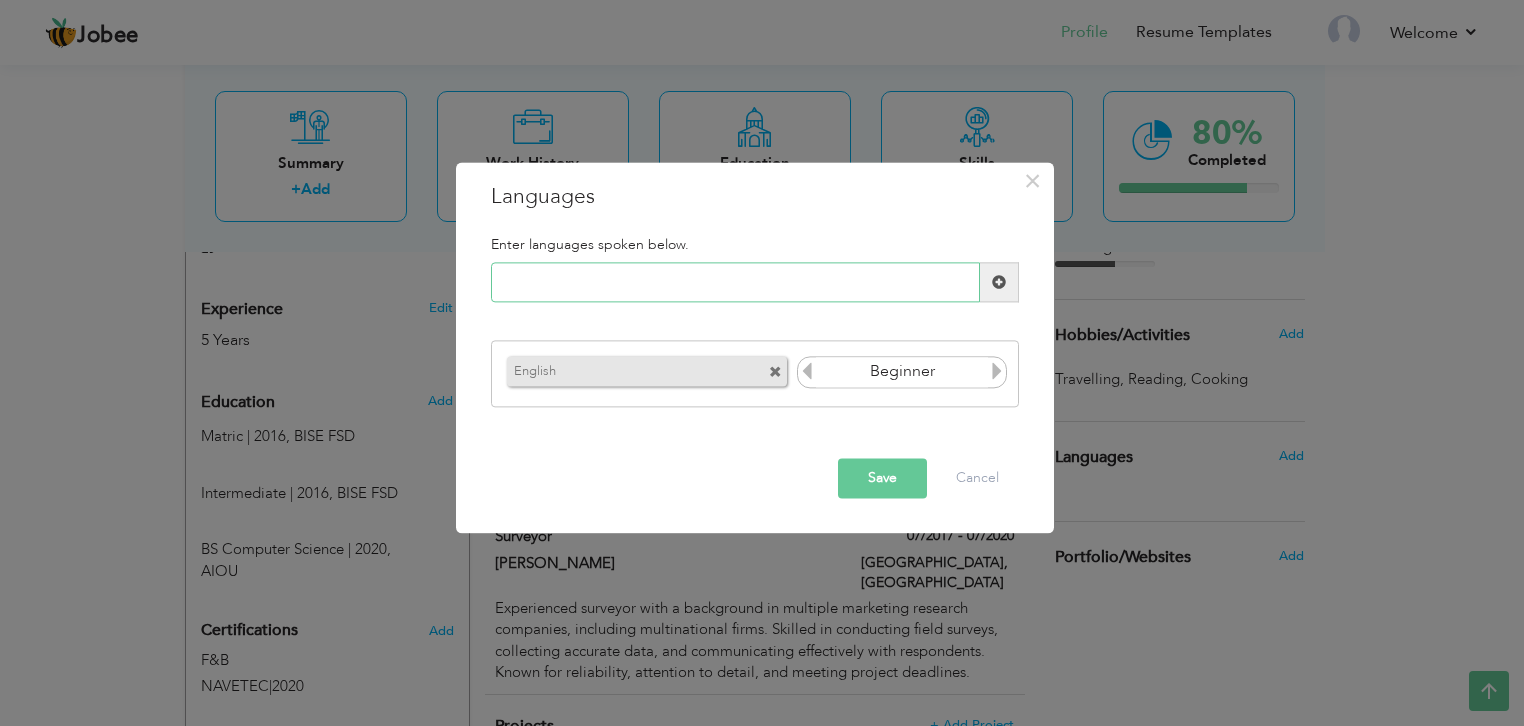 click at bounding box center [735, 283] 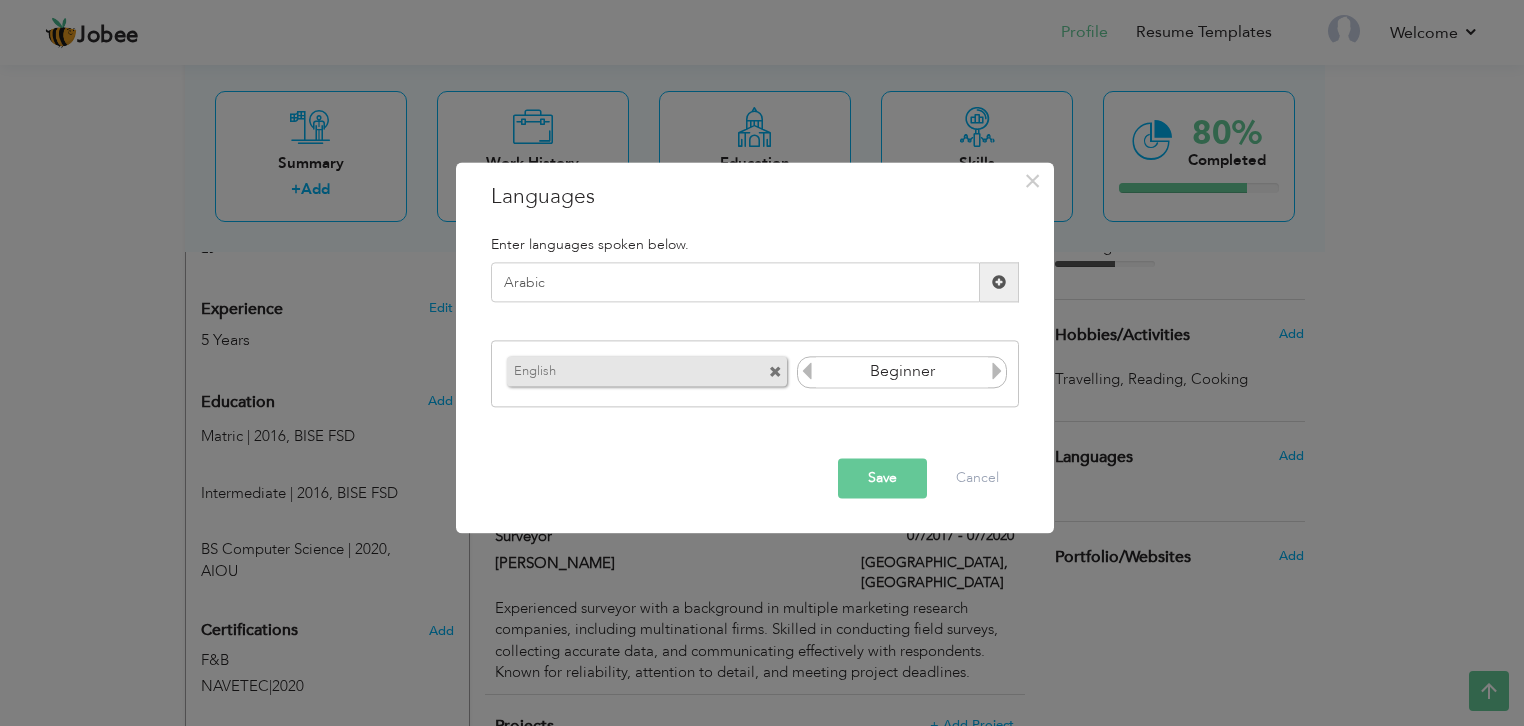 click at bounding box center [999, 282] 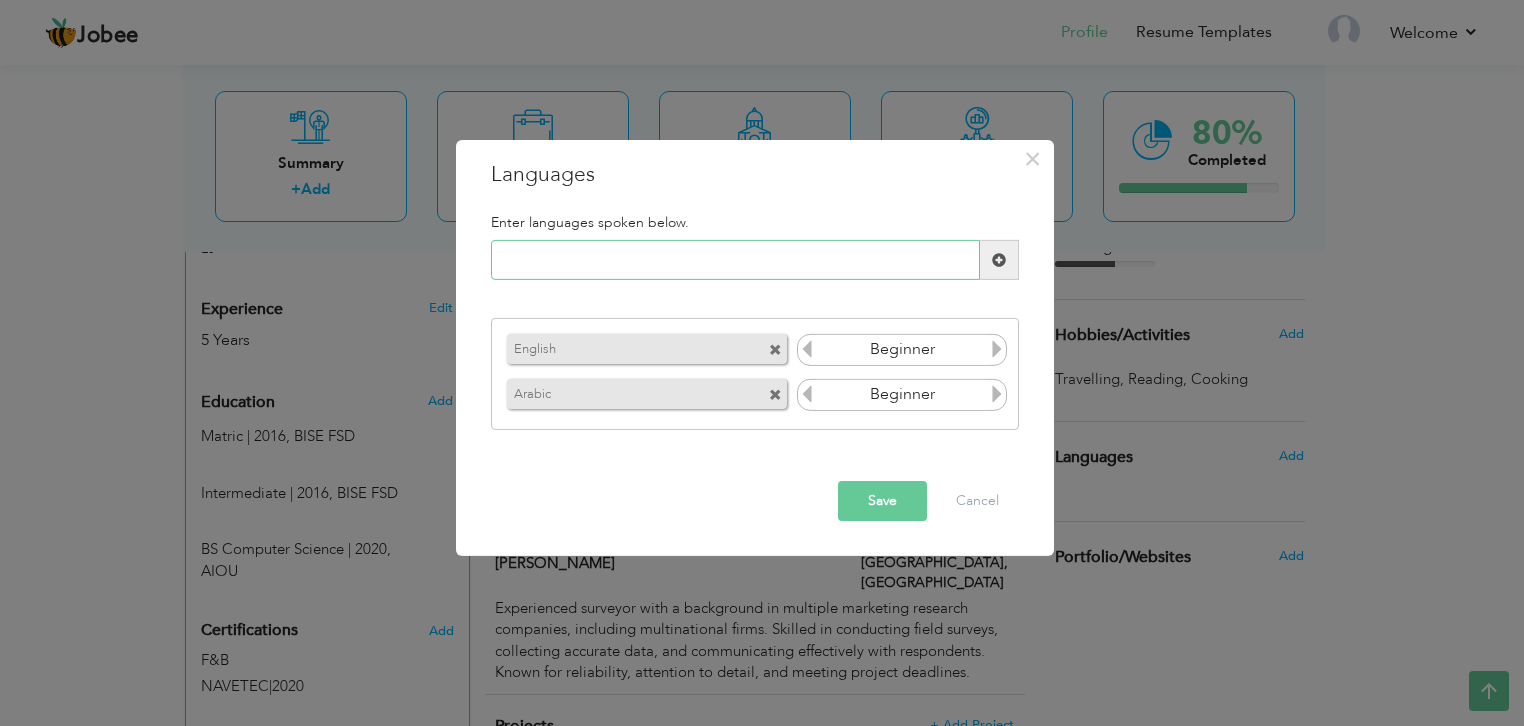 click at bounding box center [735, 260] 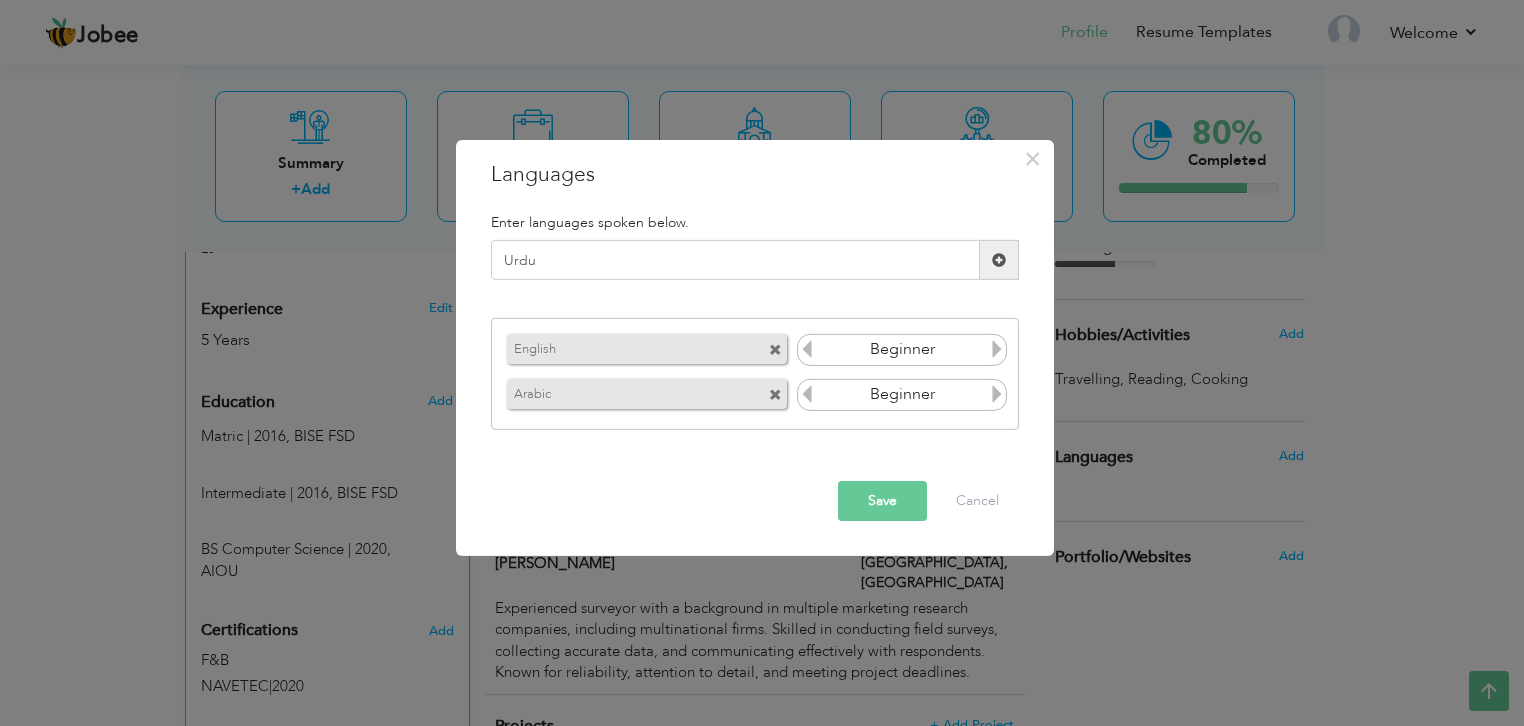 click at bounding box center (999, 260) 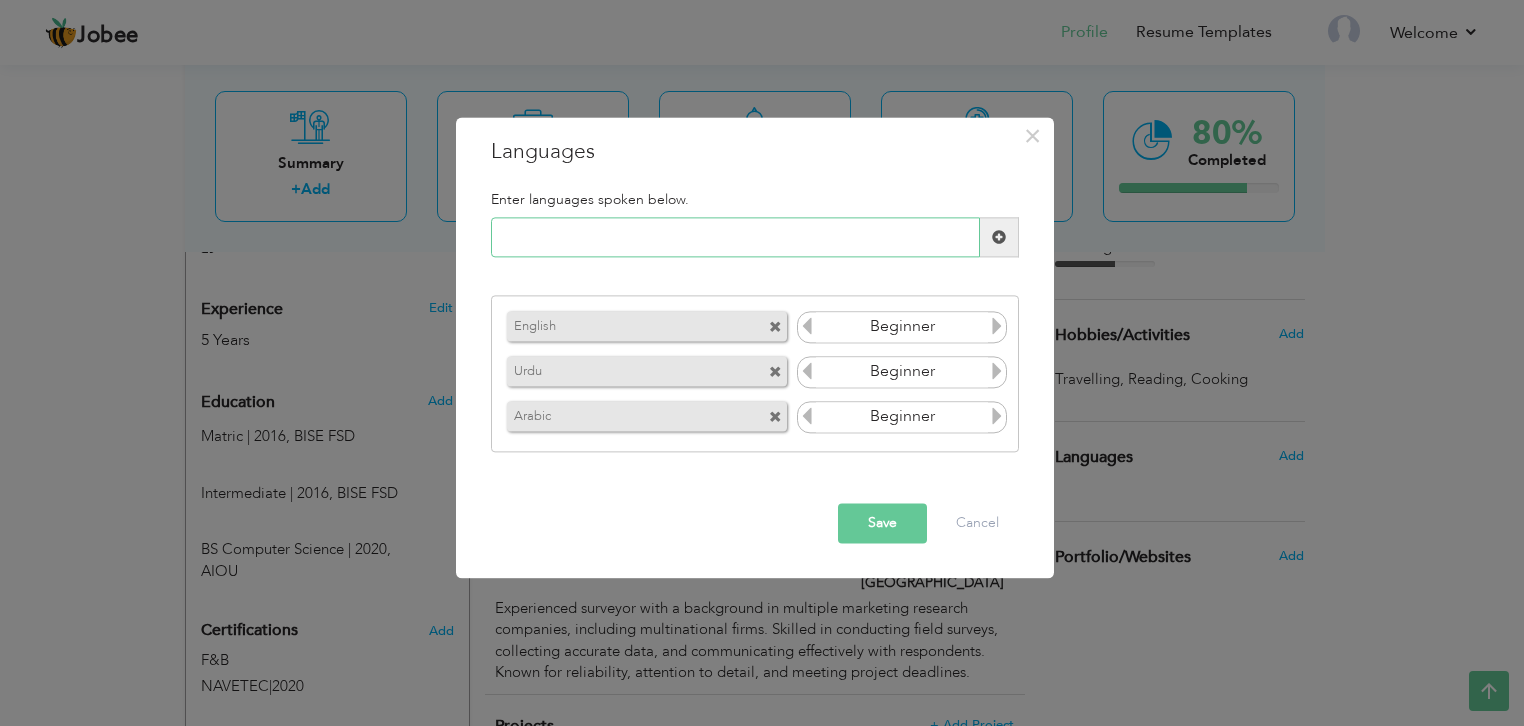 click at bounding box center [735, 238] 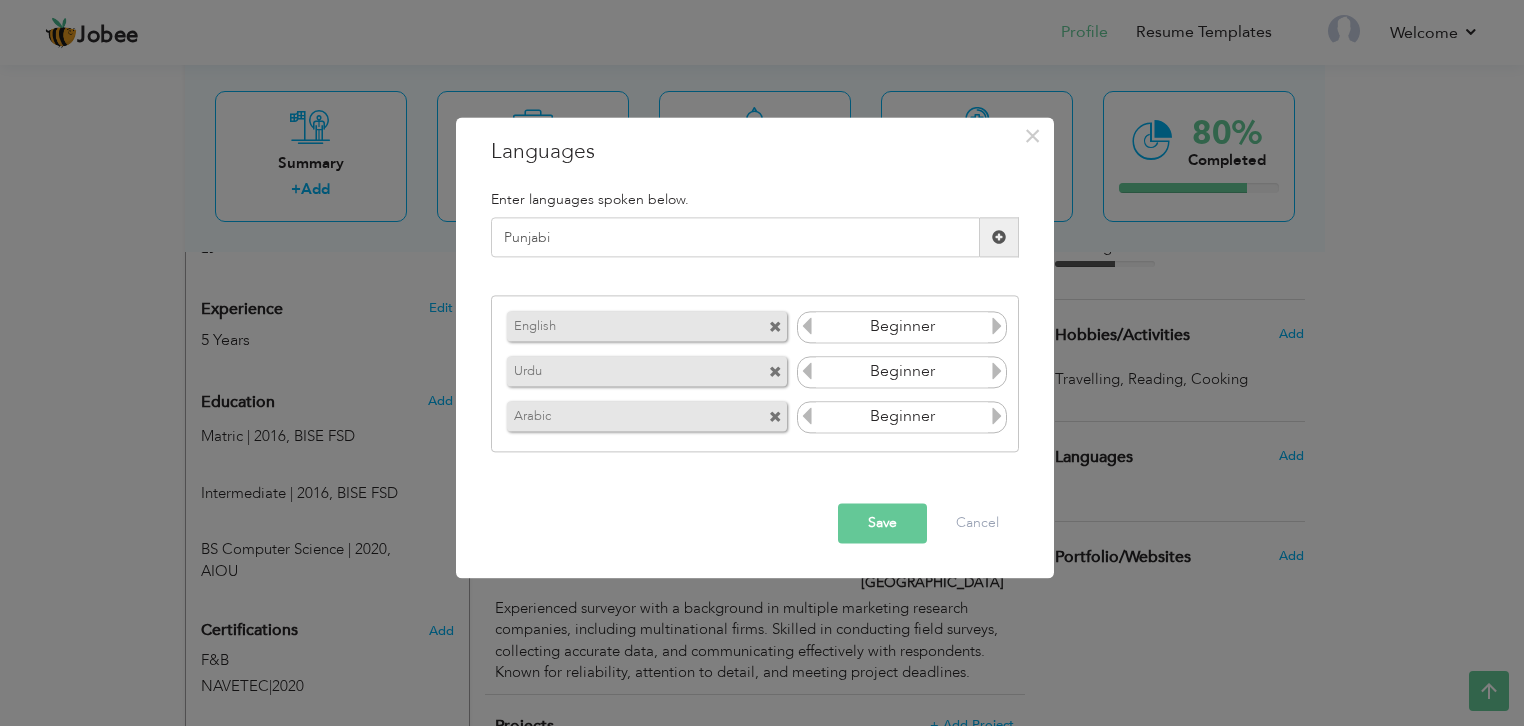 click at bounding box center [999, 237] 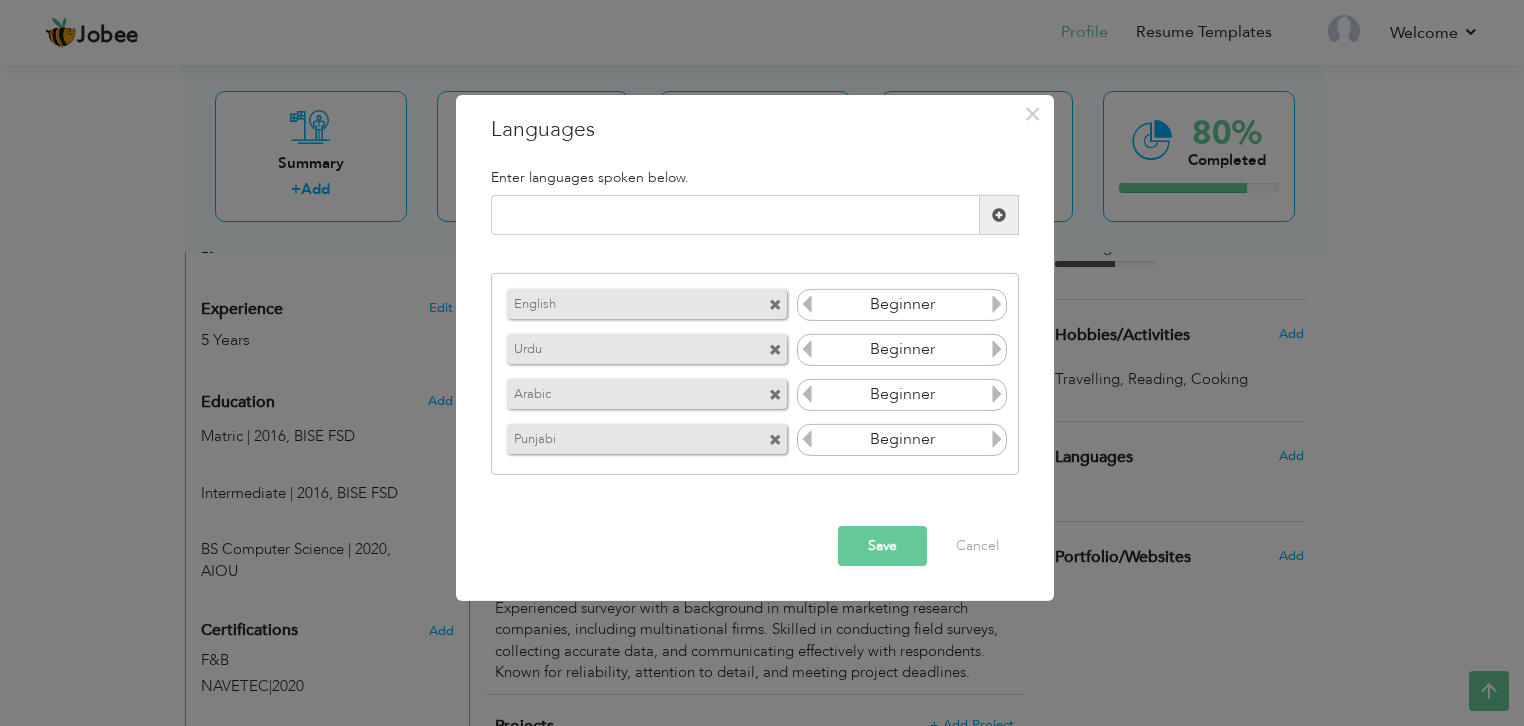 click at bounding box center [997, 439] 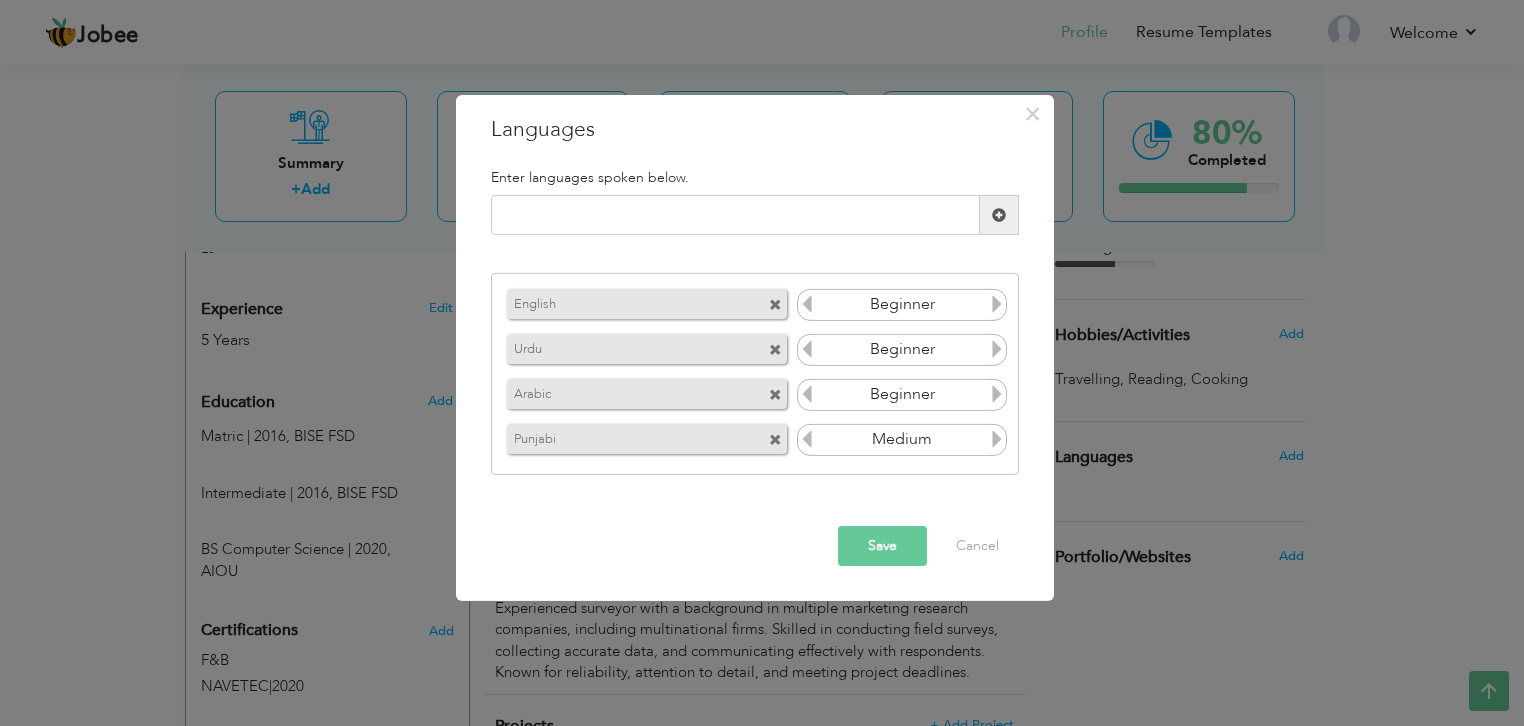 click at bounding box center (997, 439) 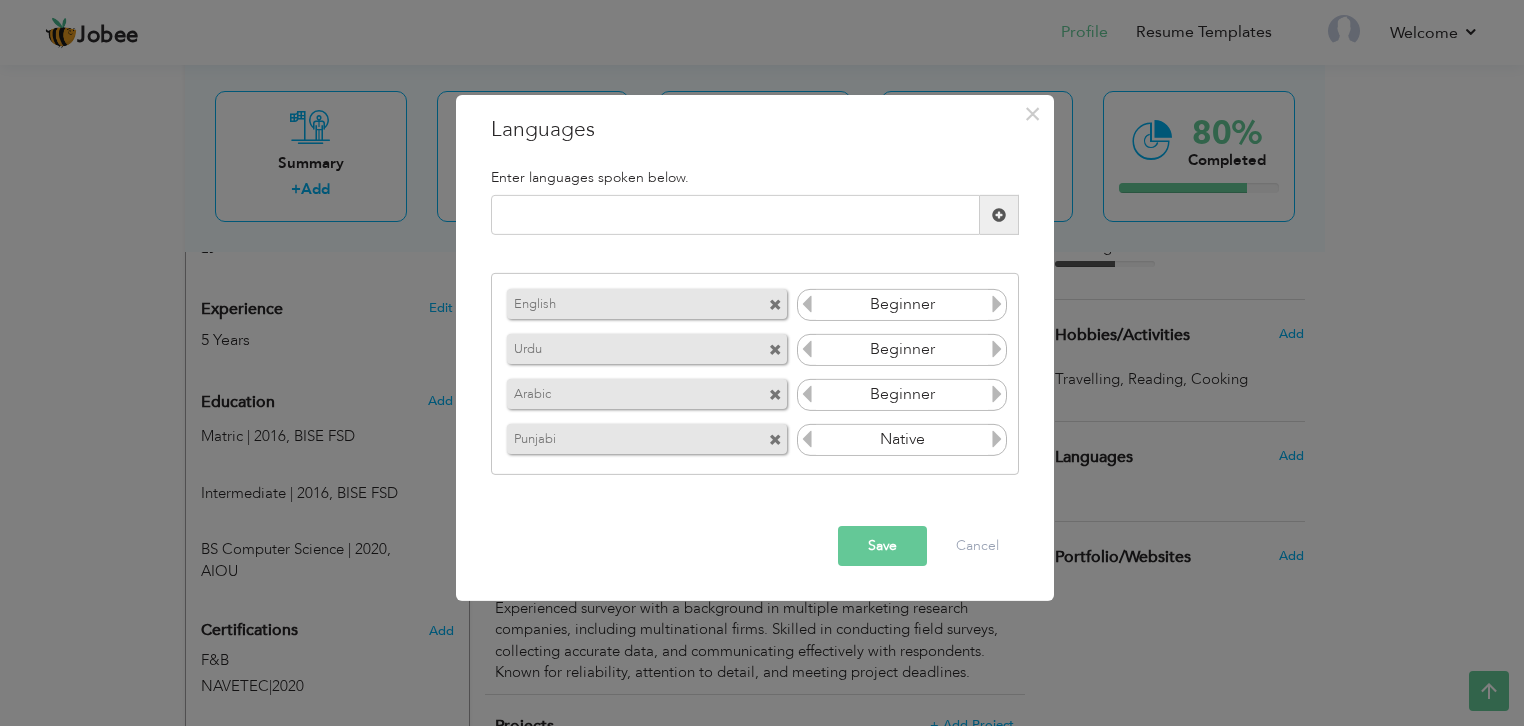 click at bounding box center [997, 439] 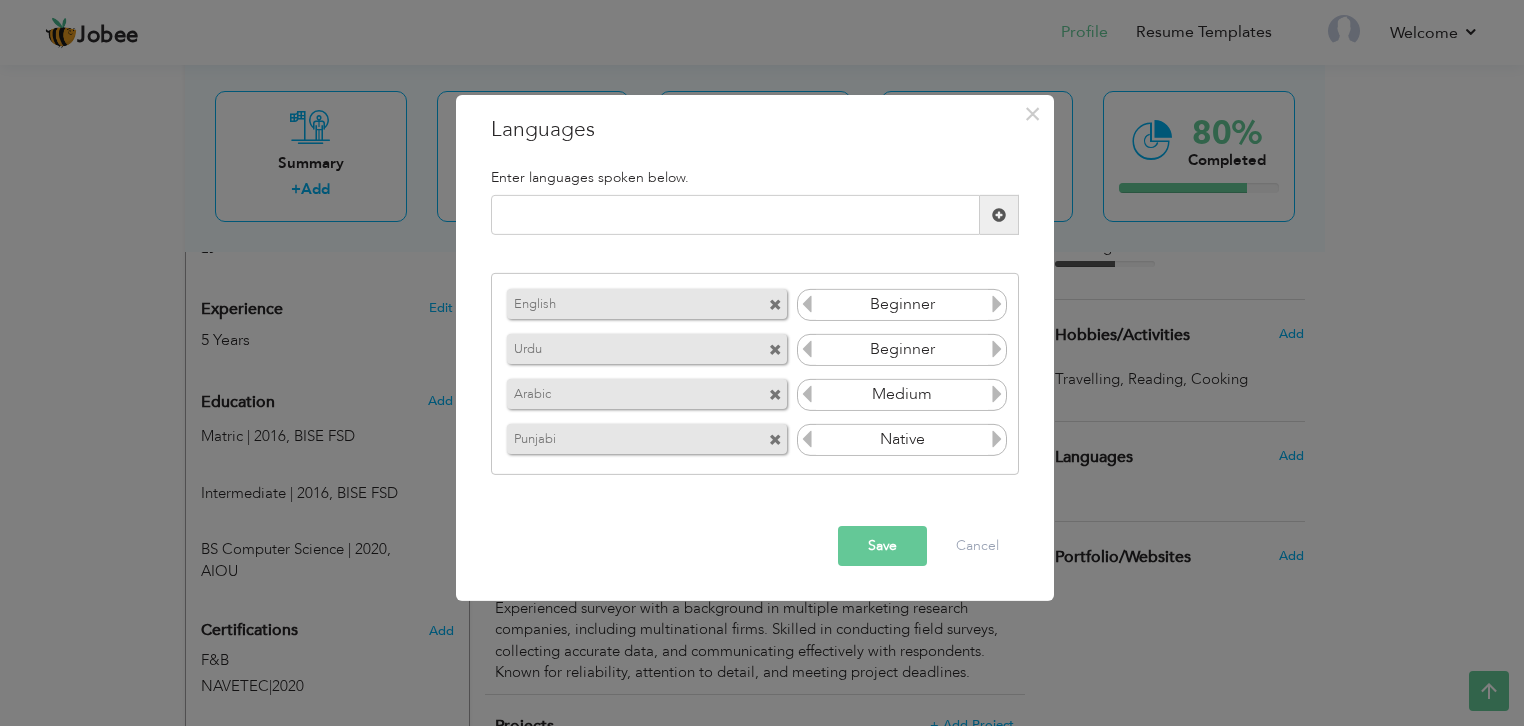 click at bounding box center [775, 350] 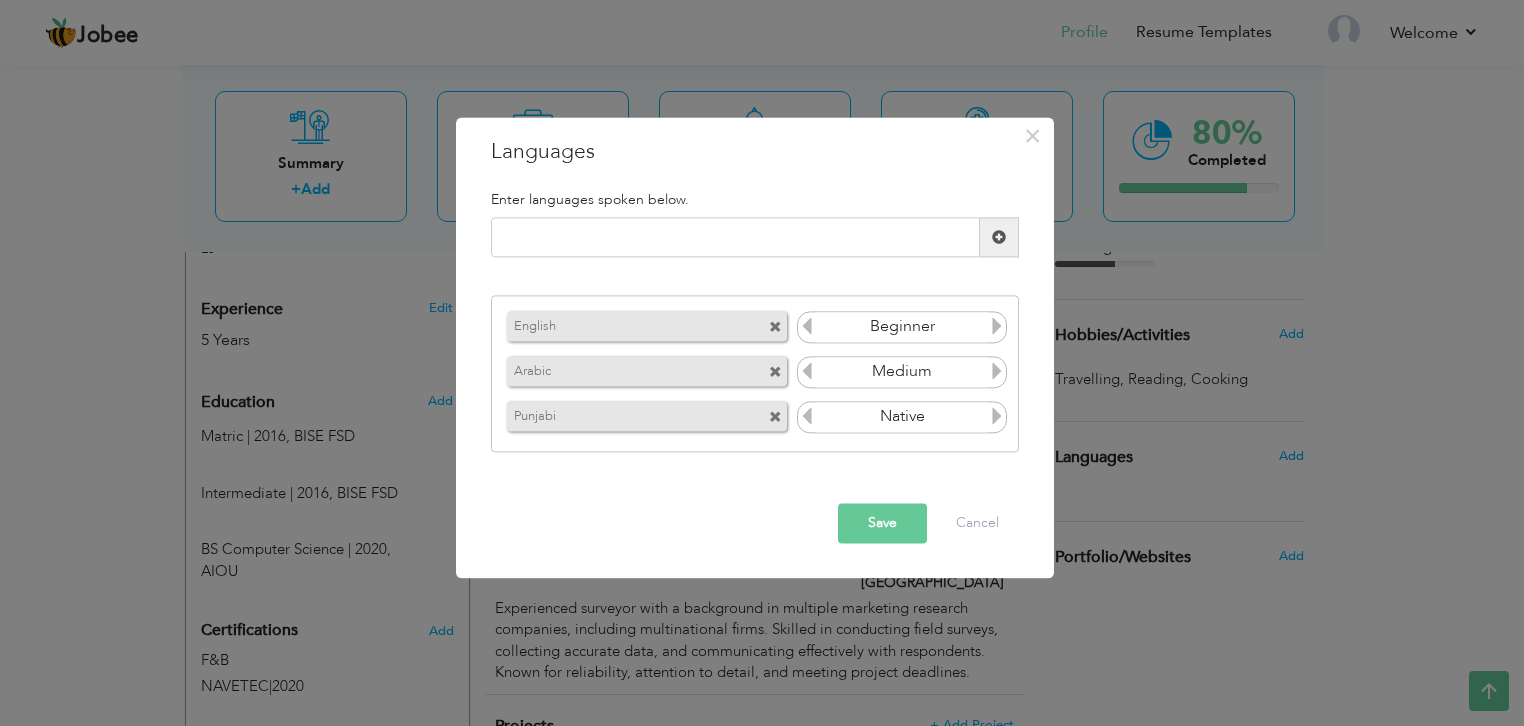 click at bounding box center (775, 417) 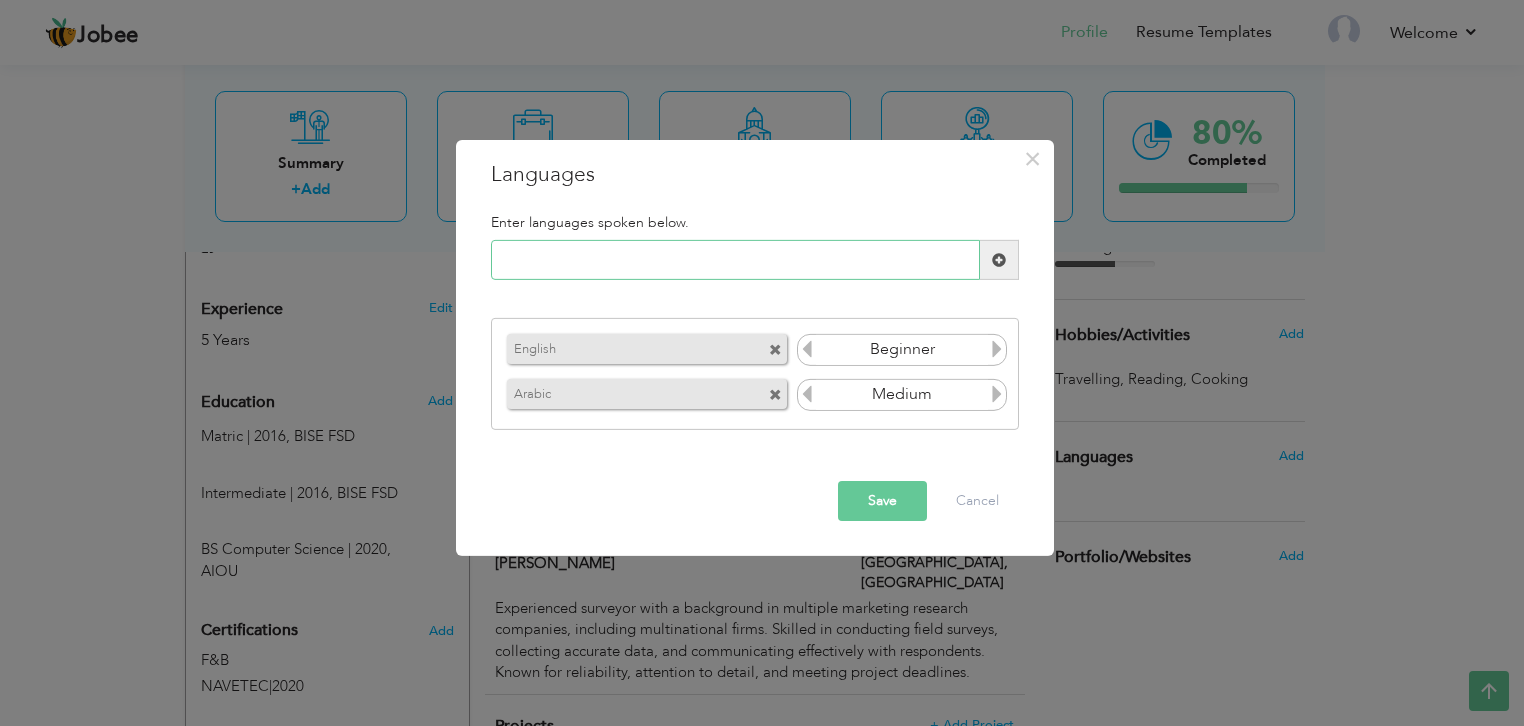 click at bounding box center [735, 260] 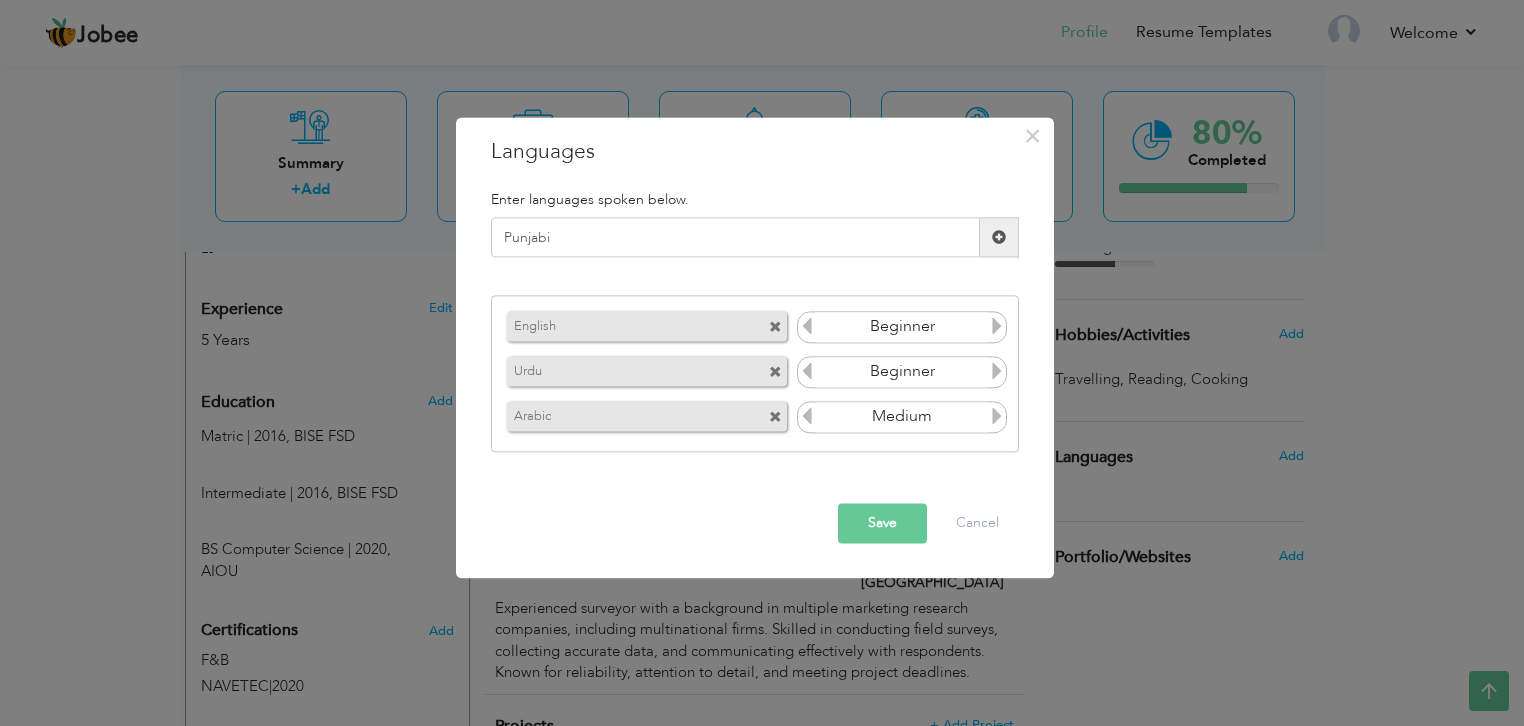 click at bounding box center (999, 237) 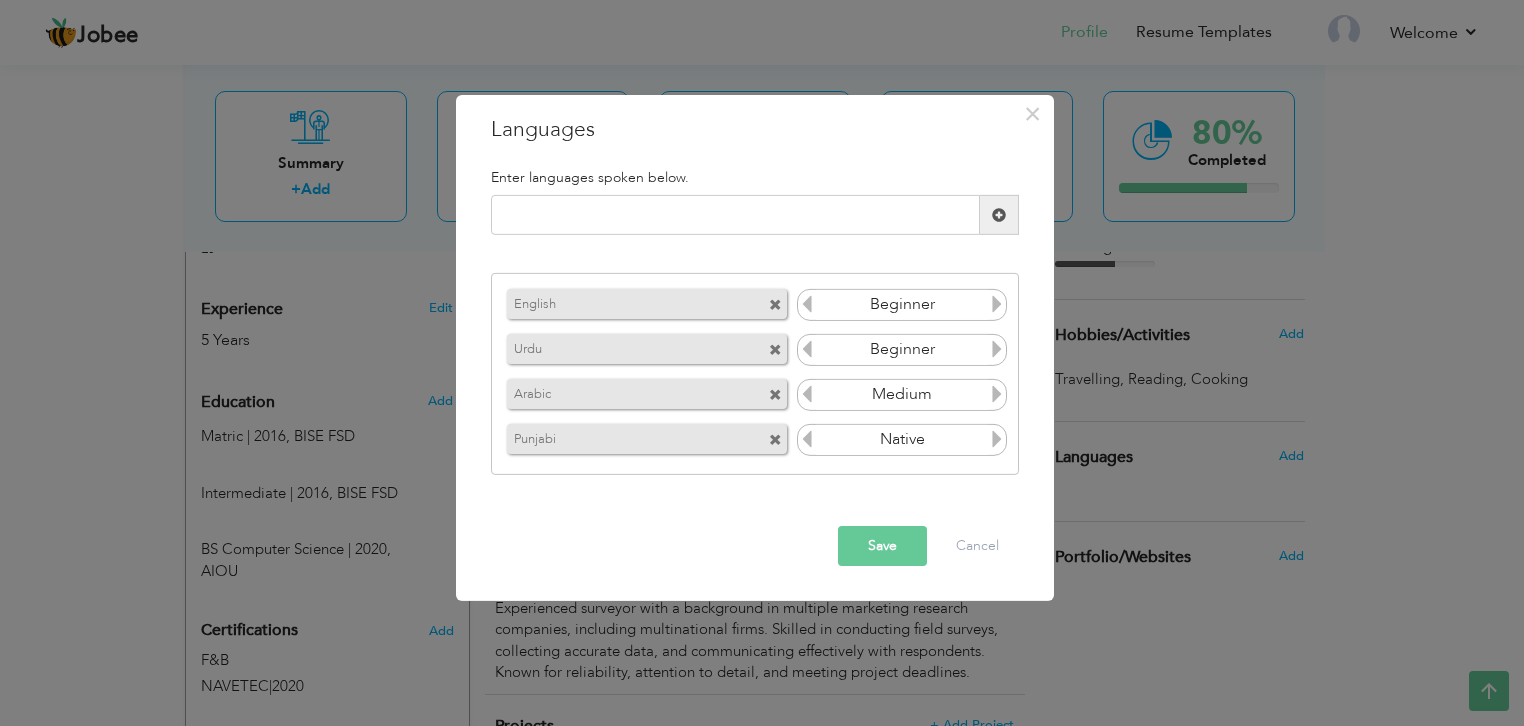 click at bounding box center (997, 349) 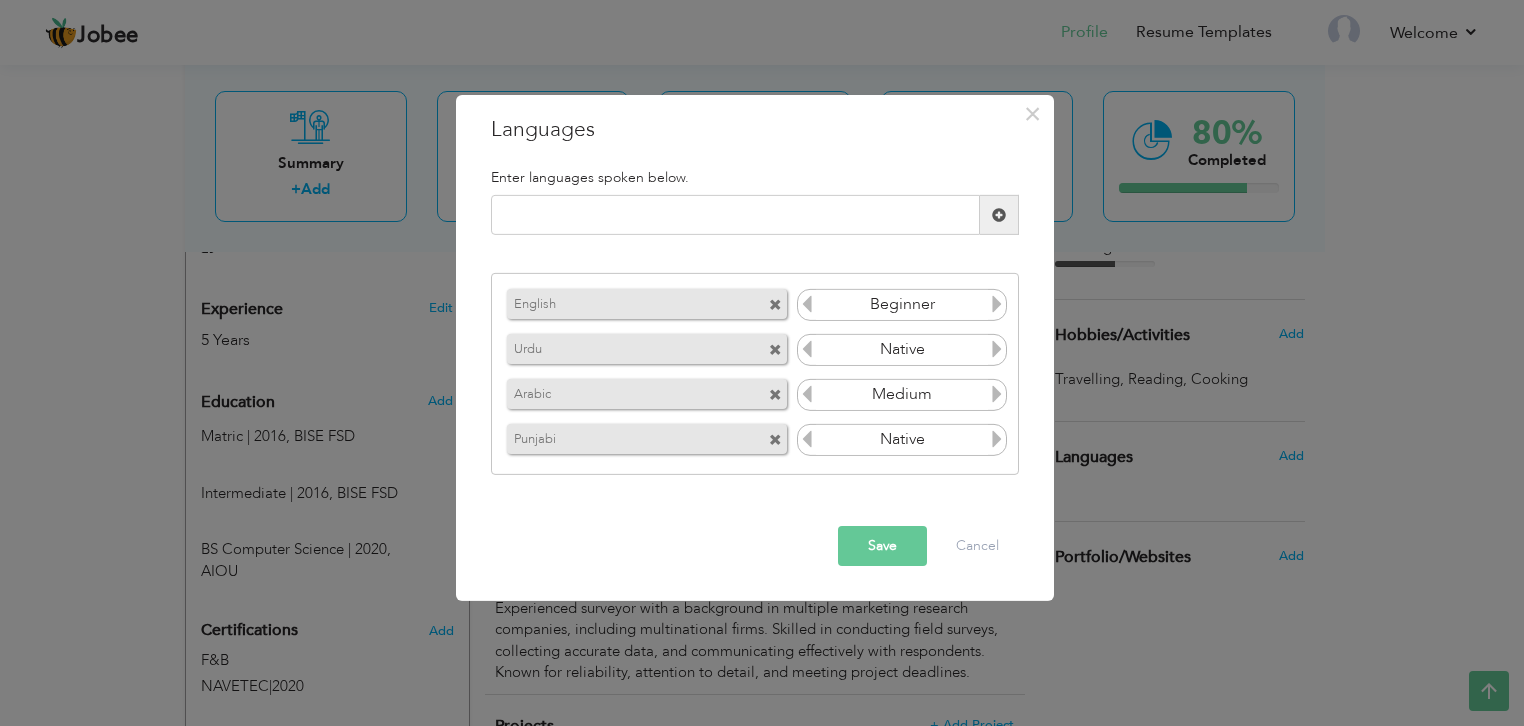 click at bounding box center (997, 349) 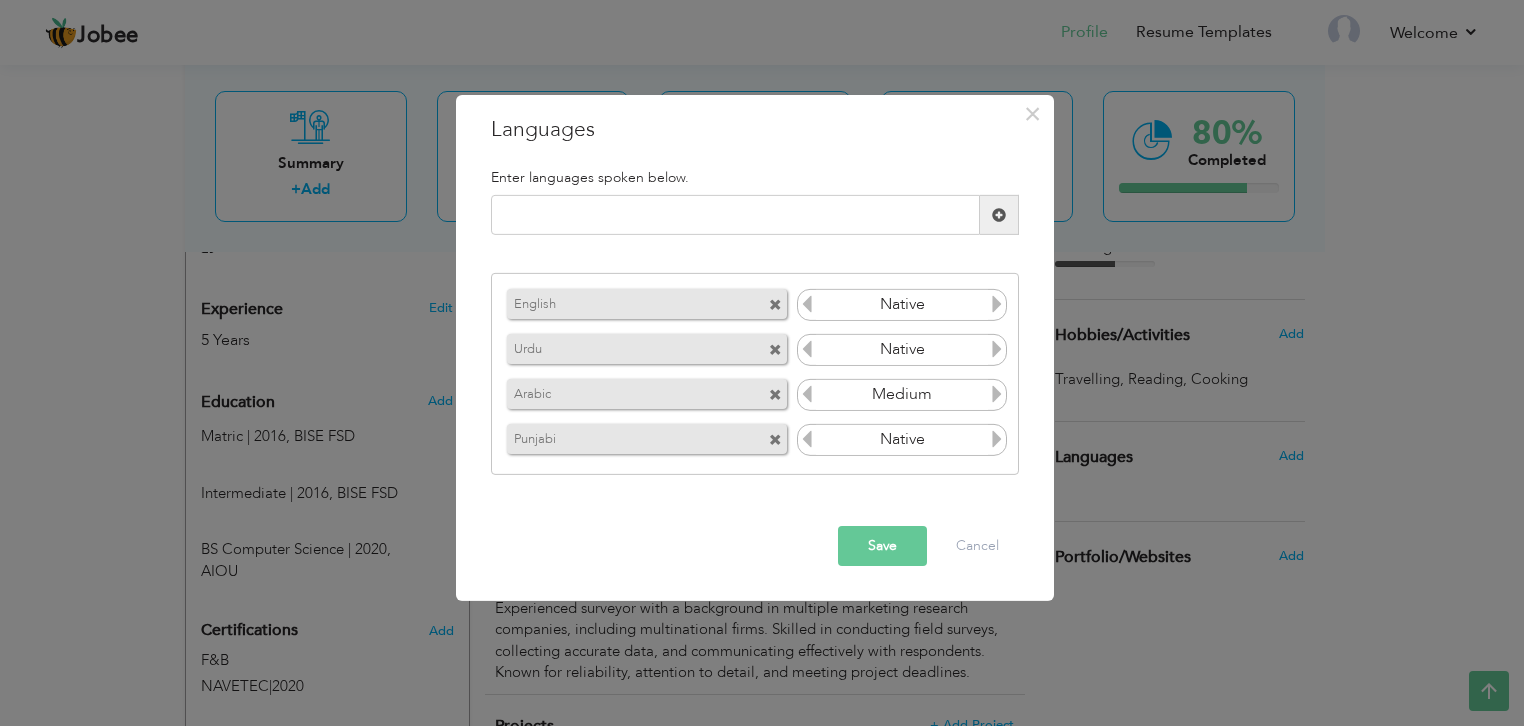click on "Save" at bounding box center (882, 546) 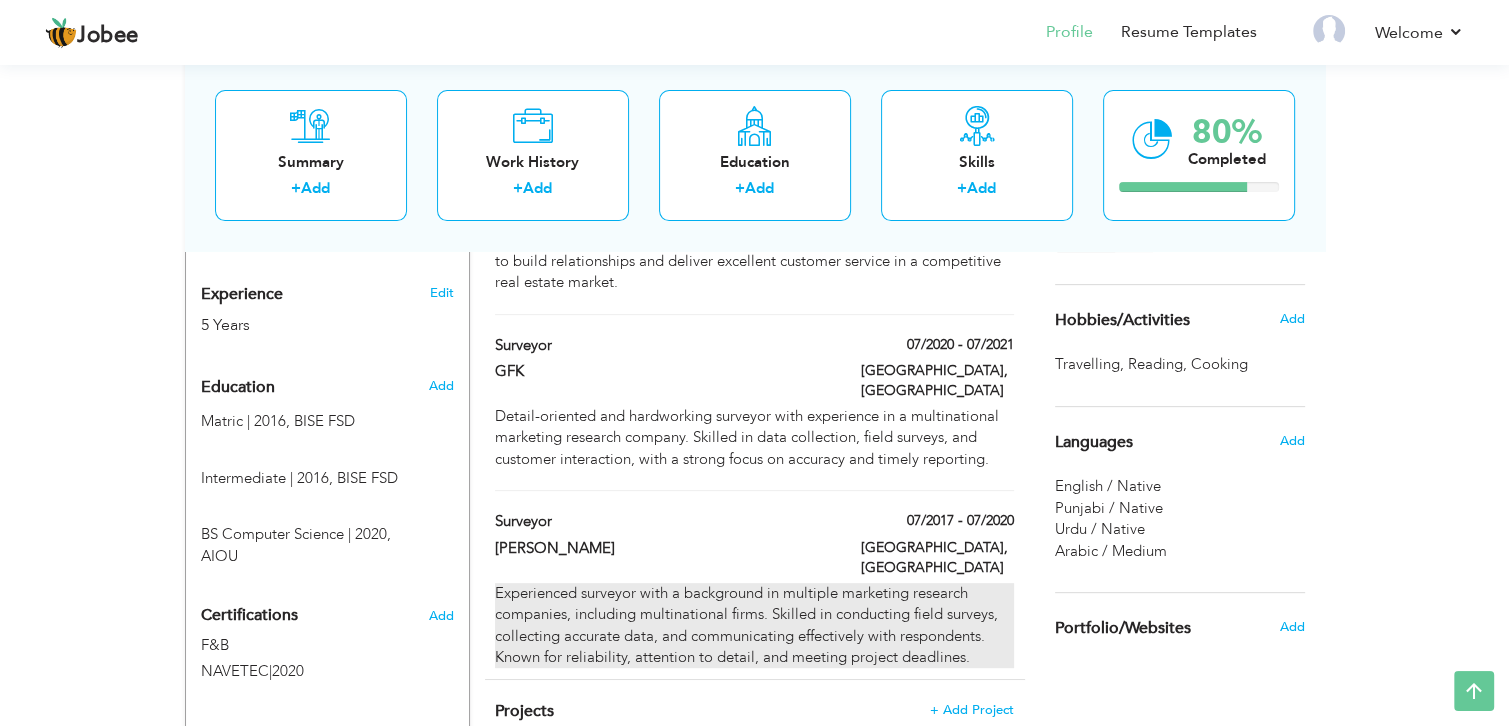 scroll, scrollTop: 715, scrollLeft: 0, axis: vertical 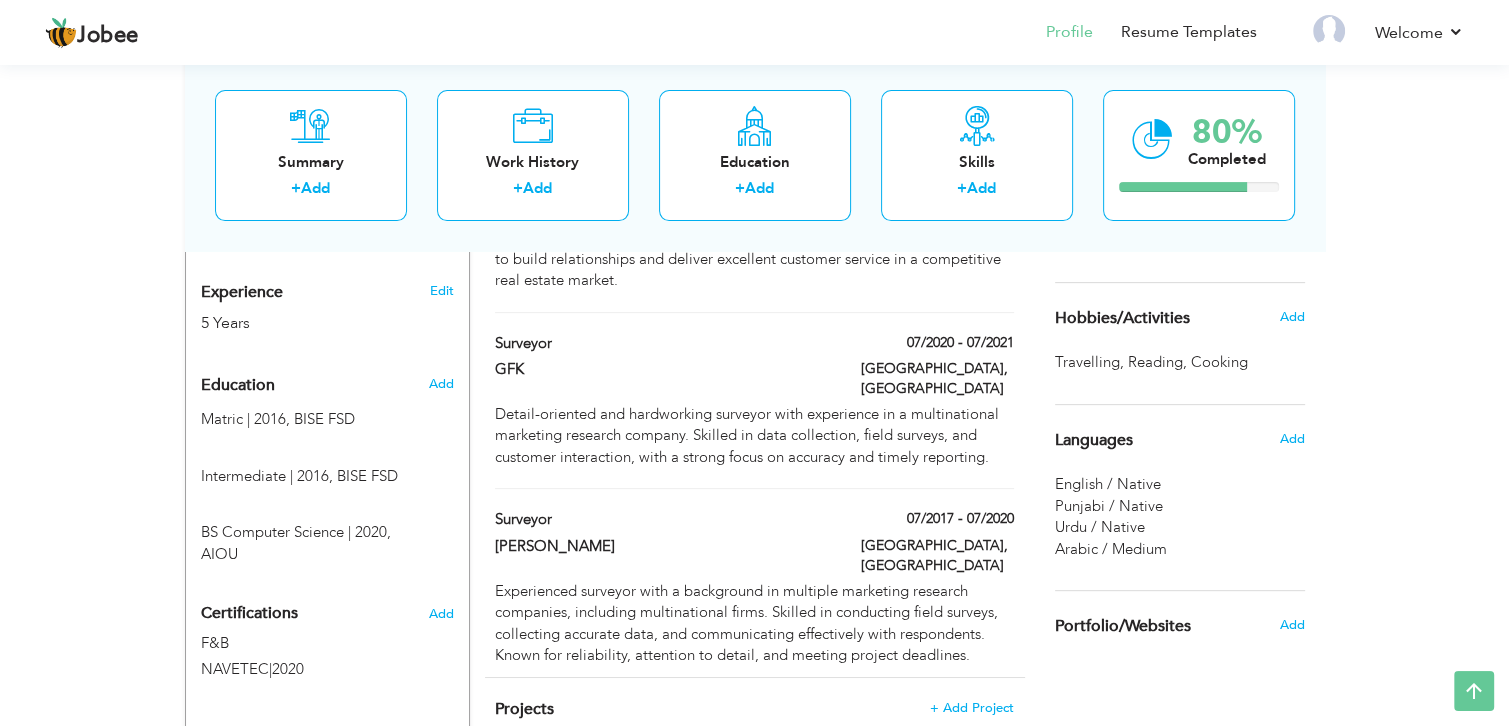 click on "English / Native" at bounding box center [1180, 484] 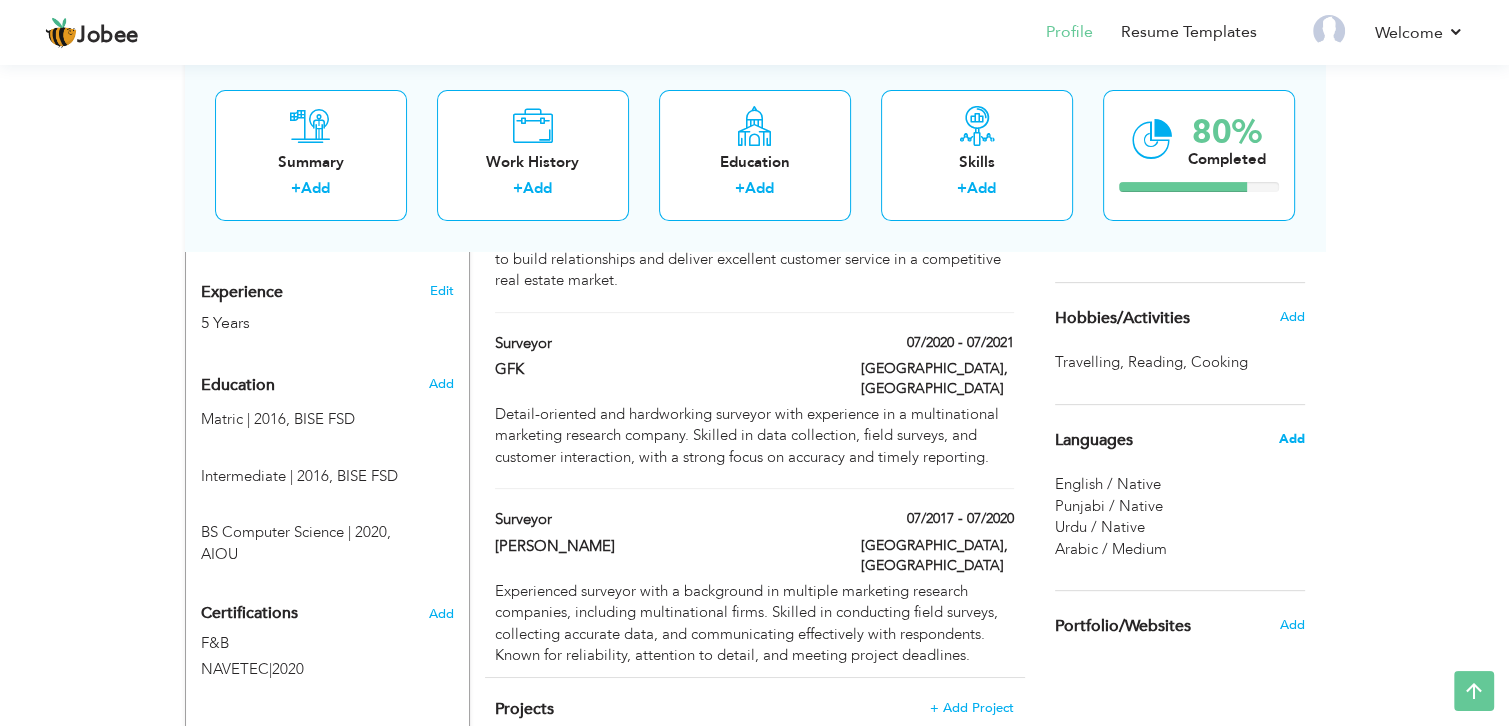 click on "Add" at bounding box center [1291, 439] 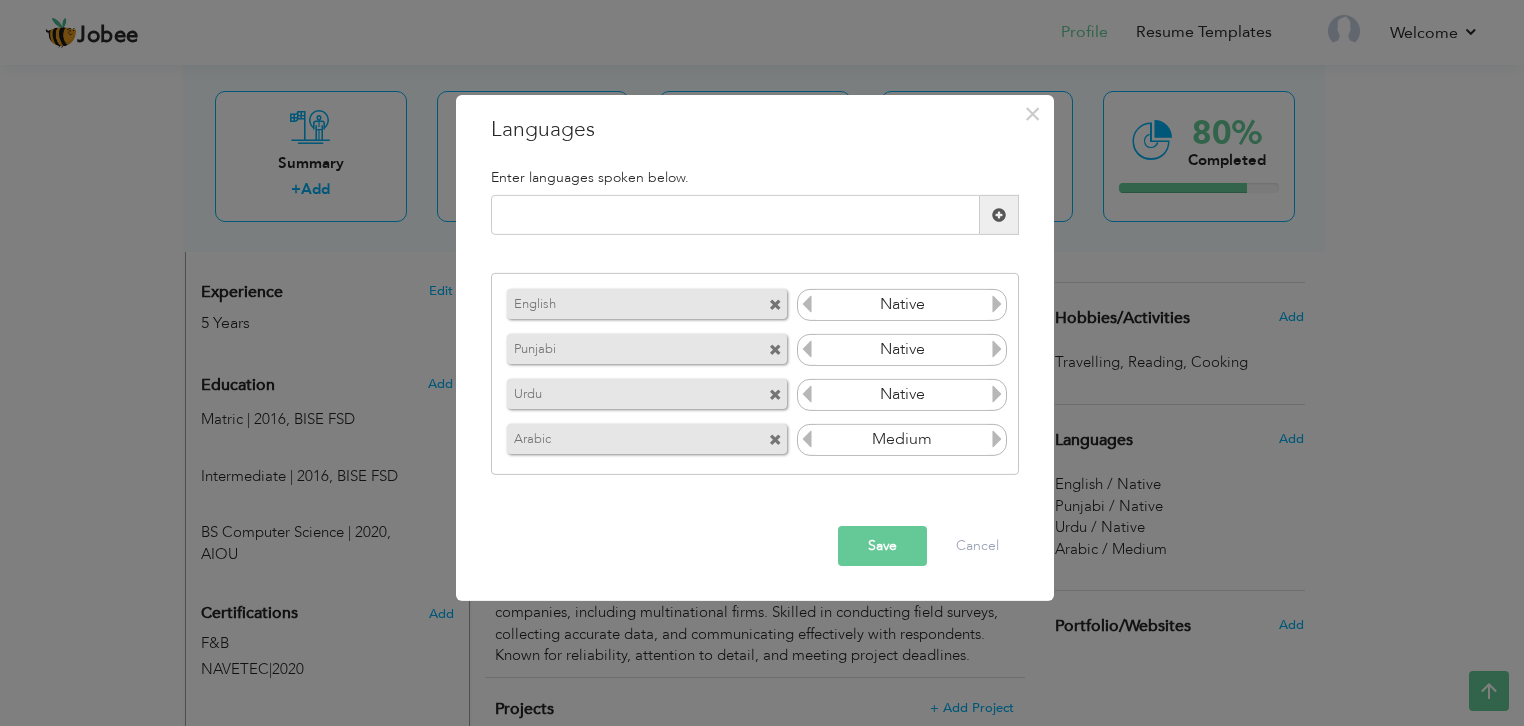 click at bounding box center [997, 394] 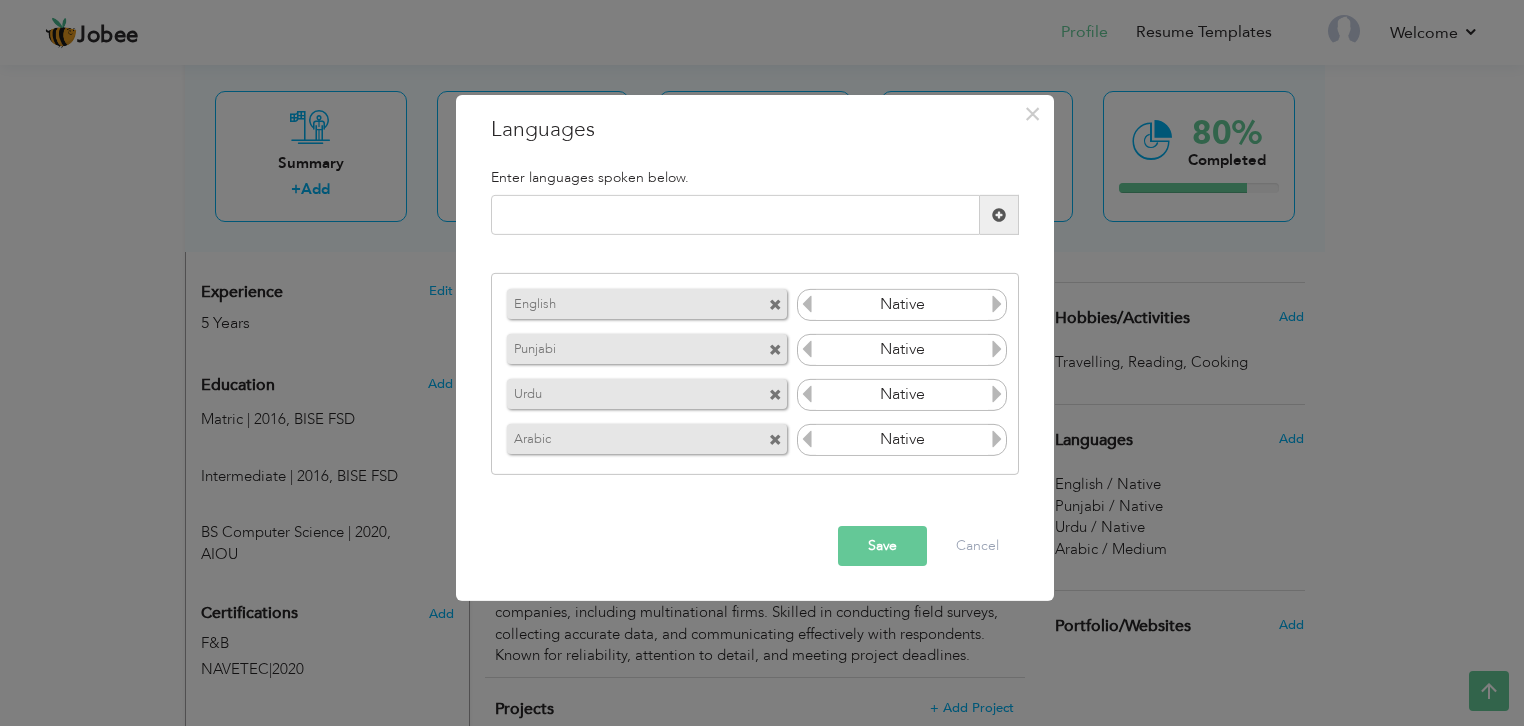 click on "Save" at bounding box center (882, 546) 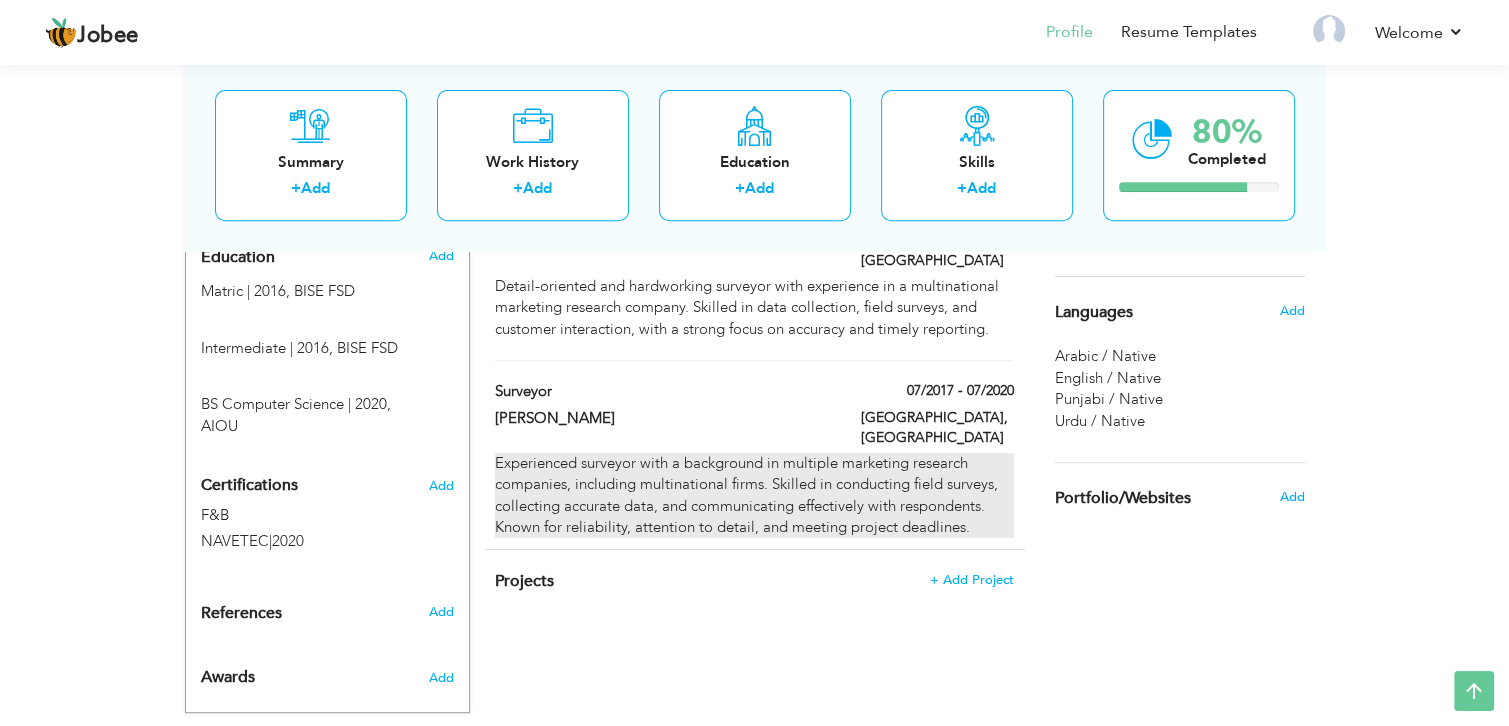 scroll, scrollTop: 859, scrollLeft: 0, axis: vertical 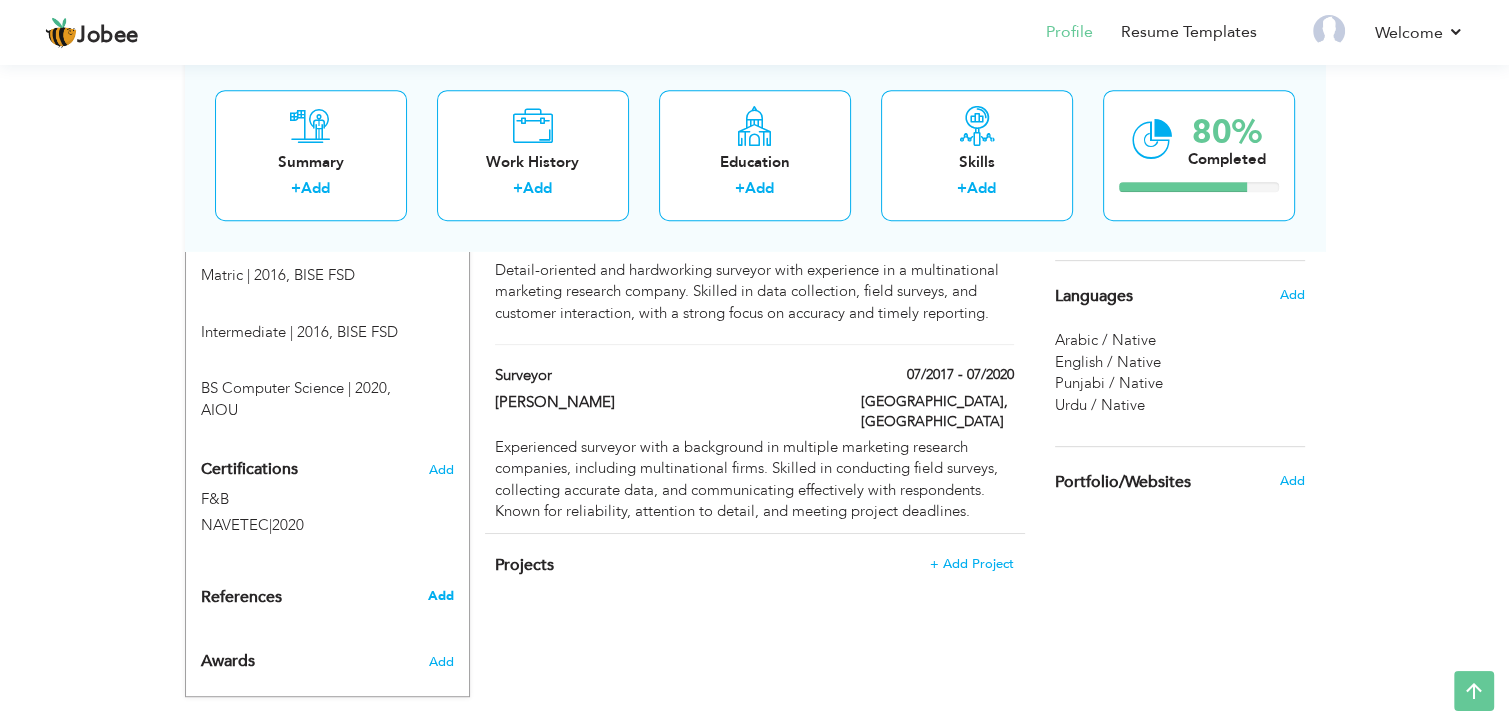 click on "Add" at bounding box center [440, 596] 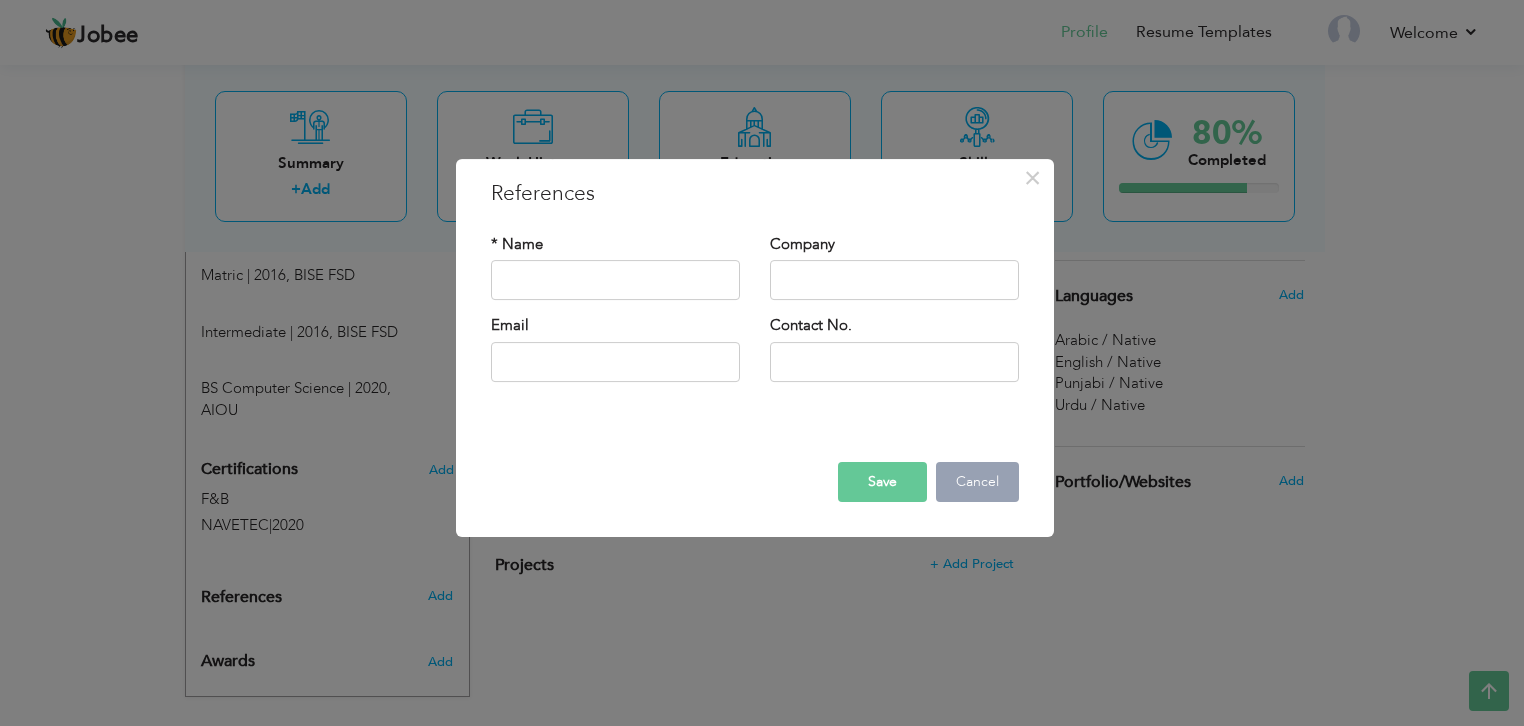 click on "Cancel" at bounding box center [977, 482] 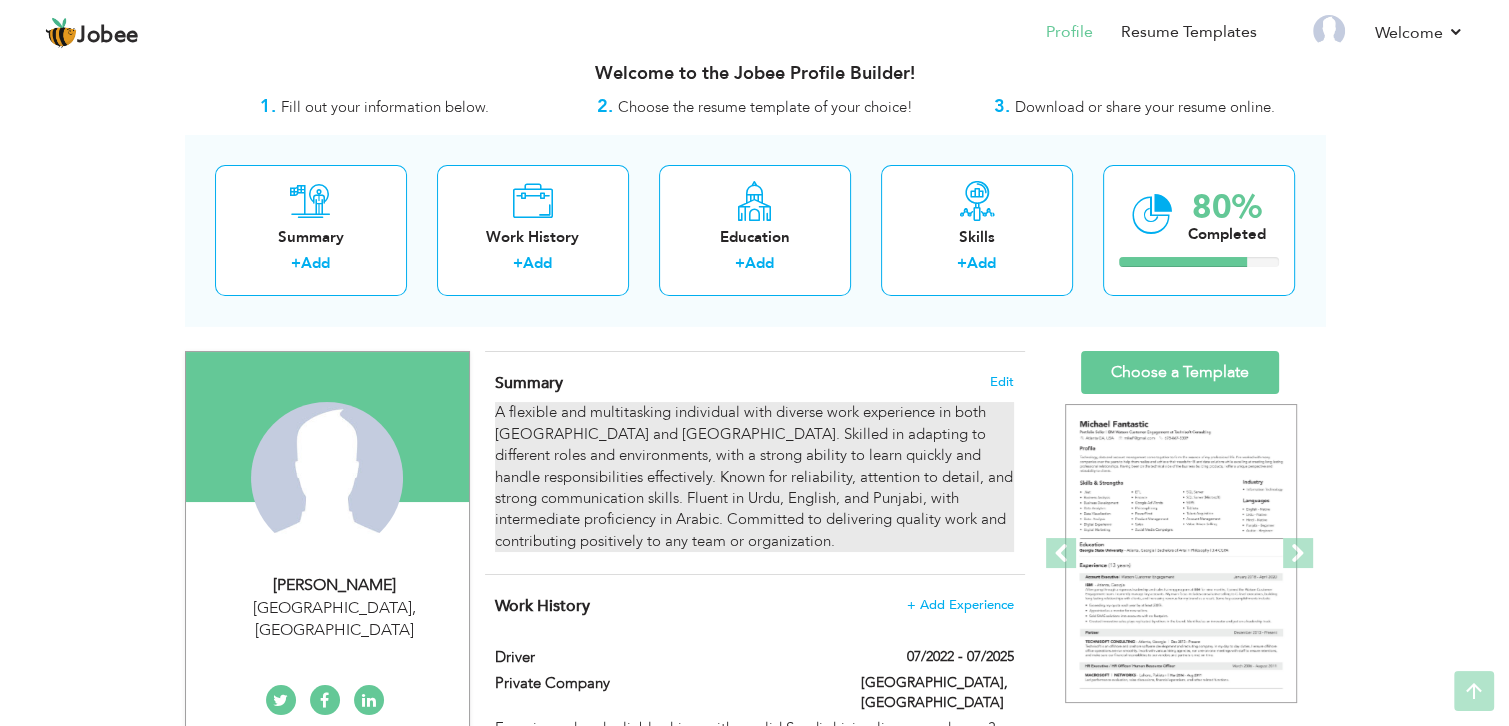 scroll, scrollTop: 0, scrollLeft: 0, axis: both 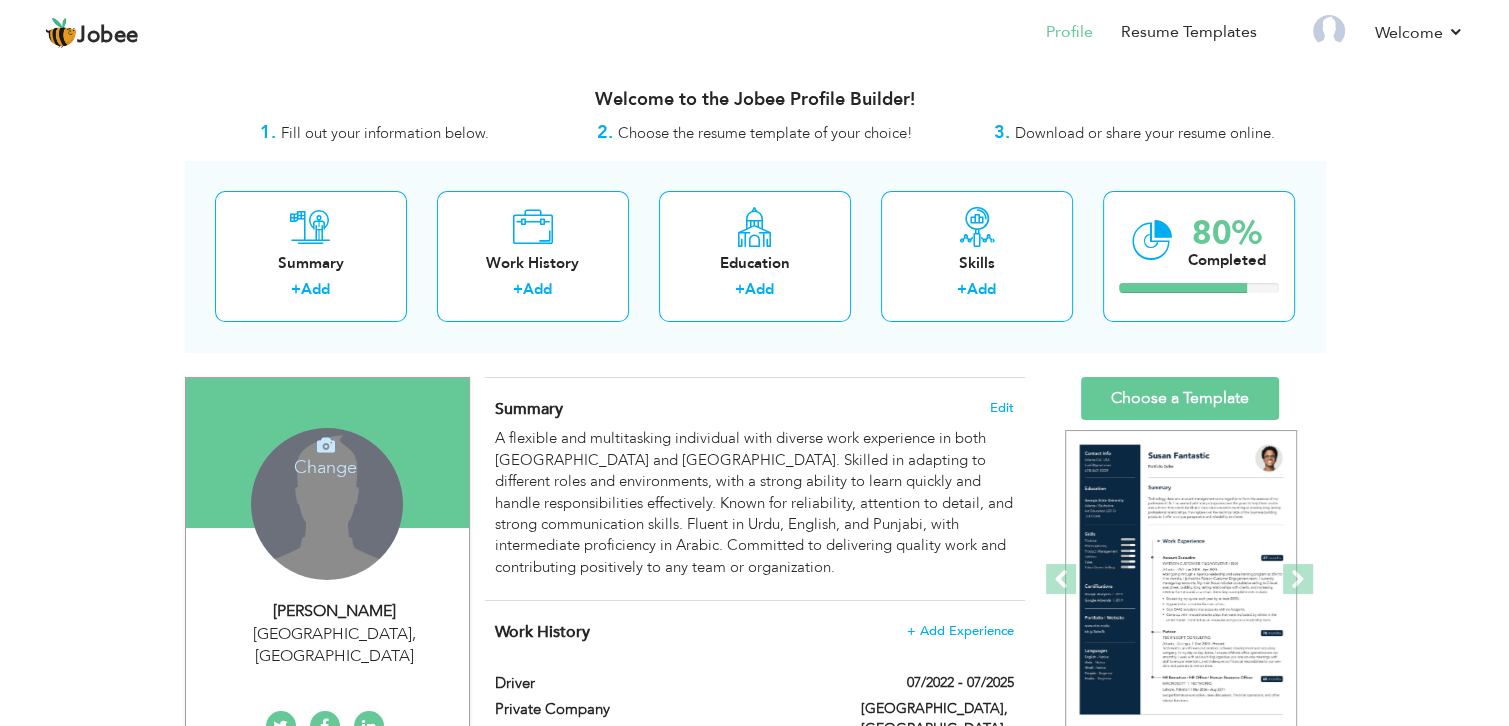click on "Change
Remove" at bounding box center [327, 504] 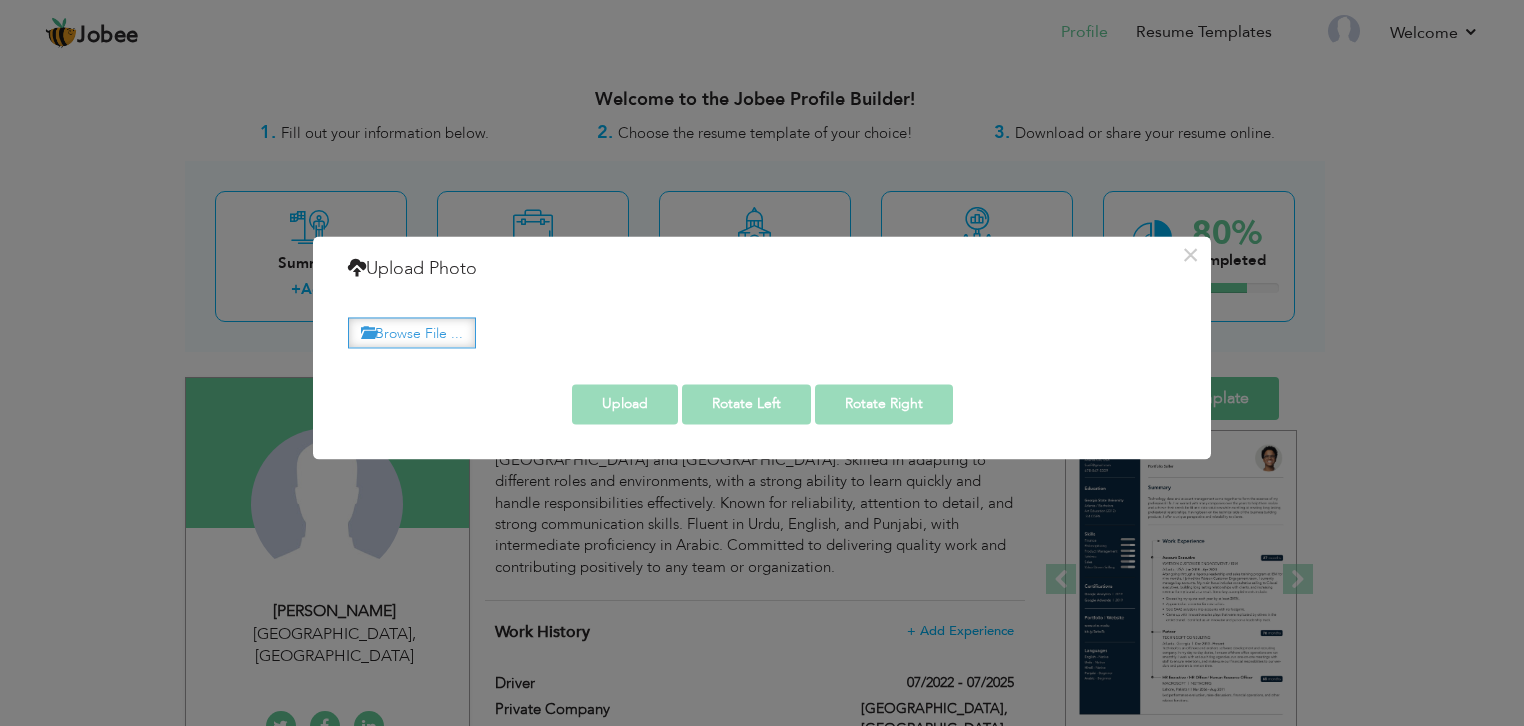 click on "Browse File ..." at bounding box center [412, 332] 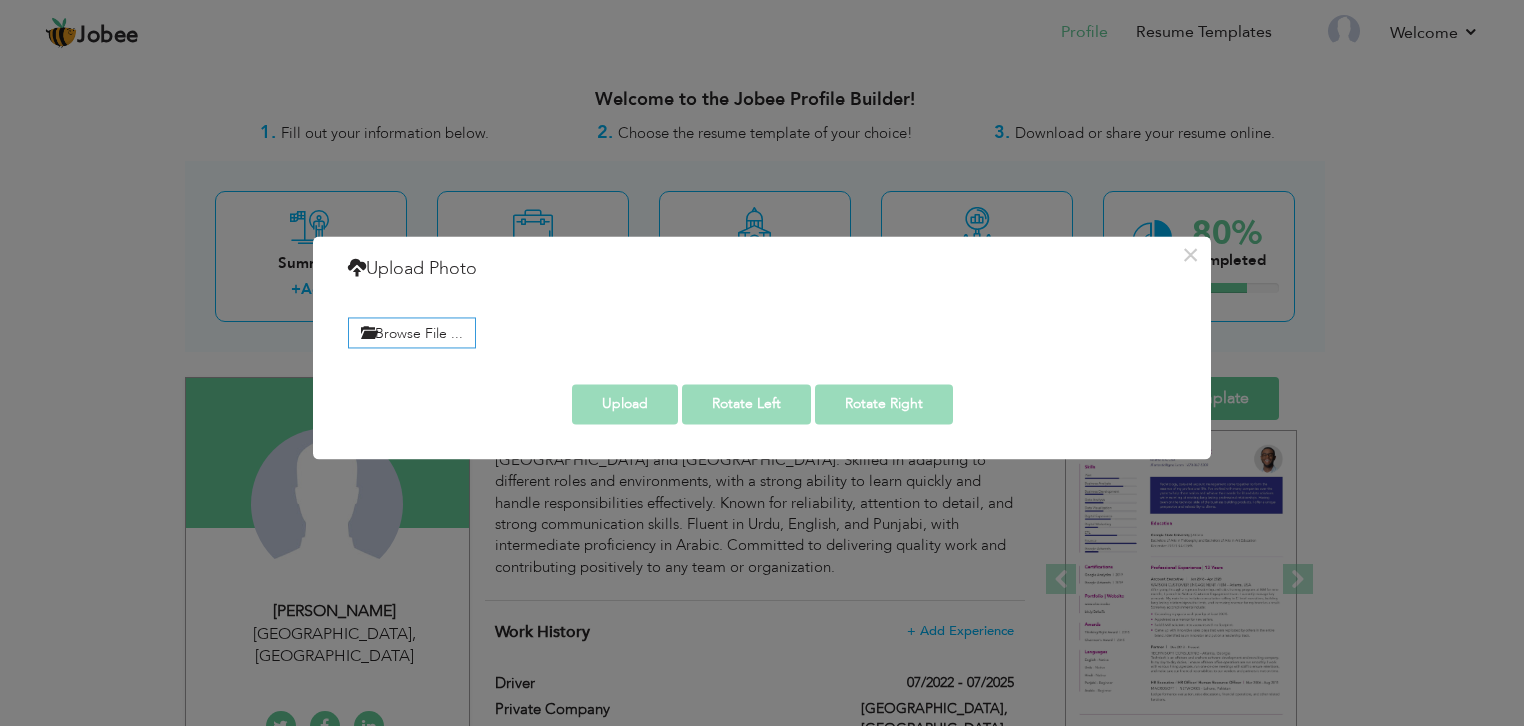 click on "×
Upload Photo
Browse File ..." at bounding box center [762, 363] 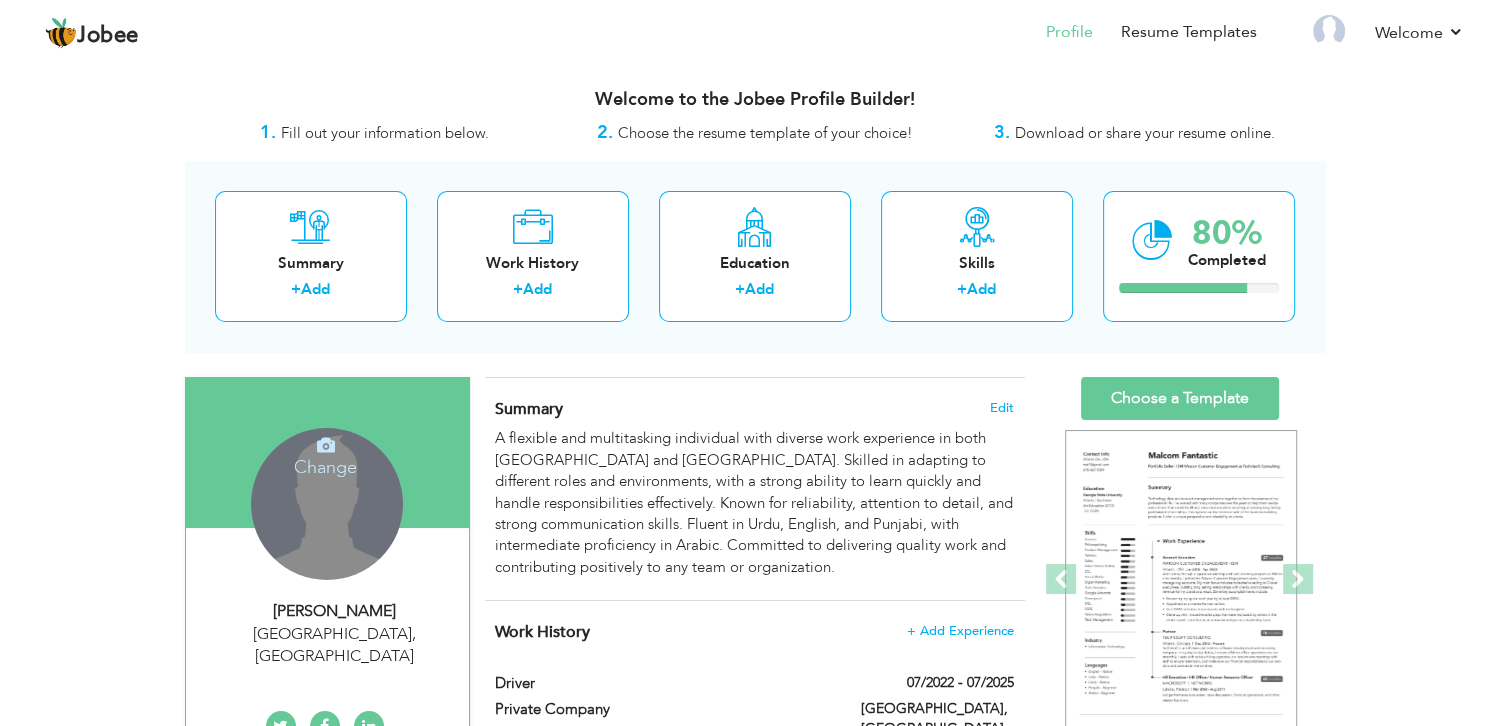 click on "Change
Remove" at bounding box center (327, 504) 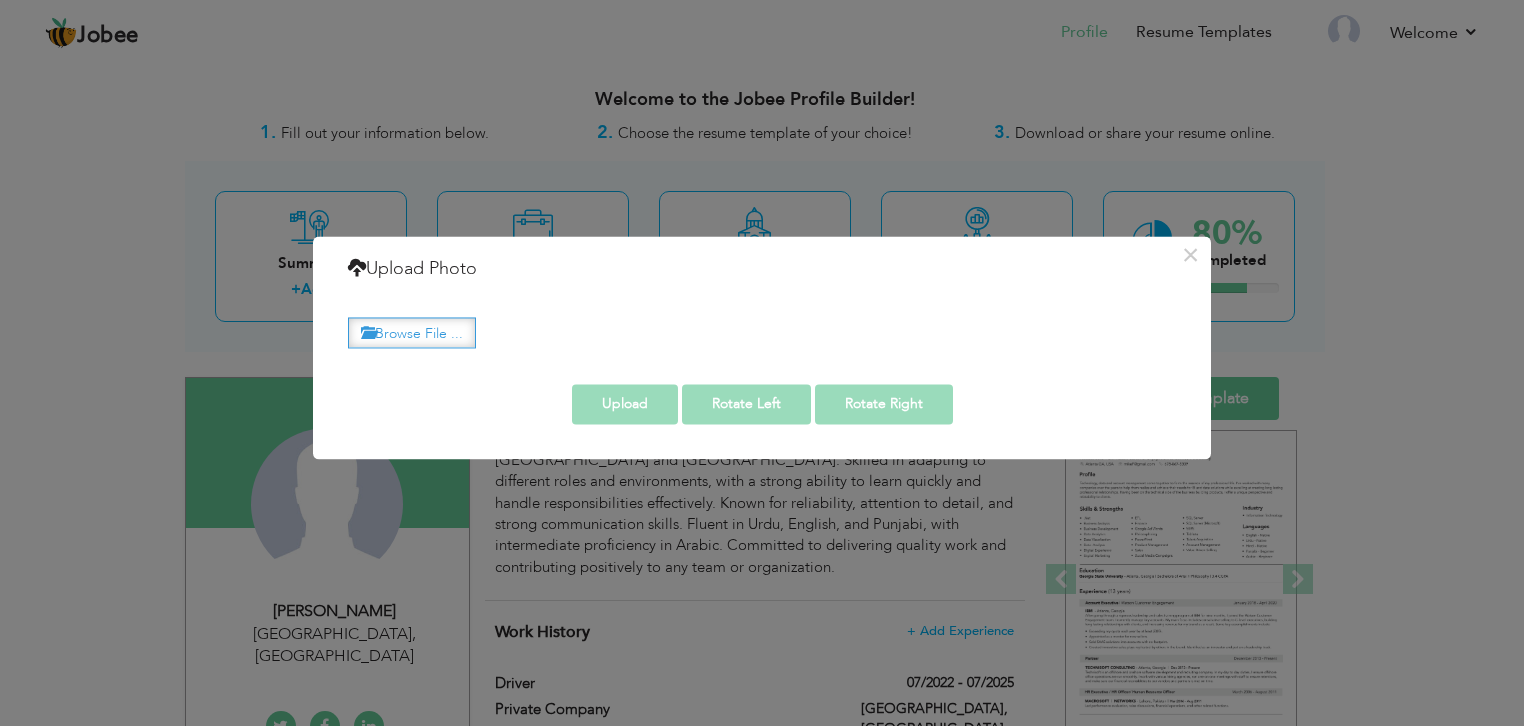 click on "Browse File ..." at bounding box center (412, 332) 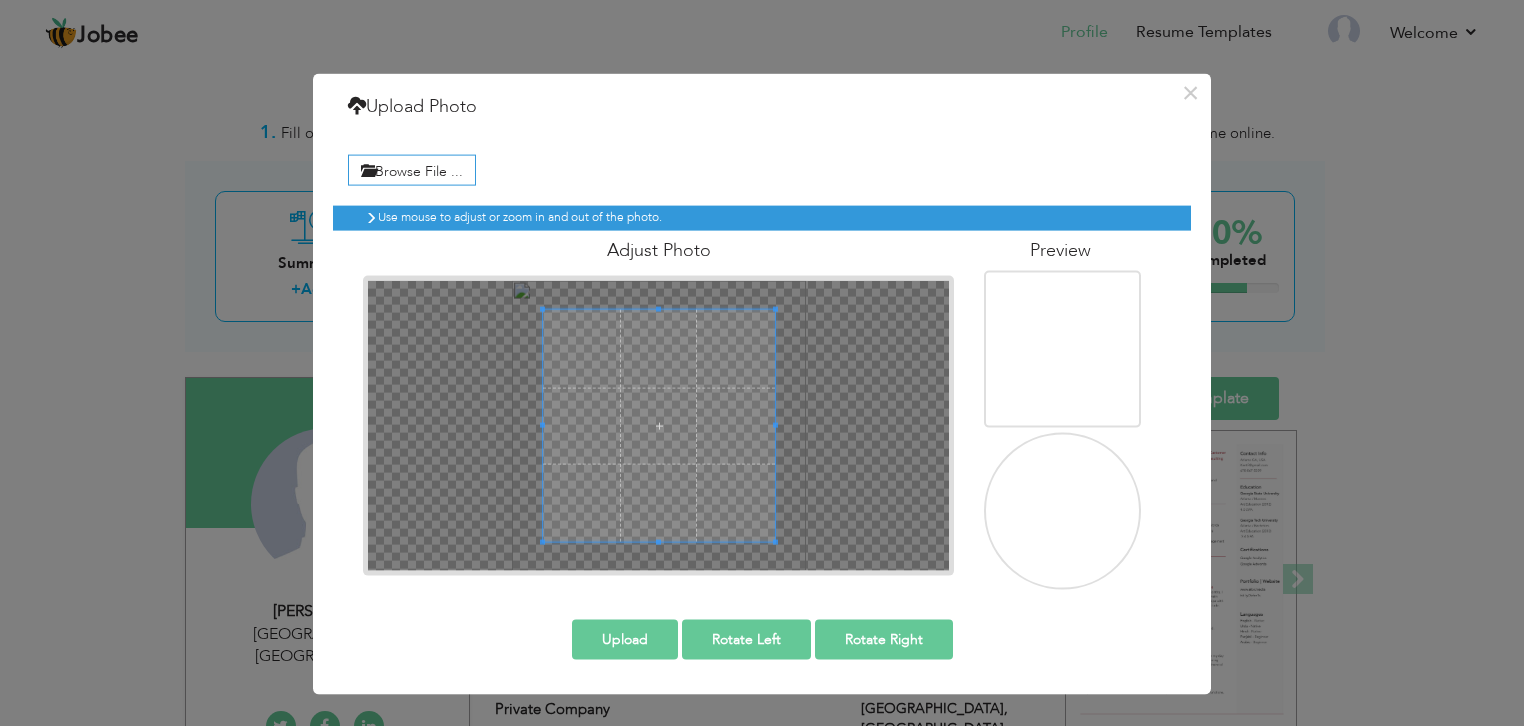 click at bounding box center (659, 426) 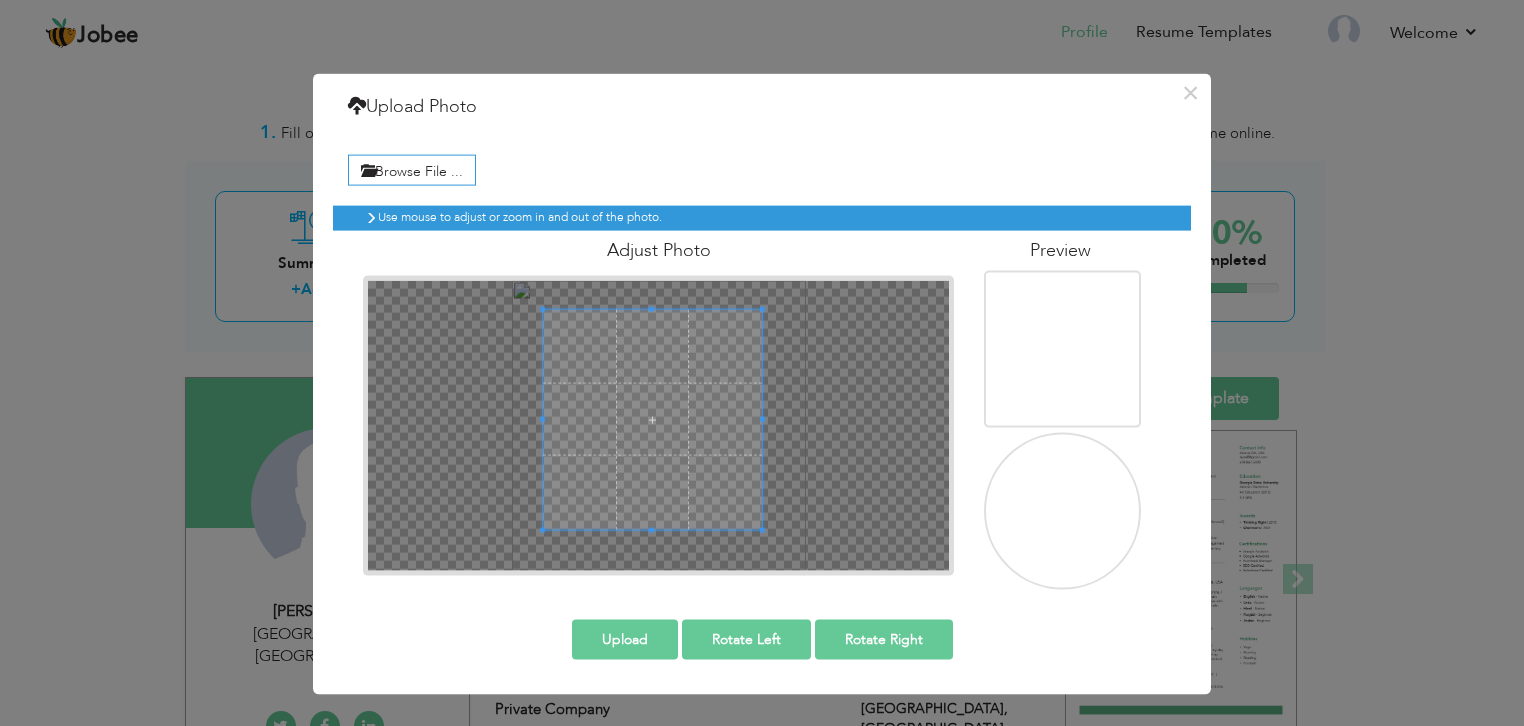 click at bounding box center [653, 420] 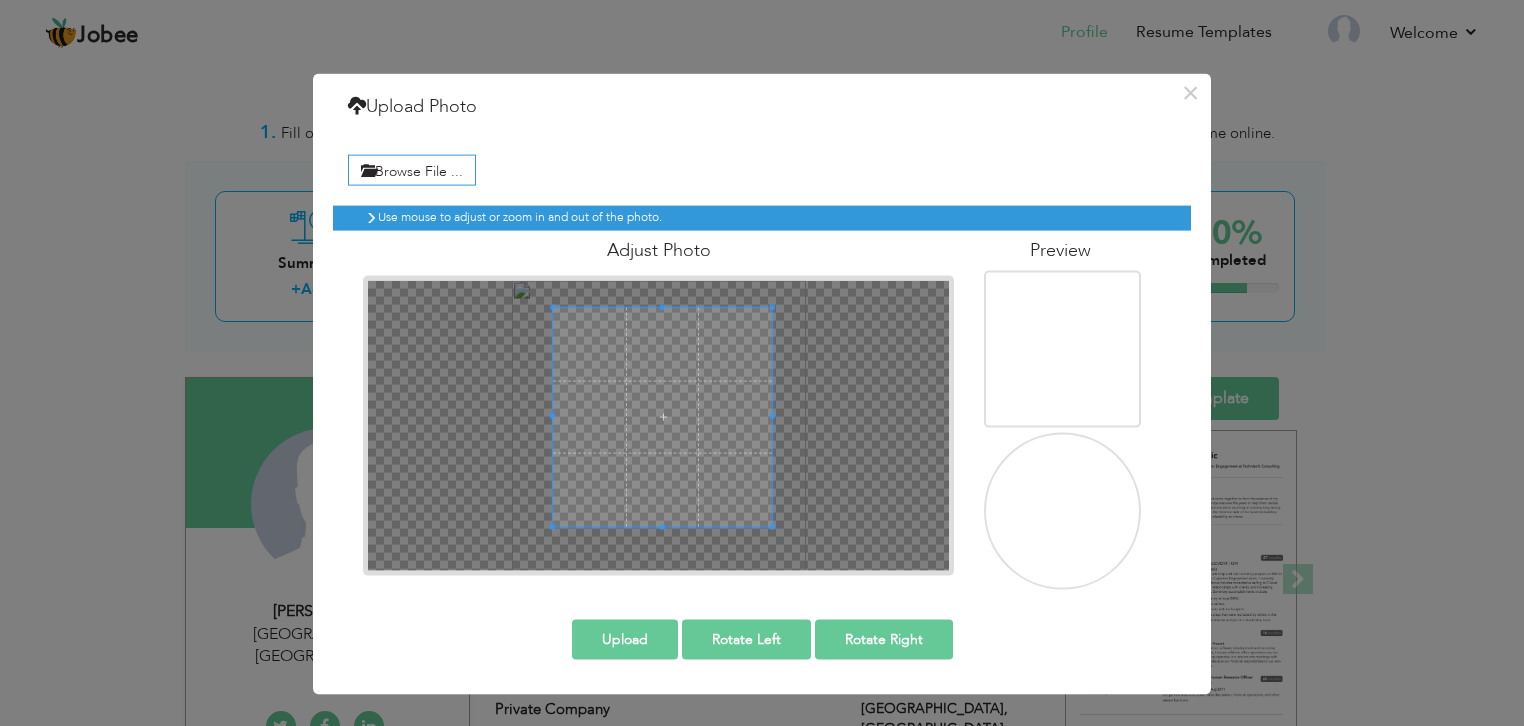 click at bounding box center (663, 417) 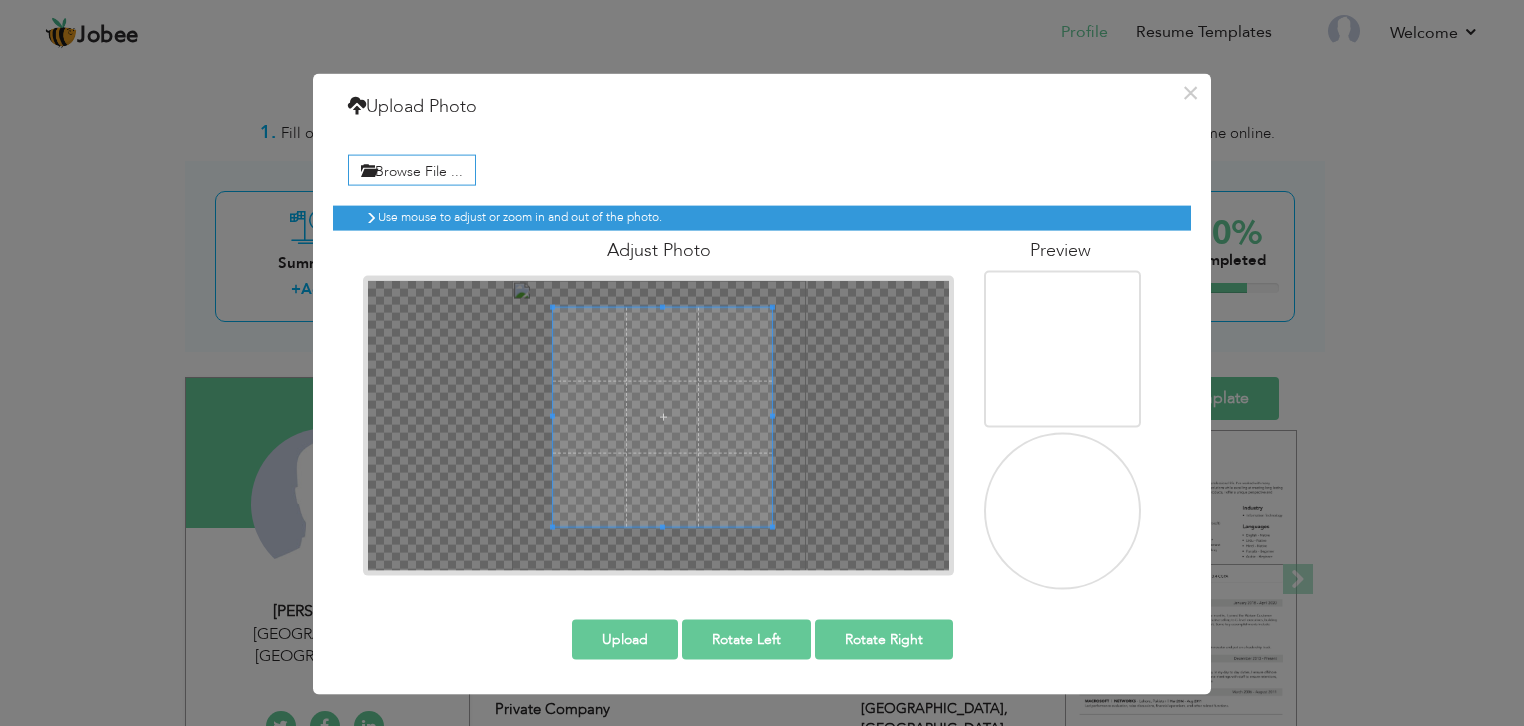 click on "Upload" at bounding box center (625, 639) 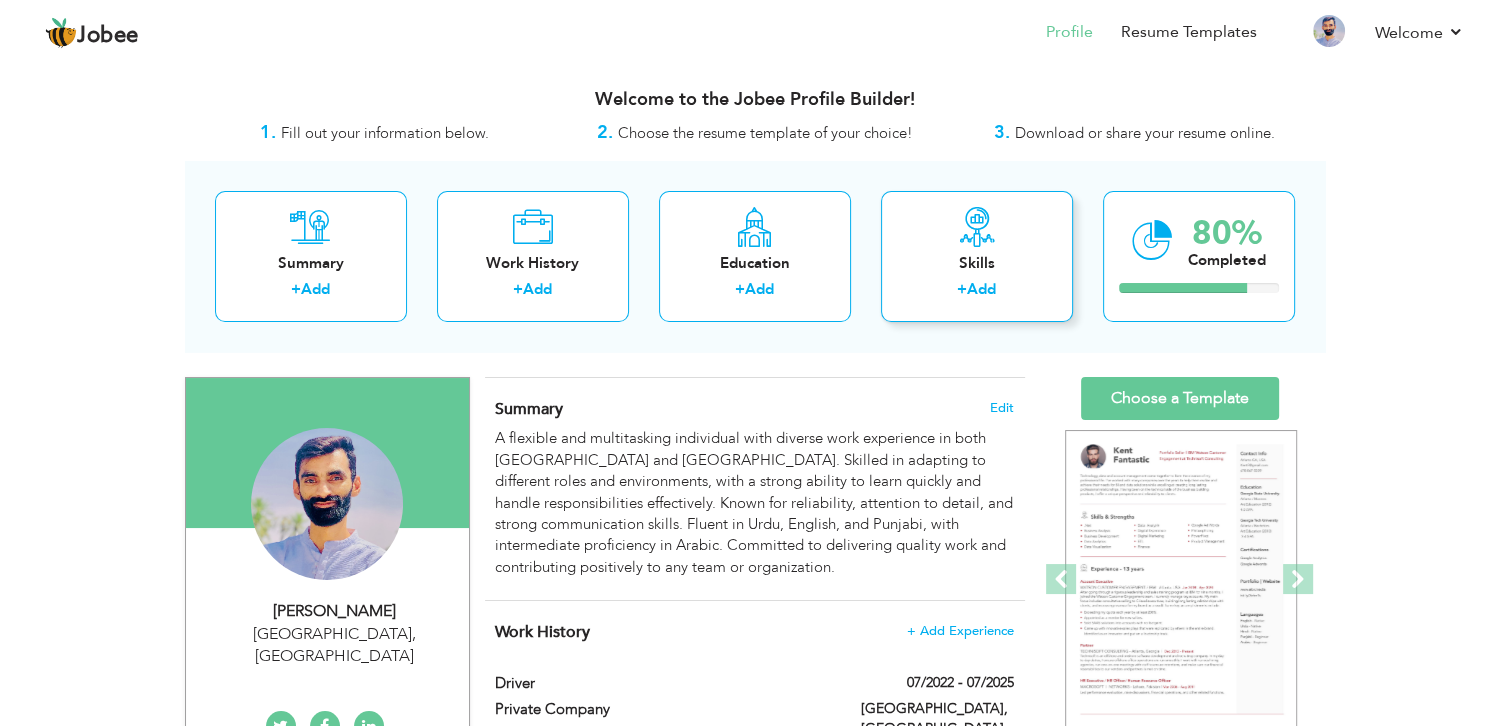 click on "Add" at bounding box center (981, 289) 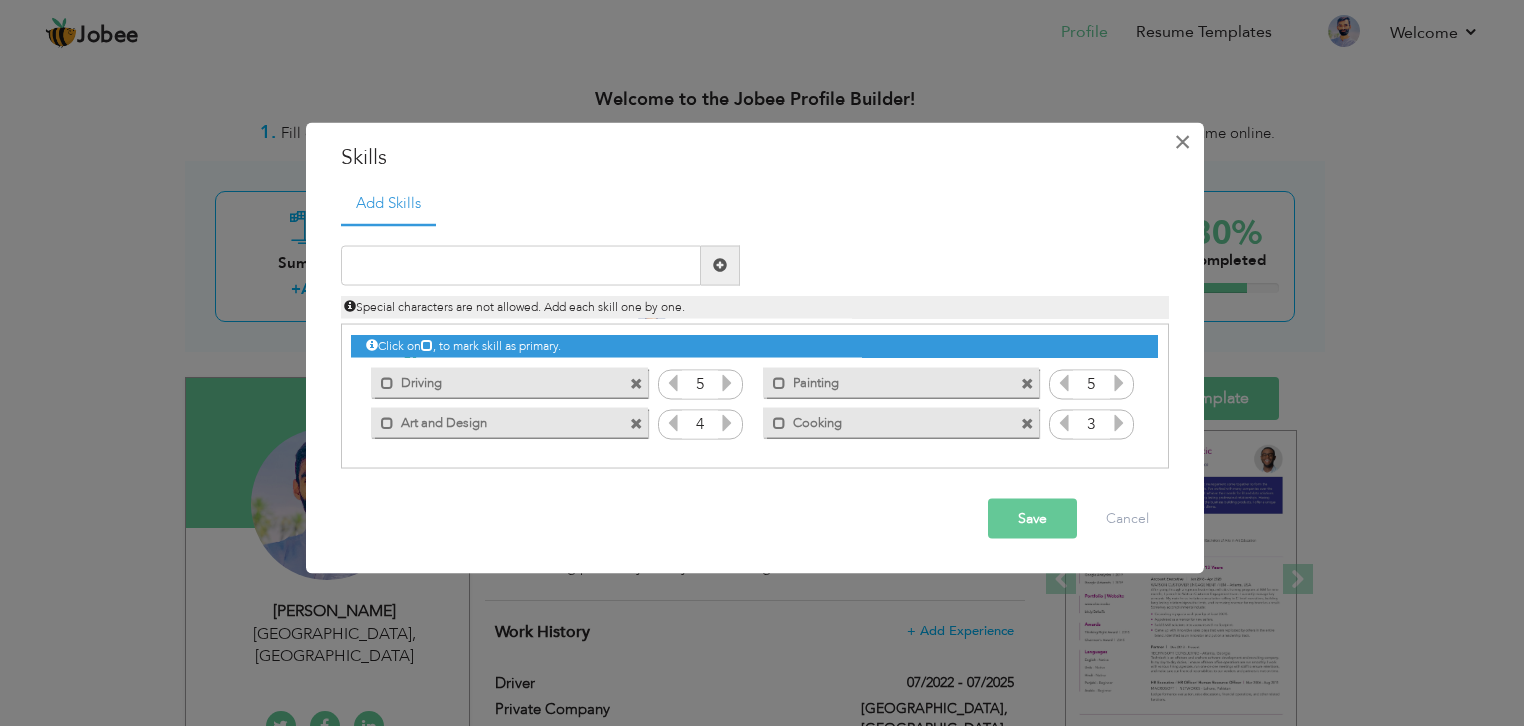 click on "×" at bounding box center [1182, 142] 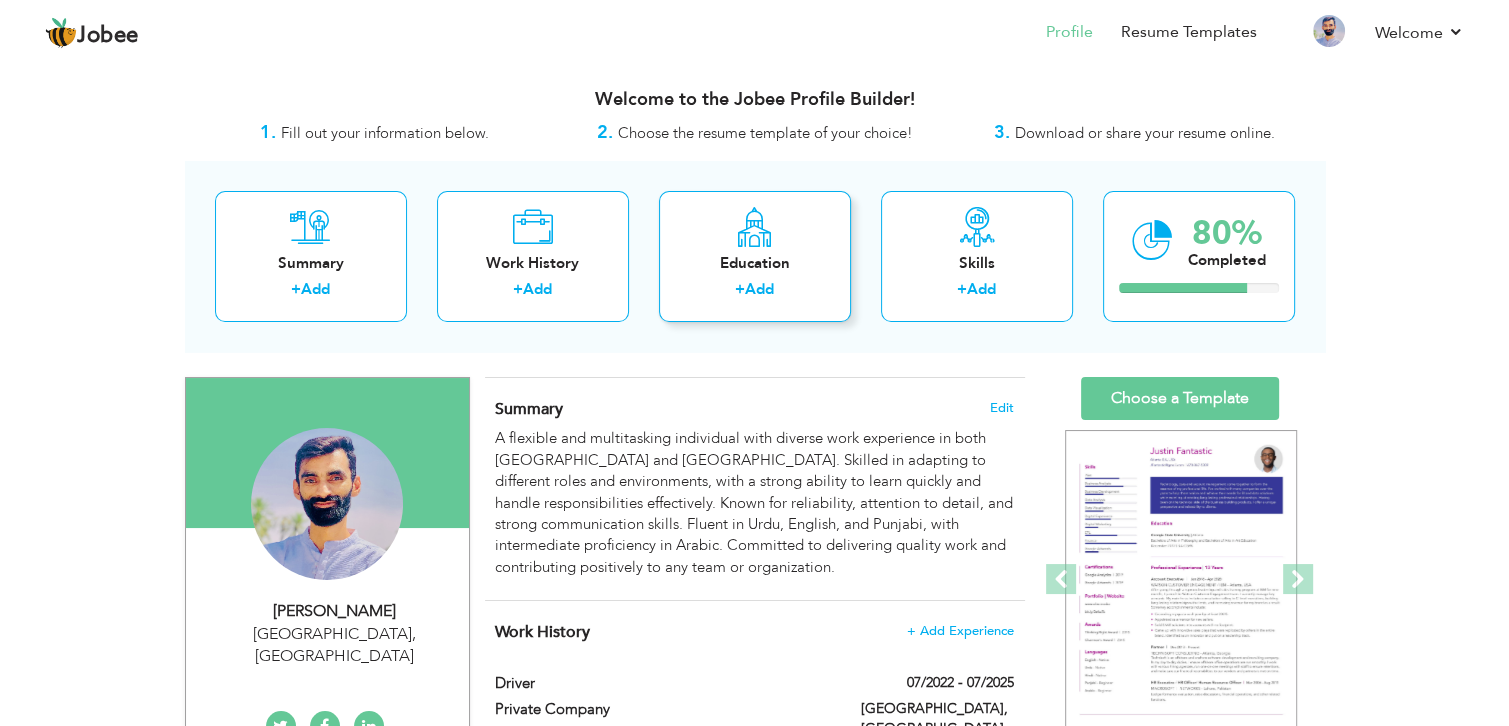 click on "Education" at bounding box center (755, 263) 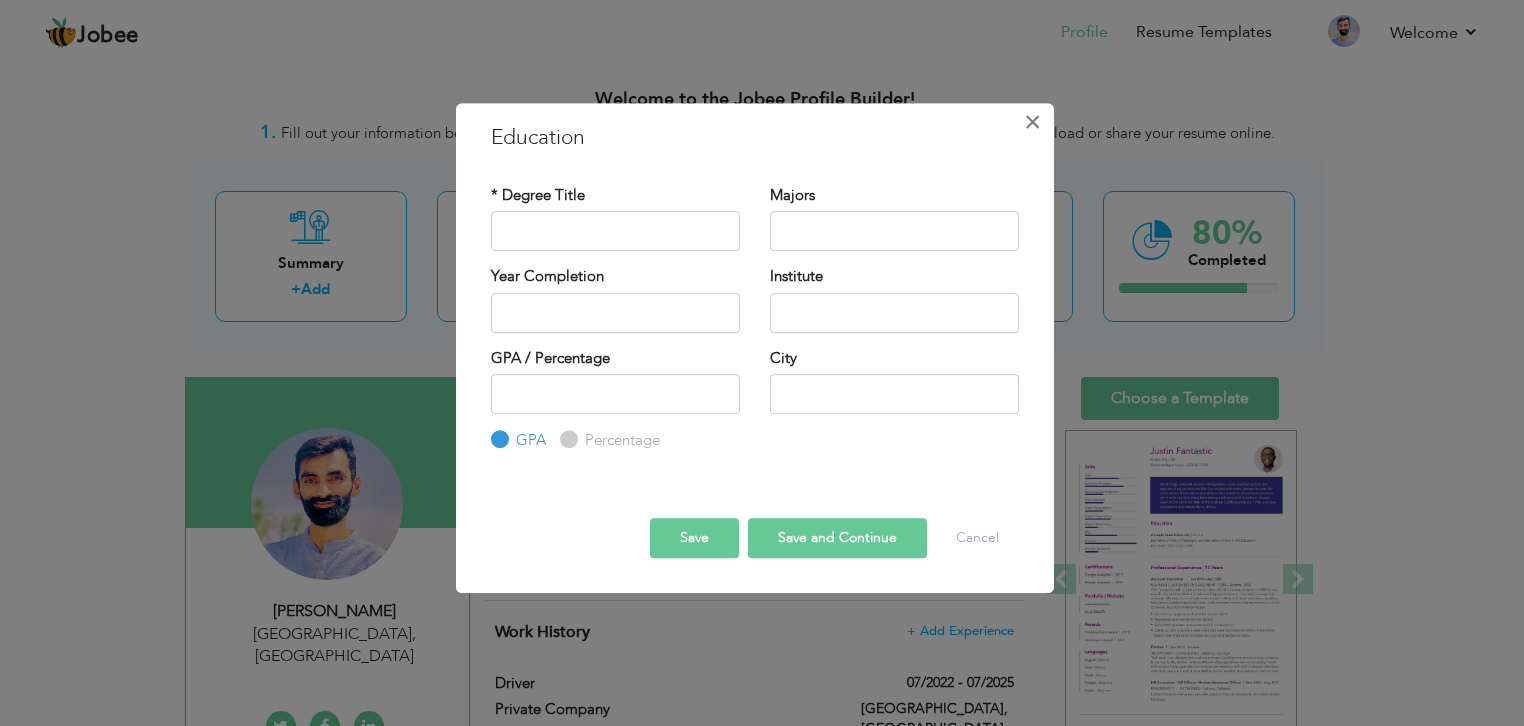 click on "×" at bounding box center [1032, 122] 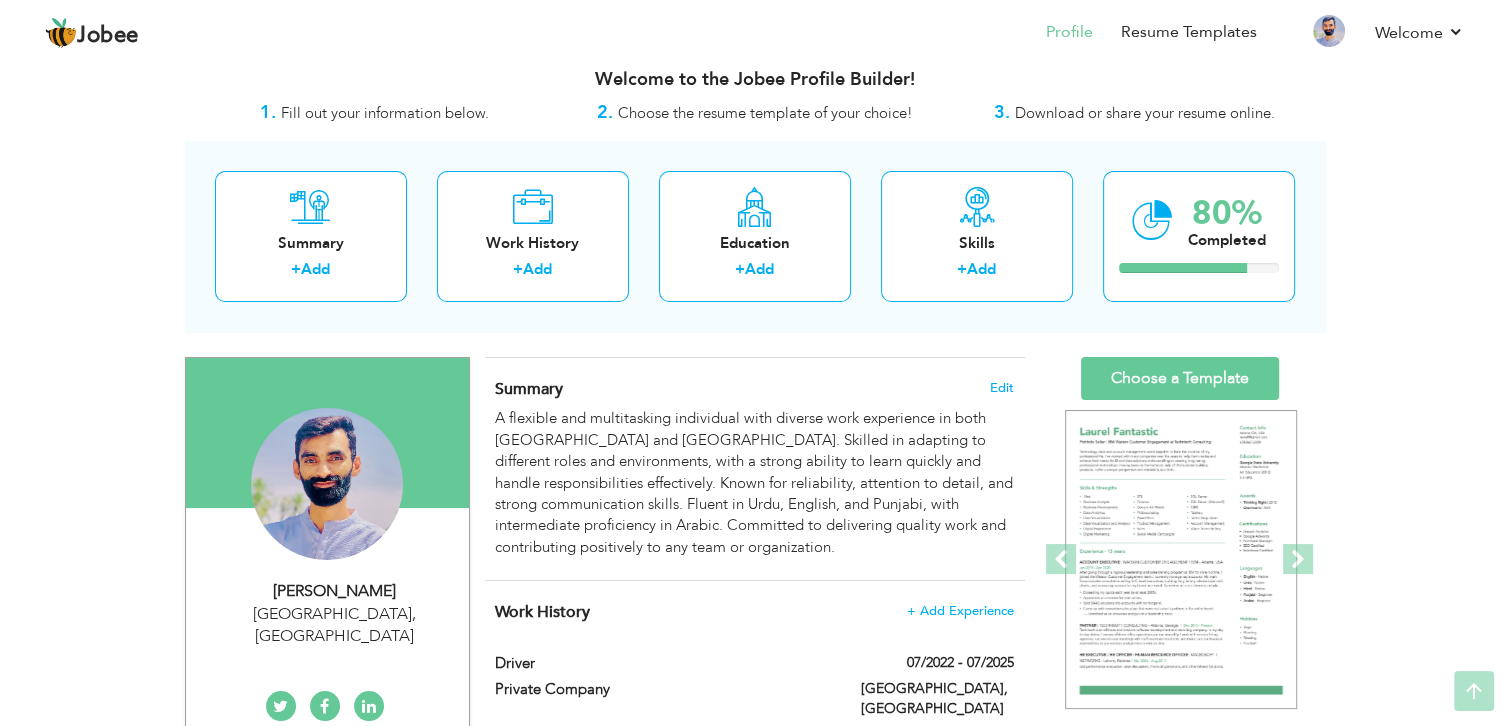 scroll, scrollTop: 0, scrollLeft: 0, axis: both 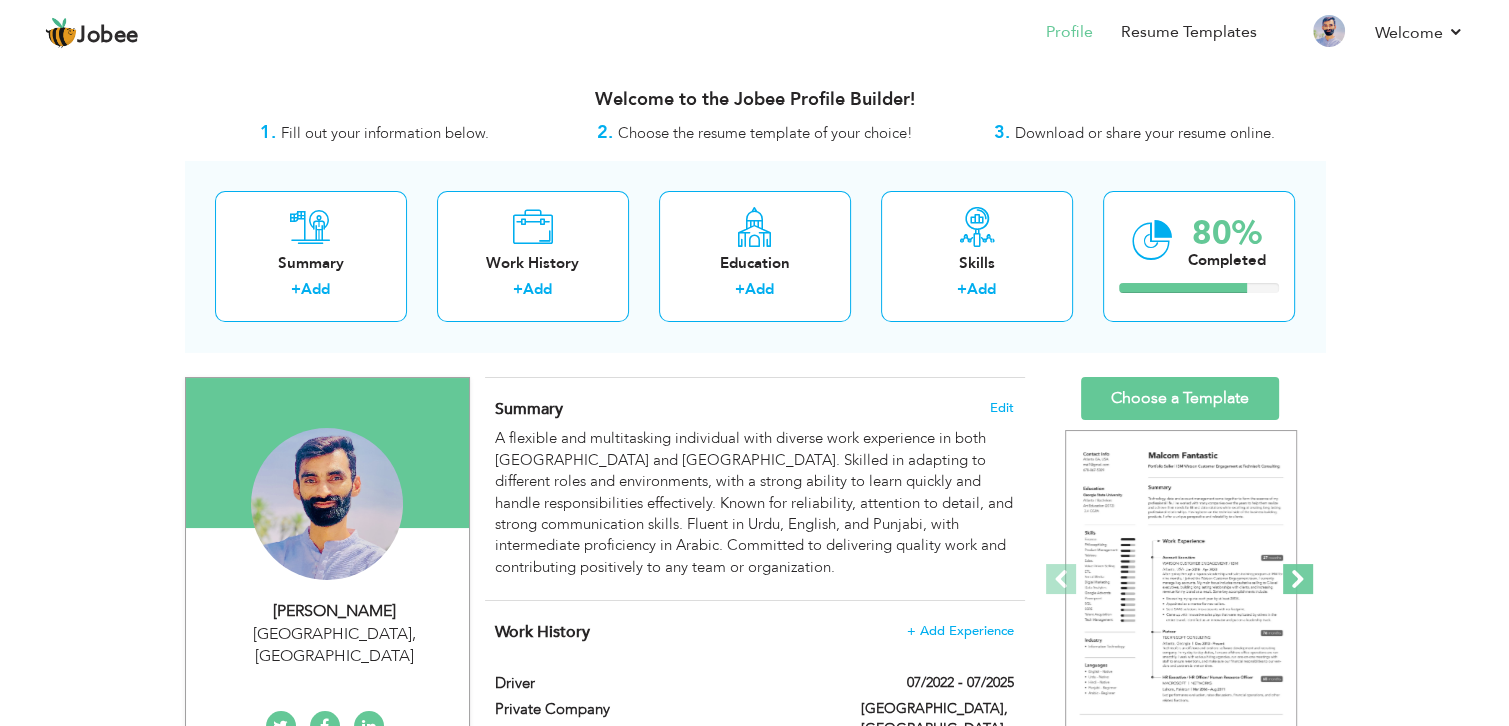 click at bounding box center [1298, 579] 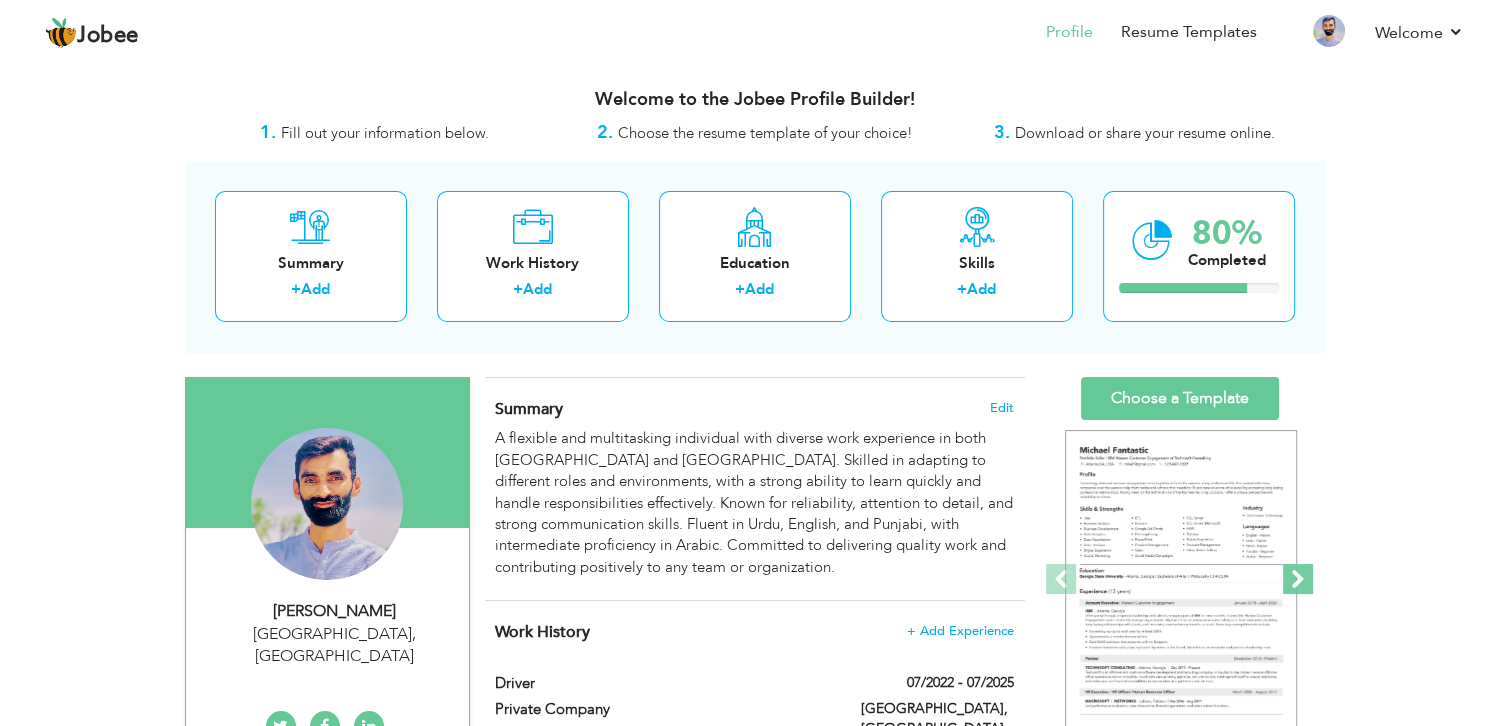 click at bounding box center [1298, 579] 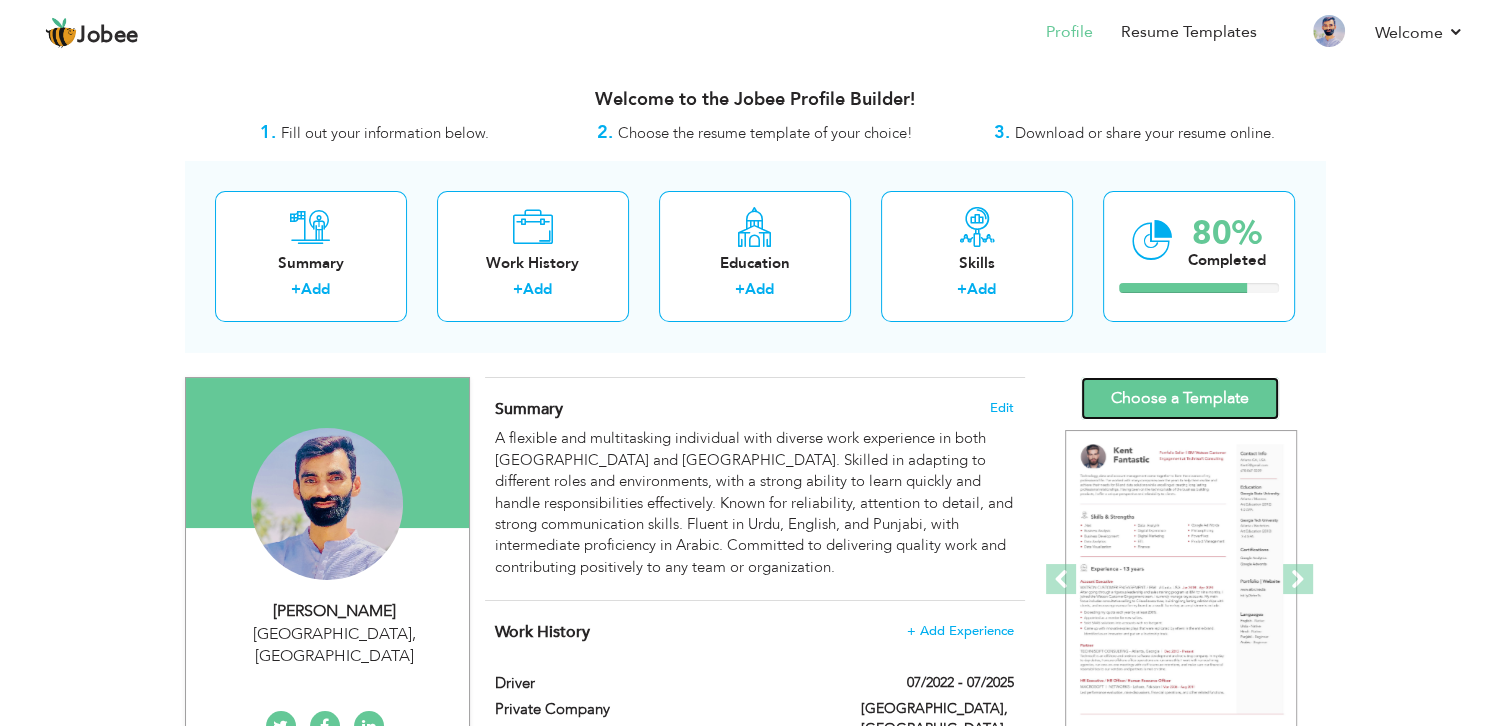 click on "Choose a Template" at bounding box center [1180, 398] 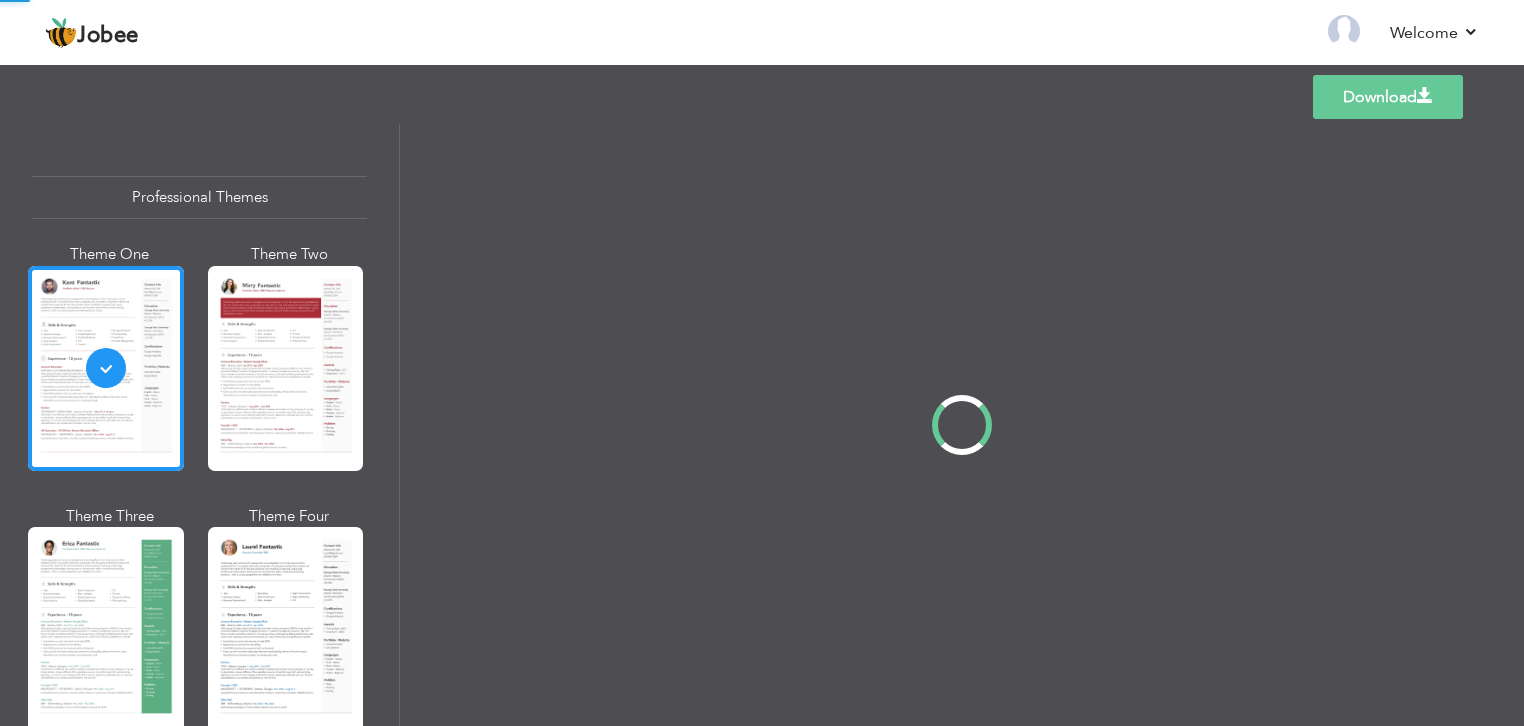 scroll, scrollTop: 0, scrollLeft: 0, axis: both 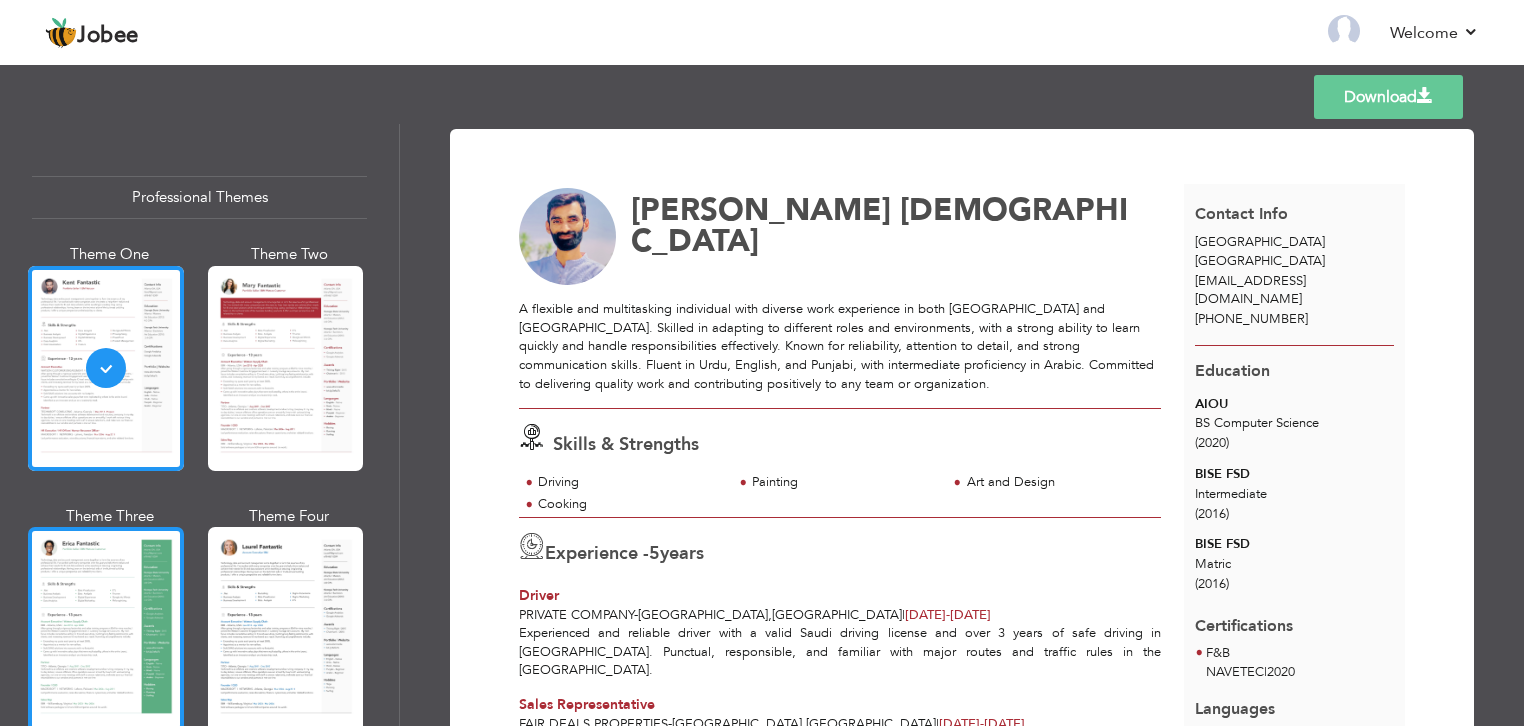 click at bounding box center [106, 629] 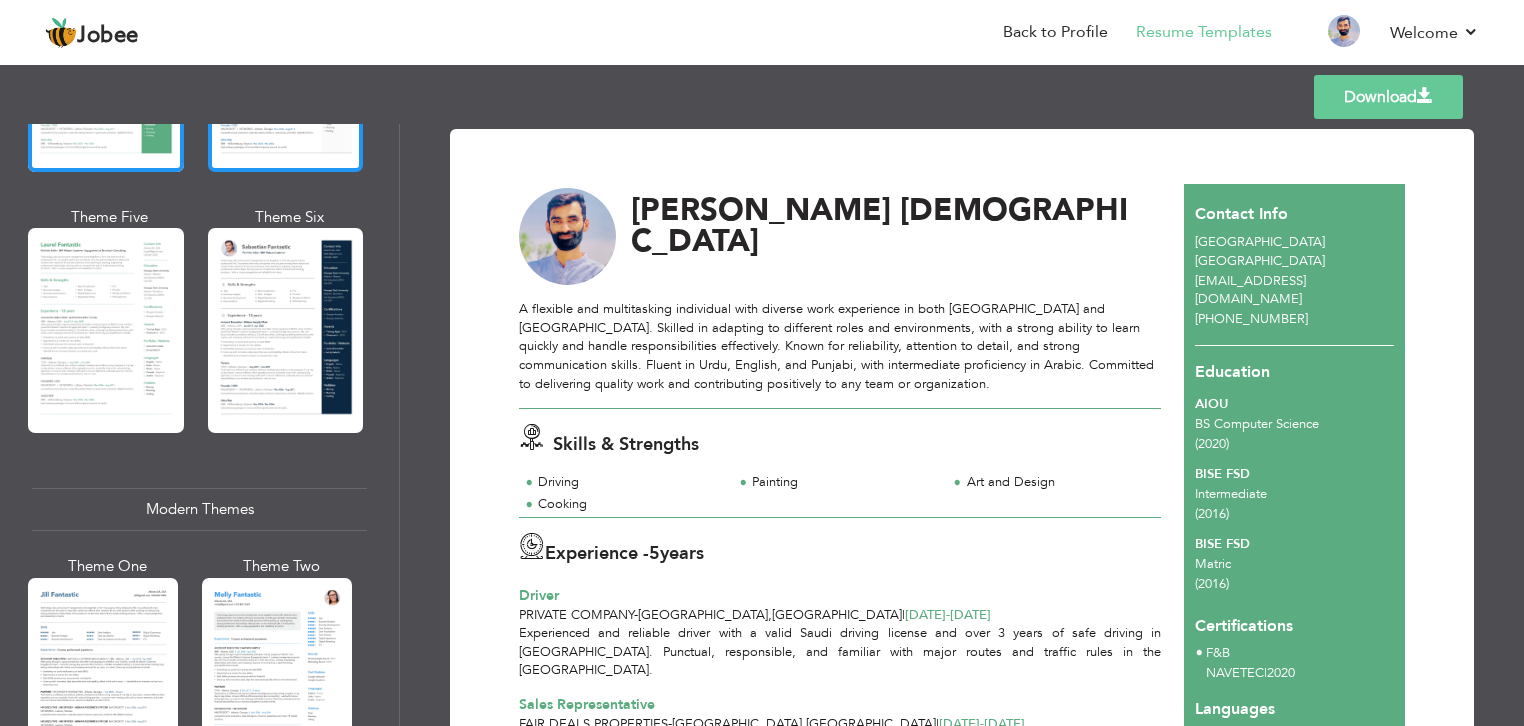 scroll, scrollTop: 679, scrollLeft: 0, axis: vertical 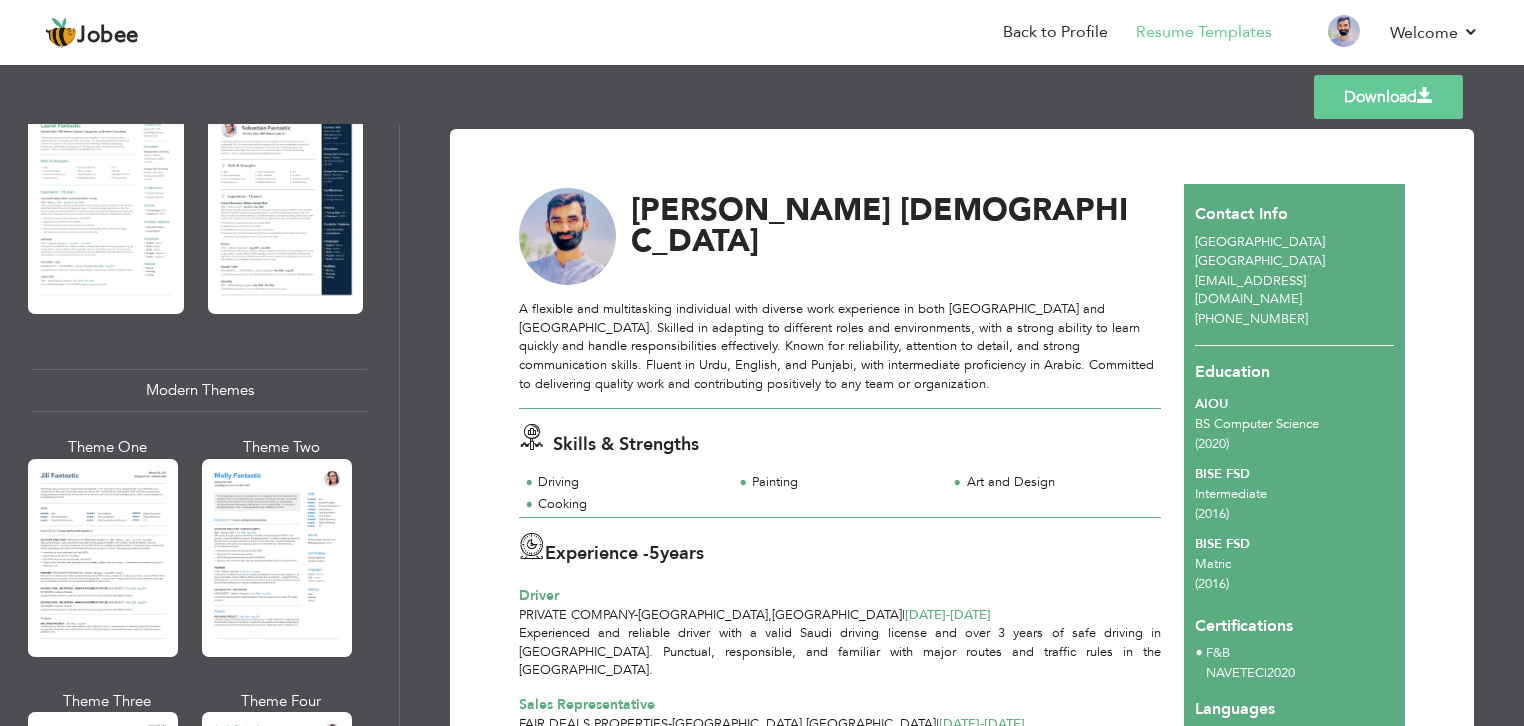 click at bounding box center (277, 558) 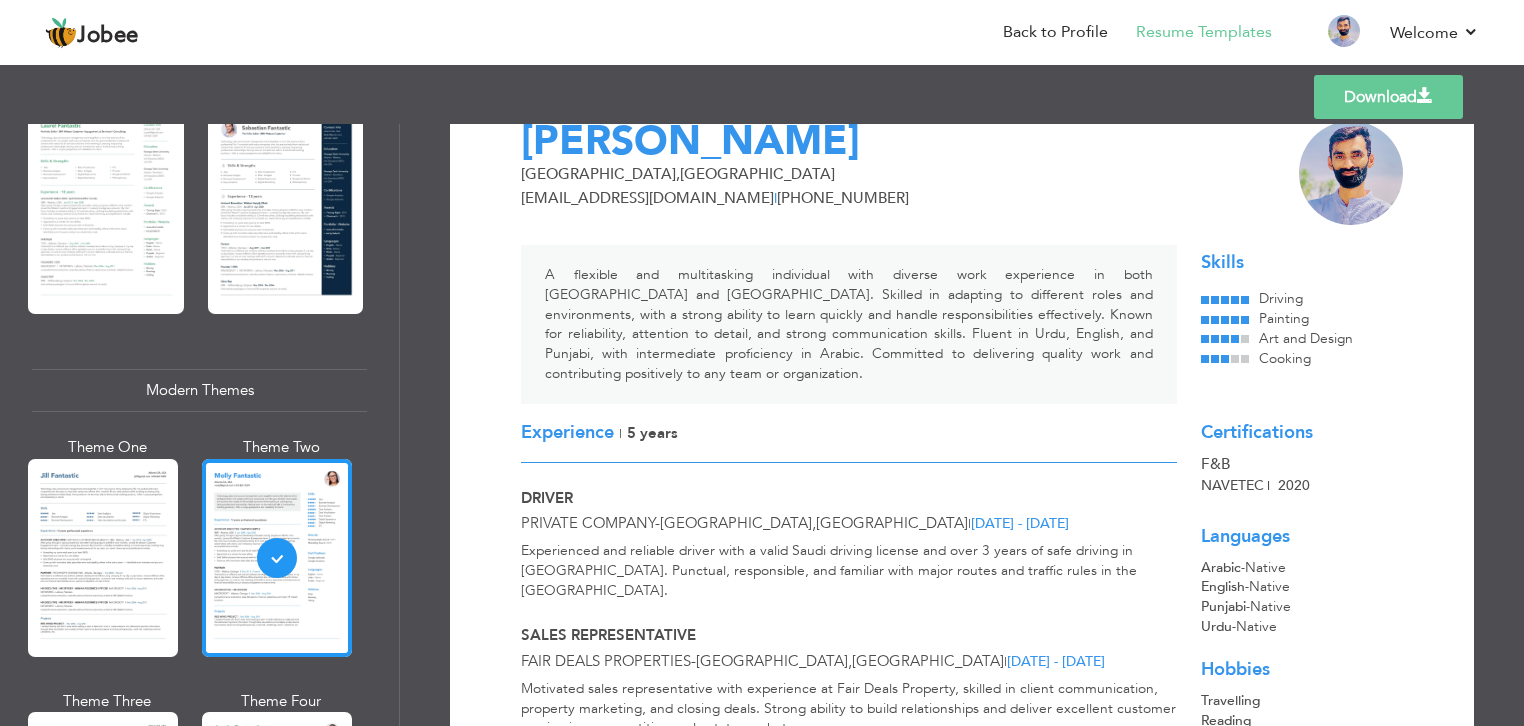 scroll, scrollTop: 0, scrollLeft: 0, axis: both 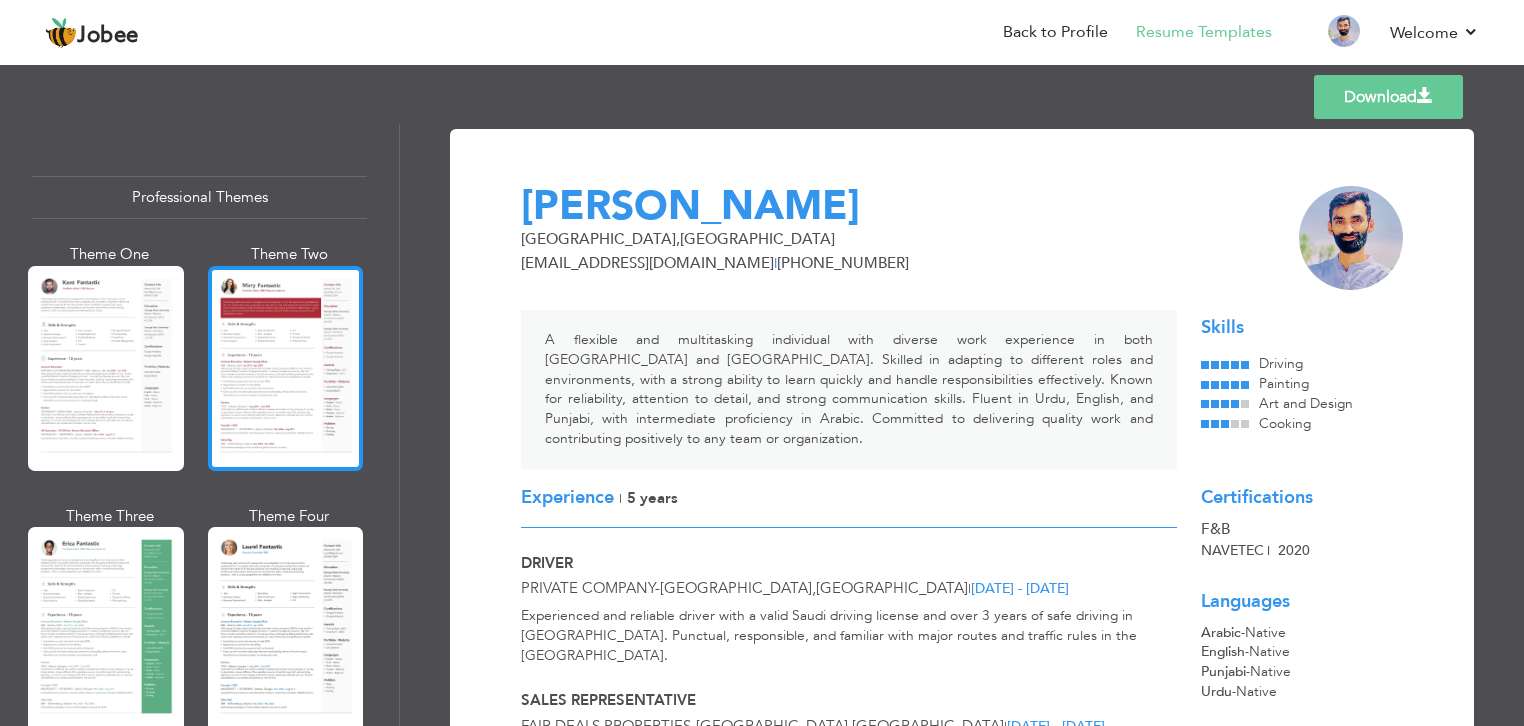 click at bounding box center [286, 368] 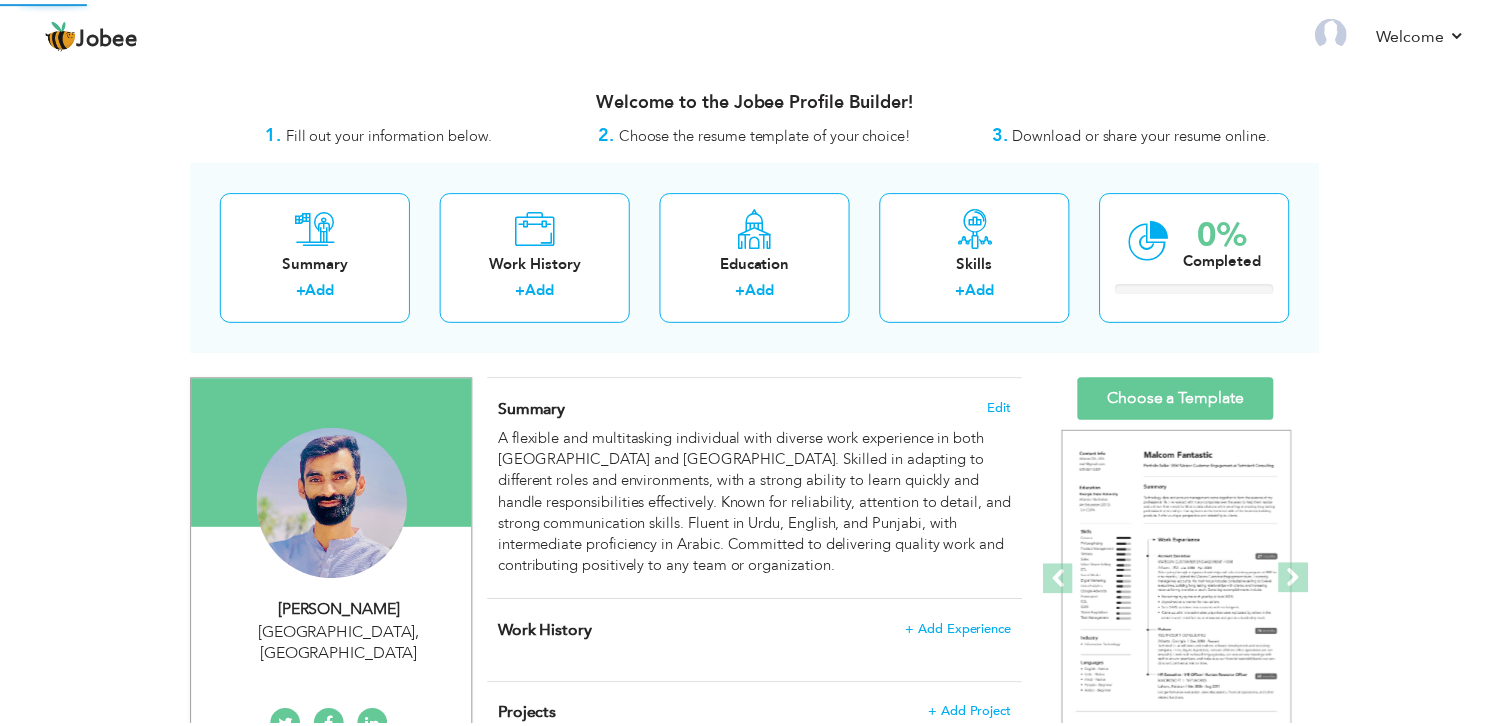 scroll, scrollTop: 0, scrollLeft: 0, axis: both 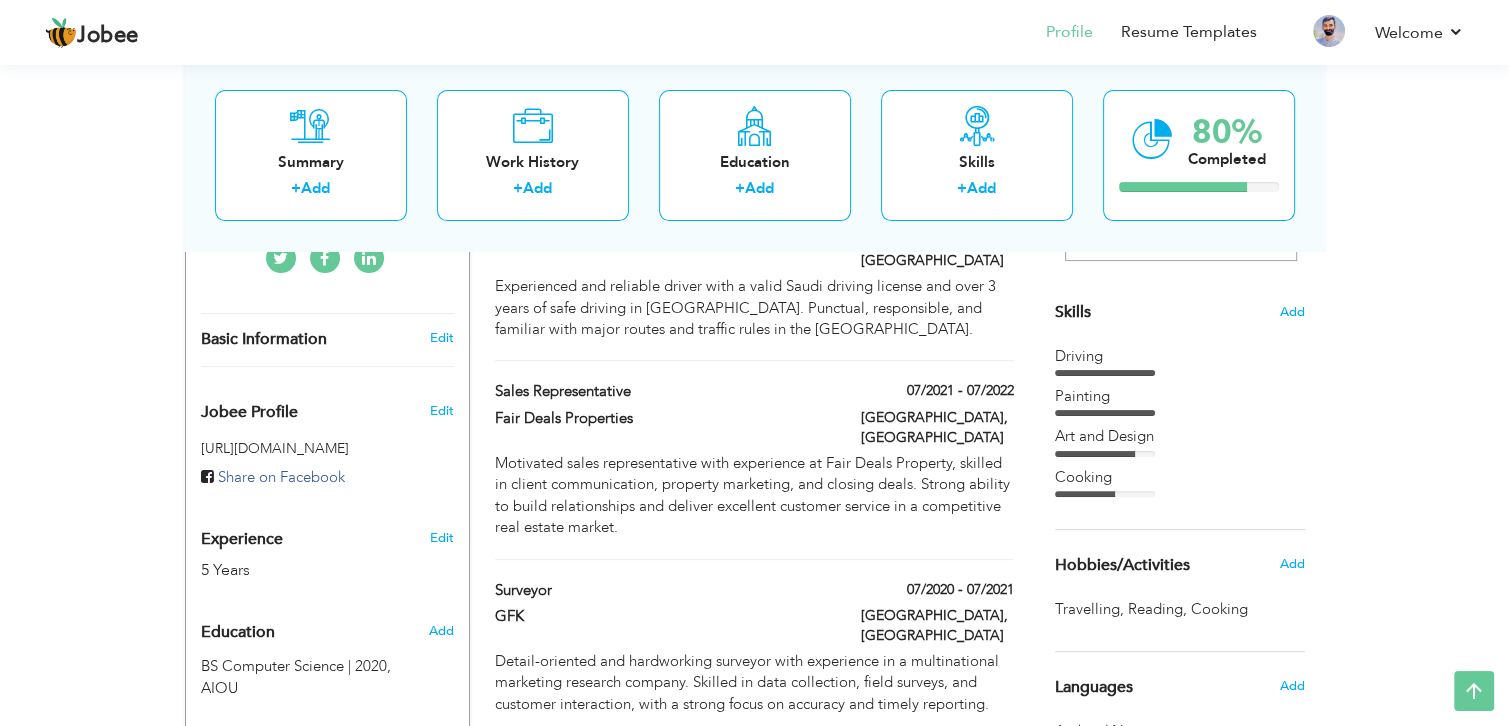 click on "[URL][DOMAIN_NAME]" at bounding box center (327, 448) 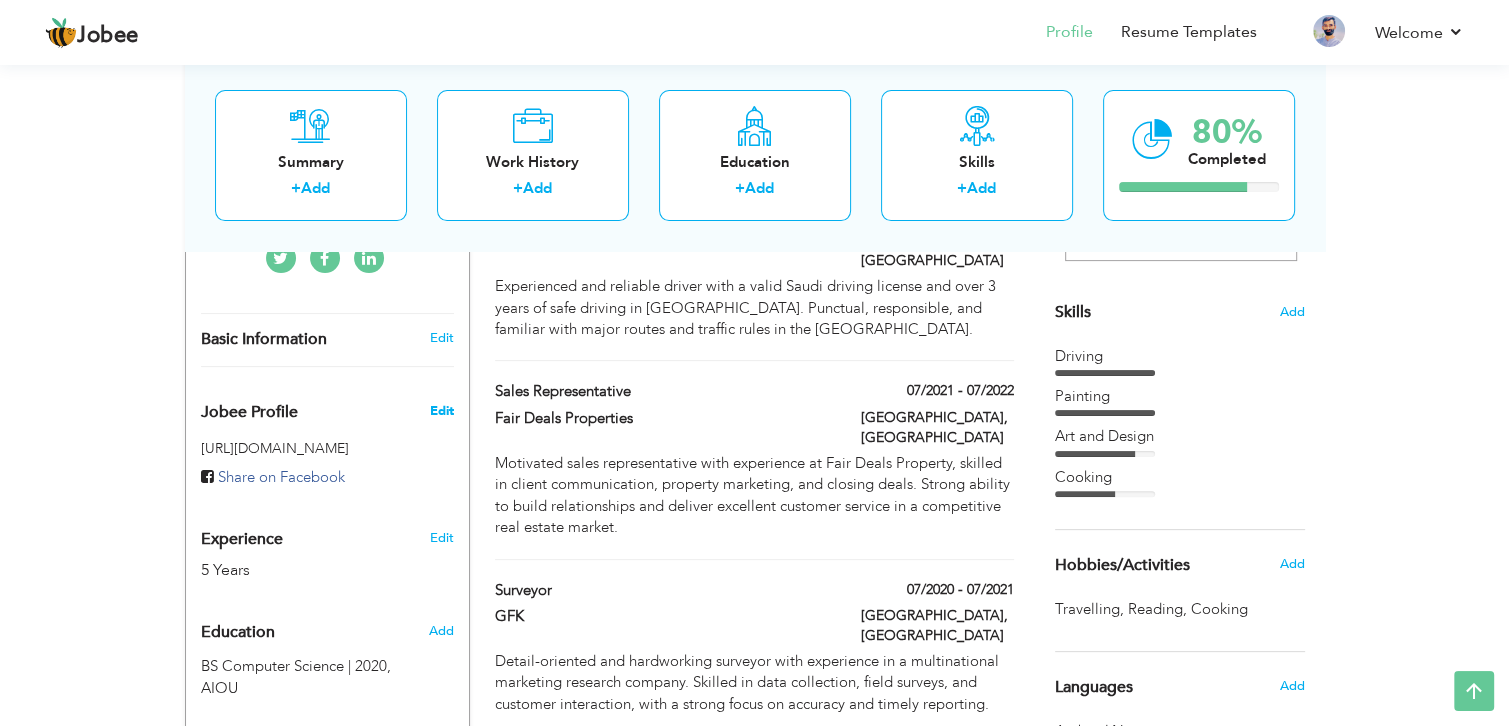 click on "Edit" at bounding box center (441, 411) 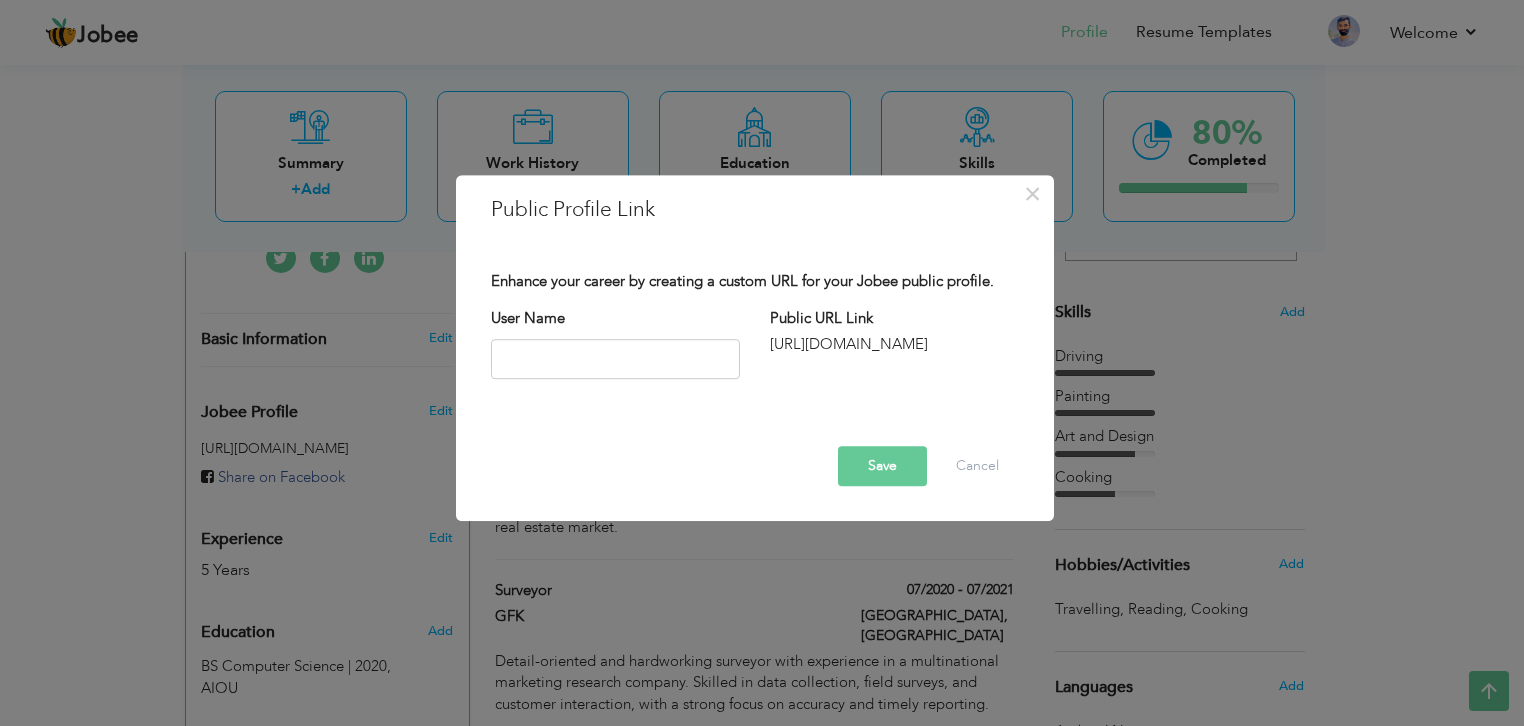 click on "http://jobee.io/profile/" at bounding box center [894, 344] 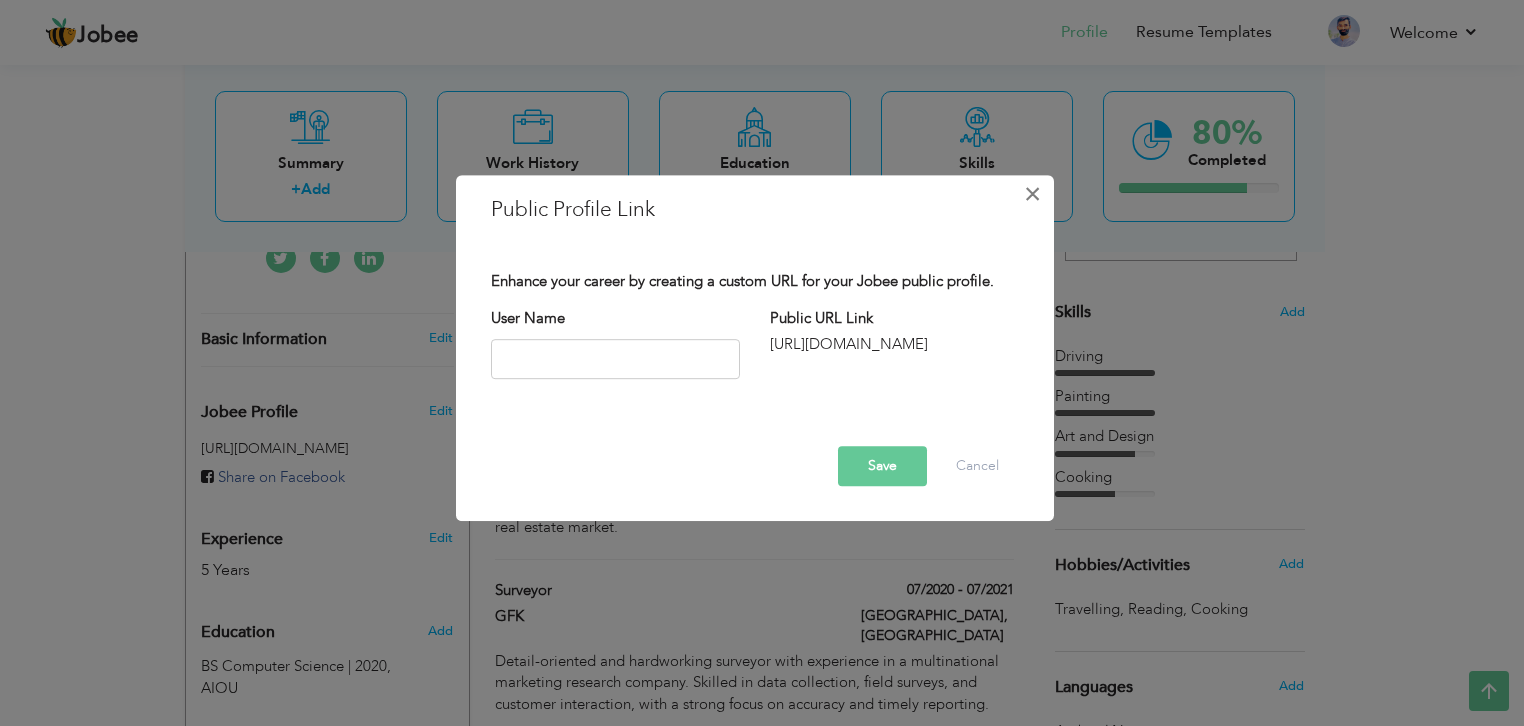 click on "×" at bounding box center (1033, 194) 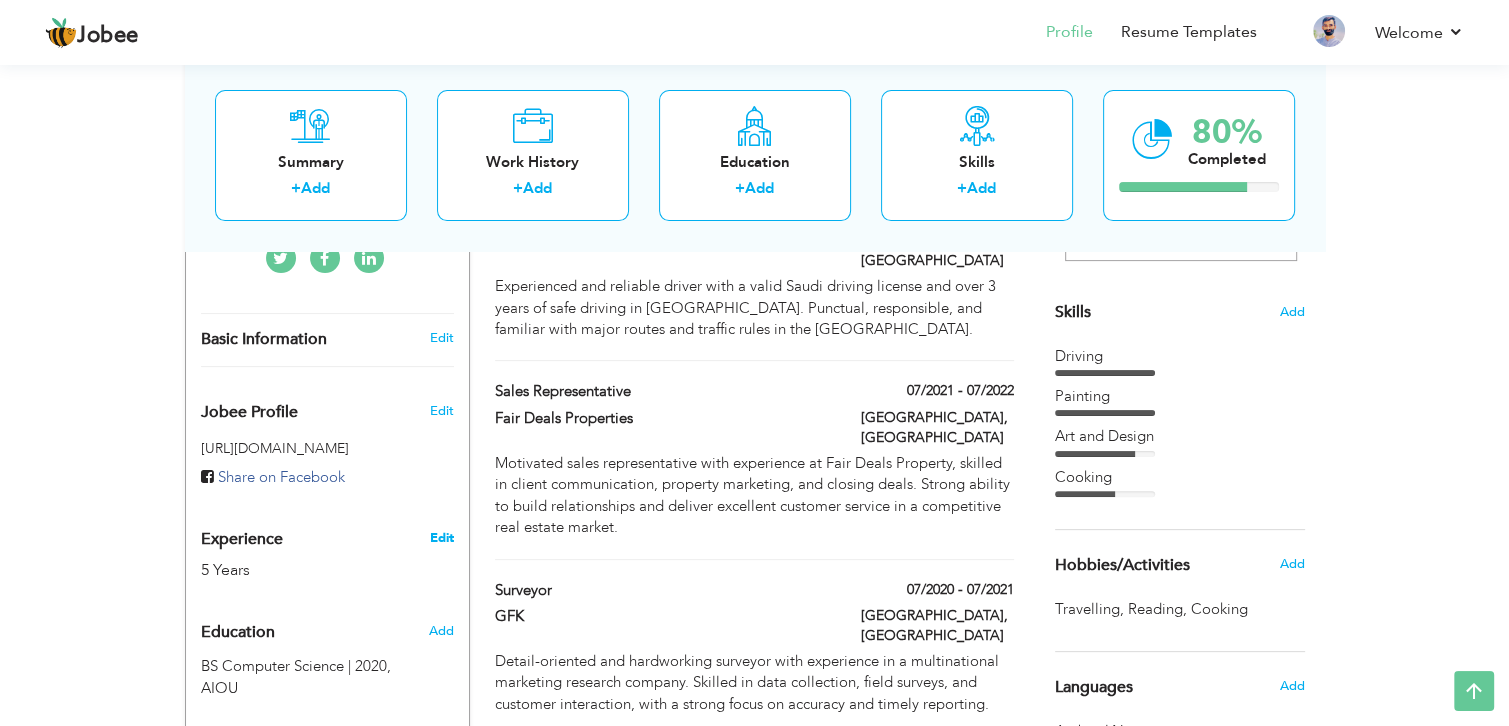 click on "Edit" at bounding box center [441, 538] 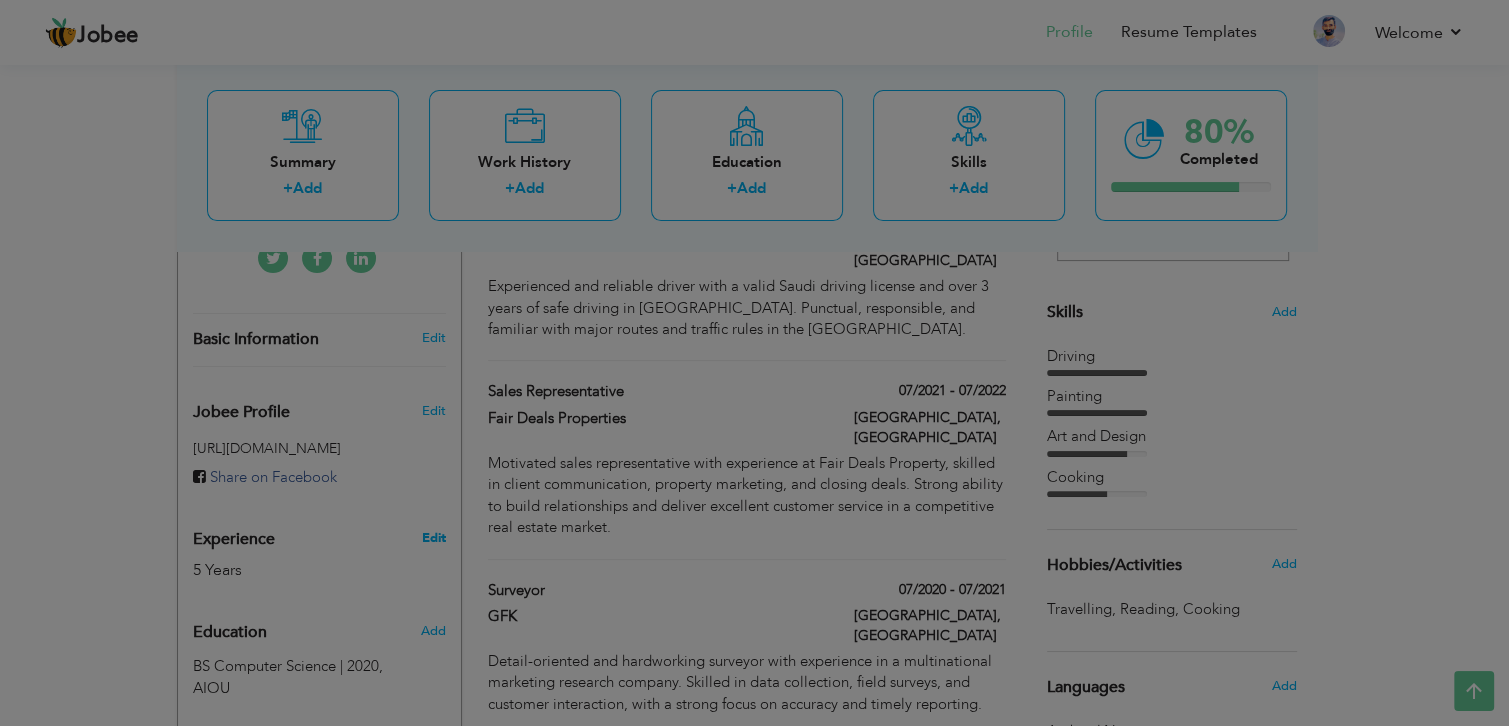 select on "number:166" 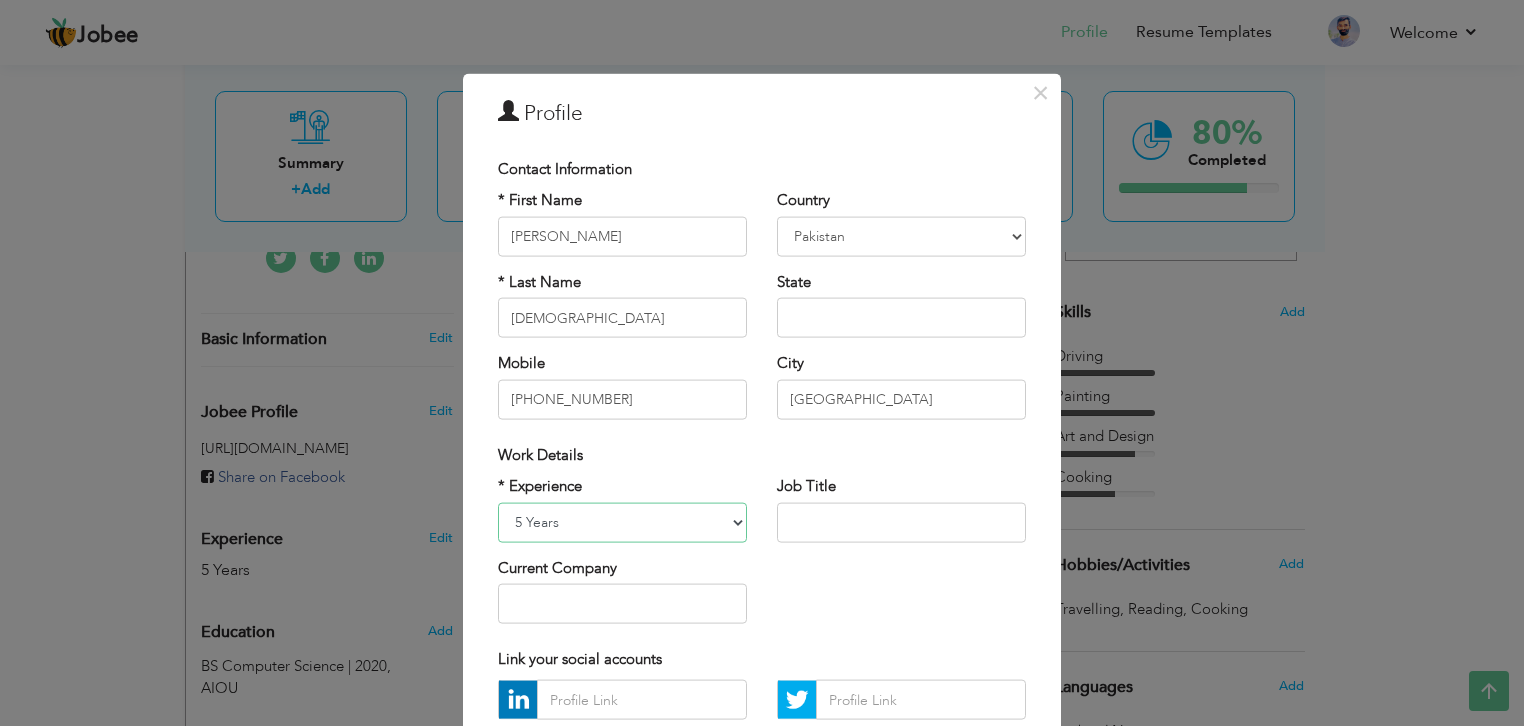 click on "Entry Level Less than 1 Year 1 Year 2 Years 3 Years 4 Years 5 Years 6 Years 7 Years 8 Years 9 Years 10 Years 11 Years 12 Years 13 Years 14 Years 15 Years 16 Years 17 Years 18 Years 19 Years 20 Years 21 Years 22 Years 23 Years 24 Years 25 Years 26 Years 27 Years 28 Years 29 Years 30 Years 31 Years 32 Years 33 Years 34 Years 35 Years More than 35 Years" at bounding box center (622, 522) 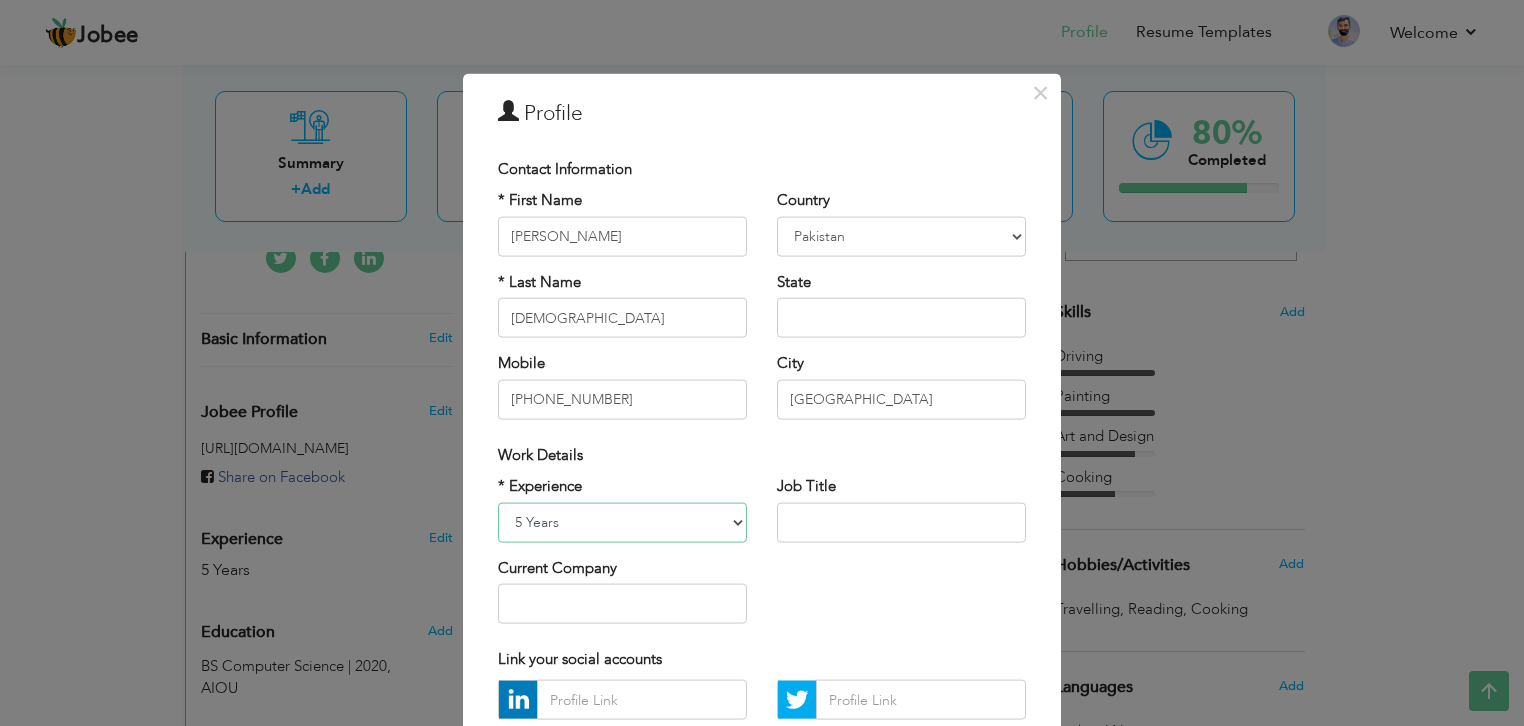select on "number:10" 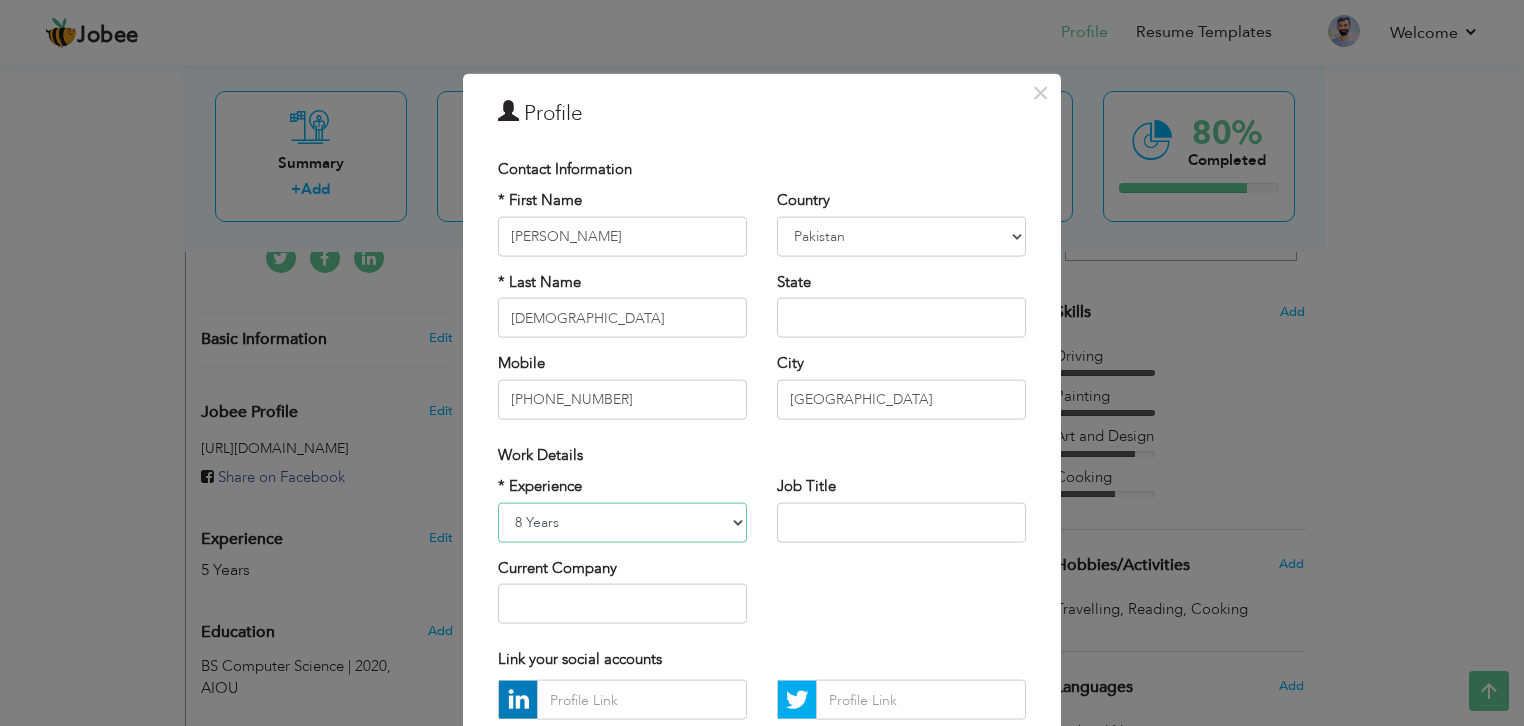 click on "Entry Level Less than 1 Year 1 Year 2 Years 3 Years 4 Years 5 Years 6 Years 7 Years 8 Years 9 Years 10 Years 11 Years 12 Years 13 Years 14 Years 15 Years 16 Years 17 Years 18 Years 19 Years 20 Years 21 Years 22 Years 23 Years 24 Years 25 Years 26 Years 27 Years 28 Years 29 Years 30 Years 31 Years 32 Years 33 Years 34 Years 35 Years More than 35 Years" at bounding box center (622, 522) 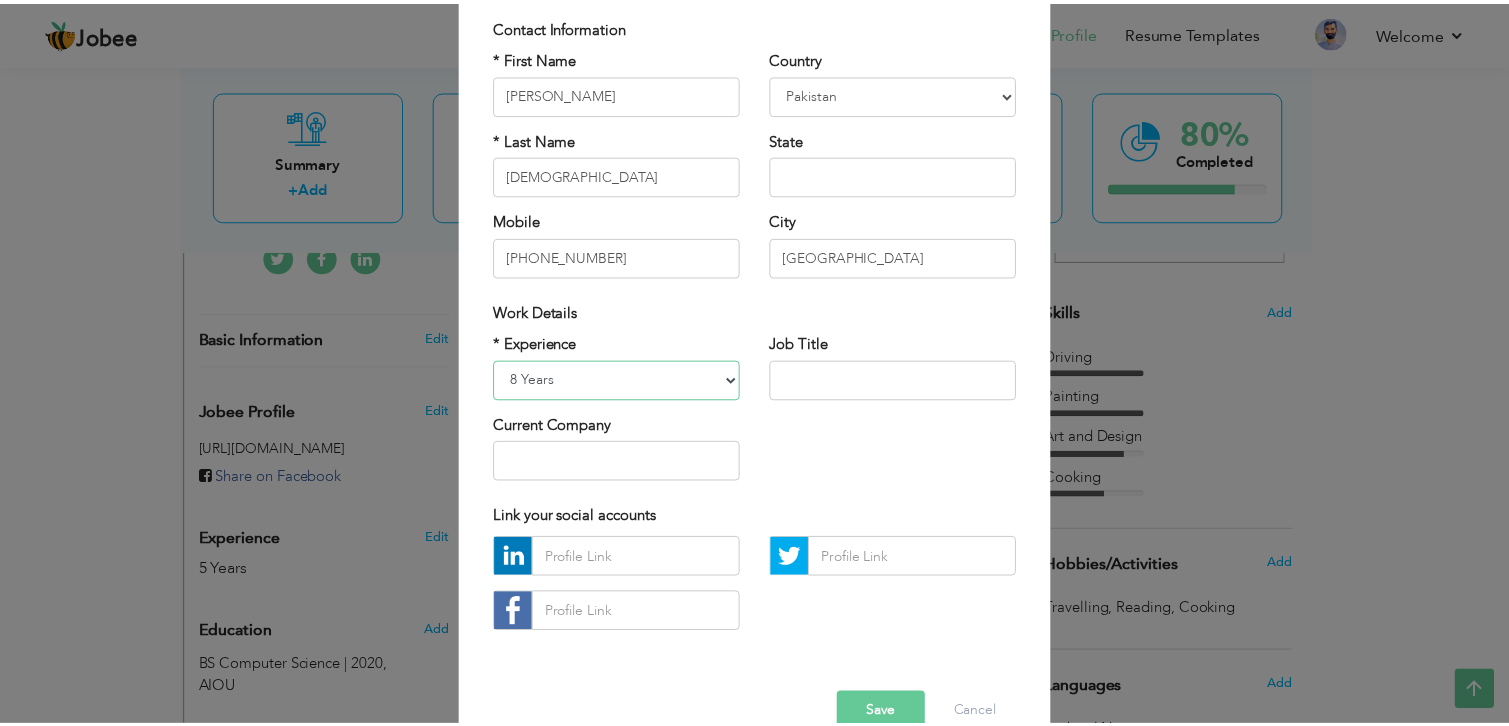 scroll, scrollTop: 184, scrollLeft: 0, axis: vertical 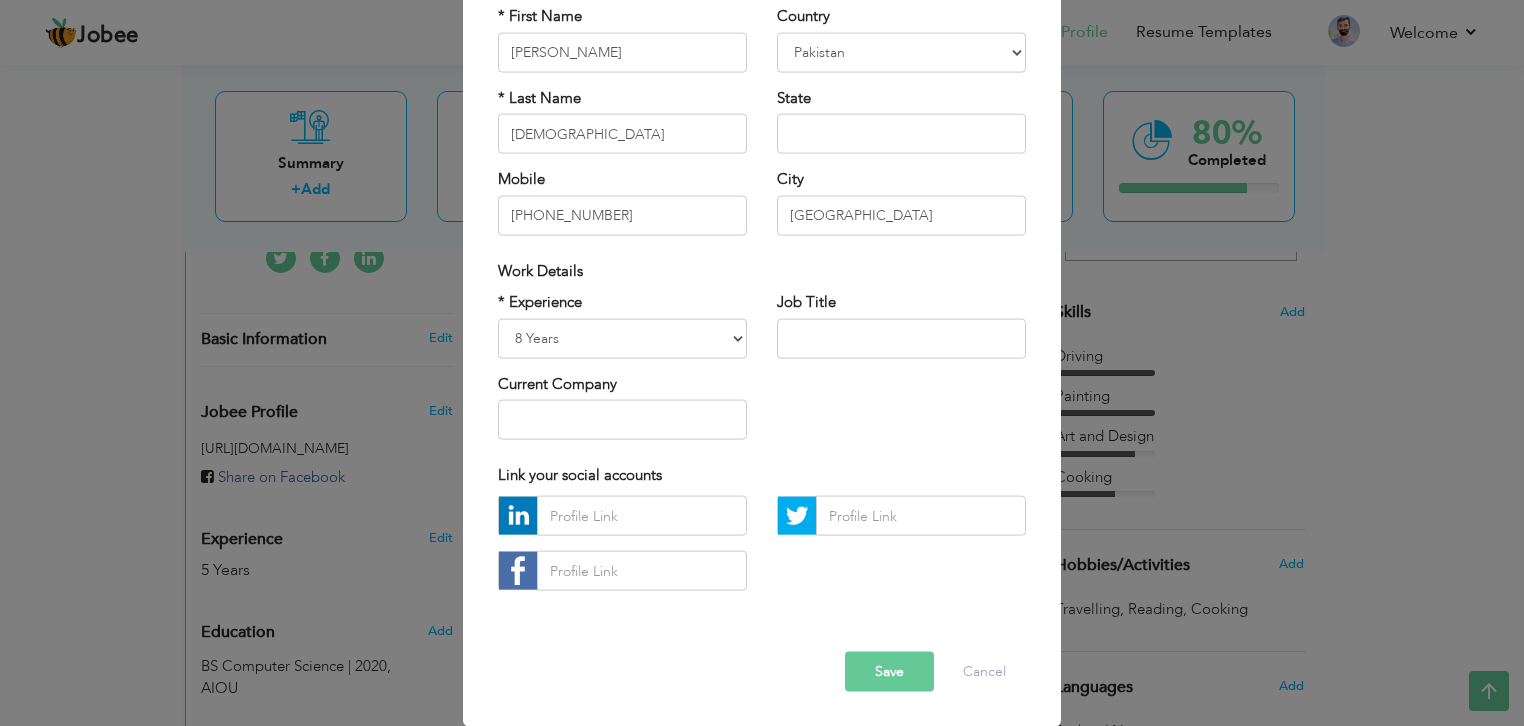click on "Save" at bounding box center [889, 672] 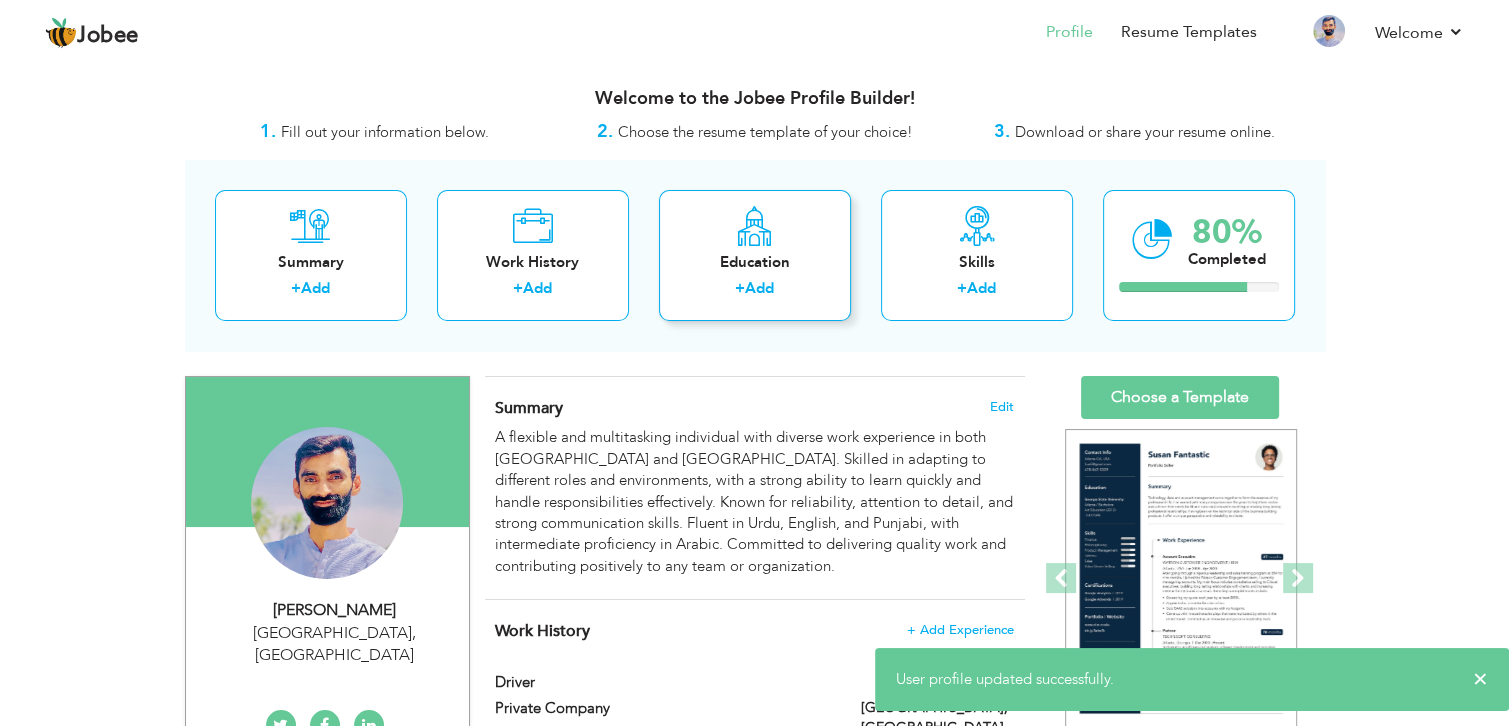 scroll, scrollTop: 0, scrollLeft: 0, axis: both 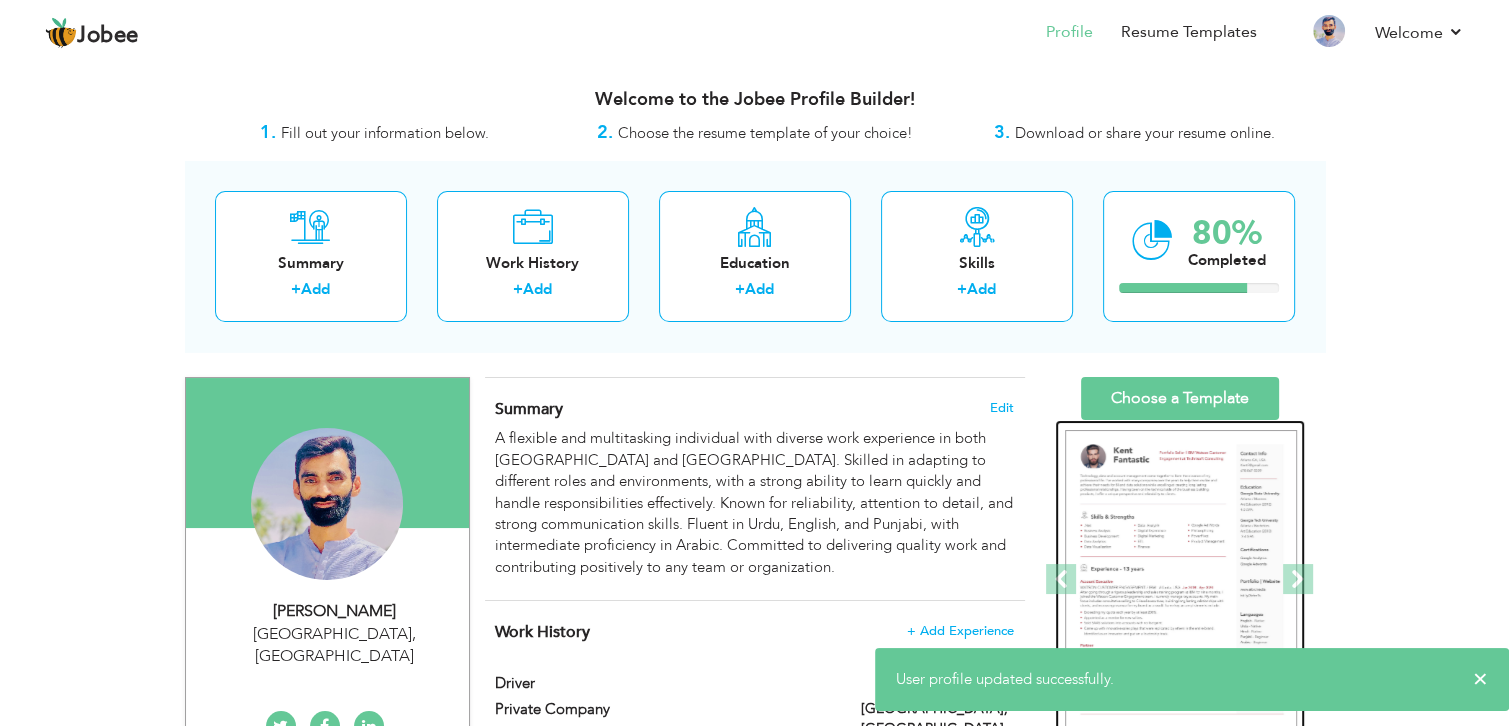 click at bounding box center [1181, 580] 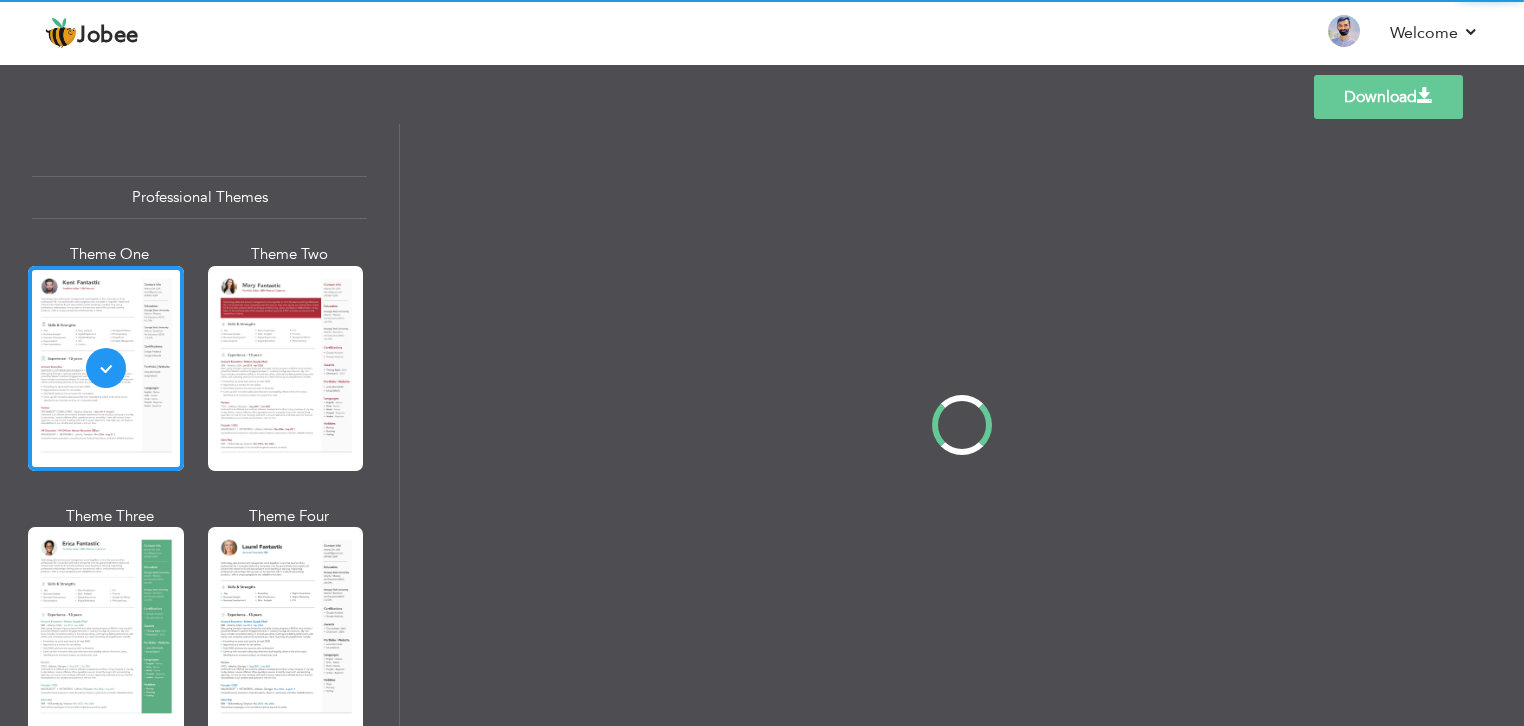 scroll, scrollTop: 0, scrollLeft: 0, axis: both 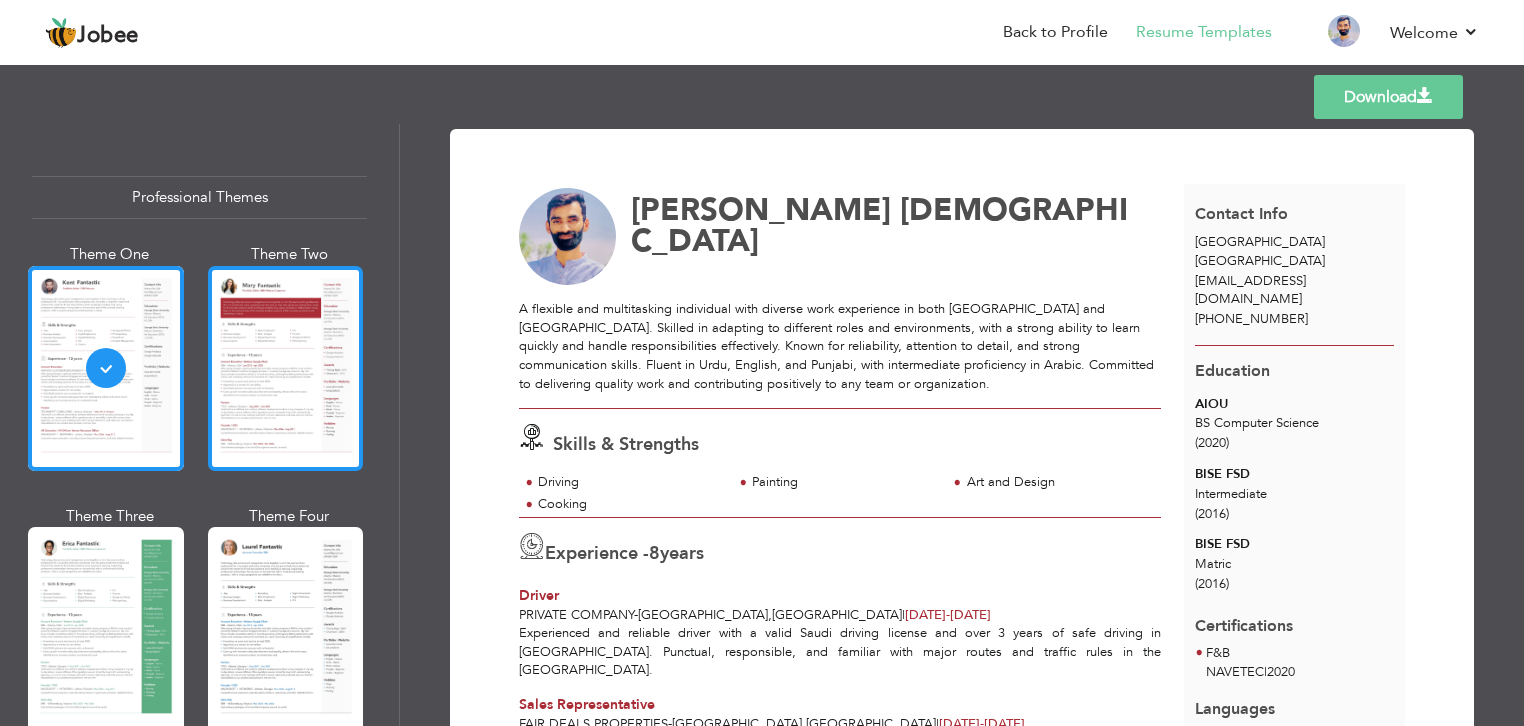 click at bounding box center [286, 368] 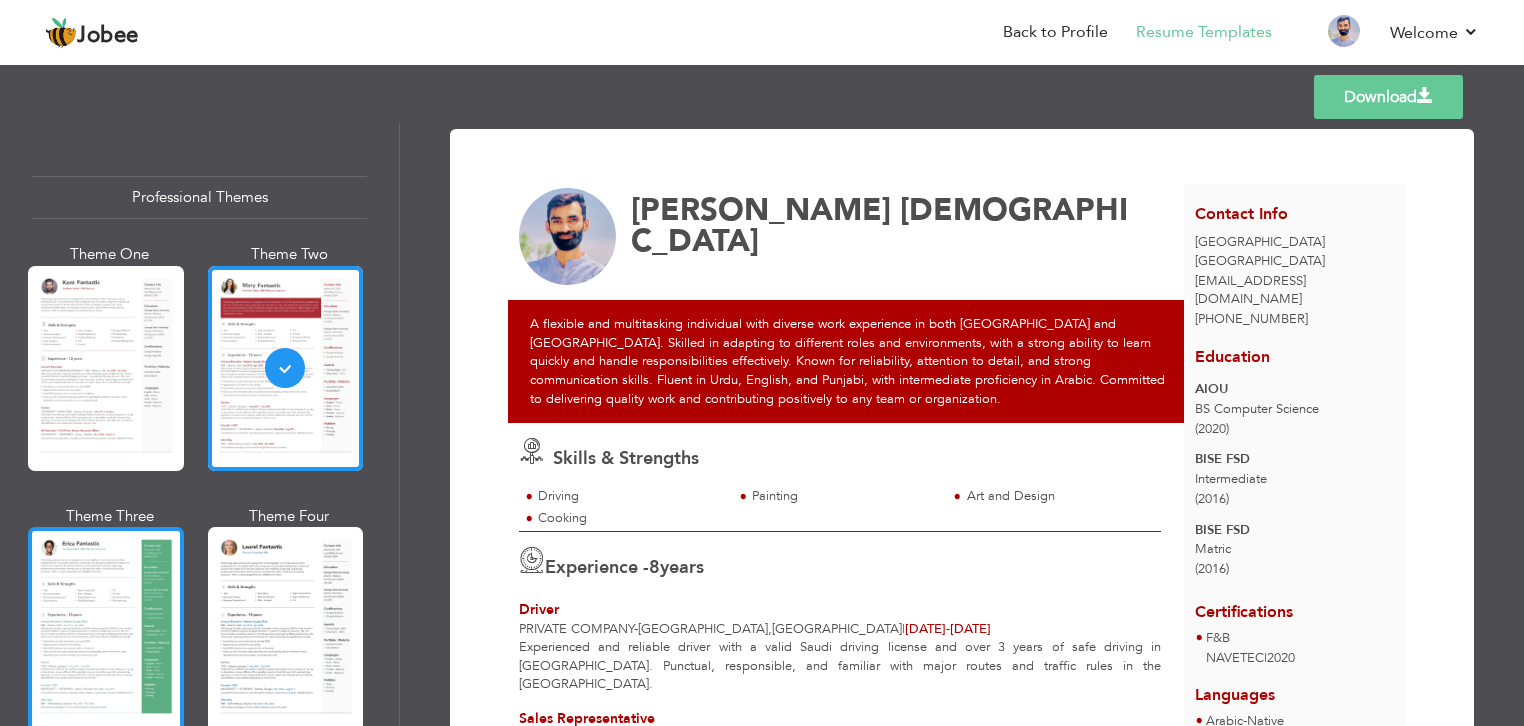 click at bounding box center [106, 629] 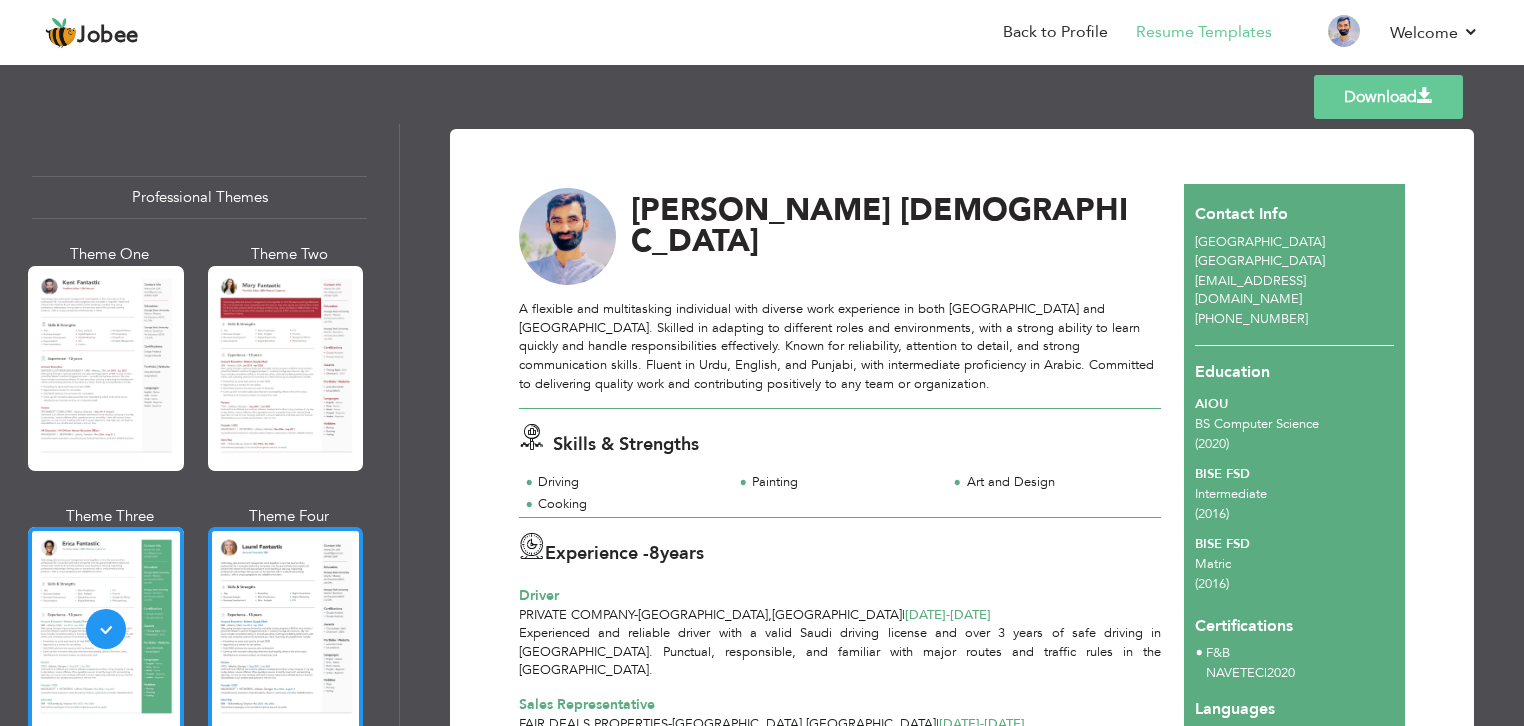 click at bounding box center [286, 629] 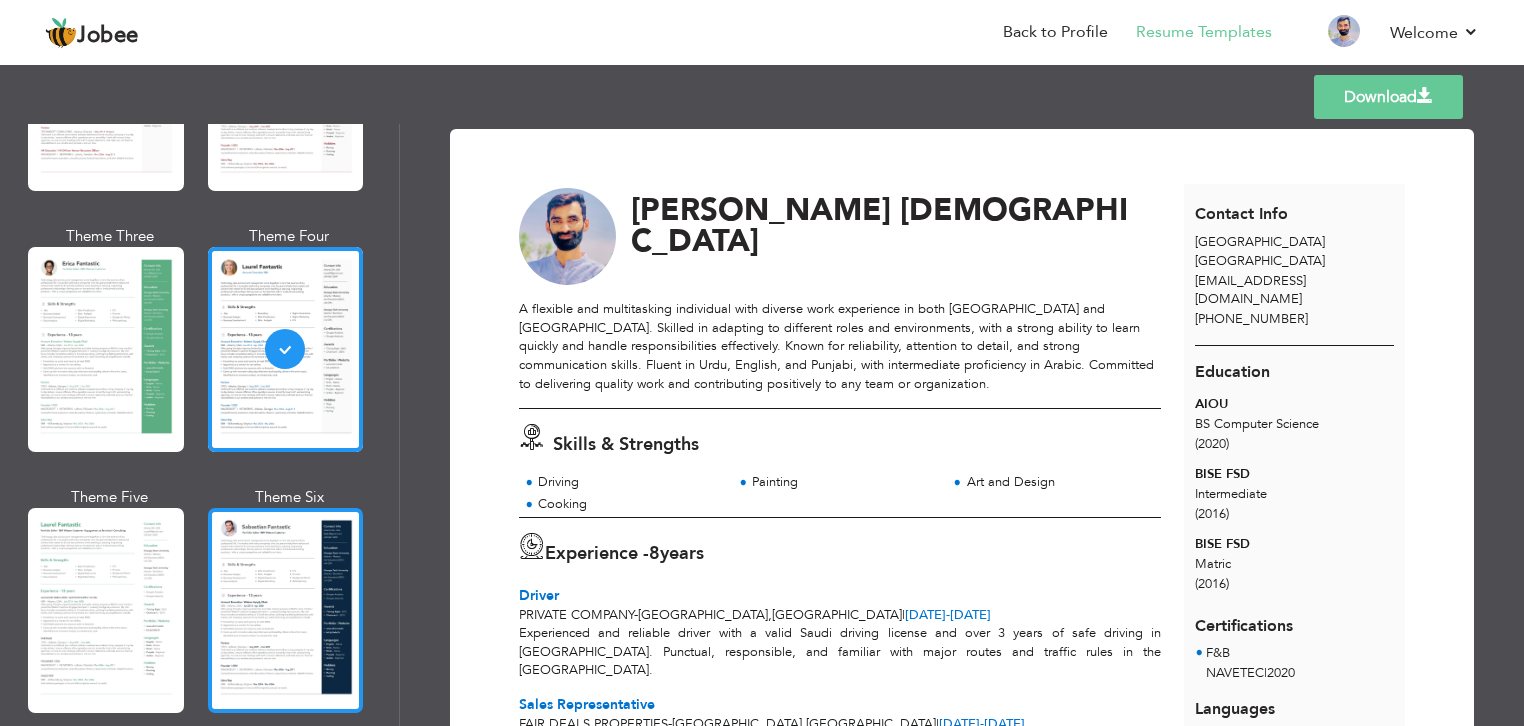 scroll, scrollTop: 280, scrollLeft: 0, axis: vertical 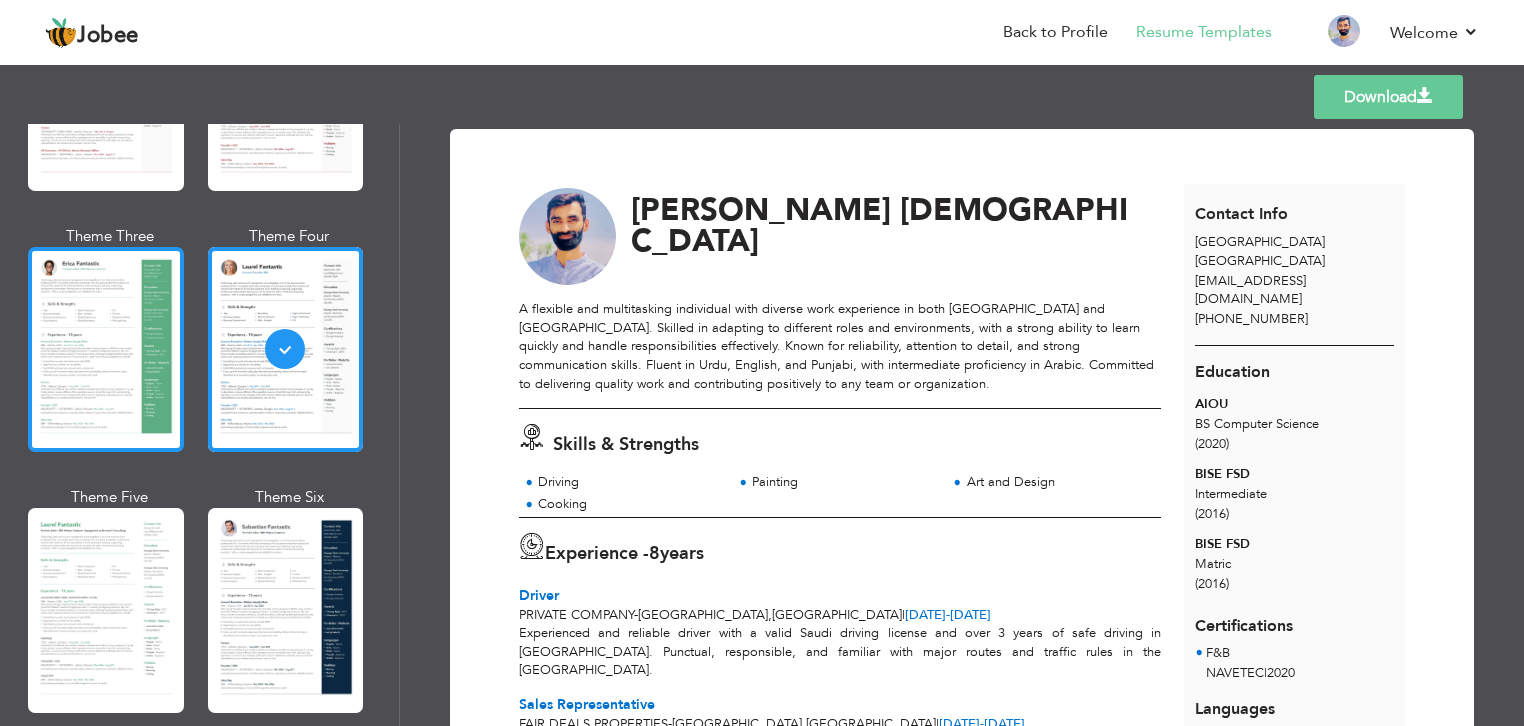click at bounding box center (106, 349) 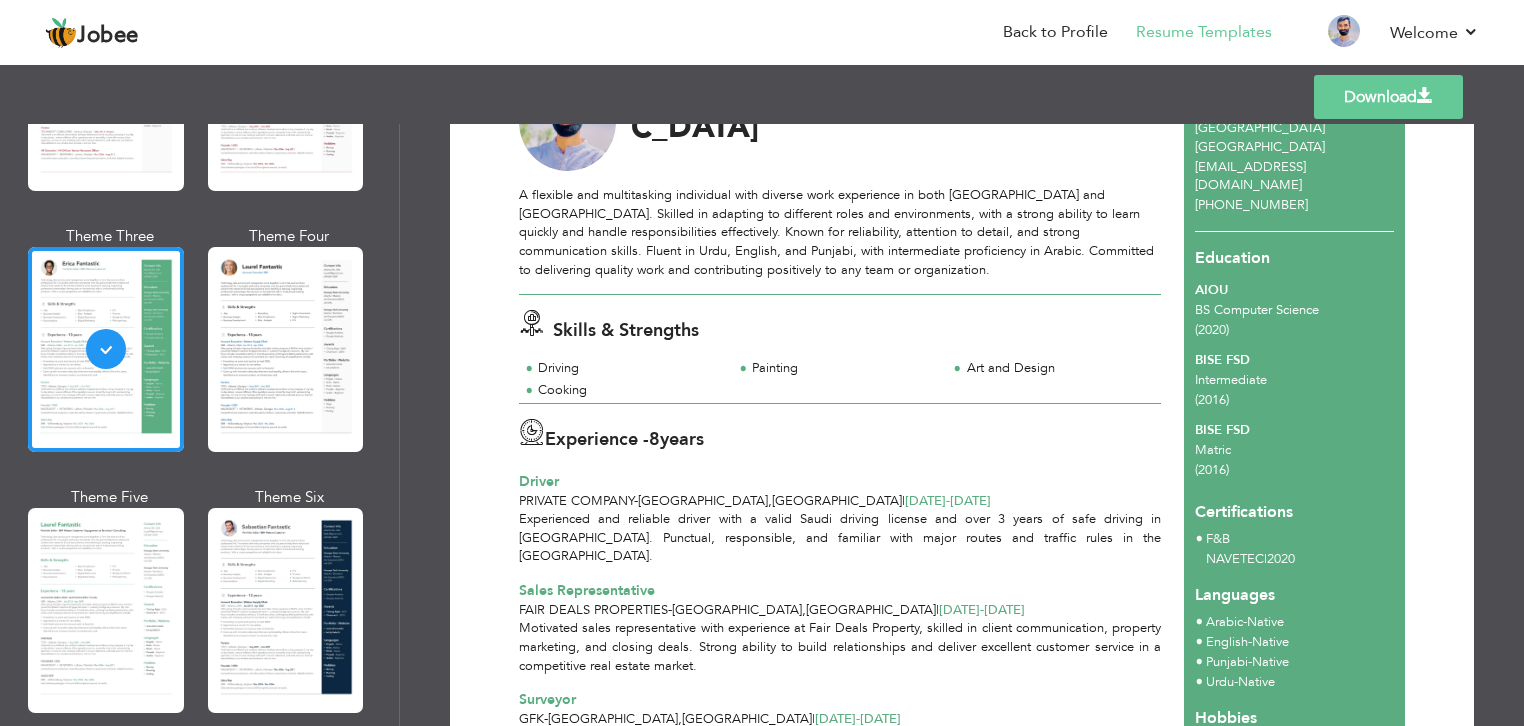 scroll, scrollTop: 115, scrollLeft: 0, axis: vertical 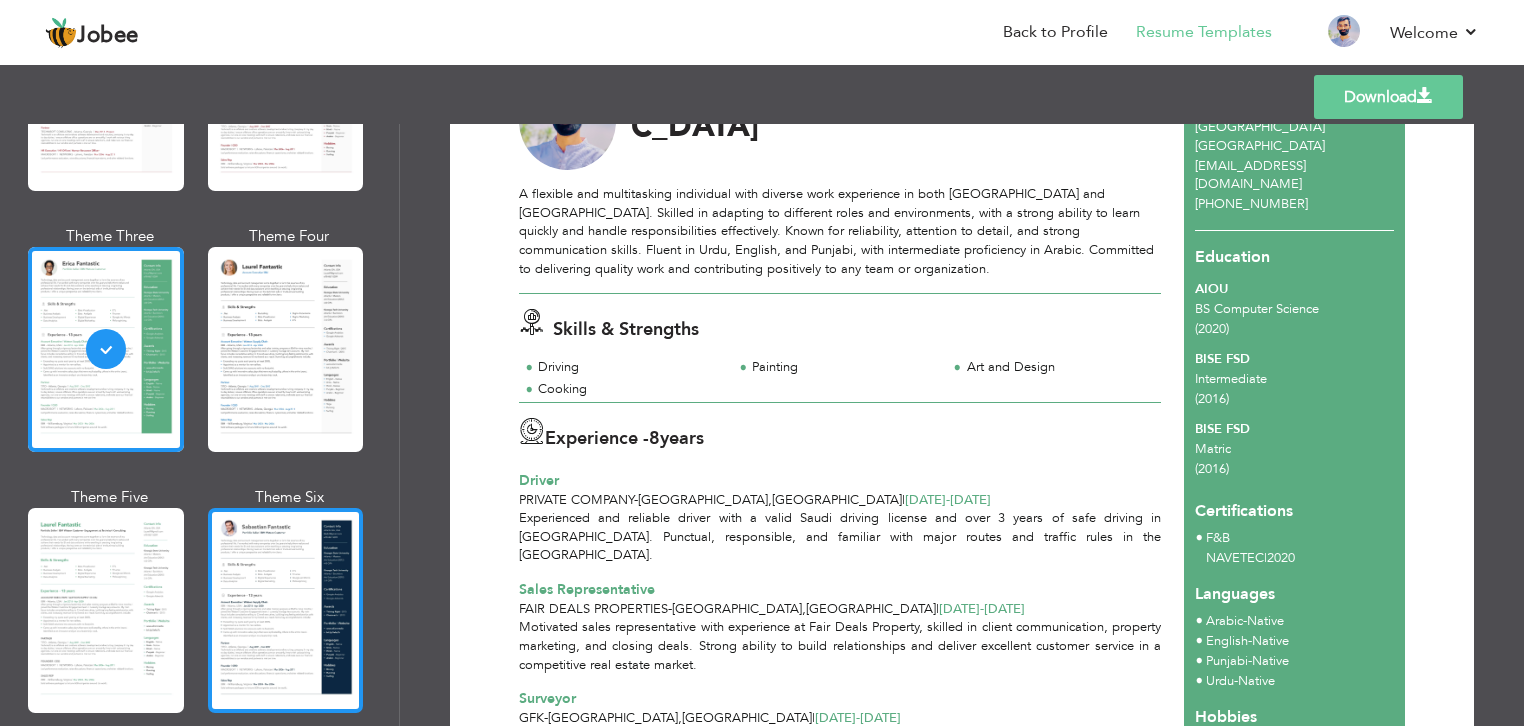 click at bounding box center (286, 610) 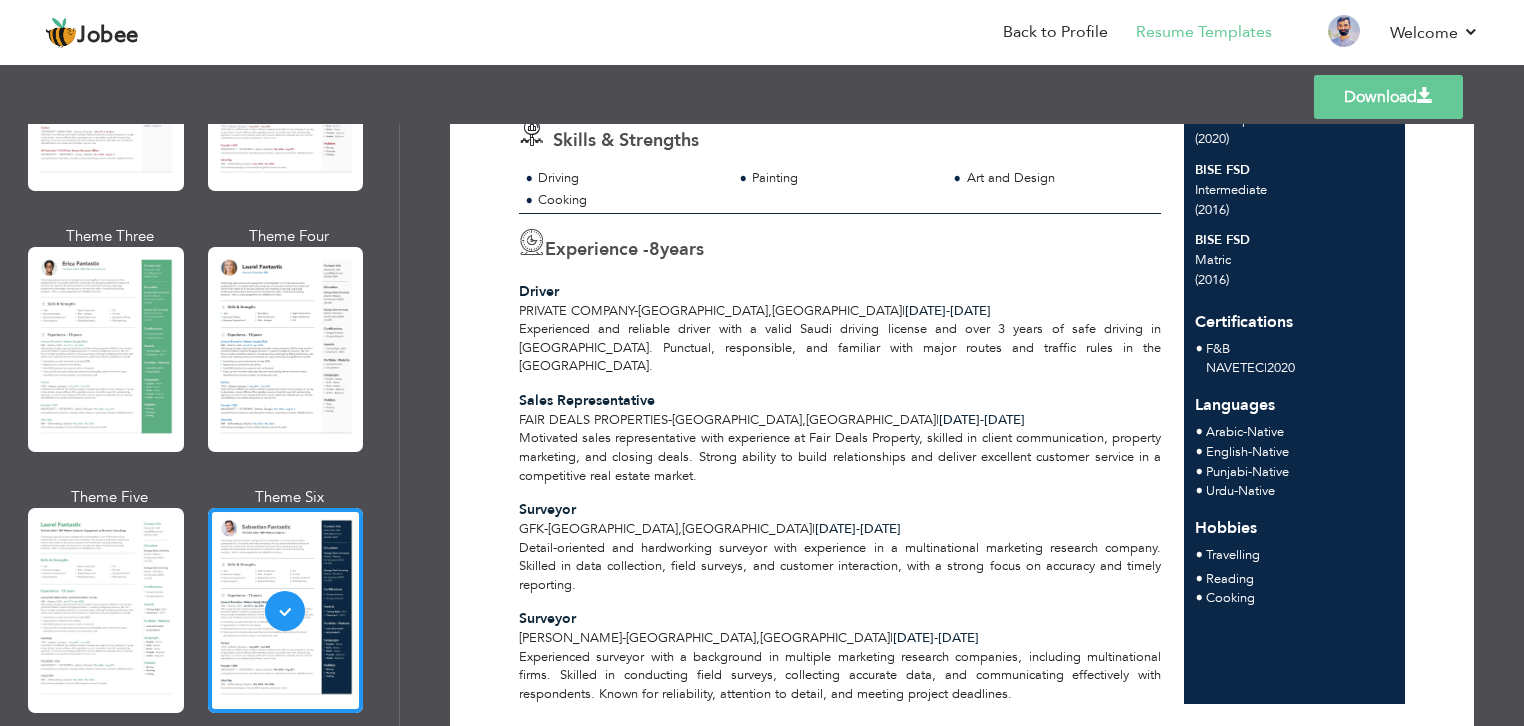 scroll, scrollTop: 289, scrollLeft: 0, axis: vertical 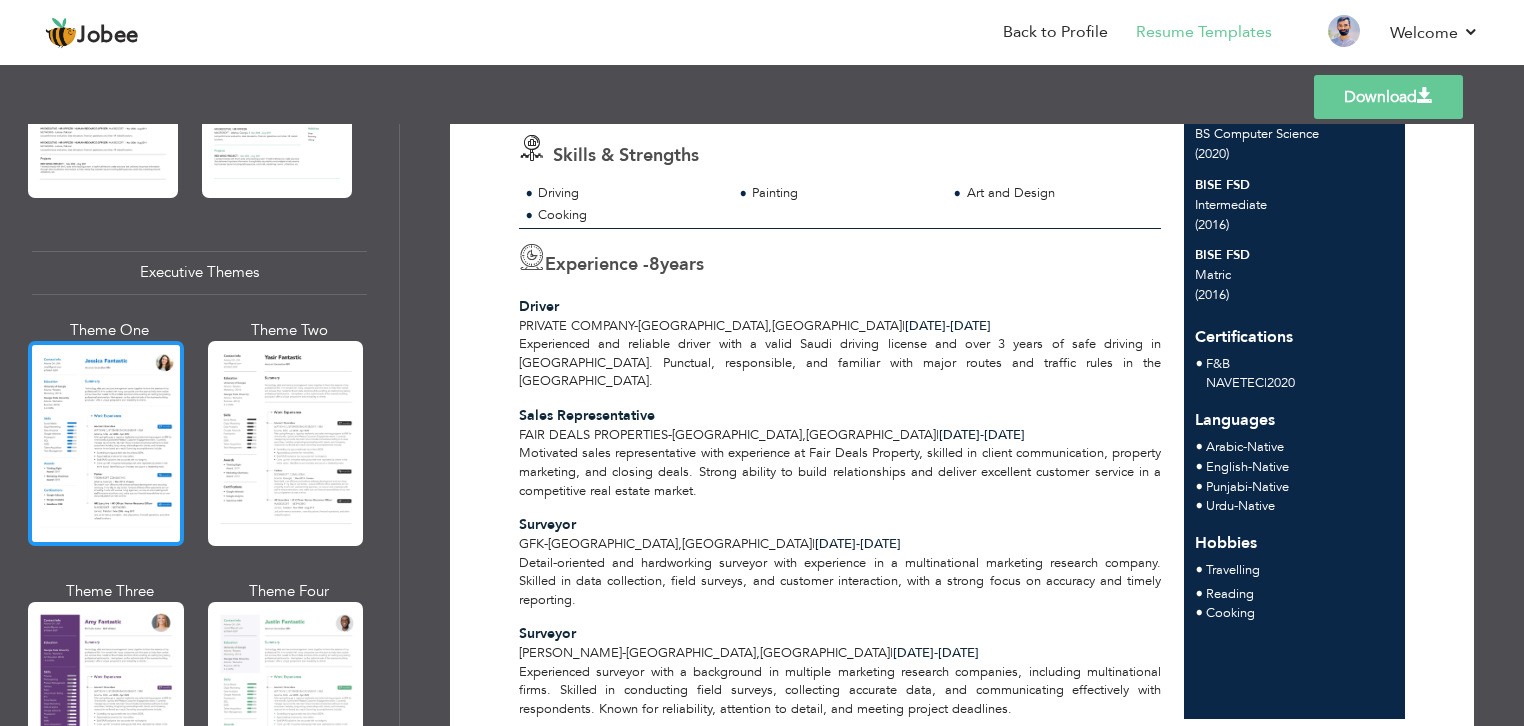 click at bounding box center (106, 443) 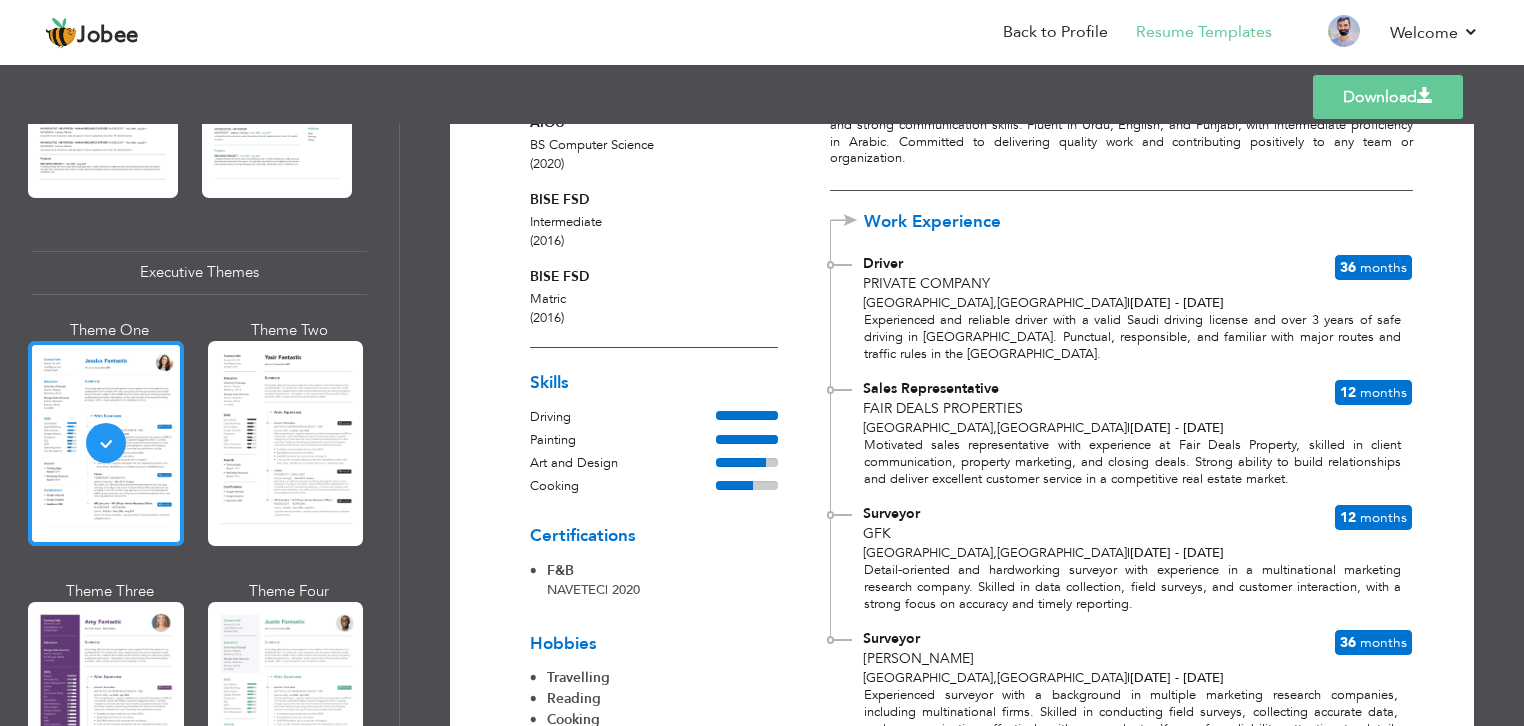 scroll, scrollTop: 0, scrollLeft: 0, axis: both 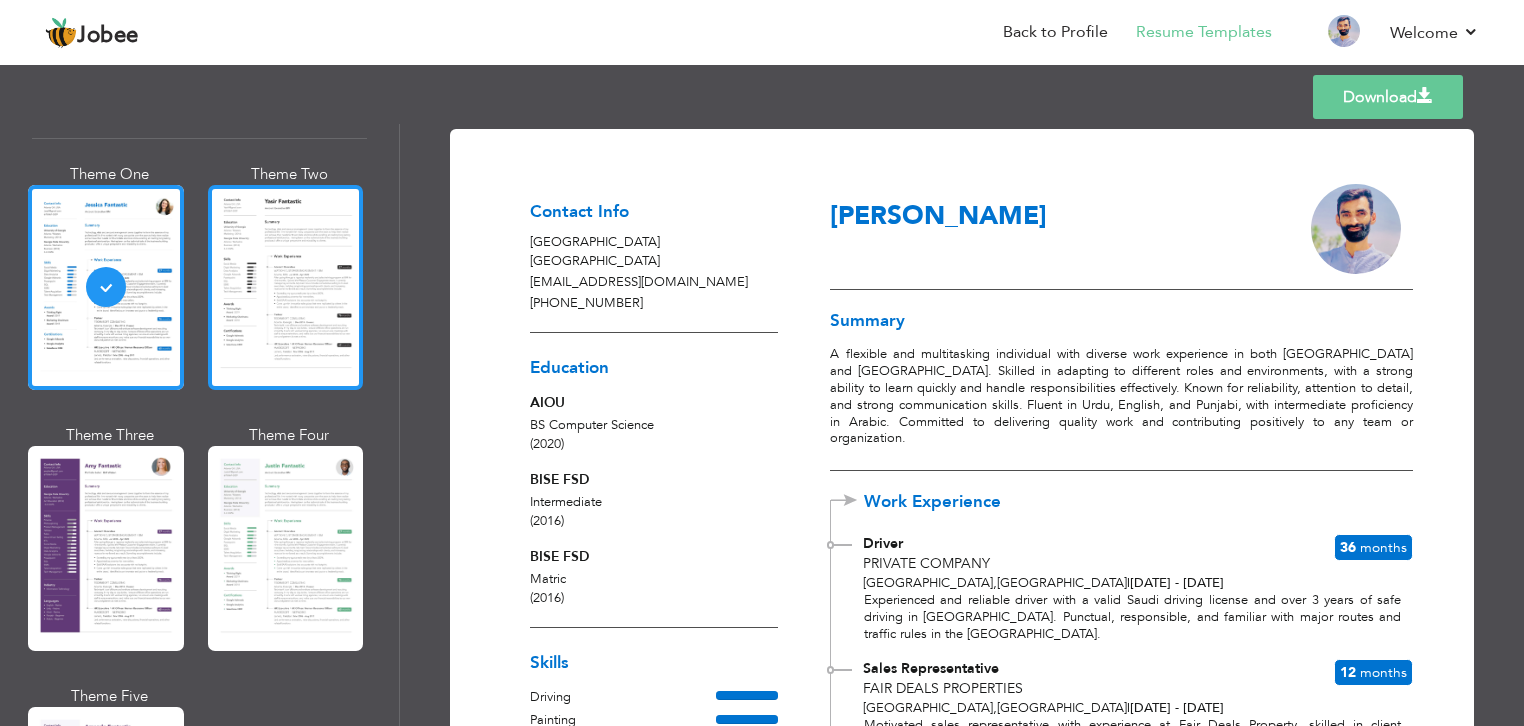 click at bounding box center (286, 287) 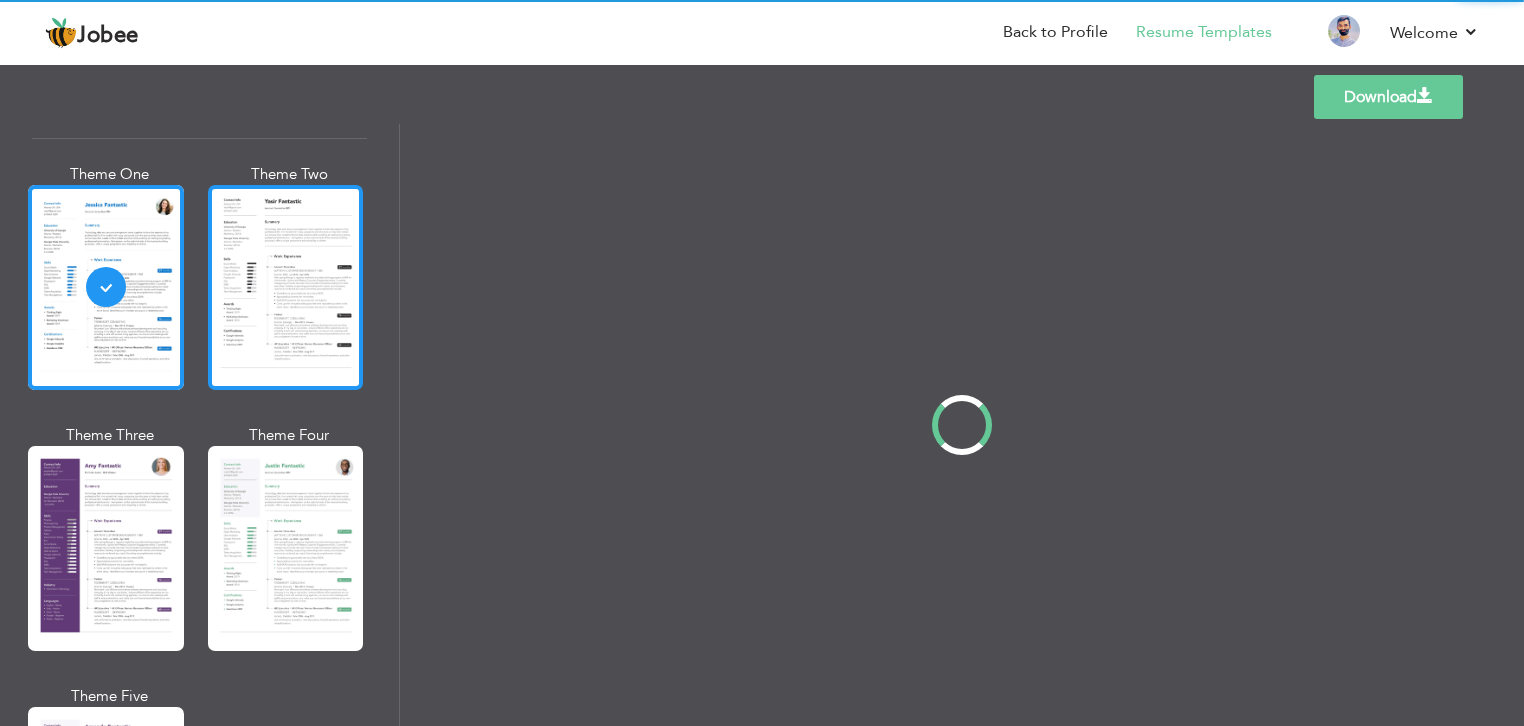 scroll, scrollTop: 1550, scrollLeft: 0, axis: vertical 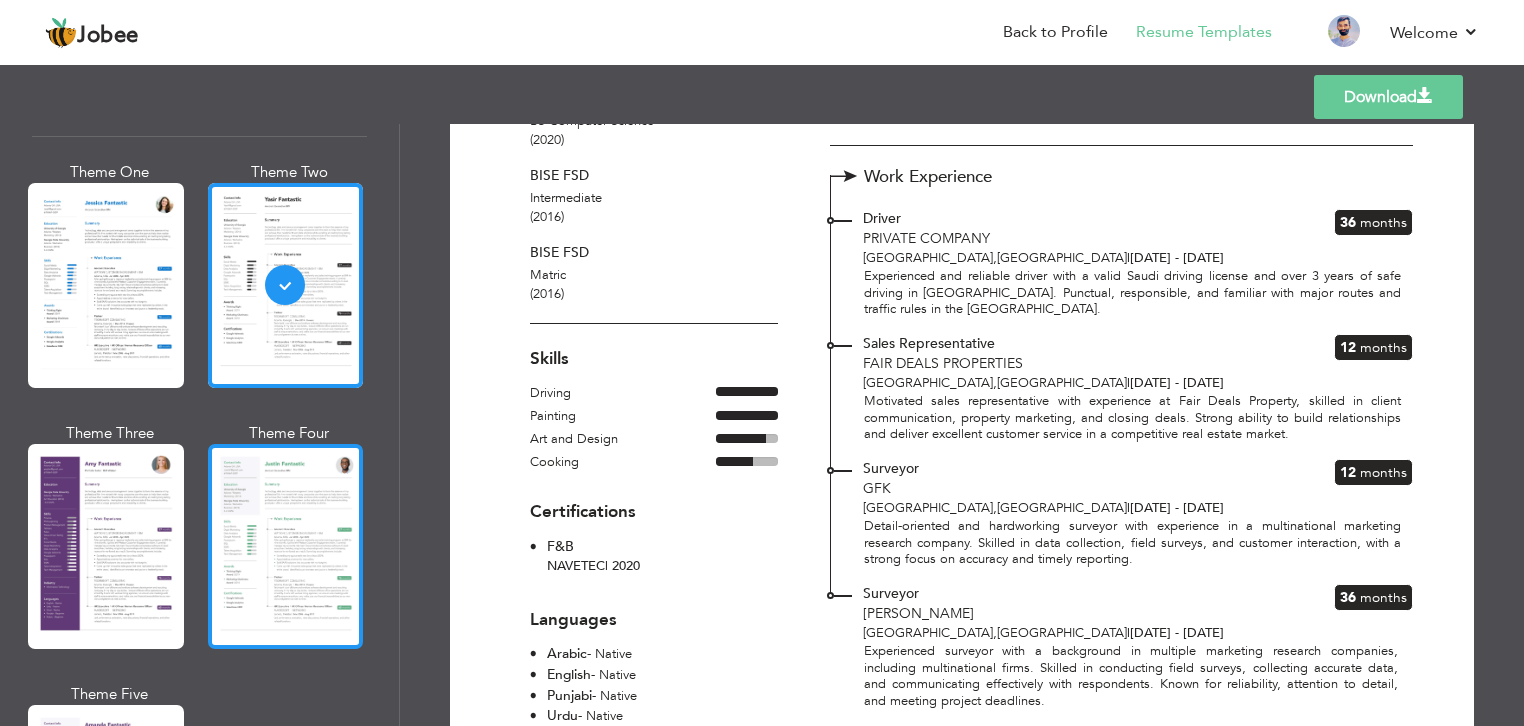 click at bounding box center [286, 546] 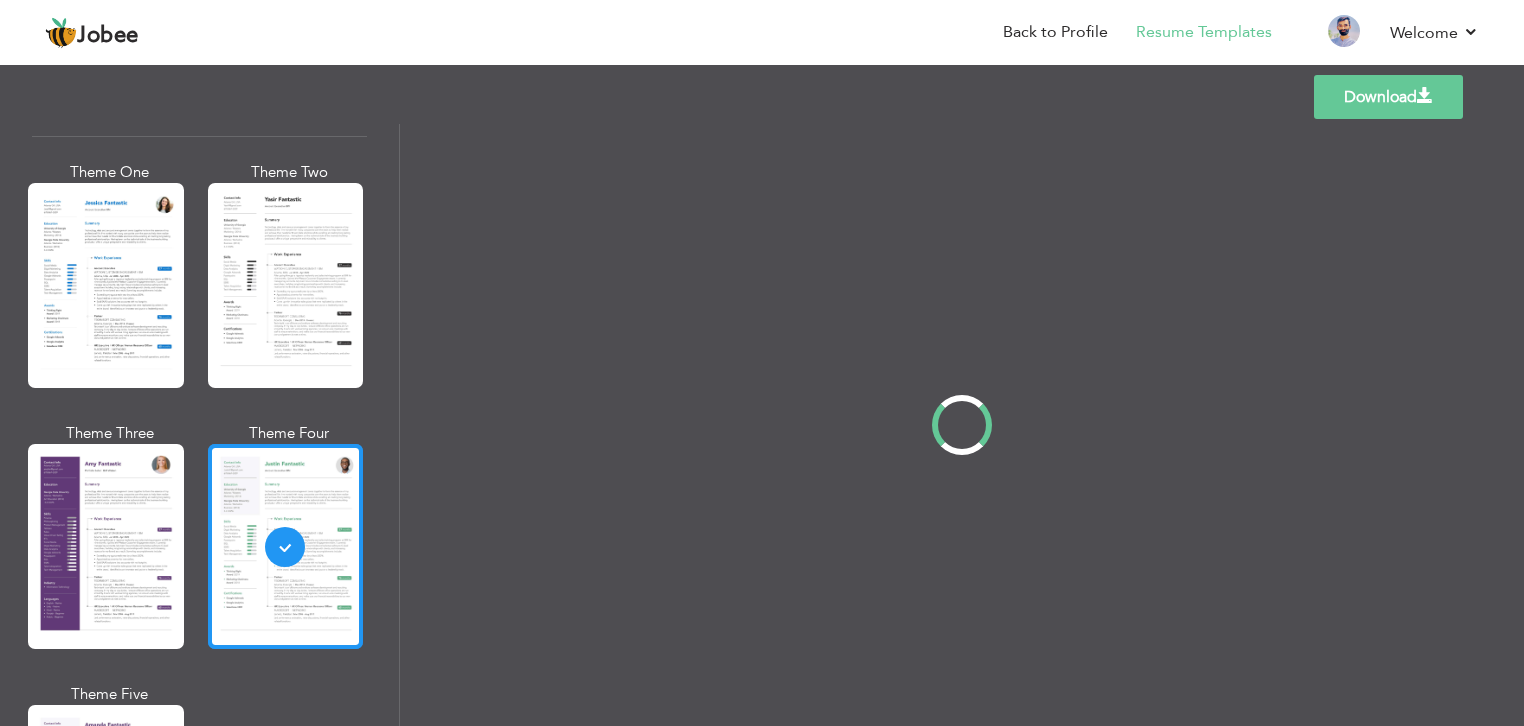 scroll, scrollTop: 0, scrollLeft: 0, axis: both 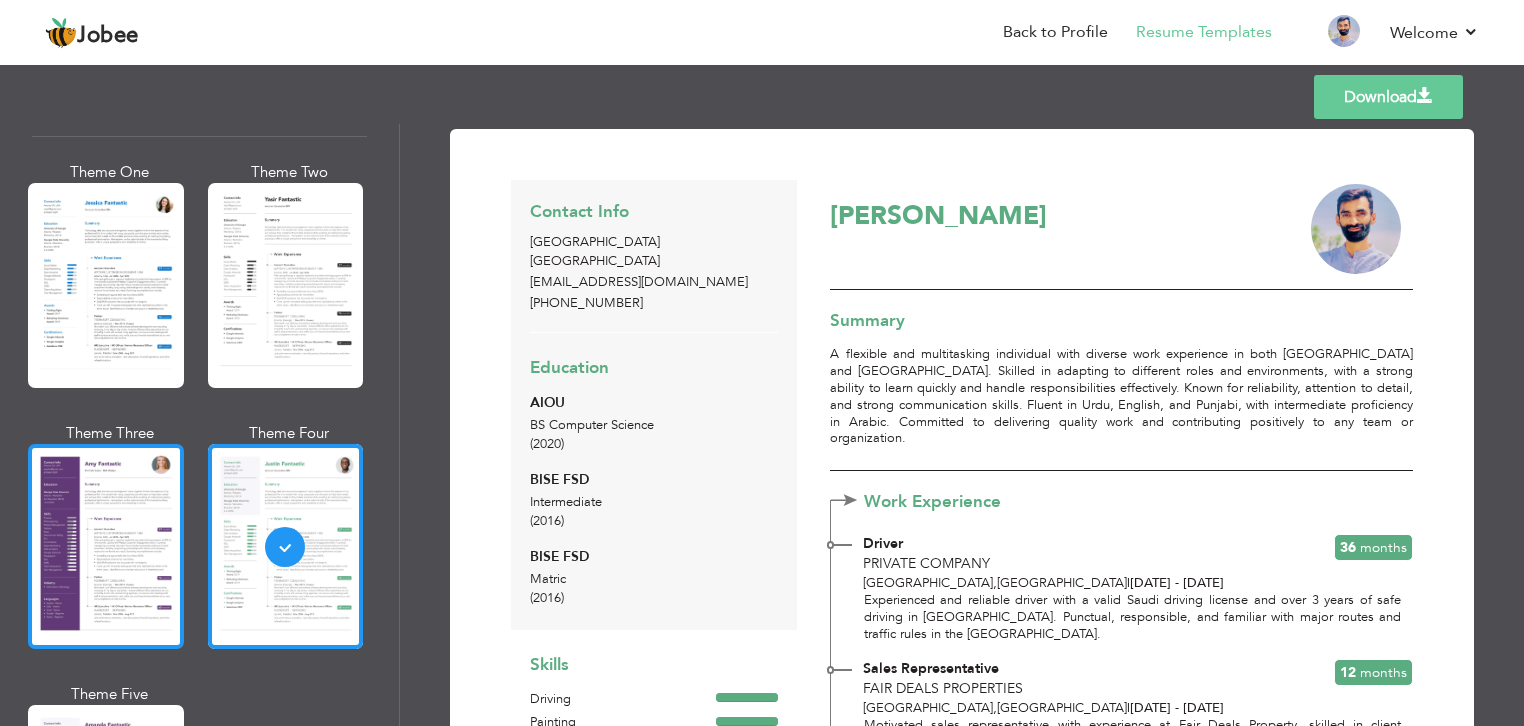 click at bounding box center [106, 546] 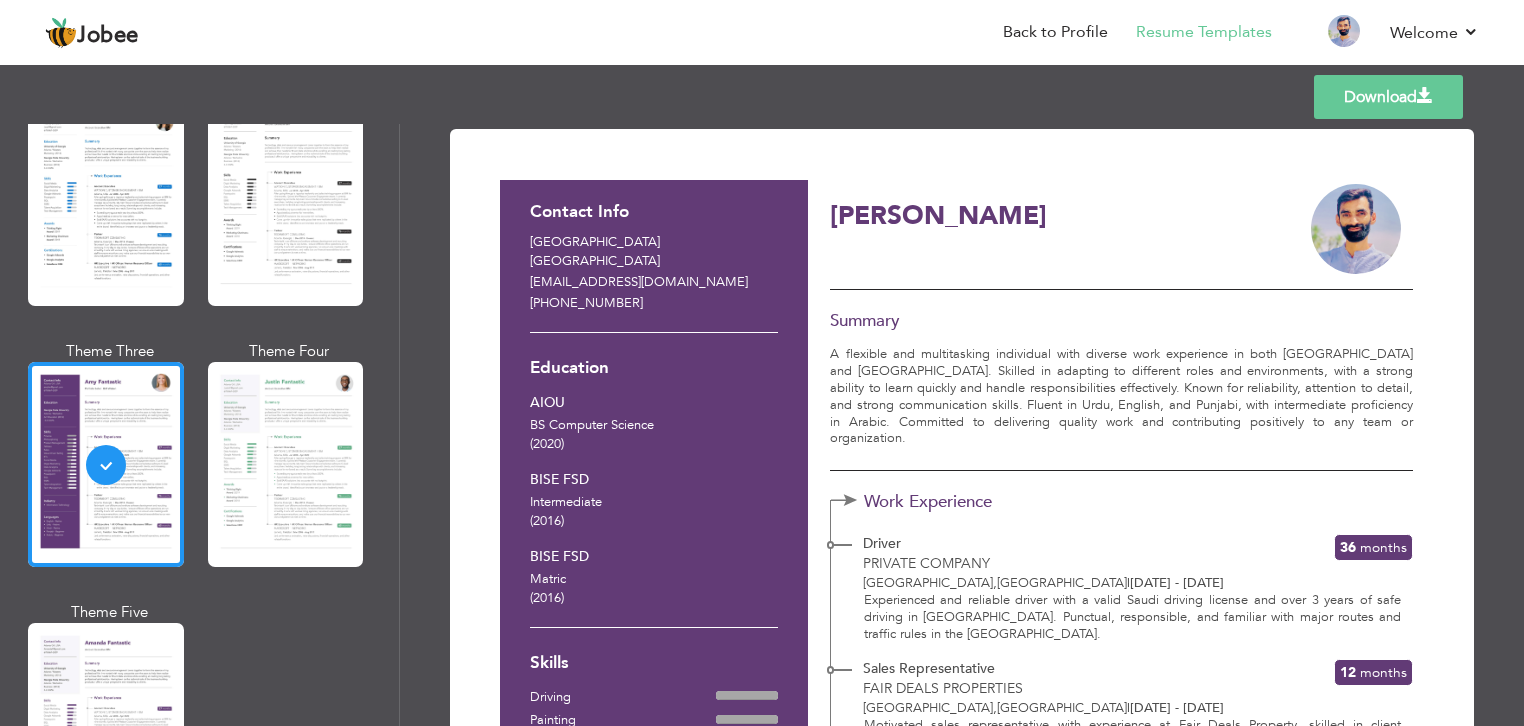 scroll, scrollTop: 1795, scrollLeft: 0, axis: vertical 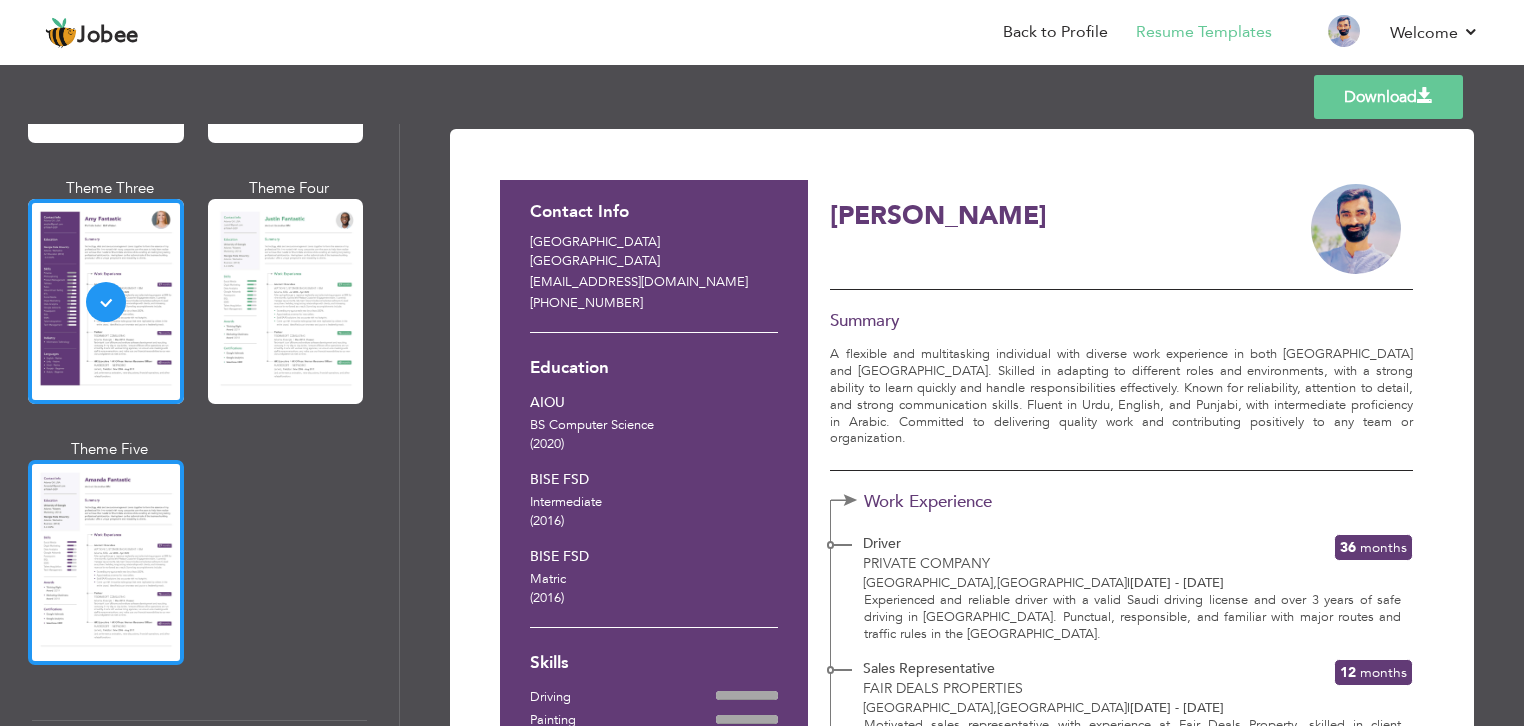 click at bounding box center (106, 562) 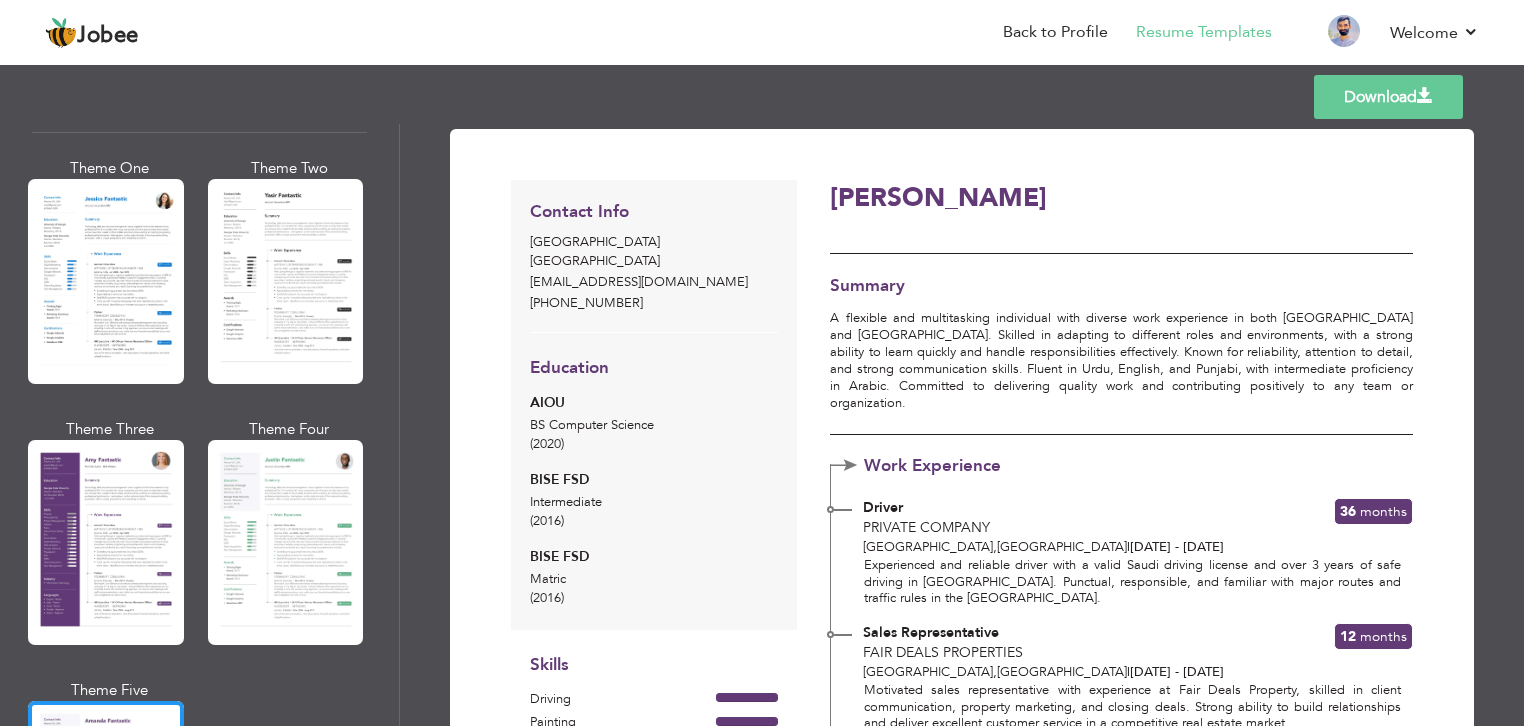 scroll, scrollTop: 1544, scrollLeft: 0, axis: vertical 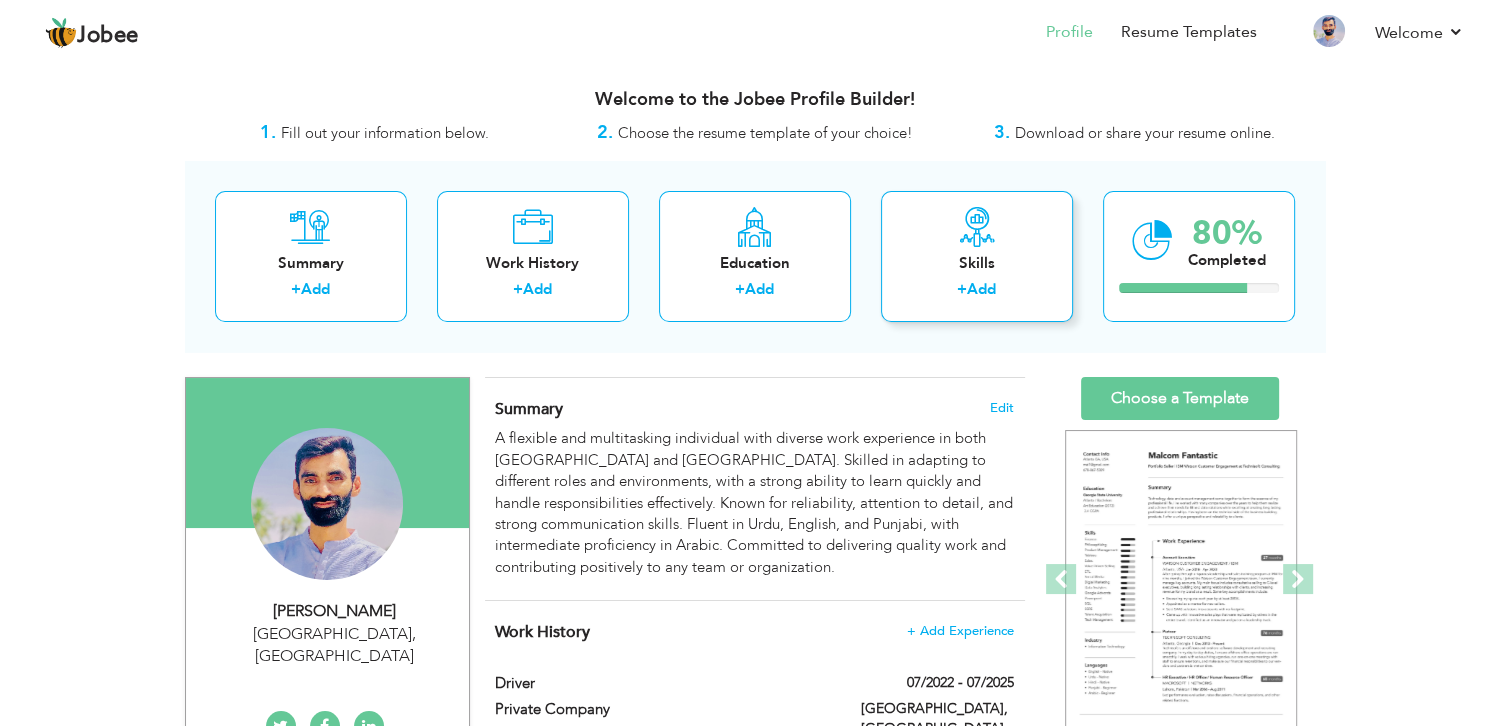 click on "+" at bounding box center (962, 289) 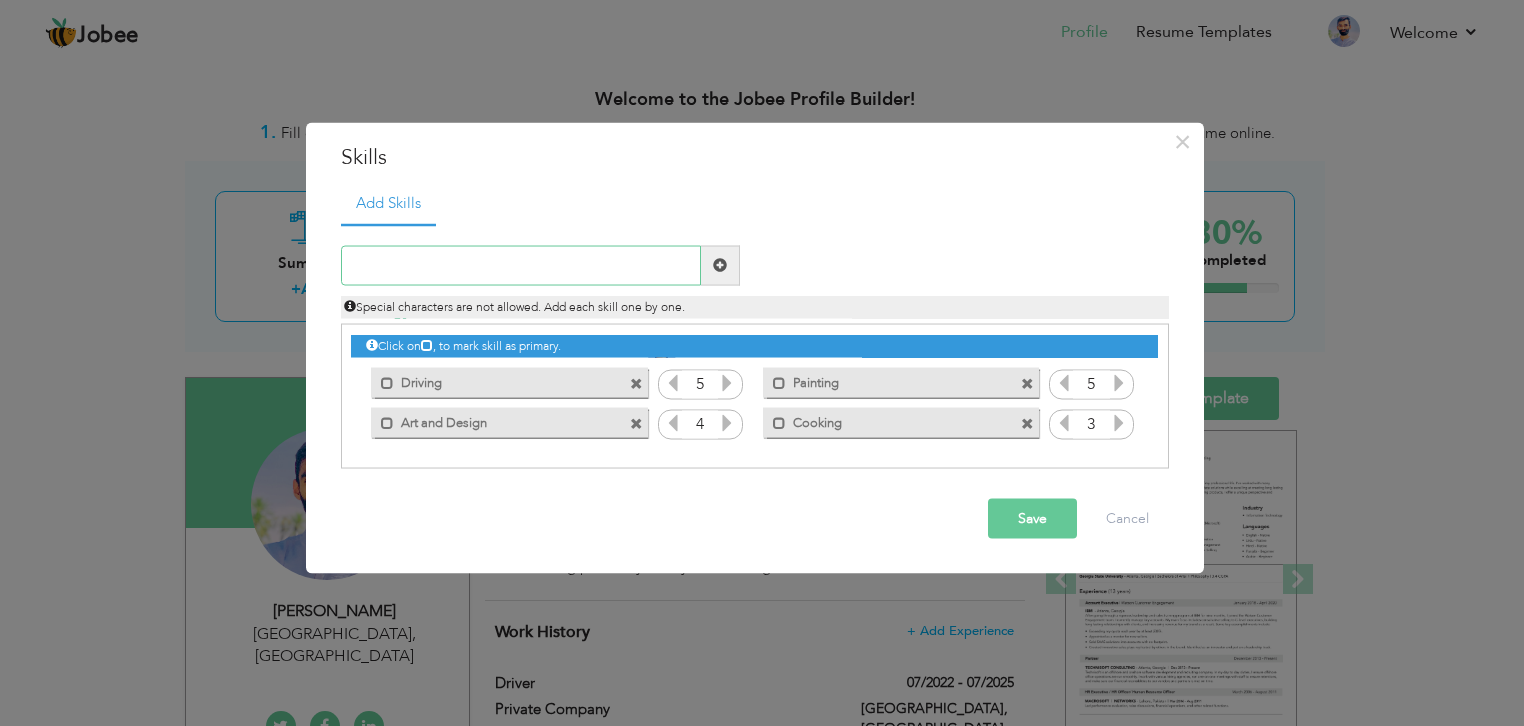 click at bounding box center [521, 265] 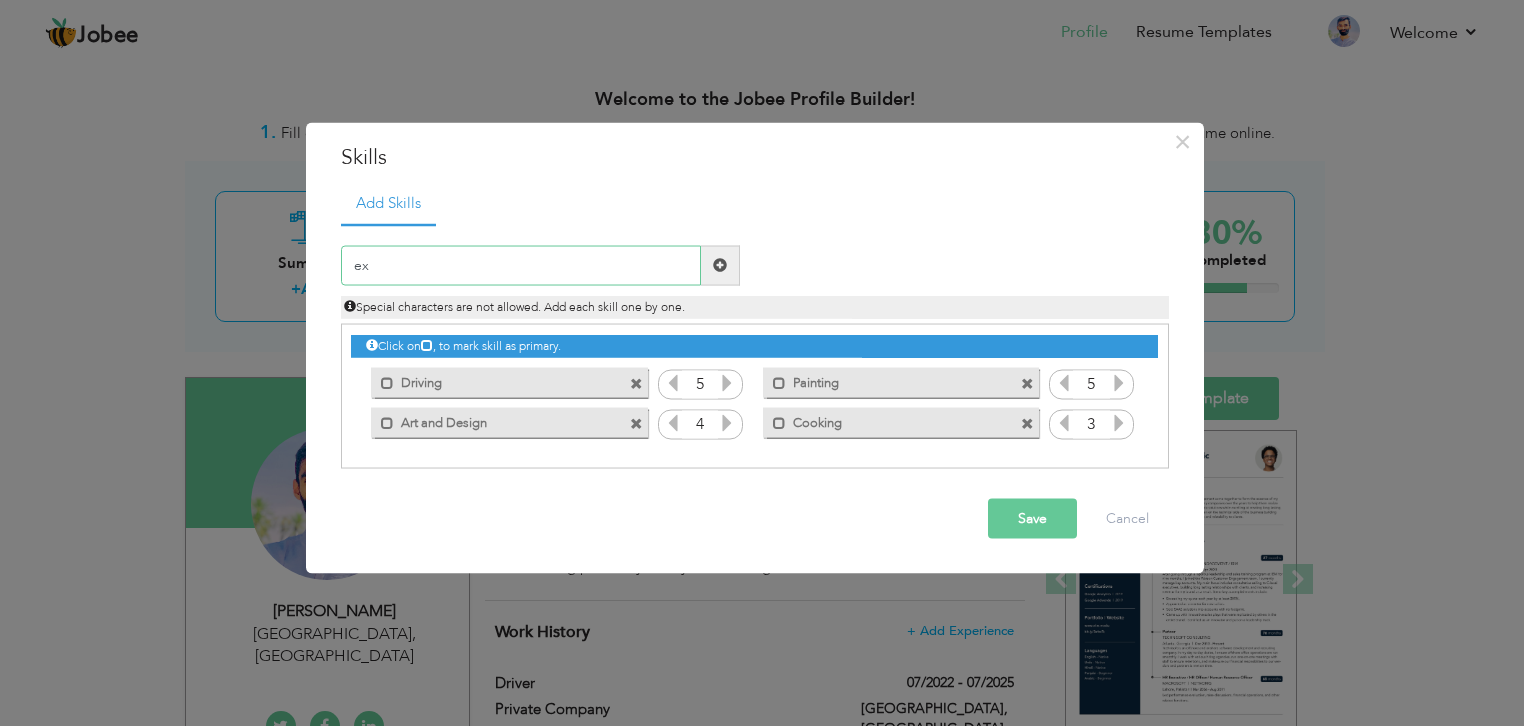 type on "e" 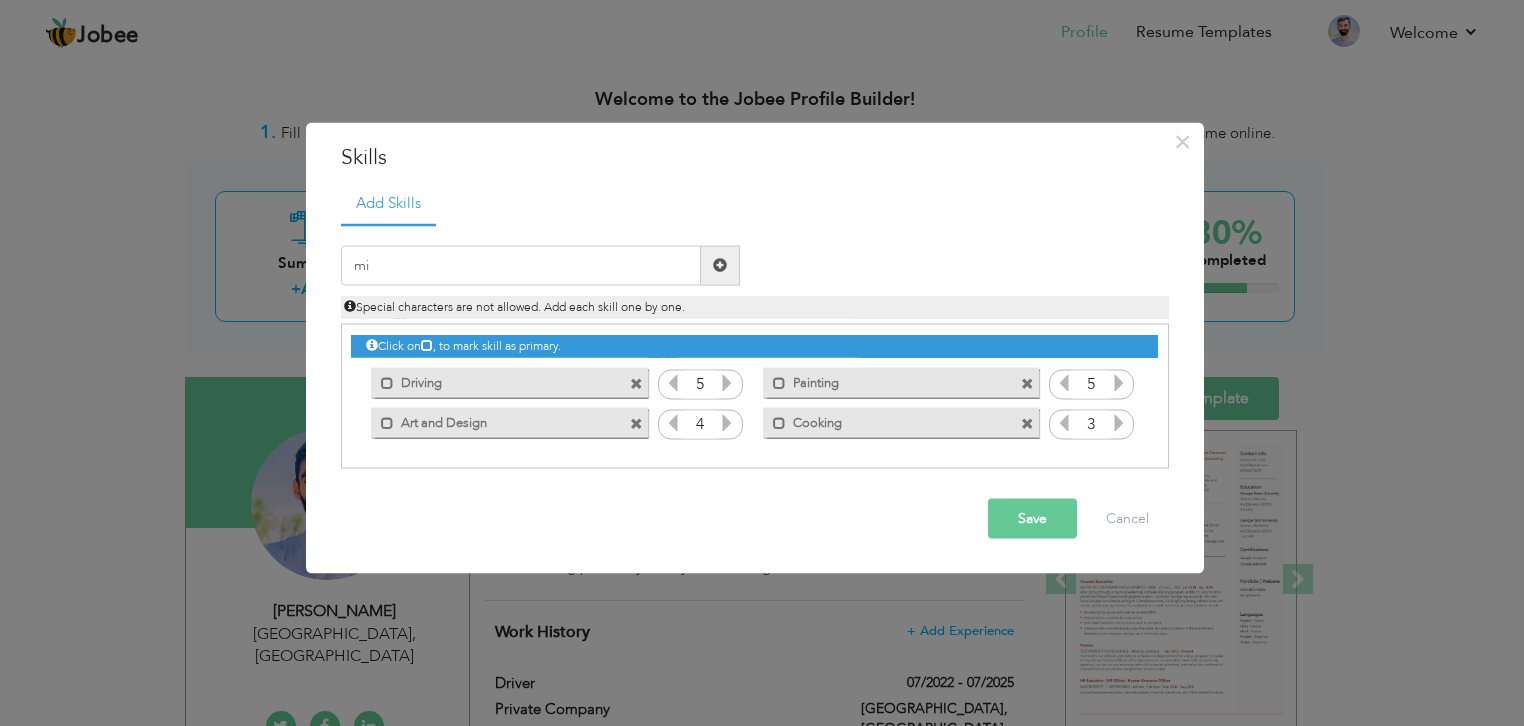 click at bounding box center (636, 384) 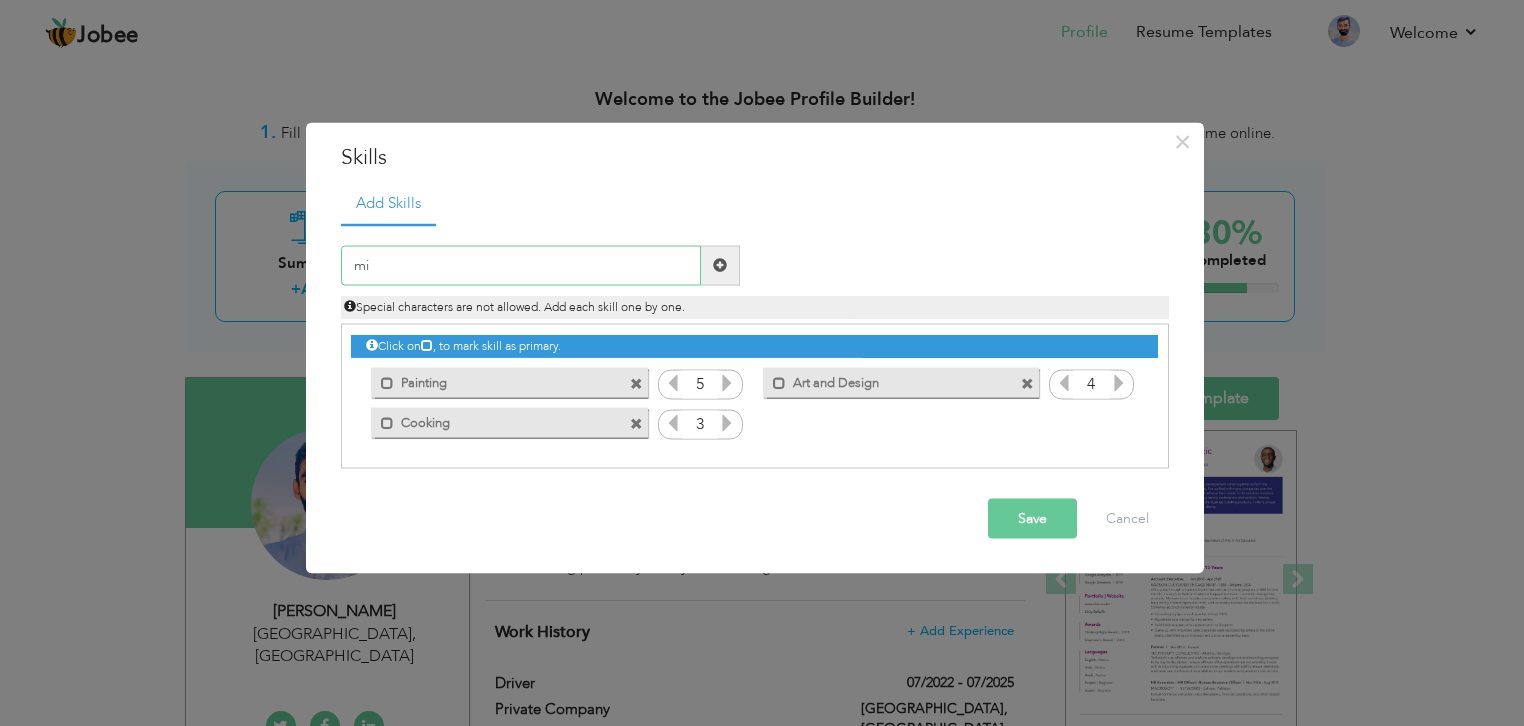 click on "mi" at bounding box center (521, 265) 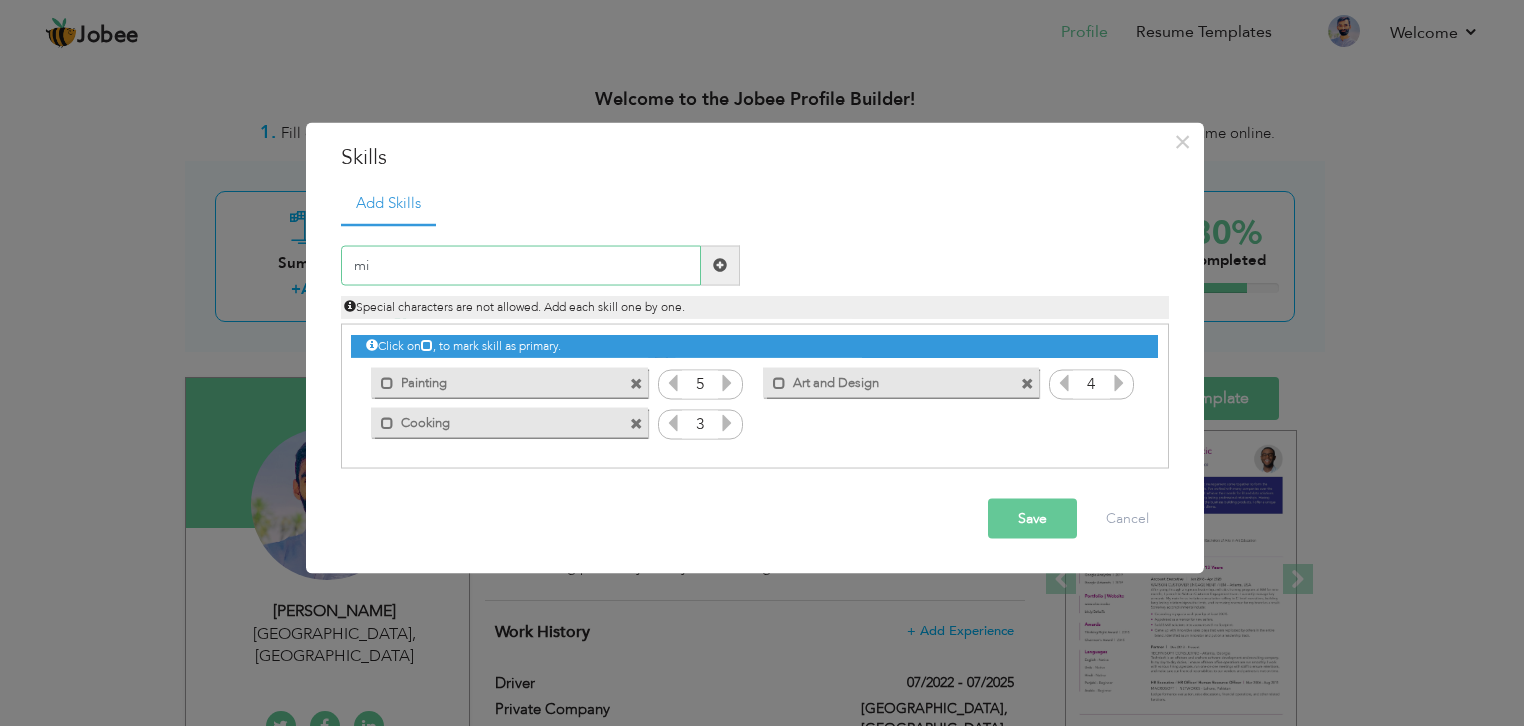type on "m" 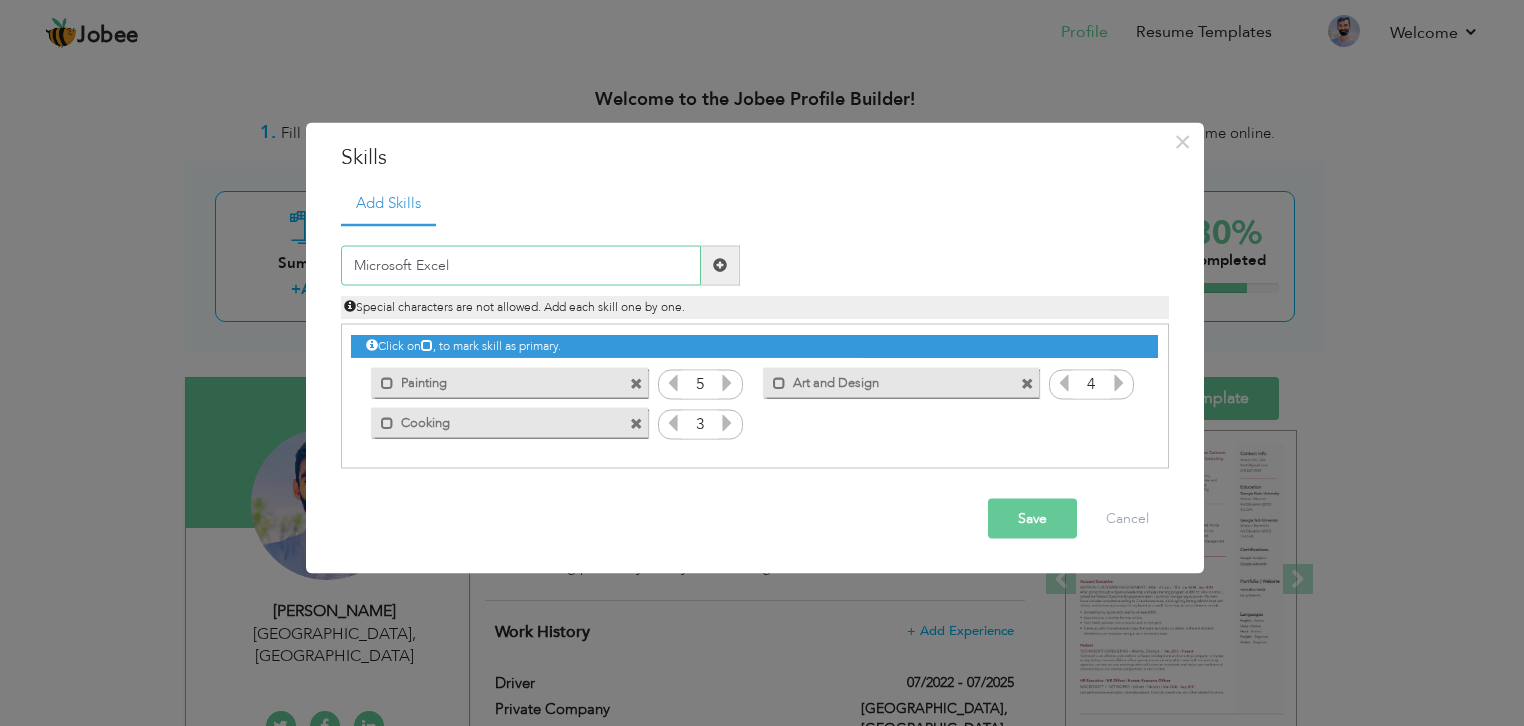 type on "Microsoft Excel" 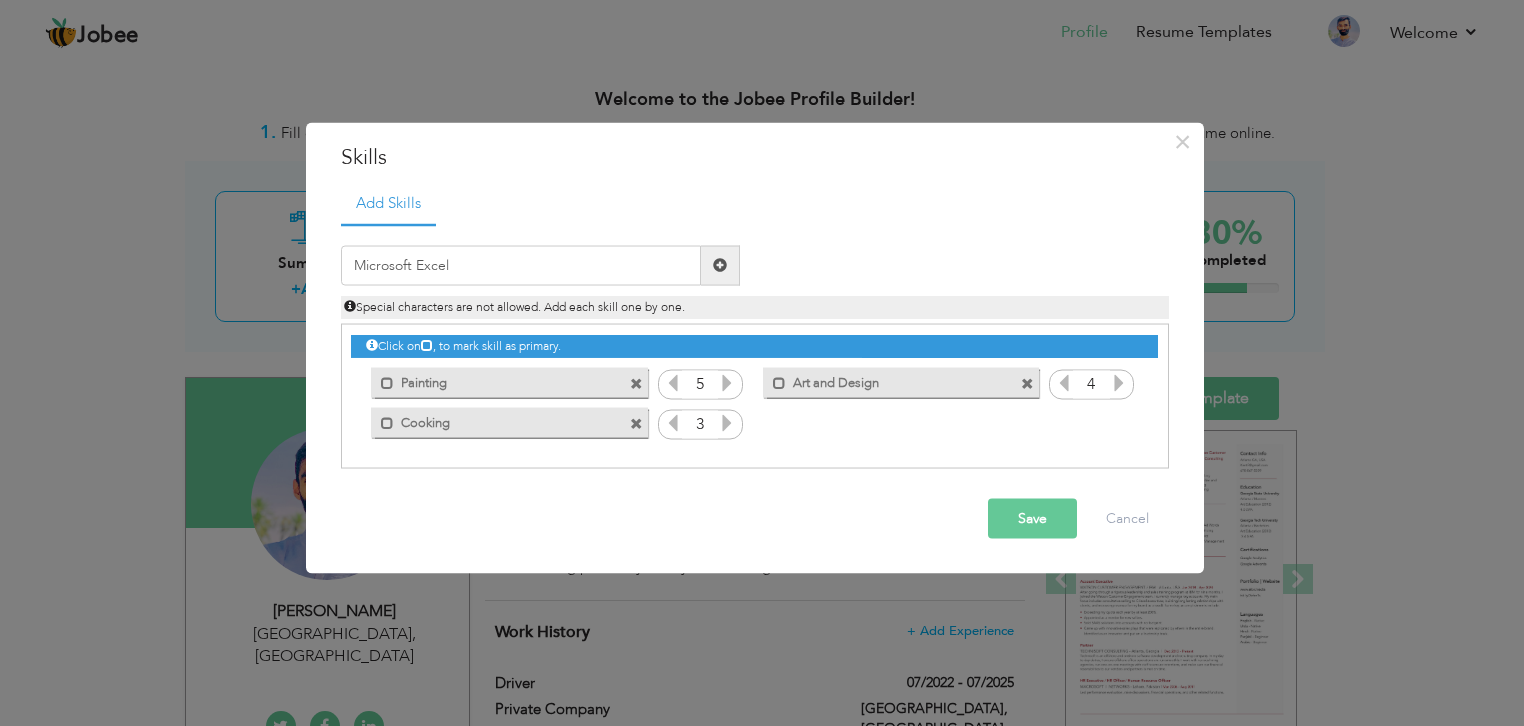 click at bounding box center [720, 265] 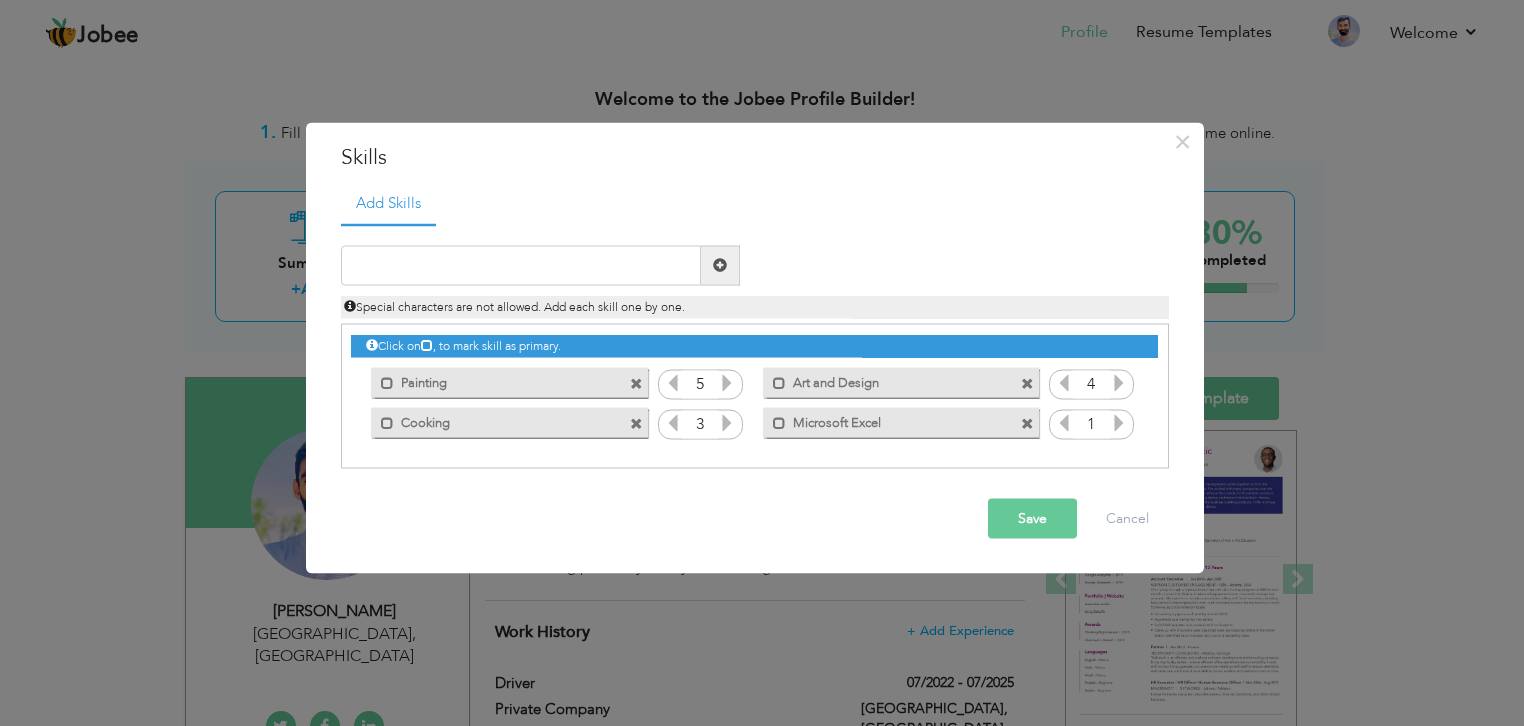 click on "Save" at bounding box center (1032, 518) 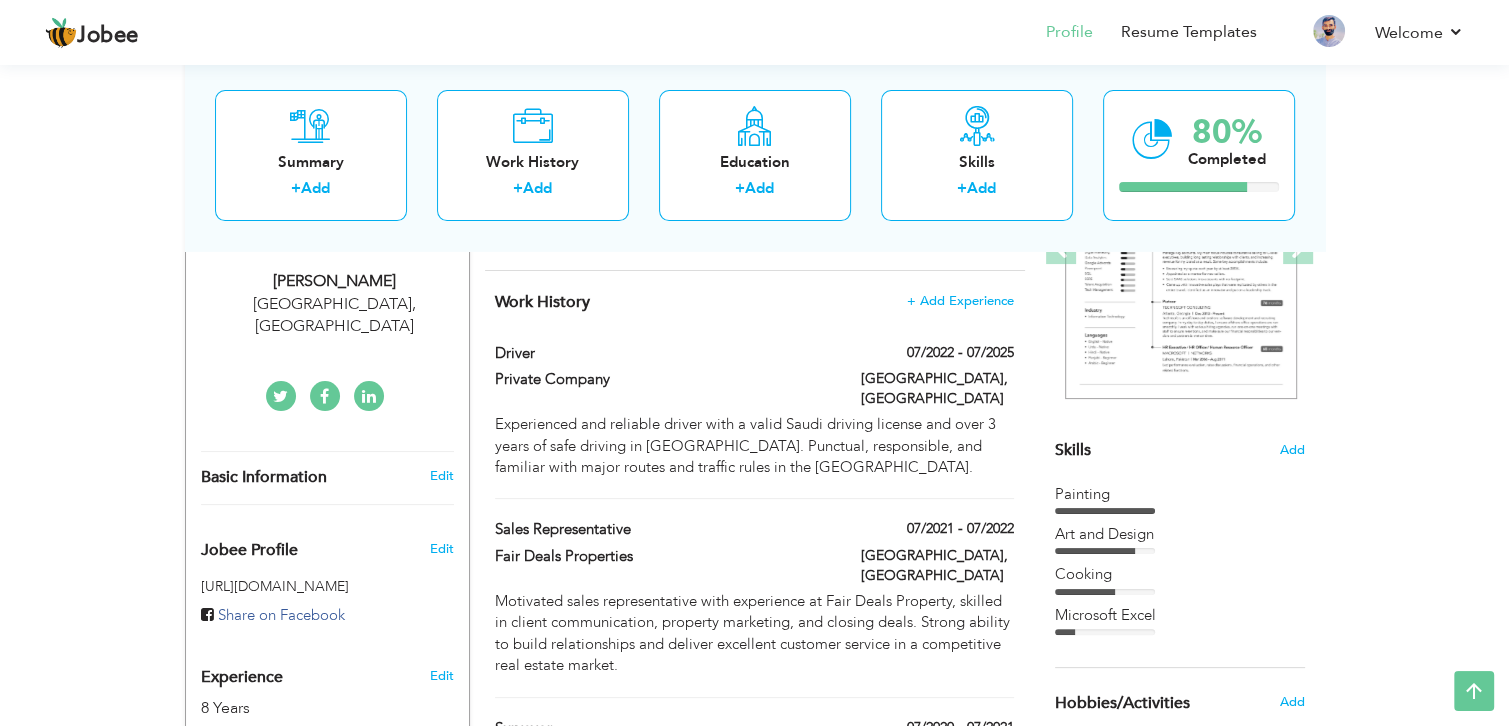 scroll, scrollTop: 319, scrollLeft: 0, axis: vertical 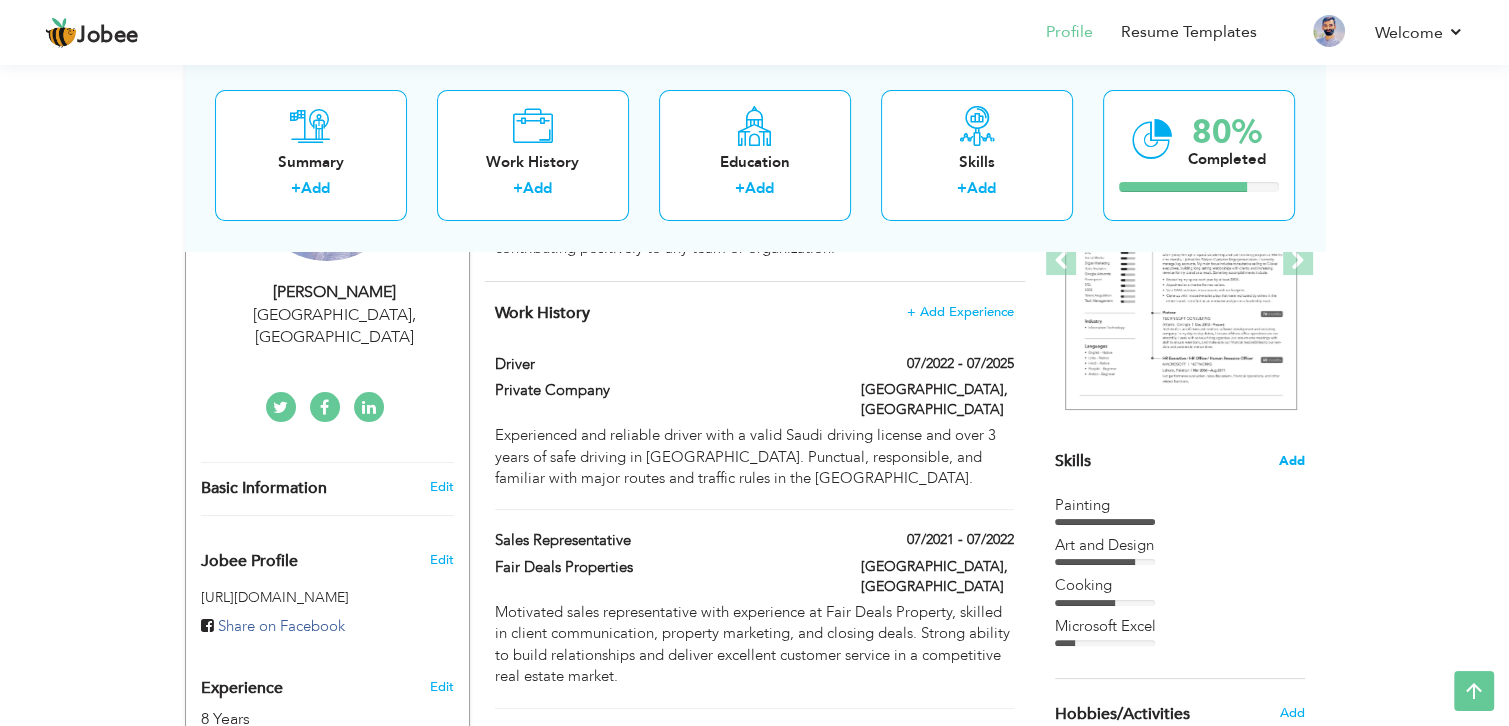click on "Add" at bounding box center [1292, 461] 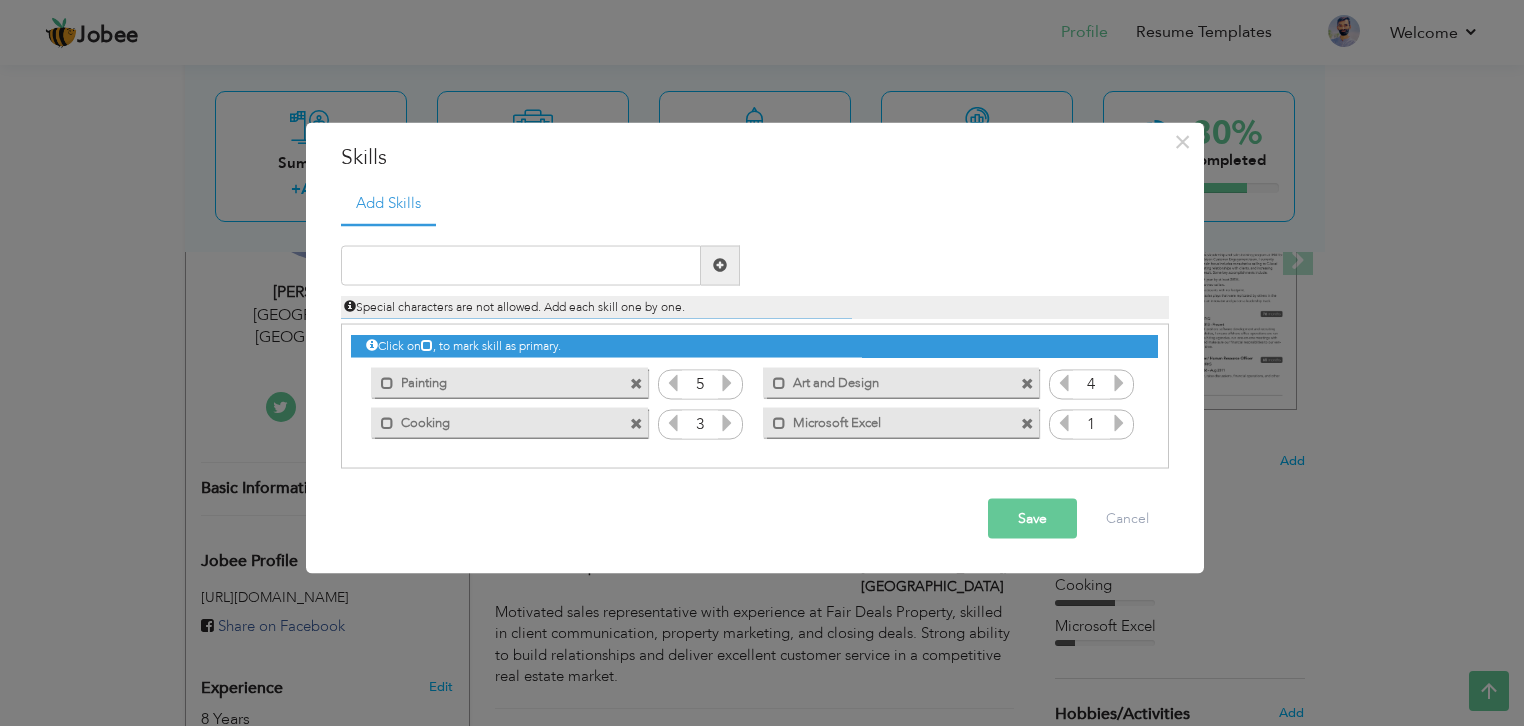 click at bounding box center (636, 384) 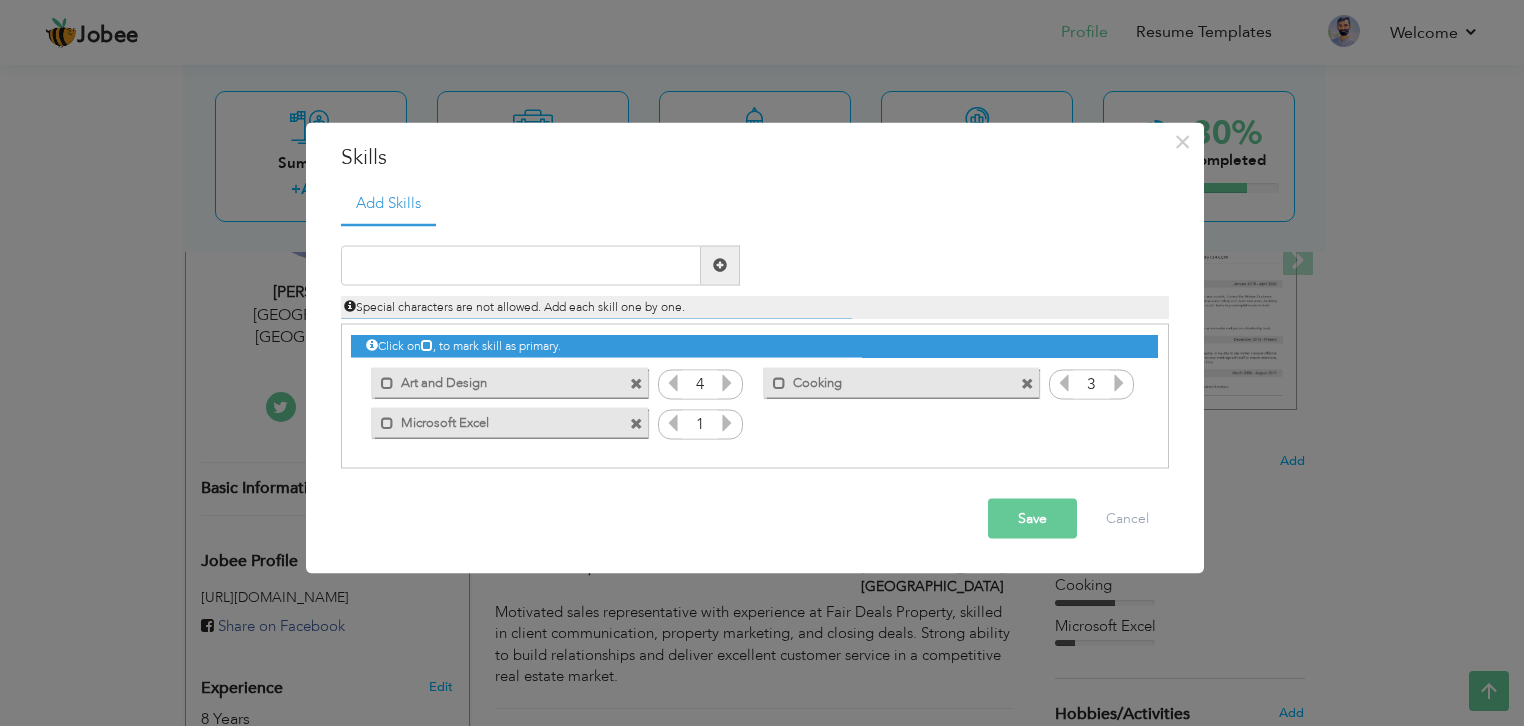 click at bounding box center [636, 384] 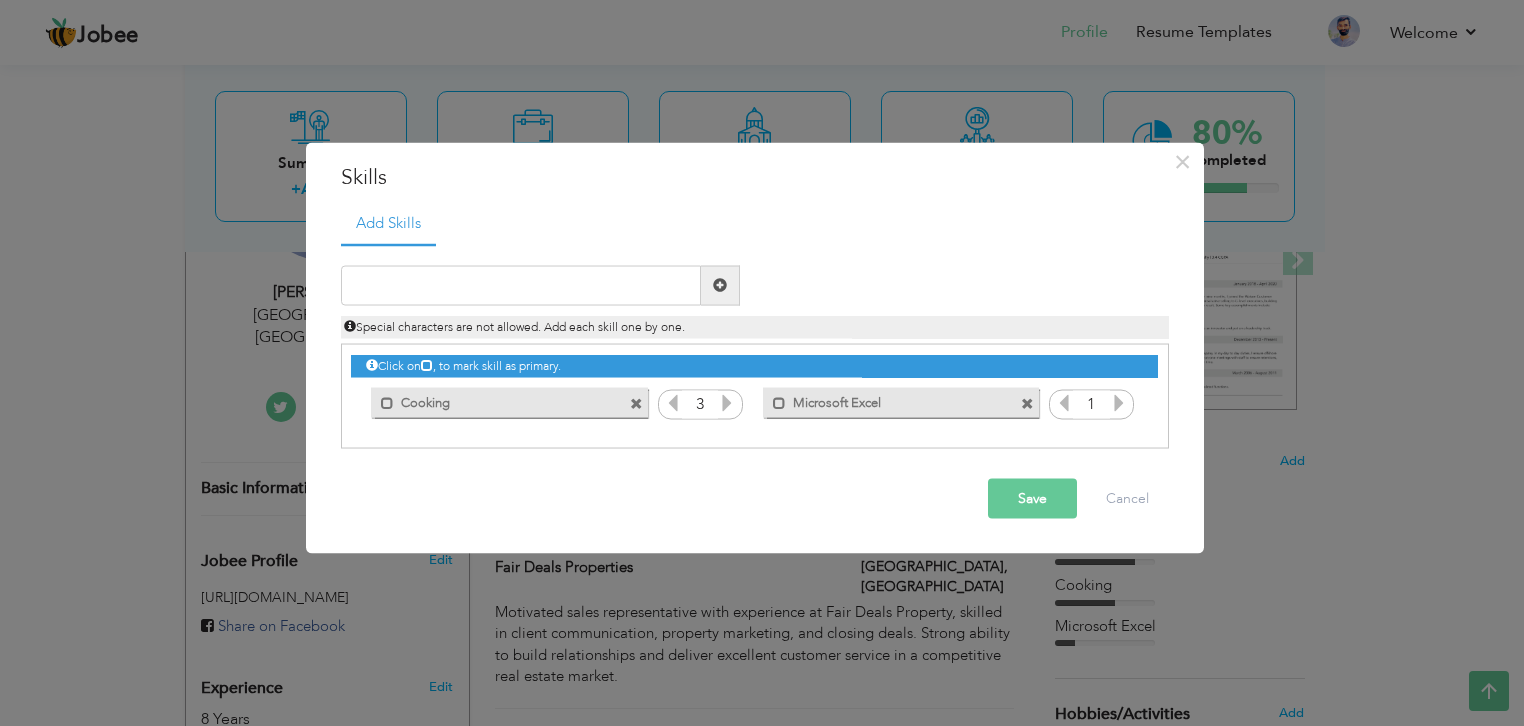 click on "Mark as primary skill.
Cooking" at bounding box center (504, 403) 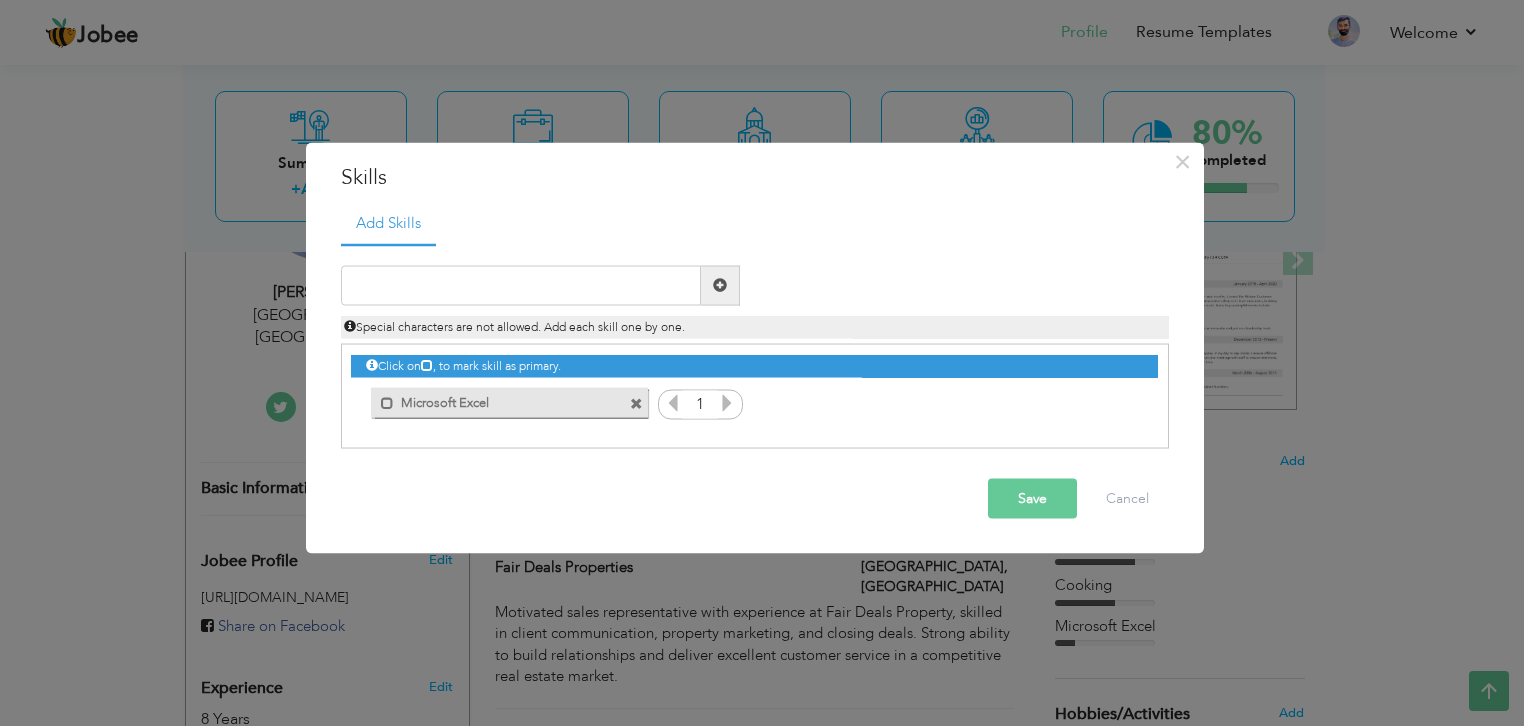 click at bounding box center [727, 402] 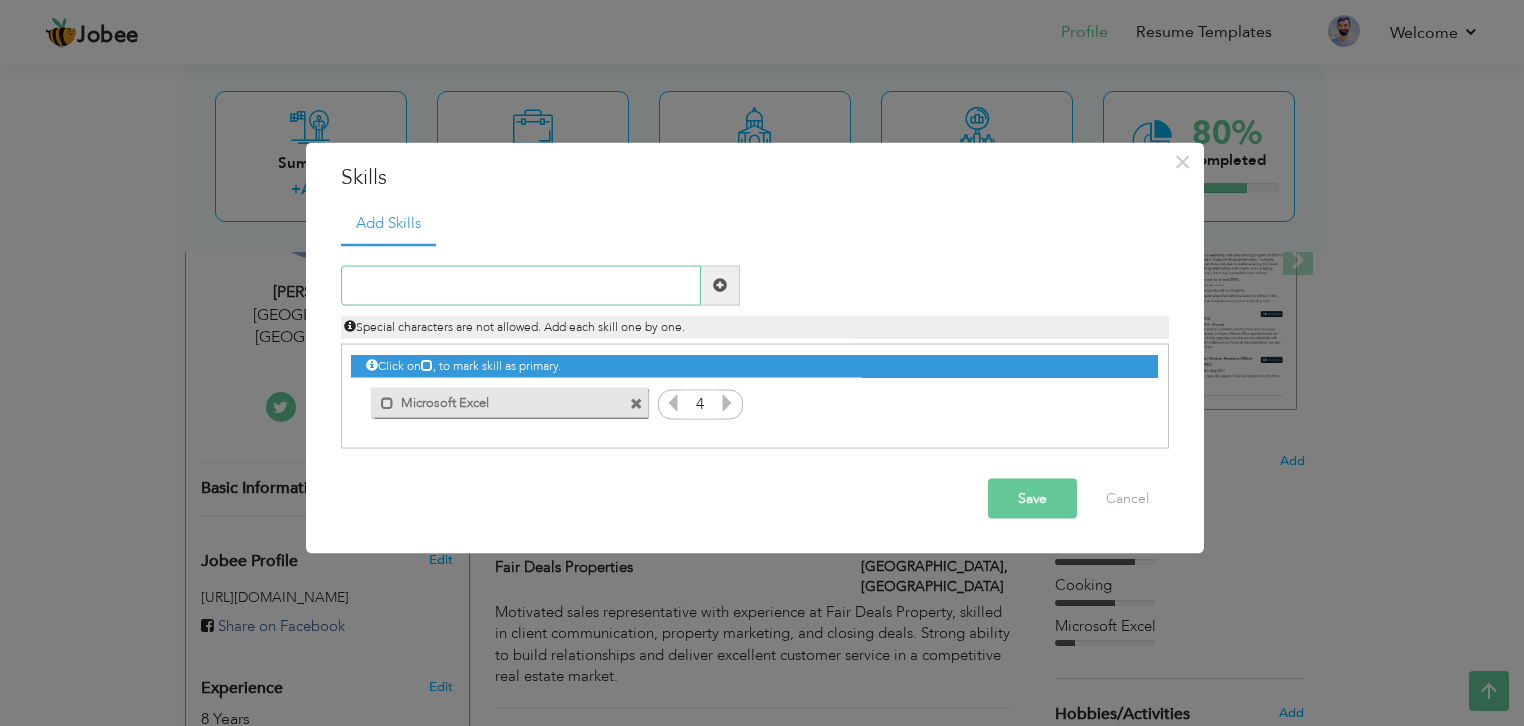 click at bounding box center (521, 285) 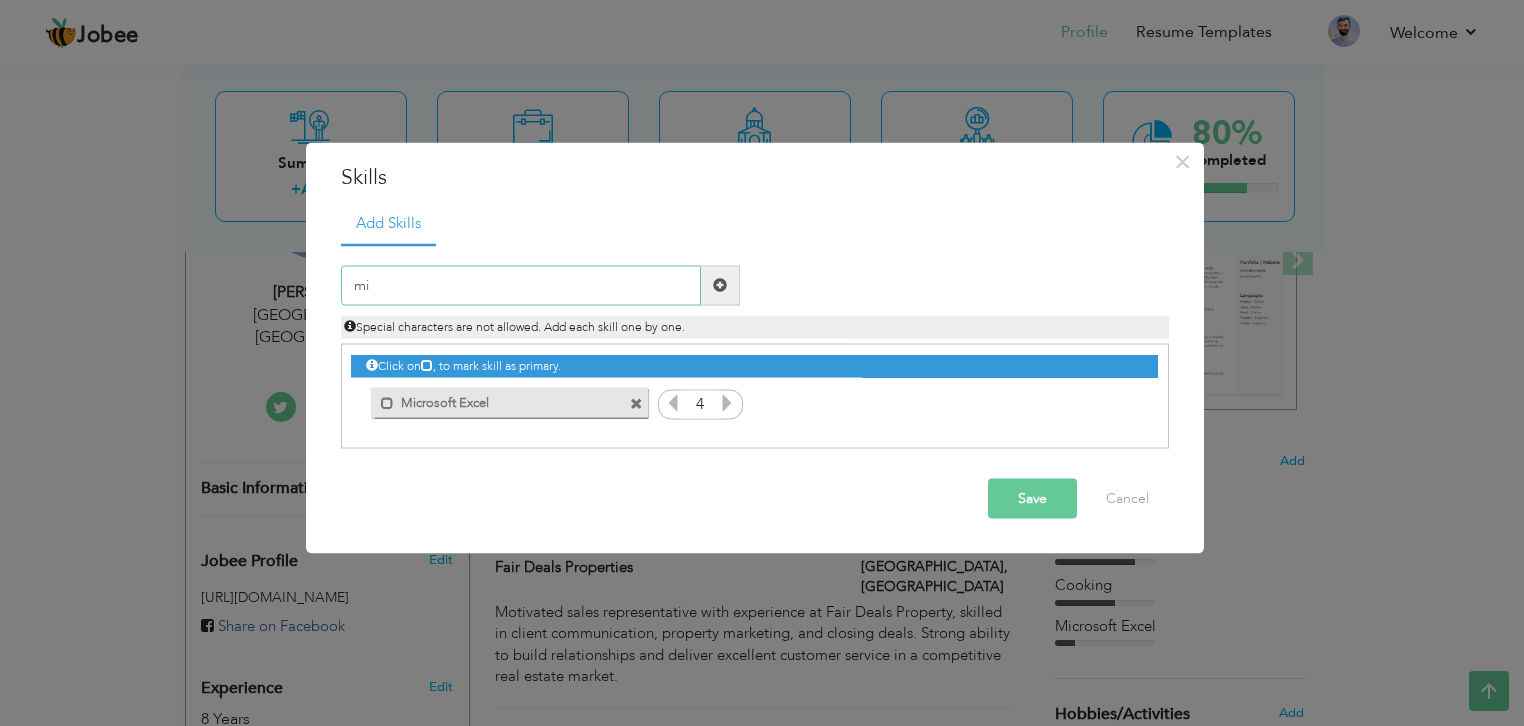 type on "m" 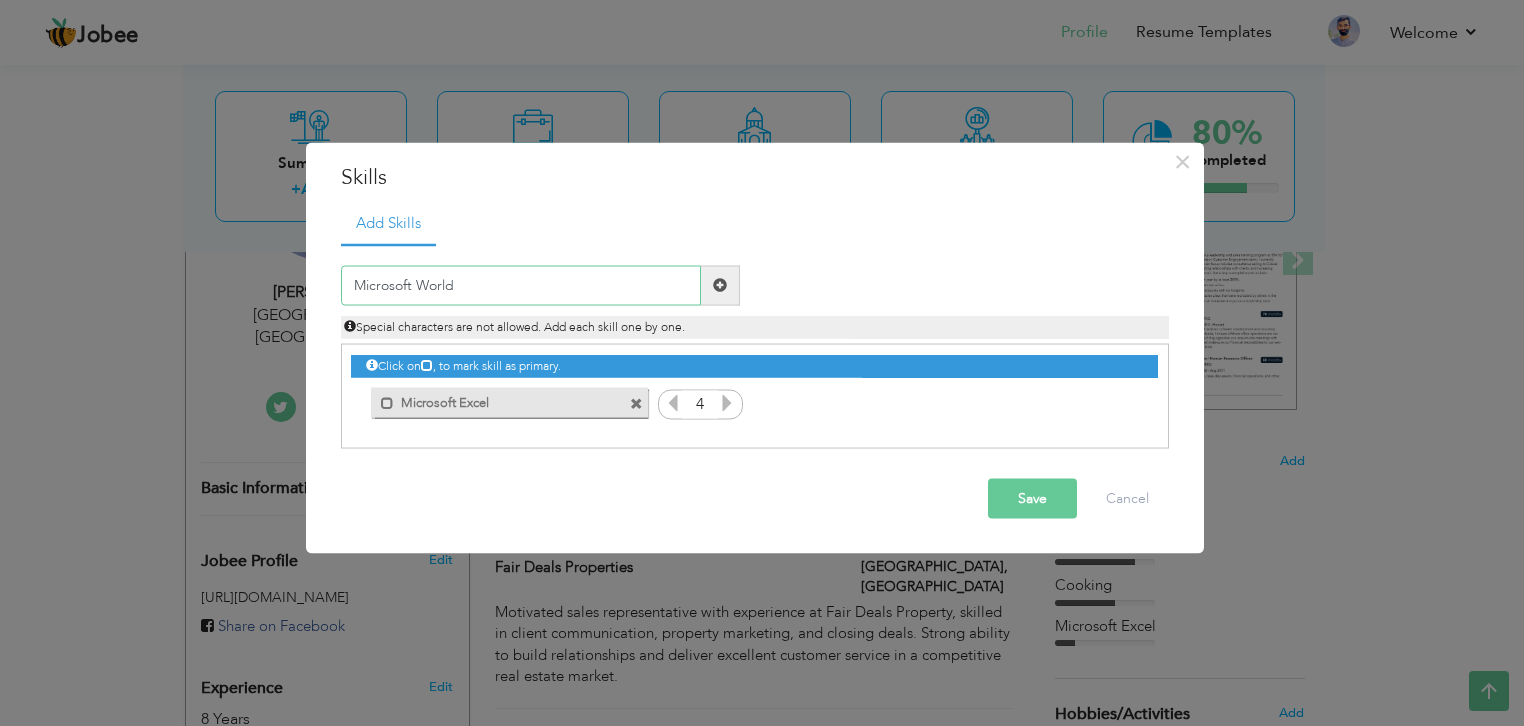 type on "Microsoft World" 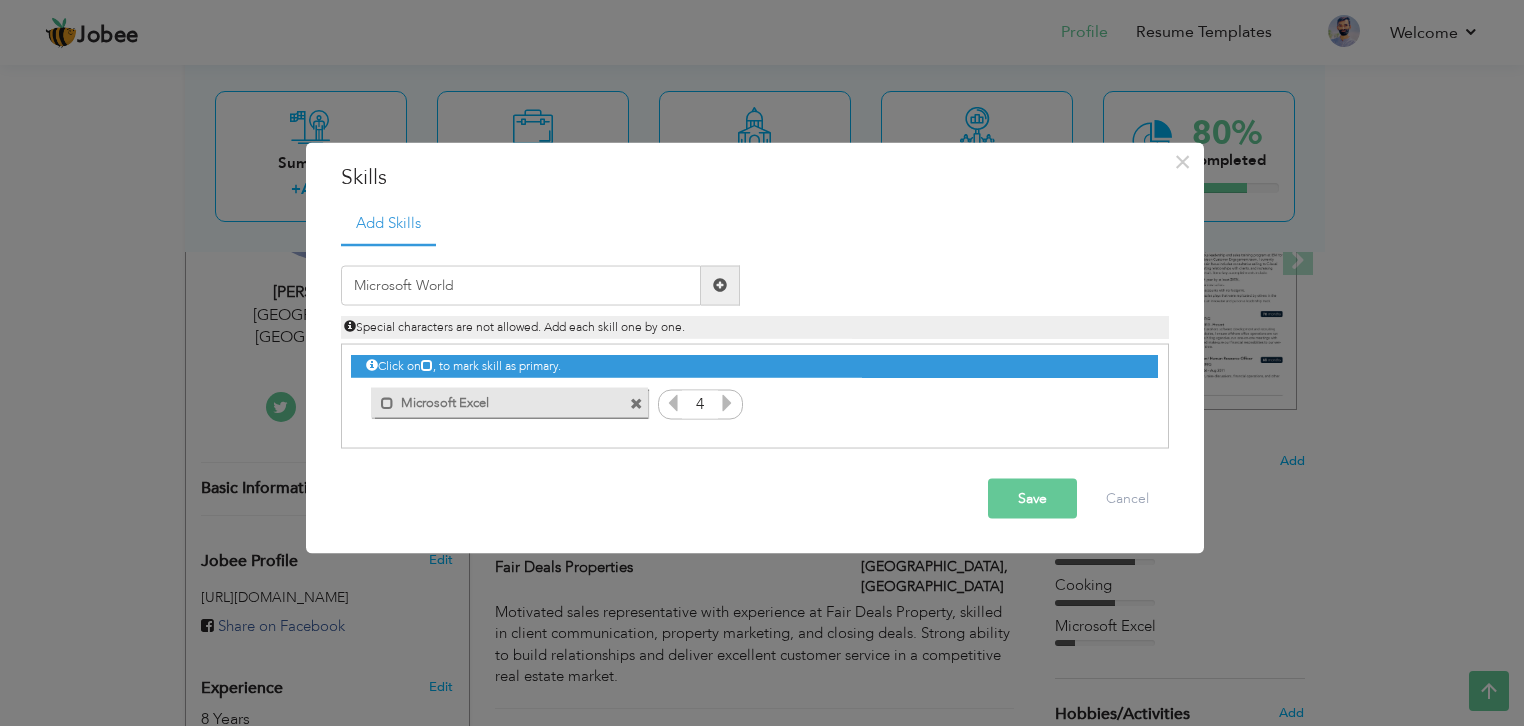 click at bounding box center [720, 285] 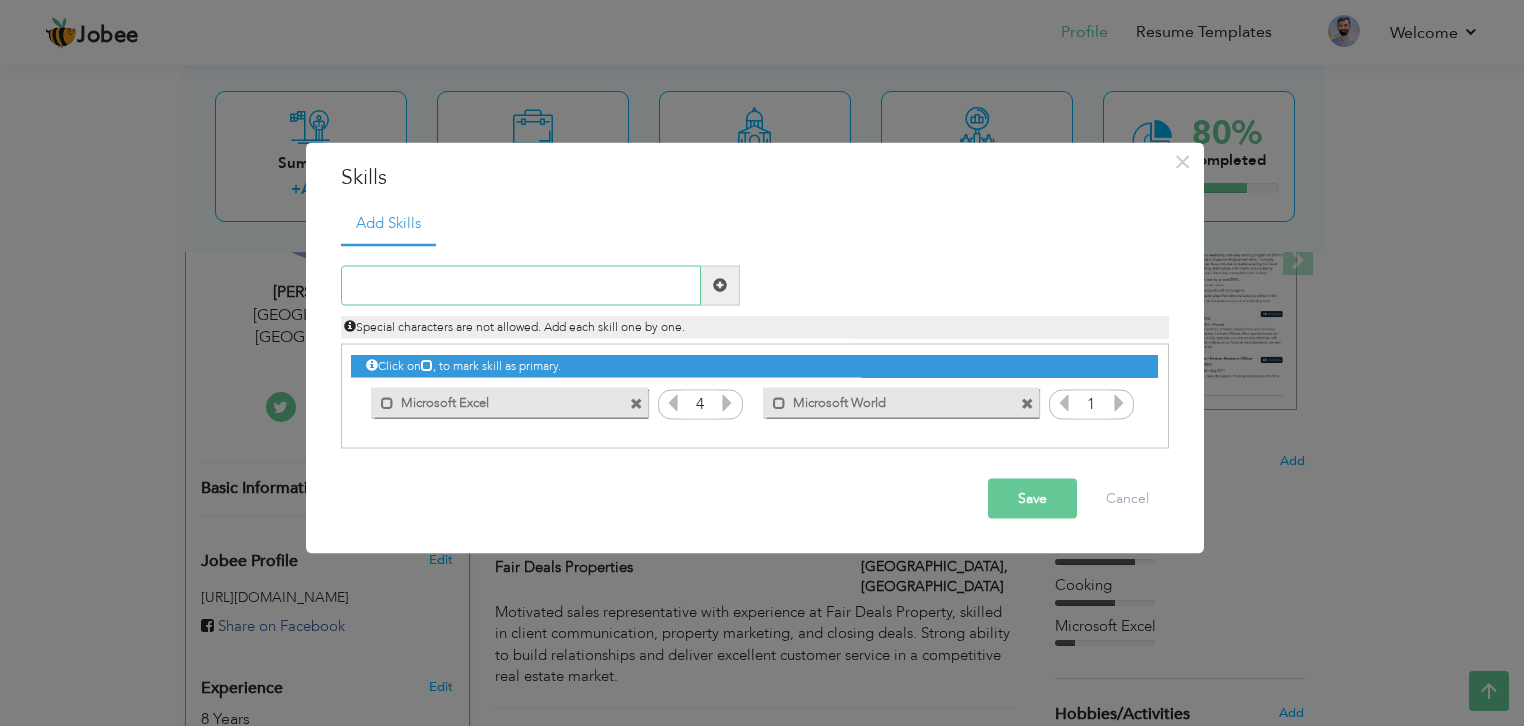 click at bounding box center [521, 285] 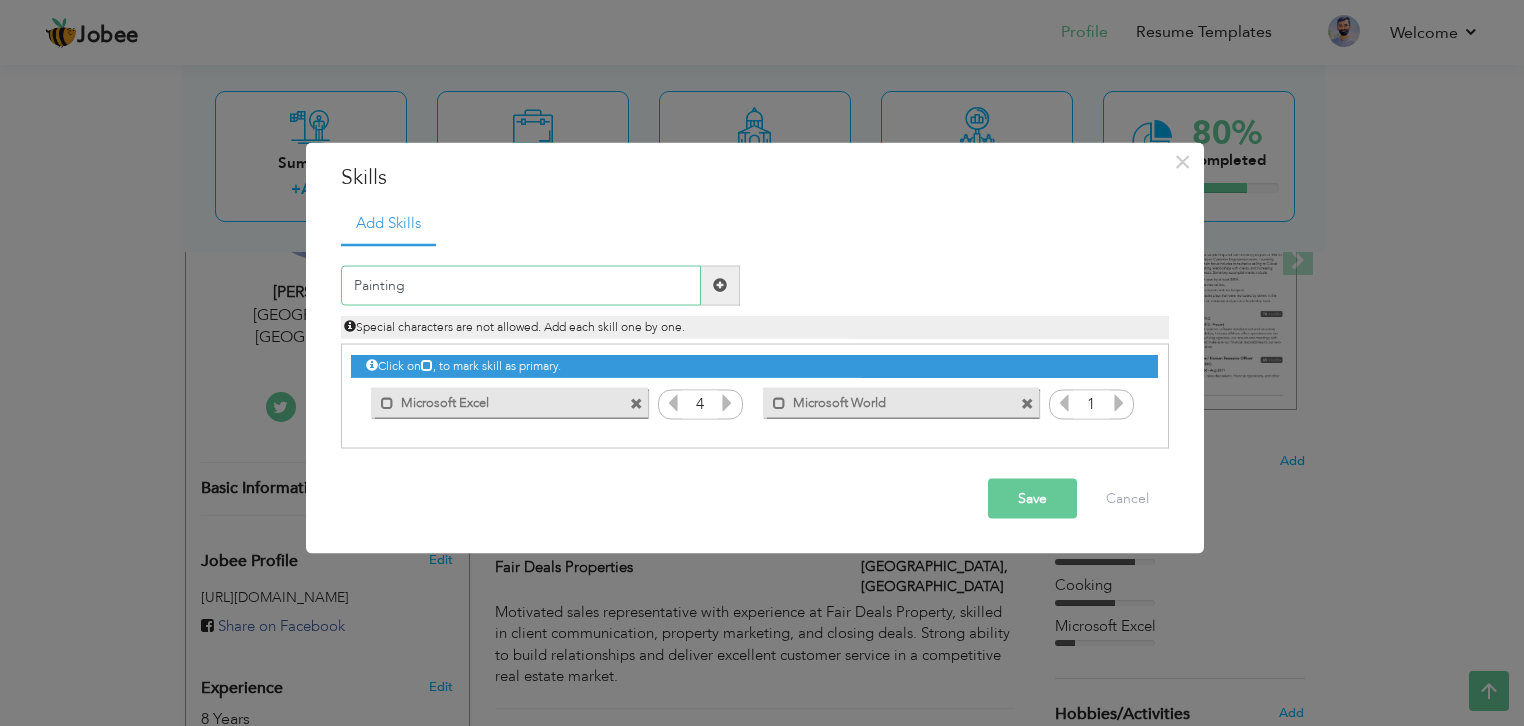 type on "Painting" 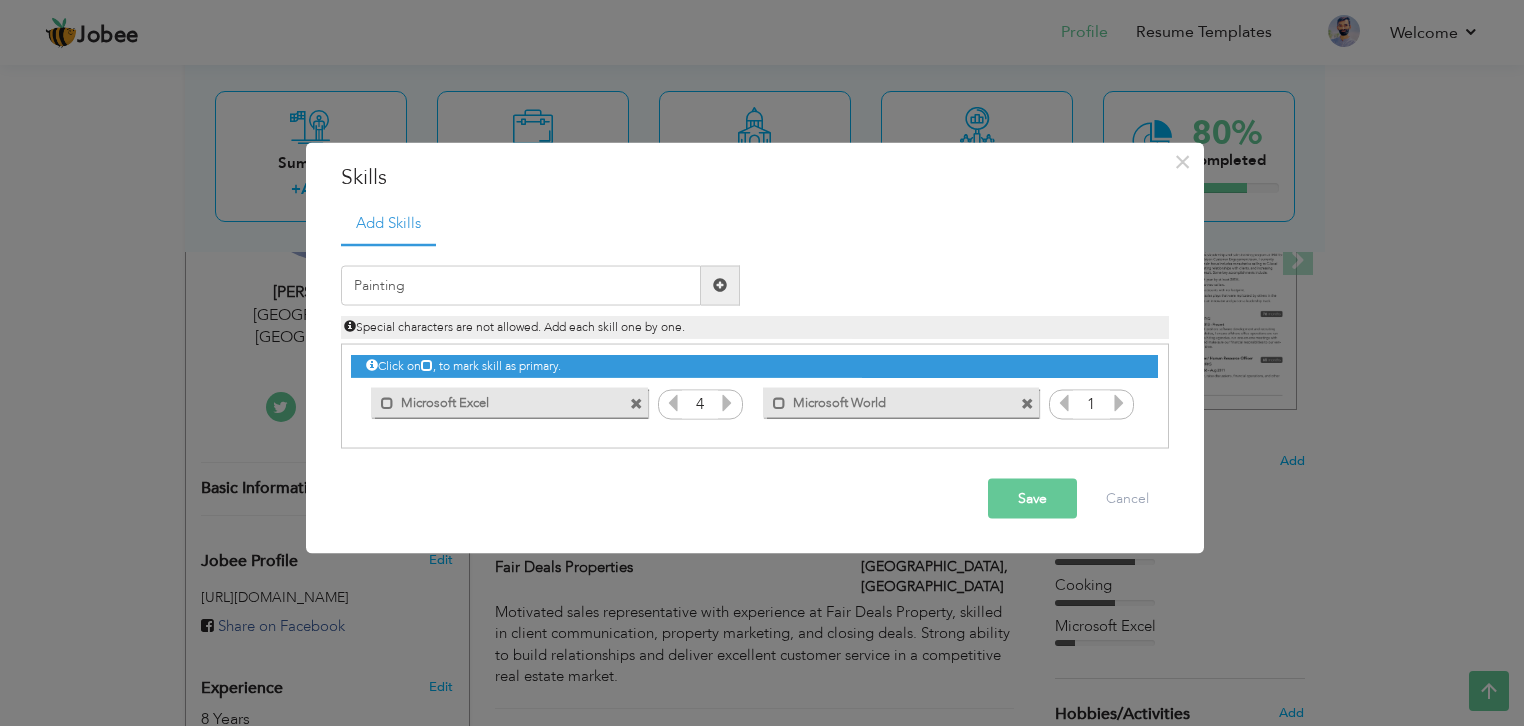 click at bounding box center [720, 285] 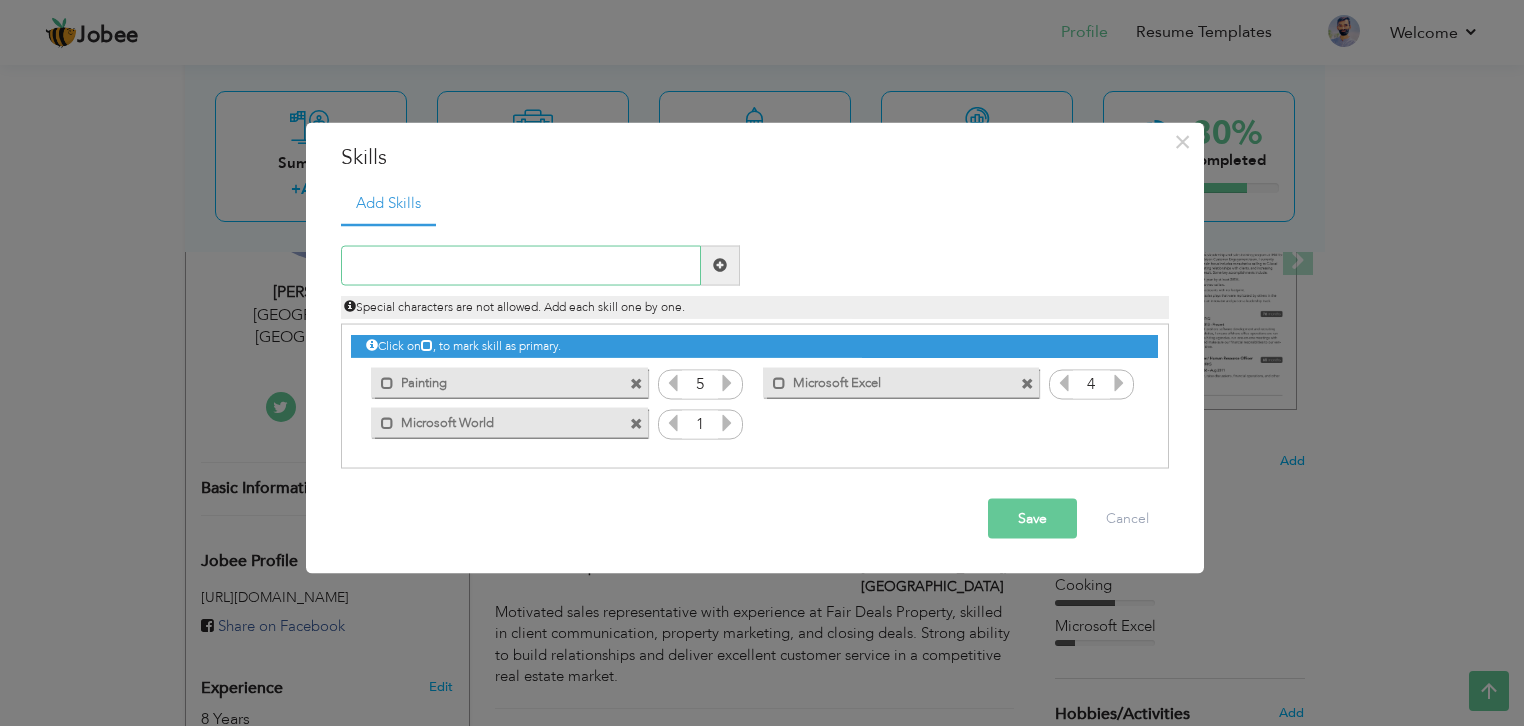 click at bounding box center (521, 265) 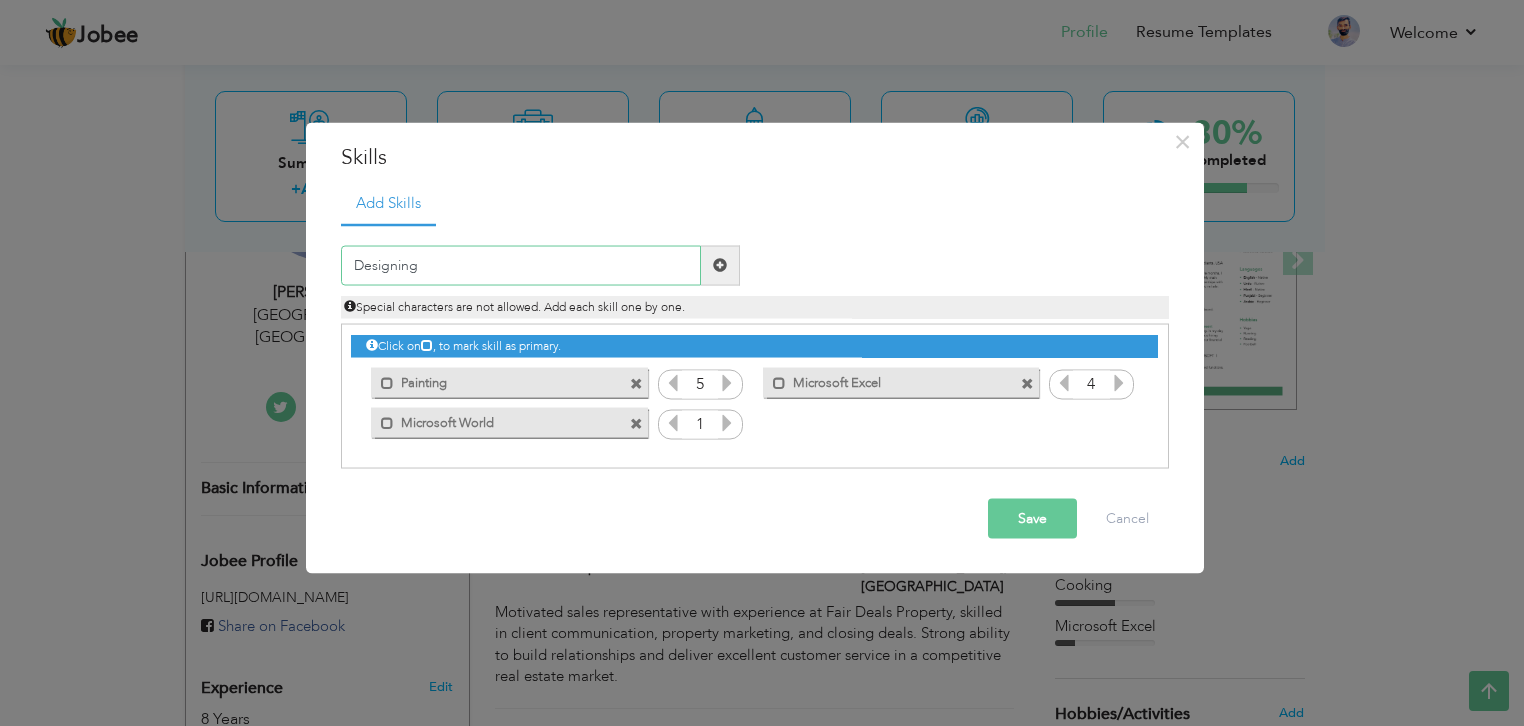 type on "Designing" 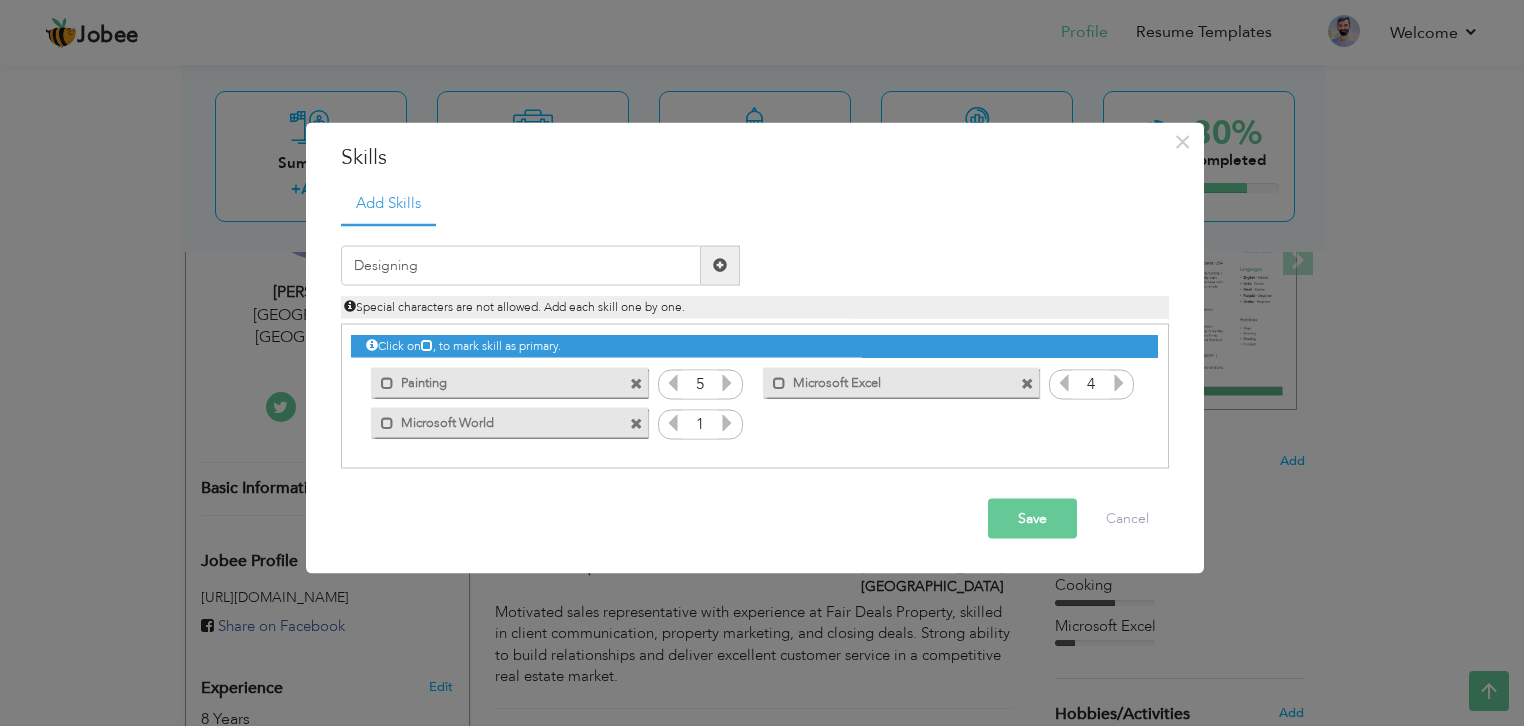 click at bounding box center [720, 265] 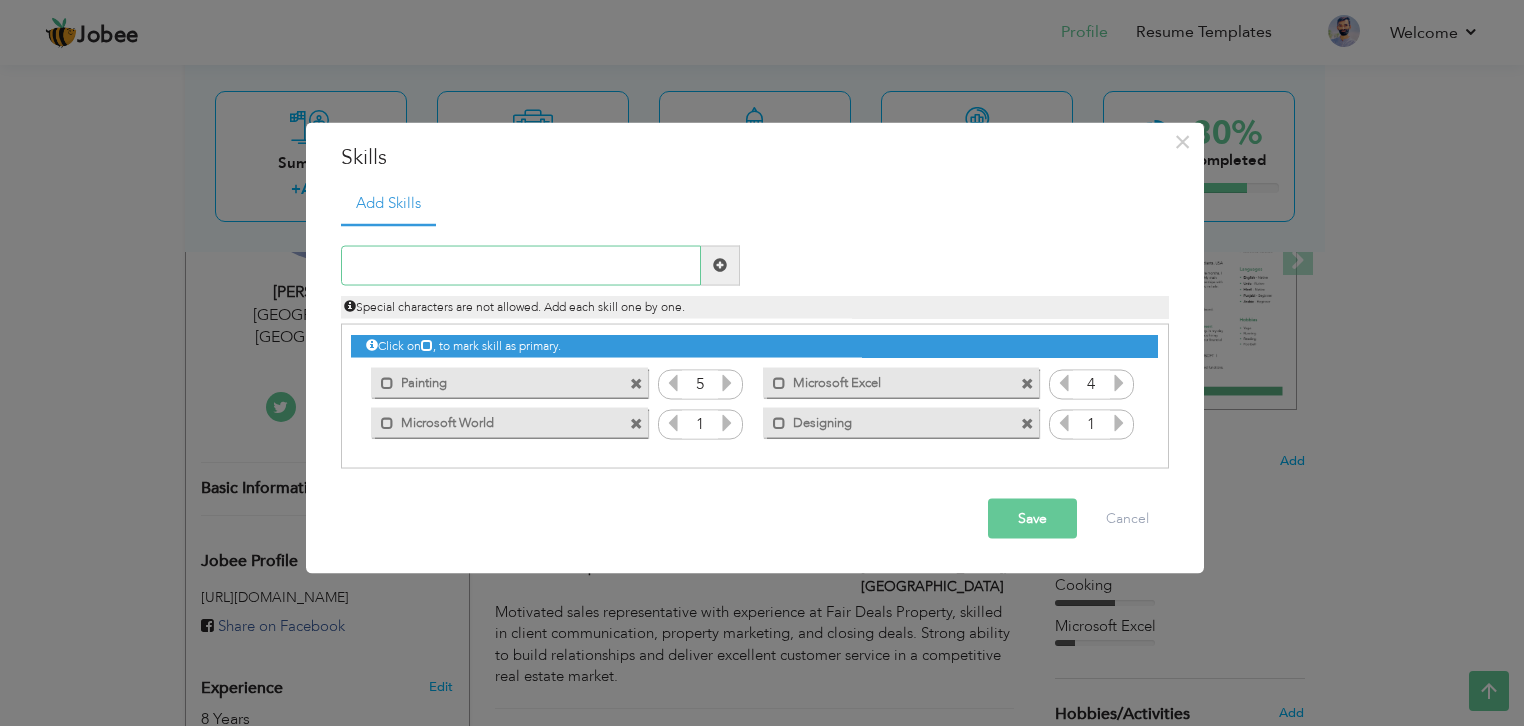 click at bounding box center [521, 265] 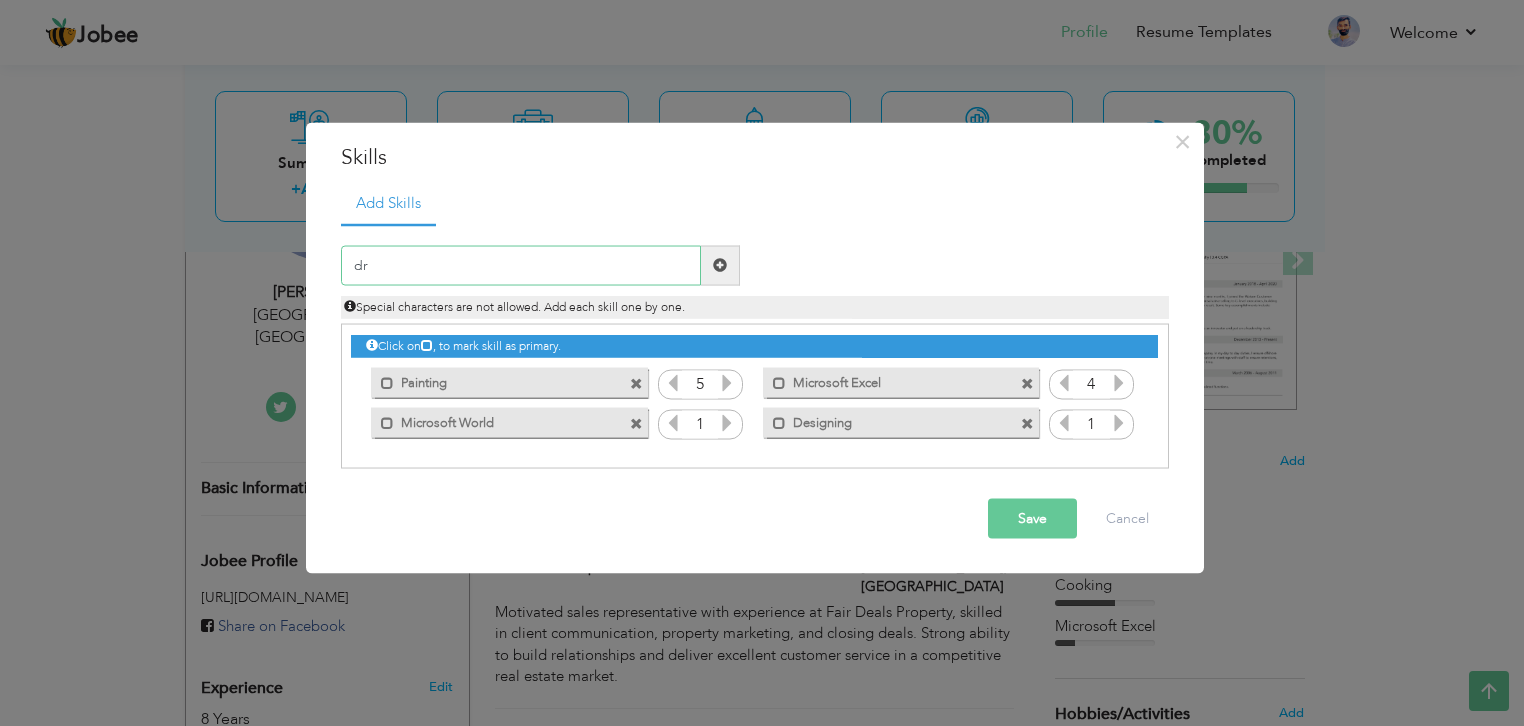 type on "d" 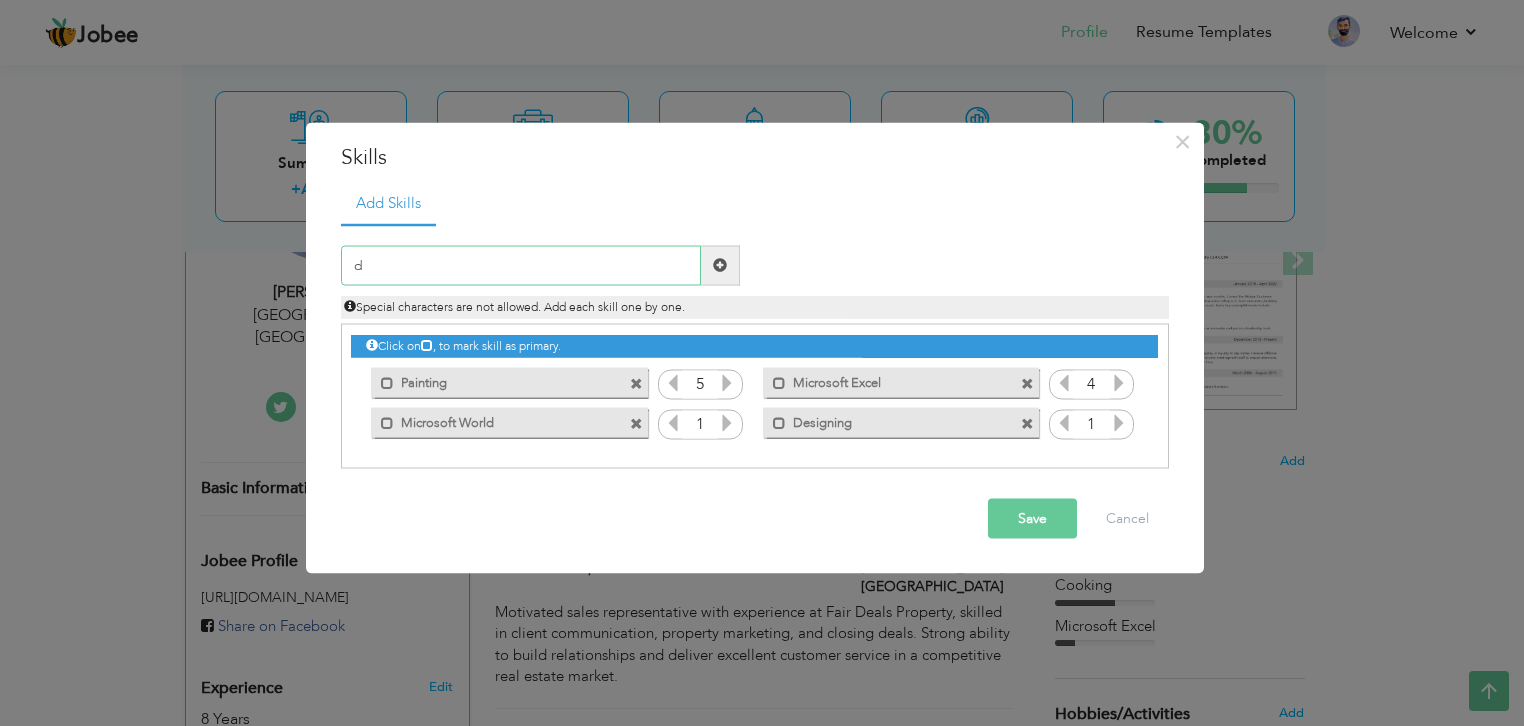 type 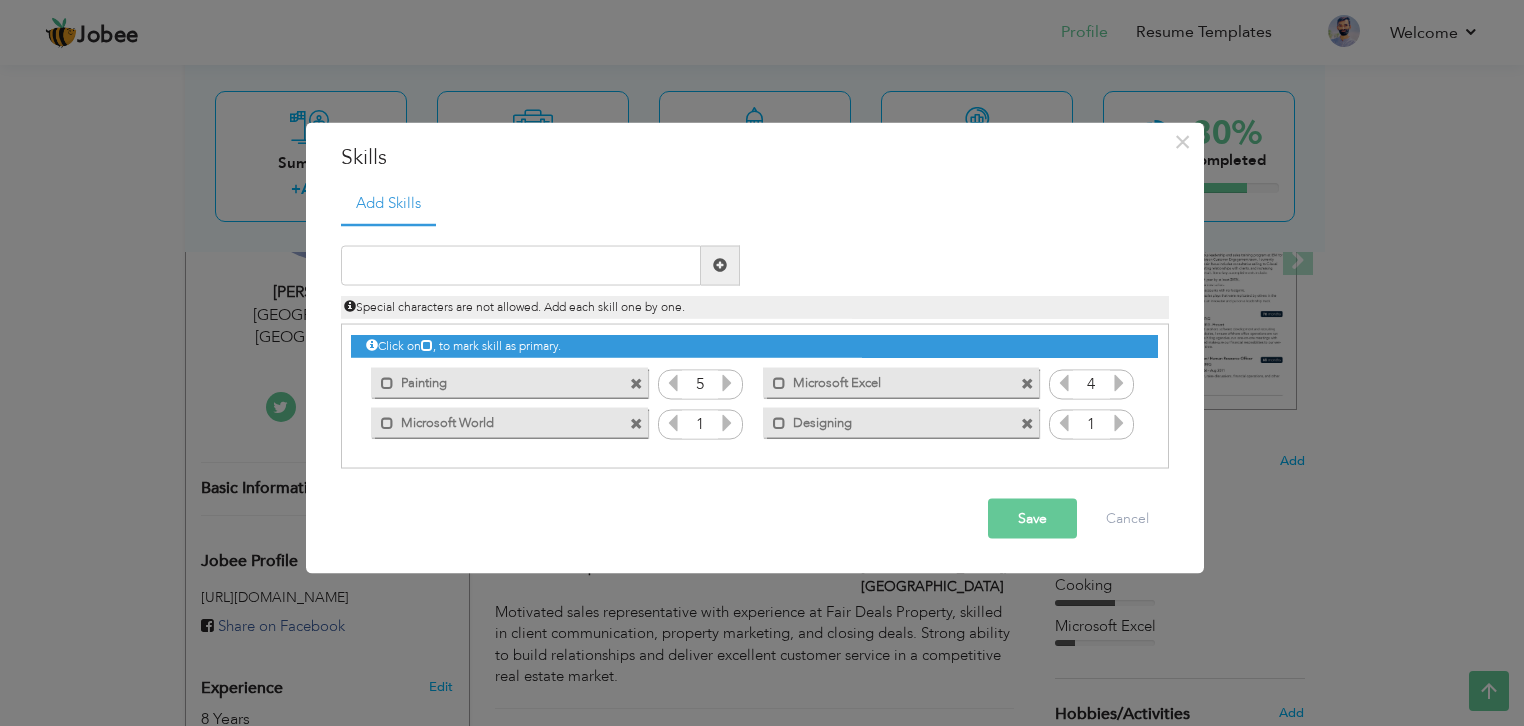 click at bounding box center [673, 382] 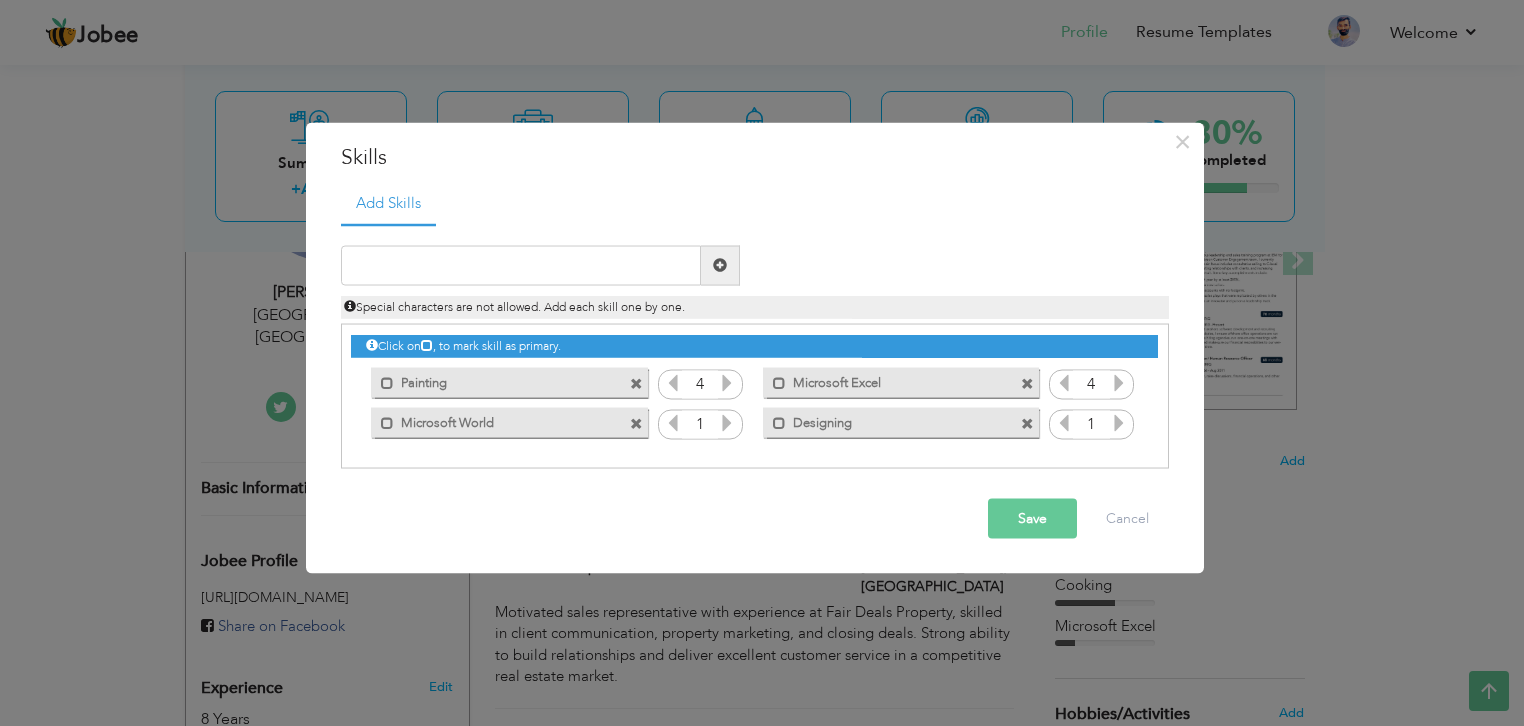 click at bounding box center (673, 382) 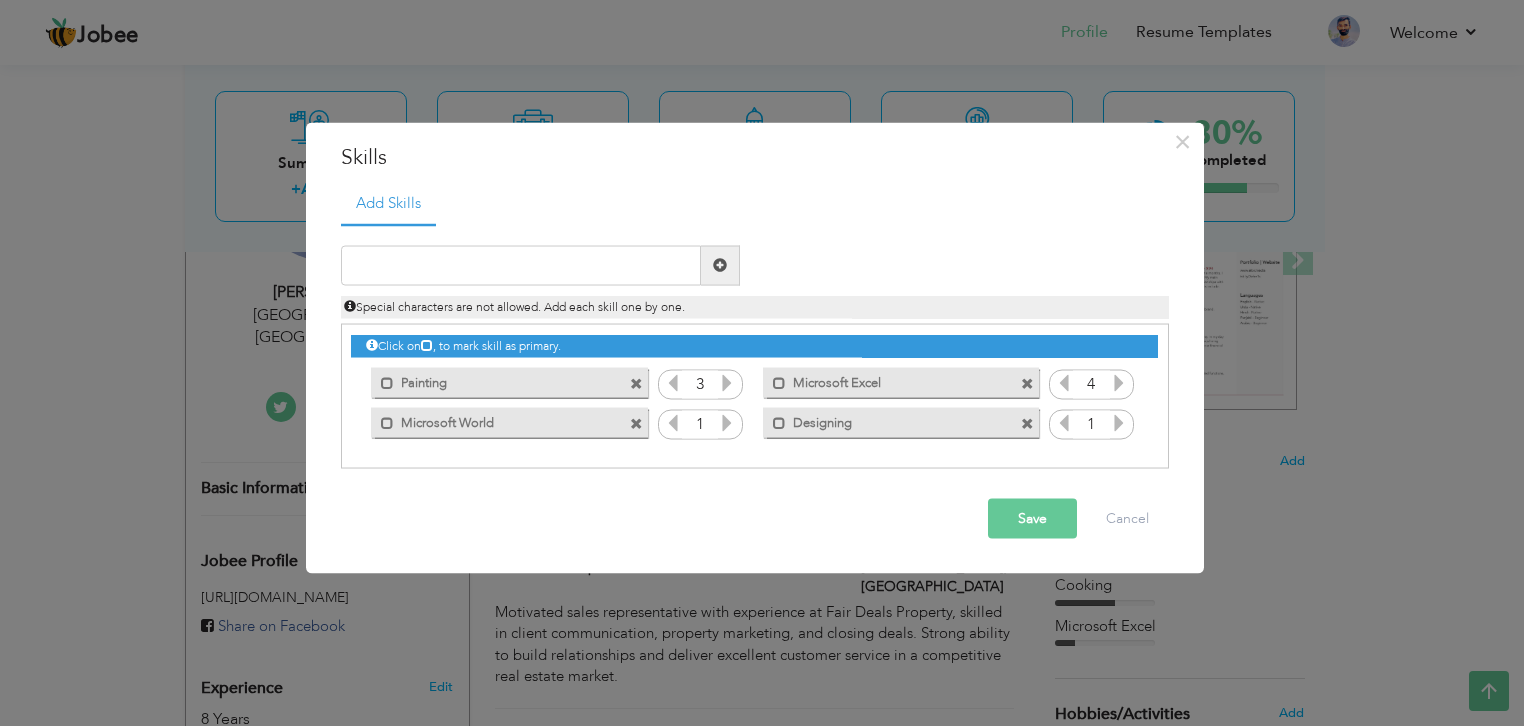 click at bounding box center [727, 422] 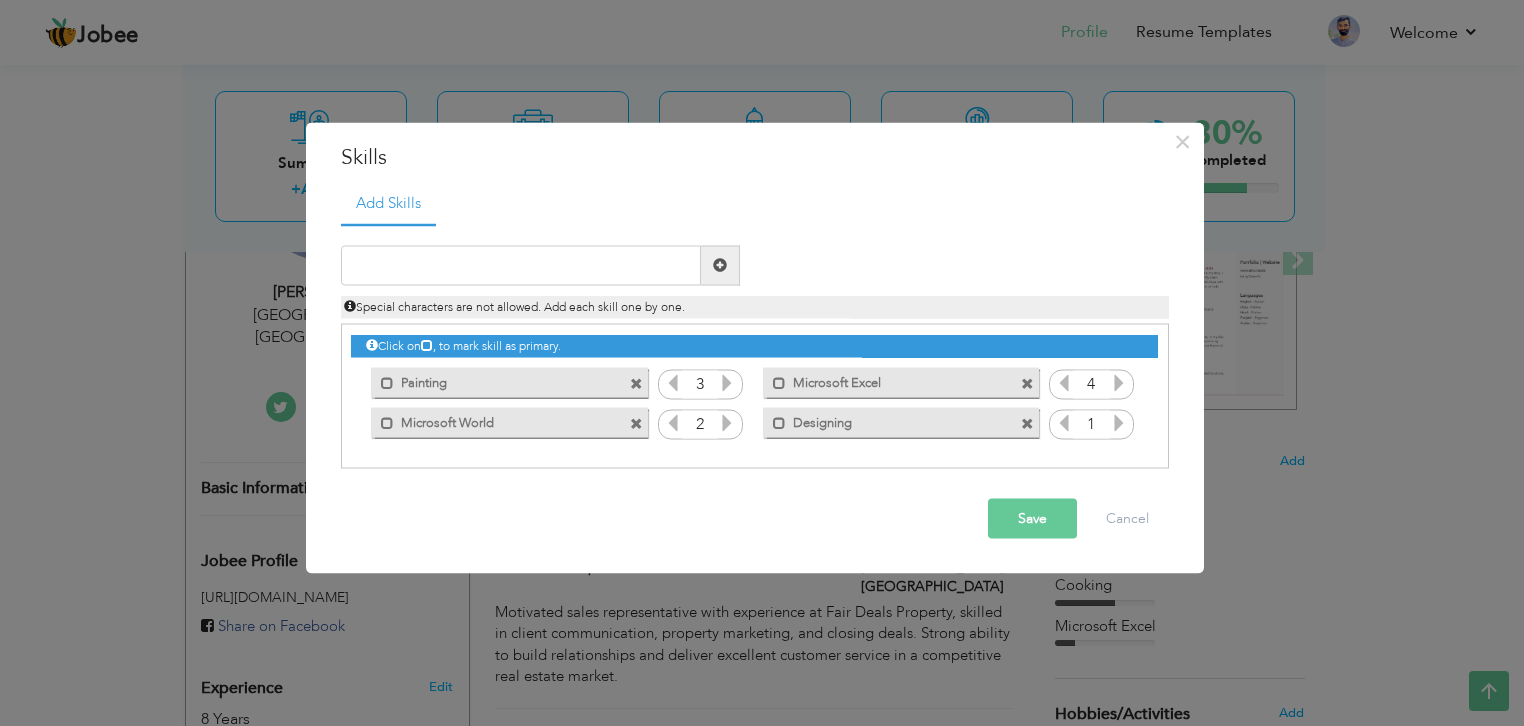 click at bounding box center [727, 422] 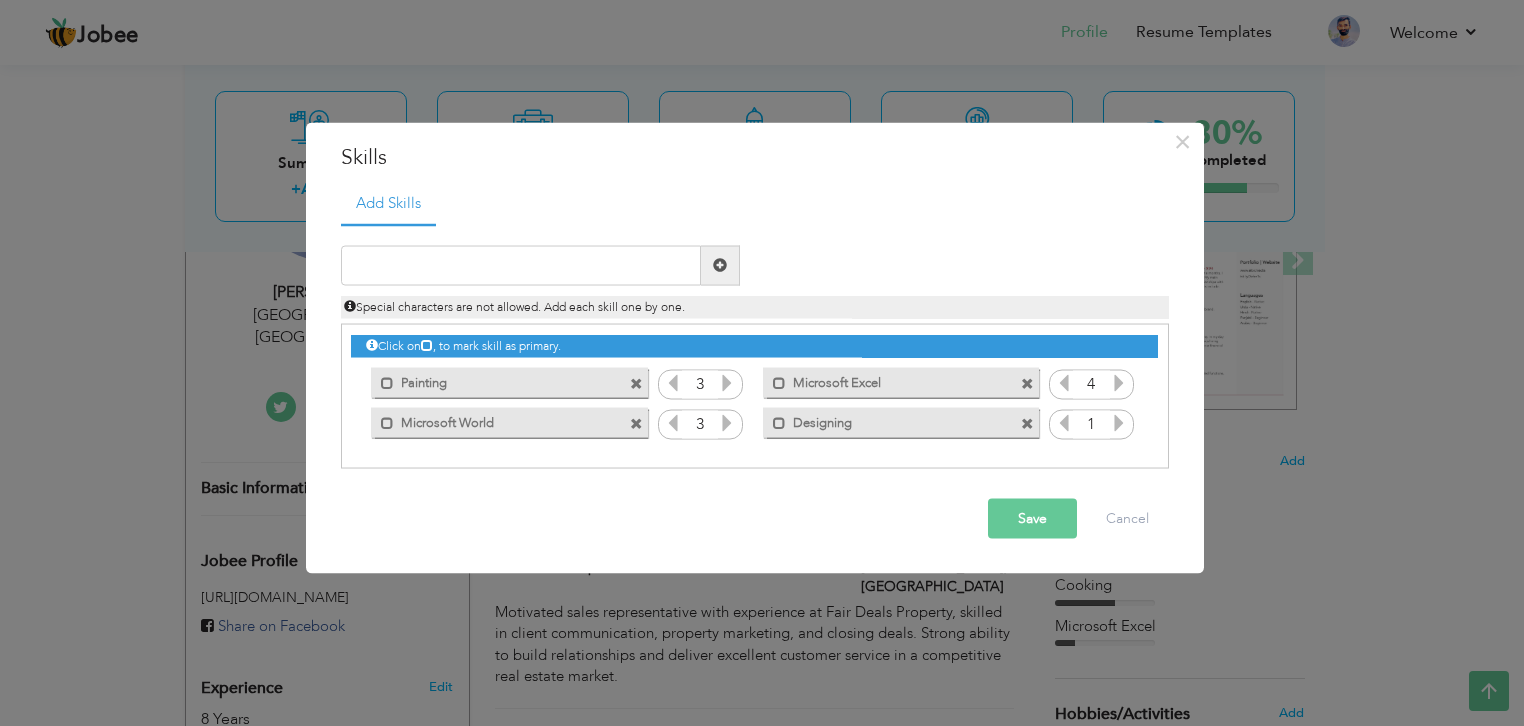 click at bounding box center [727, 422] 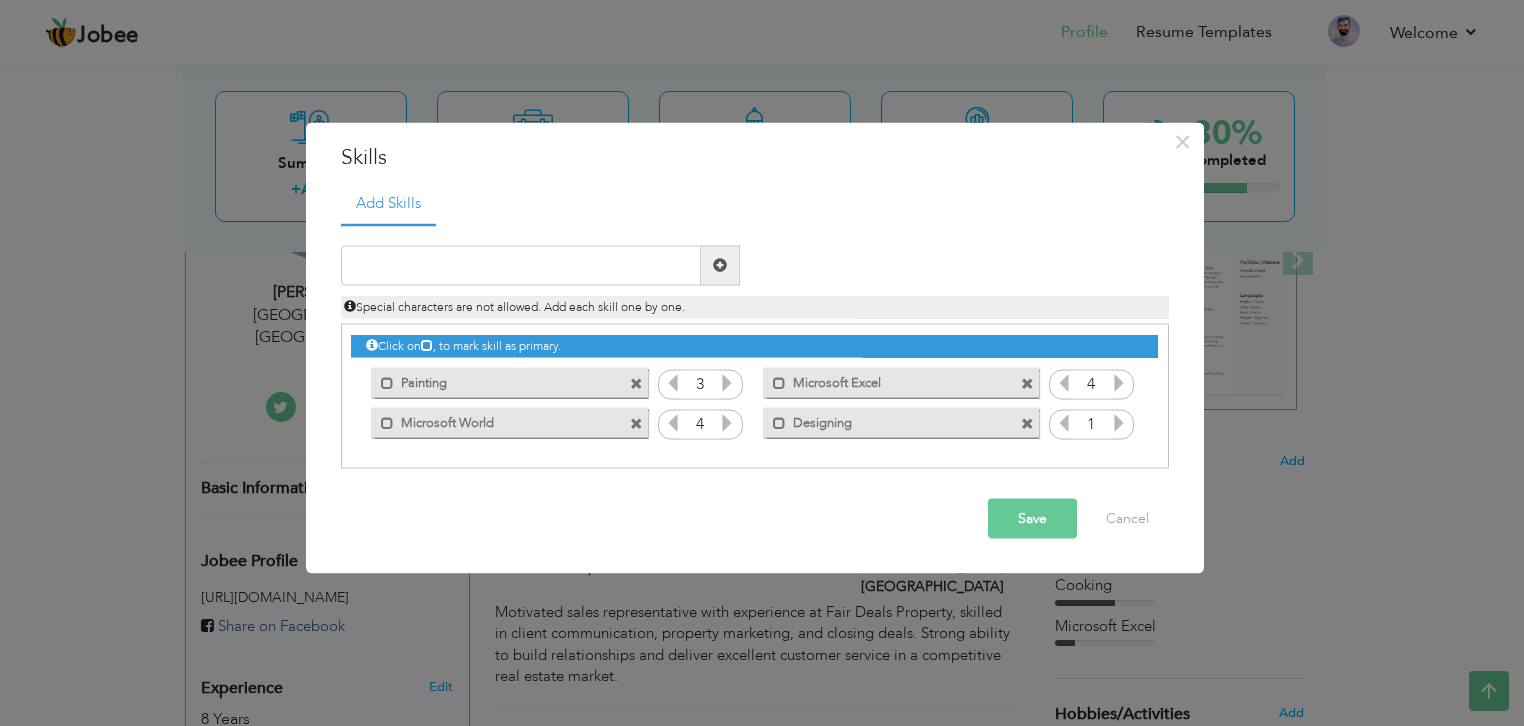 click at bounding box center (727, 422) 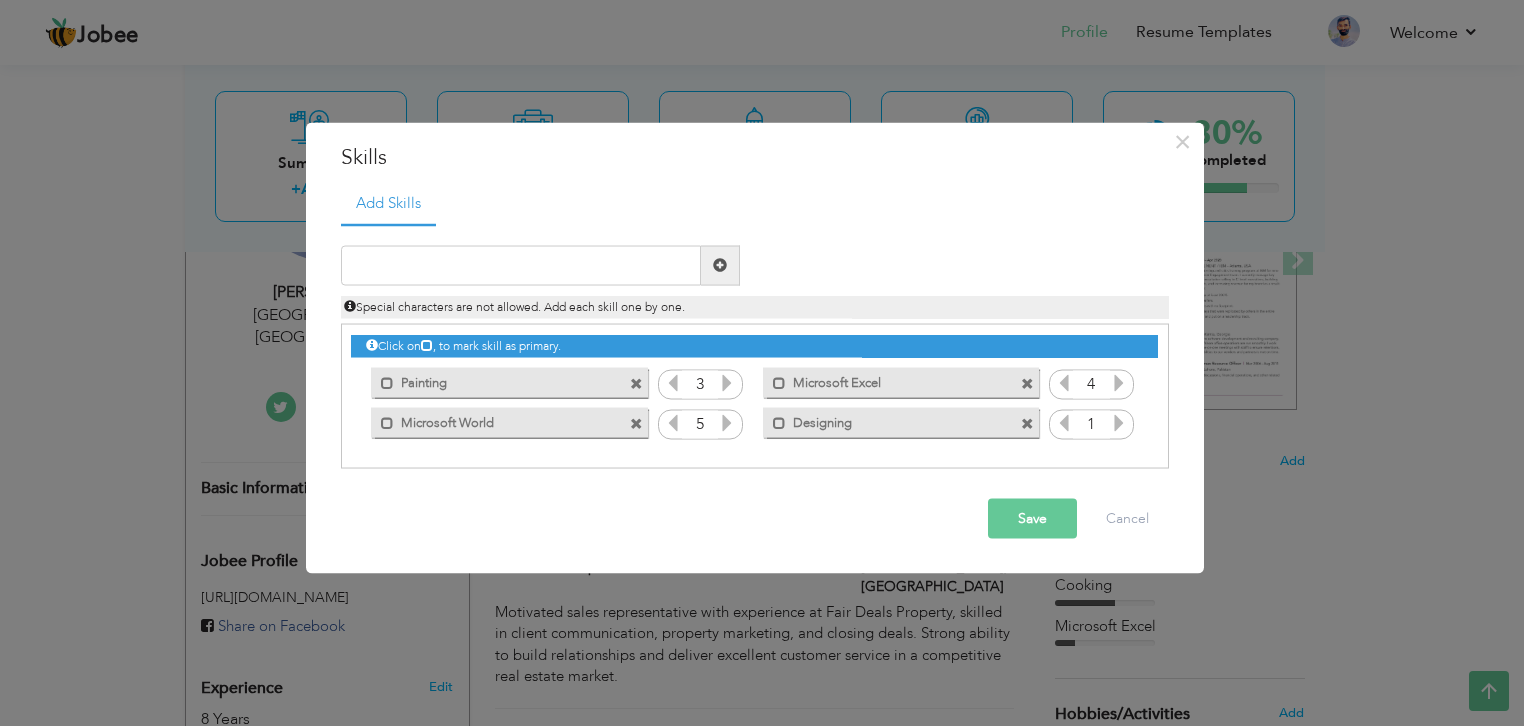click at bounding box center (673, 422) 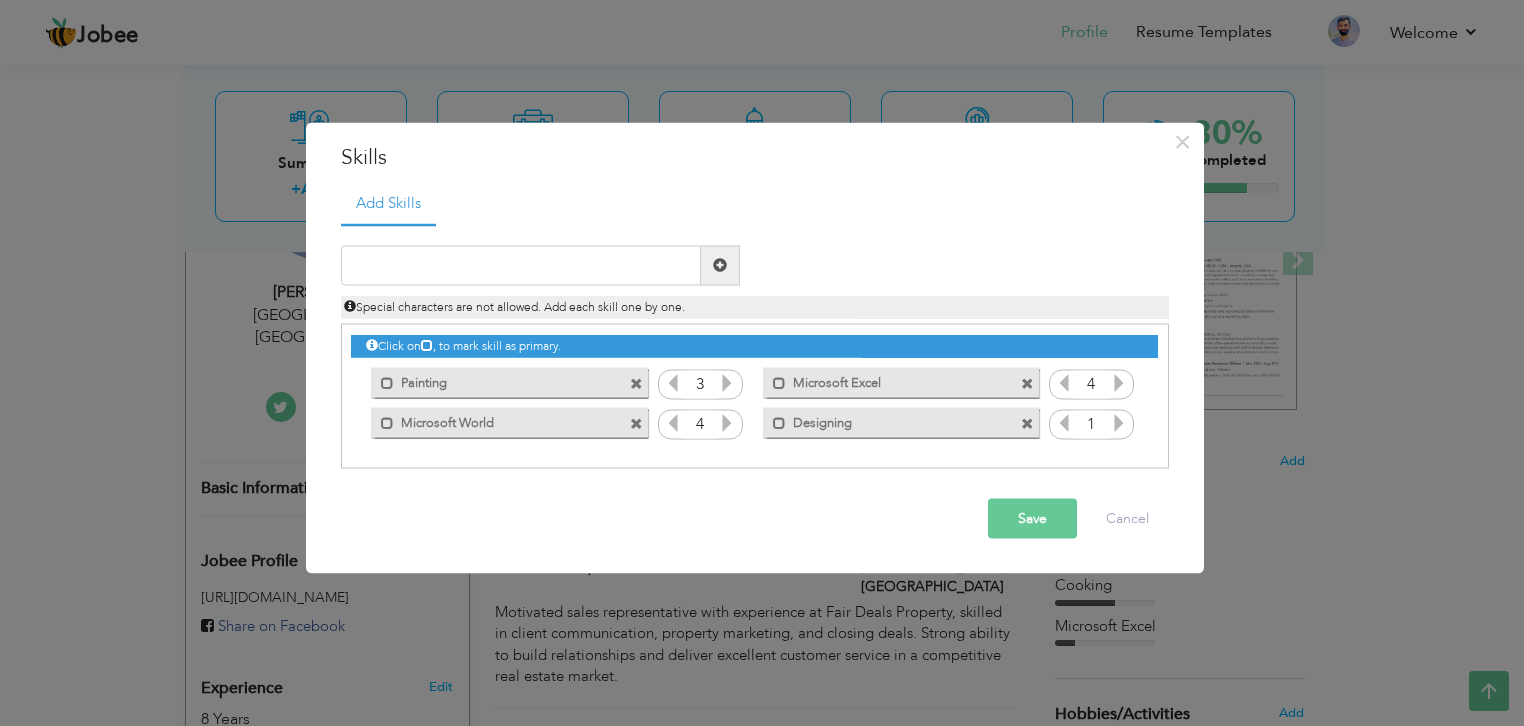 click at bounding box center [1119, 422] 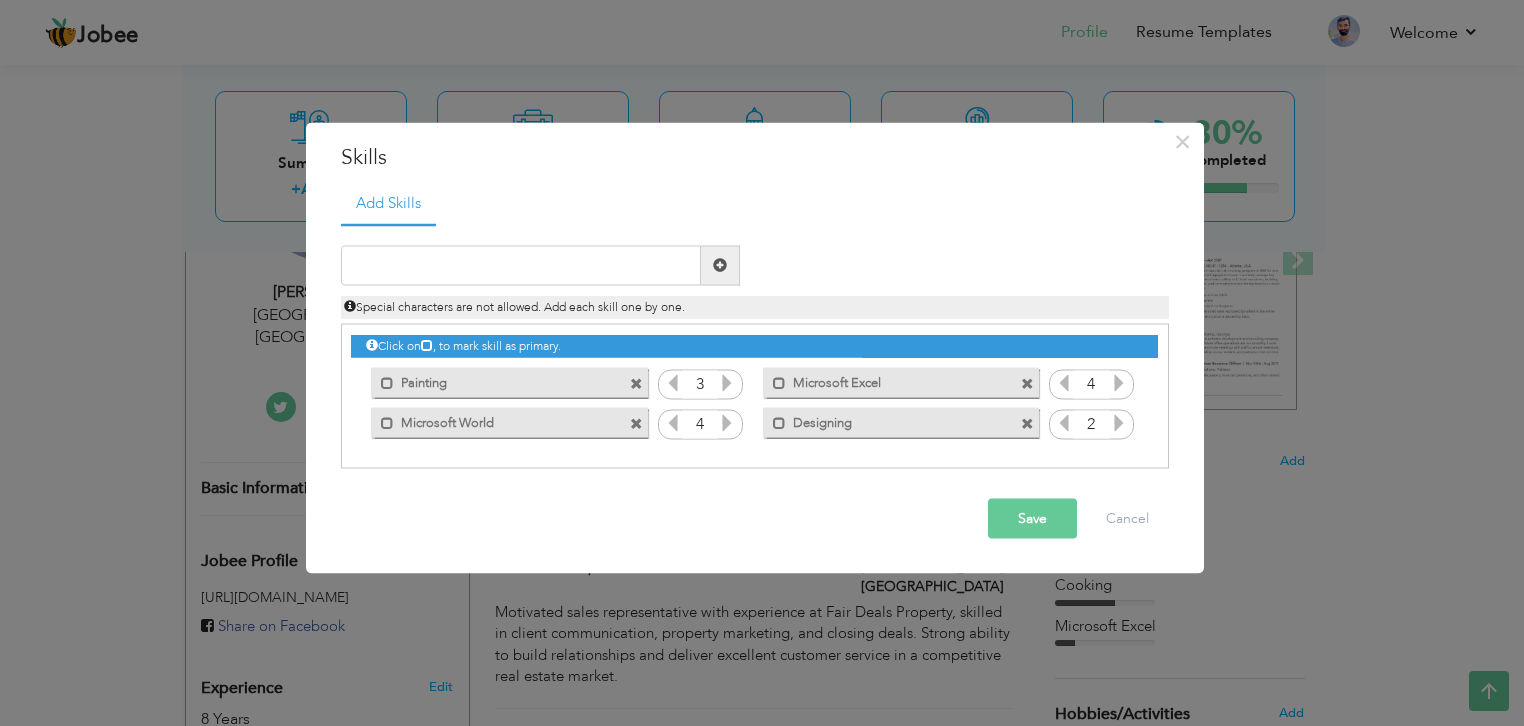 click at bounding box center [1119, 422] 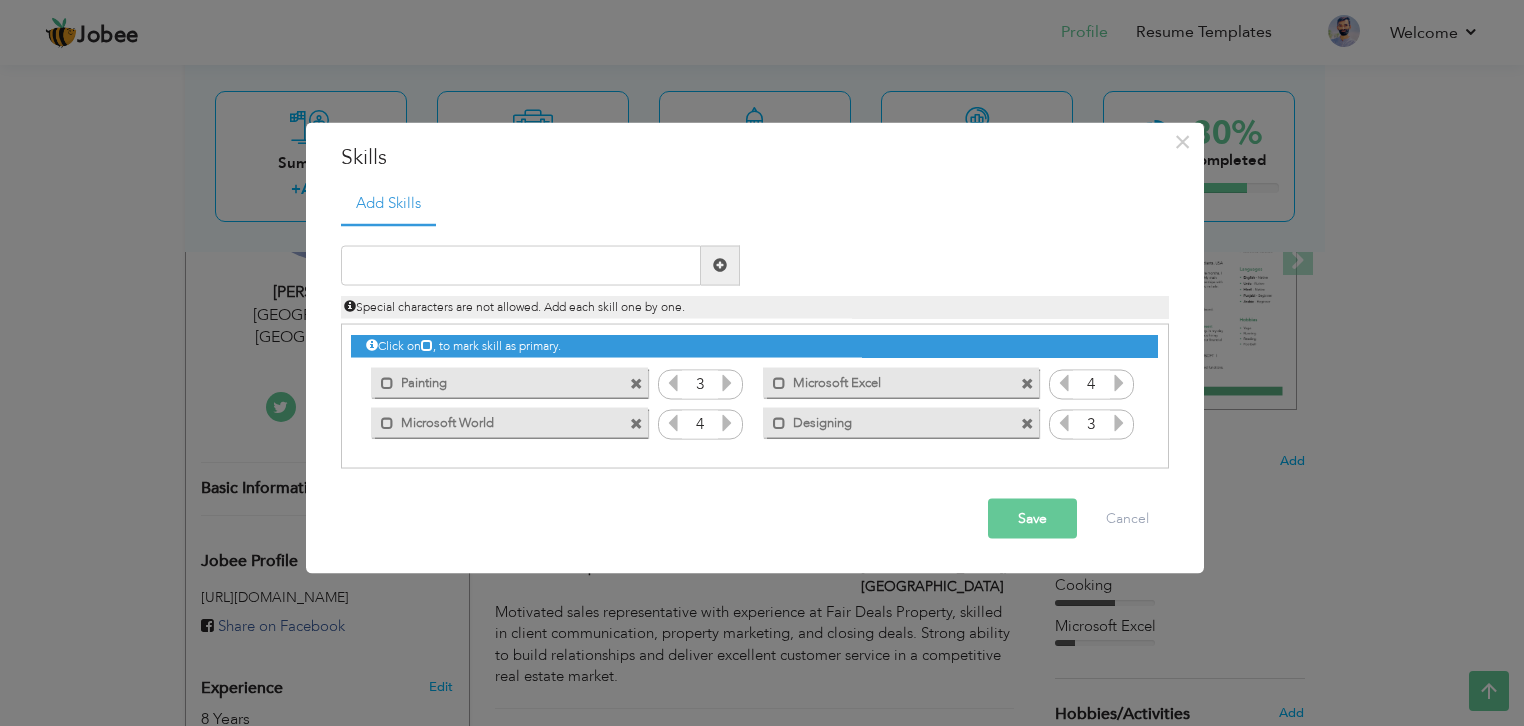 click on "Save" at bounding box center [1032, 518] 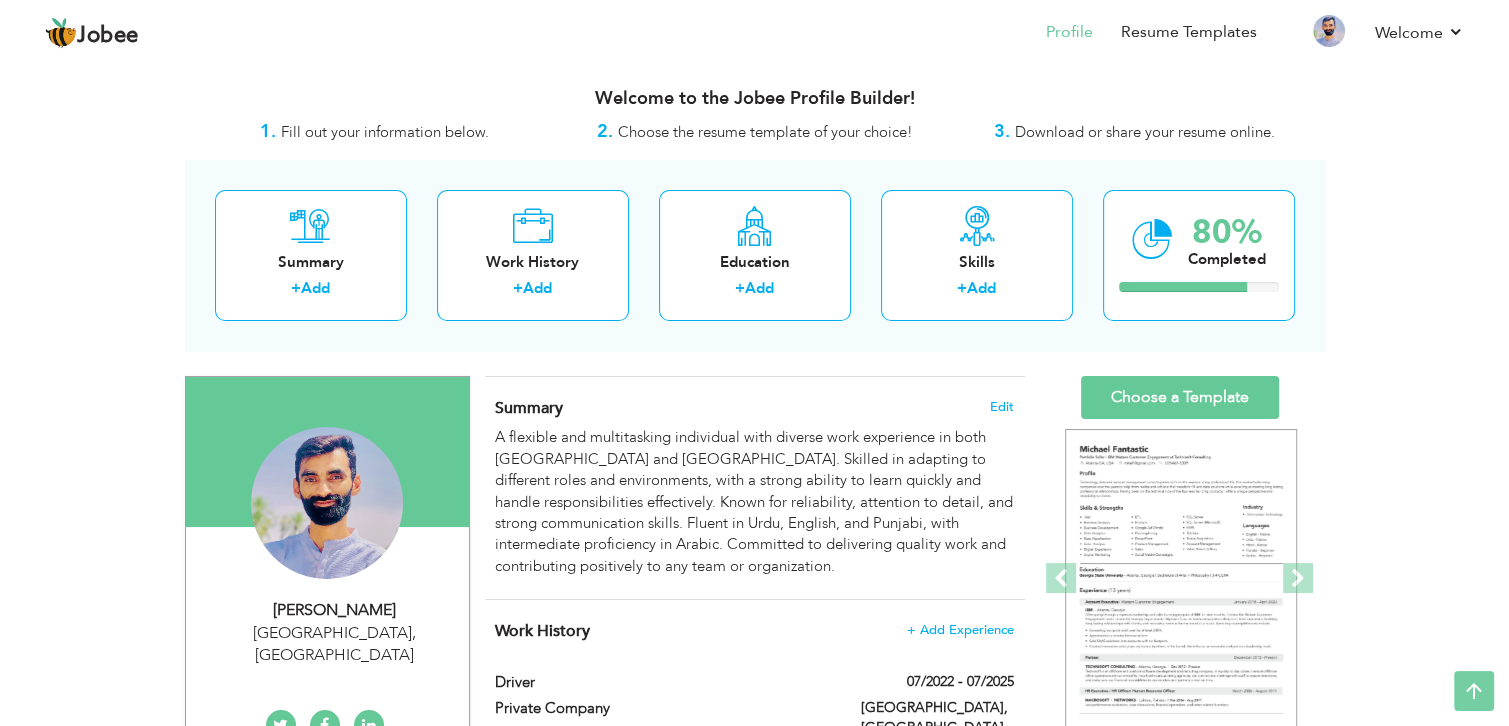 scroll, scrollTop: 0, scrollLeft: 0, axis: both 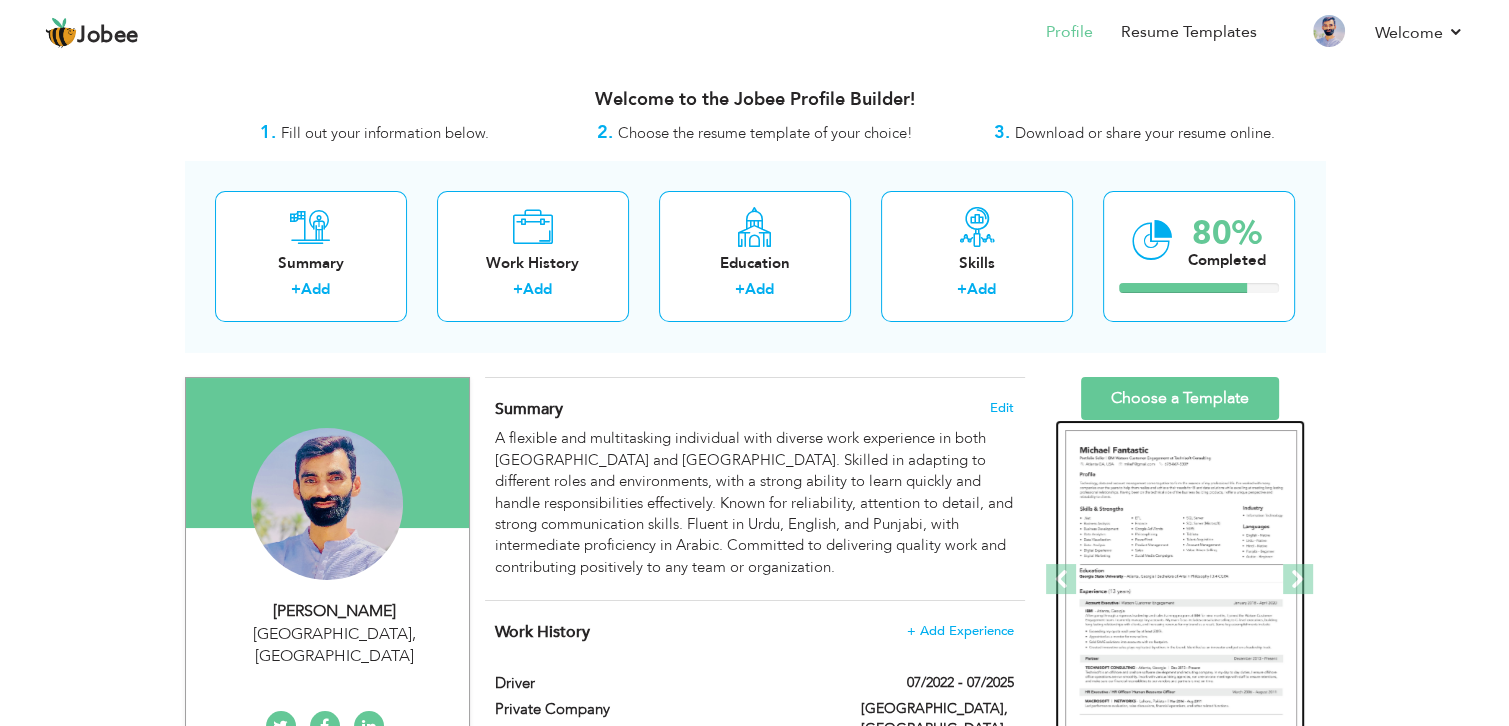 click at bounding box center [1181, 580] 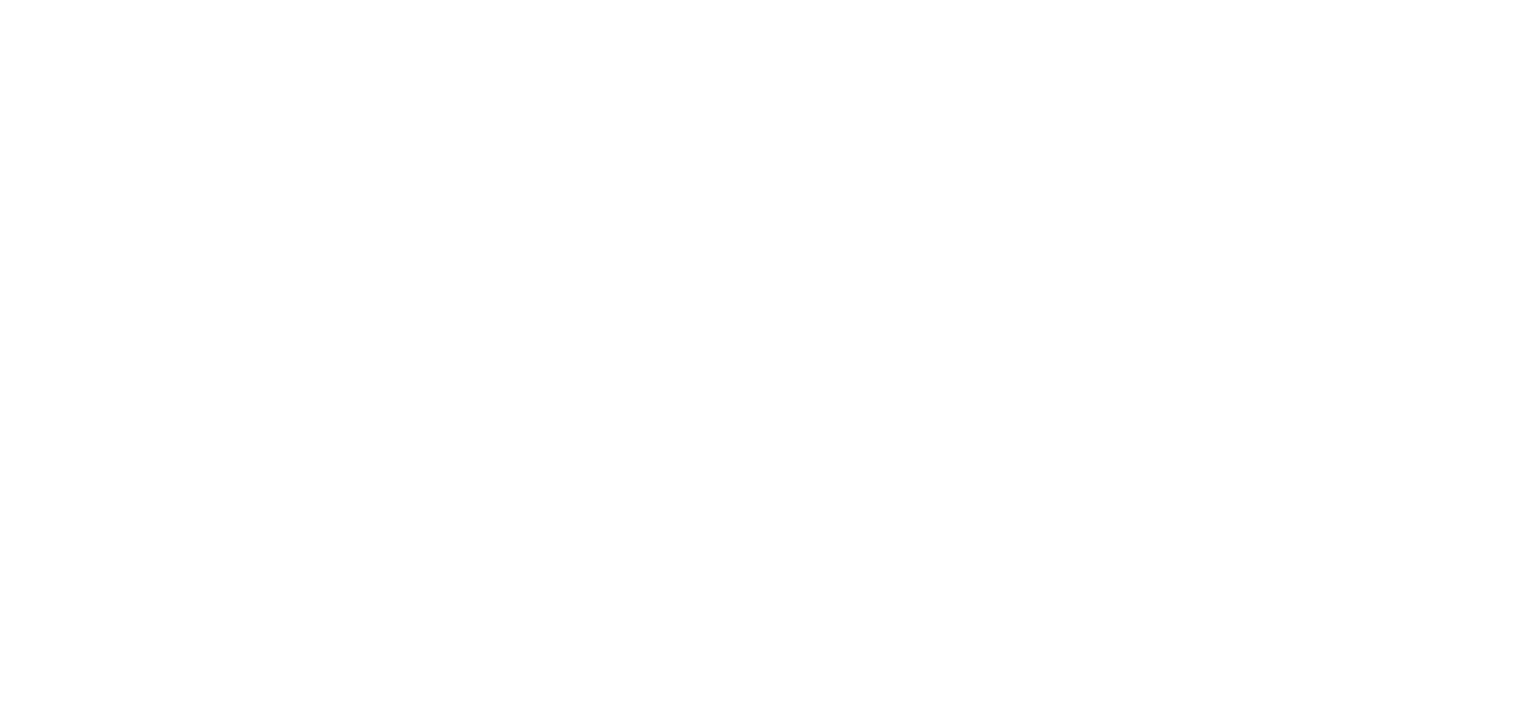 scroll, scrollTop: 0, scrollLeft: 0, axis: both 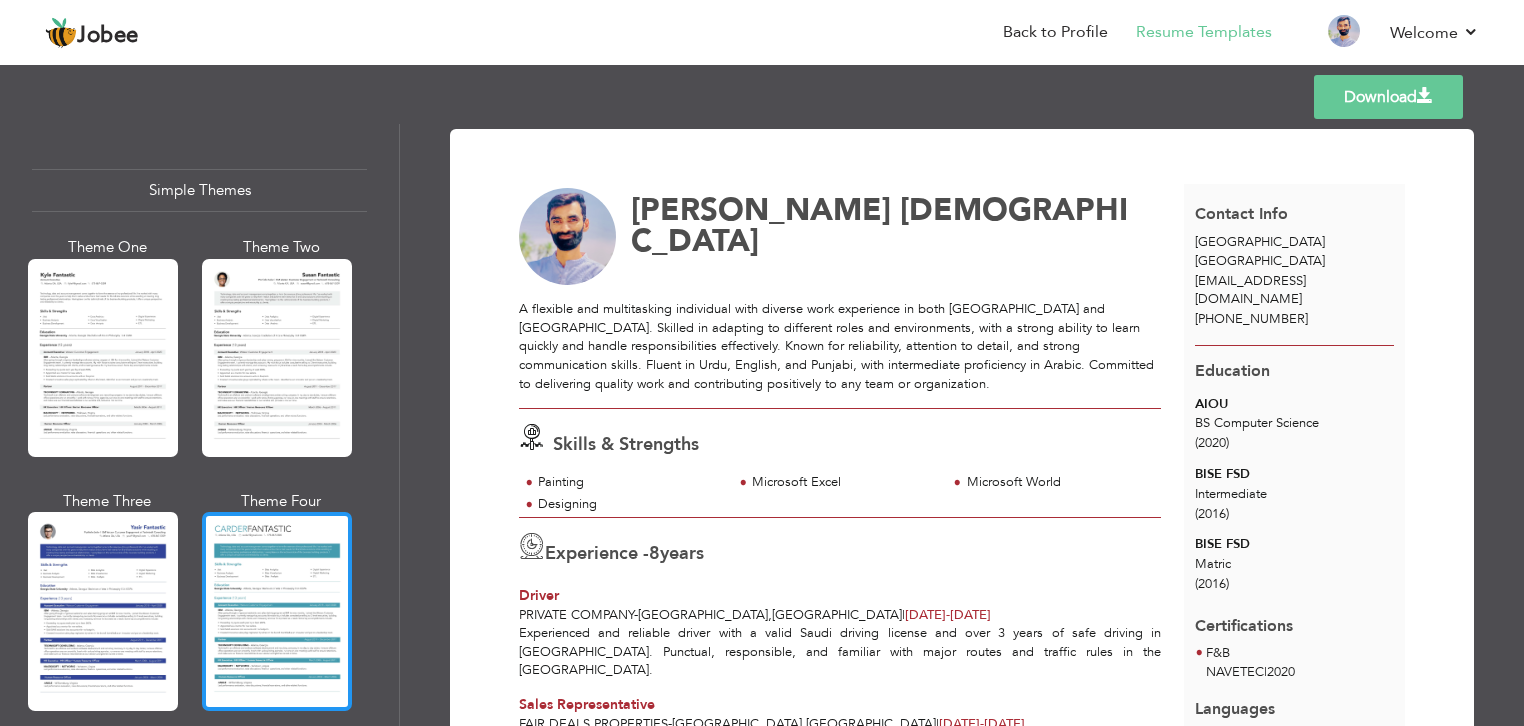 click at bounding box center [277, 611] 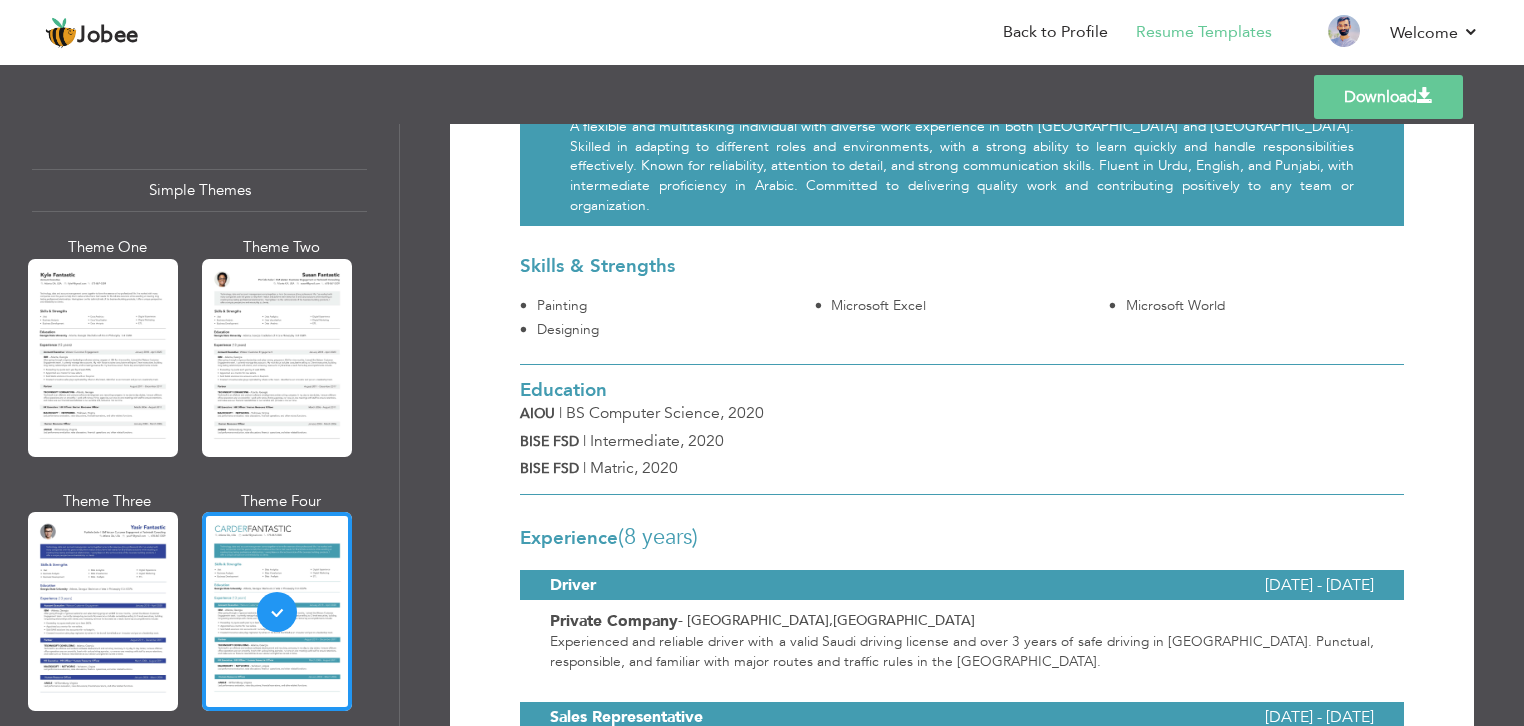 scroll, scrollTop: 280, scrollLeft: 0, axis: vertical 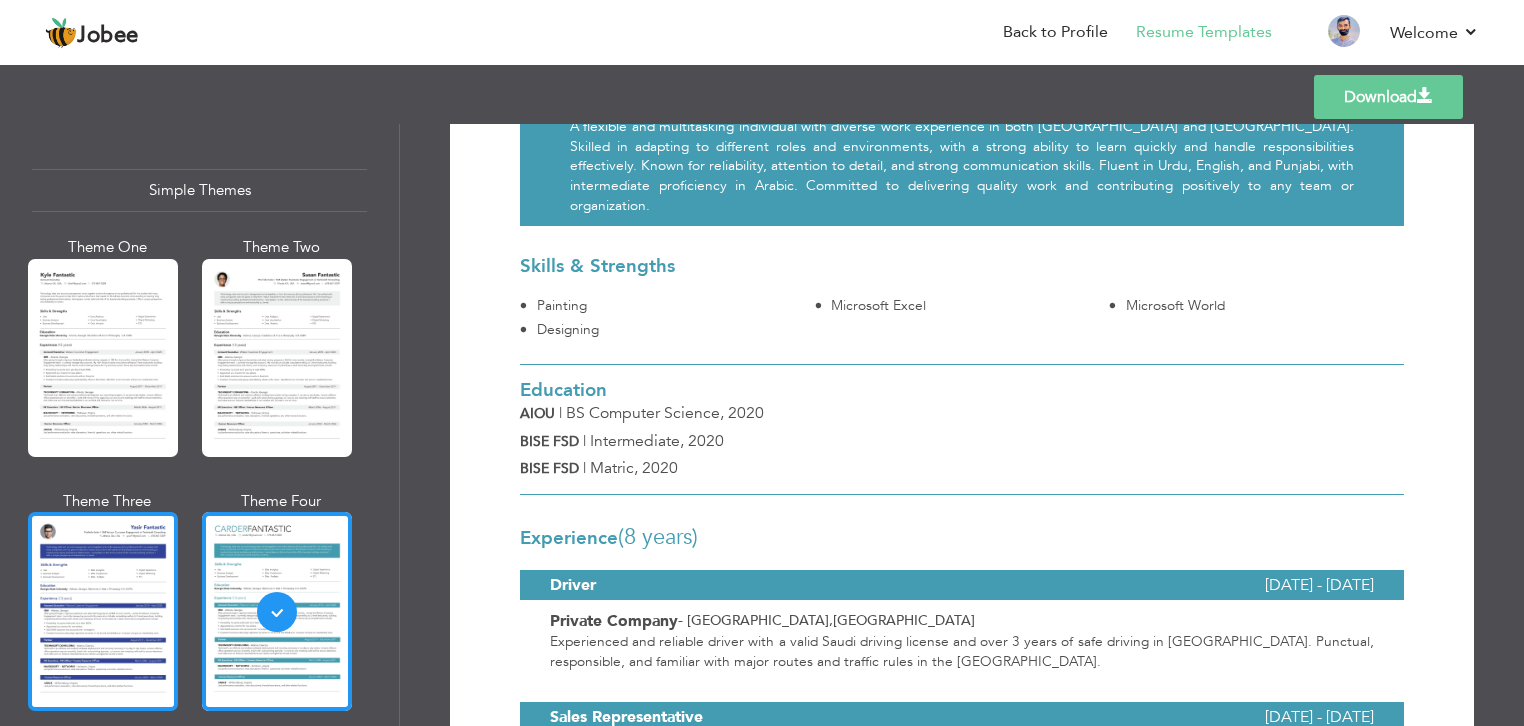 click at bounding box center [103, 611] 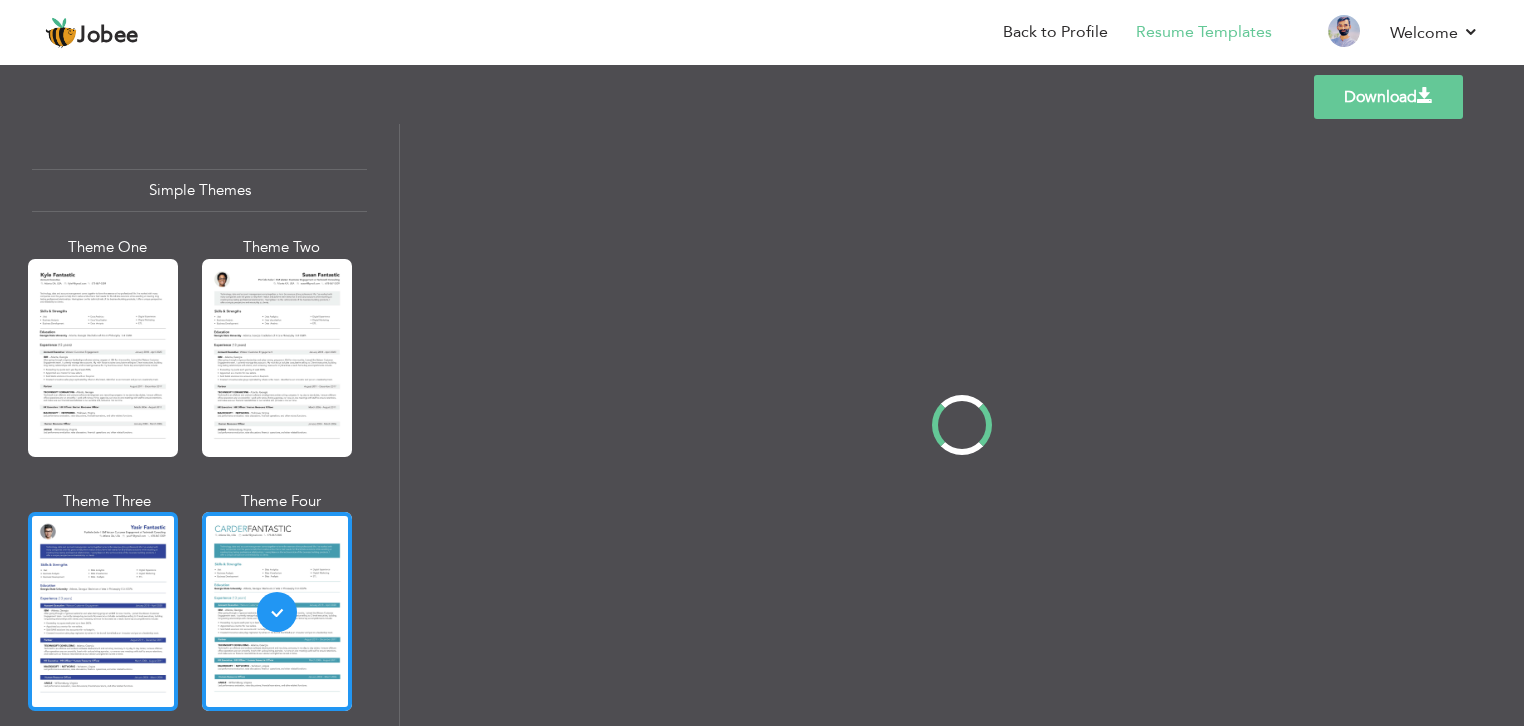 scroll, scrollTop: 0, scrollLeft: 0, axis: both 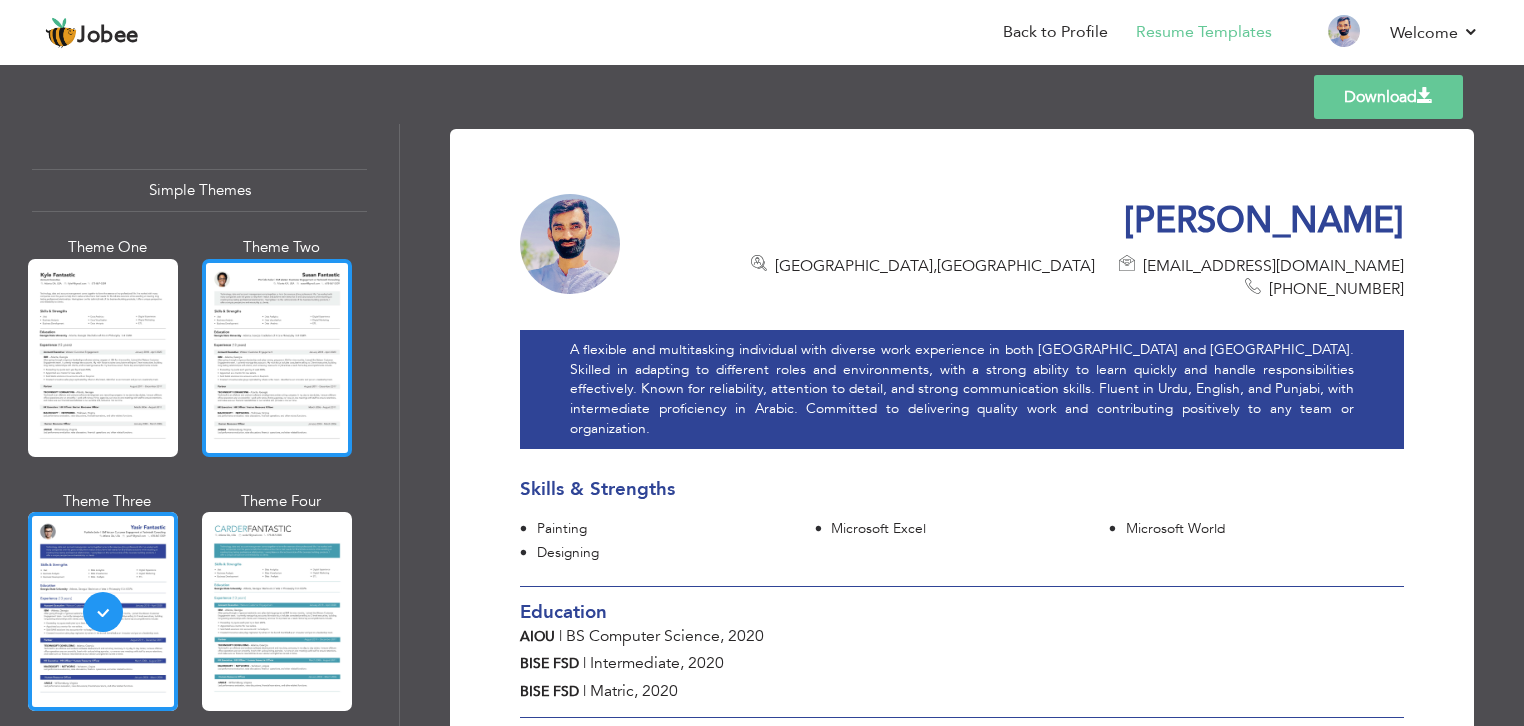 click at bounding box center [277, 358] 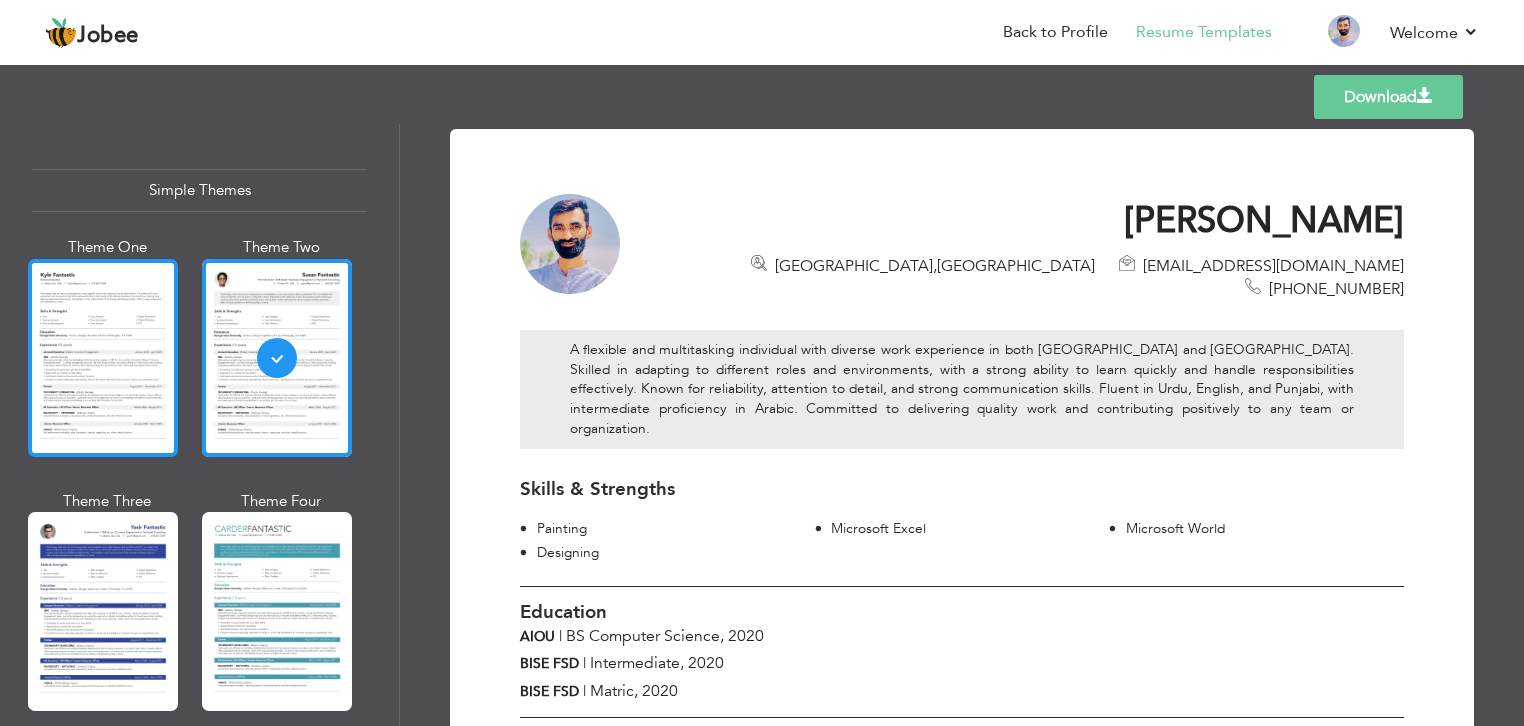 click at bounding box center (103, 358) 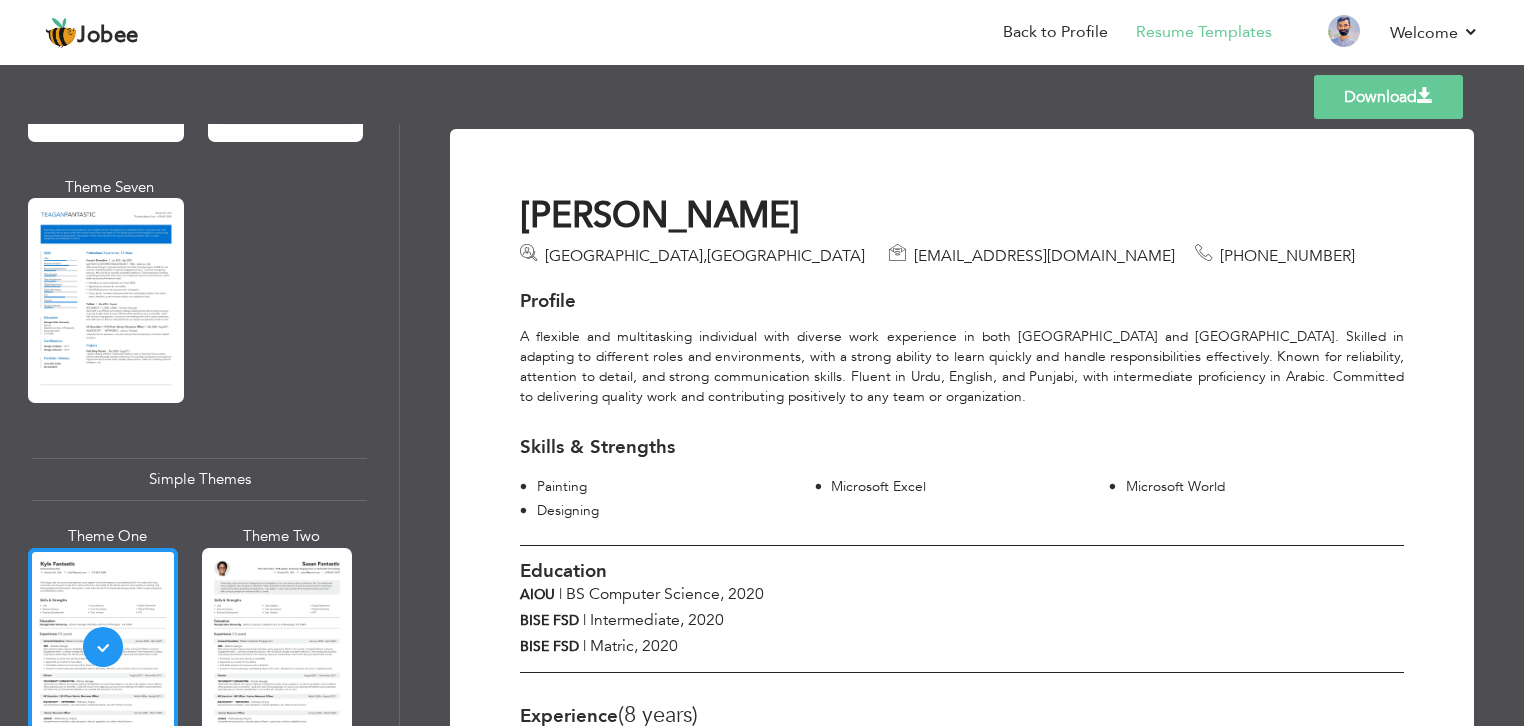 scroll, scrollTop: 3134, scrollLeft: 0, axis: vertical 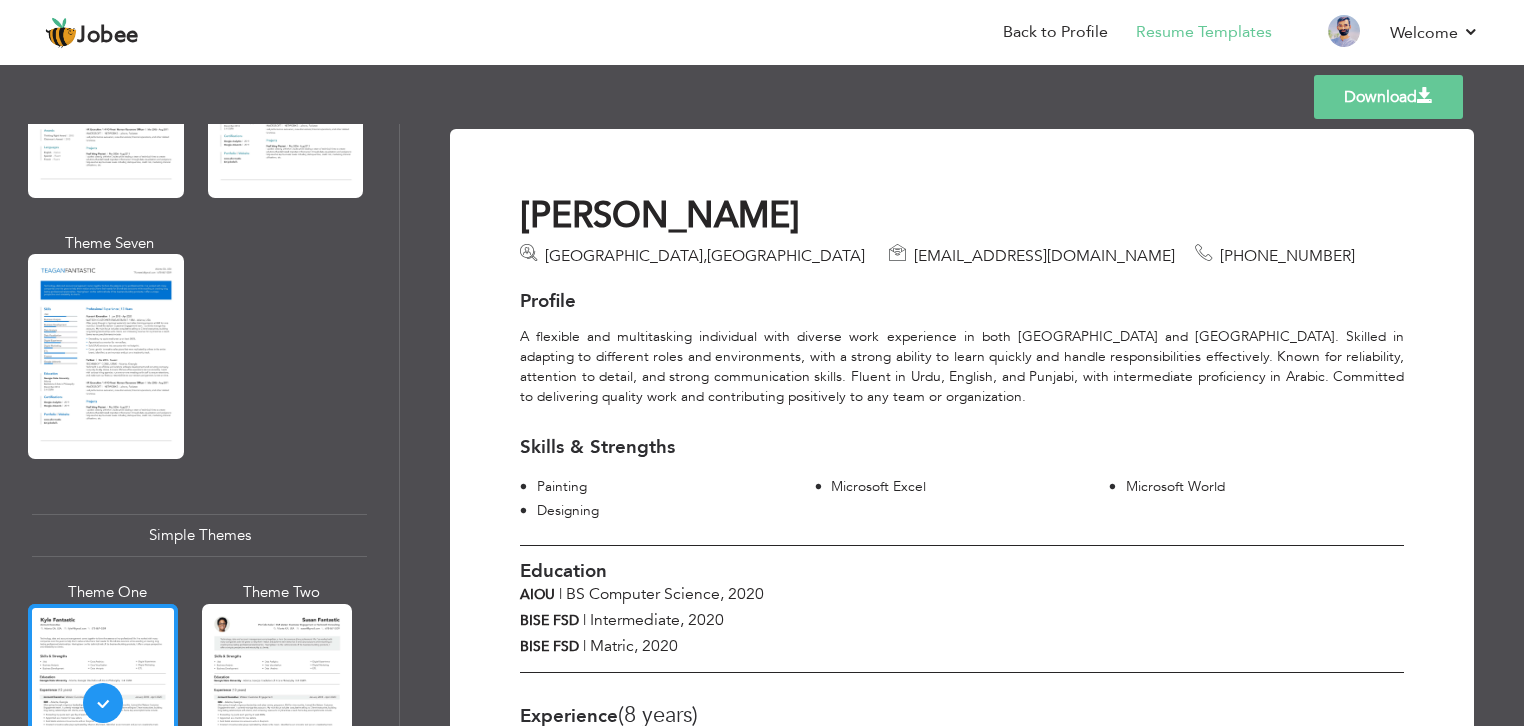click at bounding box center [106, 356] 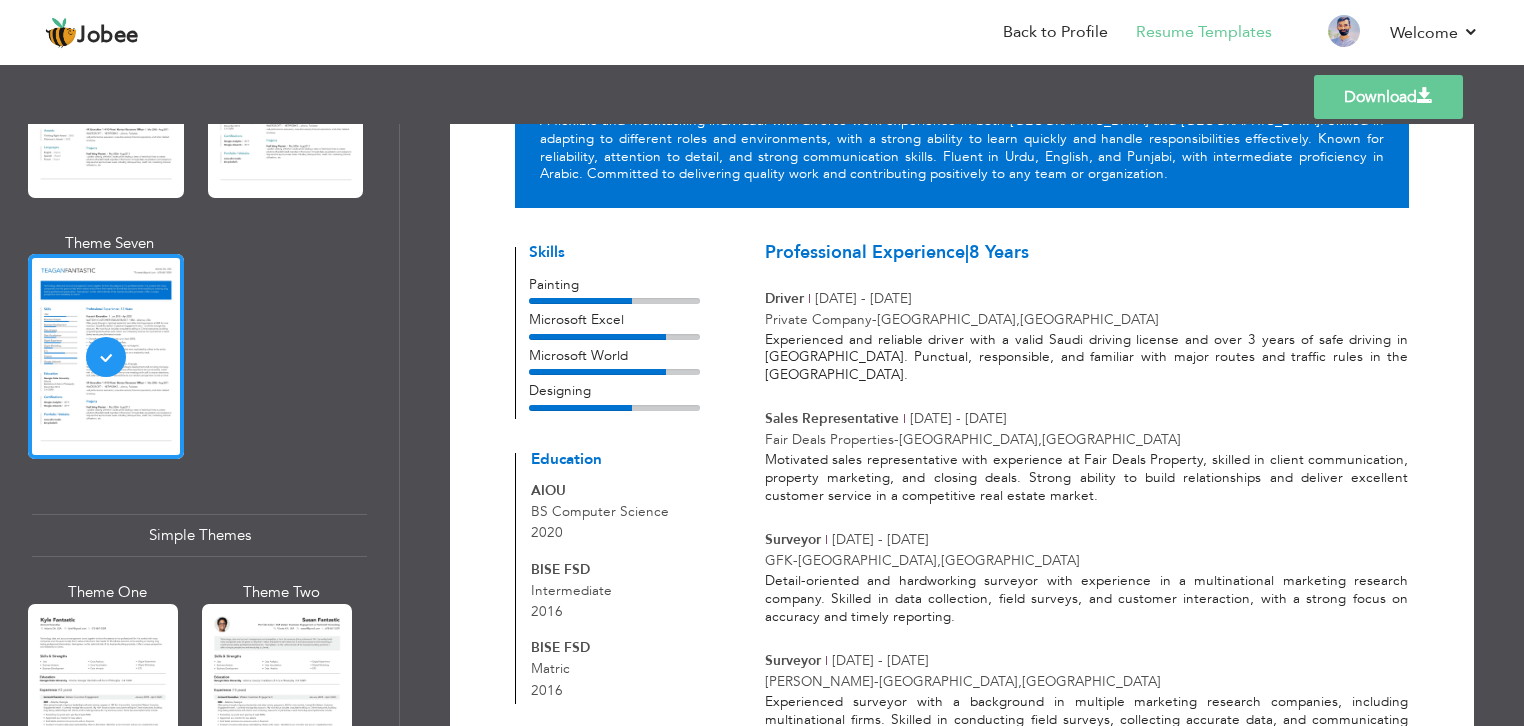 scroll, scrollTop: 0, scrollLeft: 0, axis: both 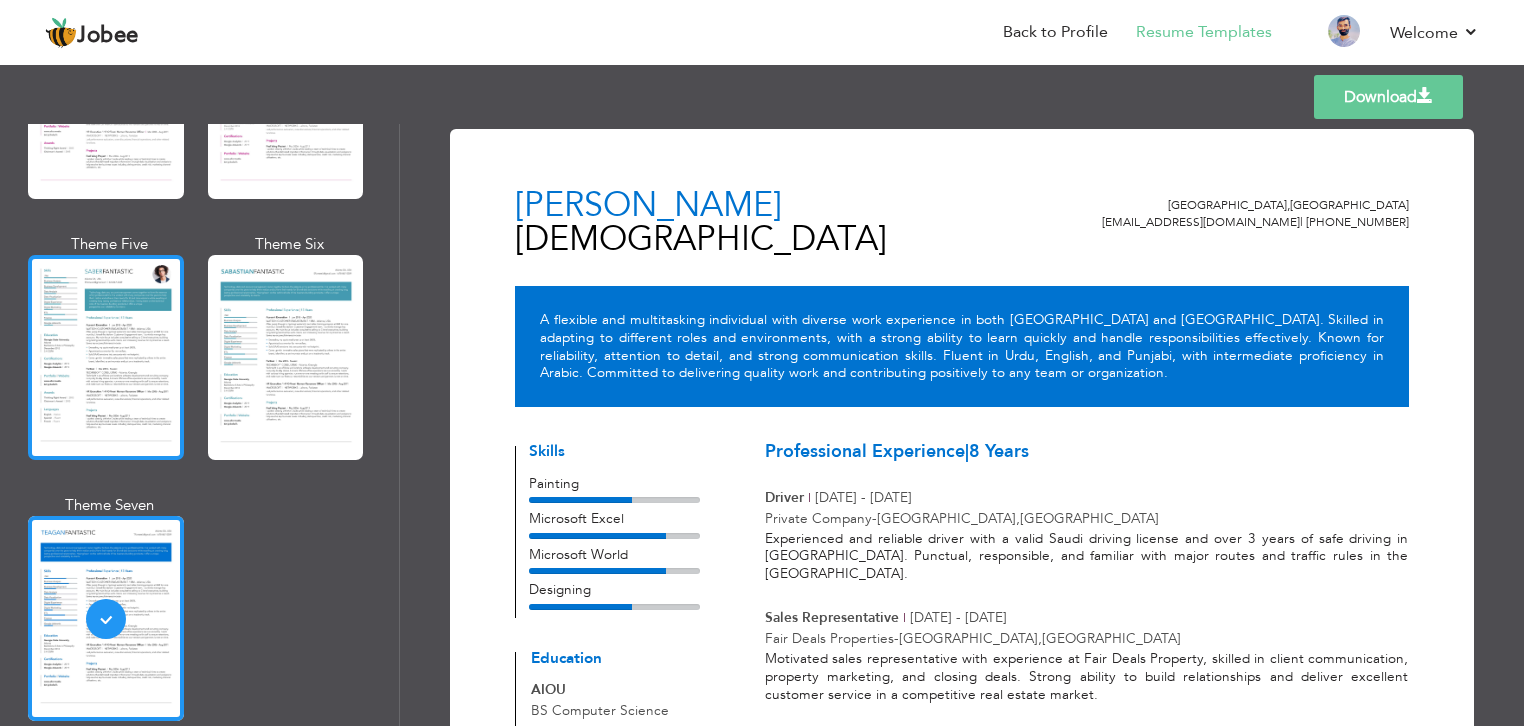click at bounding box center (106, 357) 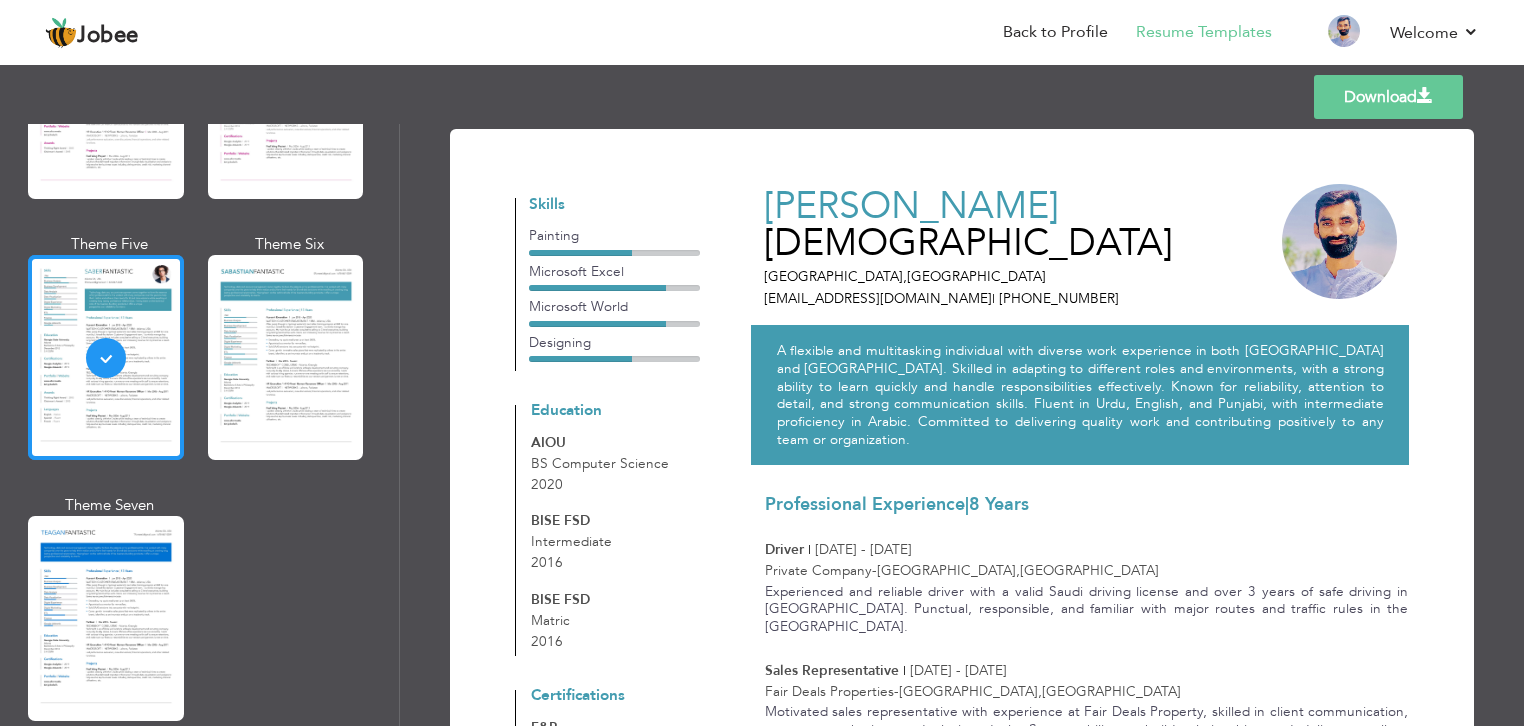 scroll, scrollTop: 2872, scrollLeft: 0, axis: vertical 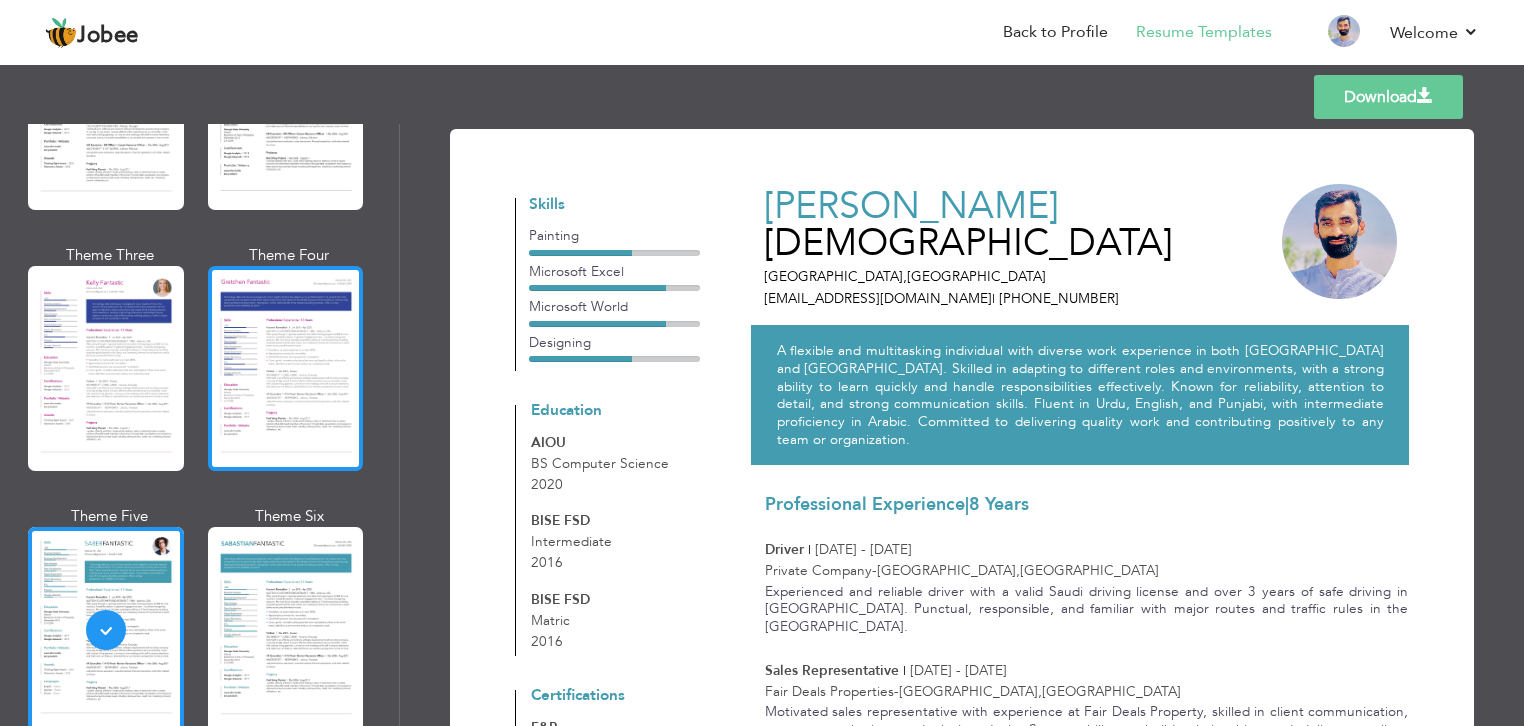 click at bounding box center [286, 368] 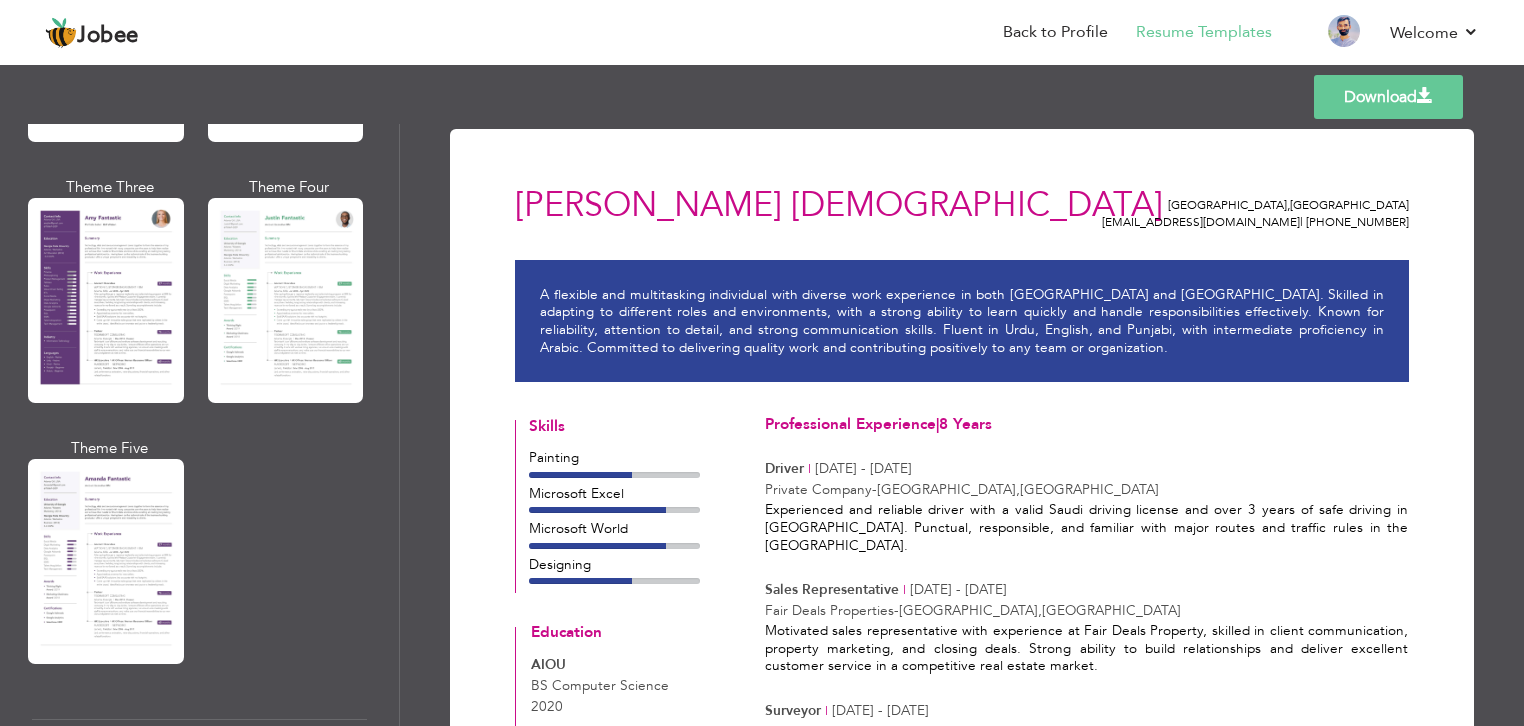 scroll, scrollTop: 1758, scrollLeft: 0, axis: vertical 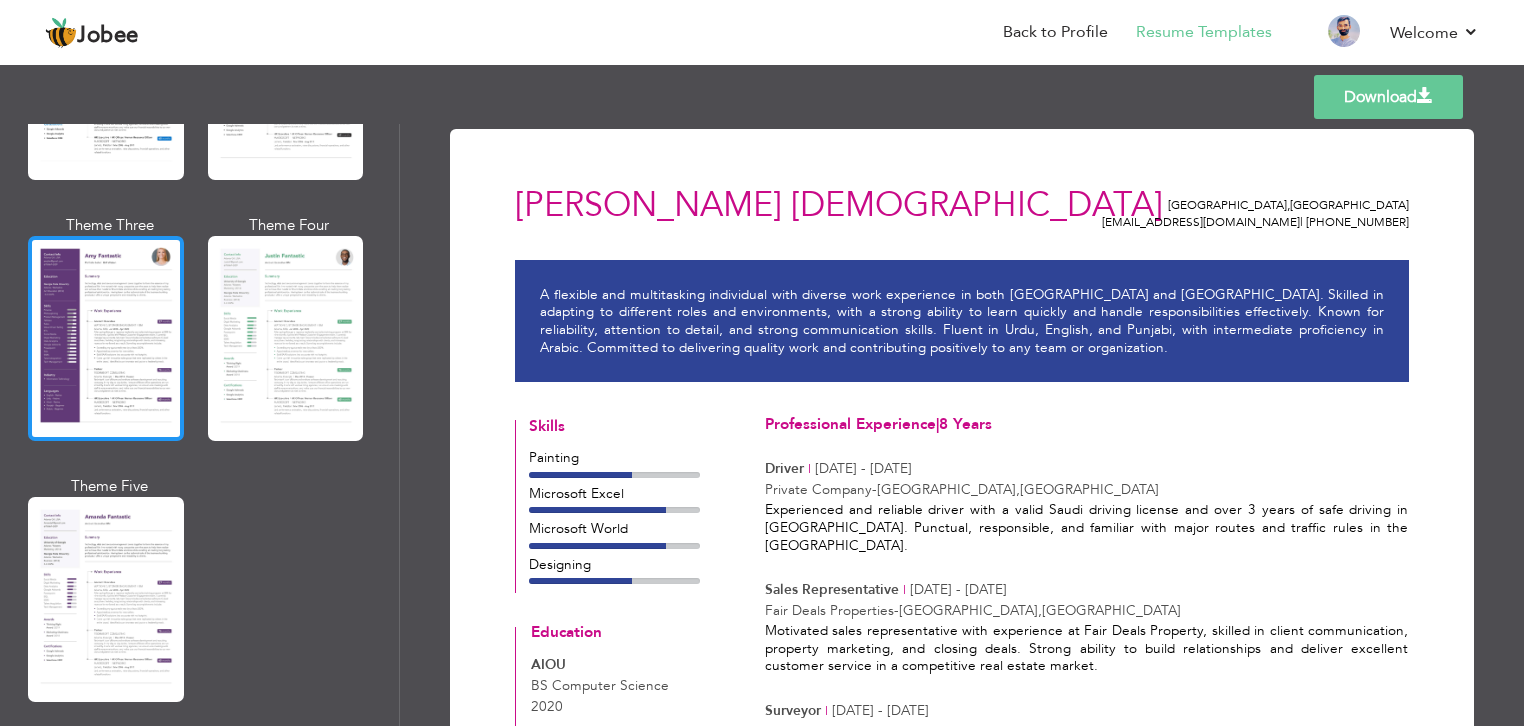 click at bounding box center (106, 338) 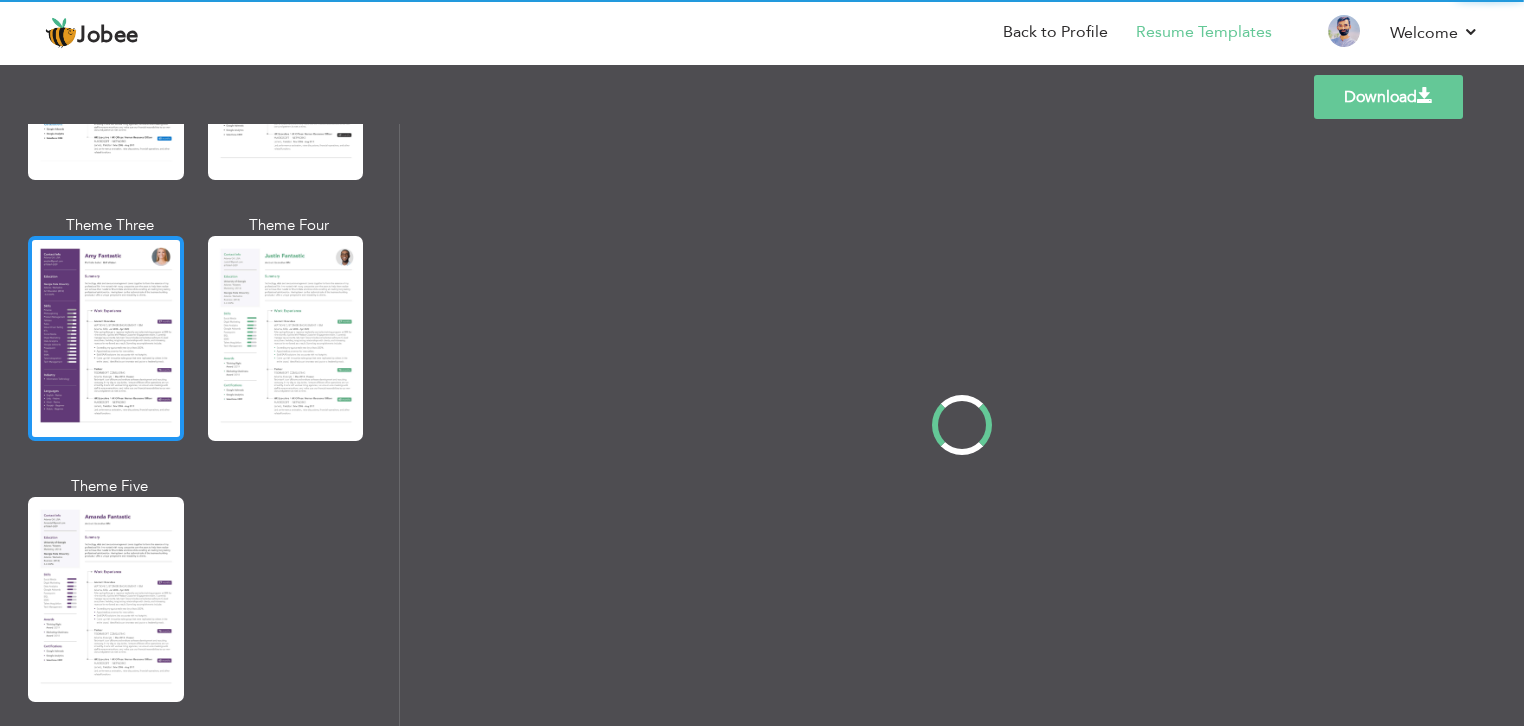 scroll, scrollTop: 1756, scrollLeft: 0, axis: vertical 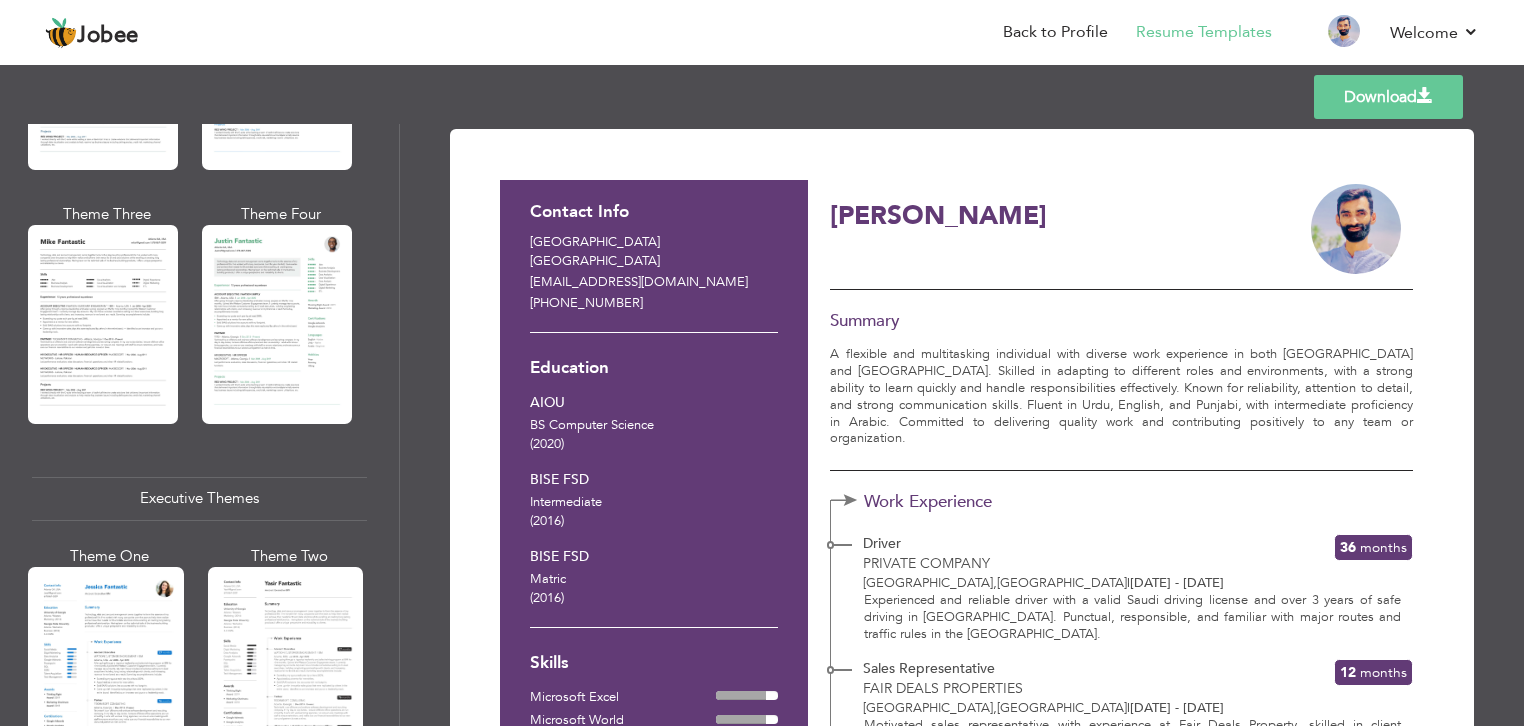 click at bounding box center [277, 324] 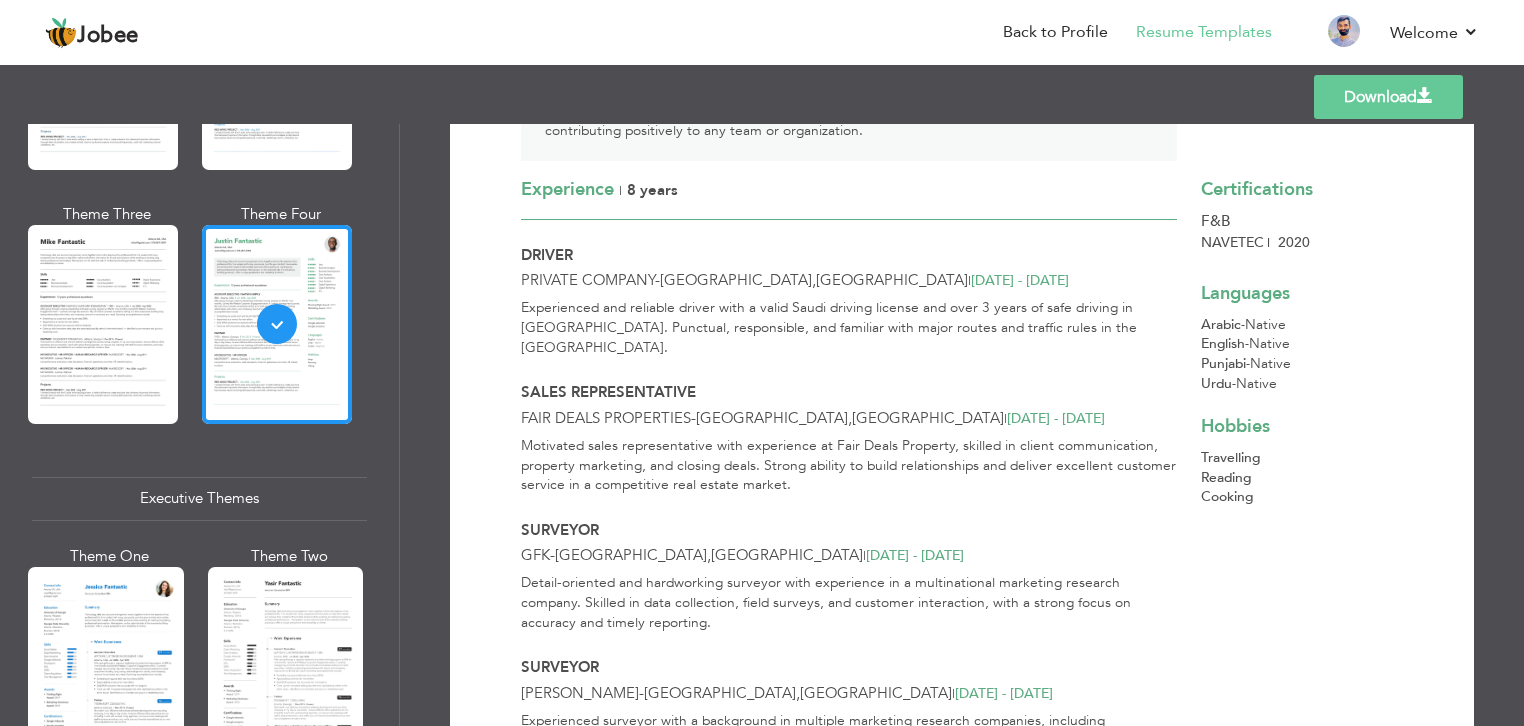 scroll, scrollTop: 308, scrollLeft: 0, axis: vertical 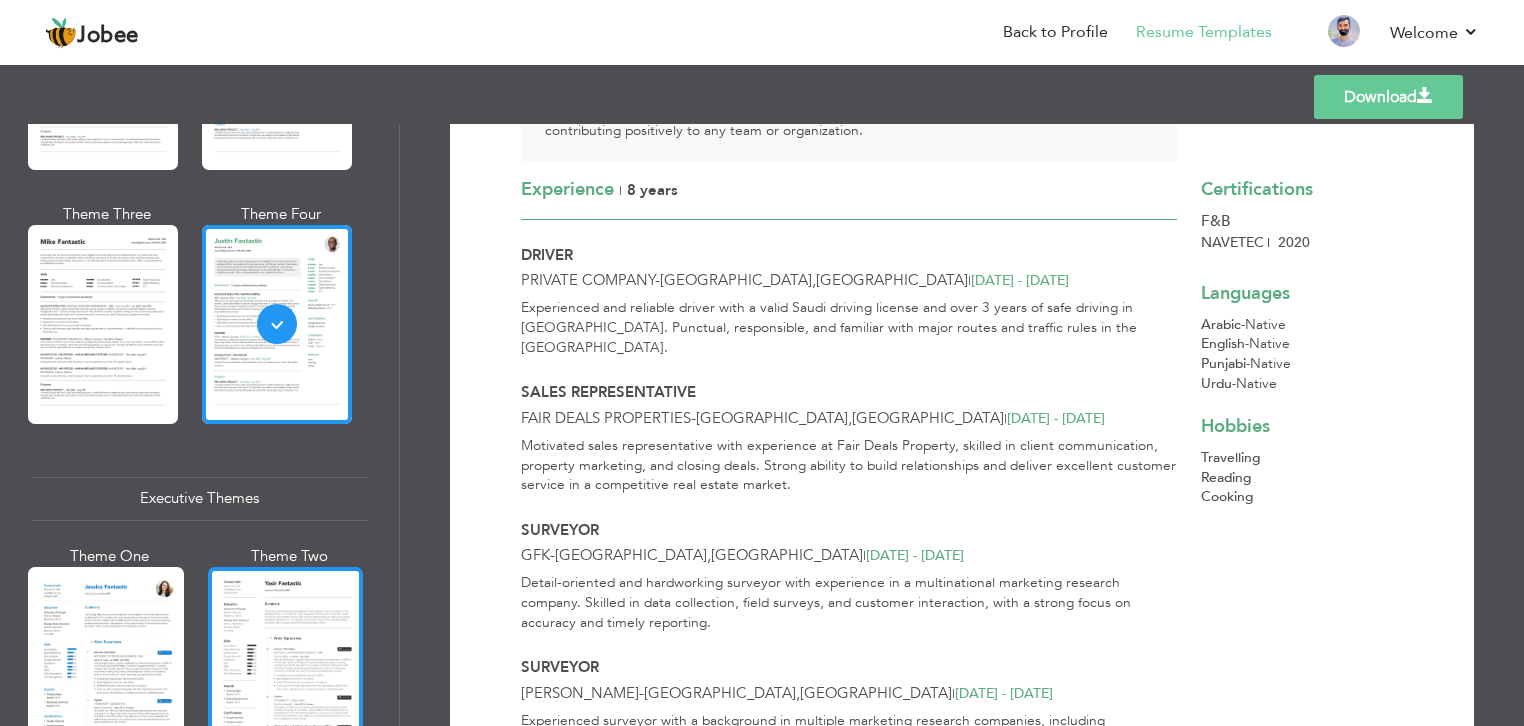 click at bounding box center [286, 669] 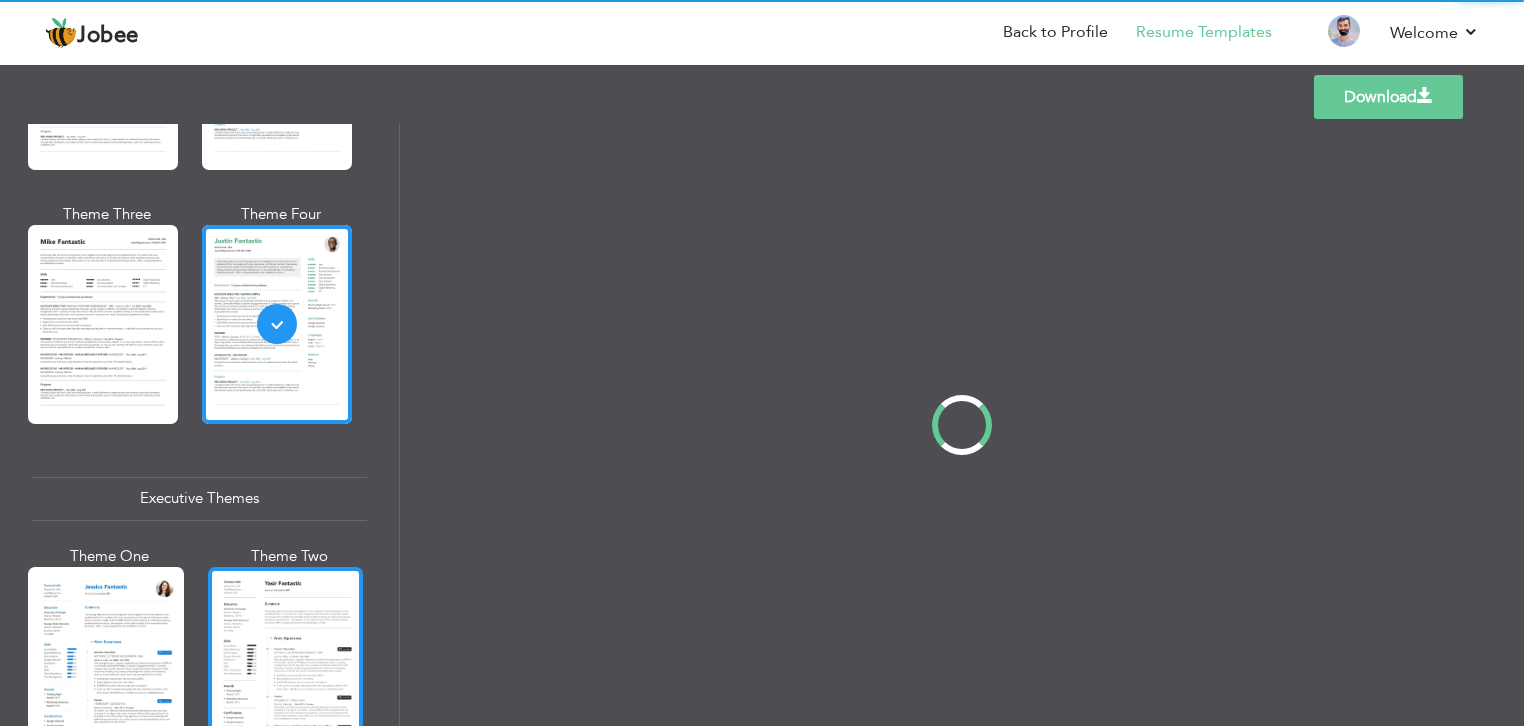 scroll, scrollTop: 0, scrollLeft: 0, axis: both 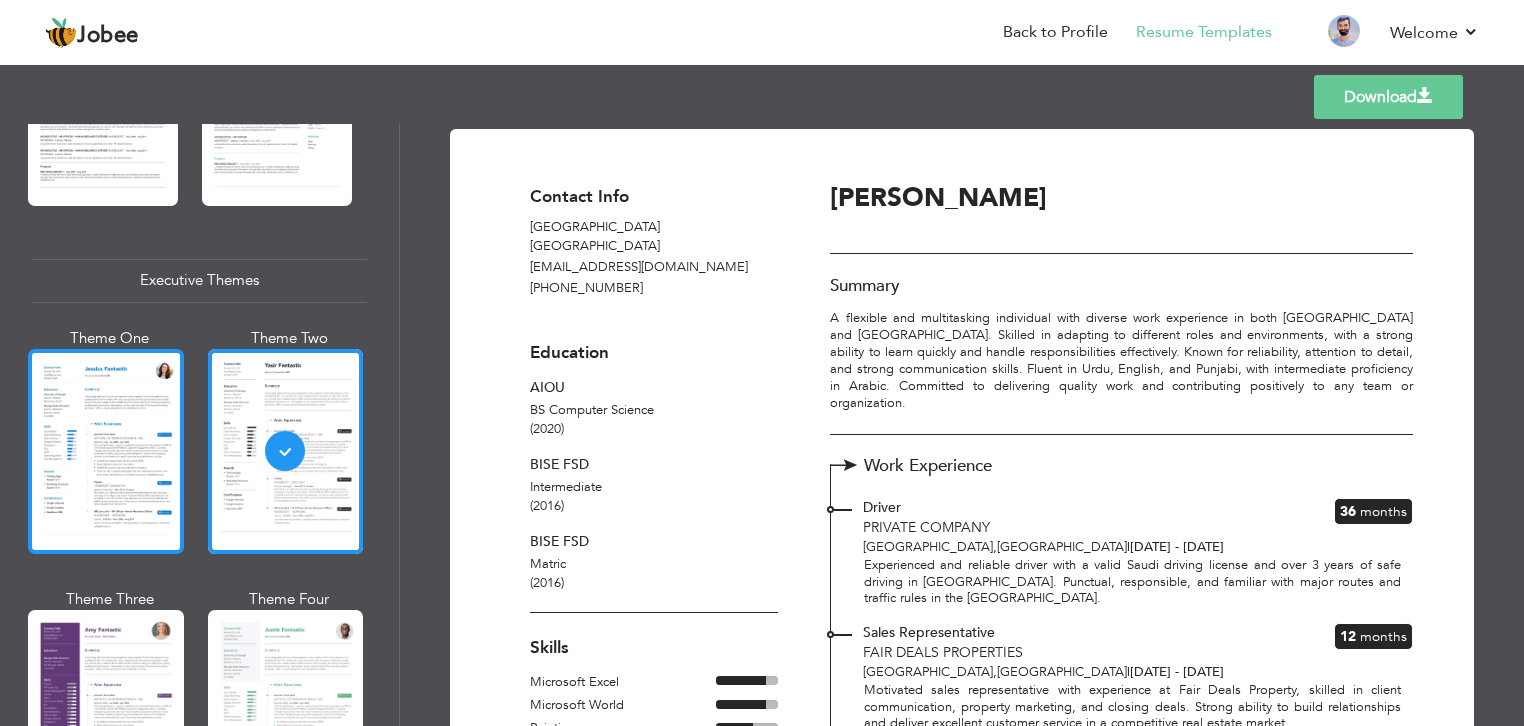 click at bounding box center (106, 451) 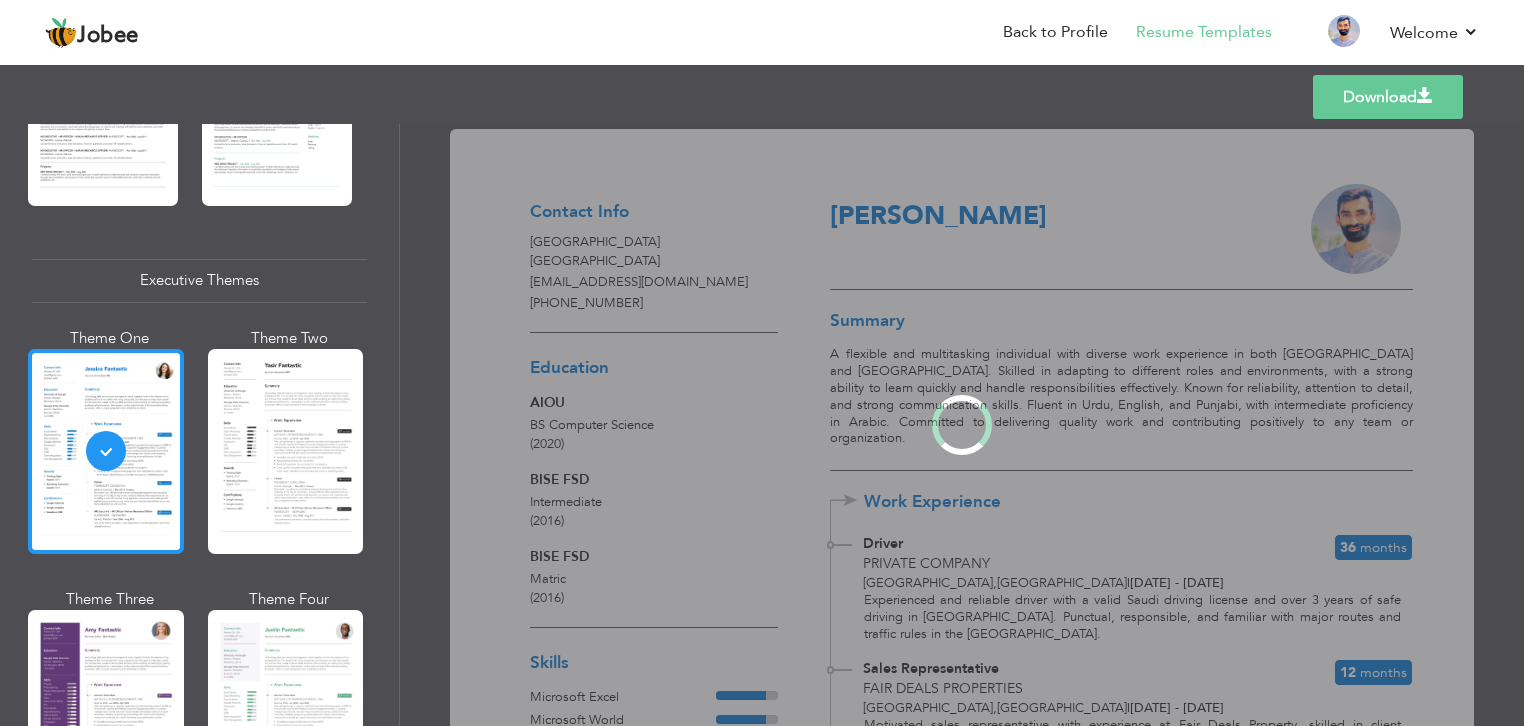 scroll, scrollTop: 1383, scrollLeft: 0, axis: vertical 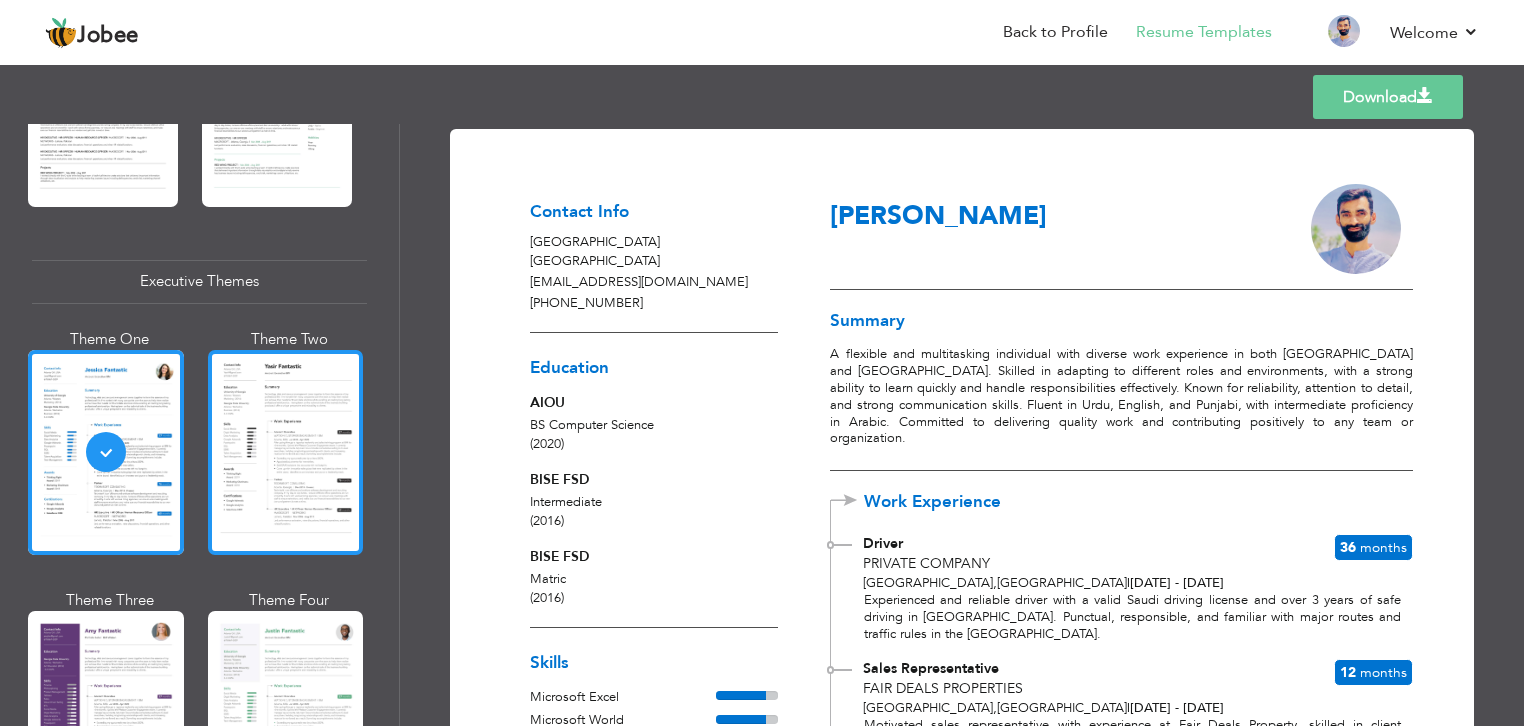 click at bounding box center (286, 452) 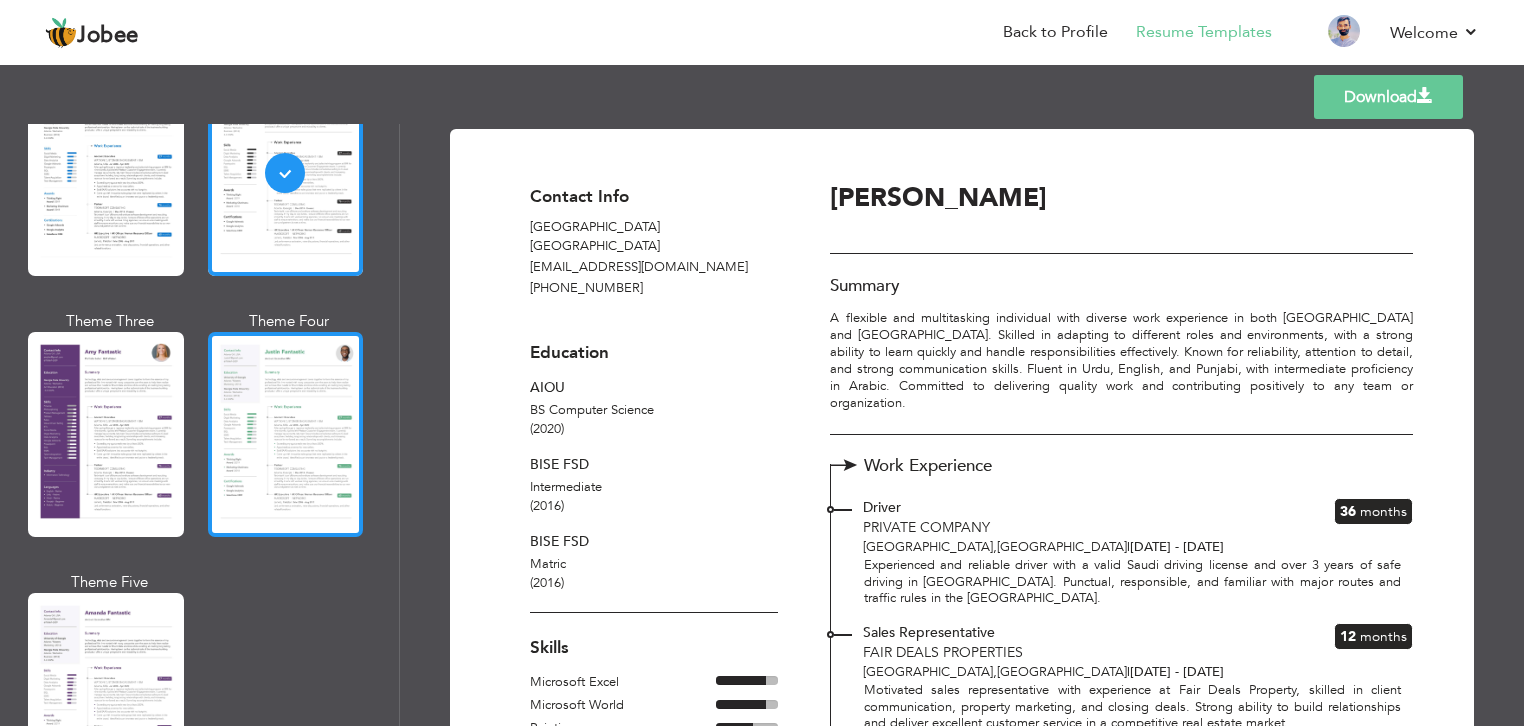 scroll, scrollTop: 1663, scrollLeft: 0, axis: vertical 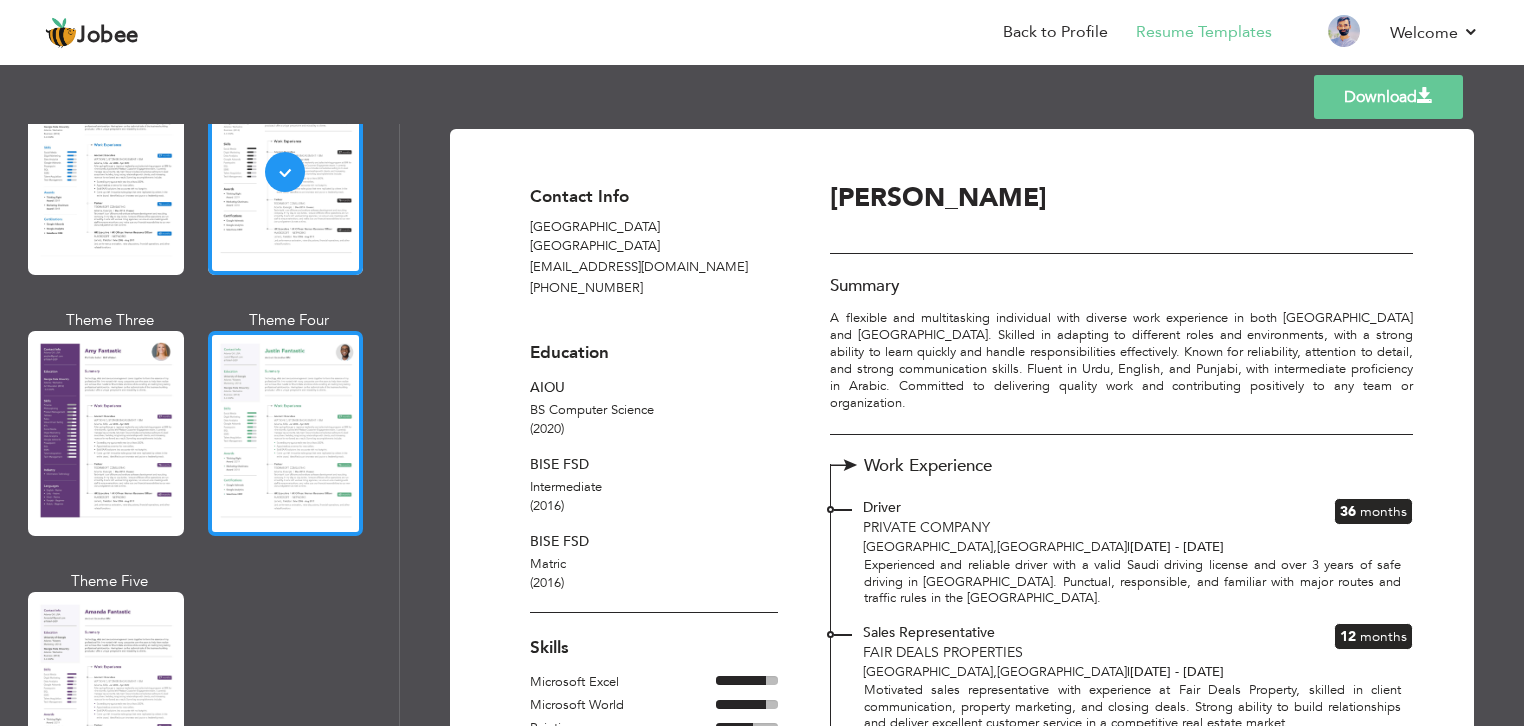click at bounding box center (286, 433) 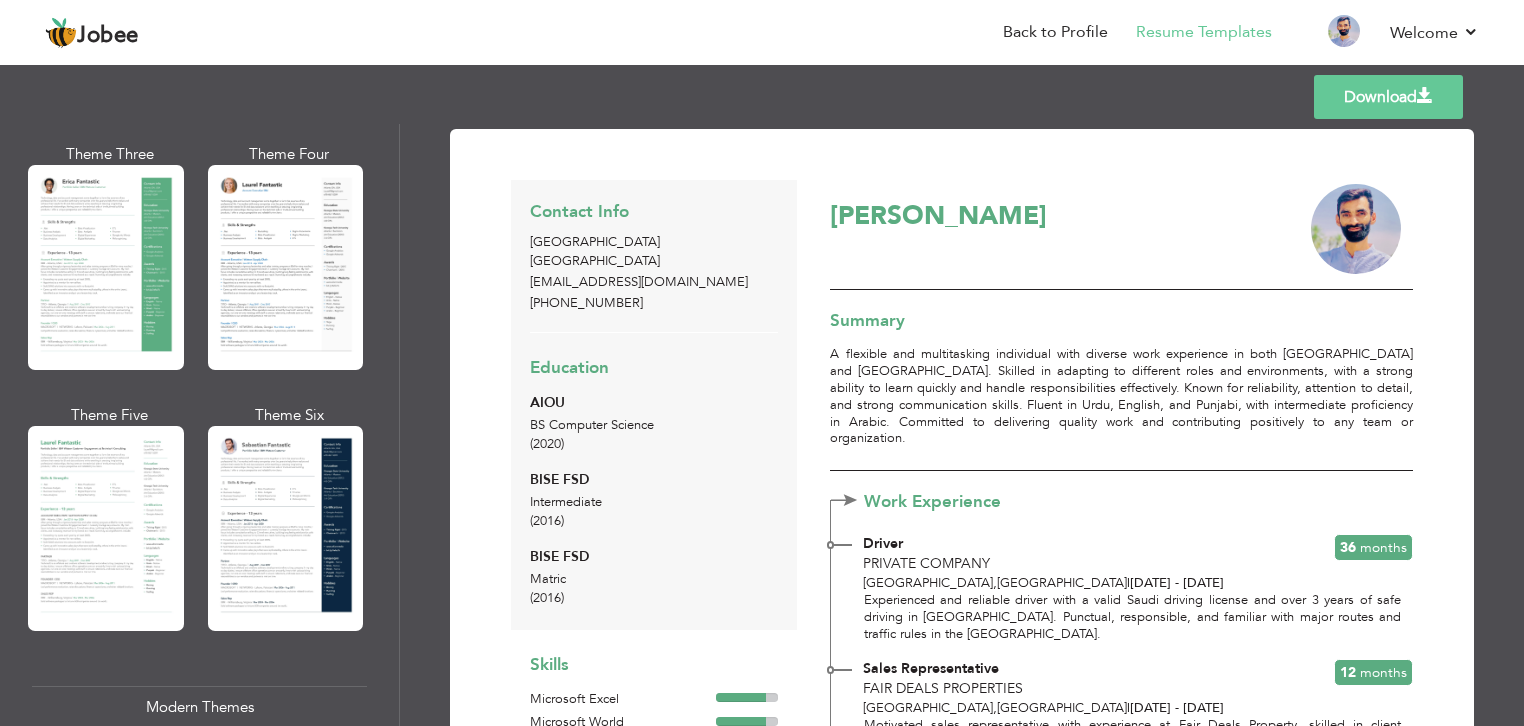 scroll, scrollTop: 348, scrollLeft: 0, axis: vertical 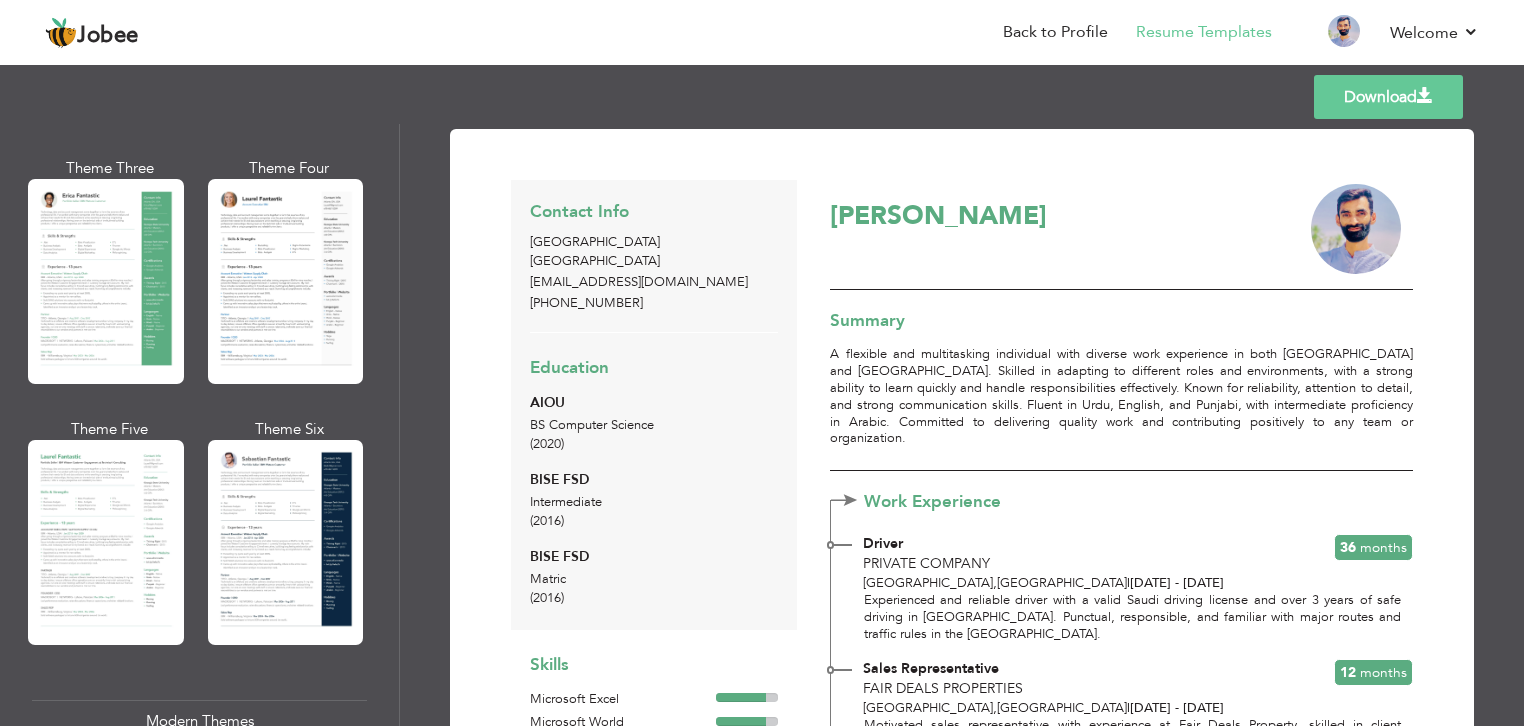 click at bounding box center (106, 281) 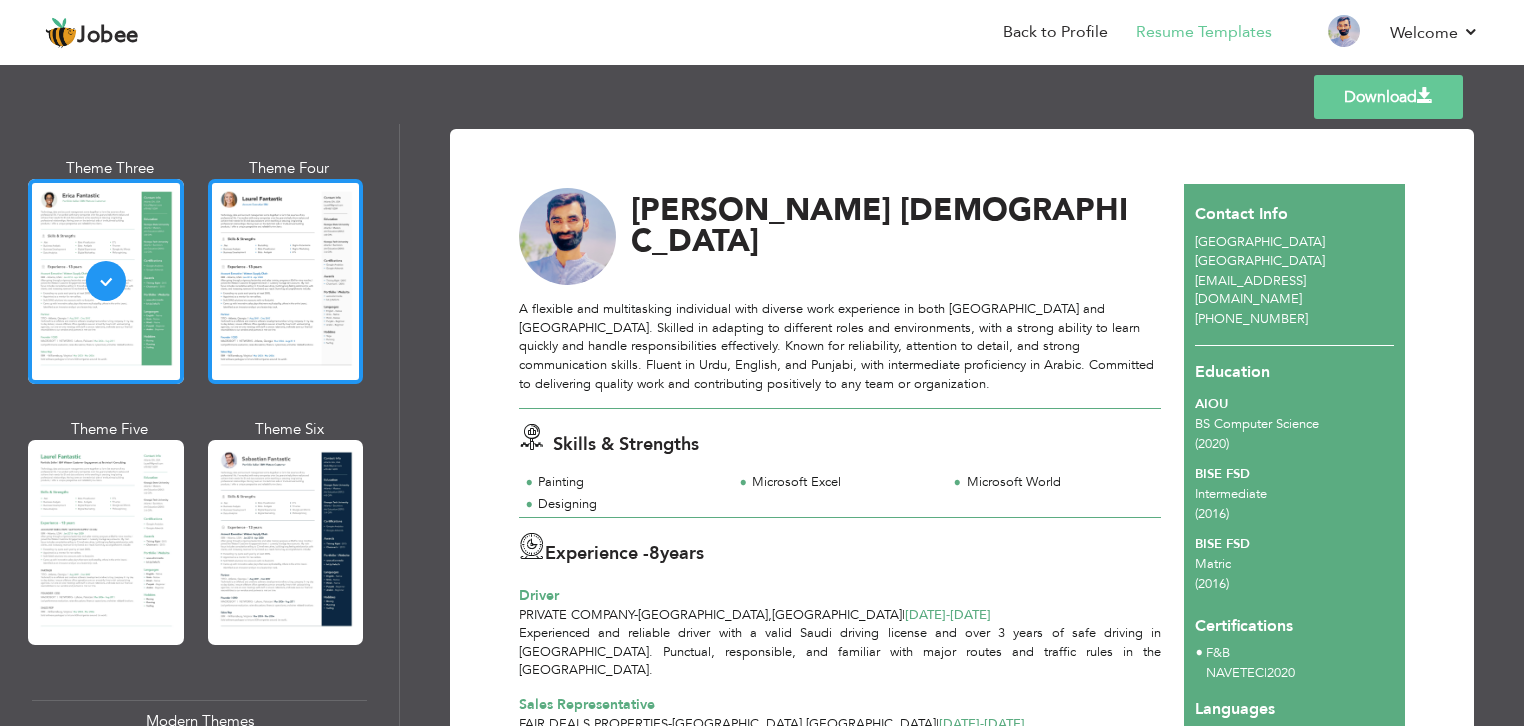 click at bounding box center [286, 281] 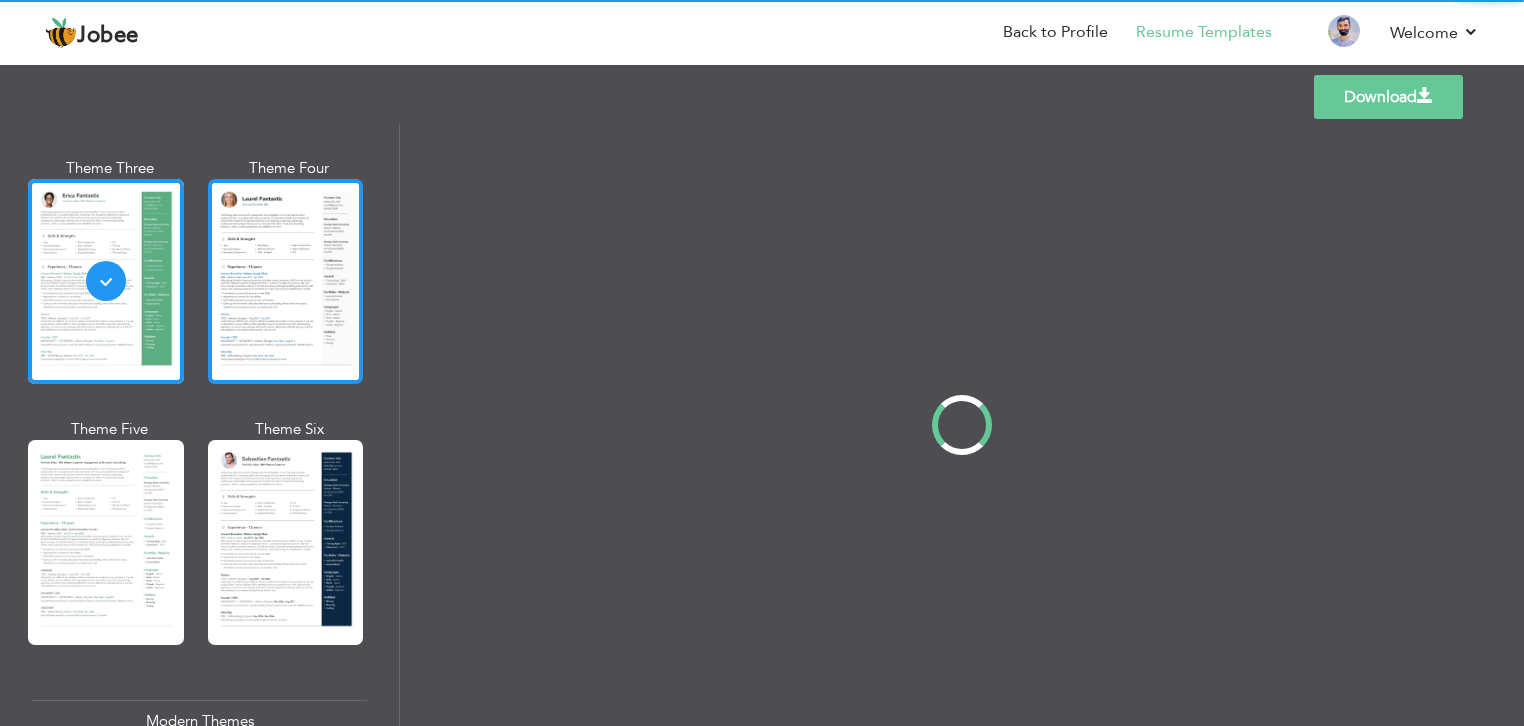 click on "Professional Themes
Theme One
Theme Two
Theme Three
Theme Four" at bounding box center (762, 425) 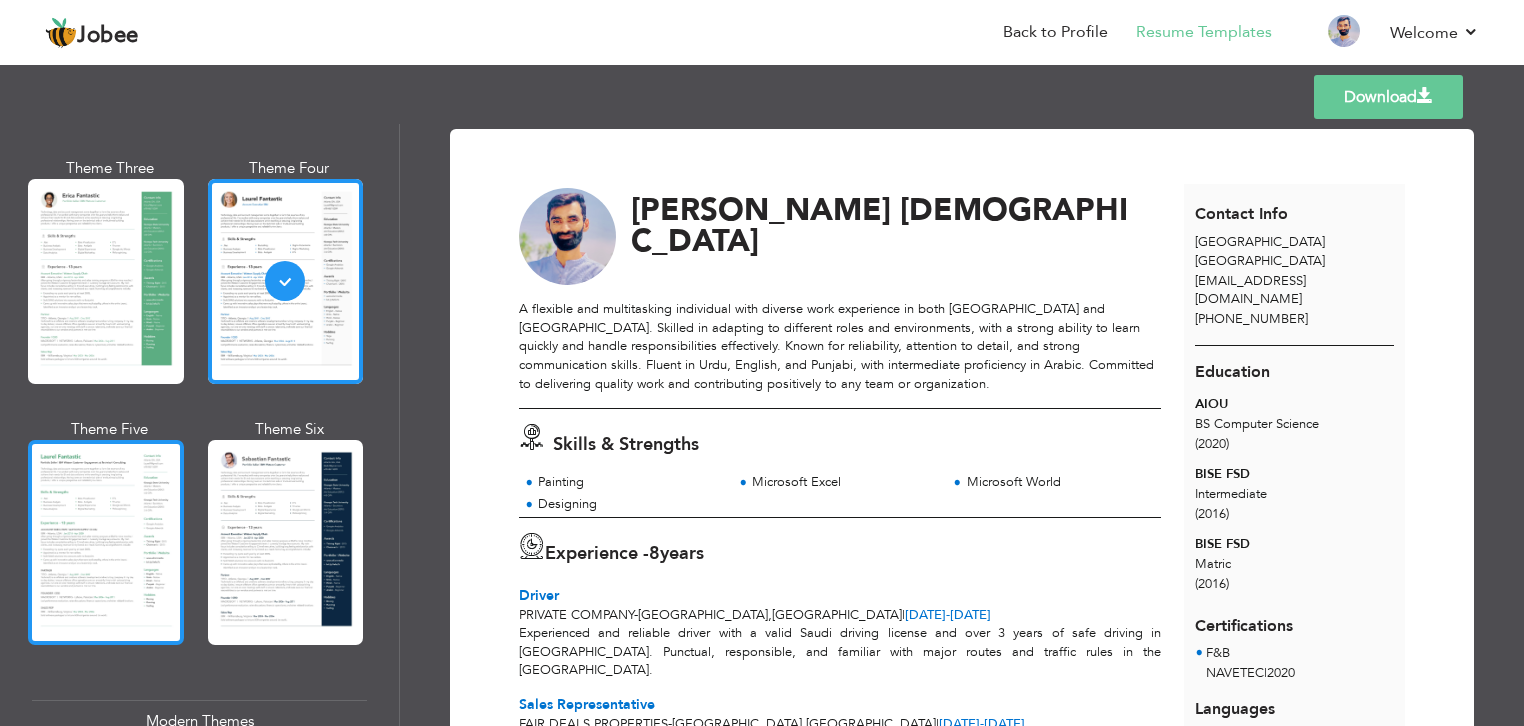 click at bounding box center (106, 542) 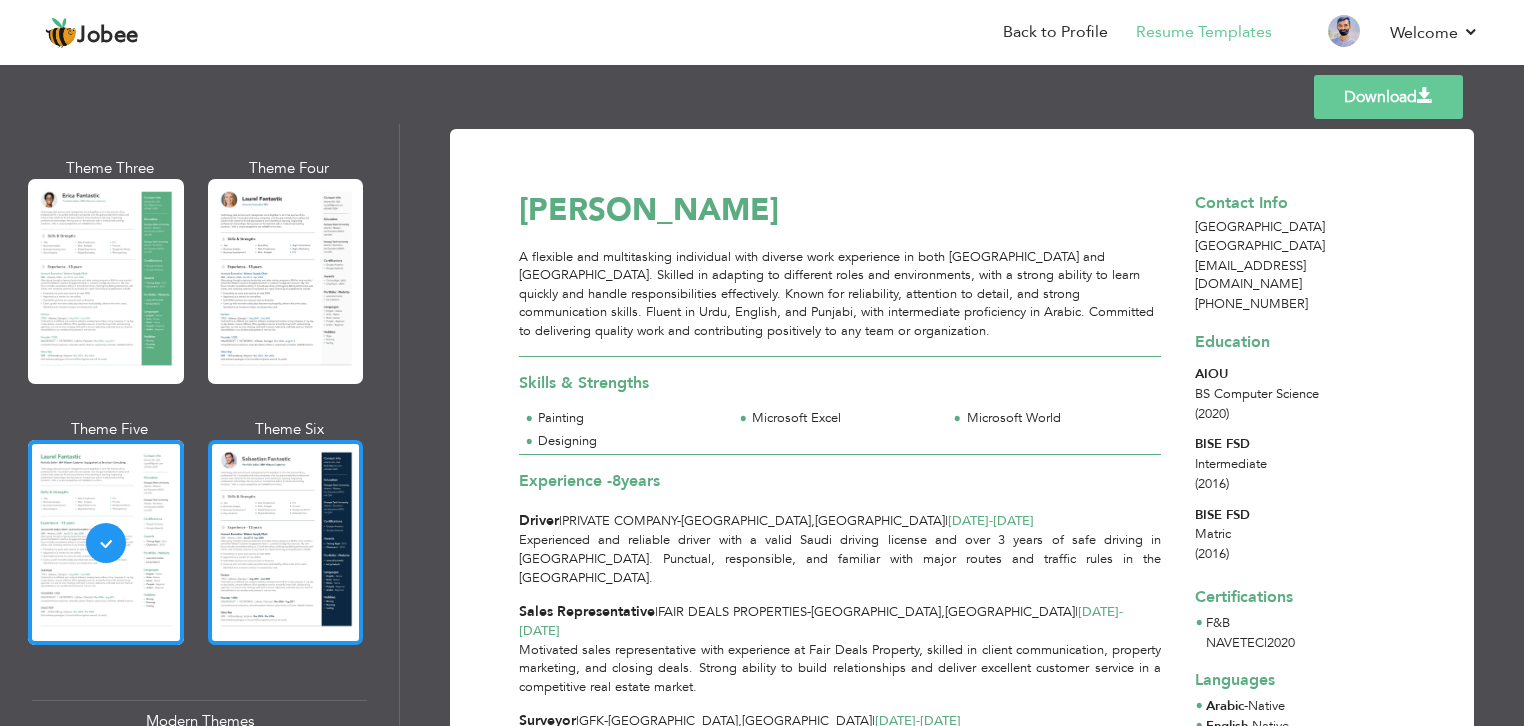 click at bounding box center (286, 542) 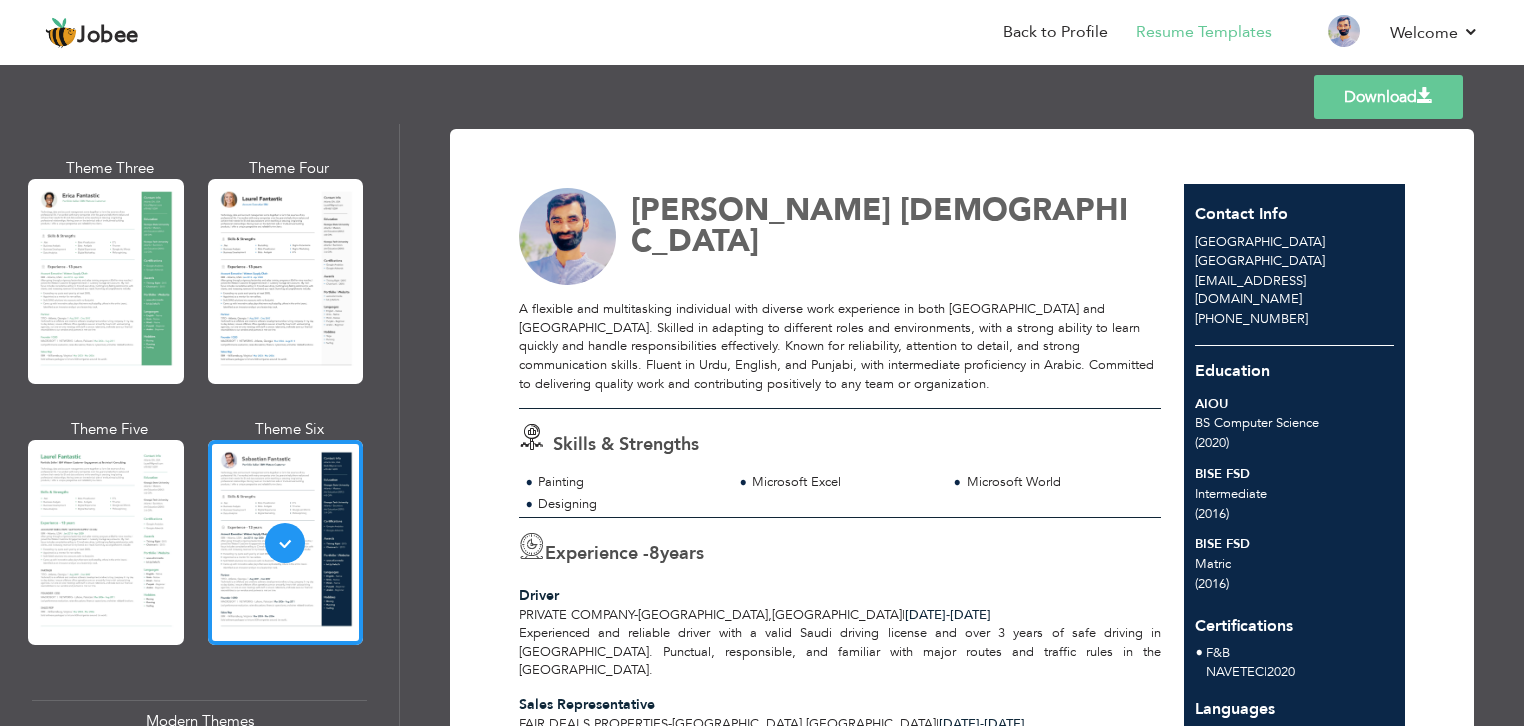 drag, startPoint x: 591, startPoint y: 341, endPoint x: 1120, endPoint y: 275, distance: 533.1013 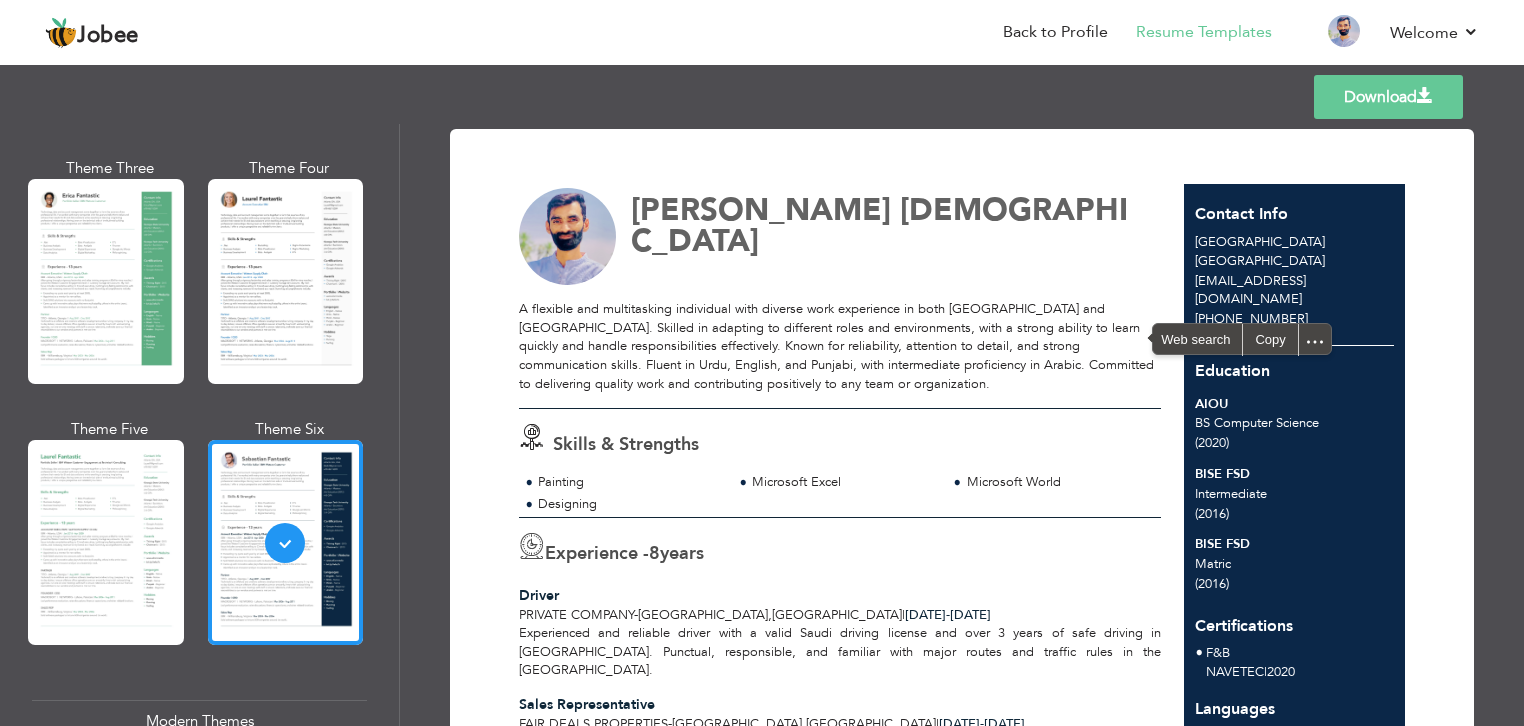 click on "Download" at bounding box center [1388, 97] 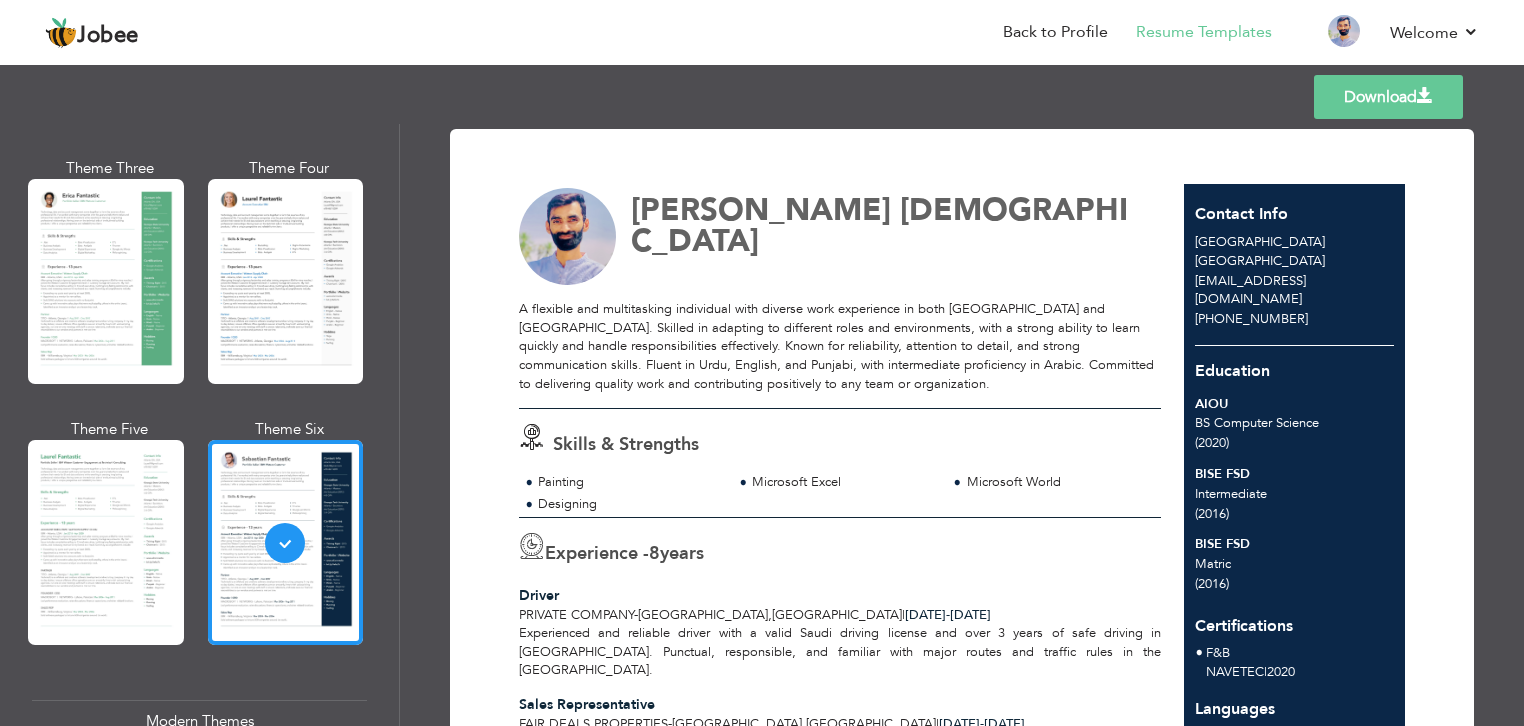 click on "Download
[PERSON_NAME]
Skills & Strengths" at bounding box center [962, 425] 